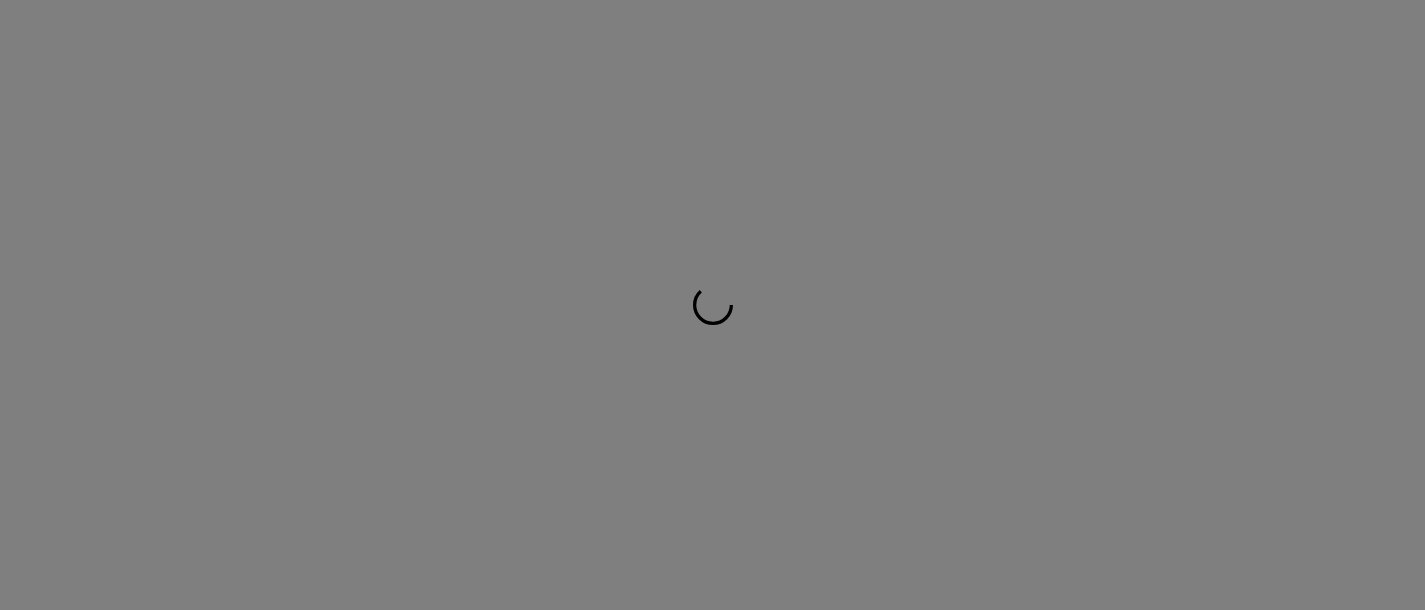 scroll, scrollTop: 0, scrollLeft: 0, axis: both 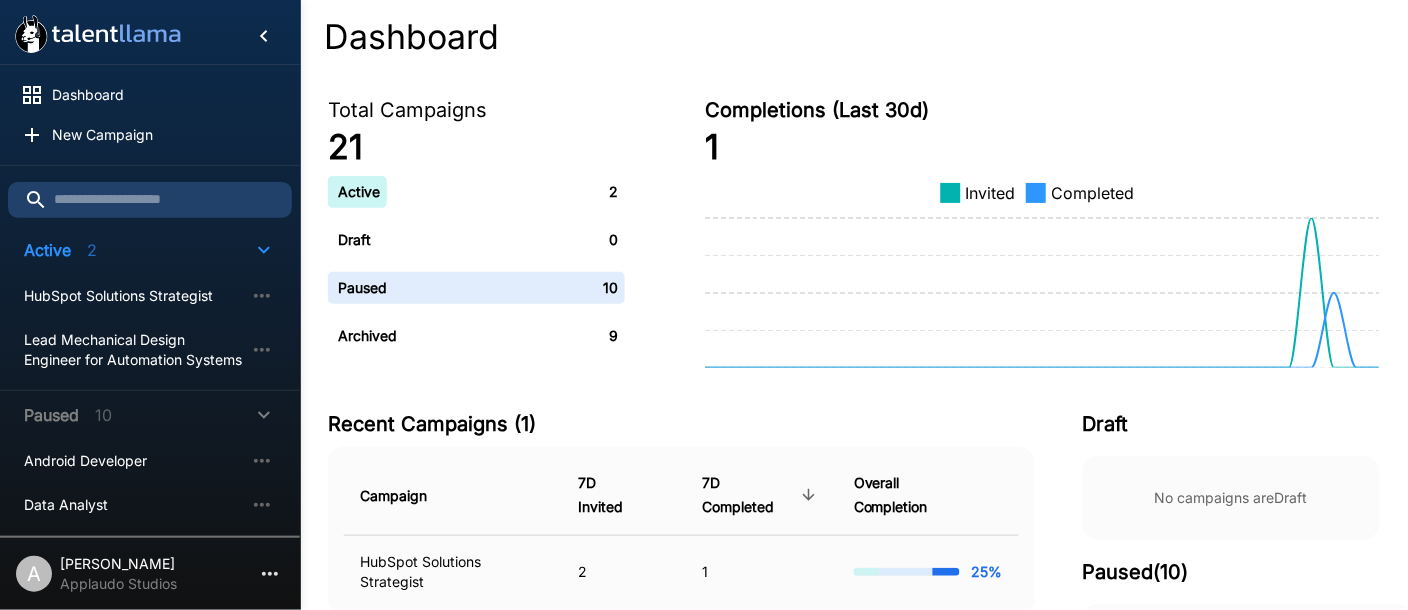 click at bounding box center [98, 34] 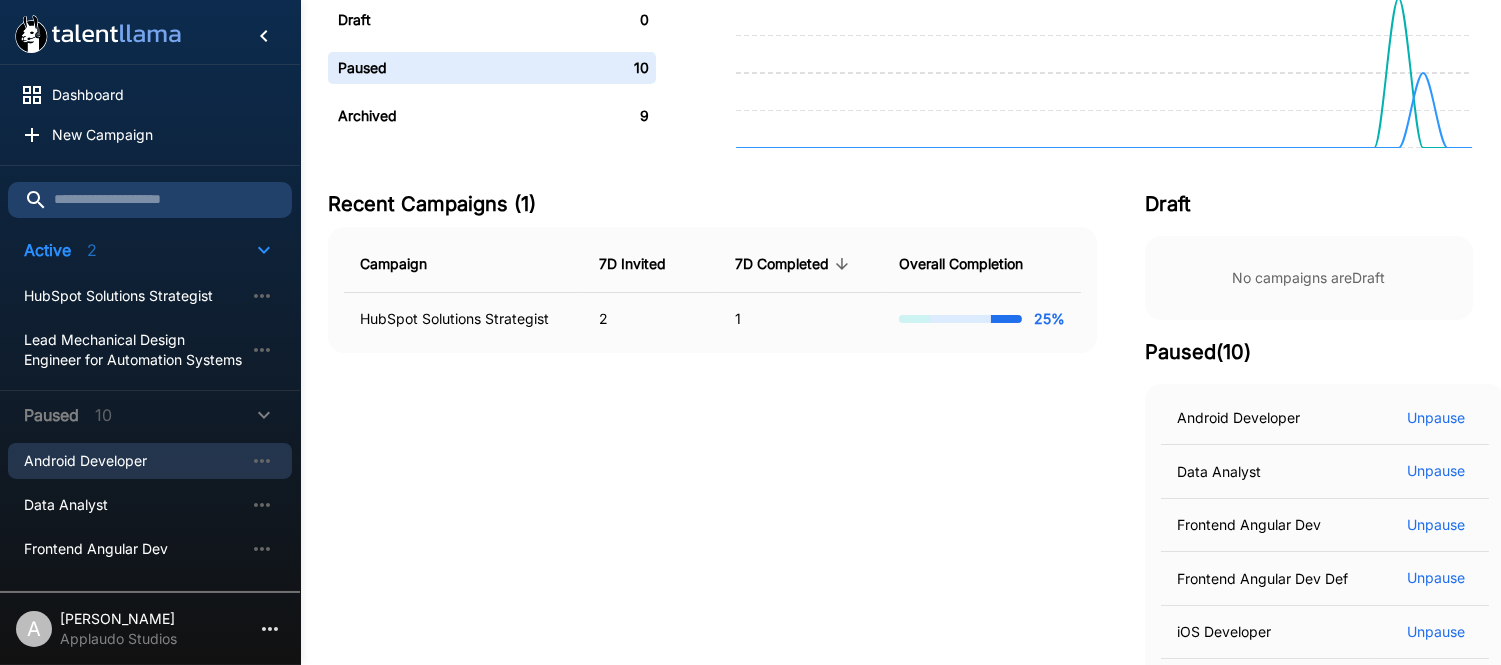 scroll, scrollTop: 231, scrollLeft: 0, axis: vertical 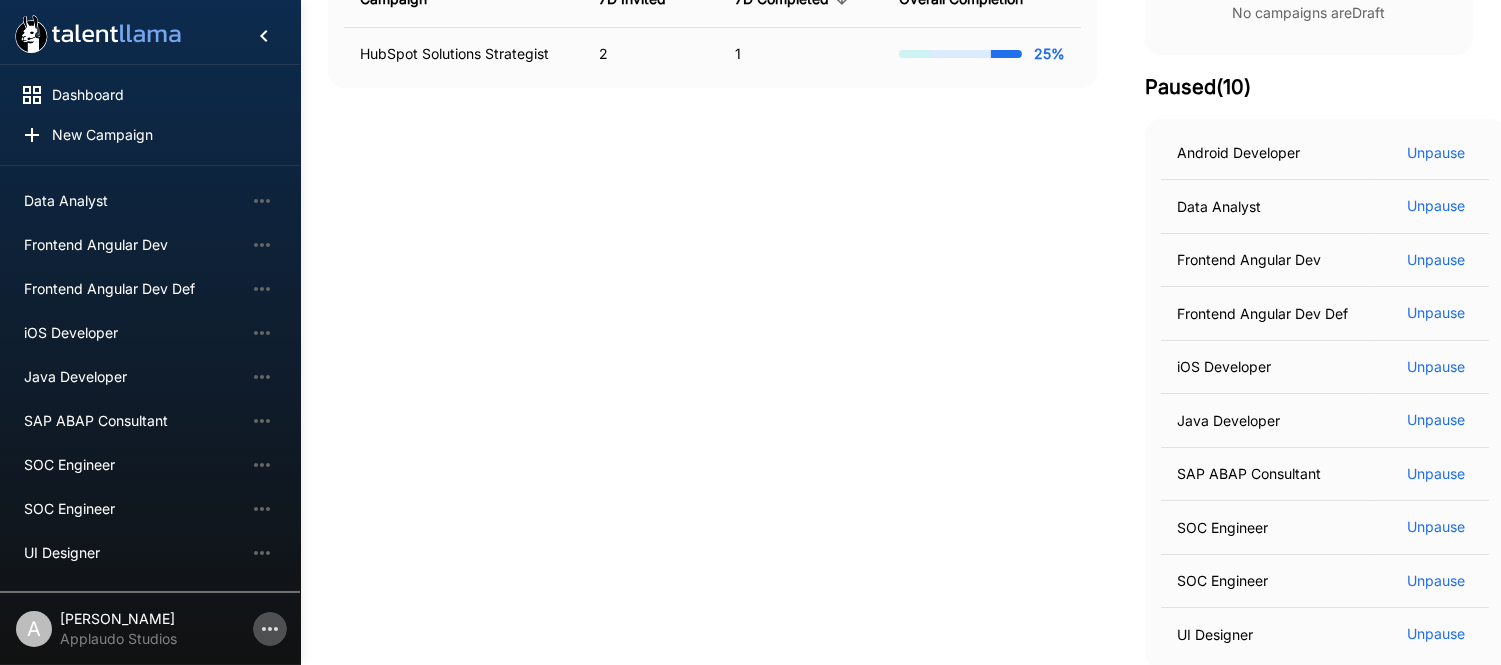 click 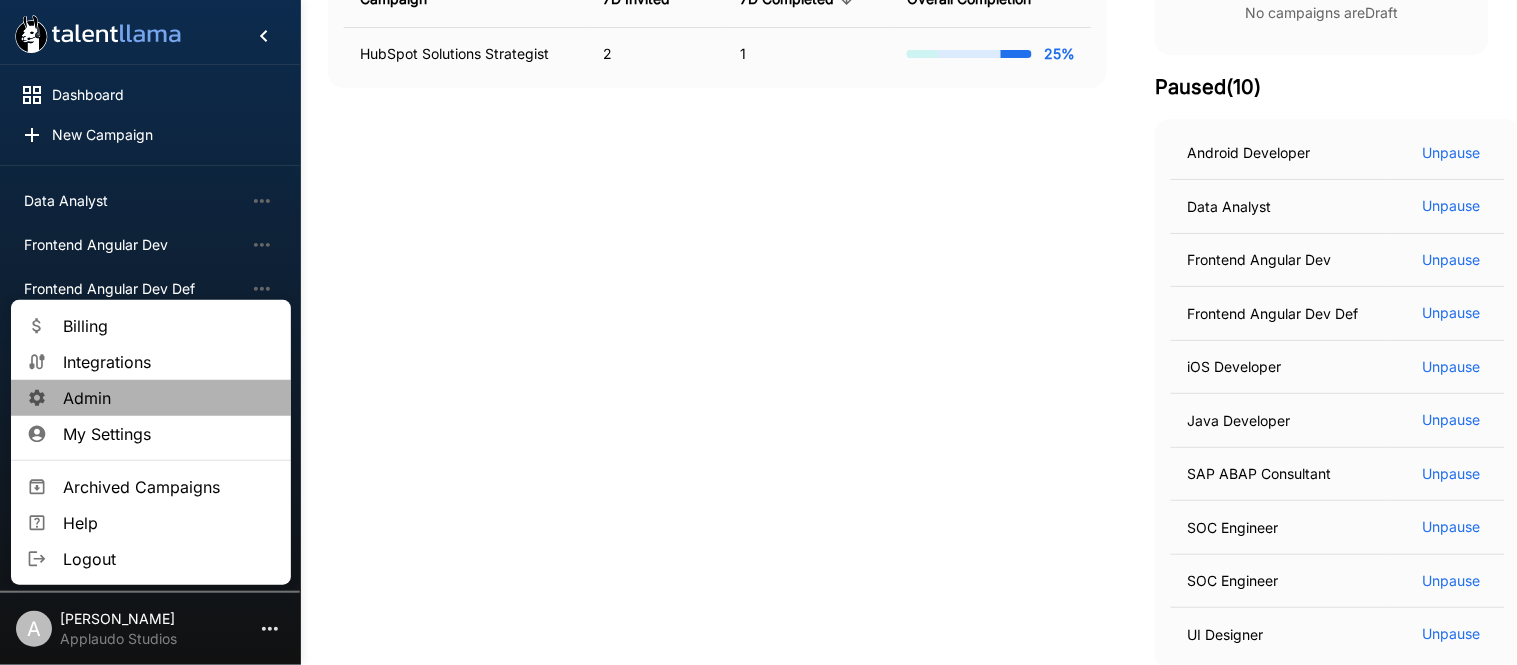 click on "Admin" at bounding box center (169, 398) 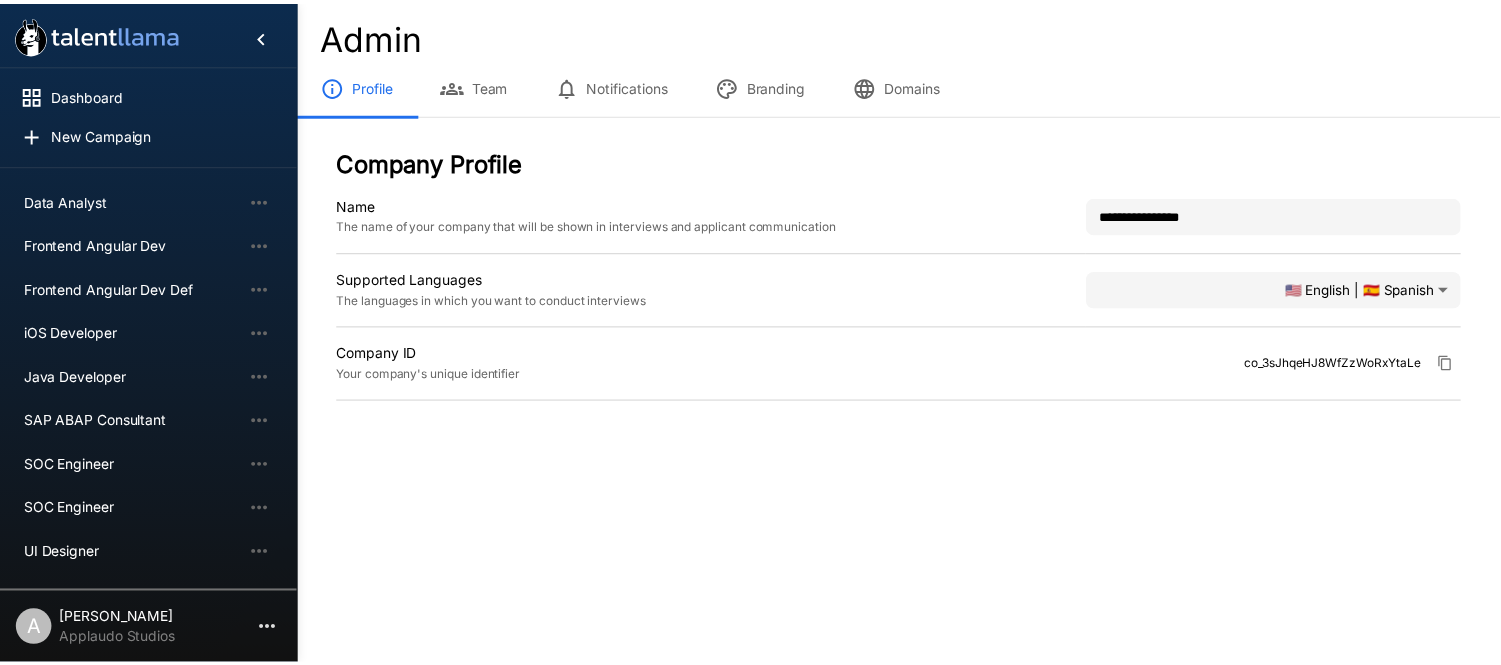 scroll, scrollTop: 0, scrollLeft: 0, axis: both 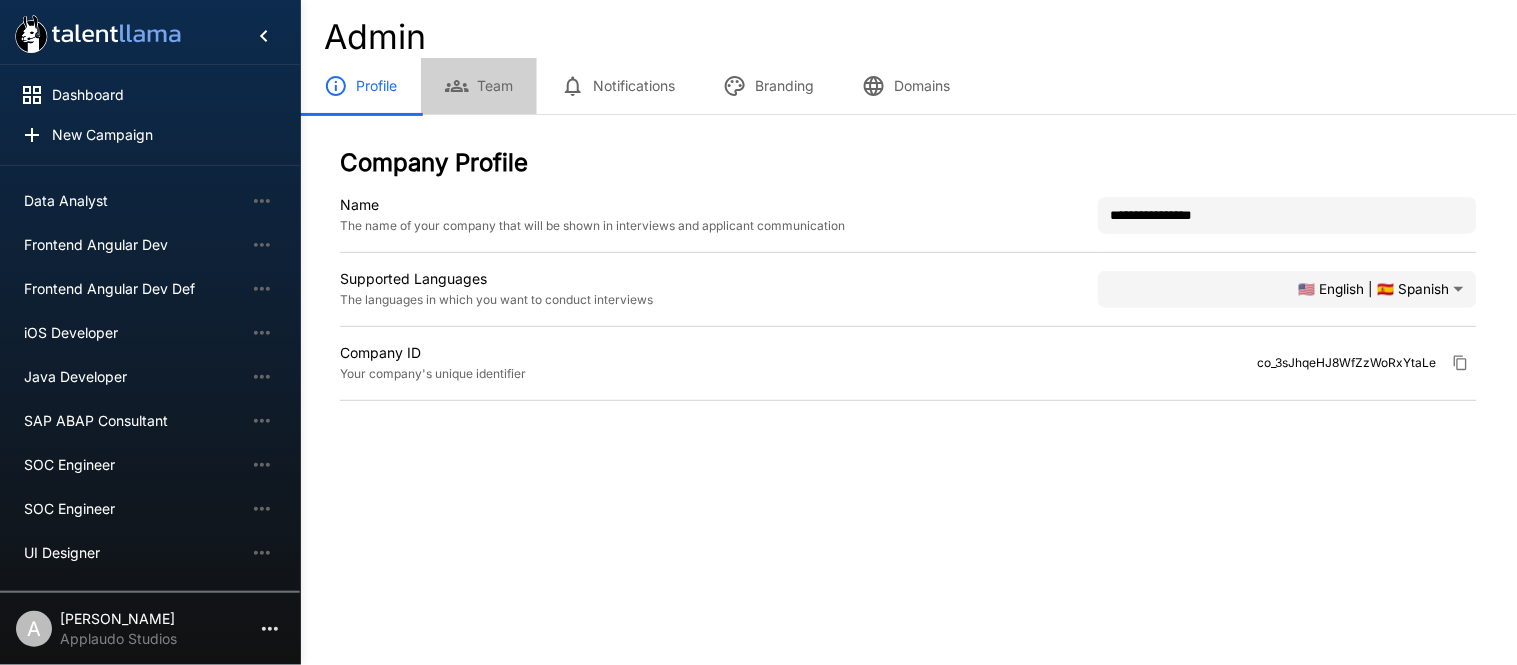 click on "Team" at bounding box center (479, 86) 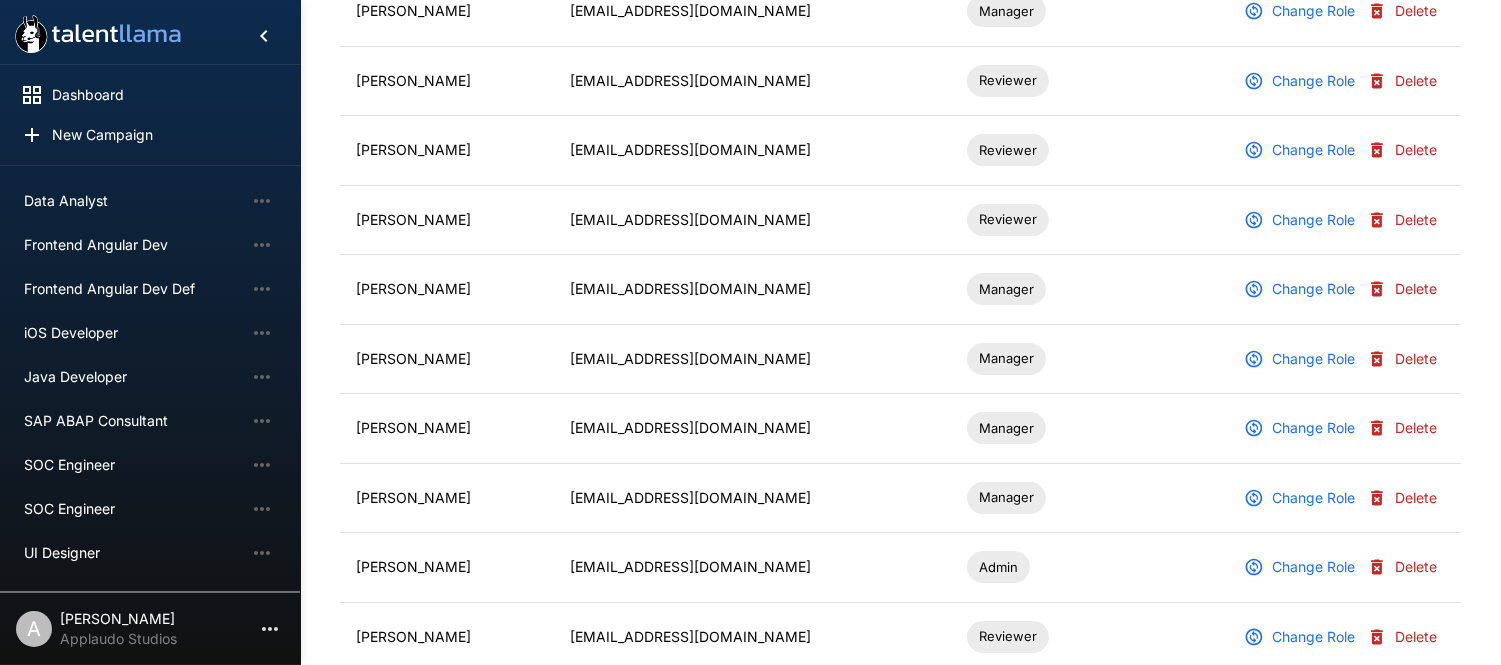 scroll, scrollTop: 334, scrollLeft: 0, axis: vertical 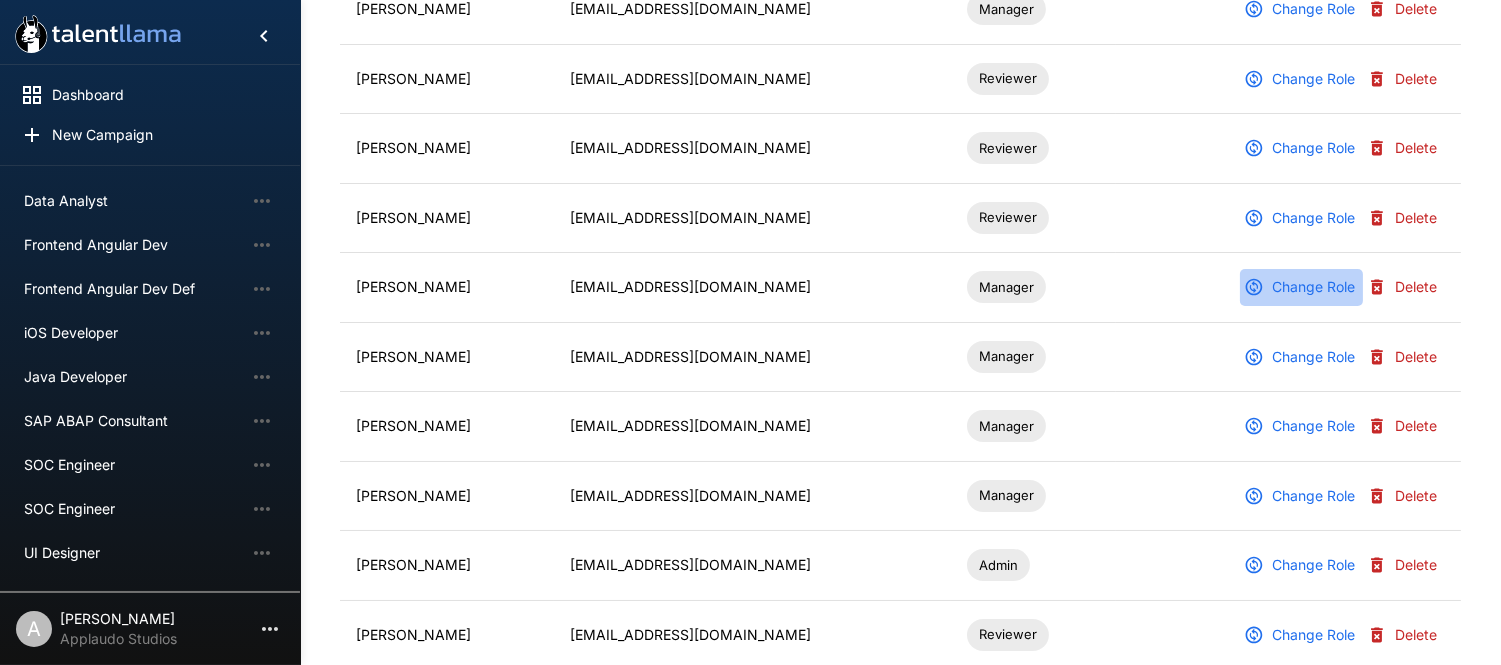 click on "Change Role" at bounding box center (1301, 287) 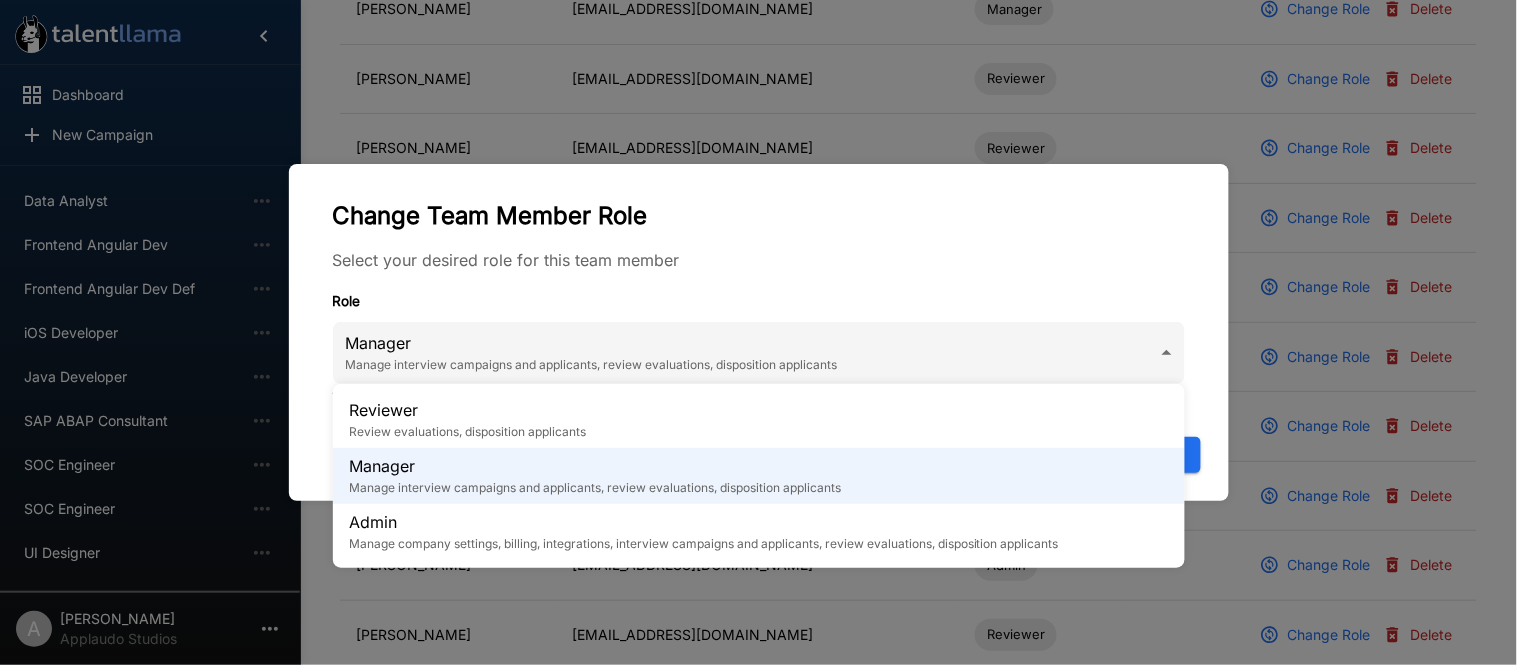 click on "Dashboard New Campaign Active 2 HubSpot Solutions Strategist Lead Mechanical Design Engineer for Automation Systems Paused 10 Android Developer Data Analyst Frontend Angular Dev Frontend Angular Dev Def iOS Developer Java Developer SAP ABAP Consultant SOC Engineer SOC Engineer UI Designer A Alejandra Mena Applaudo Studios Admin Profile Team Notifications Branding Domains Team Members (14) Invitations (0) Invite Team Member Name Email Role Marlene Portillo aportillo@applaudostudios.com Manager Change Role Delete Miguel Benitez mbenitez@applaudostudios.com Reviewer Change Role Delete Erick Alvarenga ealvarenga@applaudostudios.com Reviewer Change Role Delete Jairo Urbina jurbina@applaudostudios.com Reviewer Change Role Delete Ariel Millahuel lmillahuel@applaudostudios.com Manager Change Role Delete Carlos Lopez clopez@applaudostudios.com Manager Change Role Delete Roberto Escalon rescalon@applaudostudios.com Manager Change Role Delete Nathalia Cuellar ancuellar@applaudostudios.com Manager Change Role Delete Role" at bounding box center [766, -2] 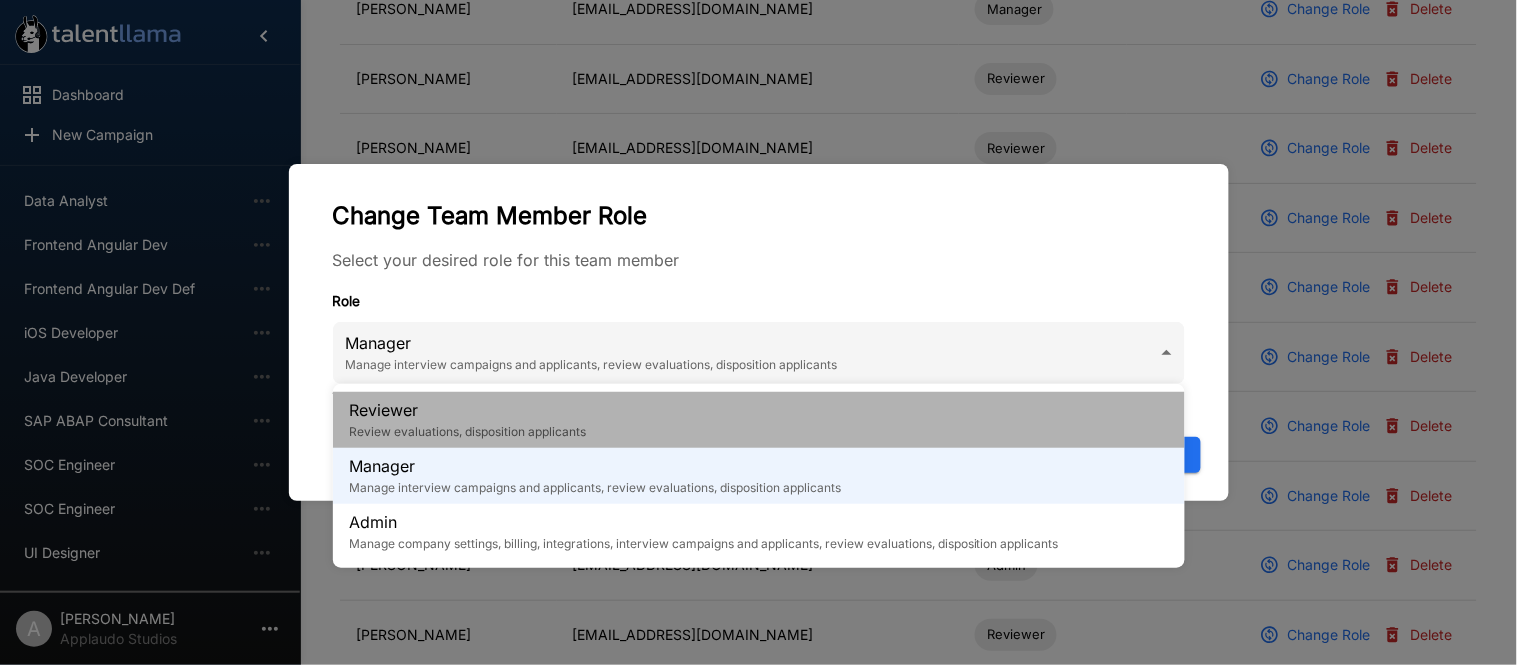 click on "Reviewer Review evaluations, disposition applicants" at bounding box center [759, 420] 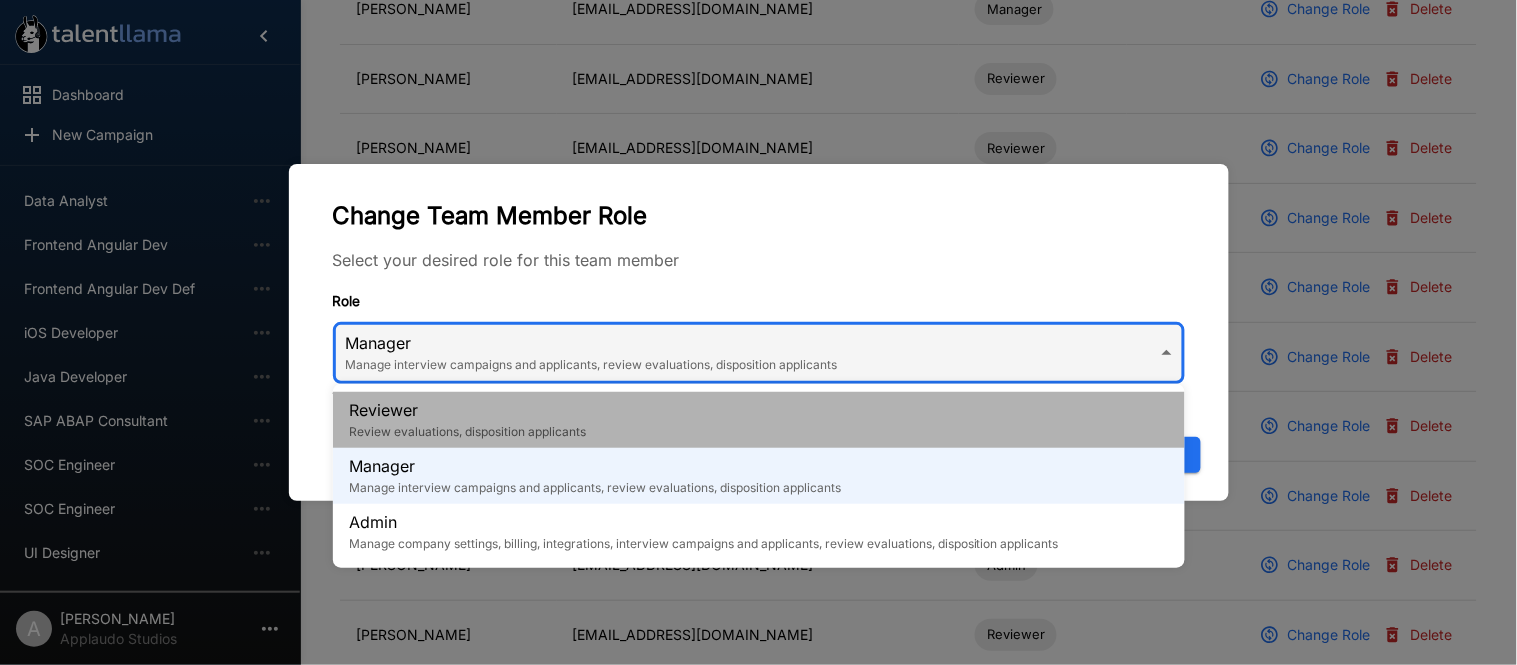 type on "********" 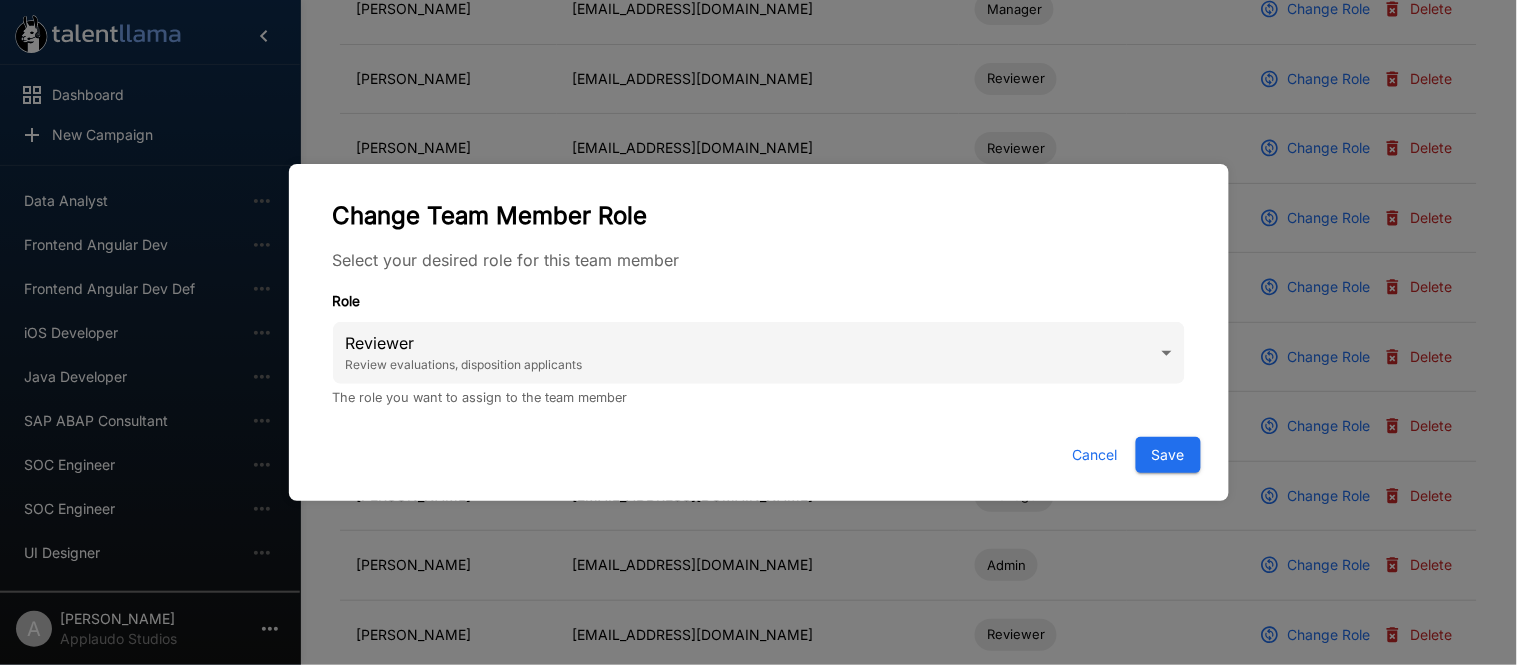 click on "Save" at bounding box center (1168, 455) 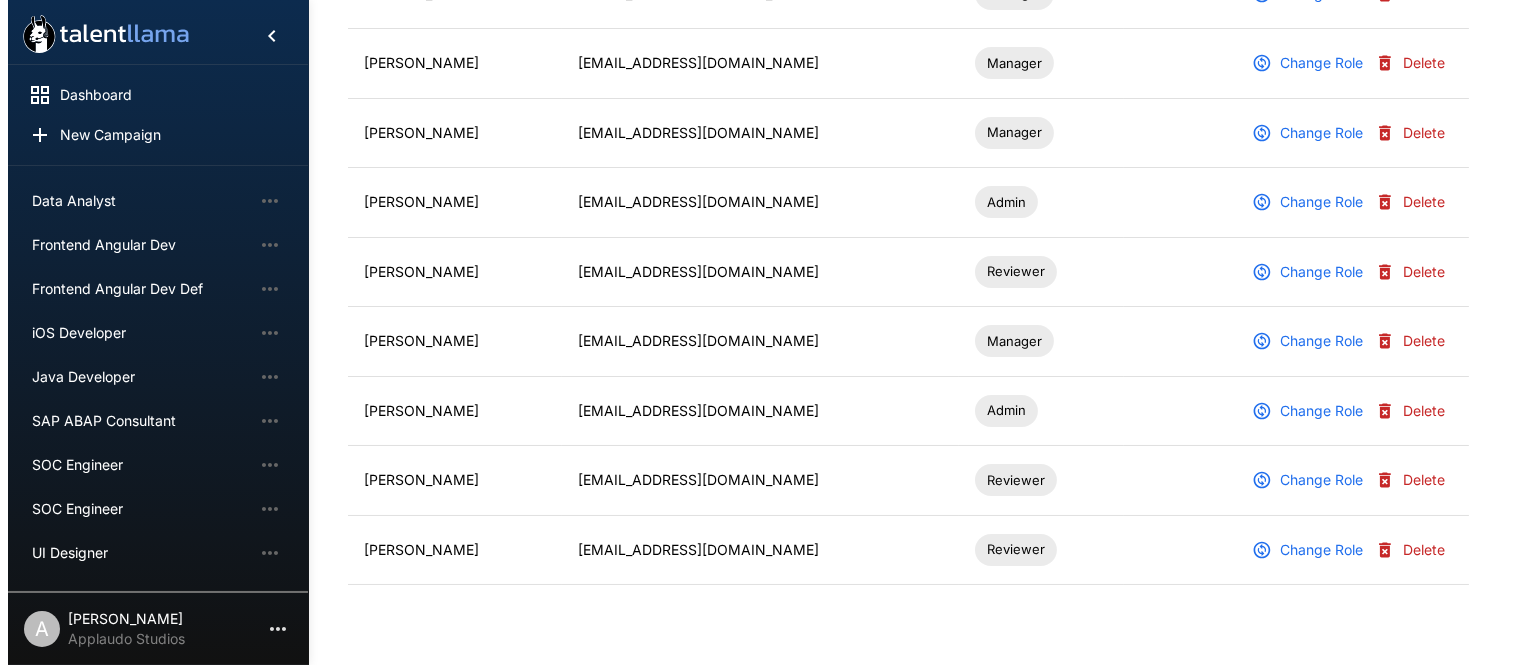 scroll, scrollTop: 700, scrollLeft: 0, axis: vertical 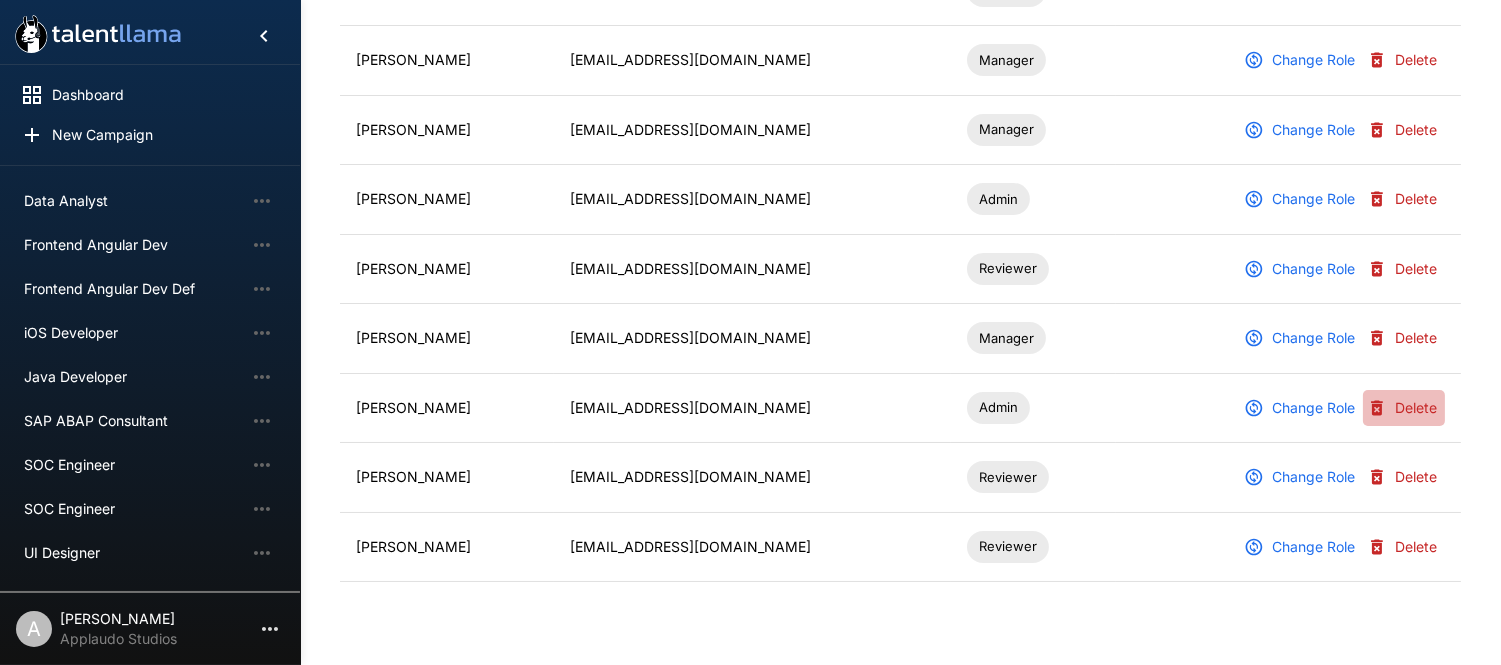 click on "Delete" at bounding box center [1404, 408] 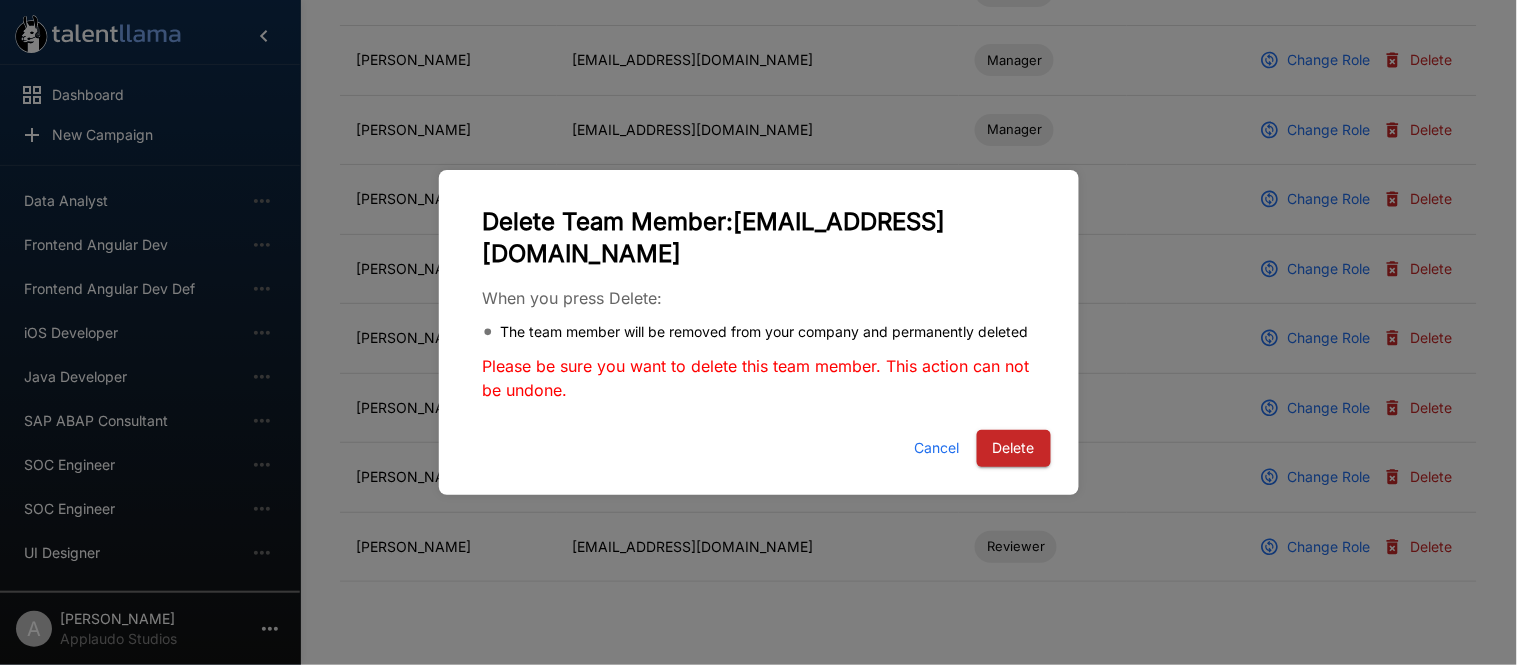 click on "Delete" at bounding box center [1014, 448] 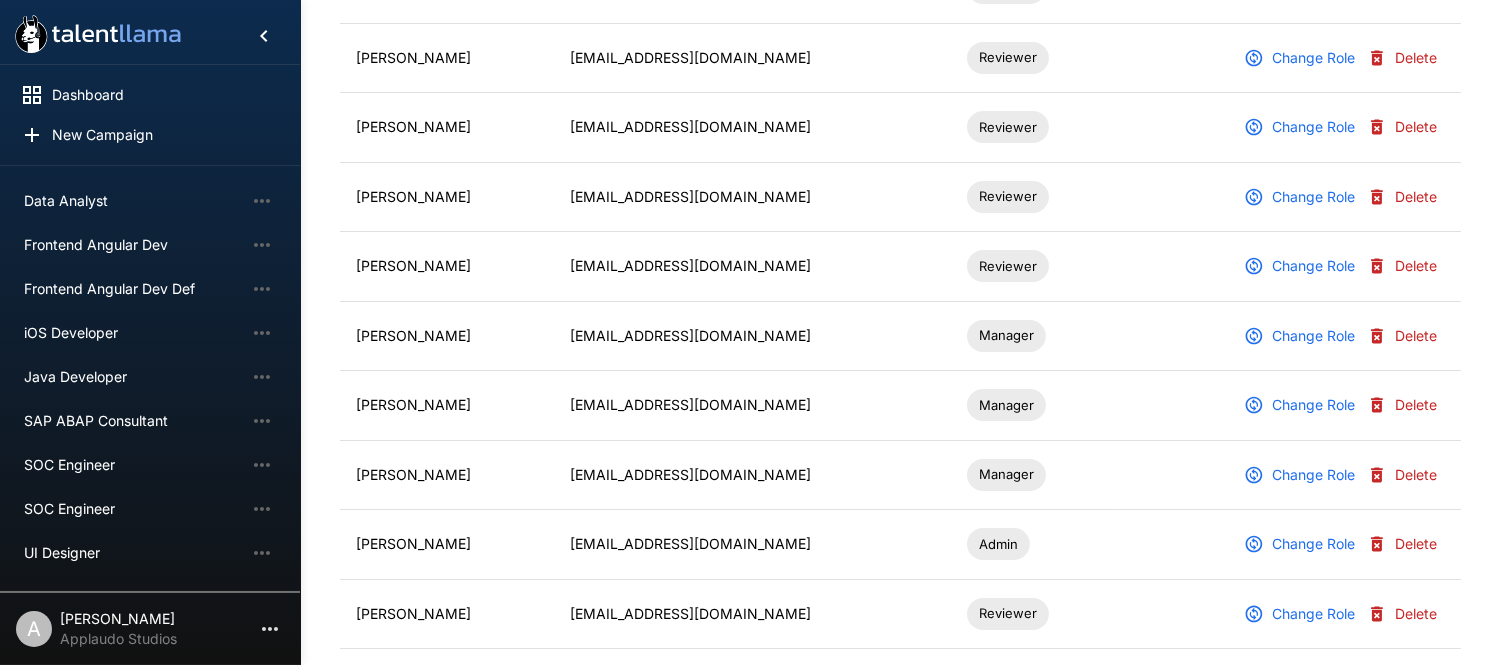 scroll, scrollTop: 356, scrollLeft: 0, axis: vertical 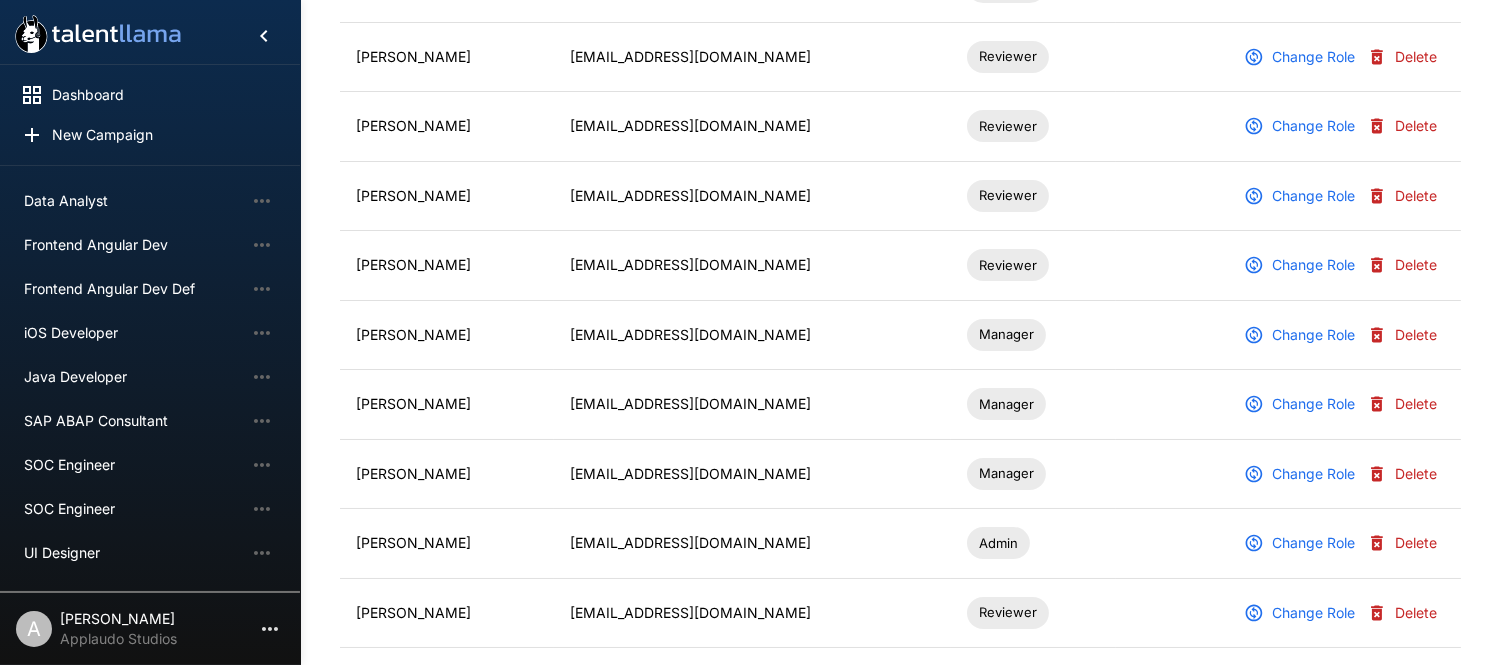 click on "Change Role" at bounding box center (1301, 335) 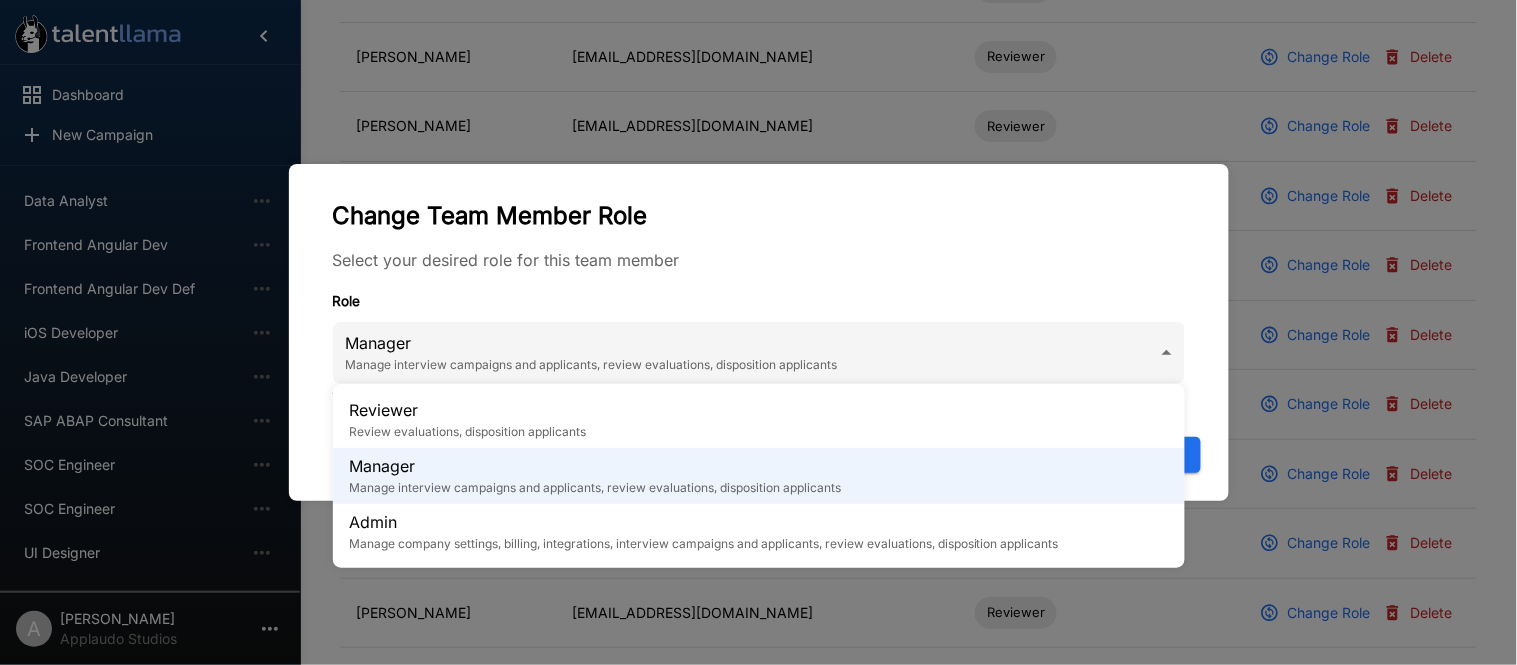 click on "Dashboard New Campaign Active 2 HubSpot Solutions Strategist Lead Mechanical Design Engineer for Automation Systems Paused 10 Android Developer Data Analyst Frontend Angular Dev Frontend Angular Dev Def iOS Developer Java Developer SAP ABAP Consultant SOC Engineer SOC Engineer UI Designer A Alejandra Mena Applaudo Studios Admin Profile Team Notifications Branding Domains Team Members (13) Invitations (0) Invite Team Member Name Email Role Marlene Portillo aportillo@applaudostudios.com Manager Change Role Delete Miguel Benitez mbenitez@applaudostudios.com Reviewer Change Role Delete Erick Alvarenga ealvarenga@applaudostudios.com Reviewer Change Role Delete Jairo Urbina jurbina@applaudostudios.com Reviewer Change Role Delete Ariel Millahuel lmillahuel@applaudostudios.com Reviewer Change Role Delete Carlos Lopez clopez@applaudostudios.com Manager Change Role Delete Roberto Escalon rescalon@applaudostudios.com Manager Change Role Delete Nathalia Cuellar ancuellar@applaudostudios.com Manager Change Role Delete" at bounding box center (766, -24) 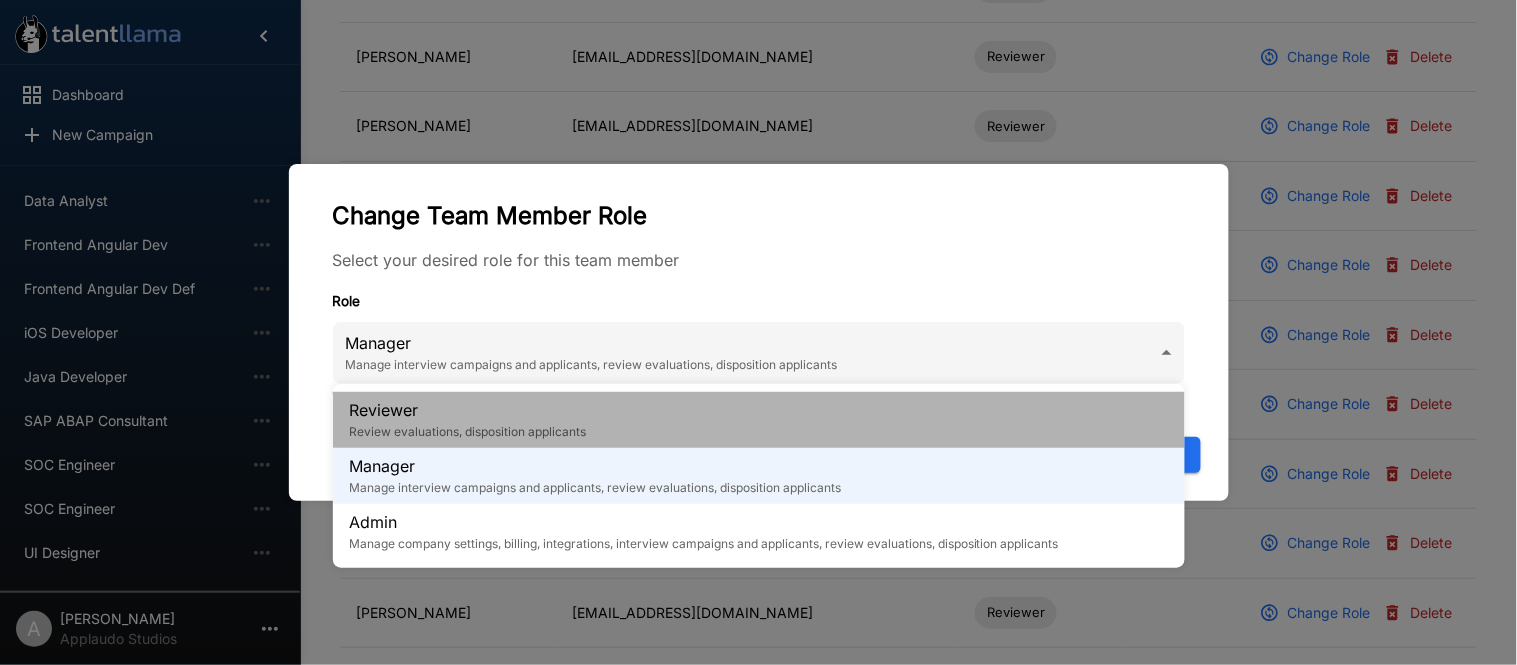 click on "Reviewer Review evaluations, disposition applicants" at bounding box center [759, 420] 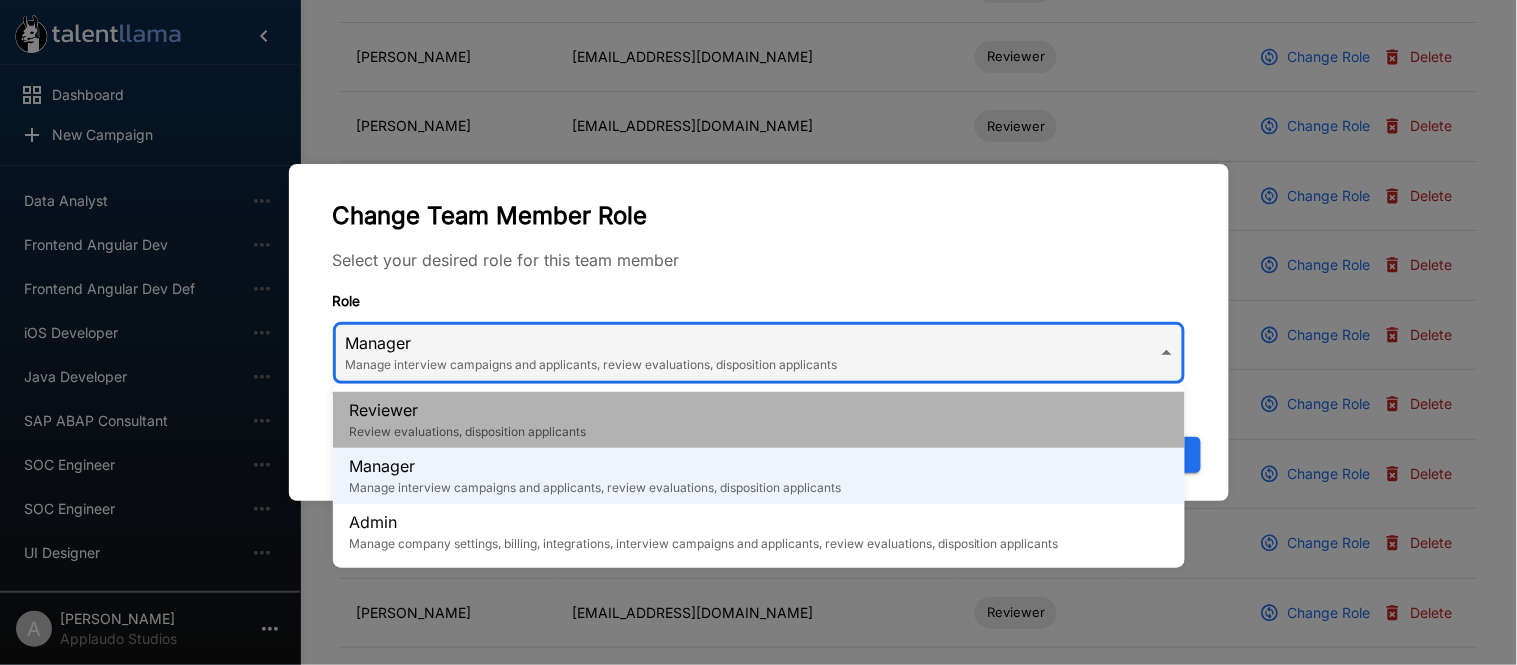 type on "********" 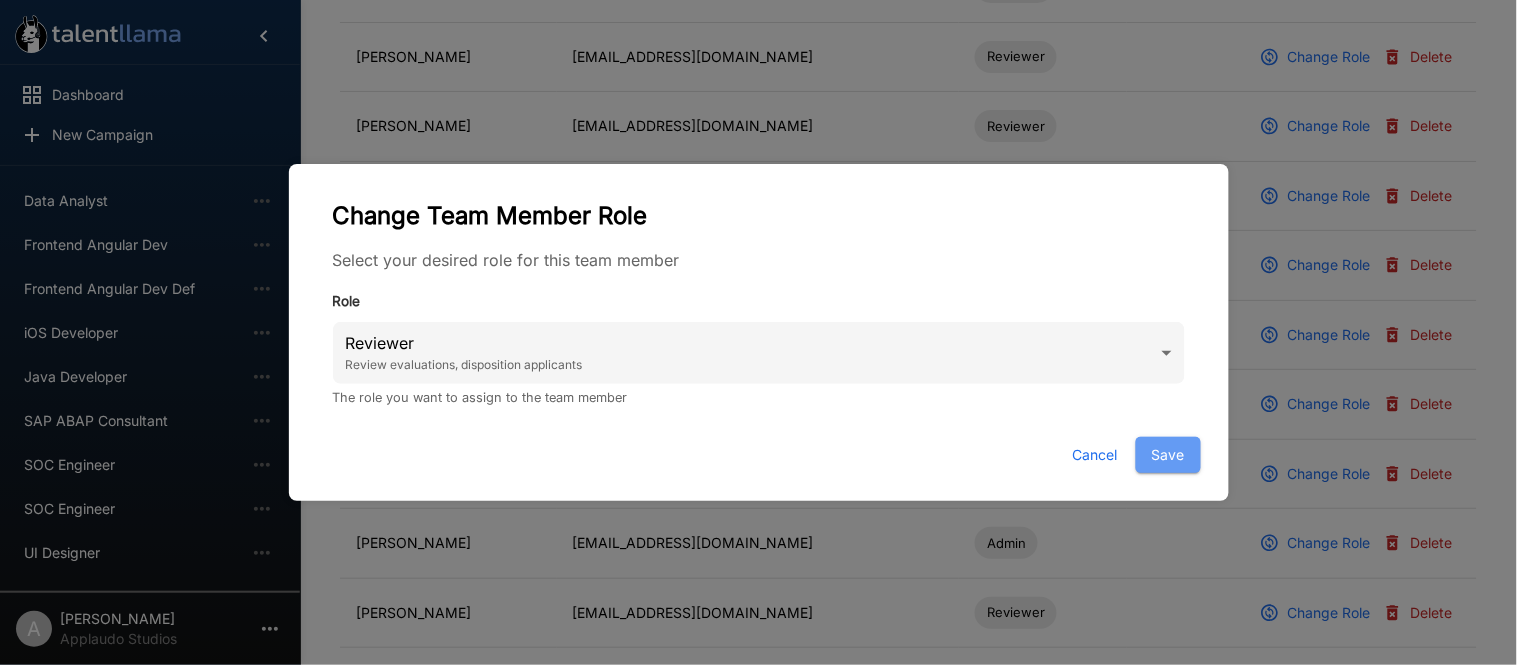 click on "Save" at bounding box center (1168, 455) 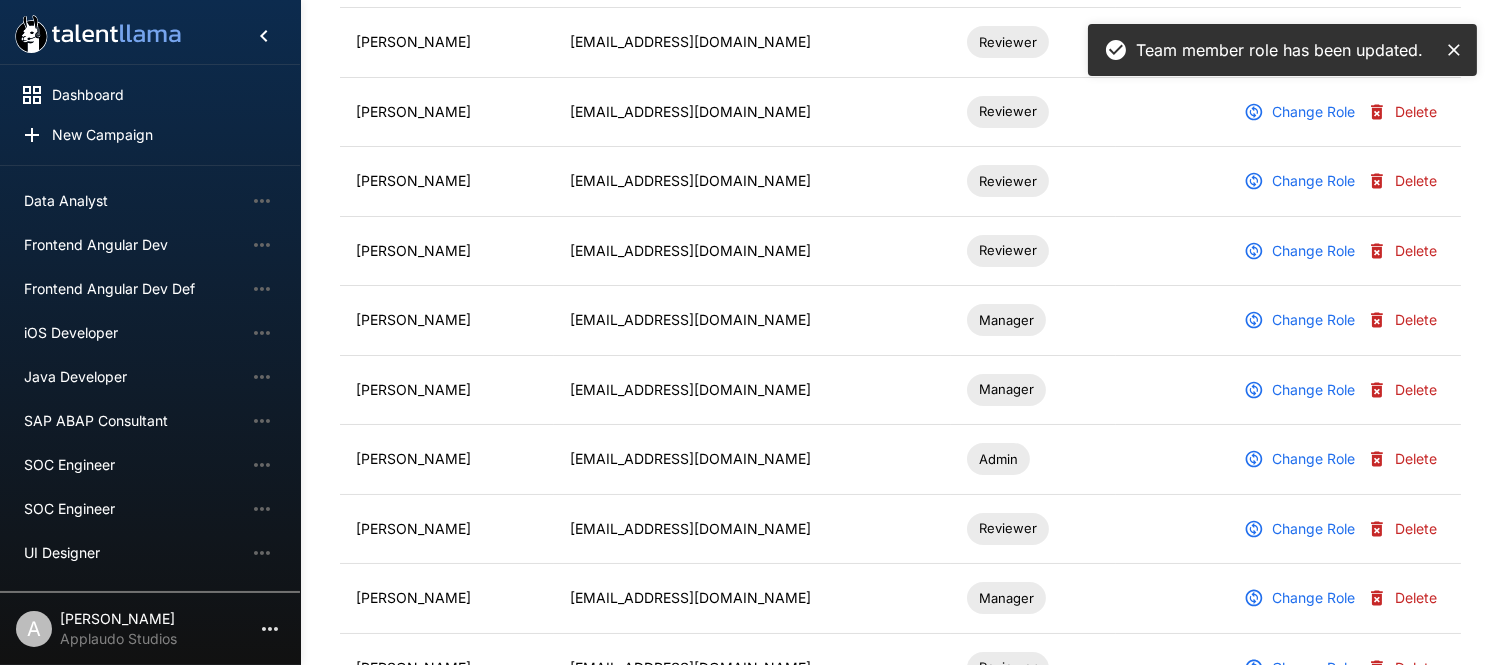 scroll, scrollTop: 441, scrollLeft: 0, axis: vertical 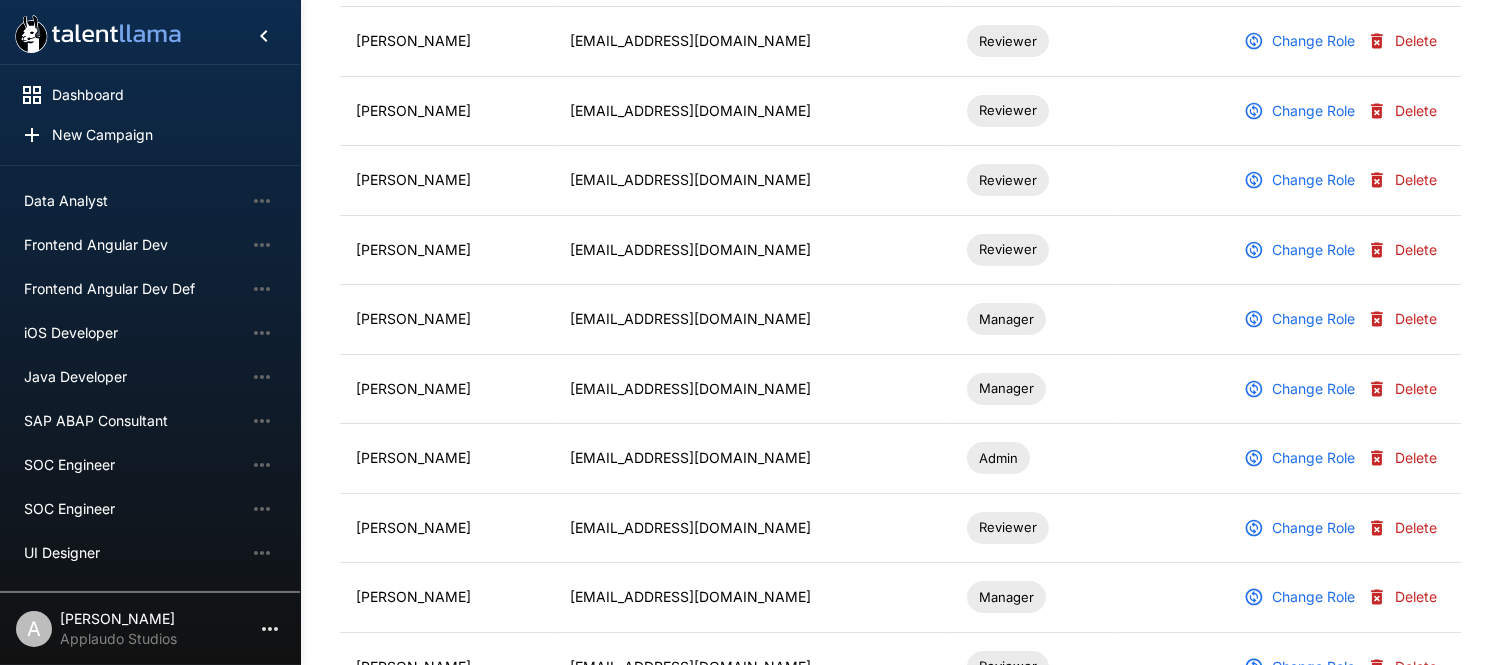 click on "Change Role" at bounding box center (1301, 319) 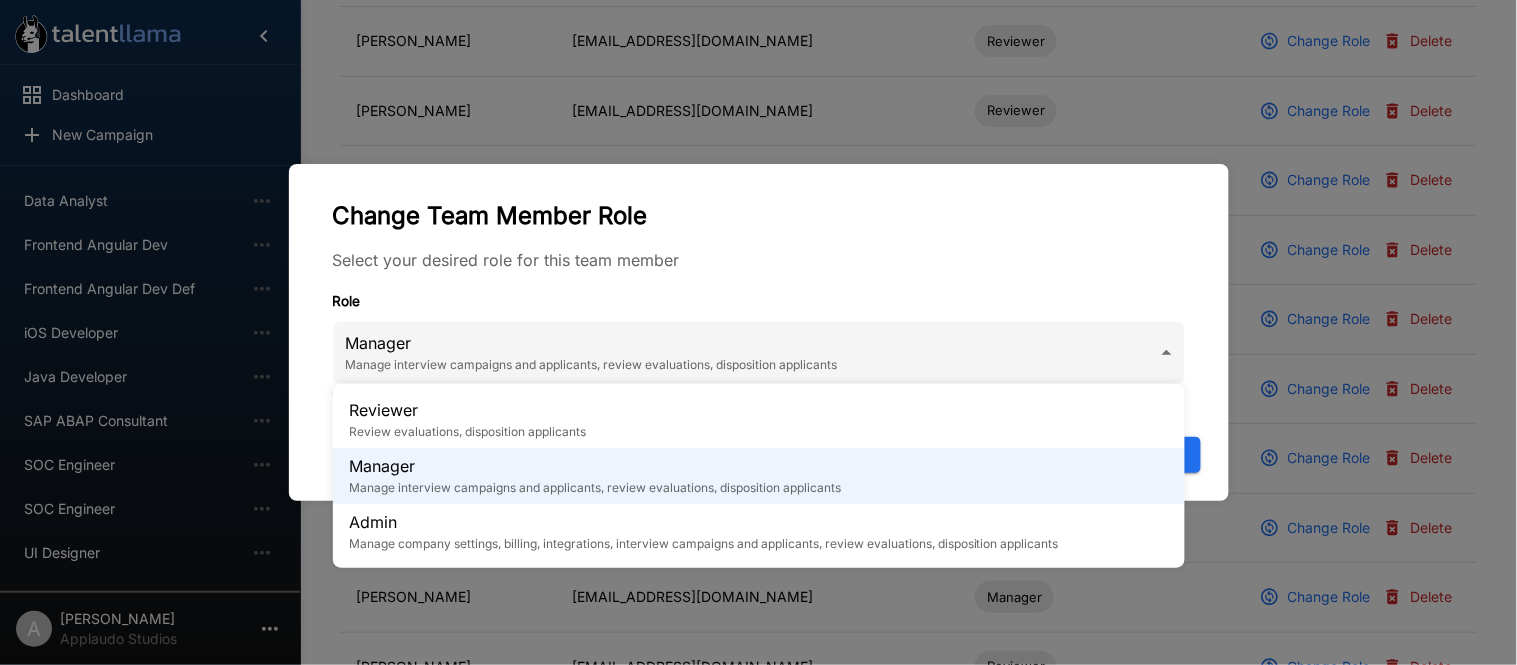 click on "Dashboard New Campaign Active 2 HubSpot Solutions Strategist Lead Mechanical Design Engineer for Automation Systems Paused 10 Android Developer Data Analyst Frontend Angular Dev Frontend Angular Dev Def iOS Developer Java Developer SAP ABAP Consultant SOC Engineer SOC Engineer UI Designer A Alejandra Mena Applaudo Studios Admin Profile Team Notifications Branding Domains Team Members (13) Invitations (0) Invite Team Member Name Email Role Marlene Portillo aportillo@applaudostudios.com Manager Change Role Delete Miguel Benitez mbenitez@applaudostudios.com Reviewer Change Role Delete Erick Alvarenga ealvarenga@applaudostudios.com Reviewer Change Role Delete Jairo Urbina jurbina@applaudostudios.com Reviewer Change Role Delete Ariel Millahuel lmillahuel@applaudostudios.com Reviewer Change Role Delete Carlos Lopez clopez@applaudostudios.com Reviewer Change Role Delete Roberto Escalon rescalon@applaudostudios.com Manager Change Role Delete Nathalia Cuellar ancuellar@applaudostudios.com Manager Change Role Delete" at bounding box center [766, -109] 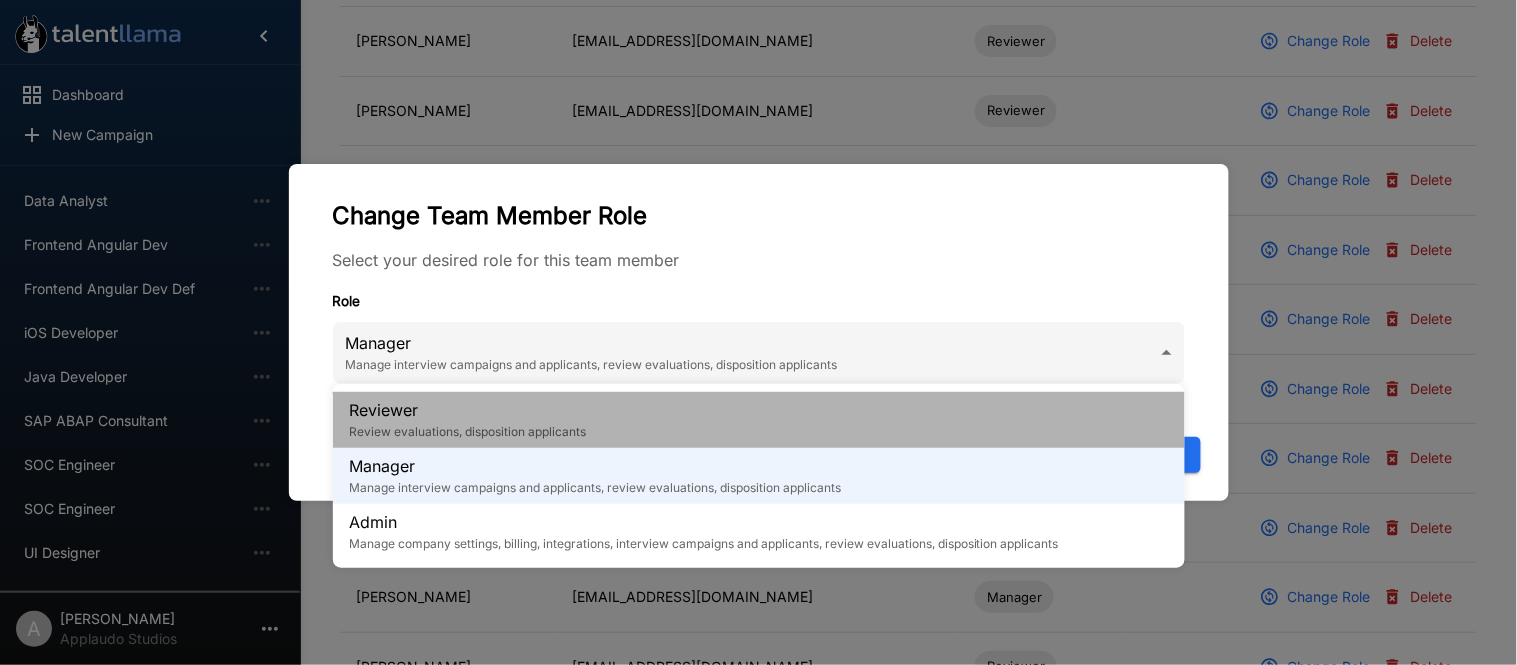 click on "Reviewer Review evaluations, disposition applicants" at bounding box center (759, 420) 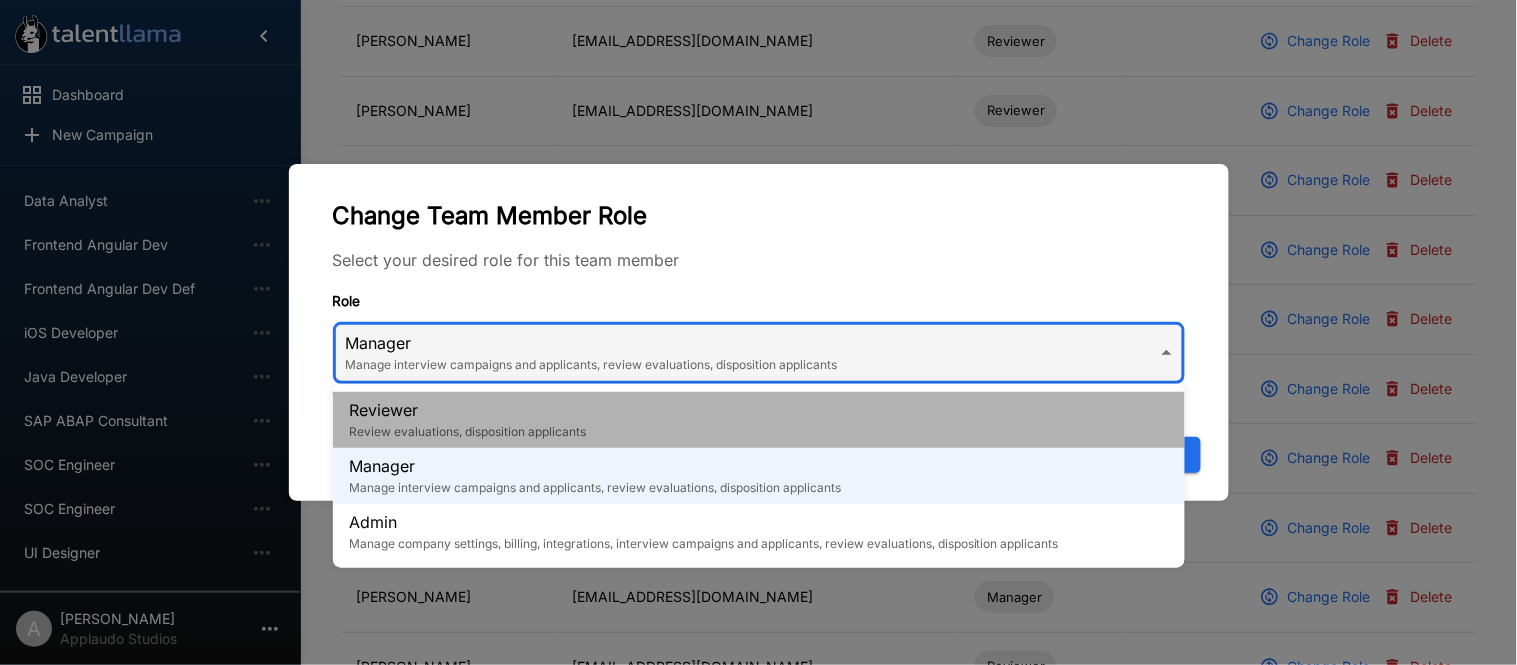 type on "********" 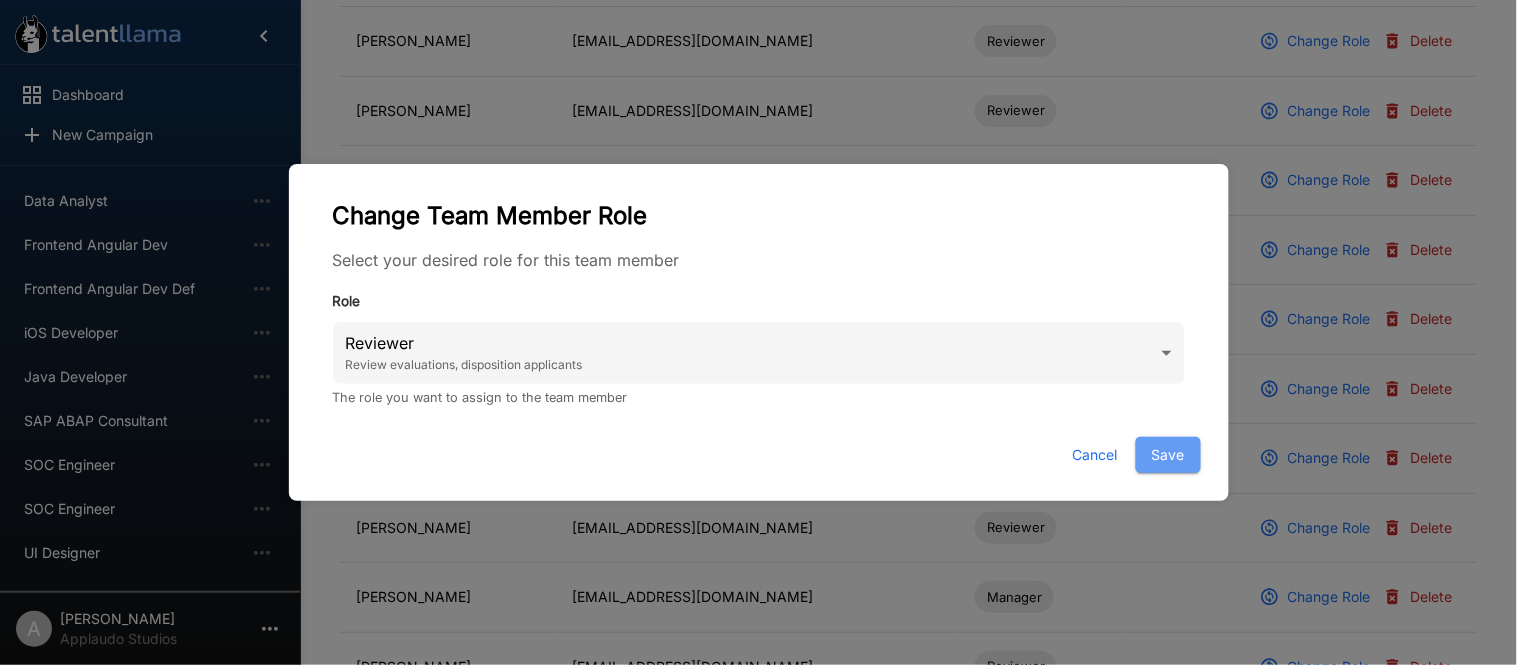 click on "Save" at bounding box center (1168, 455) 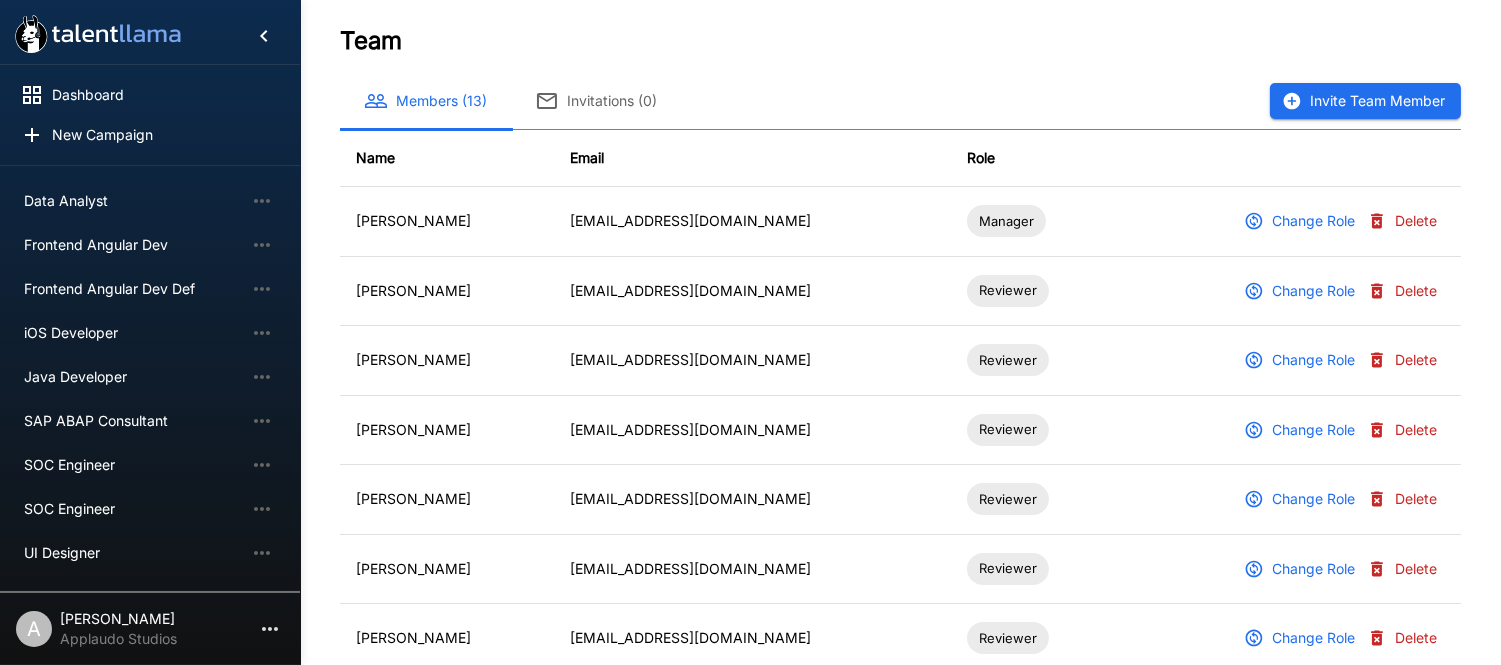 scroll, scrollTop: 0, scrollLeft: 0, axis: both 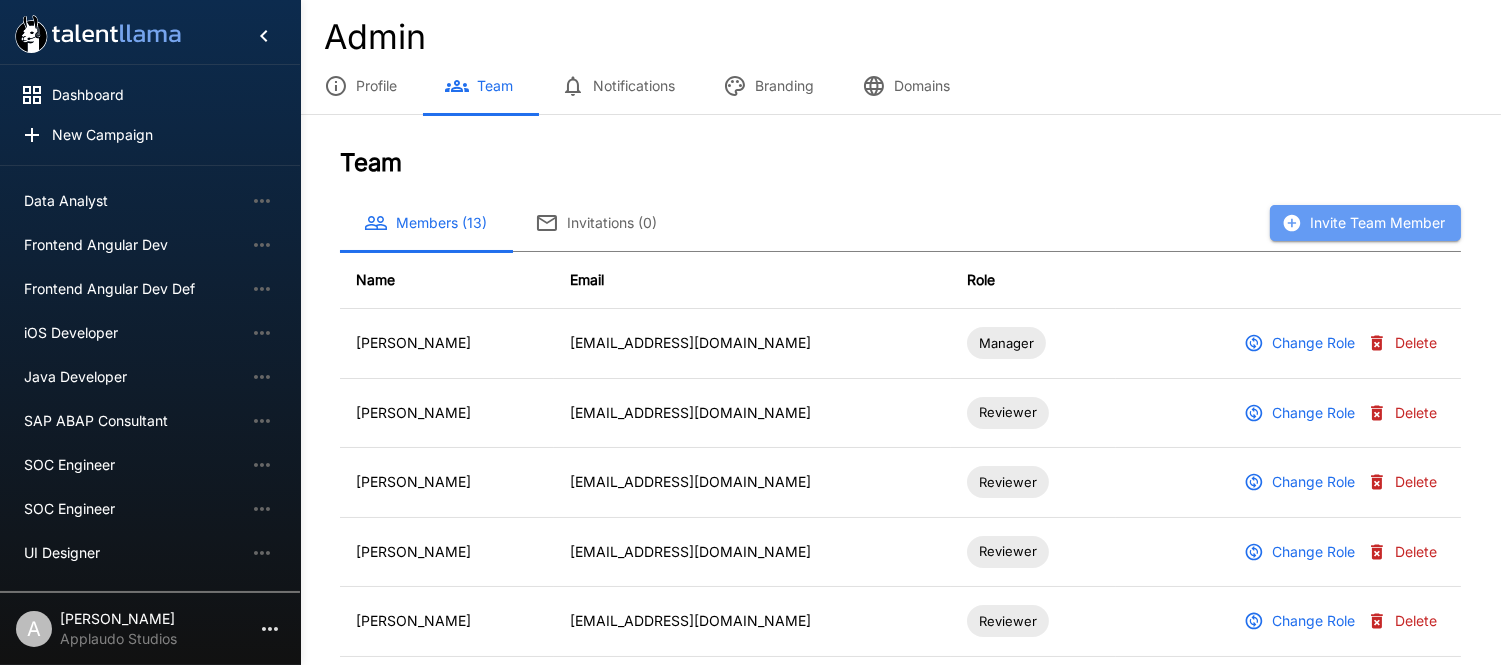 click on "Invite Team Member" at bounding box center [1365, 223] 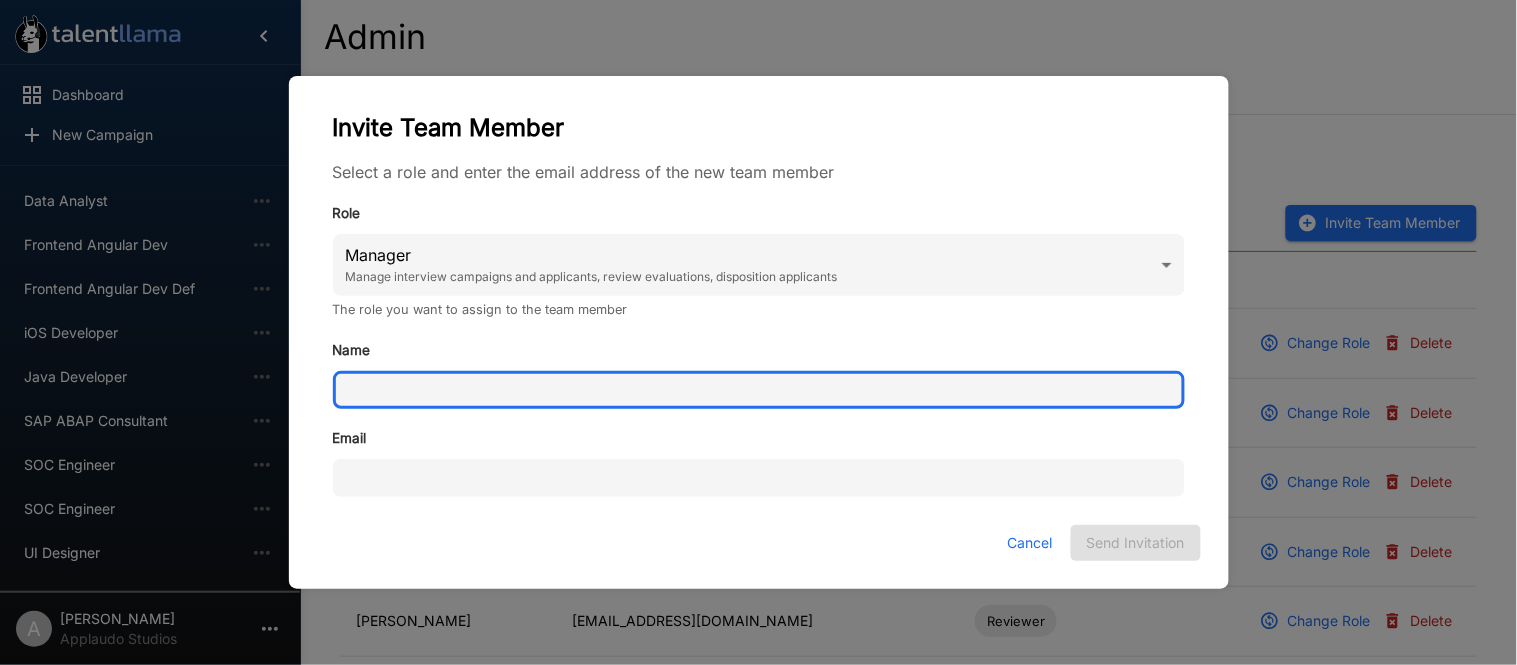click on "Name" at bounding box center [759, 390] 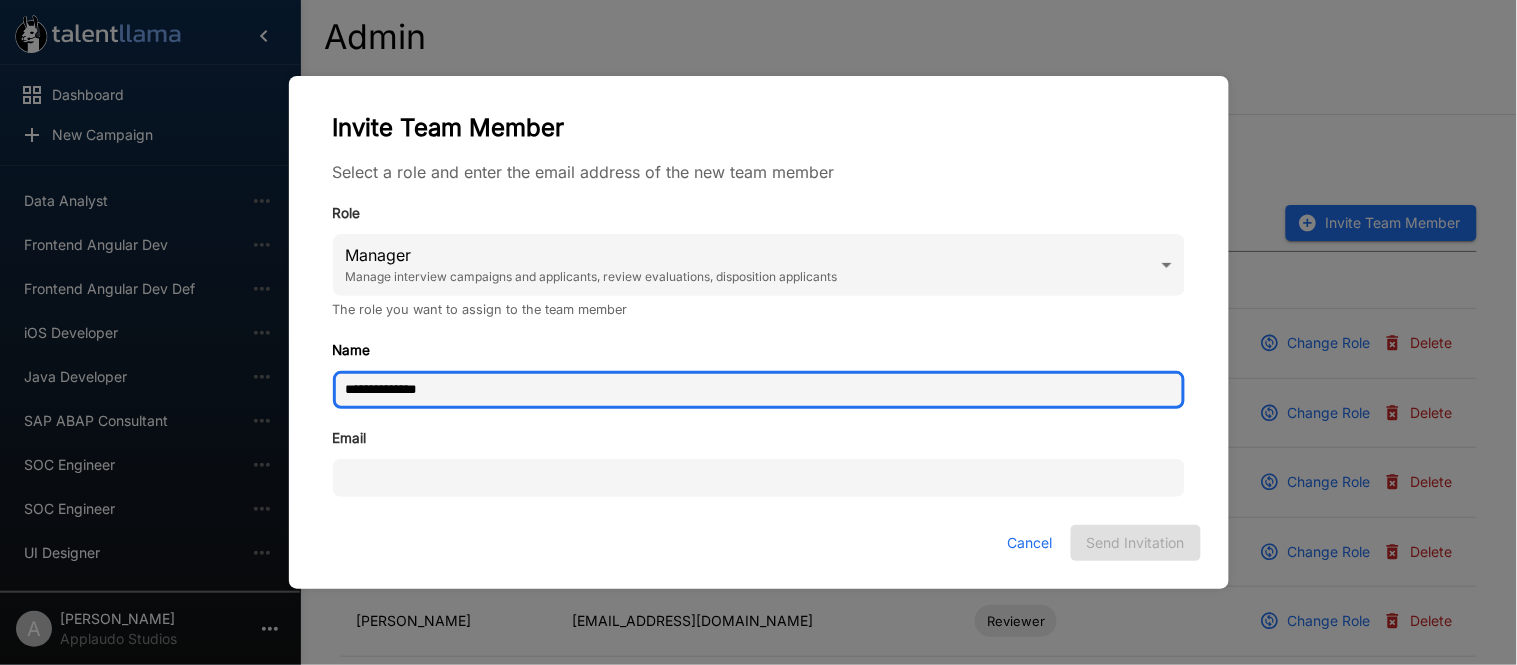 type on "**********" 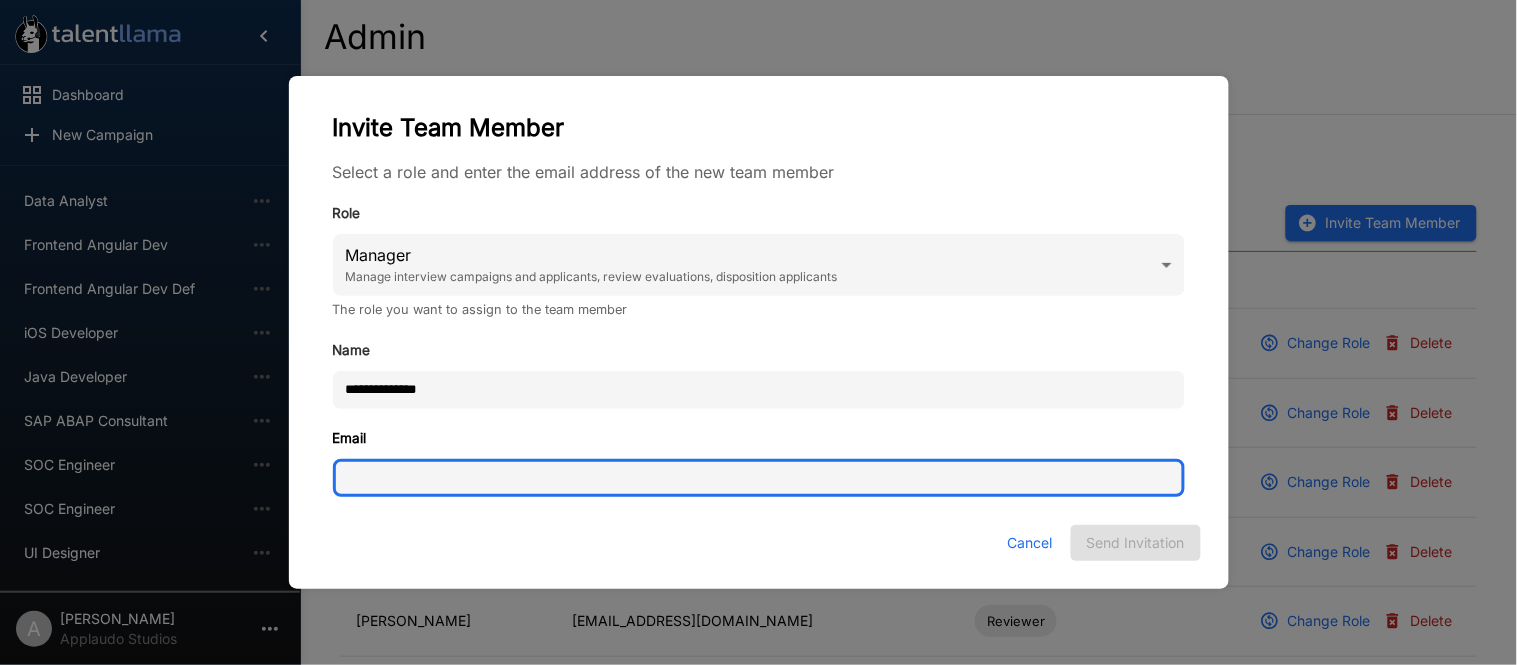 click on "Email" at bounding box center [759, 478] 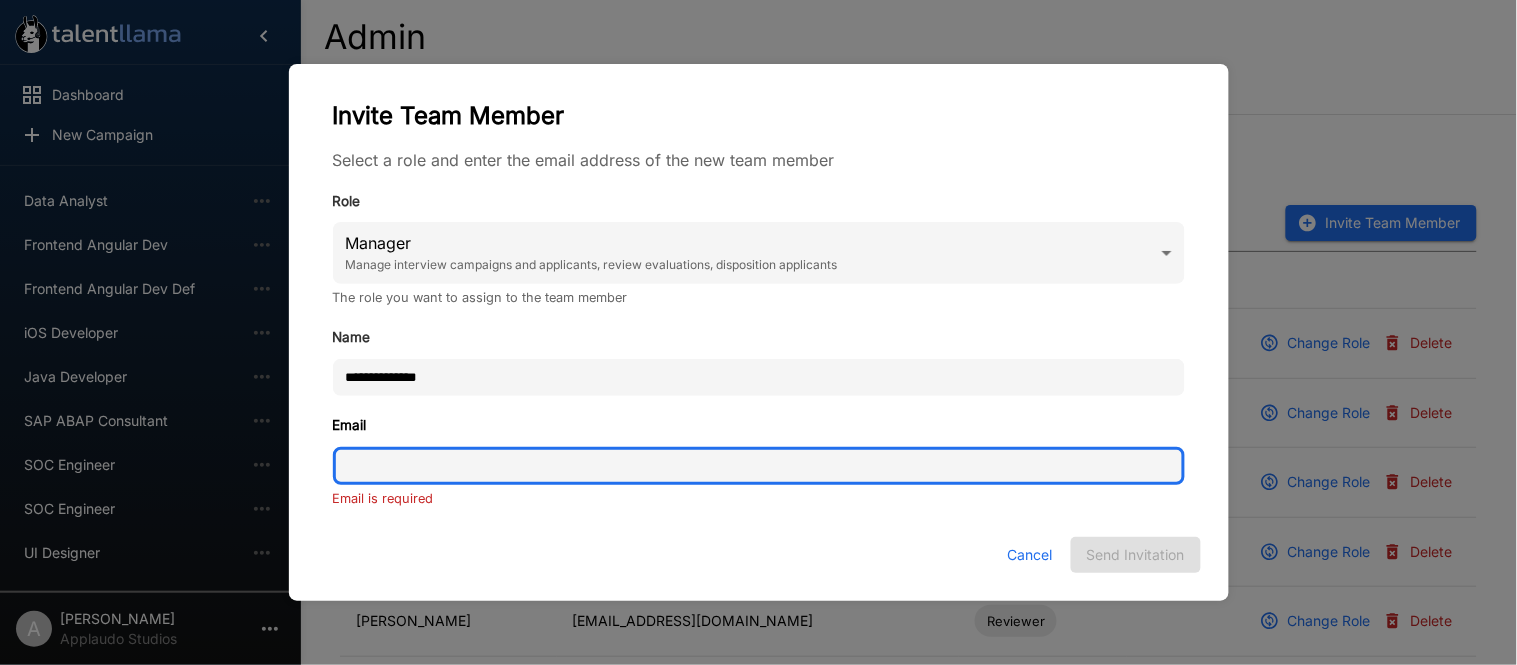 paste on "**********" 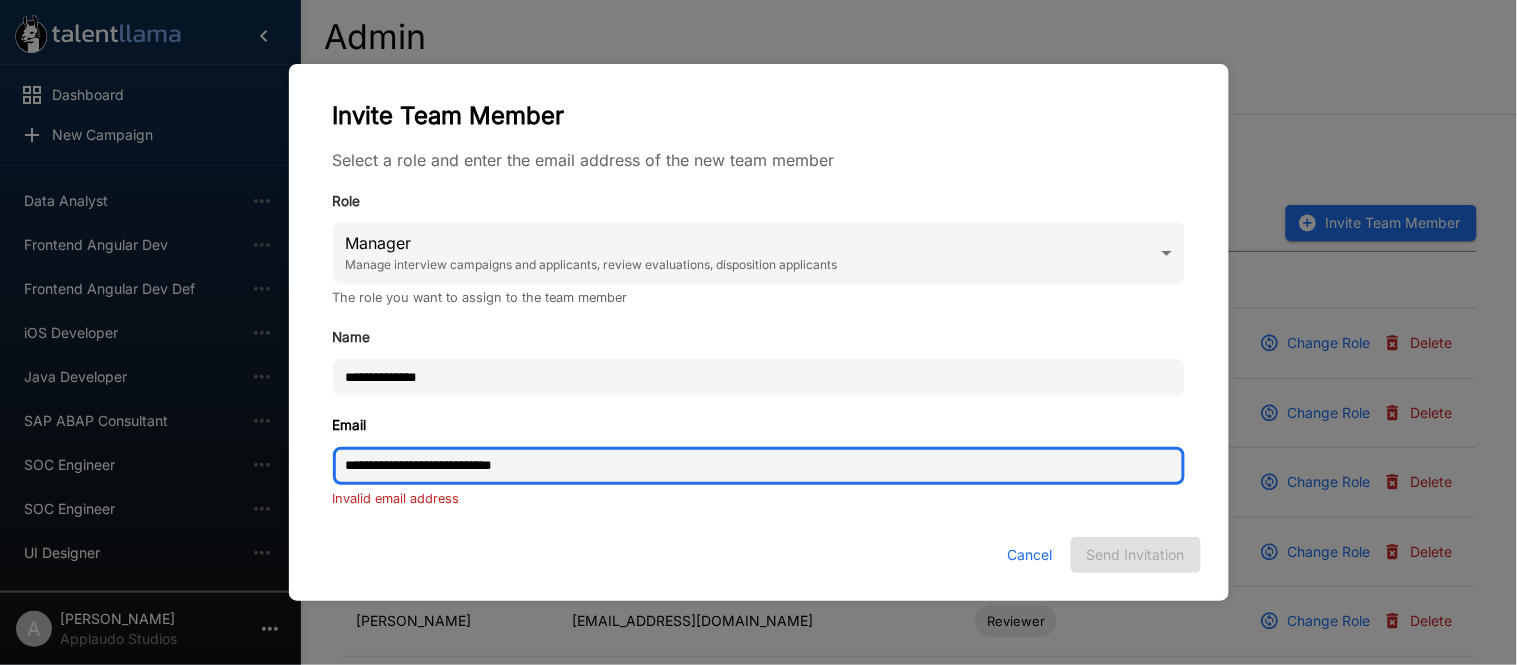 click on "**********" at bounding box center [759, 466] 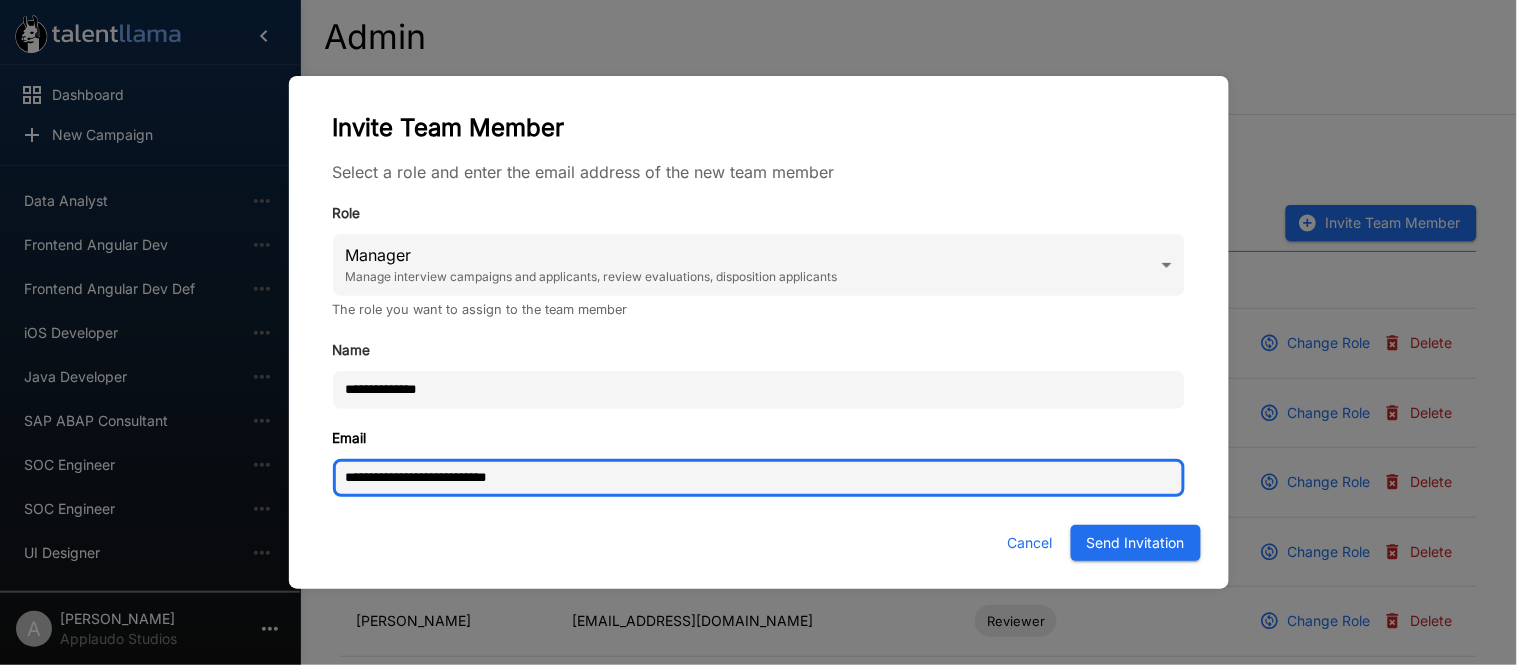type on "**********" 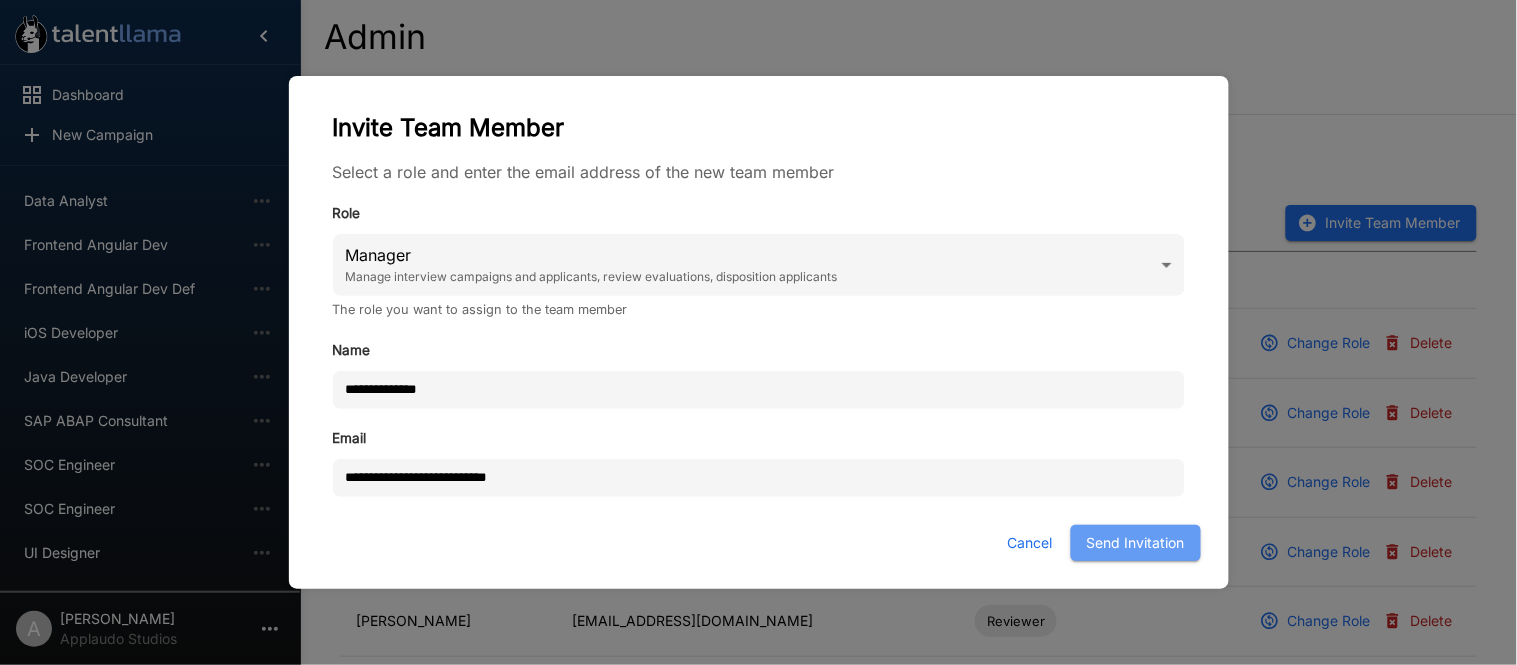click on "Send Invitation" at bounding box center [1136, 543] 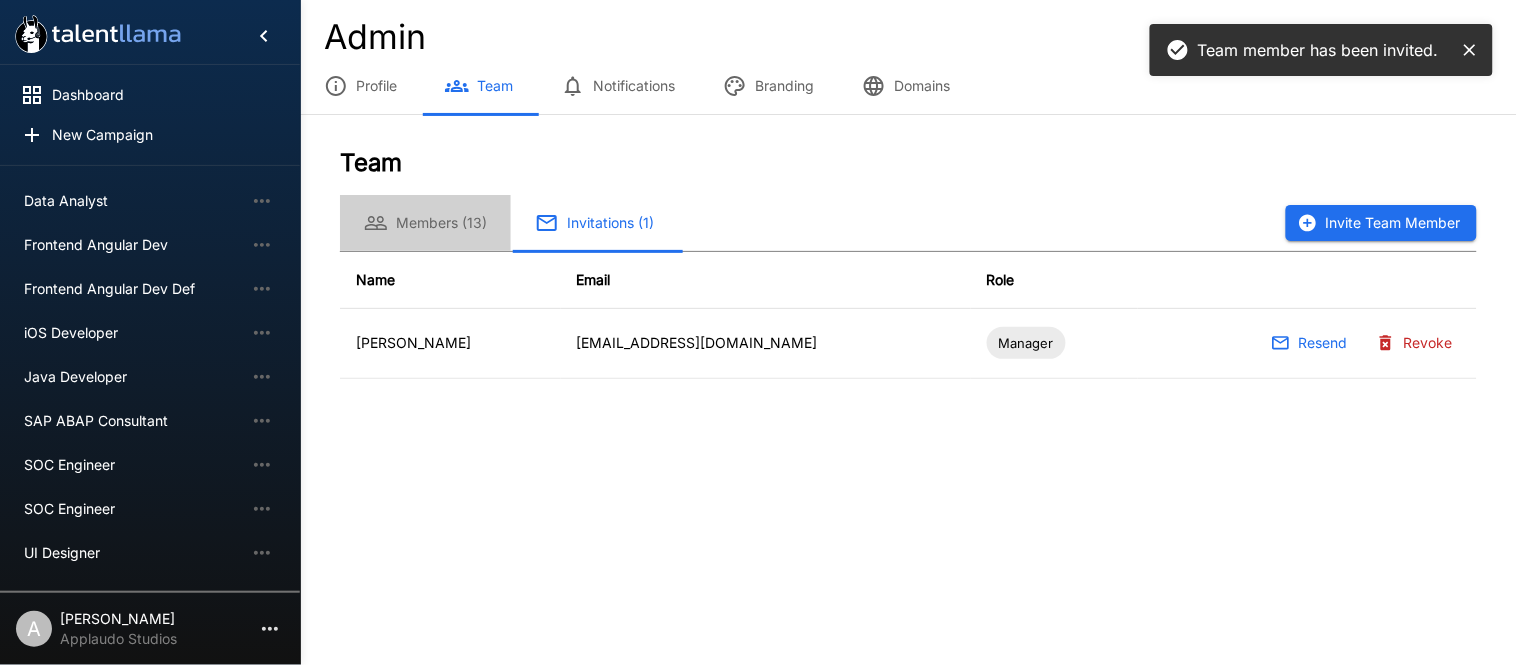 click on "Members (13)" at bounding box center [425, 223] 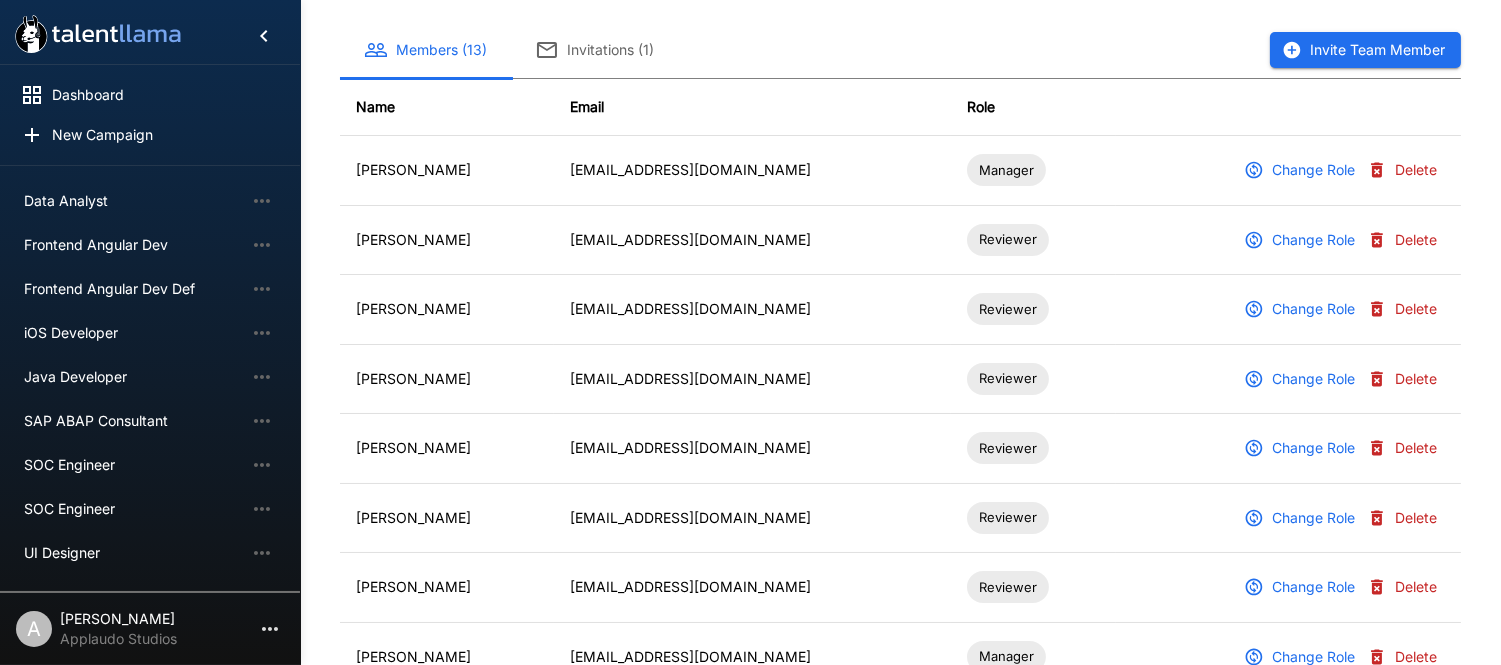 scroll, scrollTop: 0, scrollLeft: 0, axis: both 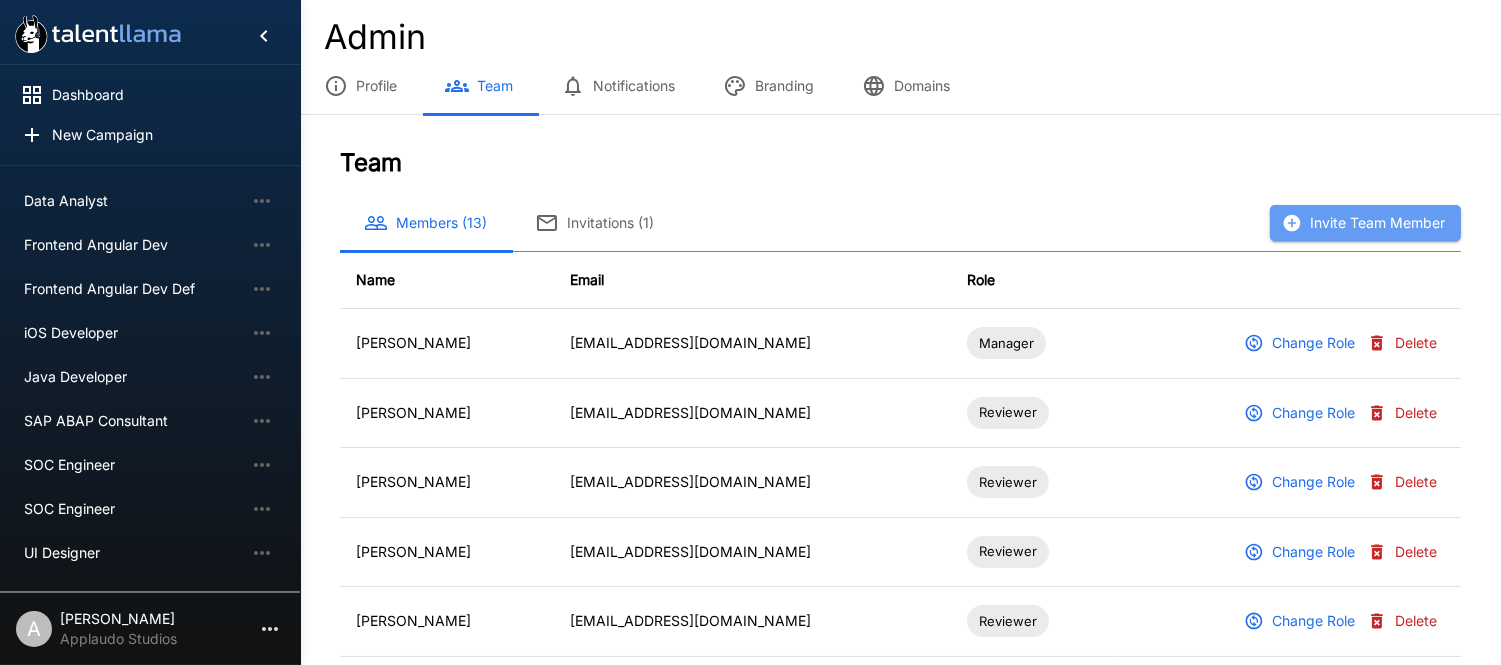 click on "Invite Team Member" at bounding box center (1365, 223) 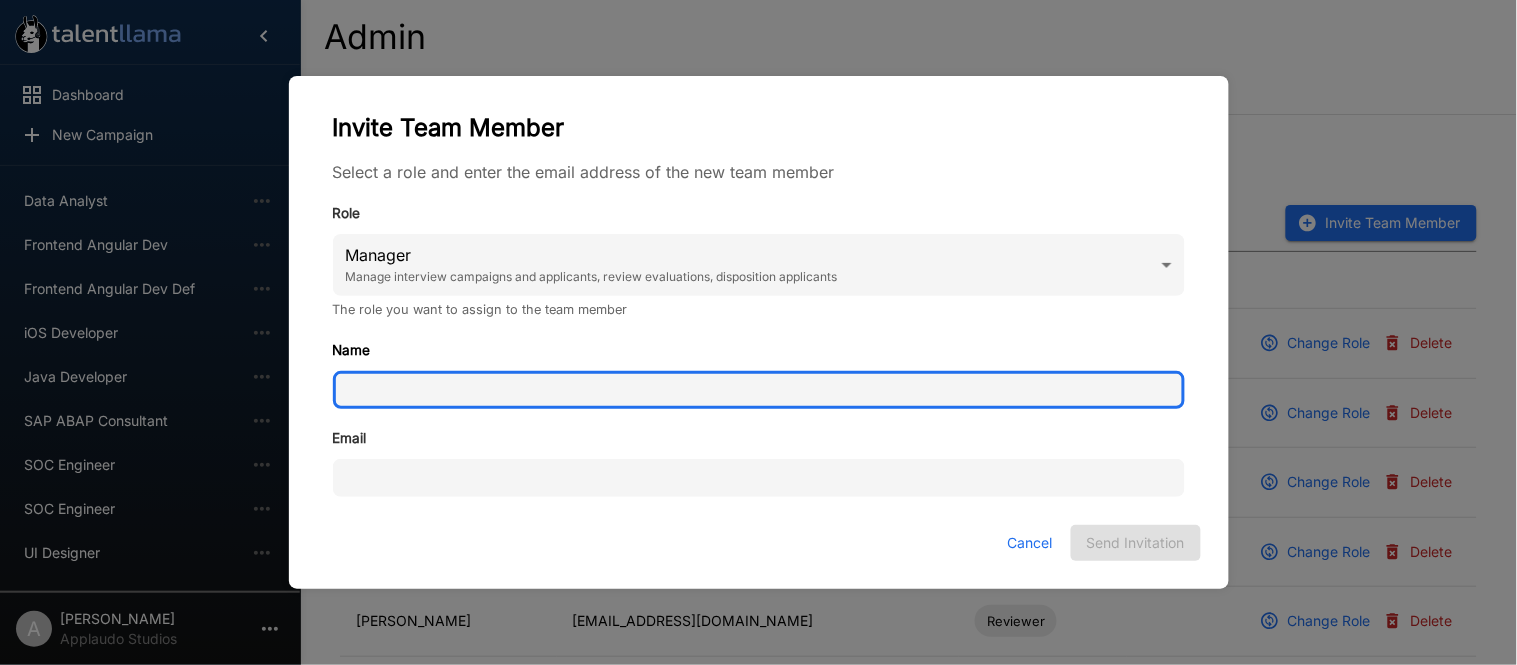 click on "Name" at bounding box center [759, 390] 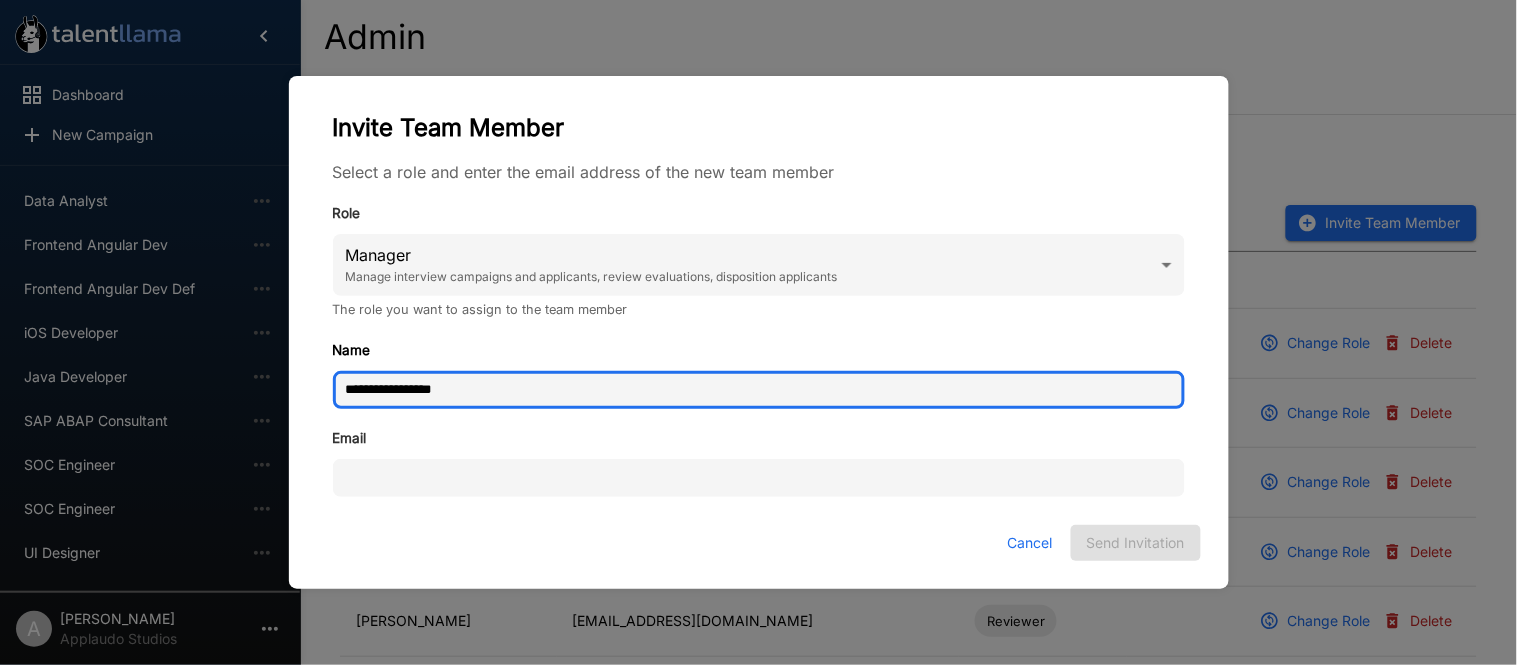 type on "**********" 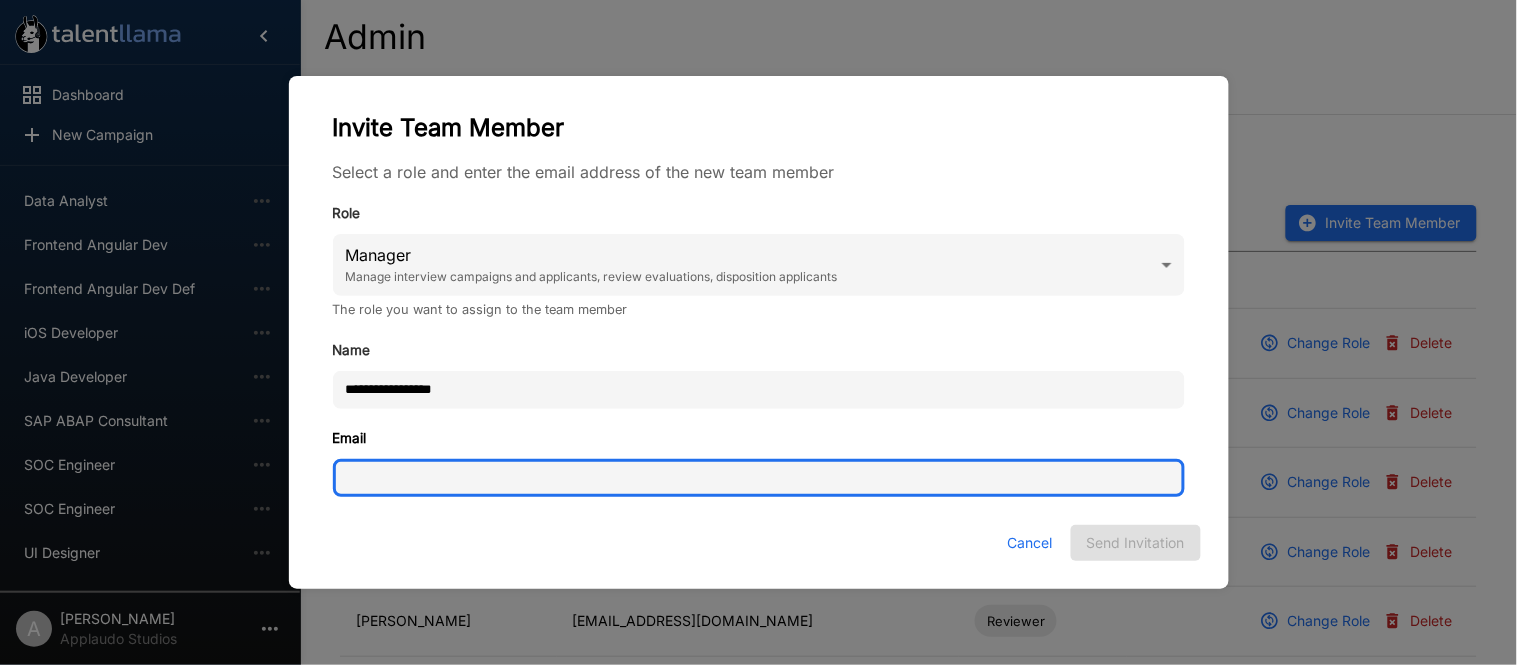 click on "Email" at bounding box center (759, 478) 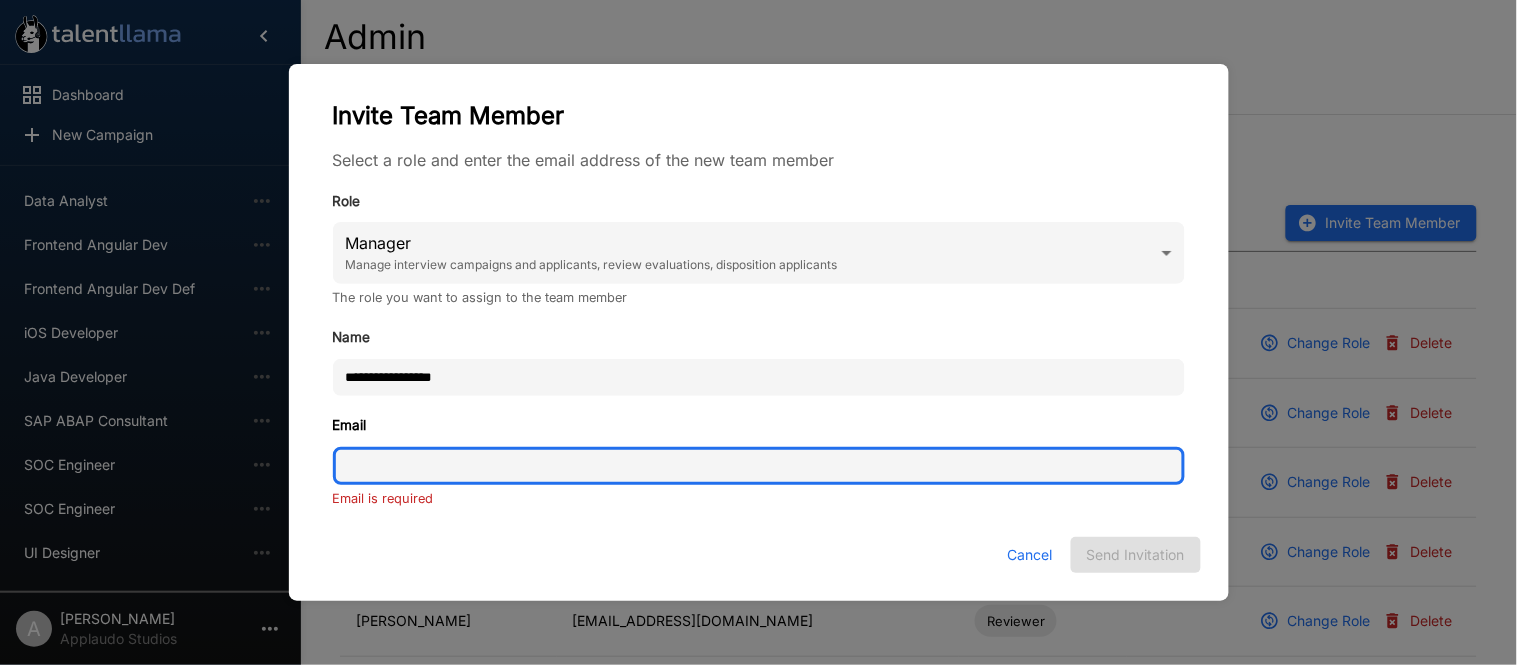 paste on "**********" 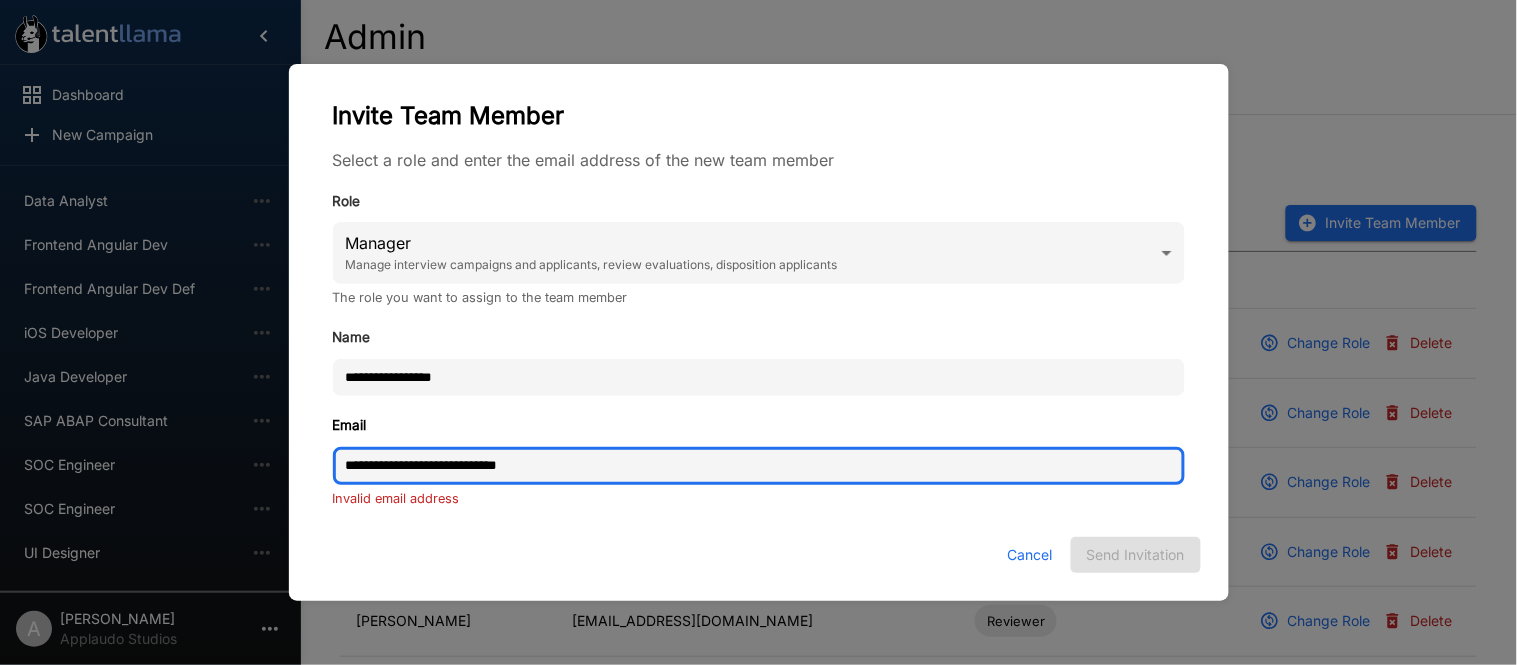 click on "**********" at bounding box center [759, 466] 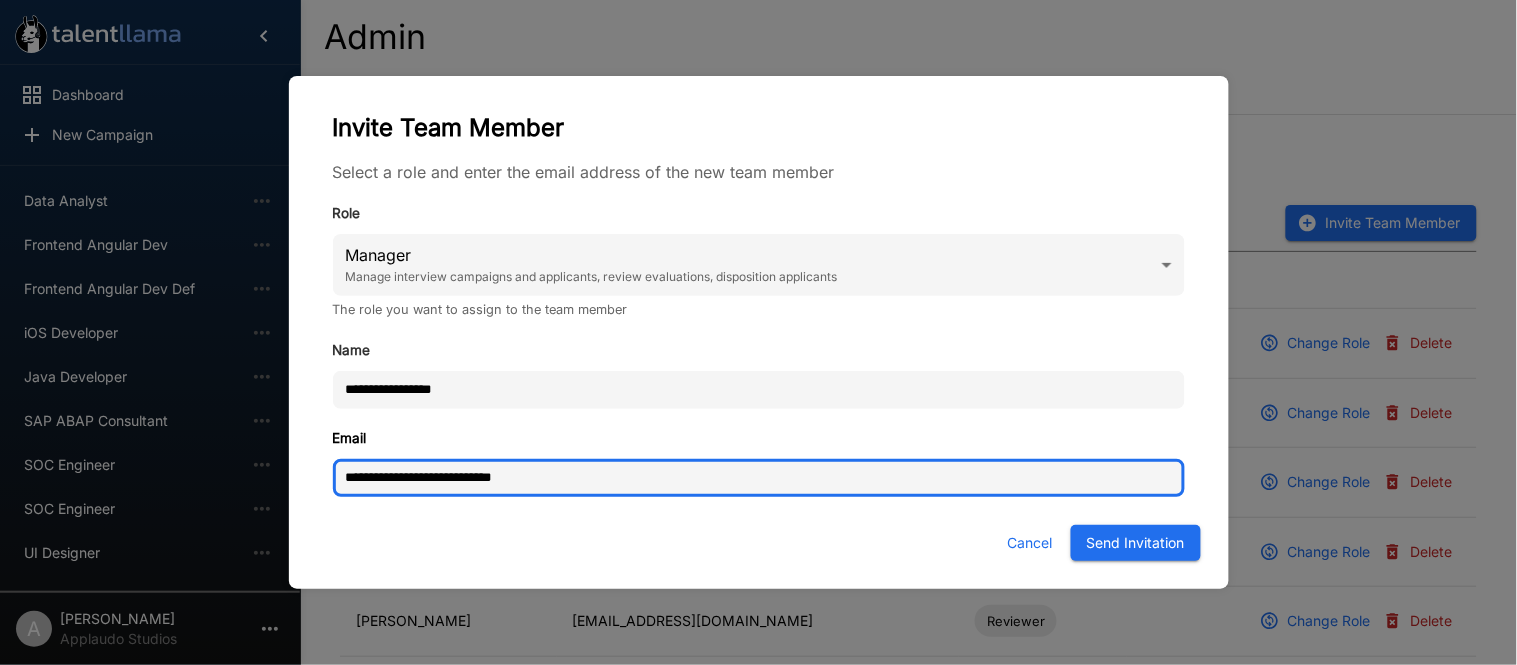 type on "**********" 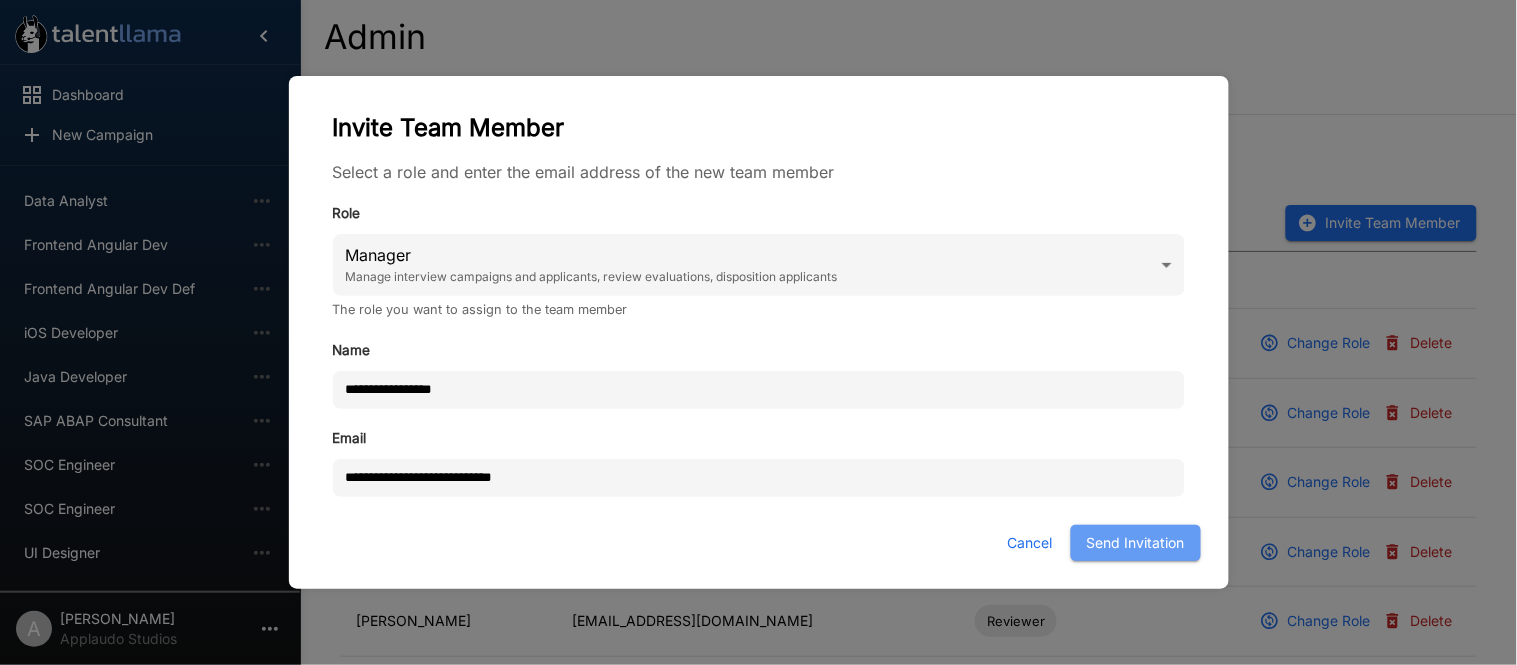 click on "Send Invitation" at bounding box center [1136, 543] 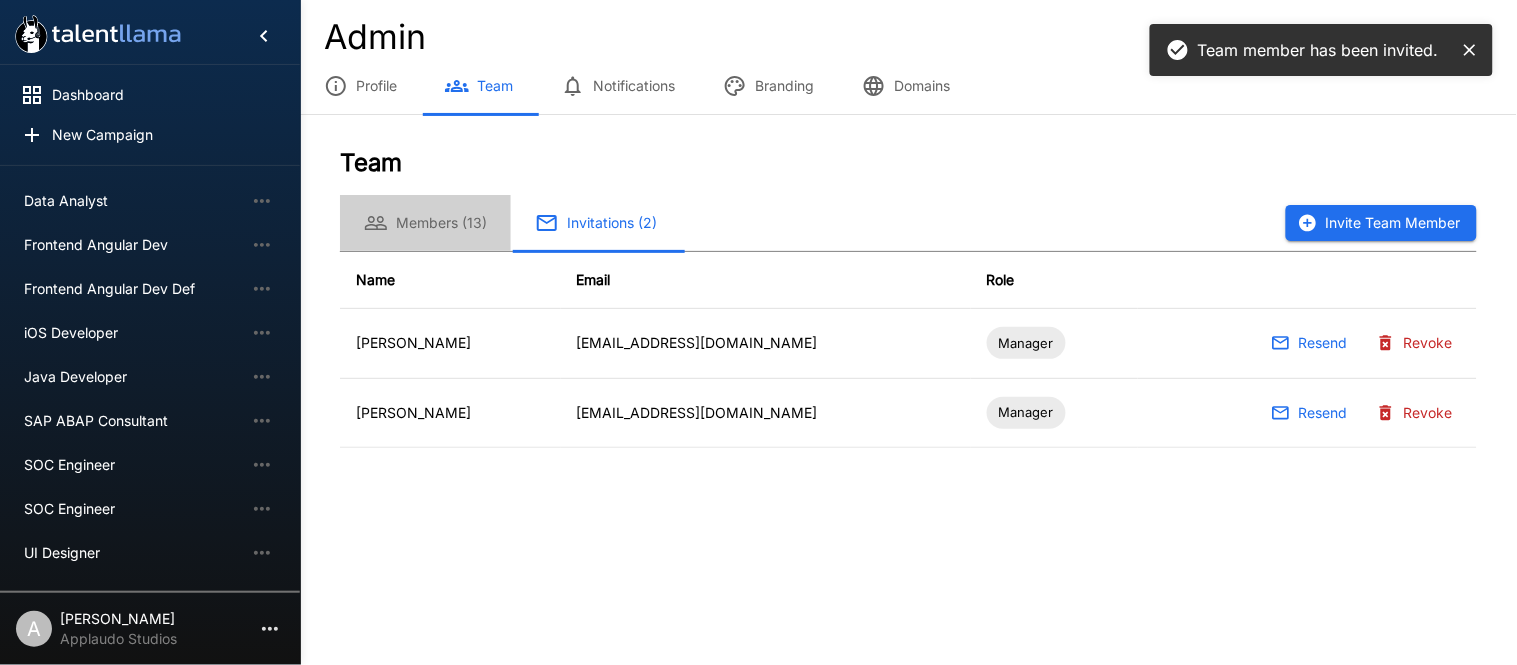 click on "Members (13)" at bounding box center [425, 223] 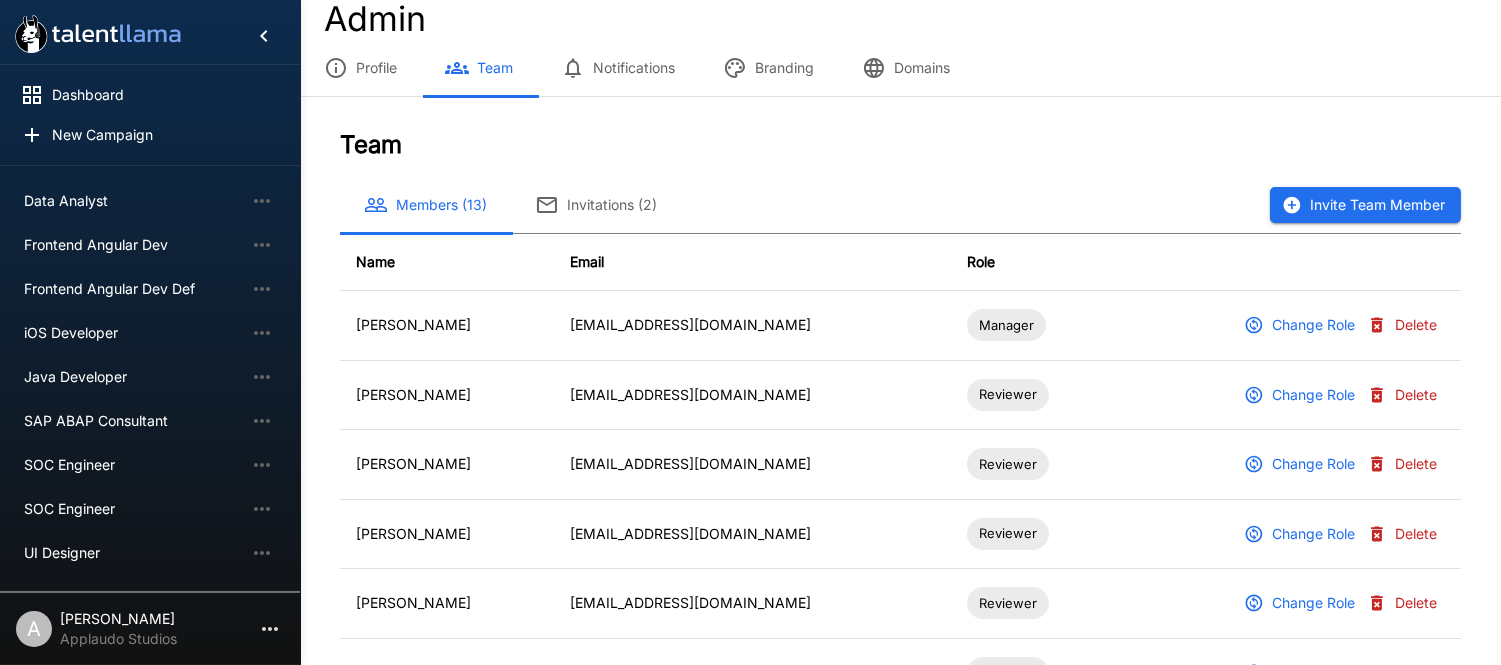 scroll, scrollTop: 0, scrollLeft: 0, axis: both 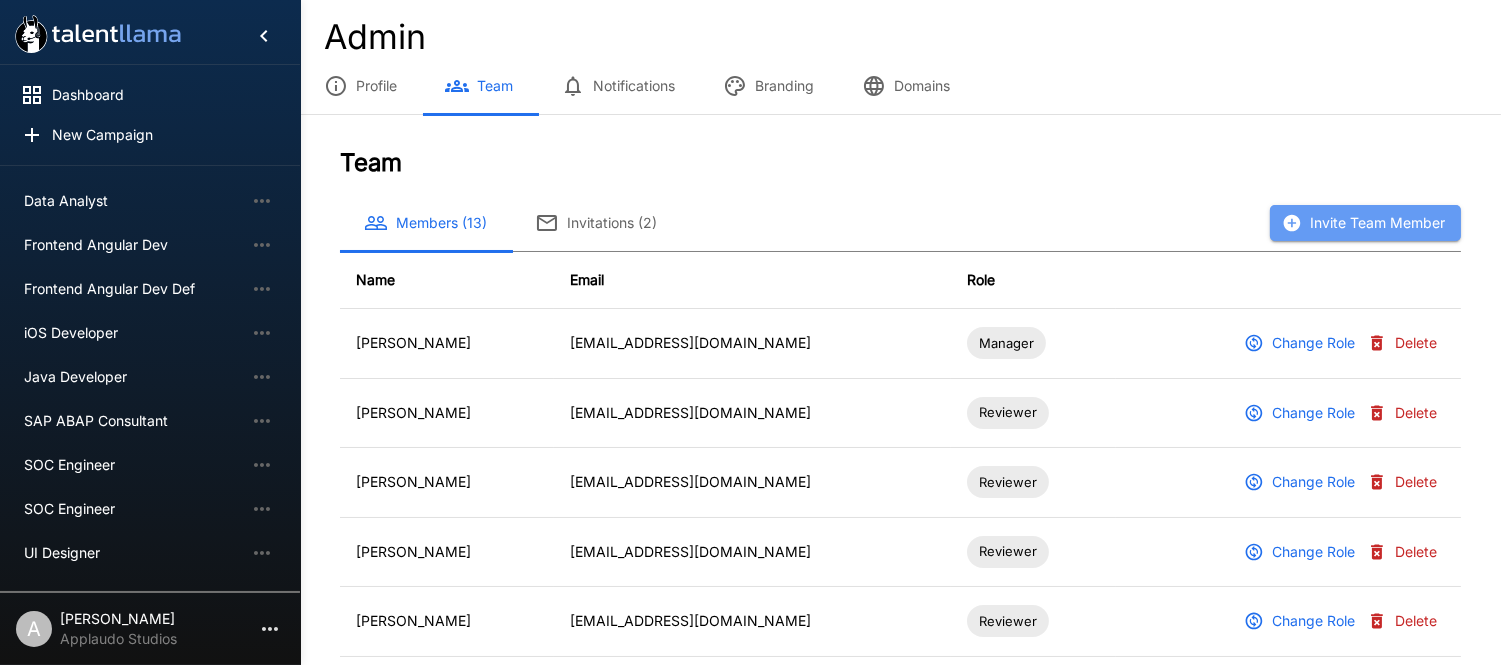 click on "Invite Team Member" at bounding box center [1365, 223] 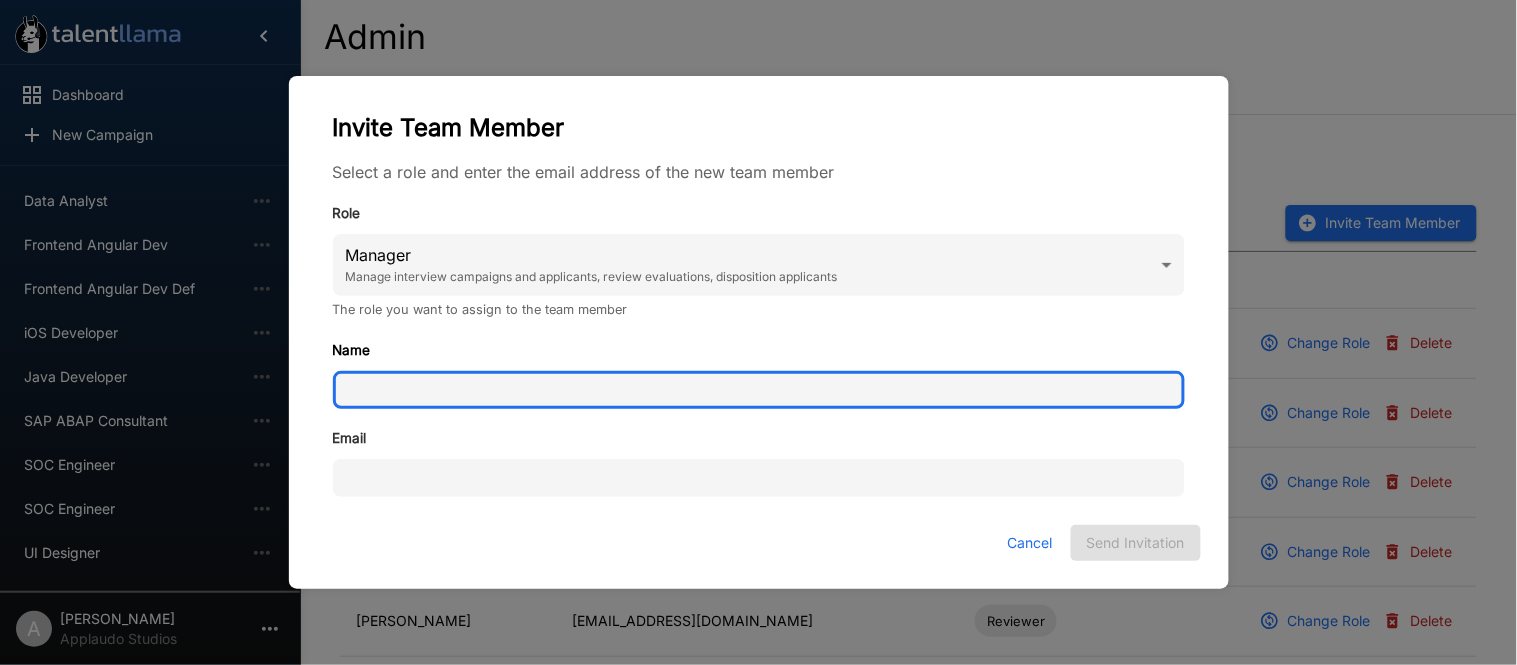 click on "Name" at bounding box center [759, 390] 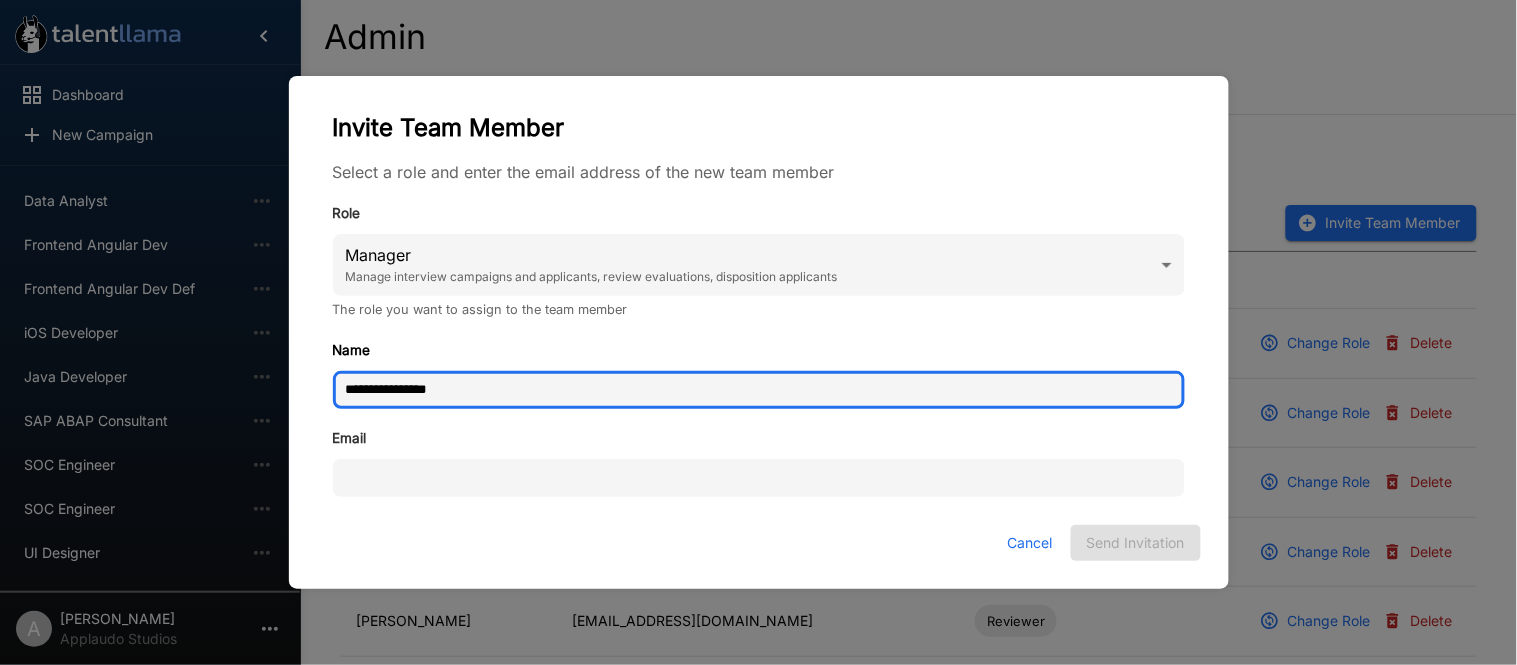 type on "**********" 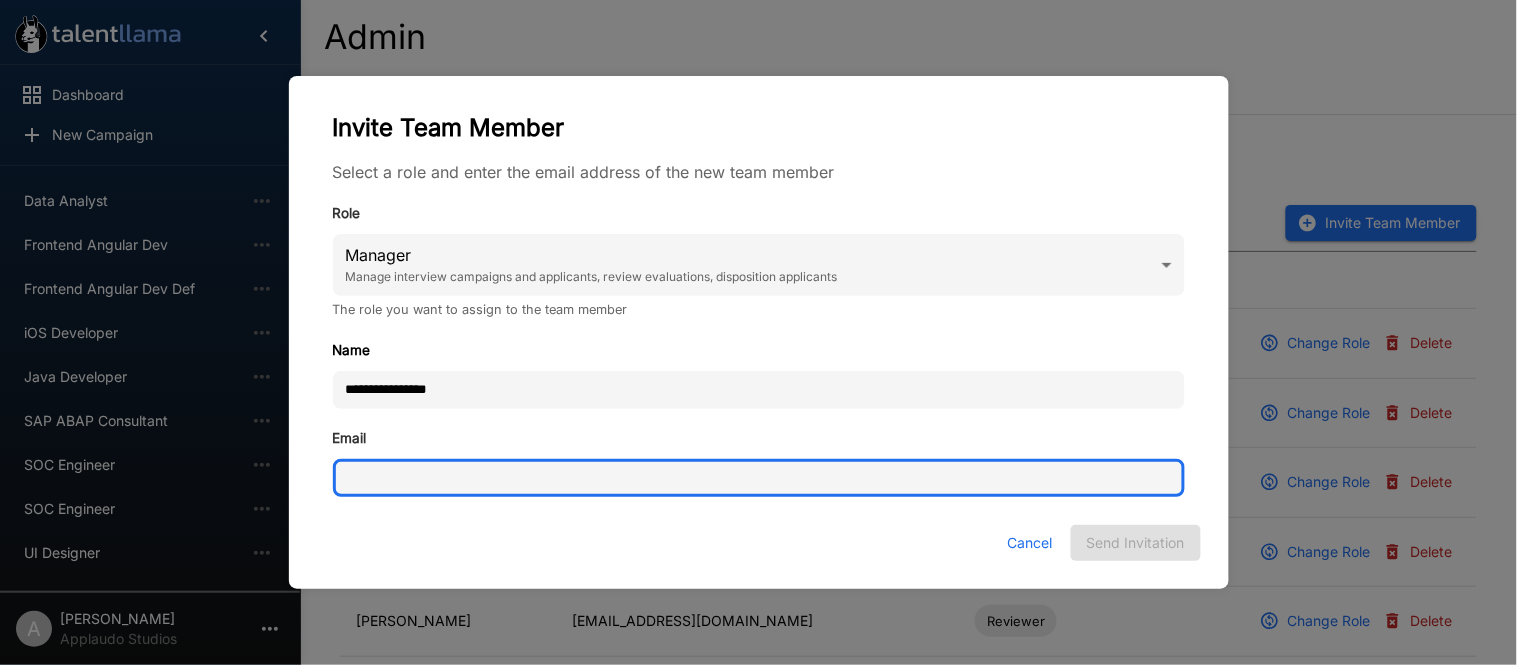 click on "Email" at bounding box center (759, 478) 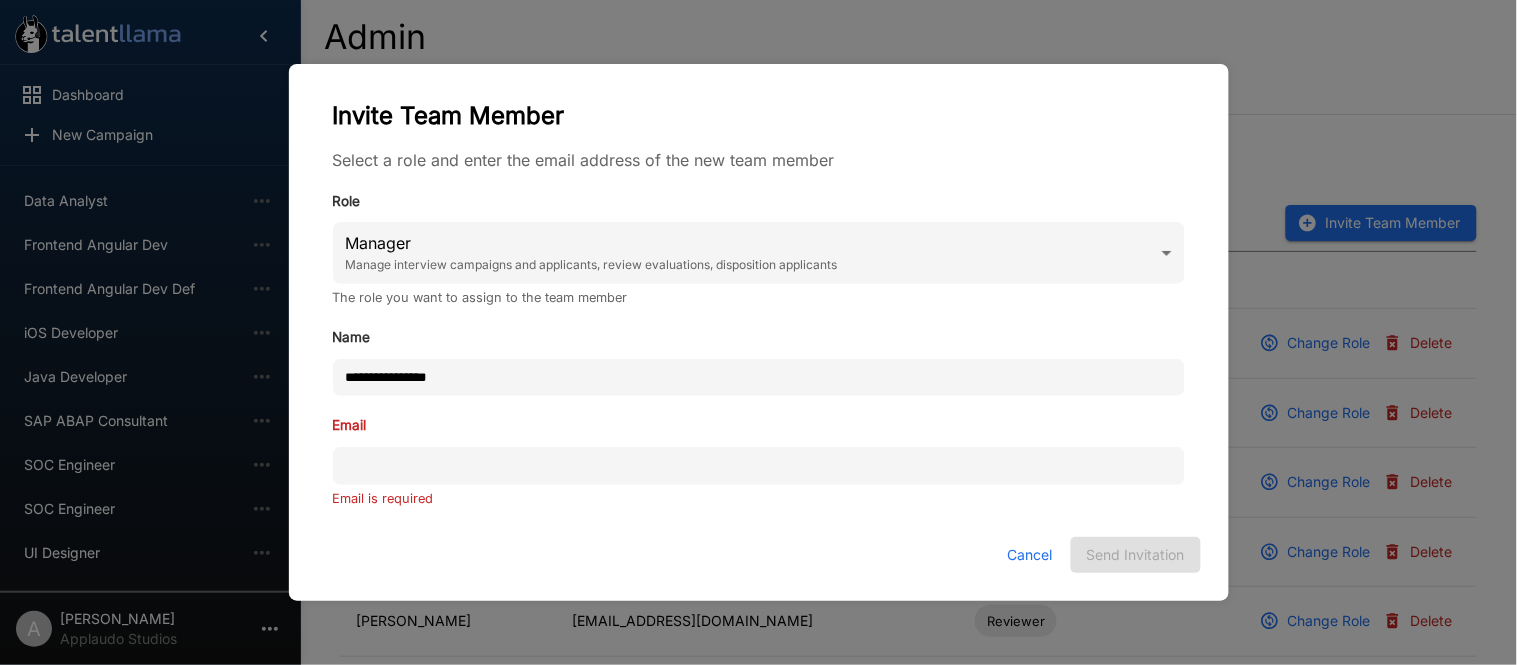click on "Role Manager Manage interview campaigns and applicants, review evaluations, disposition applicants **** The role you want to assign to the team member" at bounding box center (759, 240) 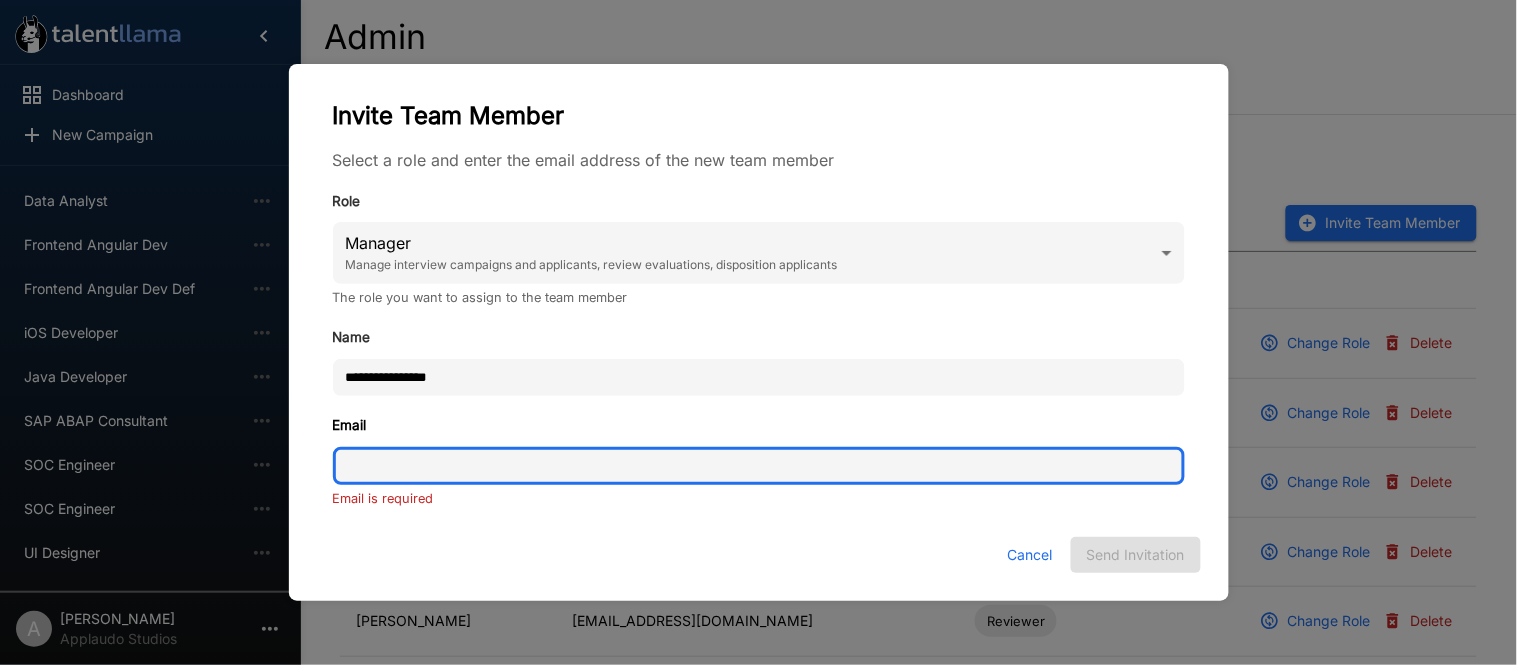 click on "Email" at bounding box center (759, 466) 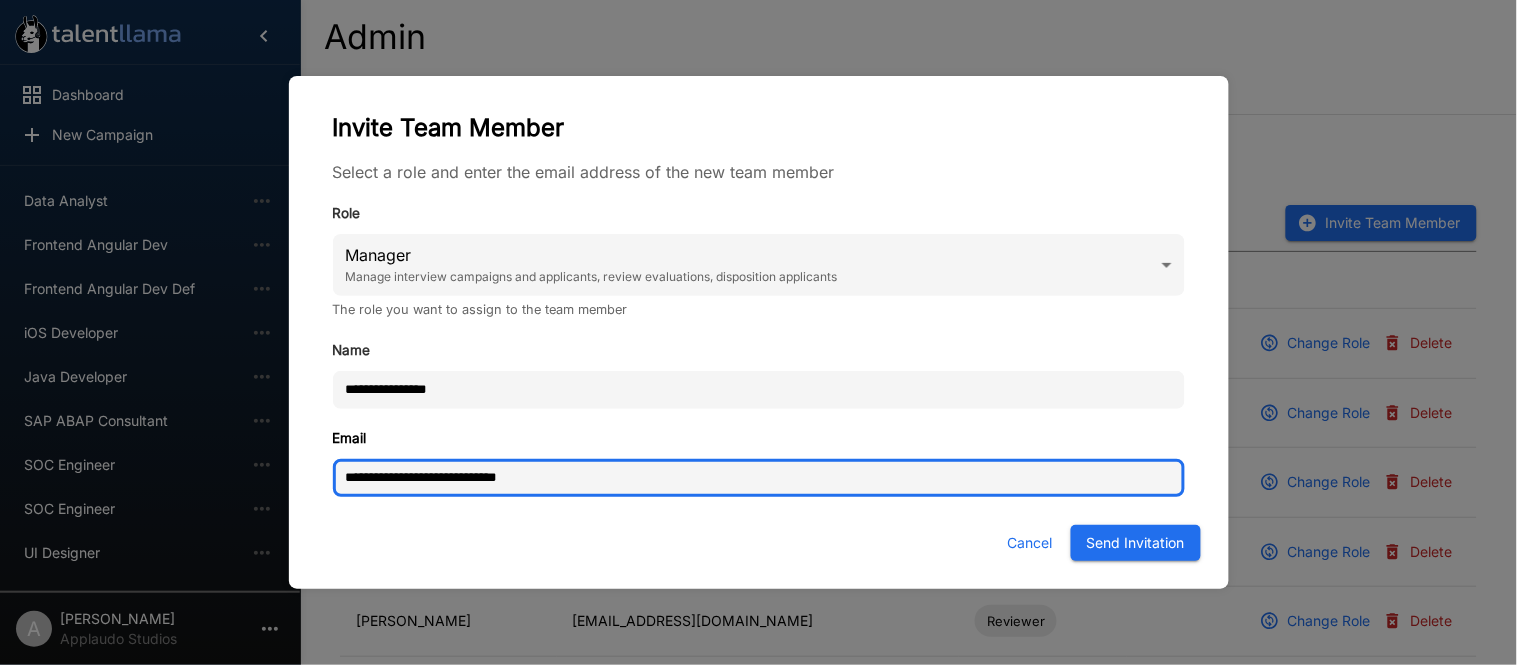 type on "**********" 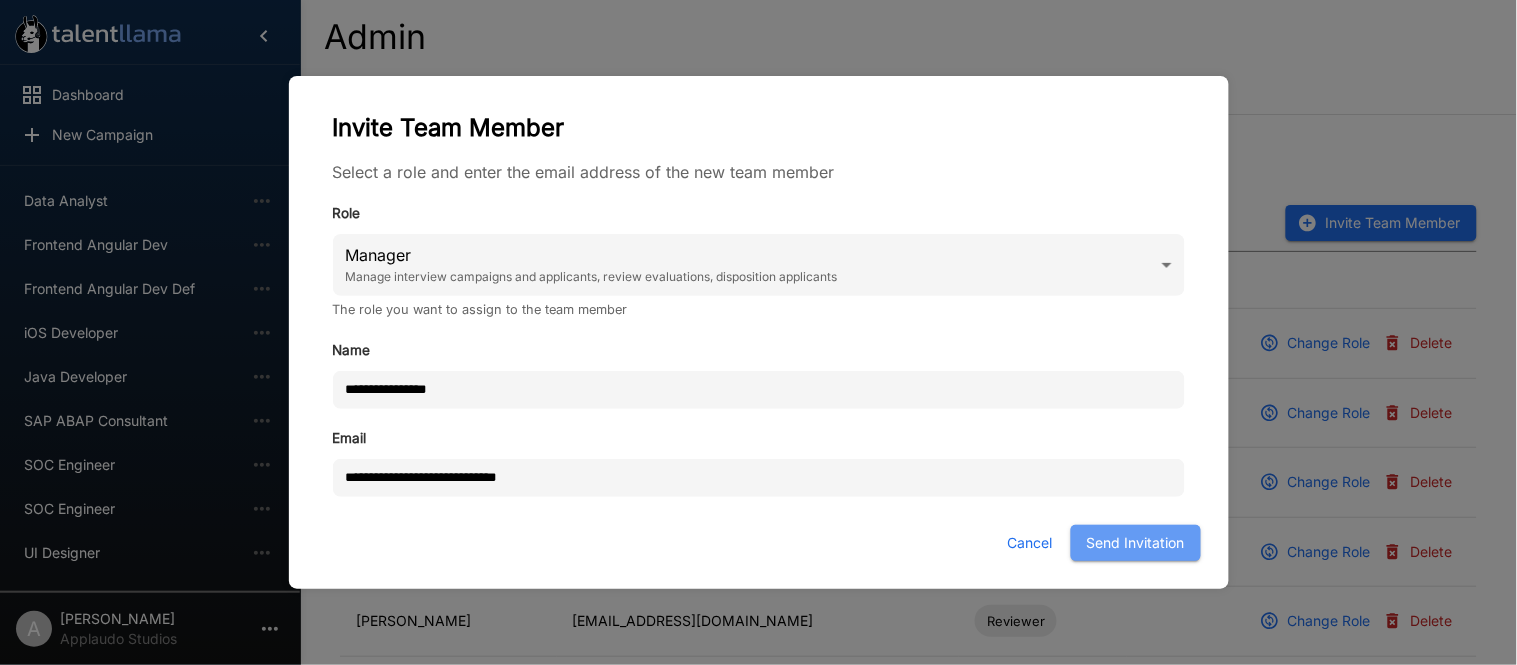 click on "Send Invitation" at bounding box center (1136, 543) 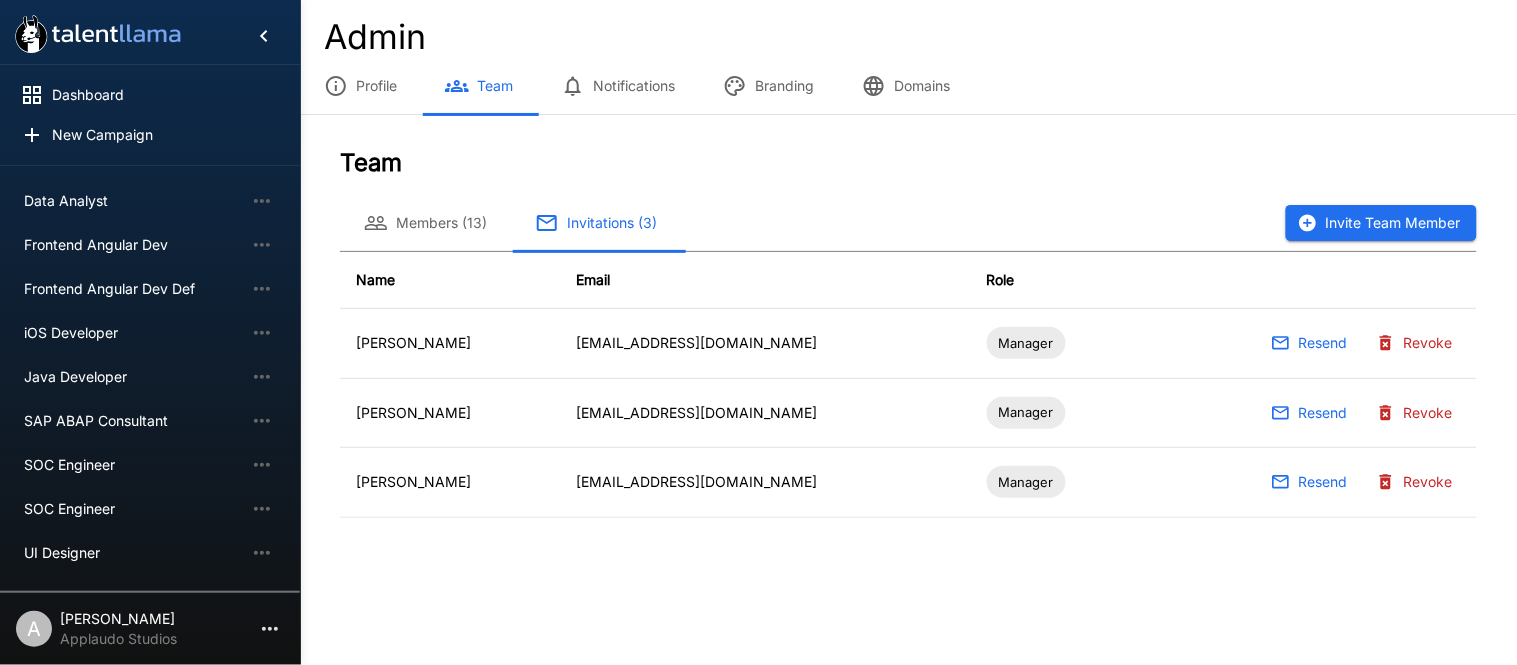 click on "Invite Team Member" at bounding box center [1381, 223] 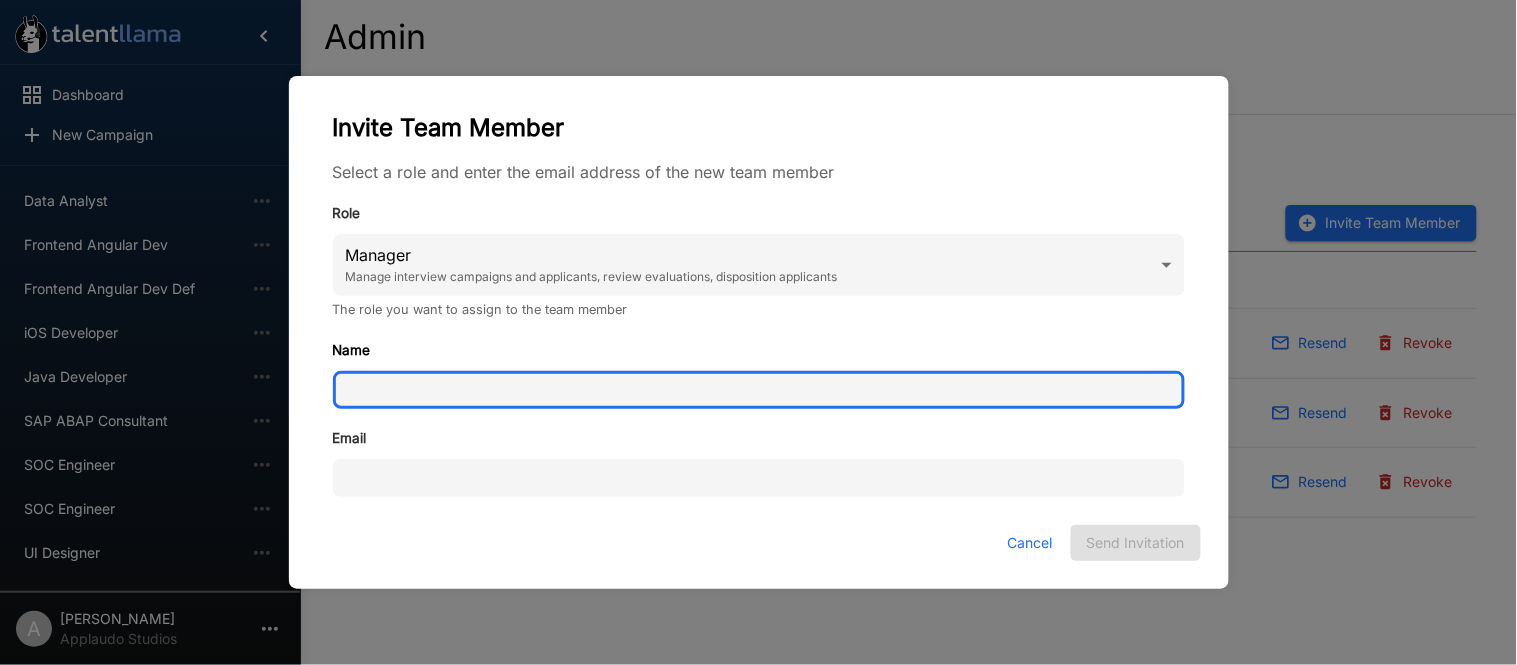 click on "Name" at bounding box center (759, 390) 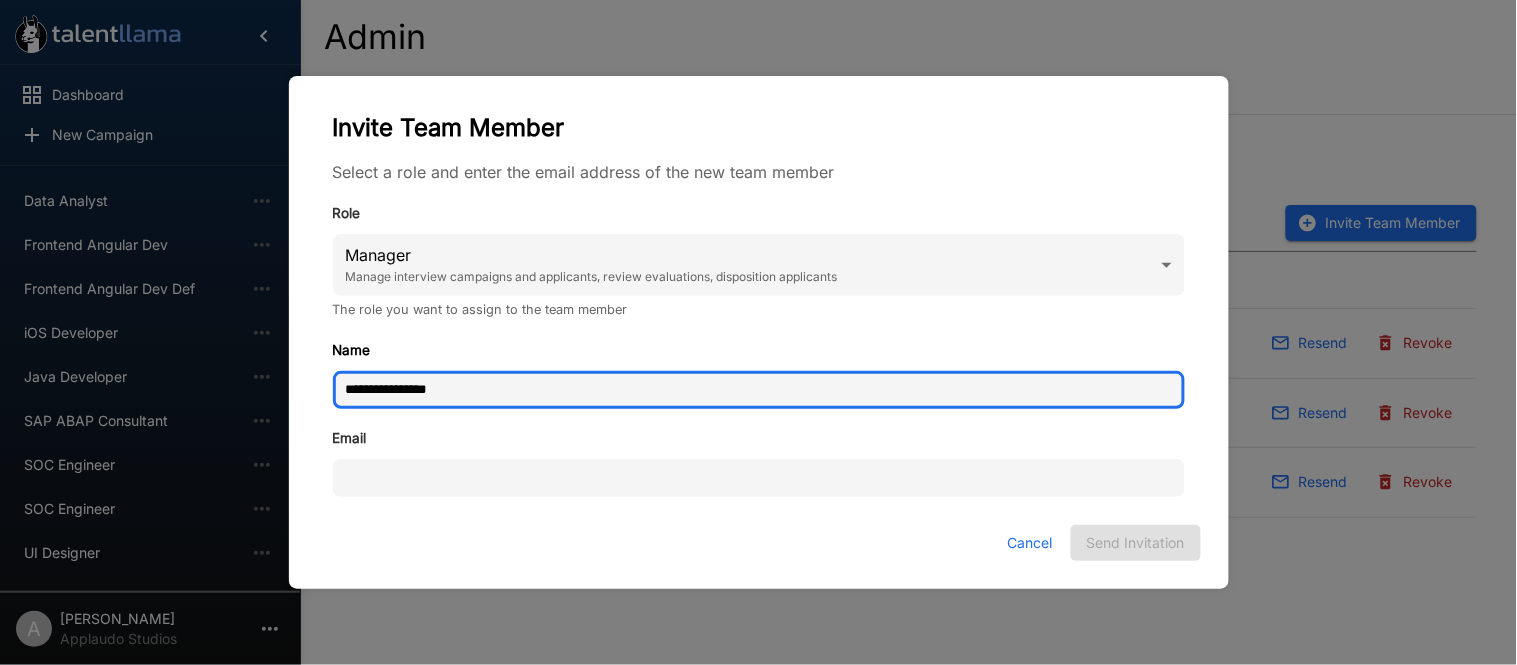 type on "**********" 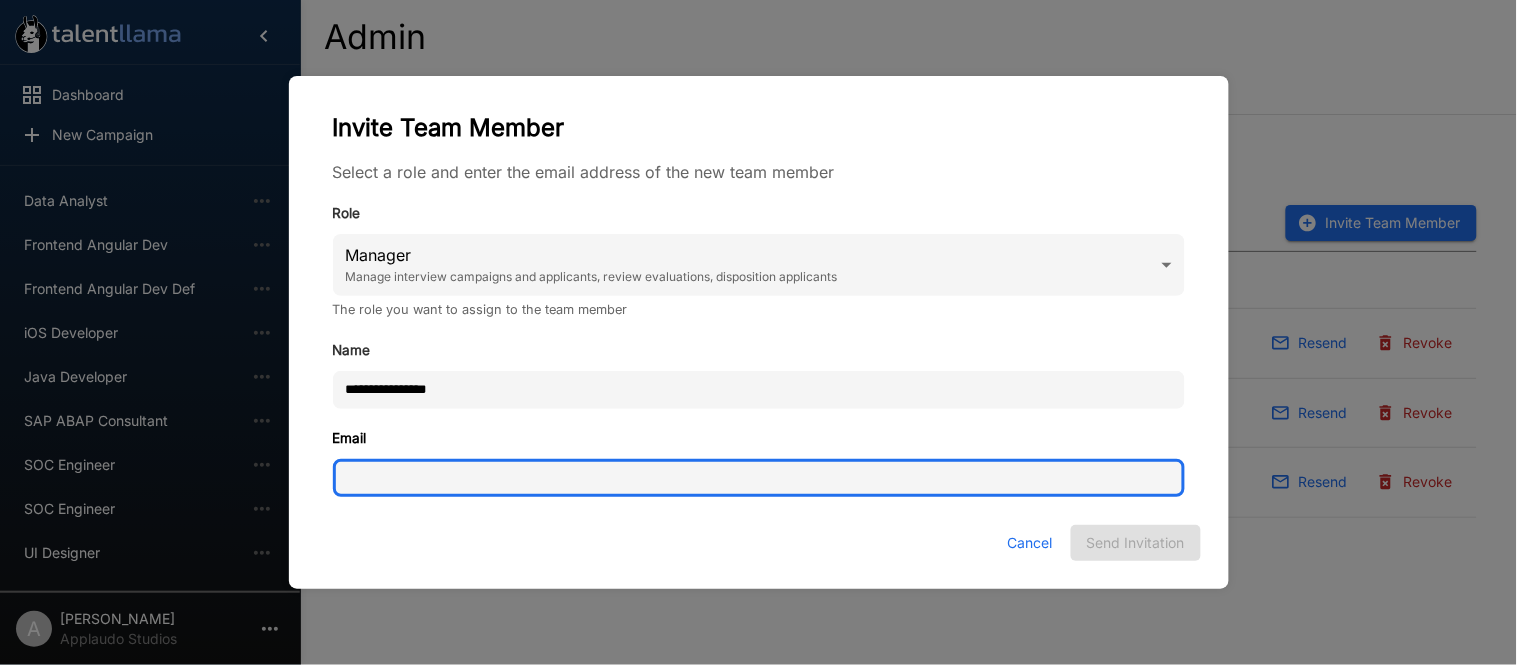 click on "Email" at bounding box center [759, 478] 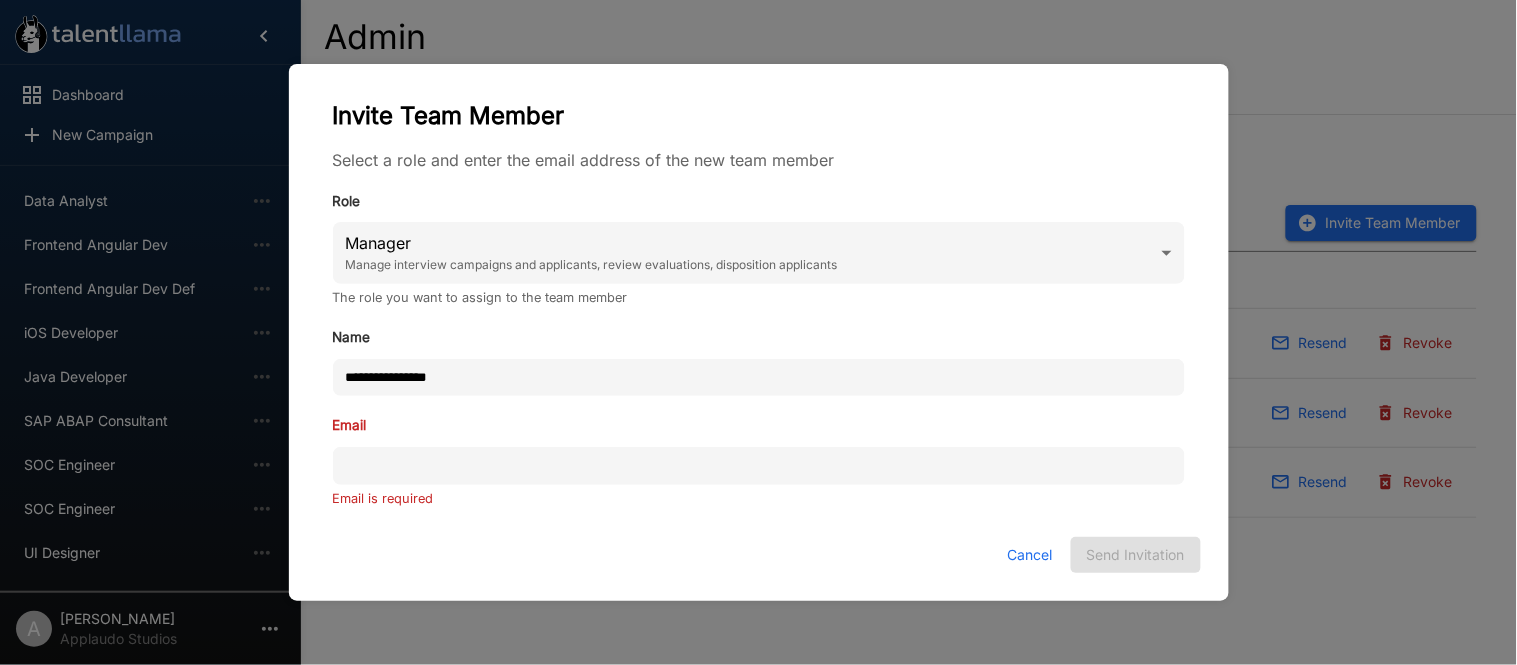 click on "Select a role and enter the email address of the new team member" at bounding box center [759, 160] 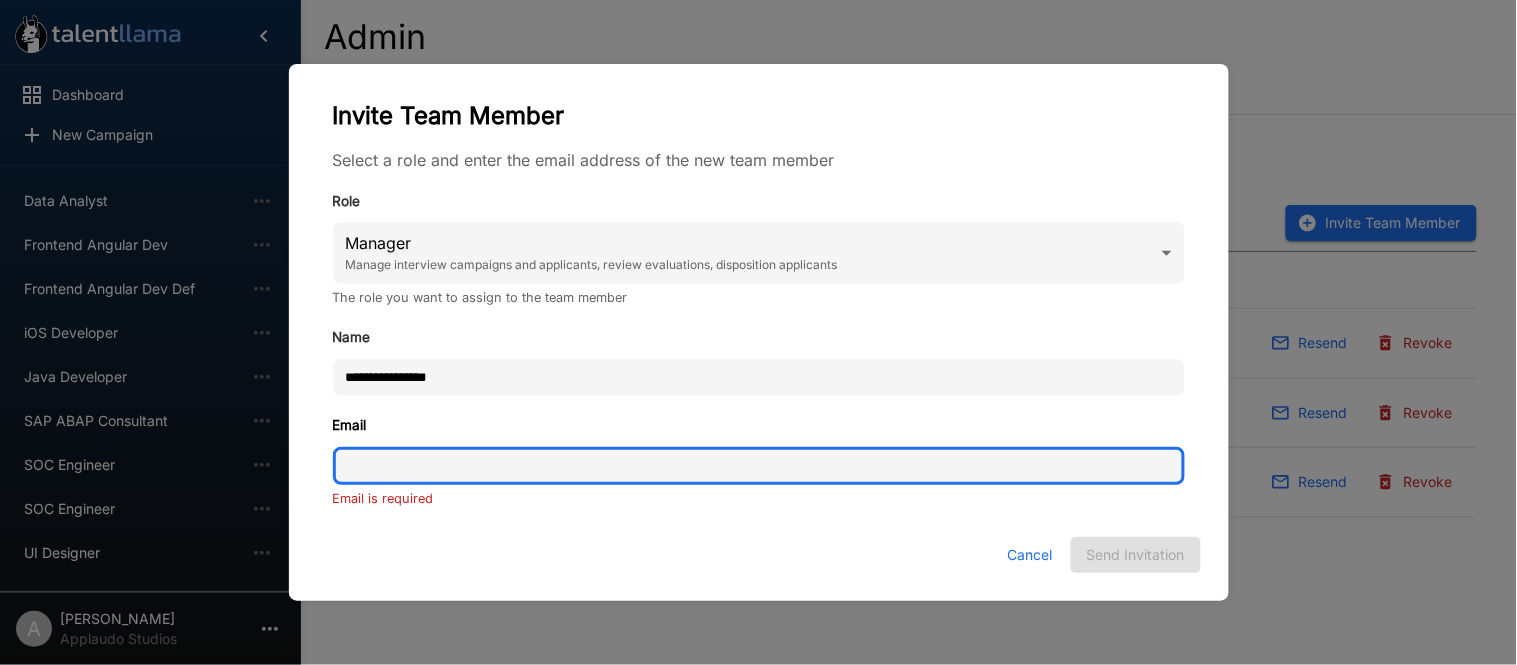 click on "Email" at bounding box center (759, 466) 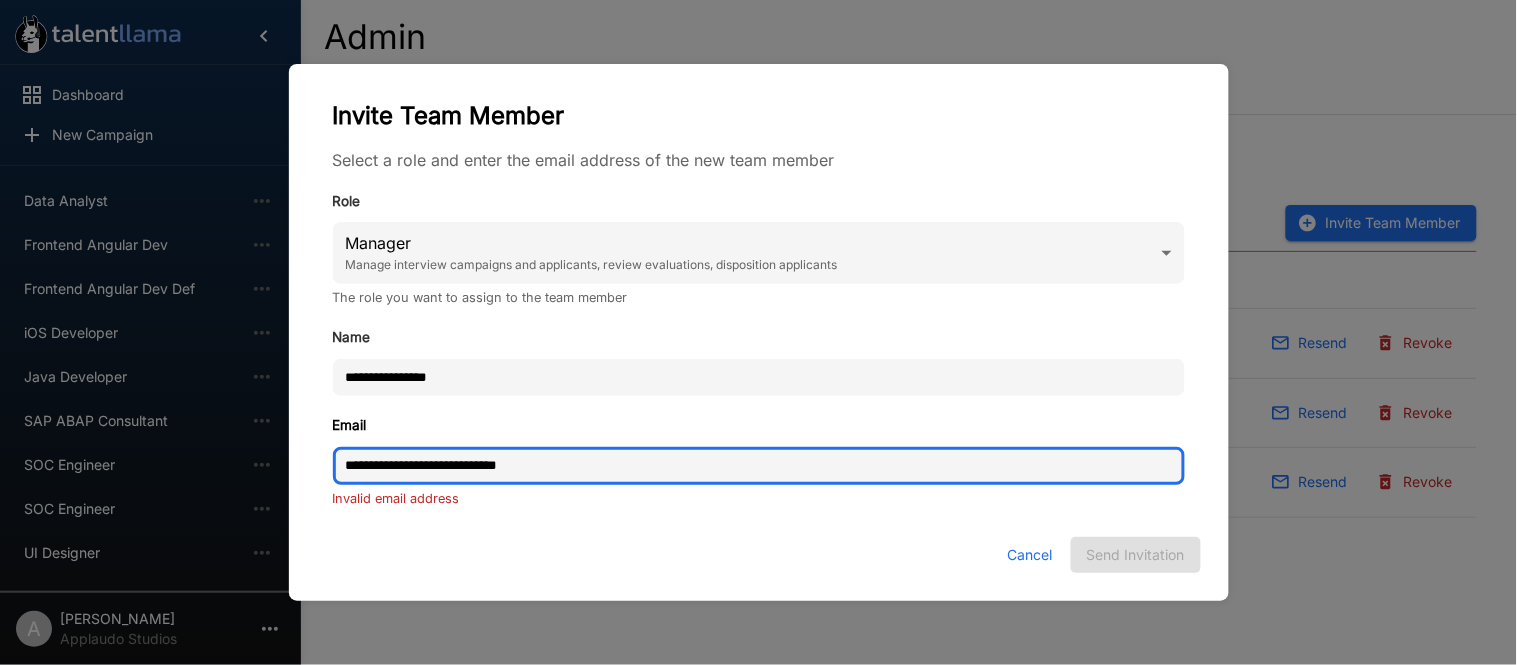 click on "**********" at bounding box center [759, 466] 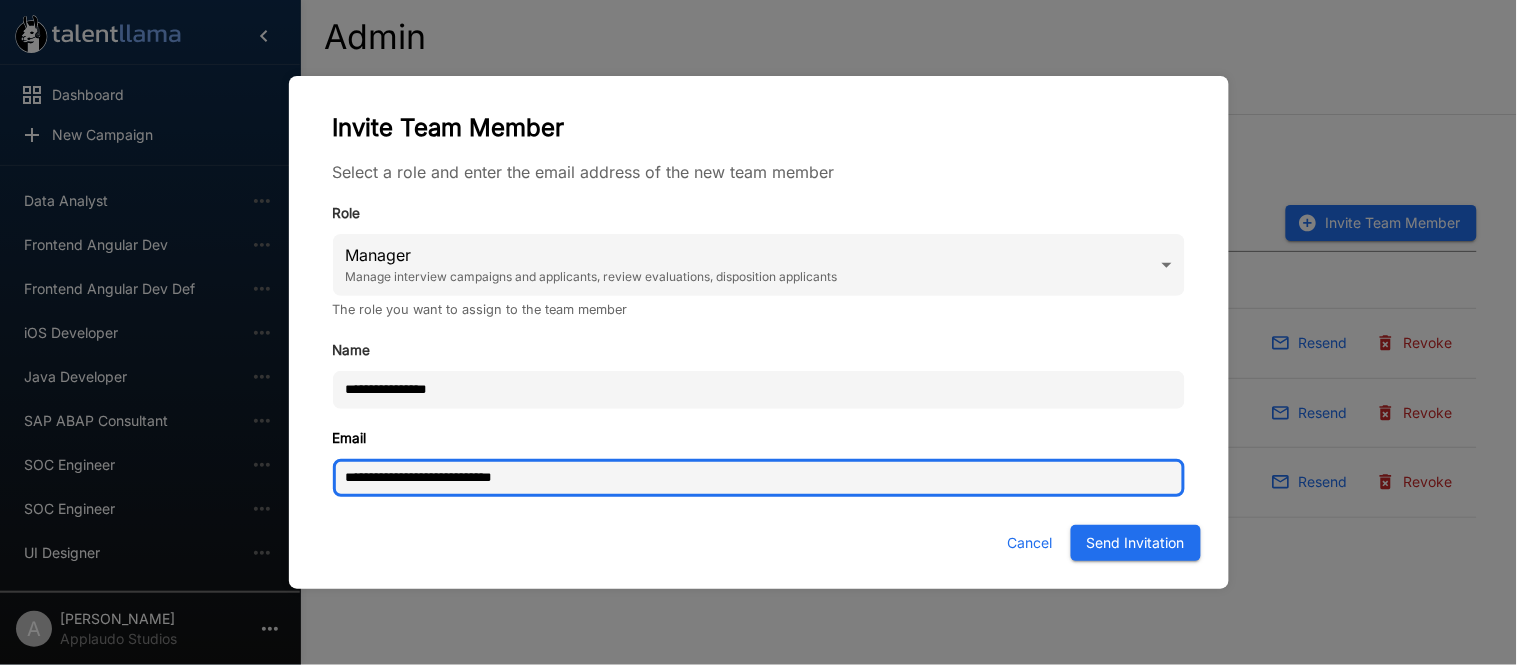 type on "**********" 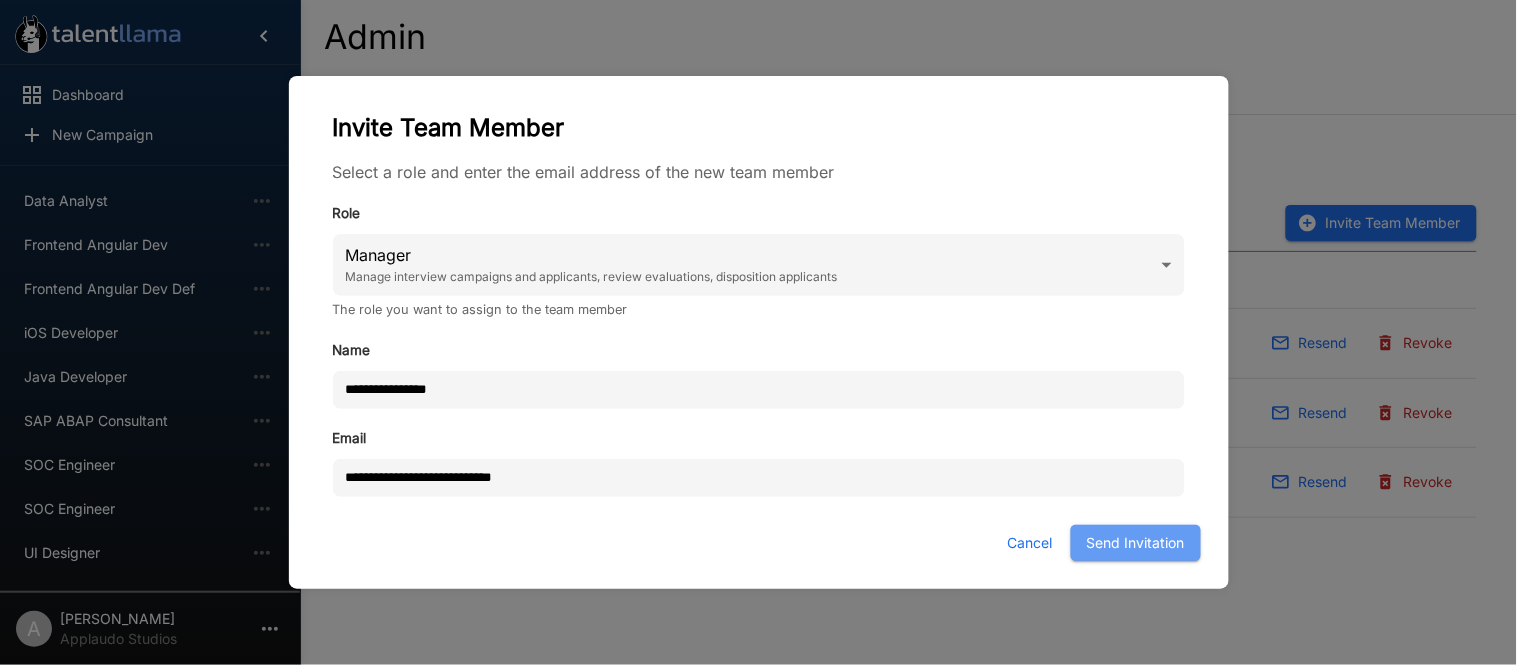 click on "Send Invitation" at bounding box center (1136, 543) 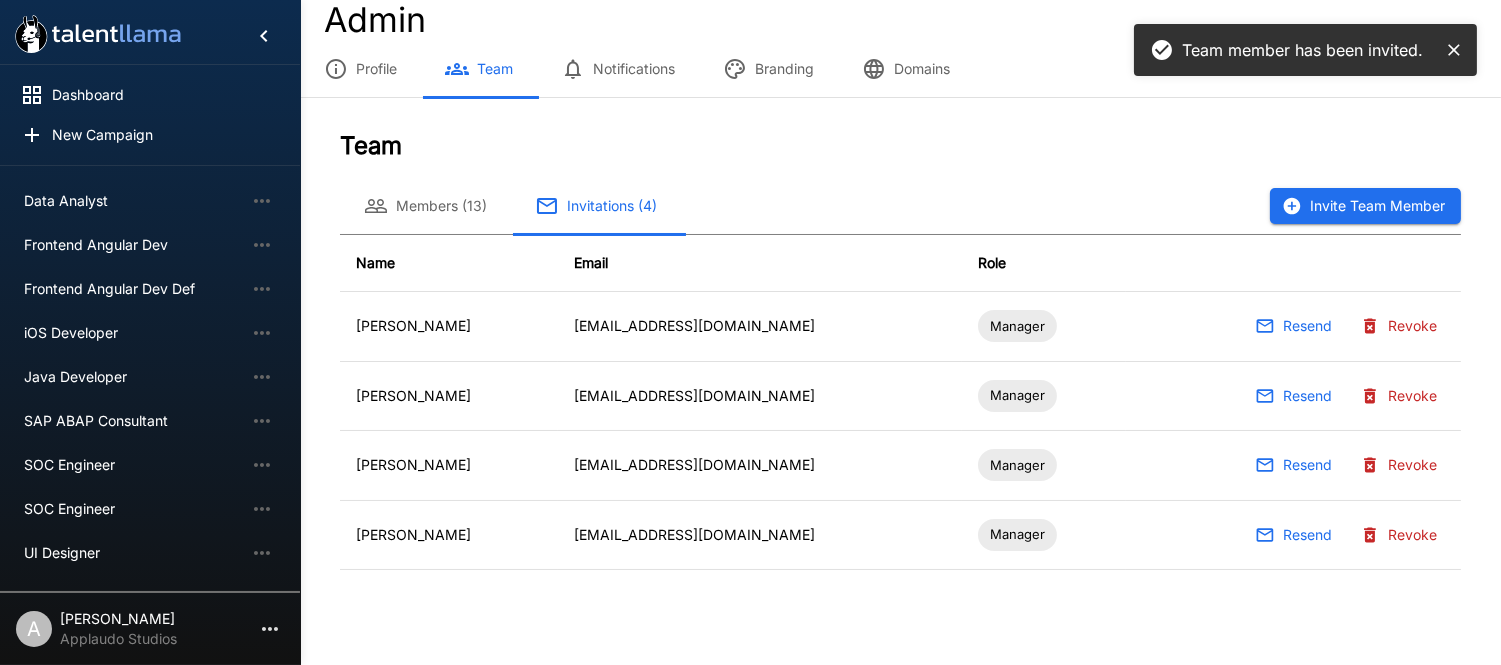scroll, scrollTop: 0, scrollLeft: 0, axis: both 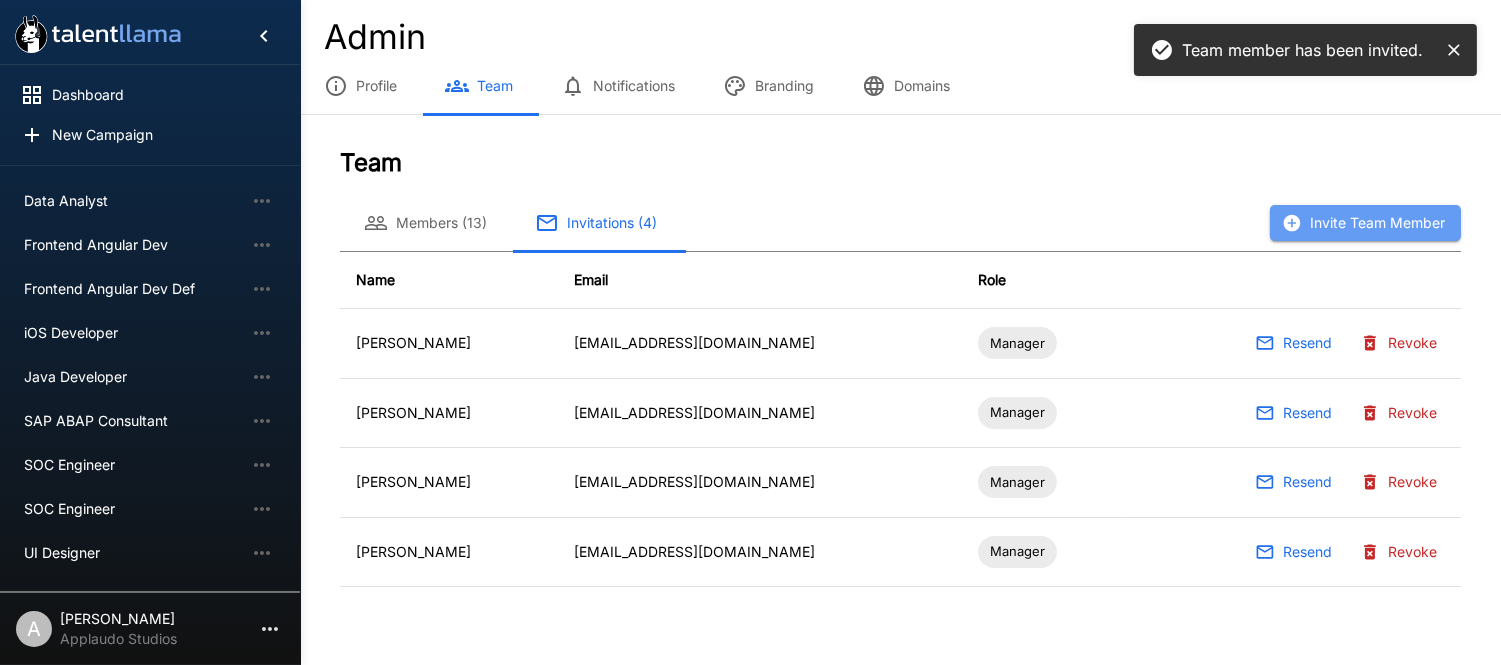 click on "Invite Team Member" at bounding box center [1365, 223] 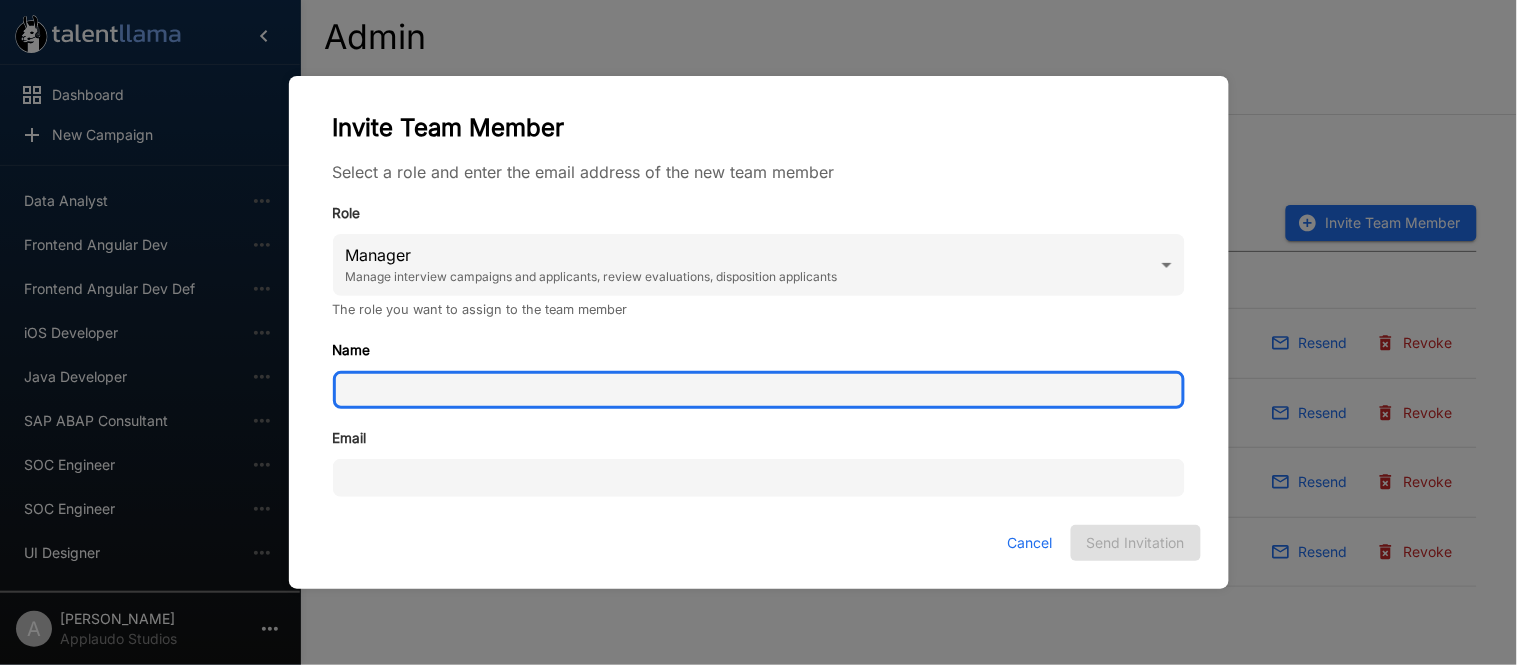 click on "Name" at bounding box center (759, 390) 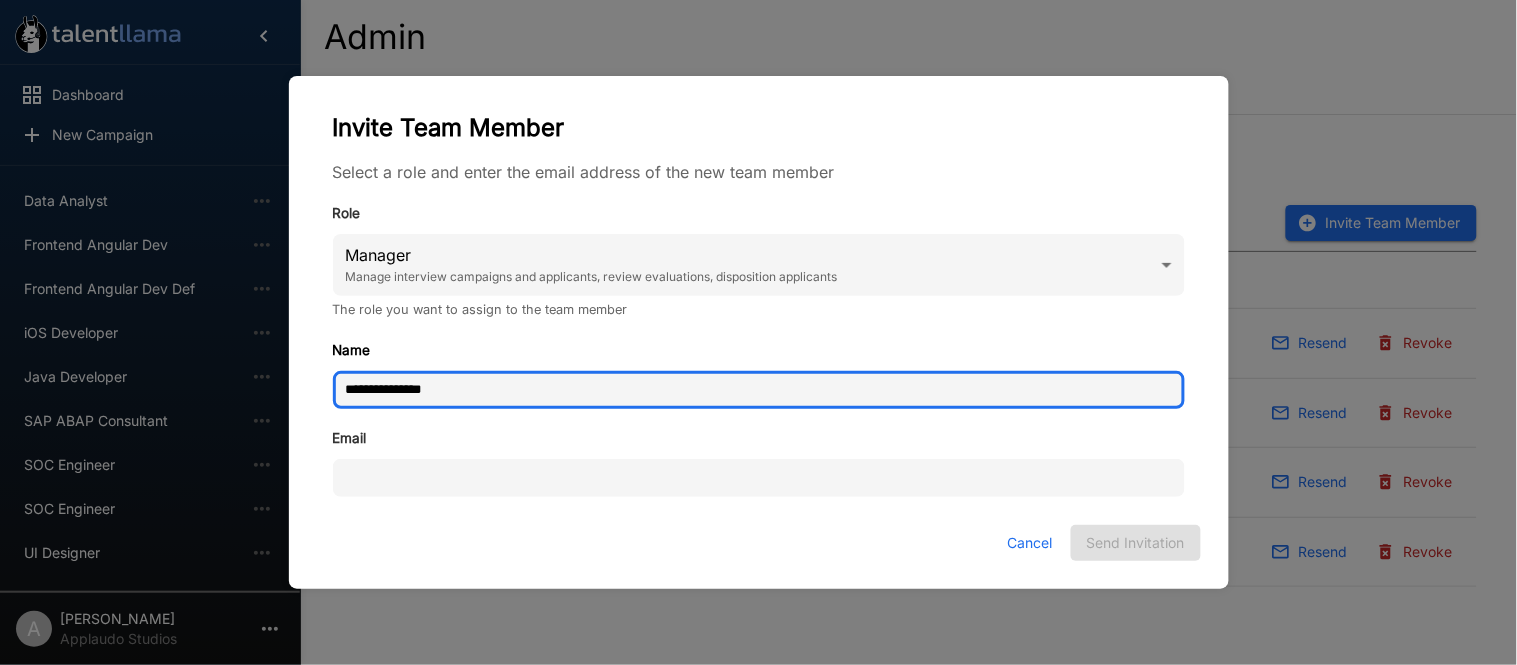 type on "**********" 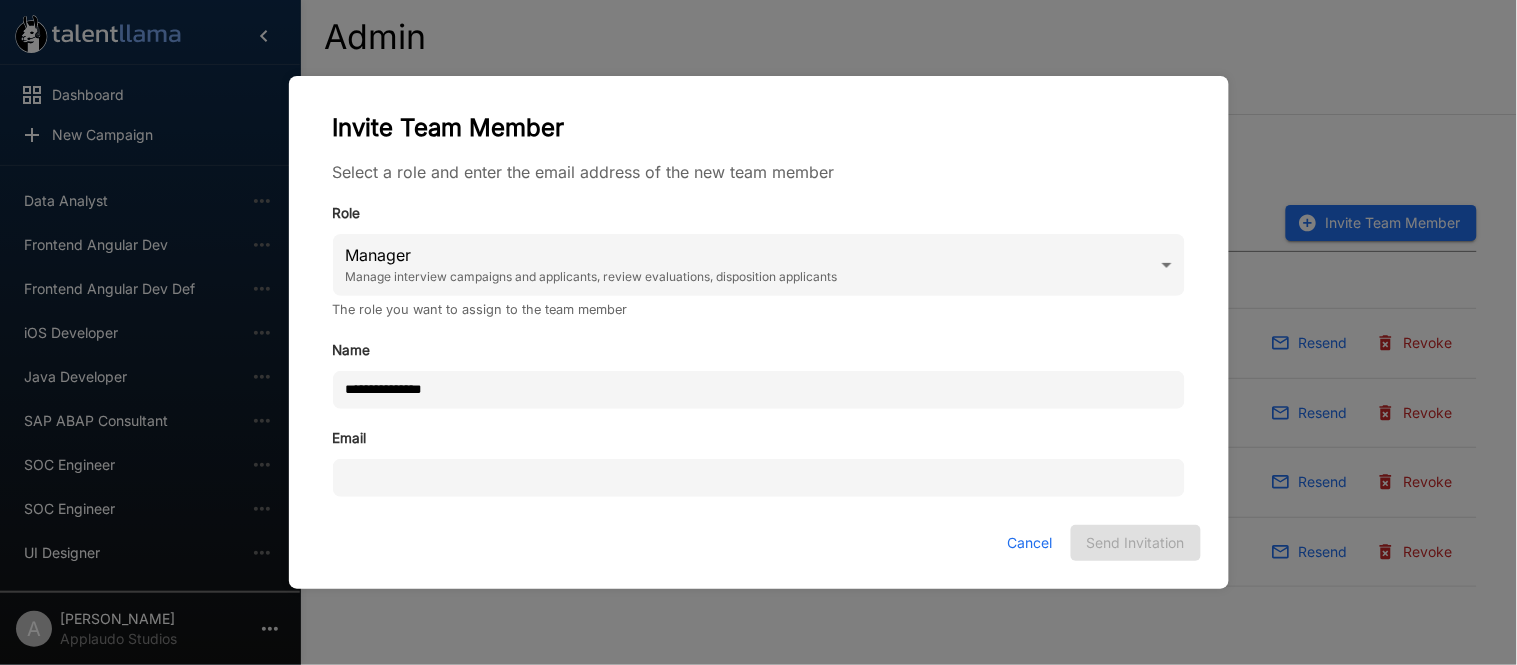 click on "The role you want to assign to the team member" at bounding box center (759, 309) 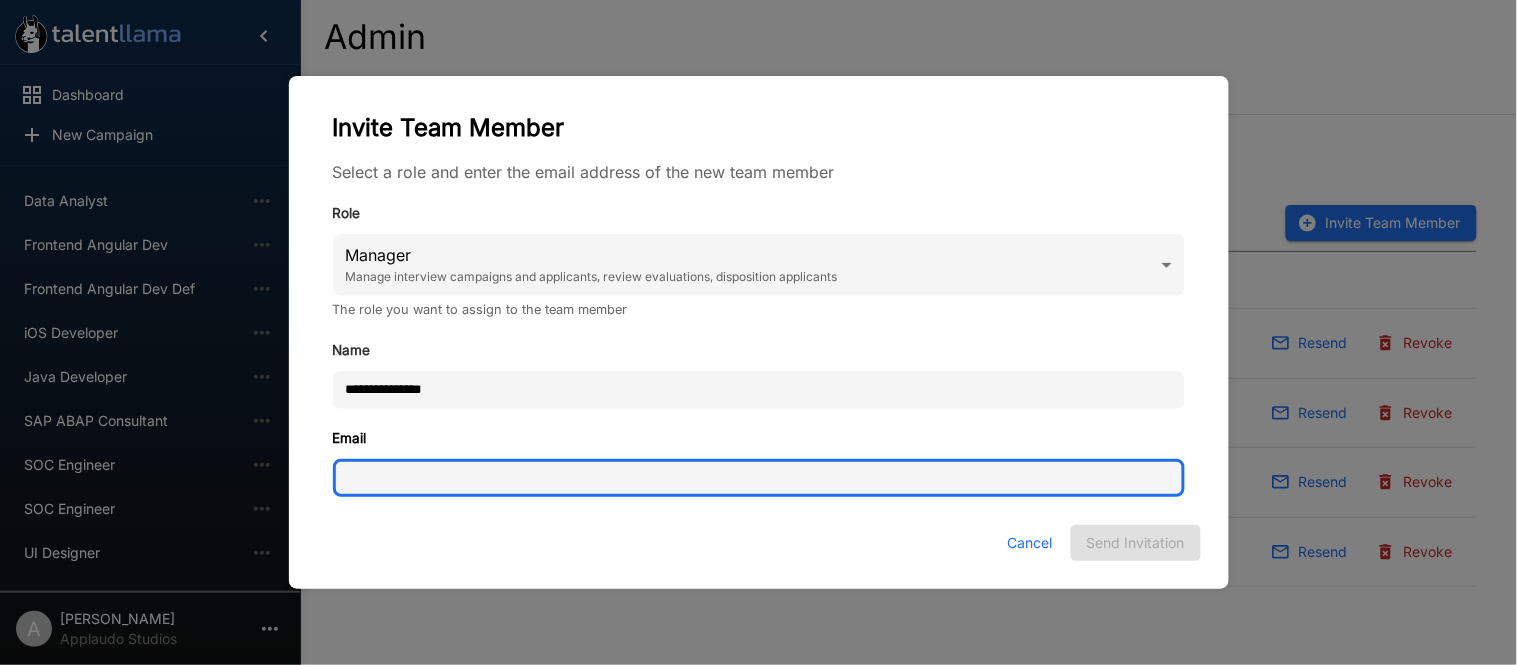 click on "Email" at bounding box center [759, 478] 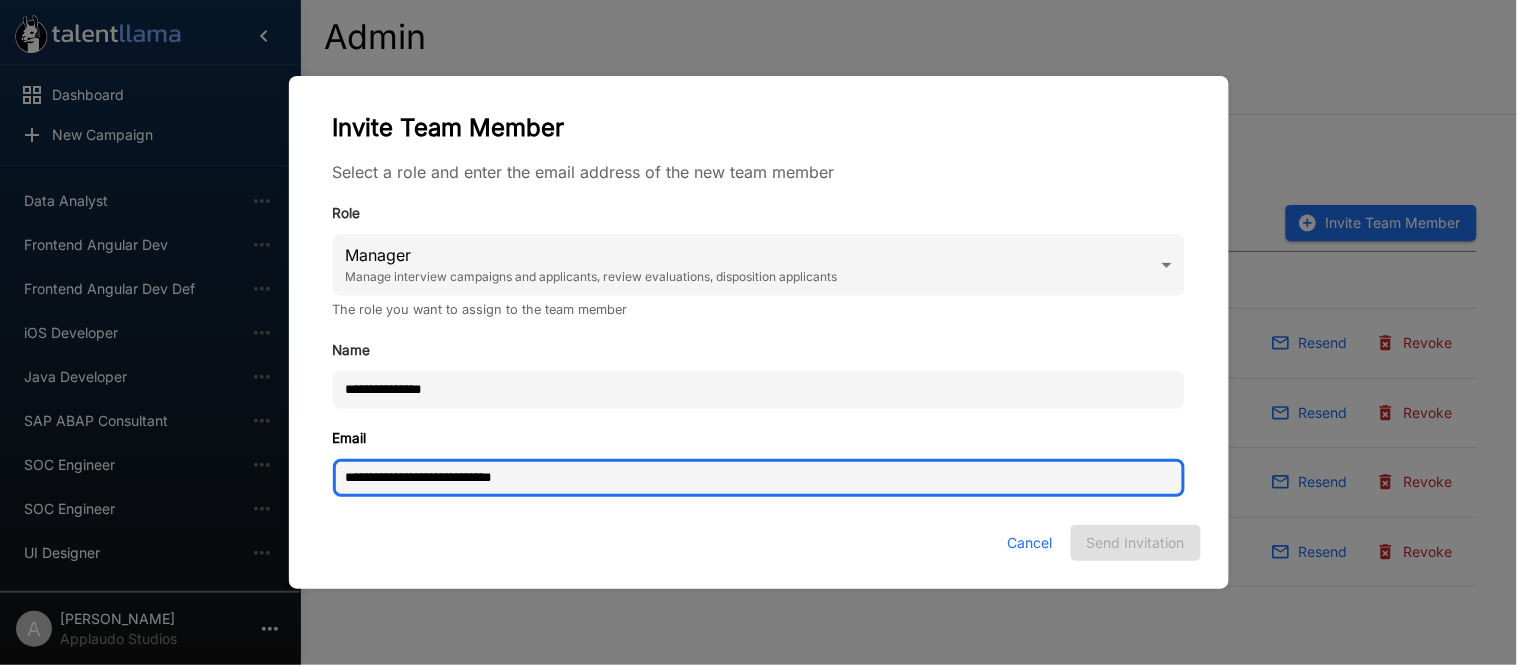 click on "**********" at bounding box center [759, 478] 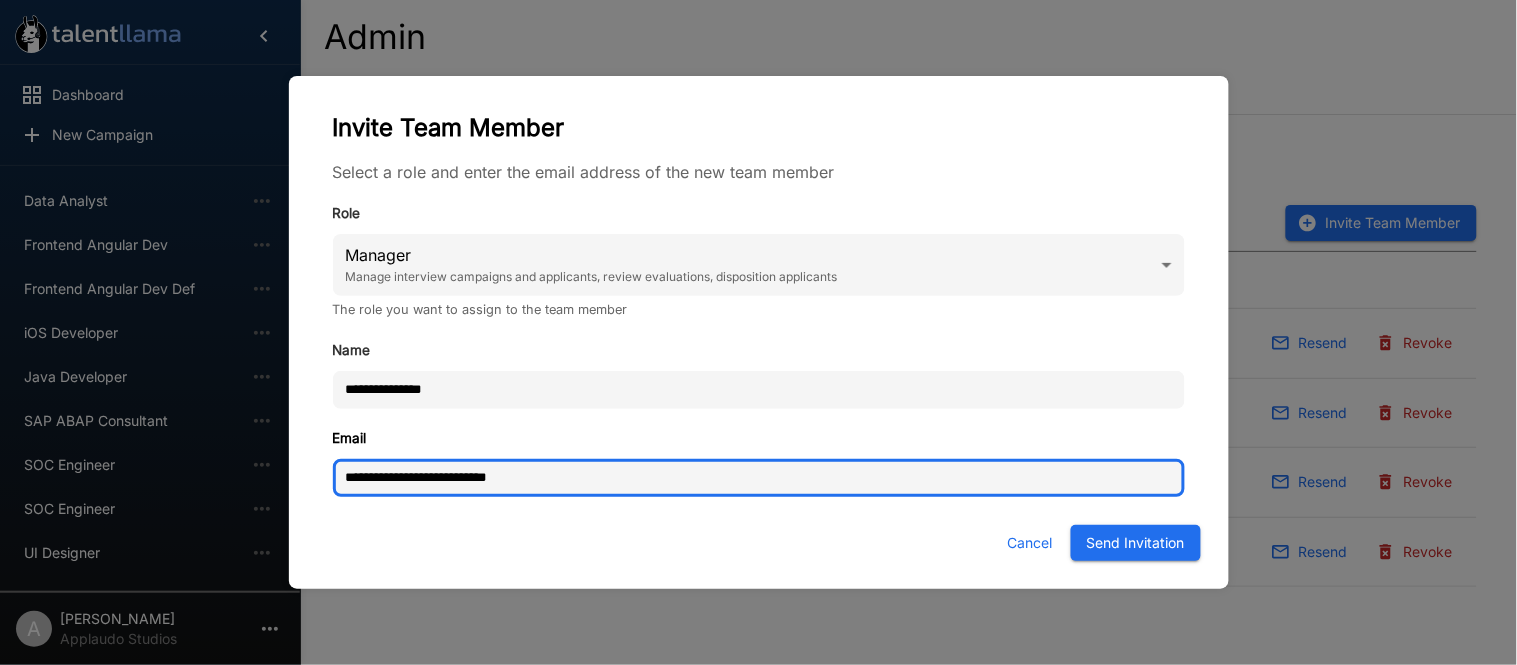 type on "**********" 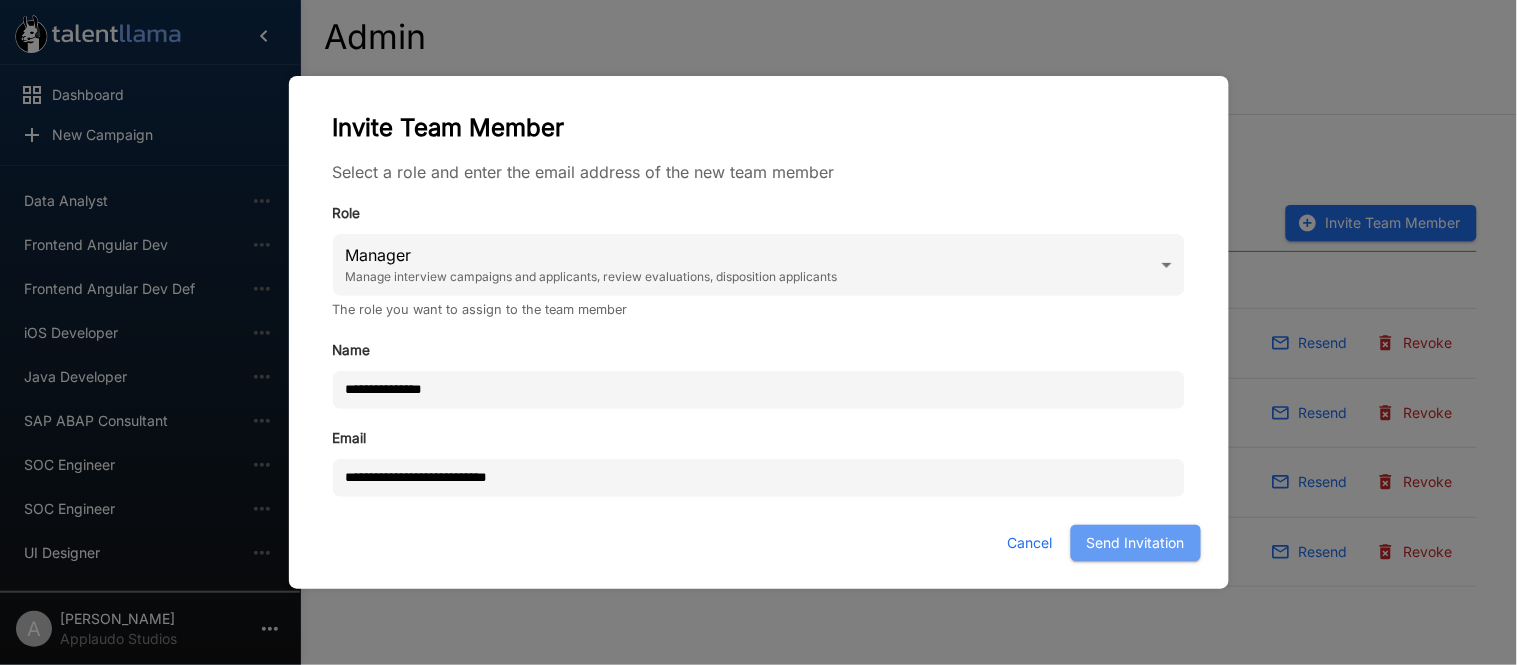 click on "Send Invitation" at bounding box center (1136, 543) 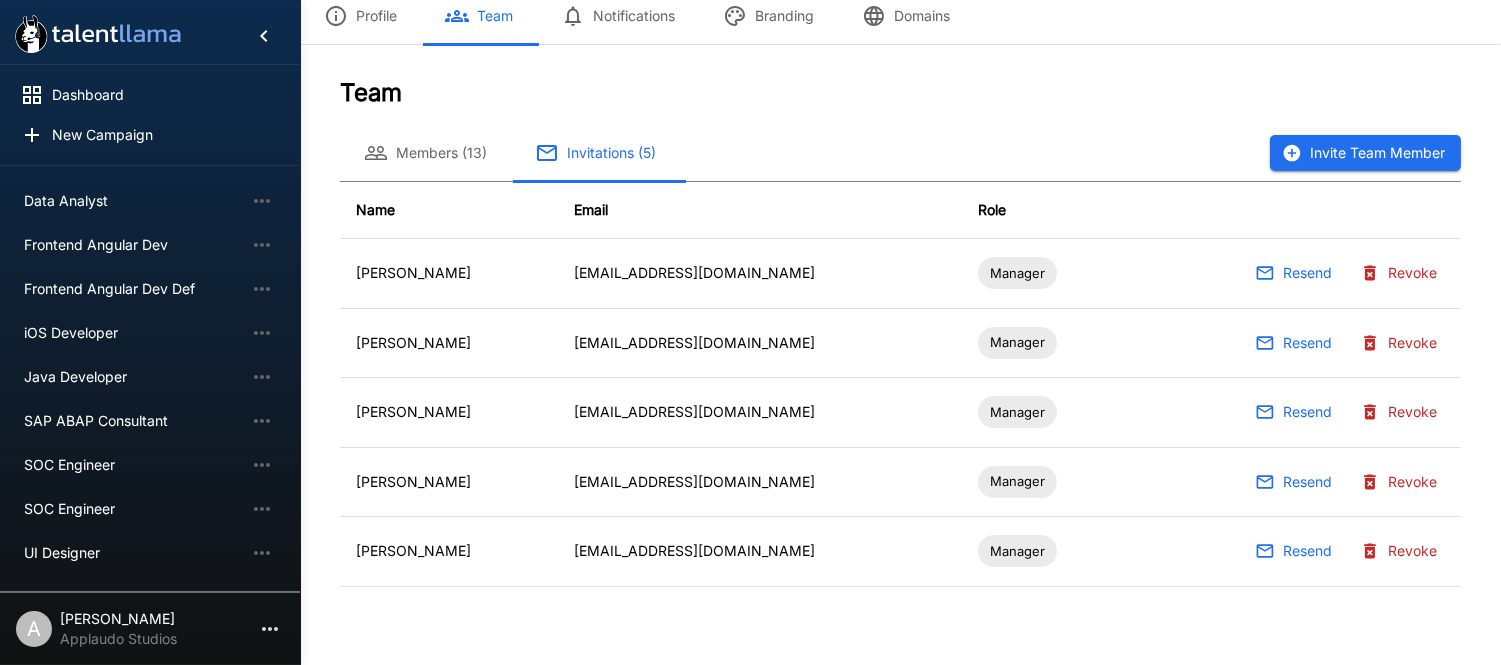 scroll, scrollTop: 87, scrollLeft: 0, axis: vertical 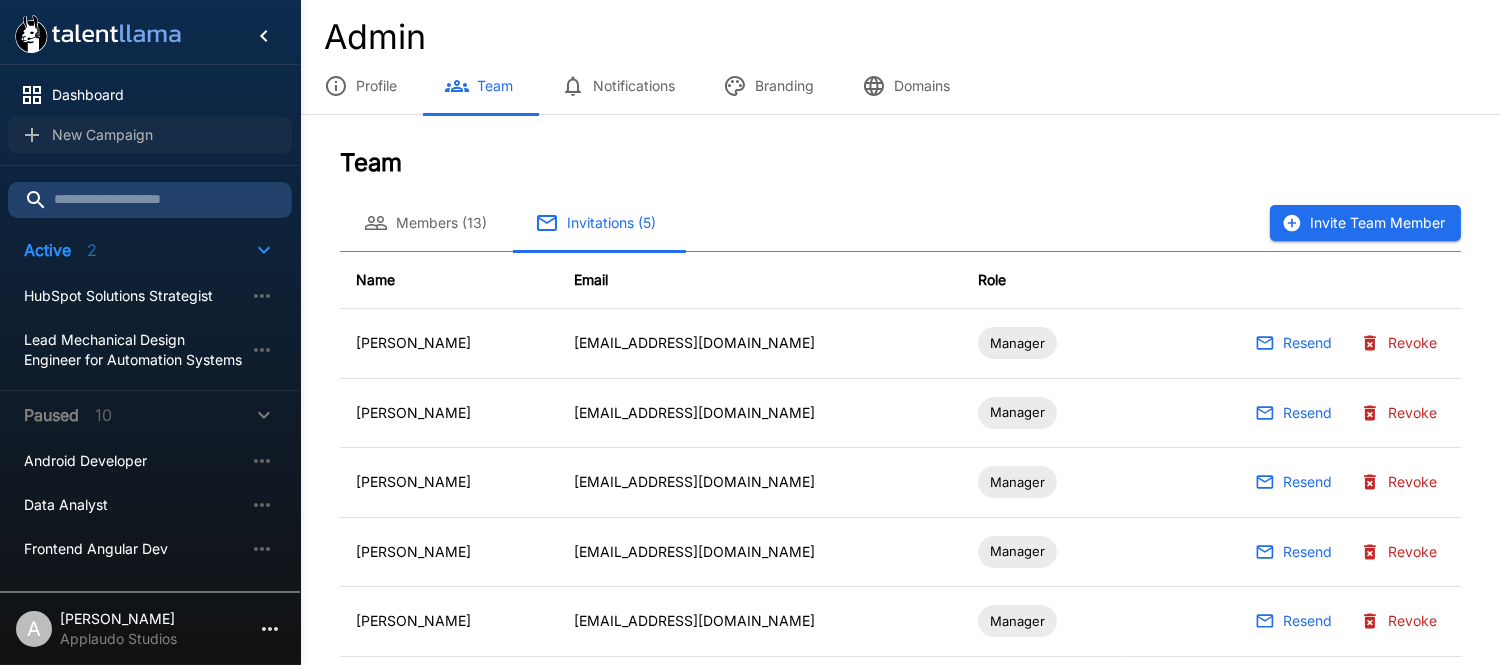 click on "New Campaign" at bounding box center (164, 135) 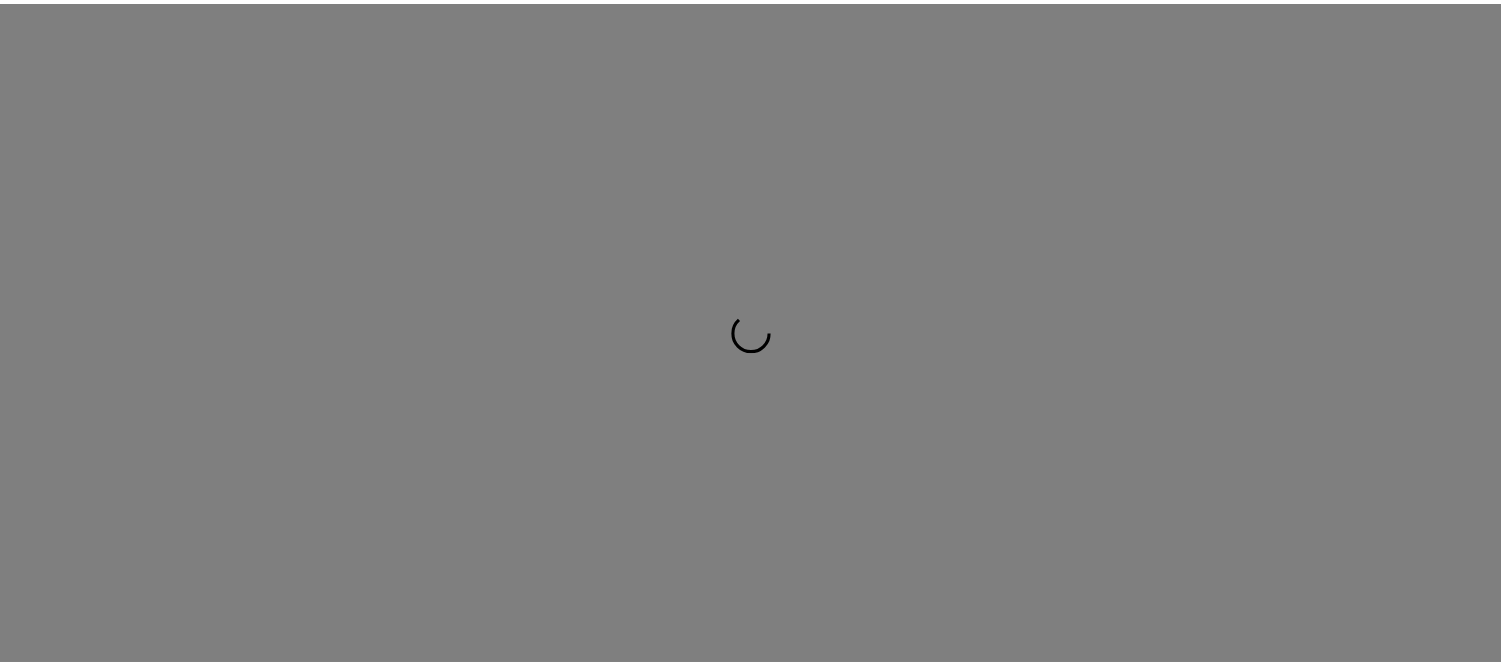 scroll, scrollTop: 0, scrollLeft: 0, axis: both 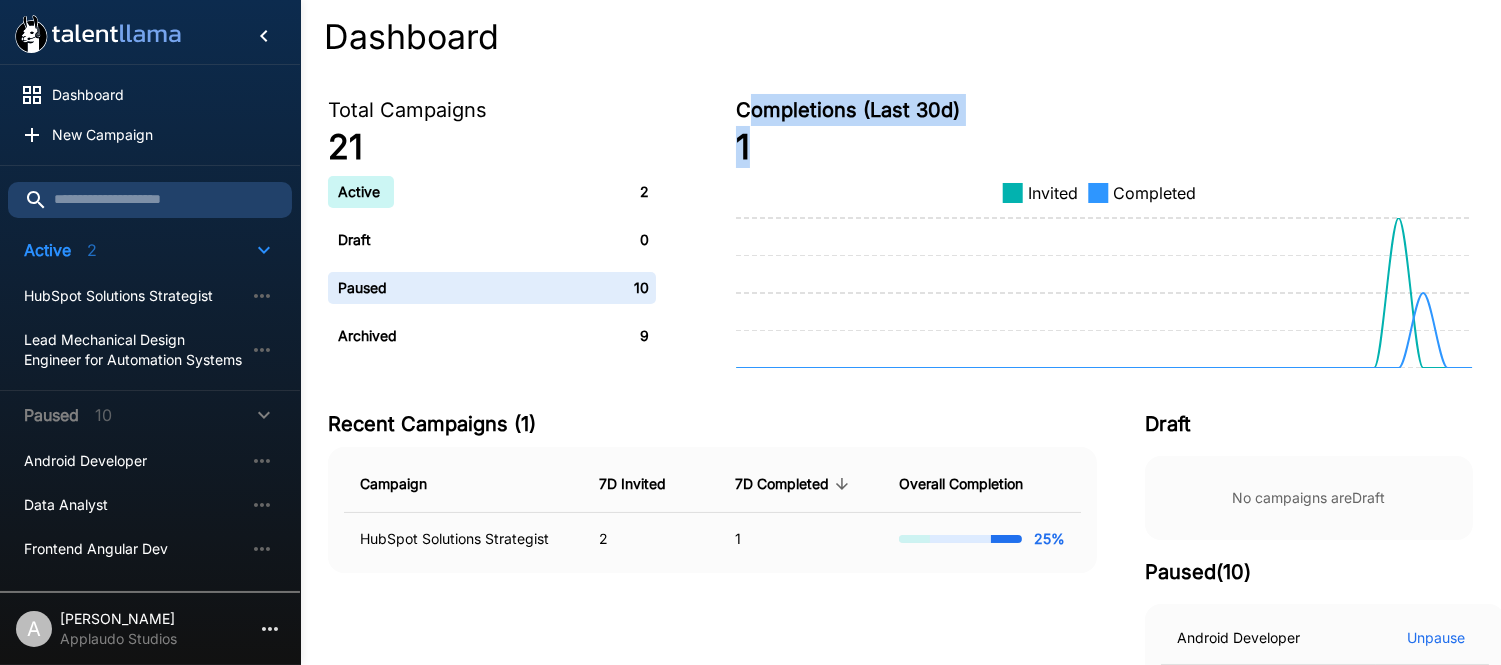 drag, startPoint x: 754, startPoint y: 112, endPoint x: 808, endPoint y: 156, distance: 69.656296 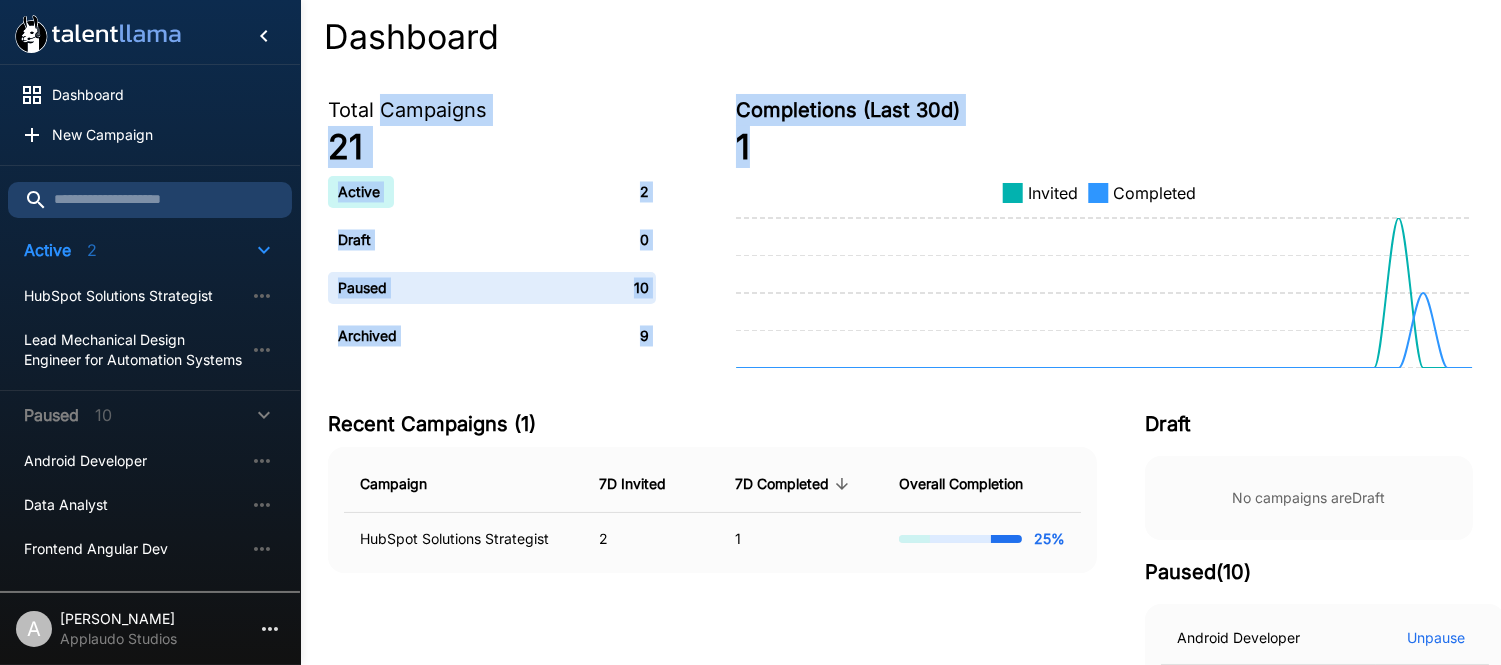 drag, startPoint x: 808, startPoint y: 156, endPoint x: 424, endPoint y: 105, distance: 387.37192 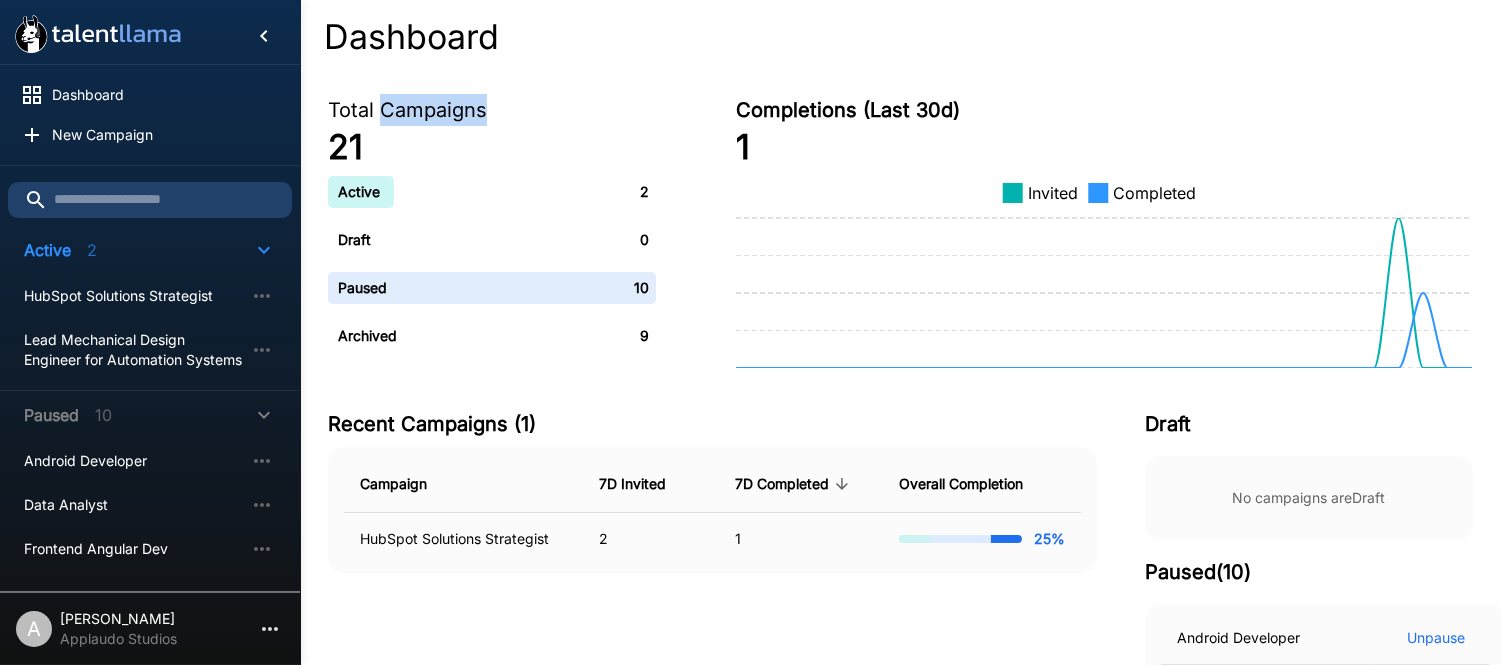 click on "Total Campaigns" at bounding box center (492, 110) 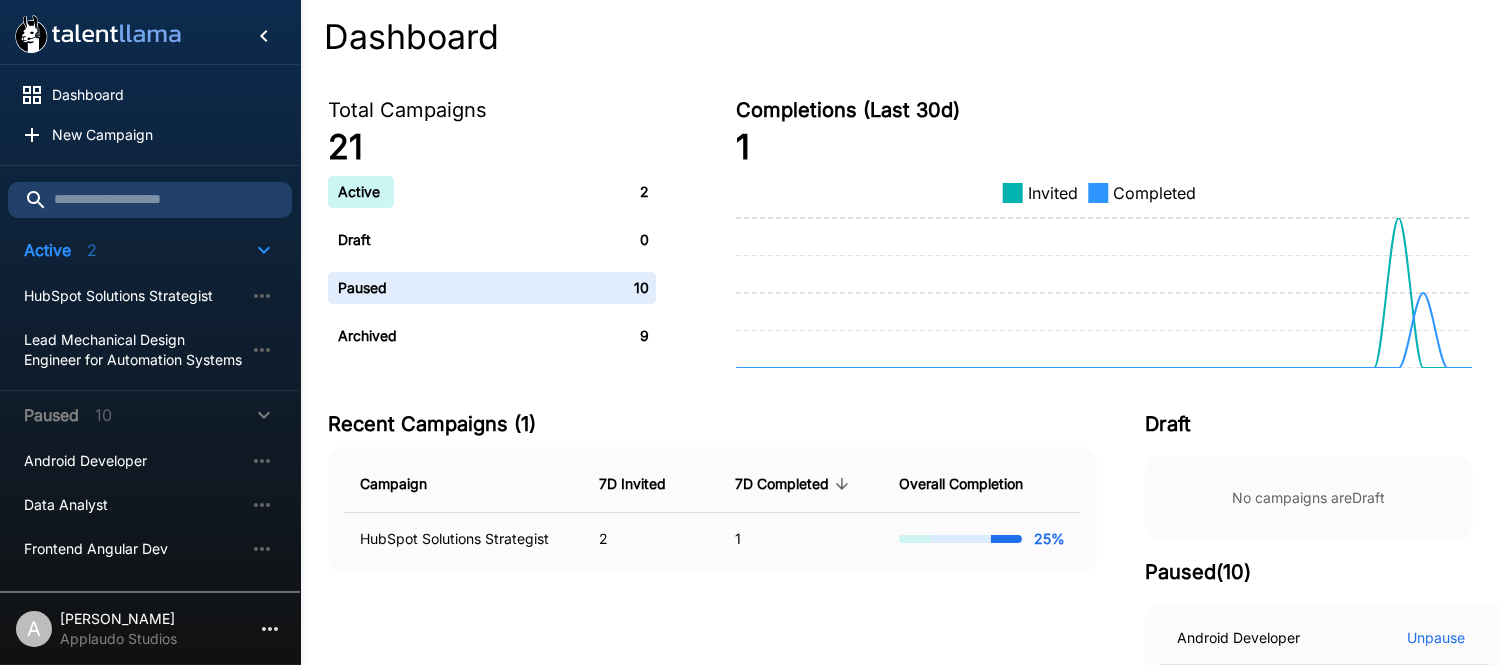 click on "Total Campaigns" at bounding box center (492, 110) 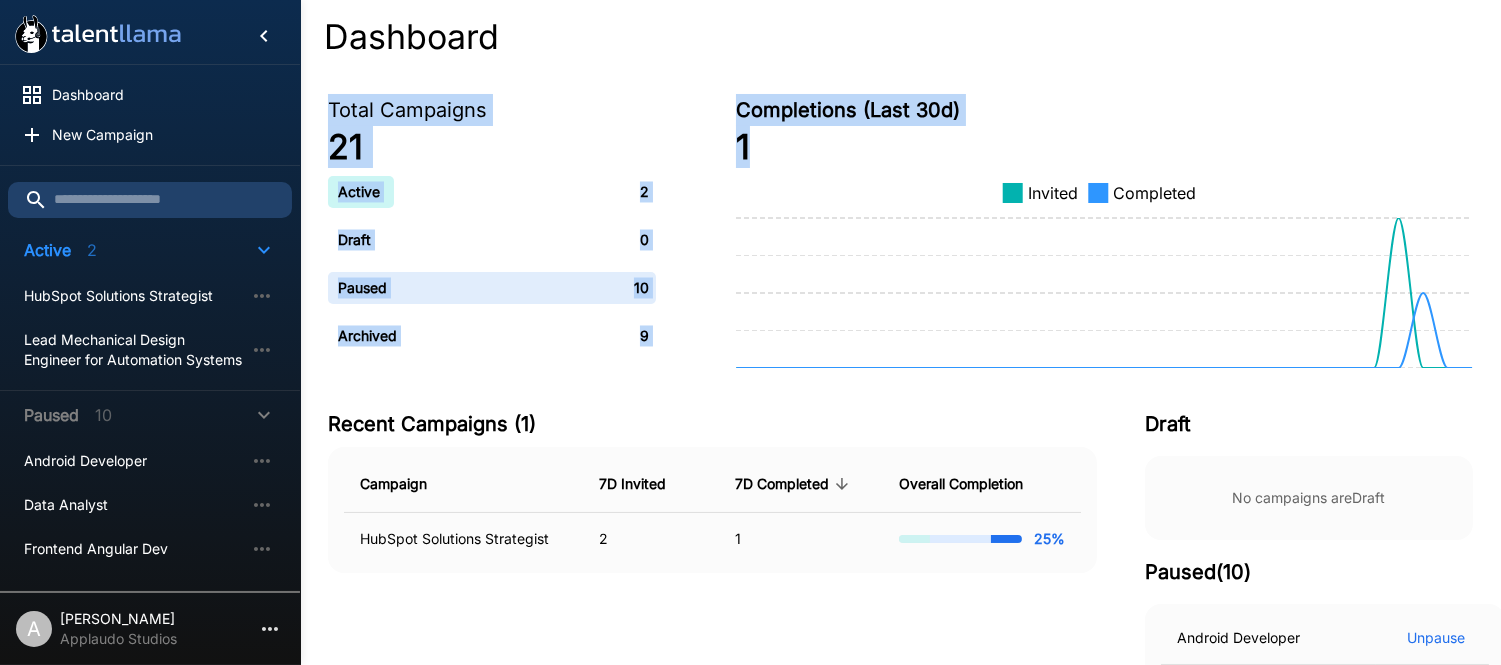 drag, startPoint x: 331, startPoint y: 100, endPoint x: 870, endPoint y: 176, distance: 544.3317 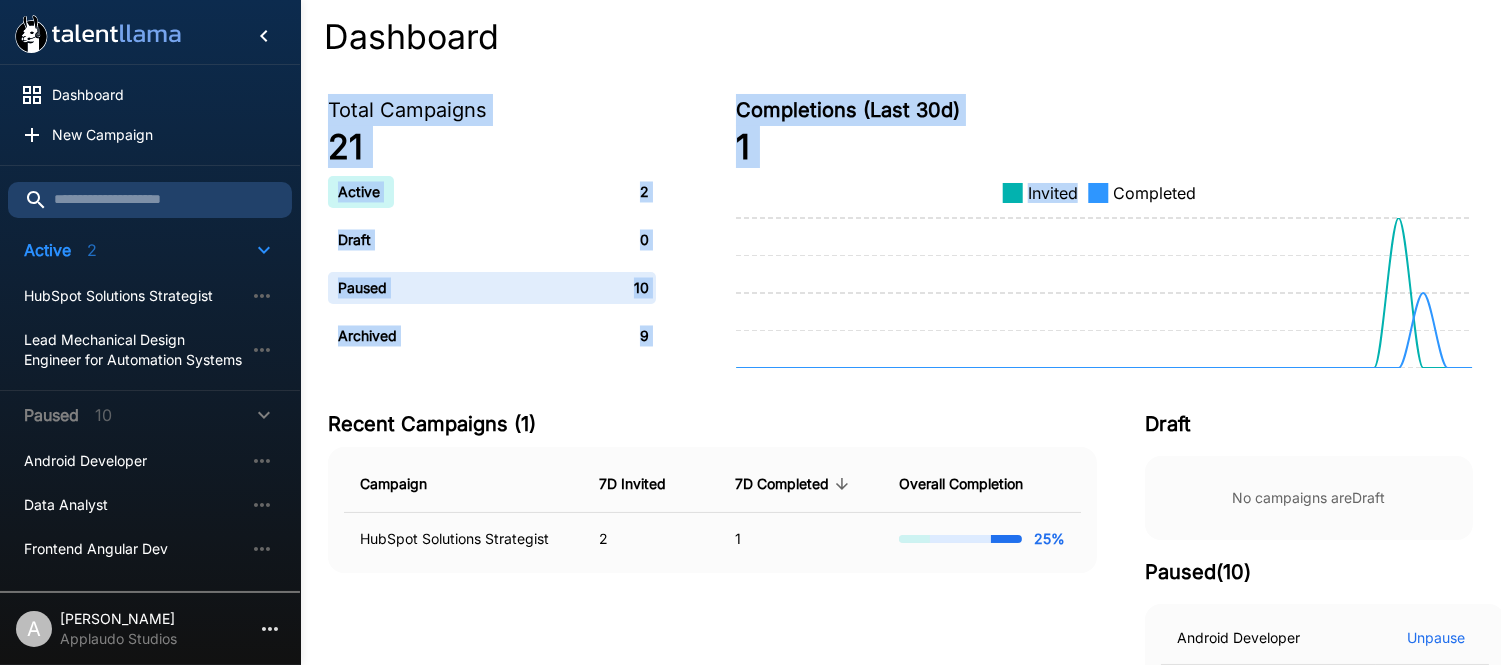click on "Invited Completed" 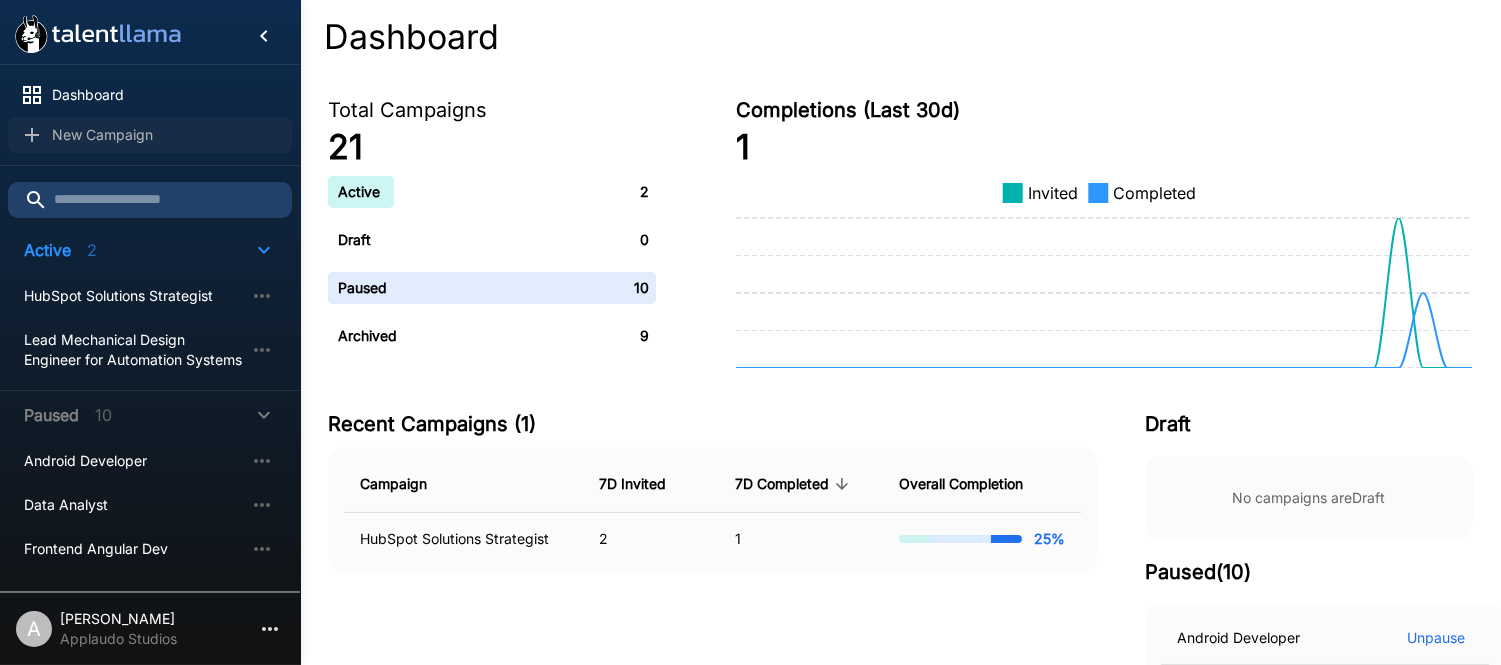 click on "New Campaign" at bounding box center [150, 135] 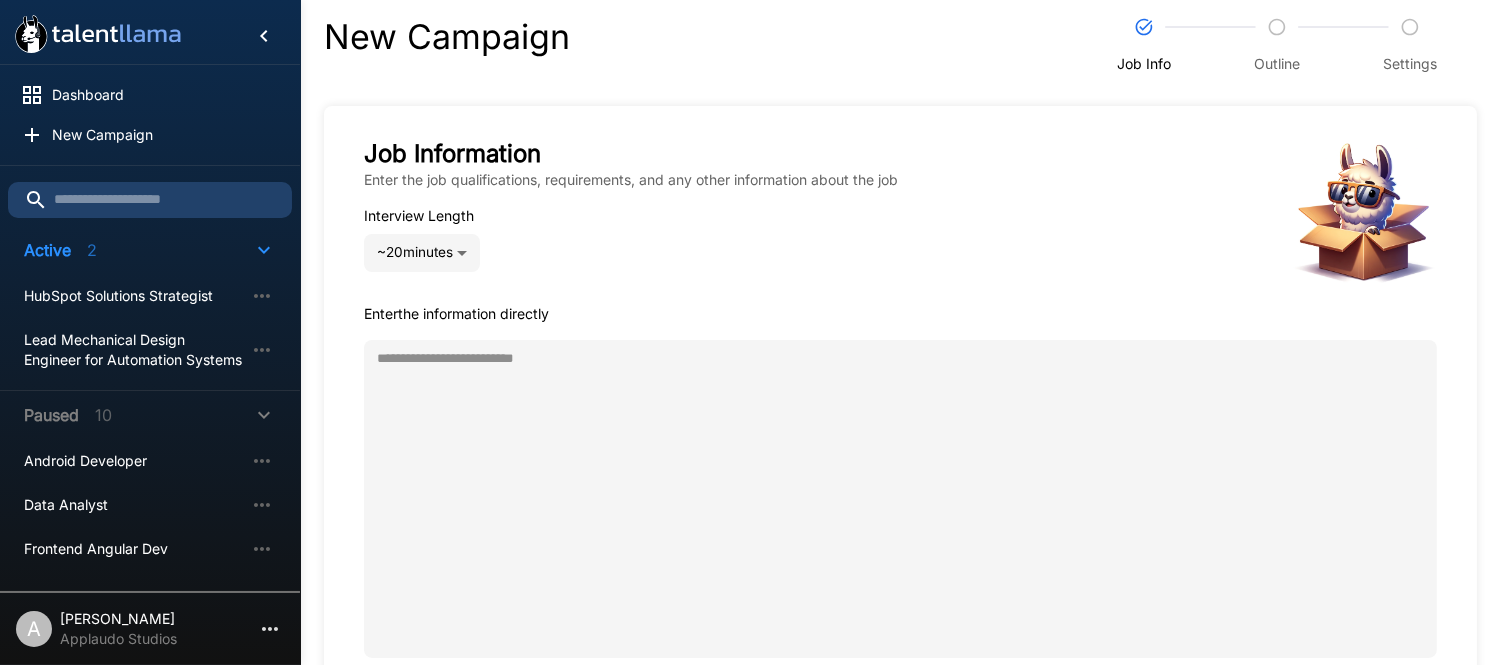 type on "*" 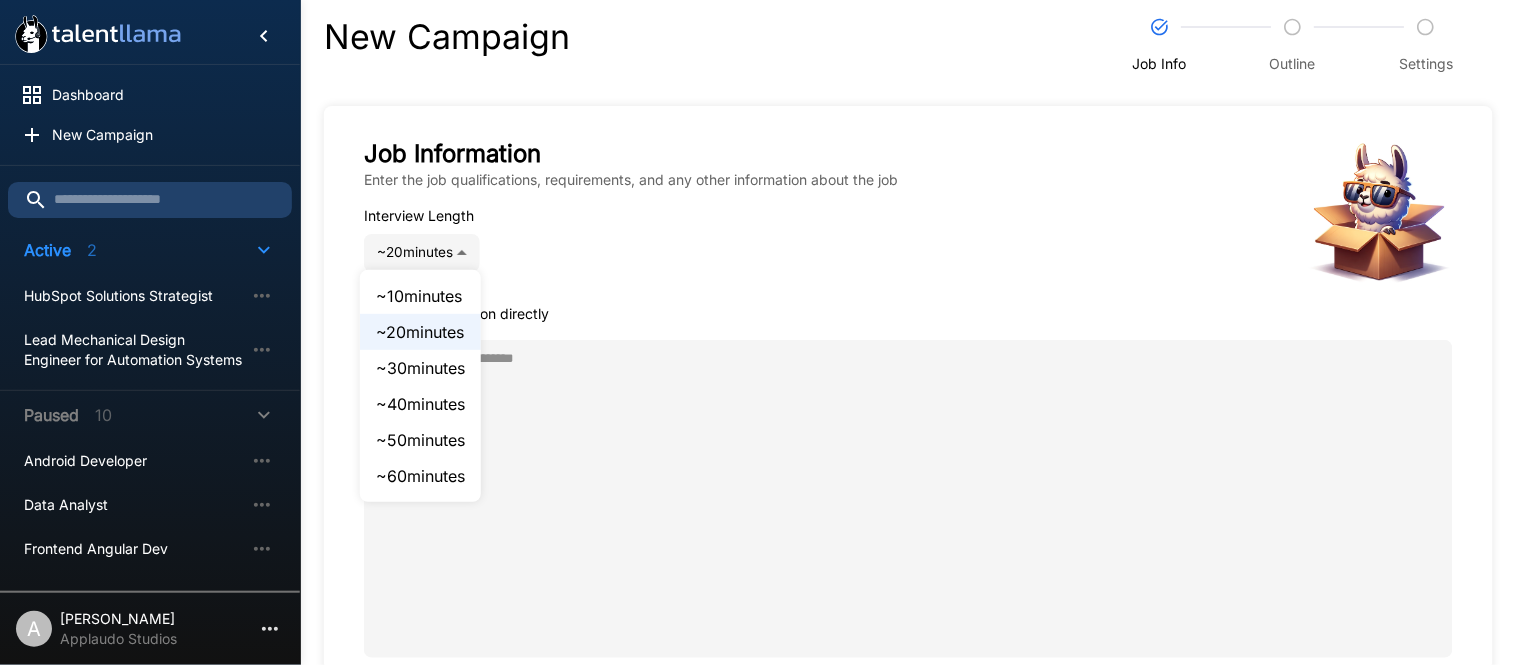 click on "Dashboard New Campaign Active 2 HubSpot Solutions Strategist Lead Mechanical Design Engineer for Automation Systems Paused 10 Android Developer Data Analyst Frontend Angular Dev Frontend Angular Dev Def iOS Developer Java Developer SAP ABAP Consultant SOC Engineer SOC Engineer UI Designer A Alejandra Mena Applaudo Studios New Campaign Job Info Outline Settings Job Information Enter the job qualifications, requirements, and any other information about the job Interview Length ~ 20  minutes ** Enter  the information directly * Generate Interview ~ 10  minutes ~ 20  minutes ~ 30  minutes ~ 40  minutes ~ 50  minutes ~ 60  minutes" at bounding box center (766, 332) 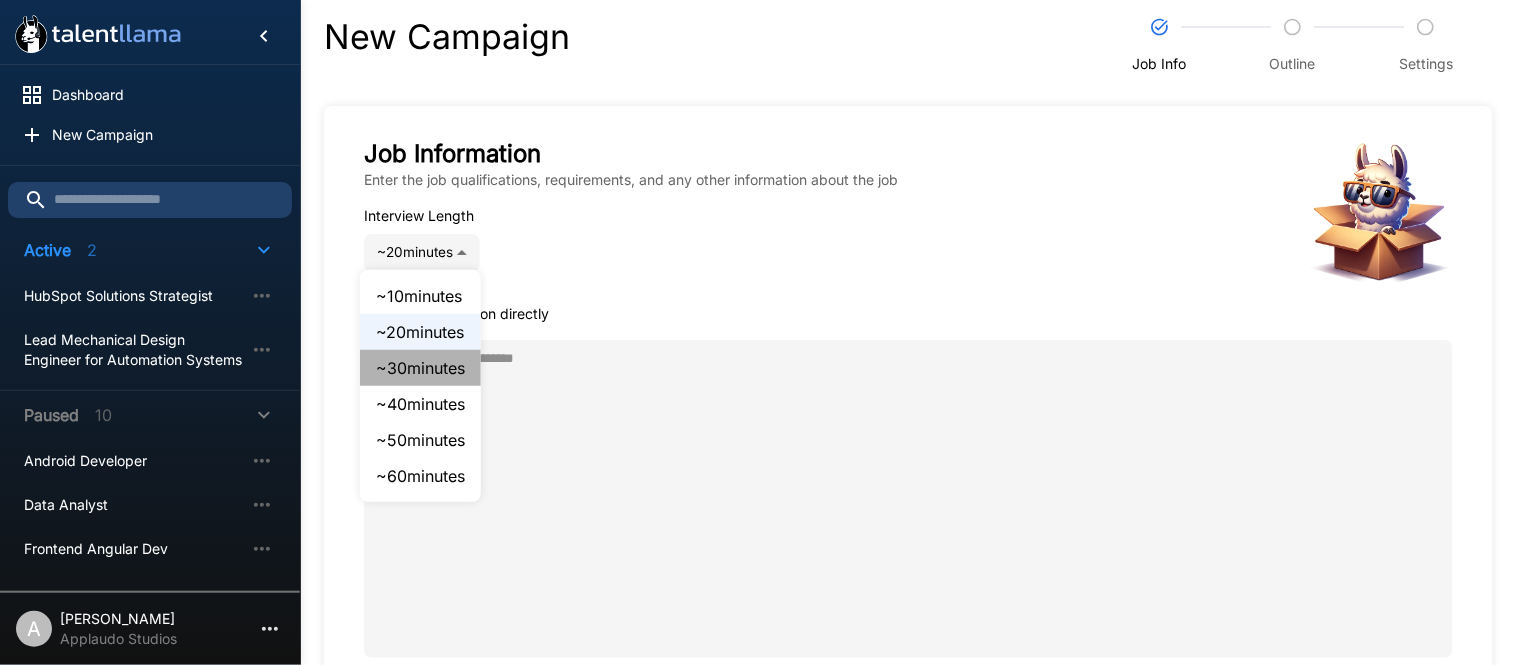 click on "~ 30  minutes" at bounding box center (420, 368) 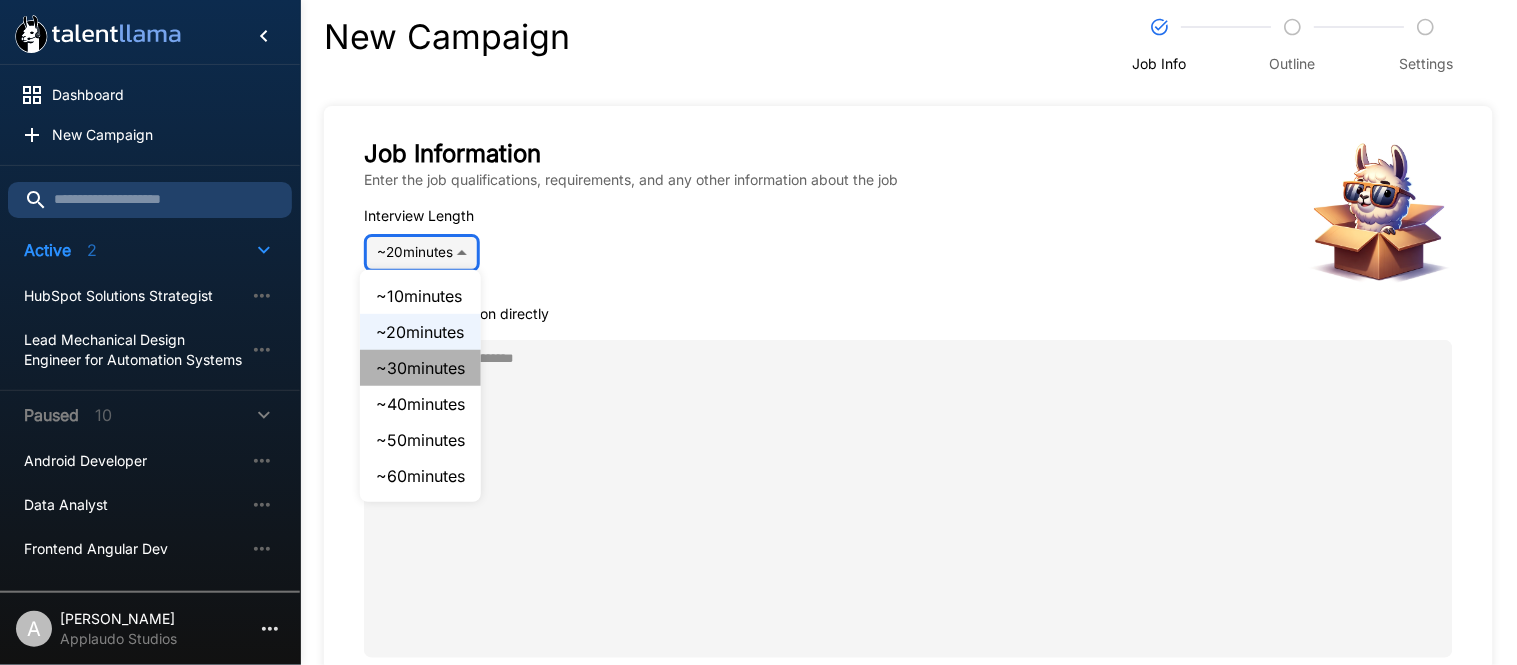type on "**" 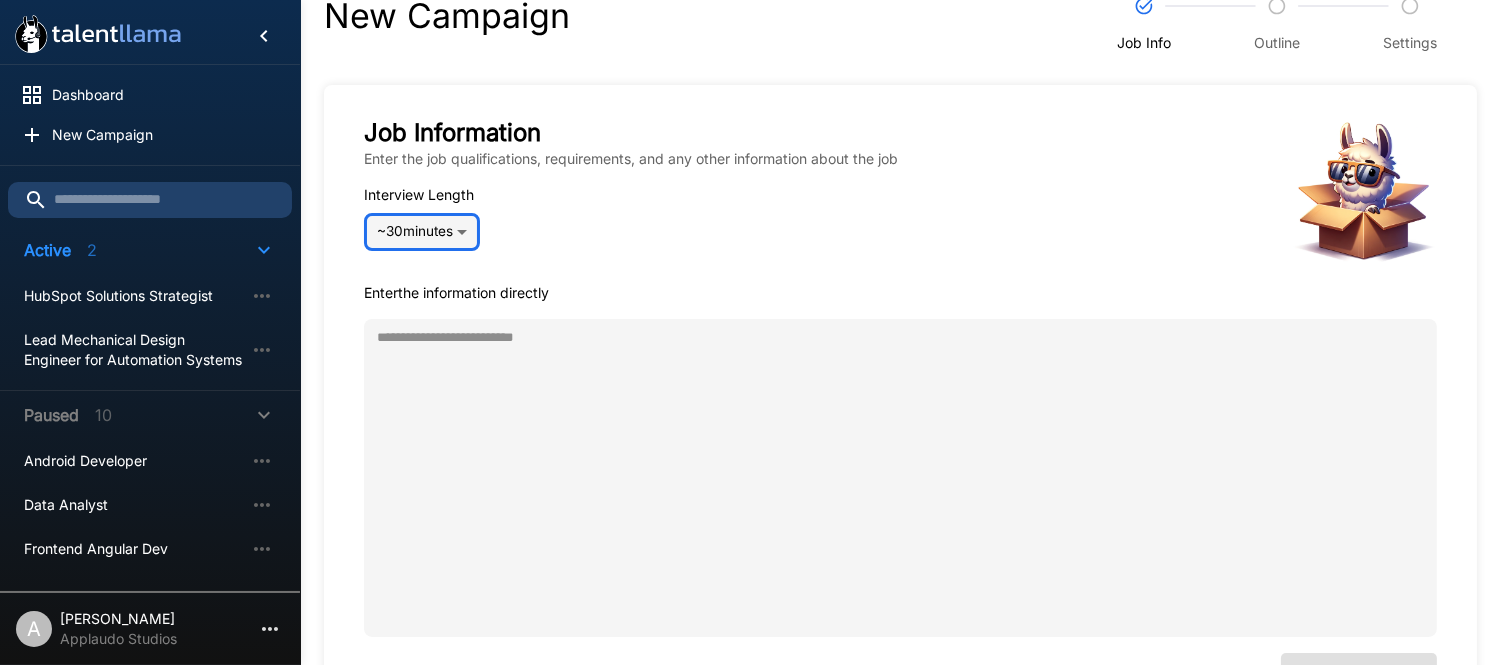 scroll, scrollTop: 6, scrollLeft: 0, axis: vertical 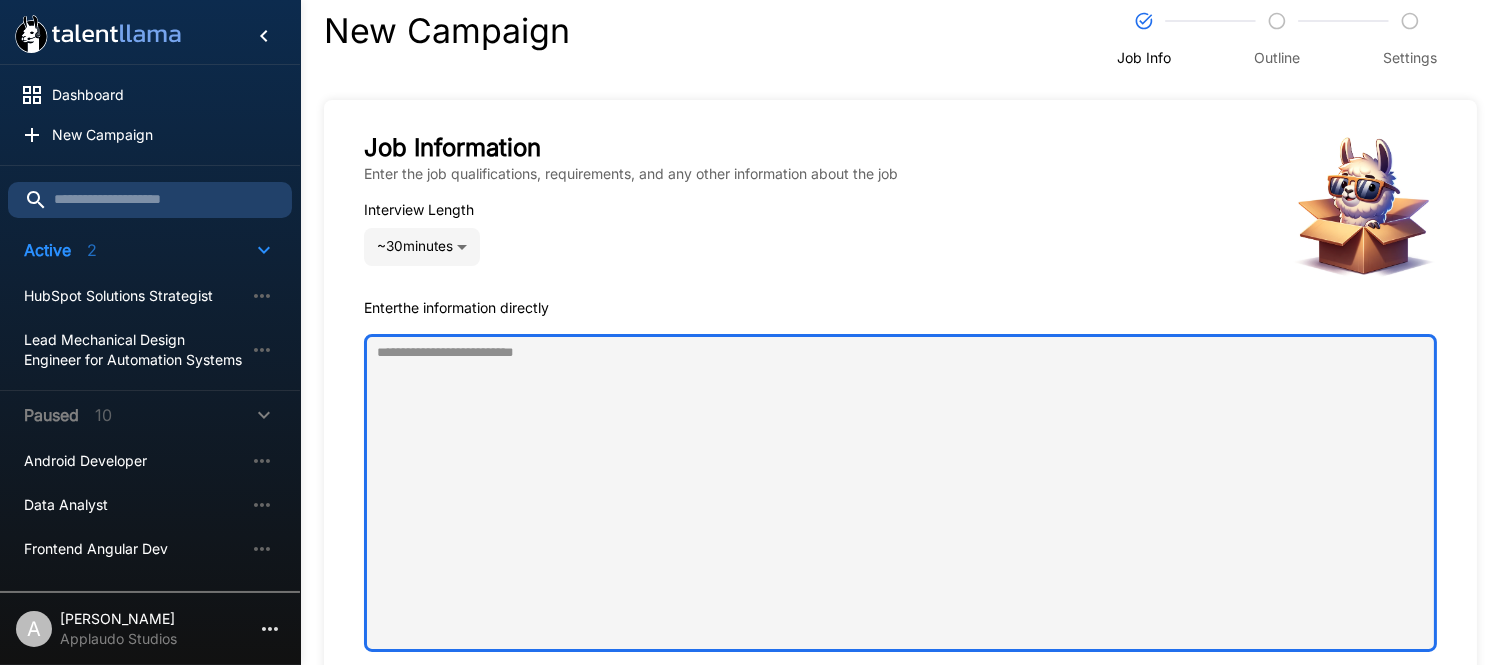 click at bounding box center [900, 493] 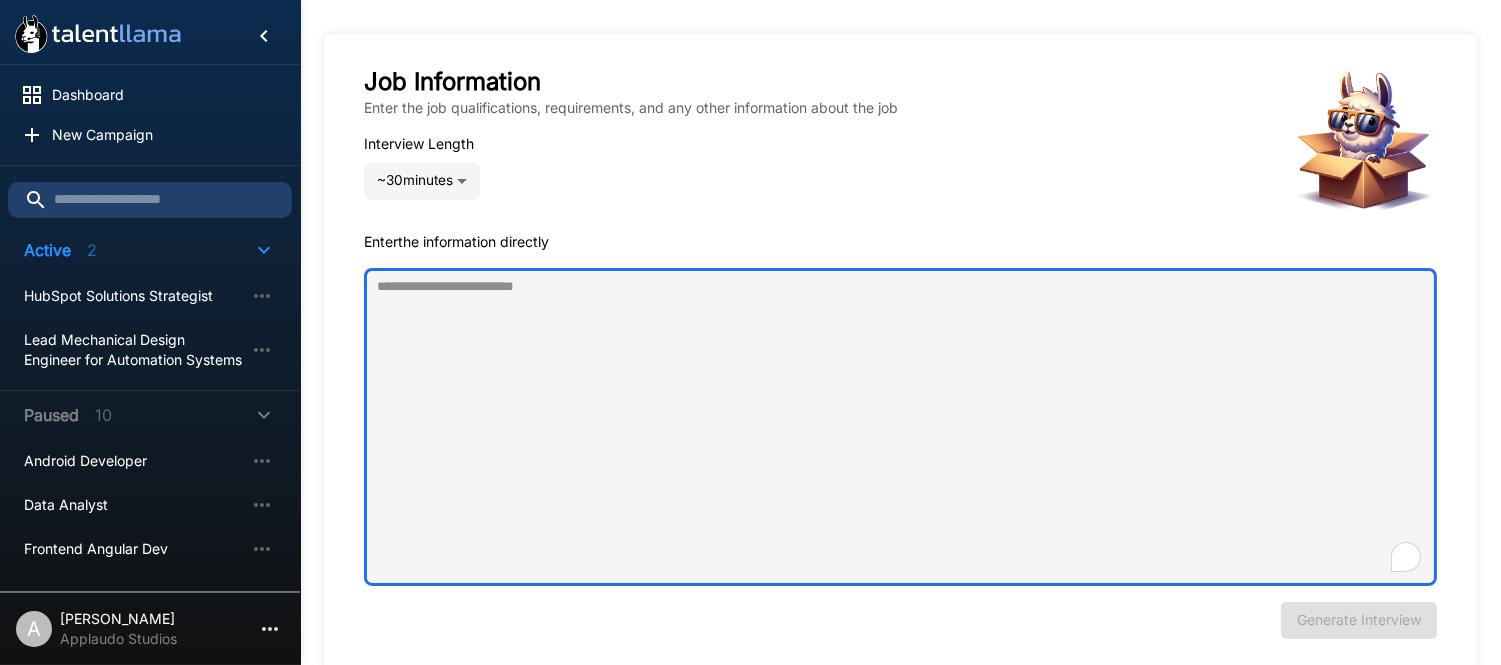 scroll, scrollTop: 84, scrollLeft: 0, axis: vertical 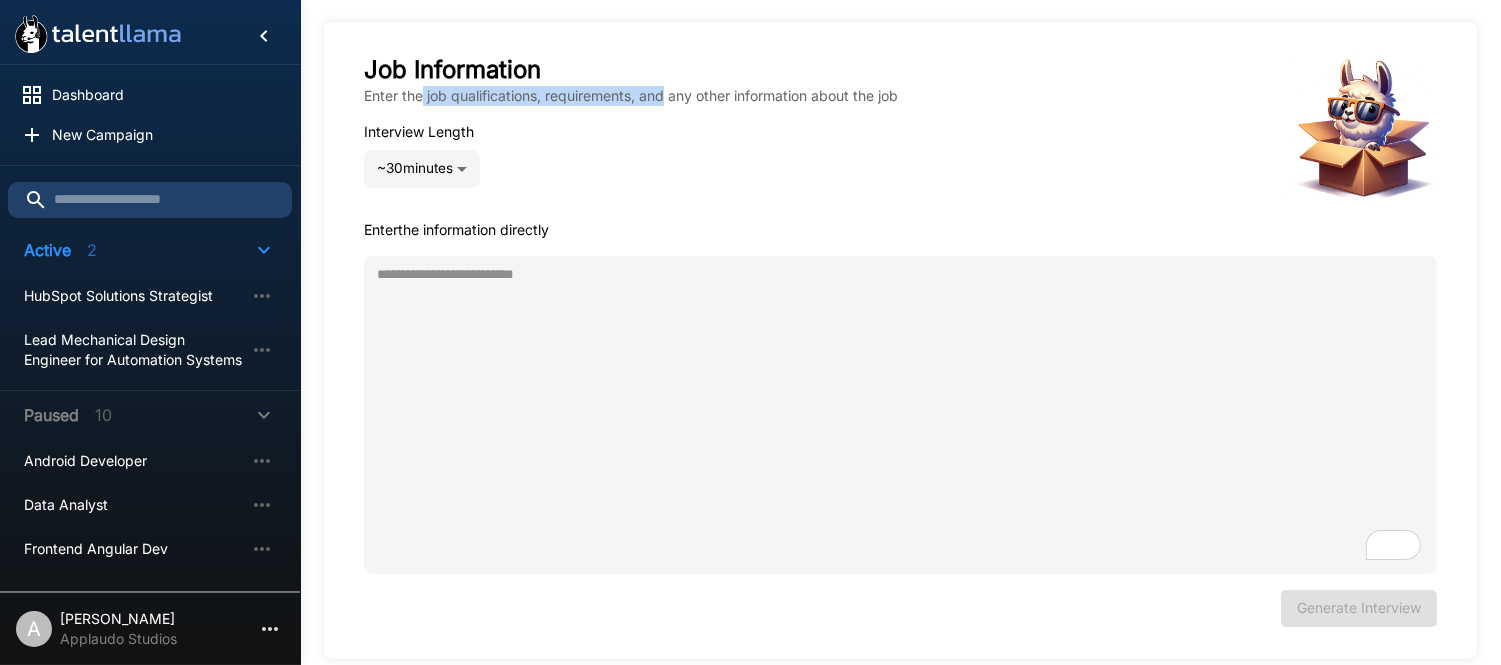 drag, startPoint x: 424, startPoint y: 95, endPoint x: 666, endPoint y: 96, distance: 242.00206 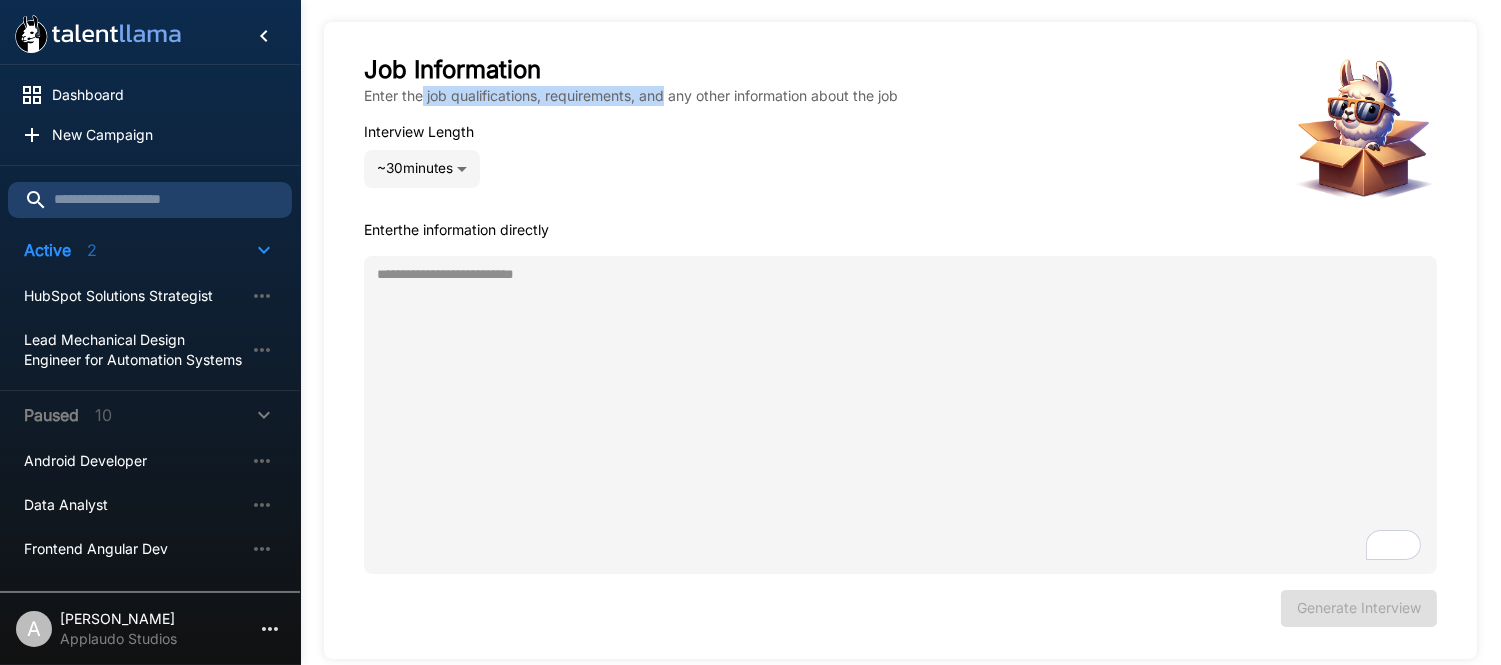 click on "Enter the job qualifications, requirements, and any other information about the job" at bounding box center [631, 96] 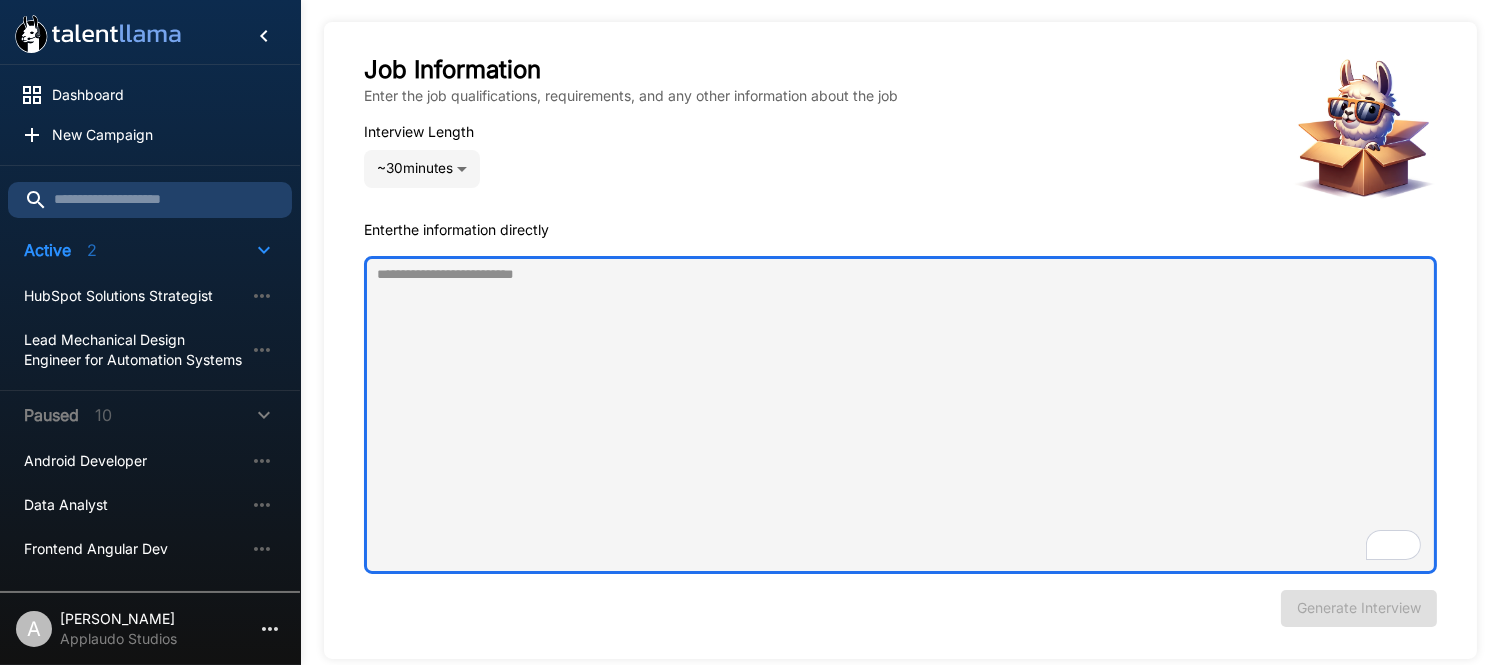 click at bounding box center [900, 415] 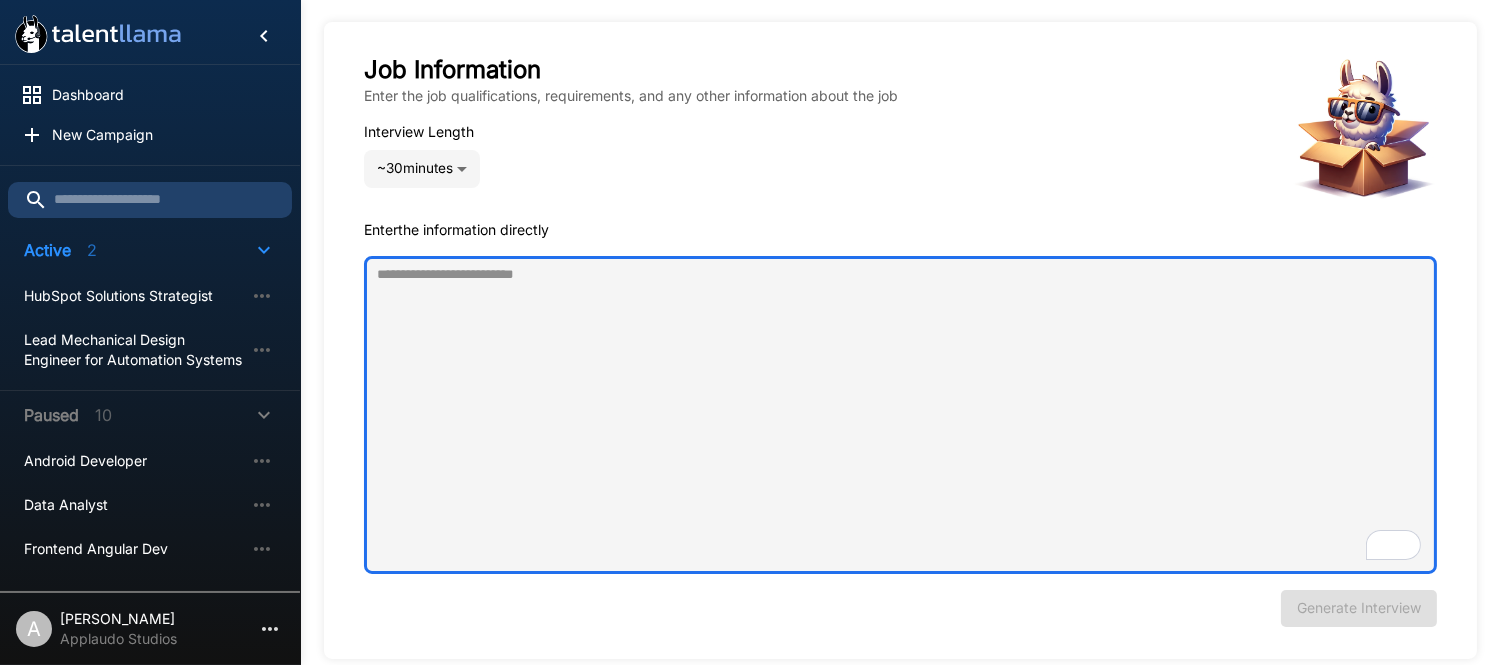 type on "*" 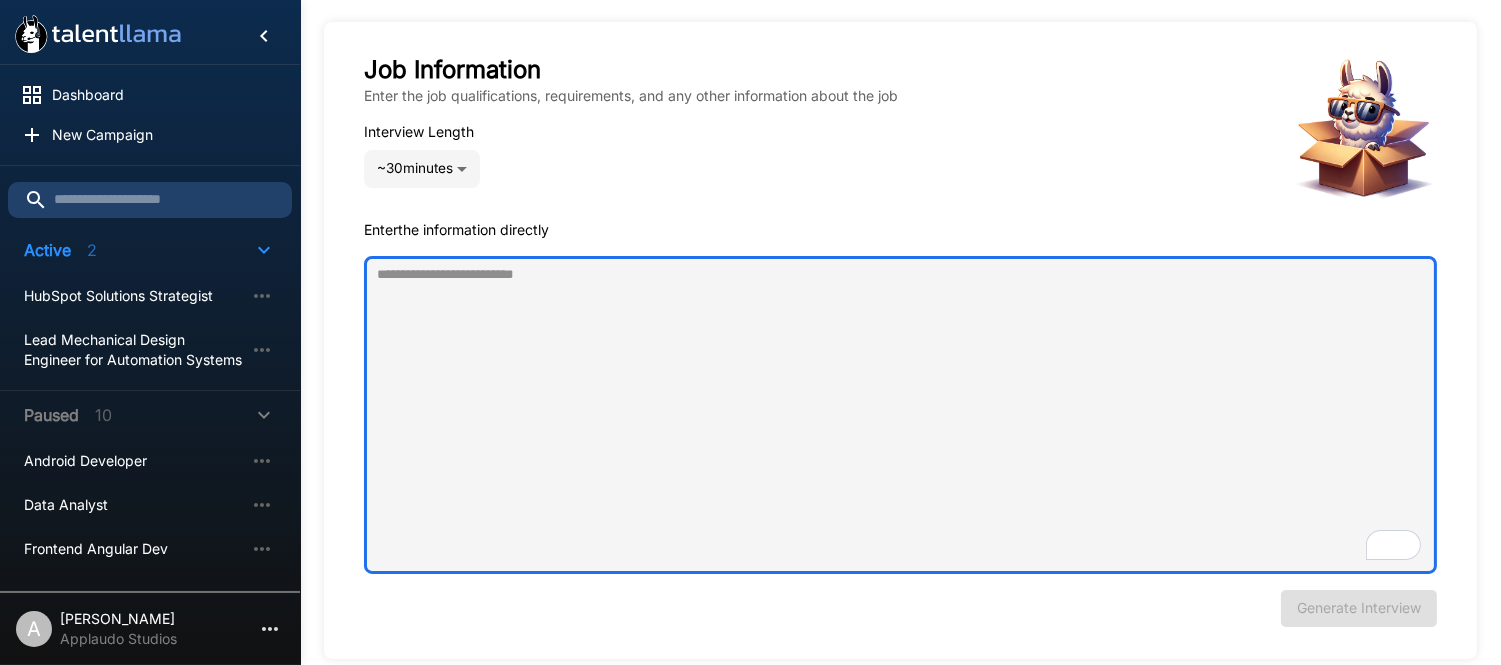 click at bounding box center (900, 415) 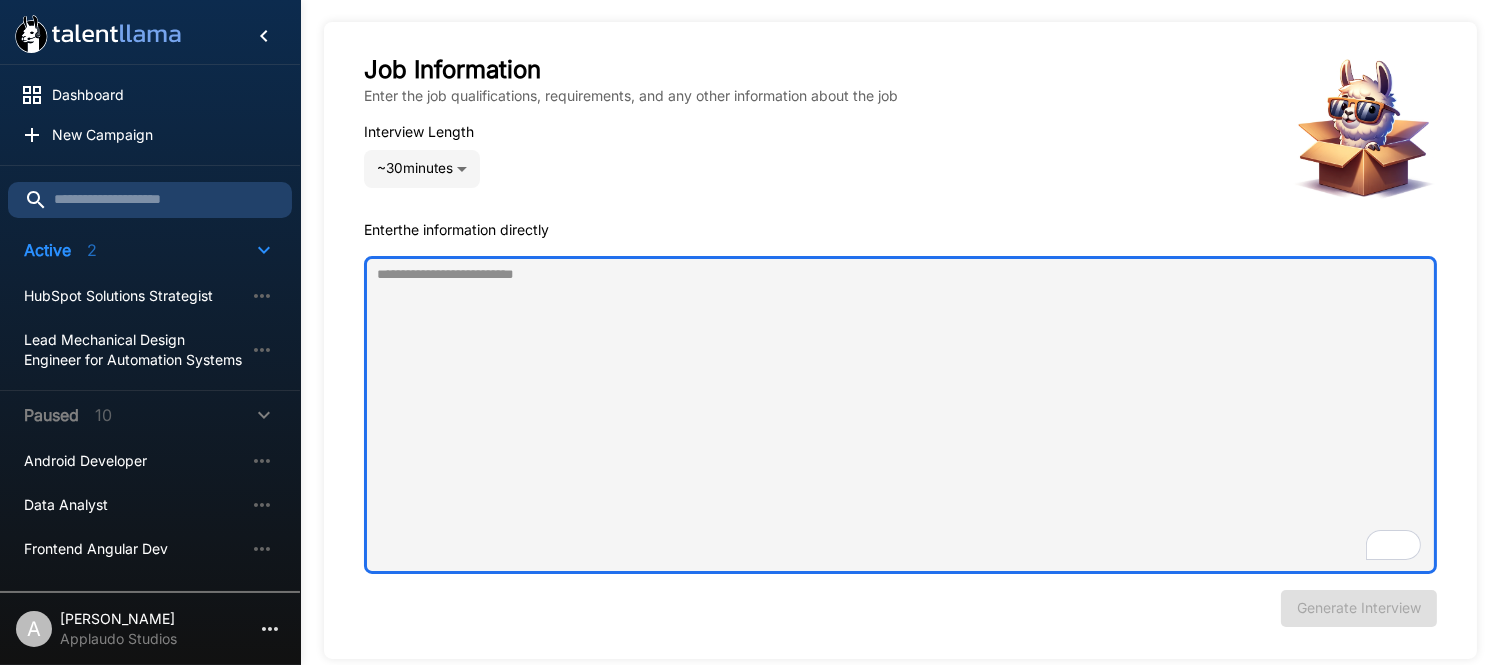 paste on "**********" 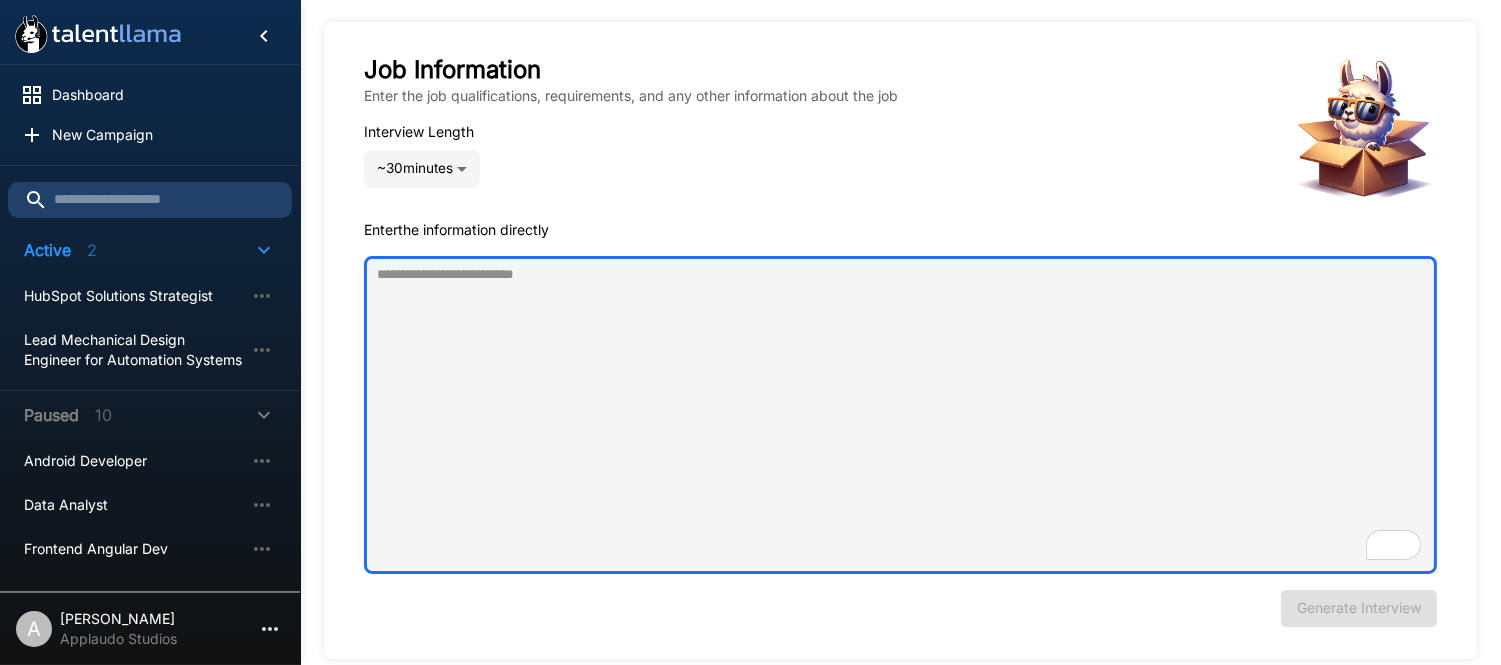 type on "**********" 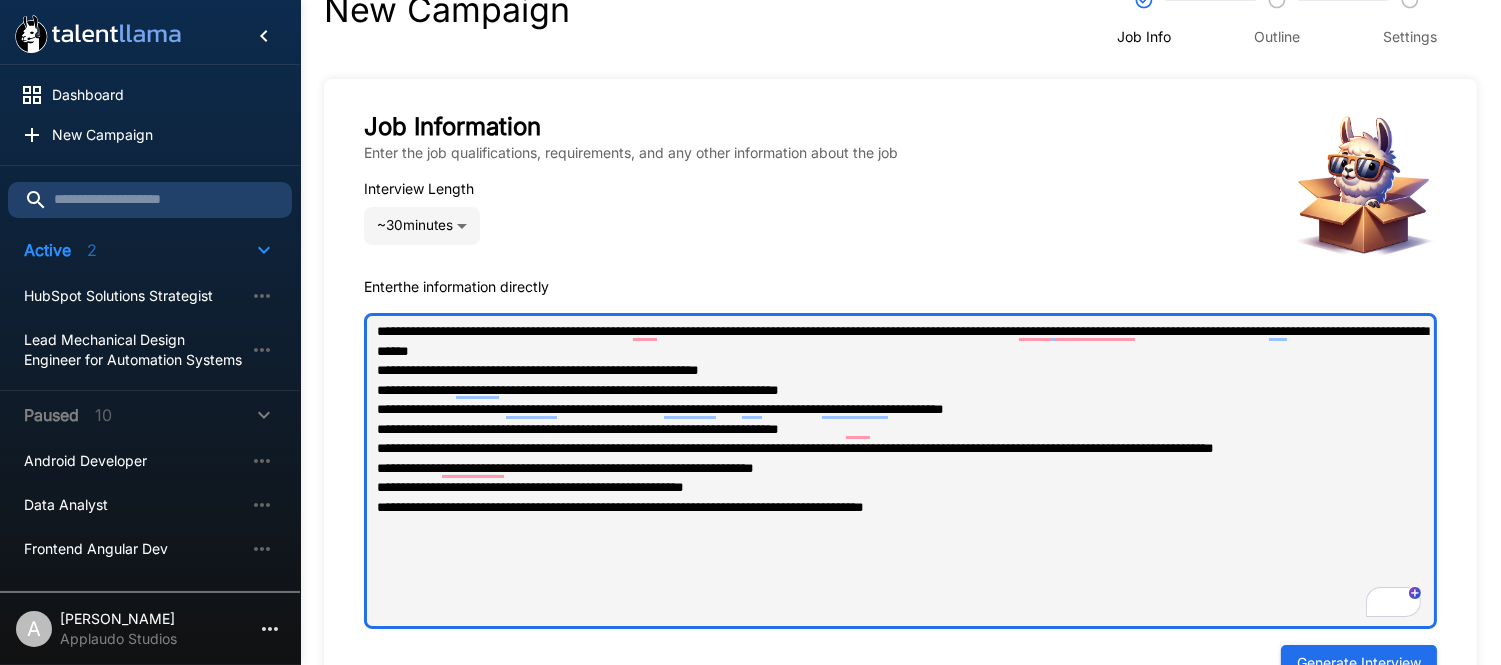 scroll, scrollTop: 30, scrollLeft: 0, axis: vertical 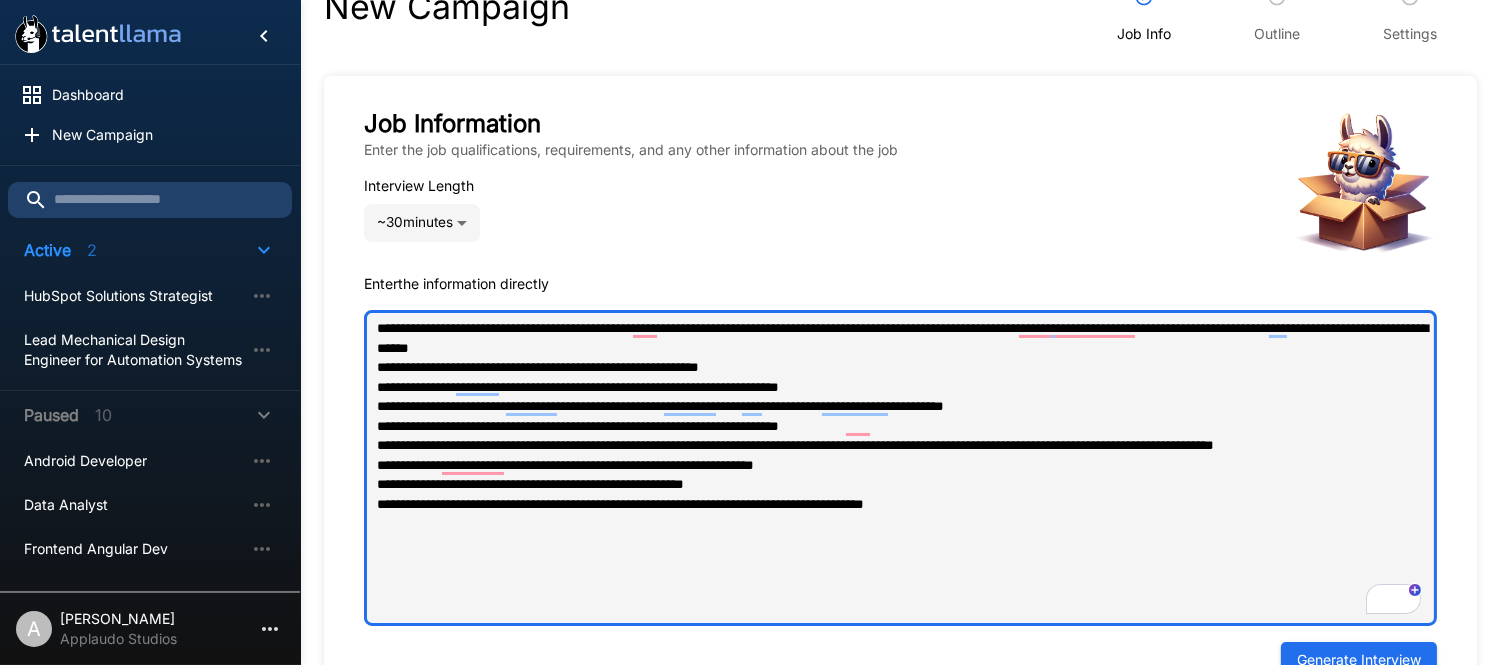 click on "**********" at bounding box center (900, 468) 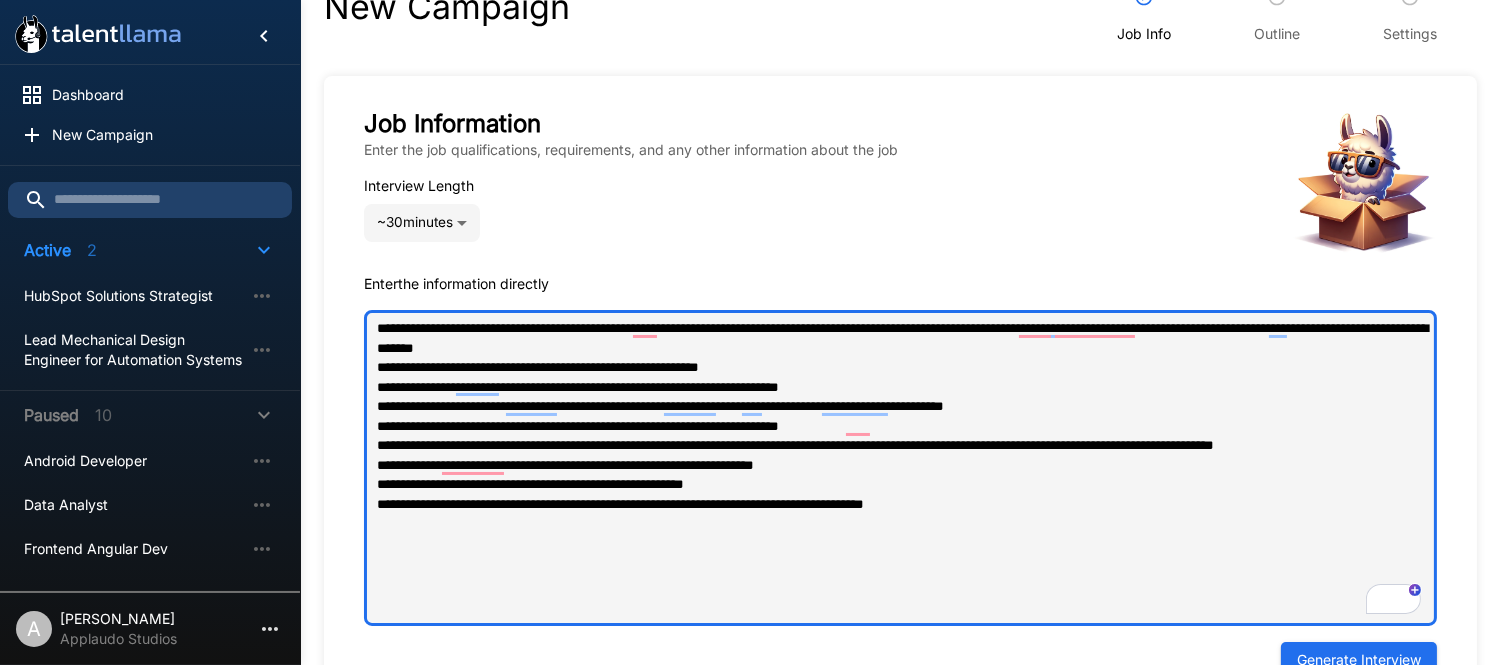 type on "**********" 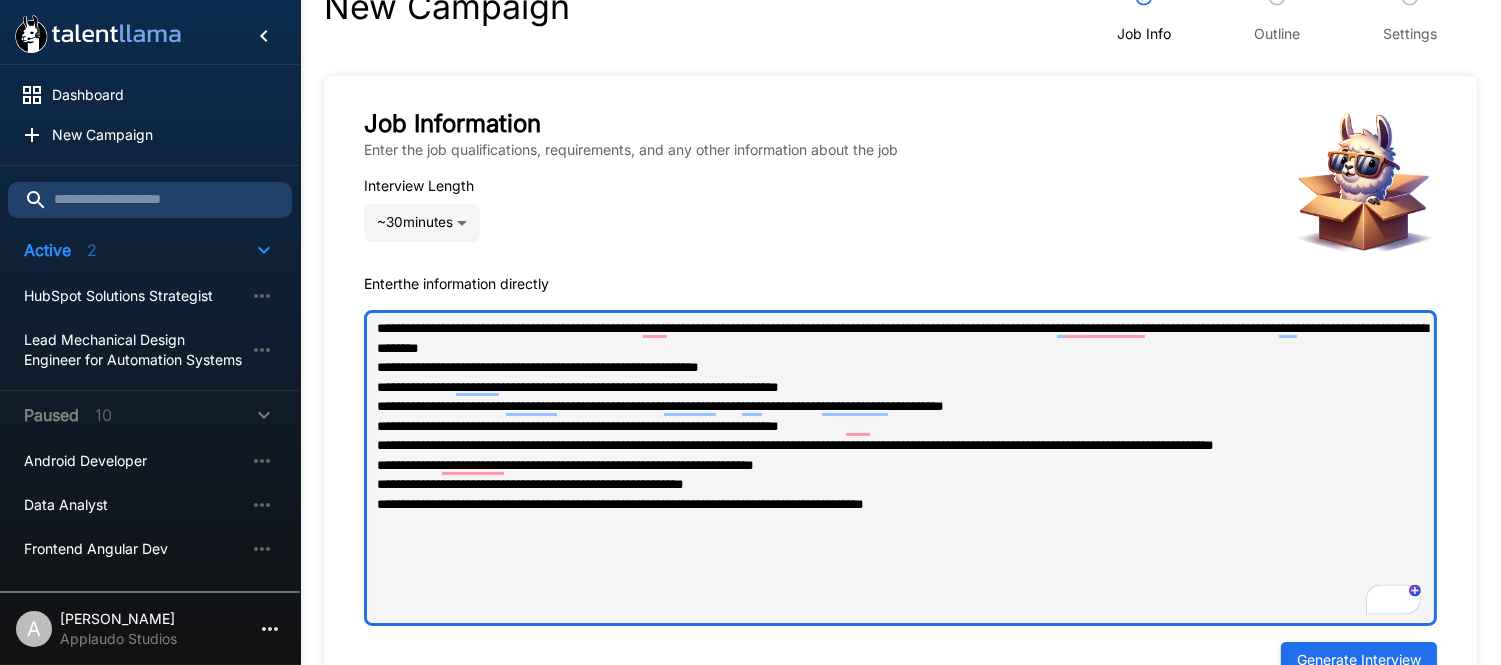 type on "**********" 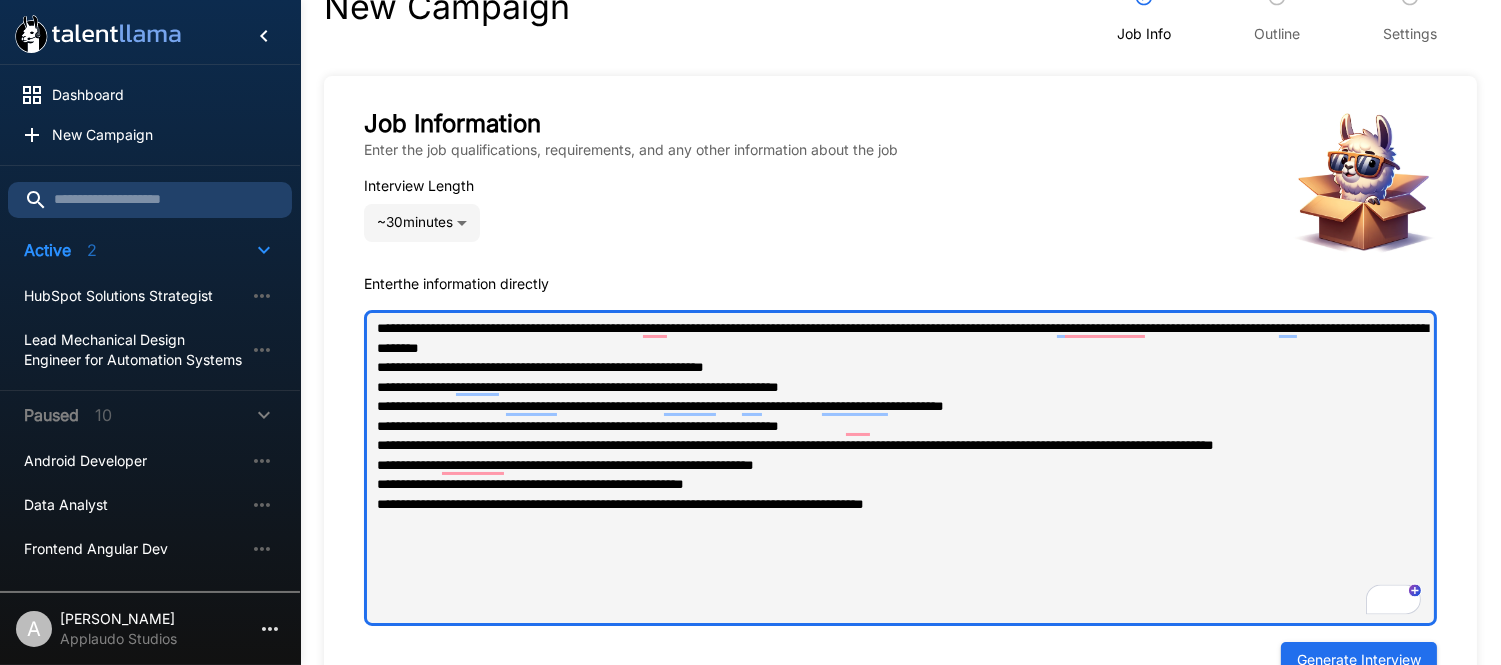 type on "**********" 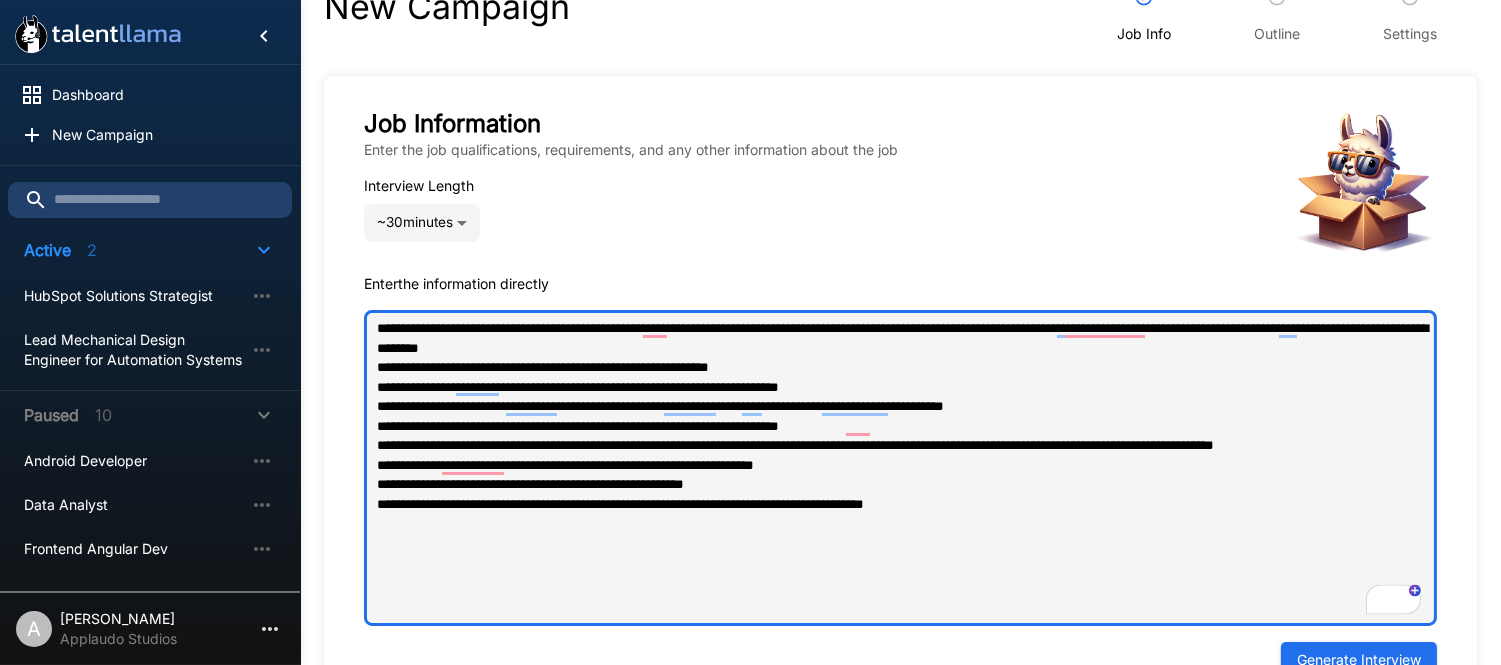 type on "**********" 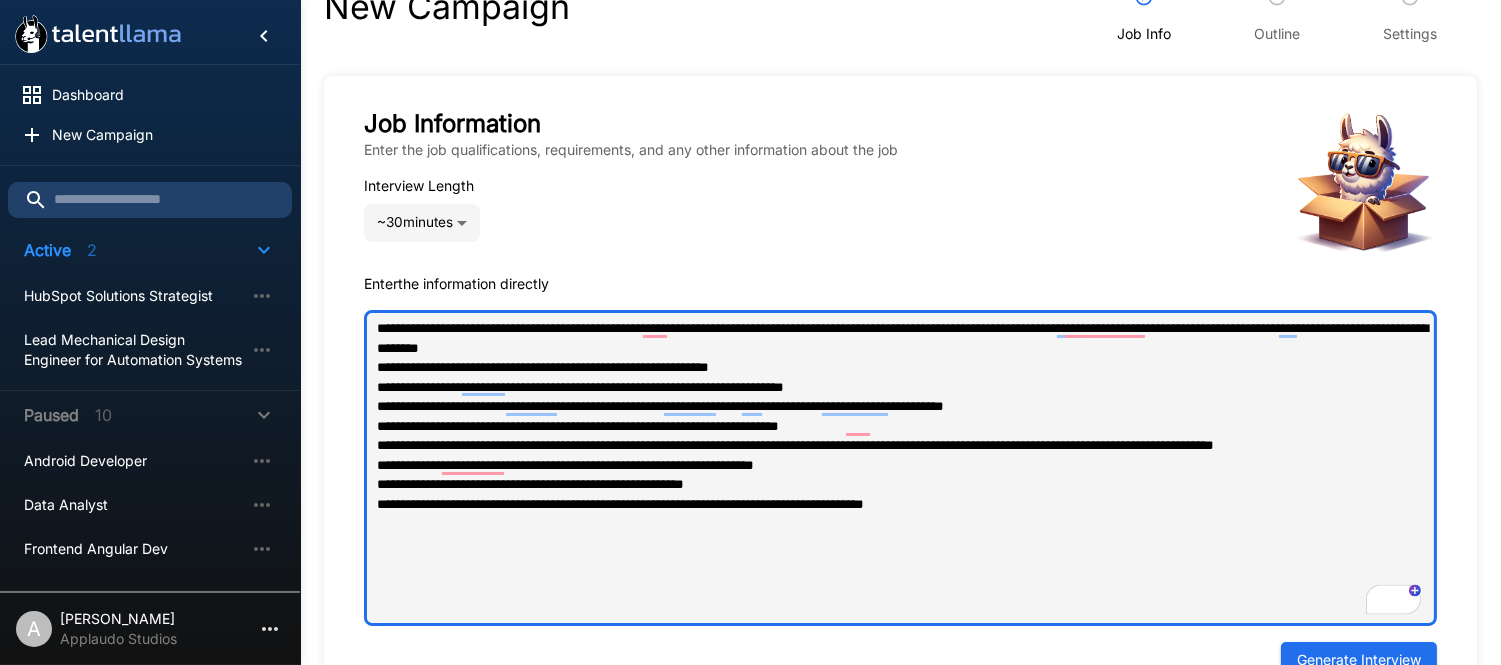 type on "**********" 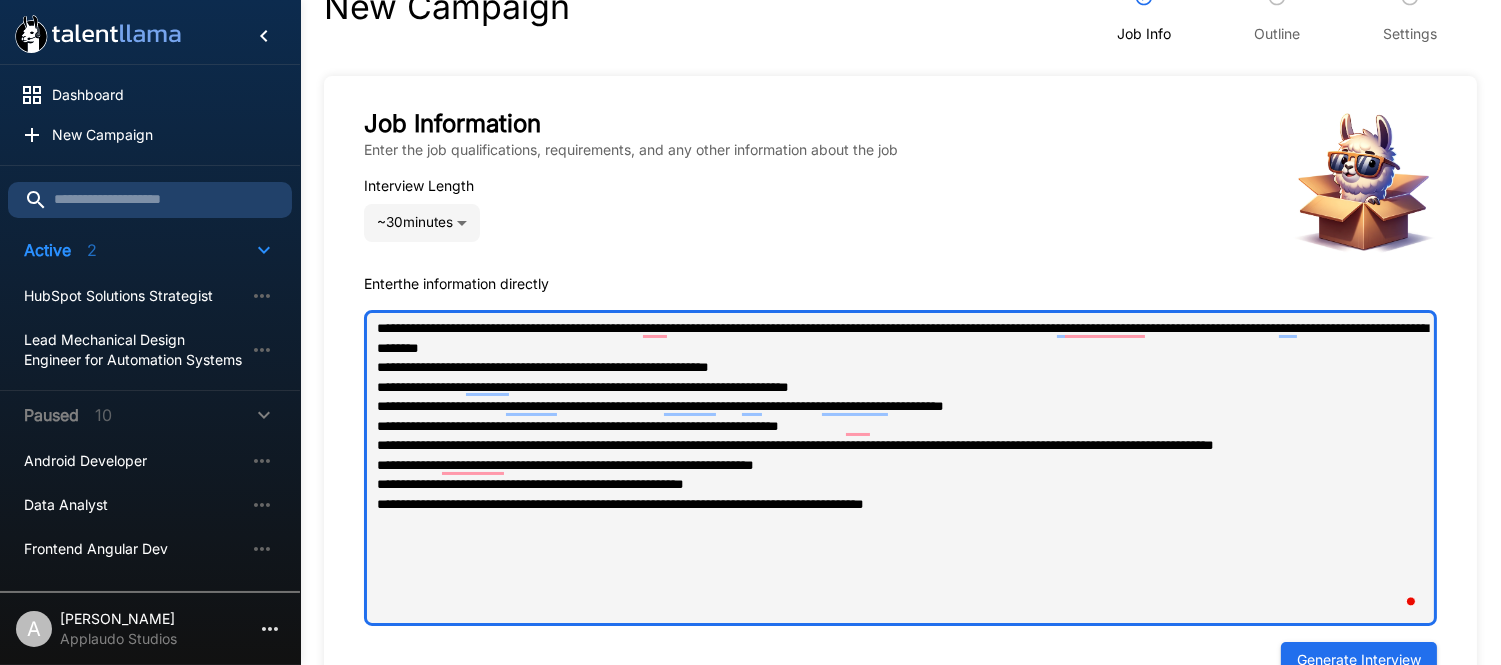 type on "**********" 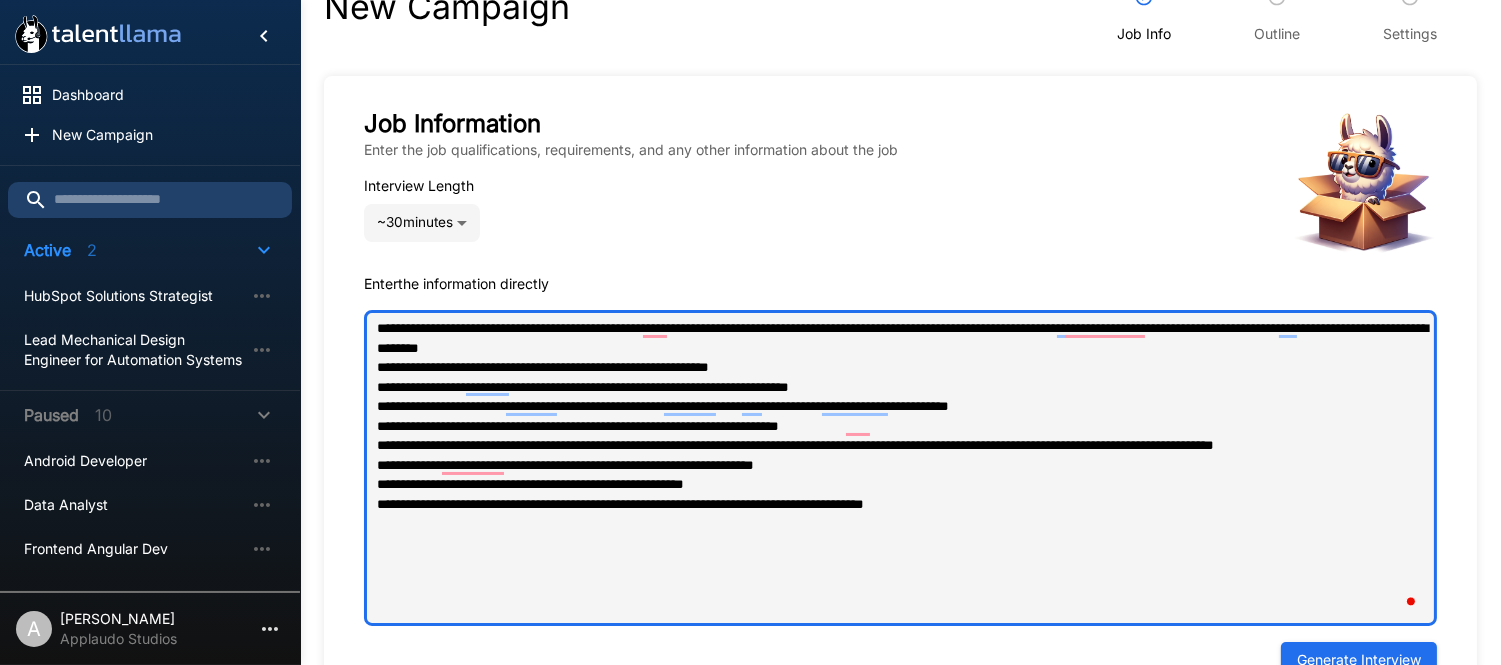 type on "**********" 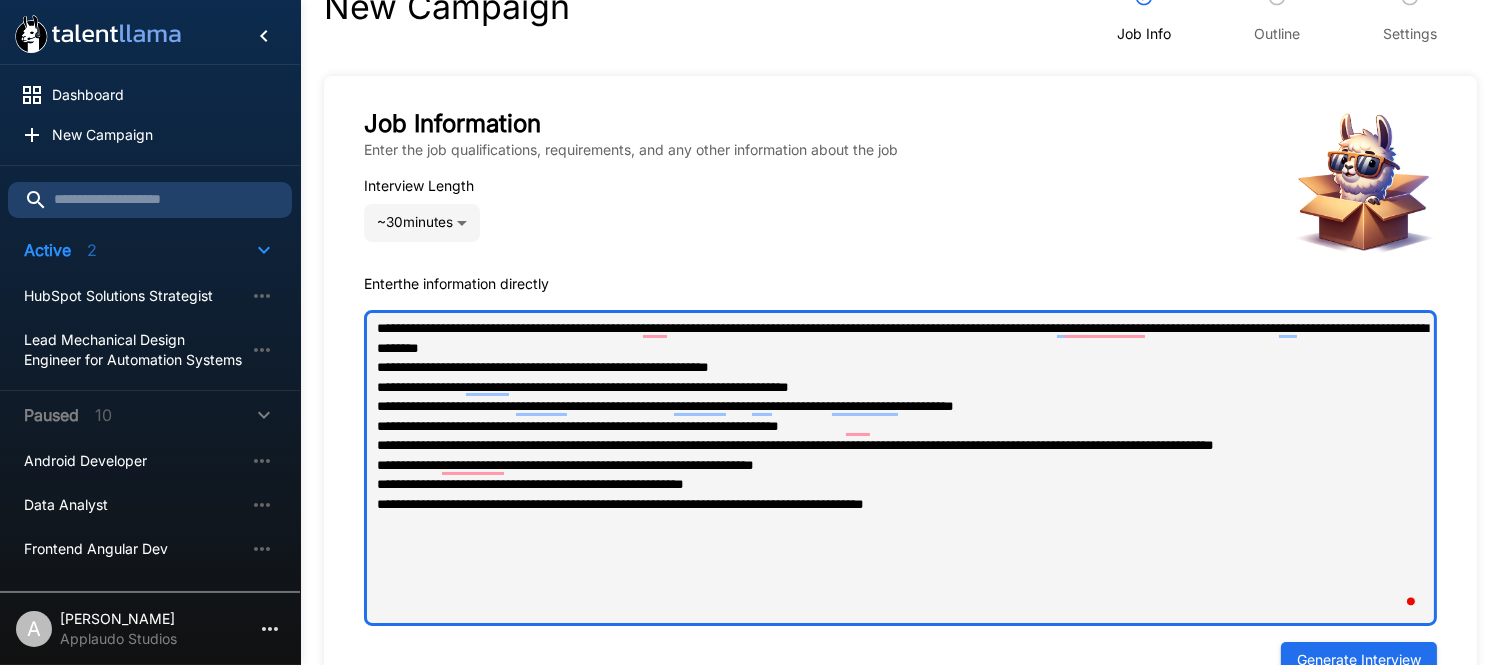 type on "**********" 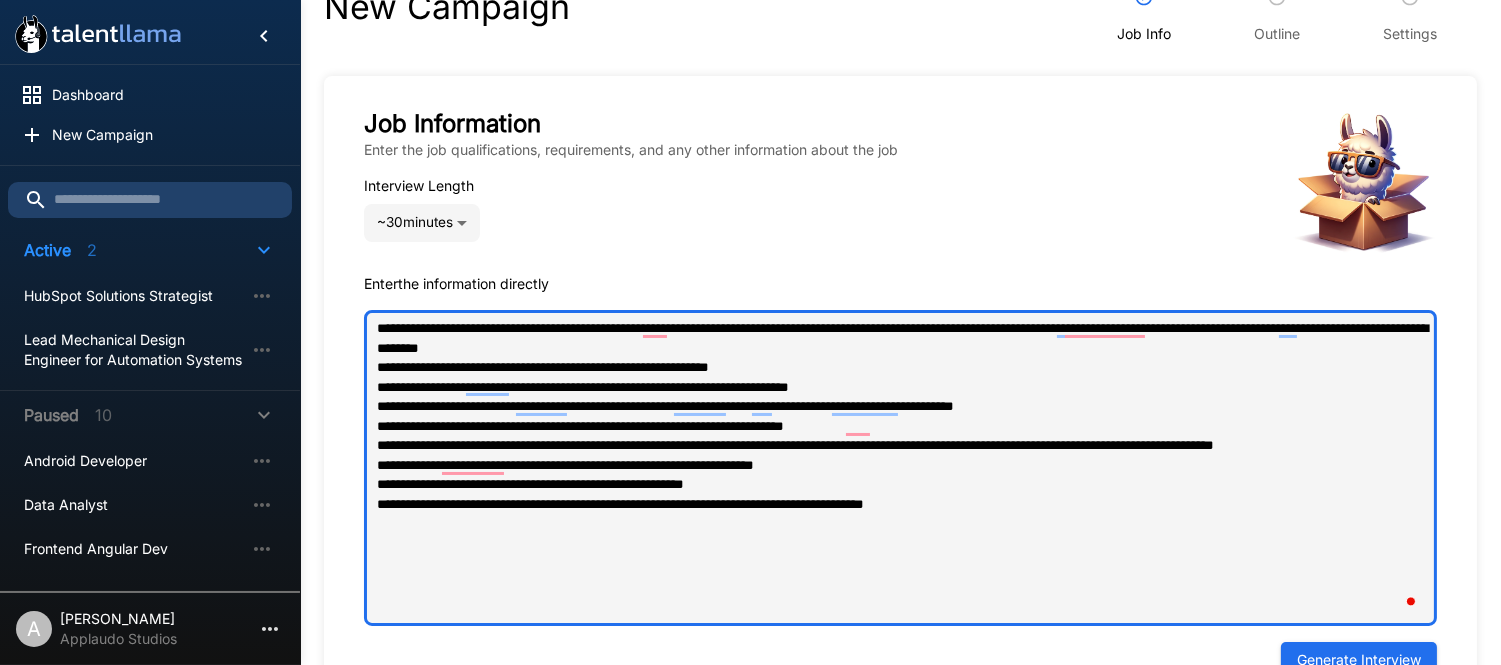 type on "**********" 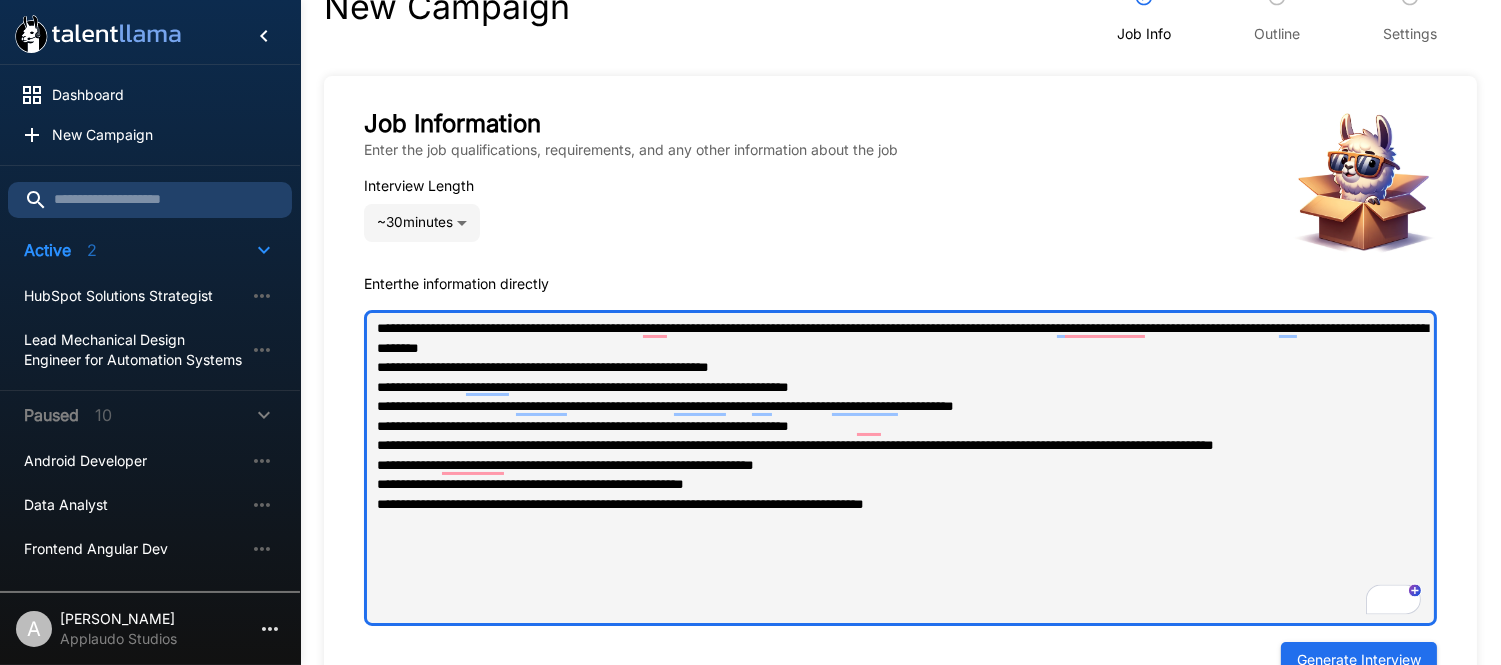 type on "**********" 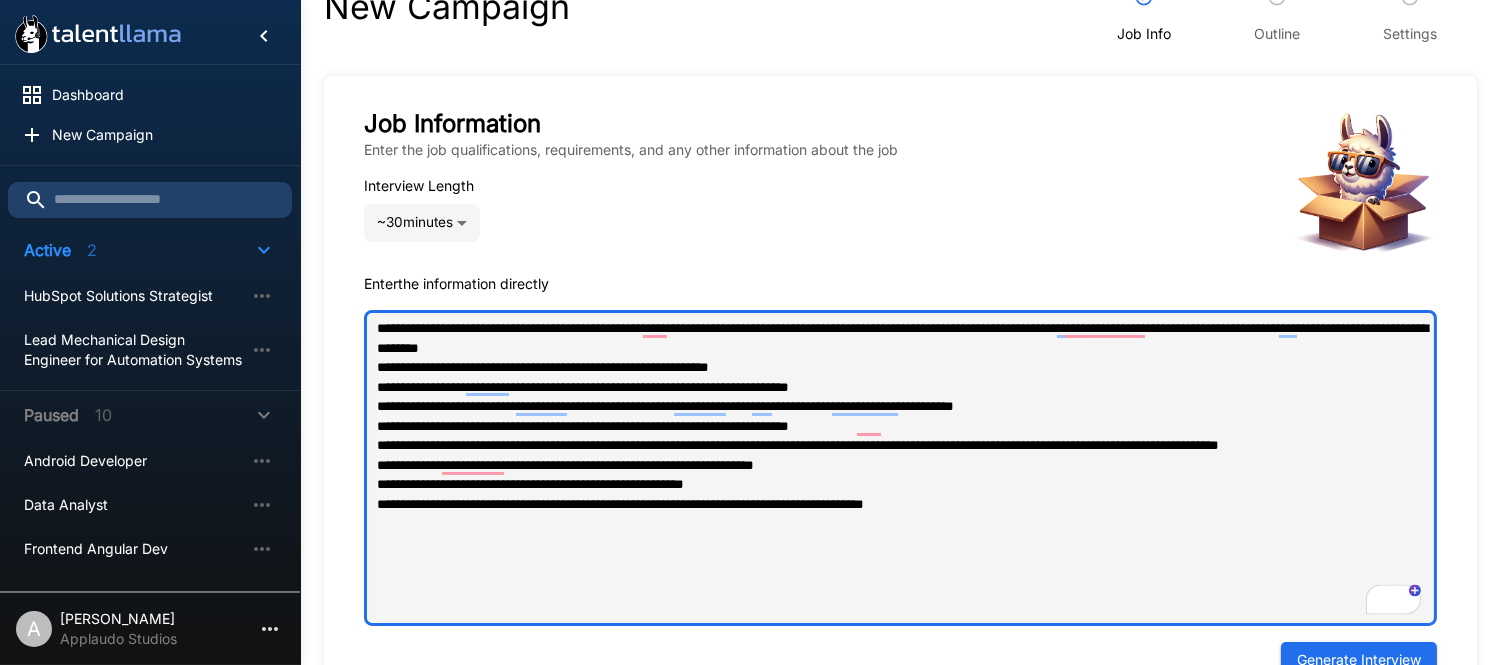 type on "**********" 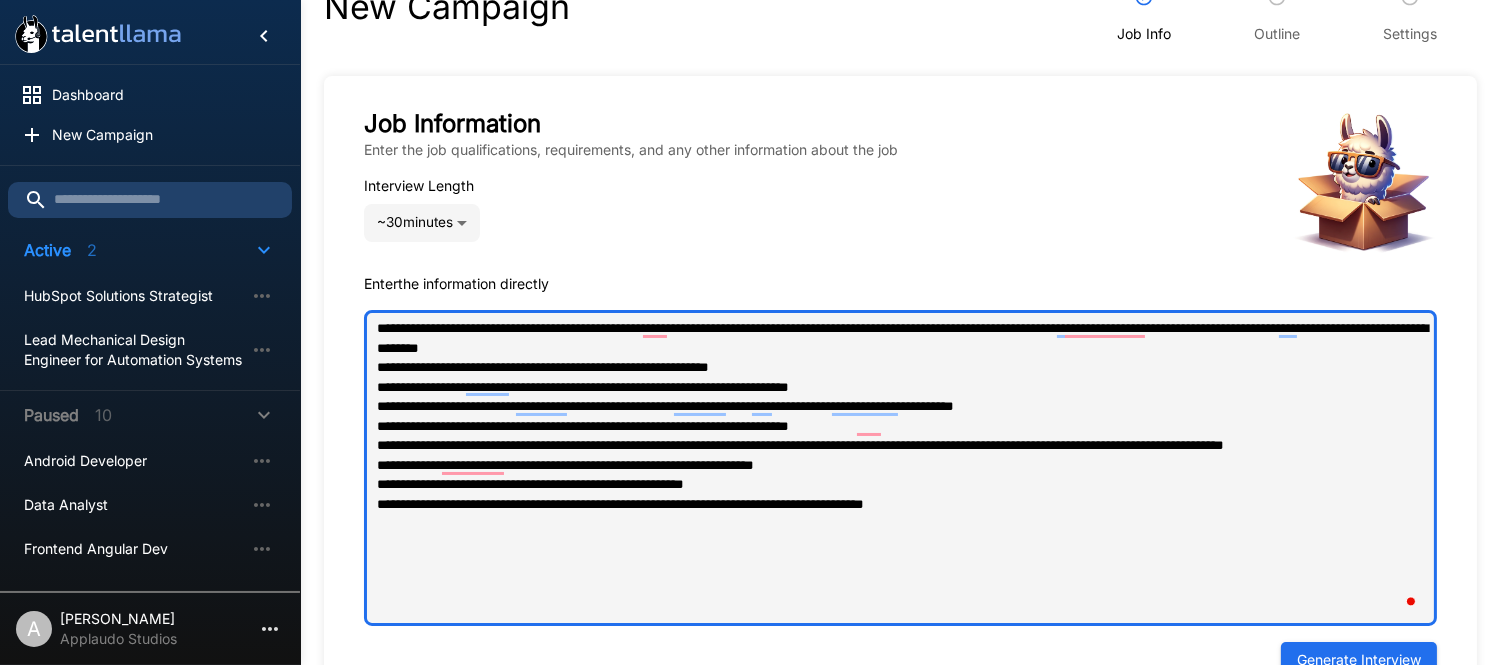 type on "**********" 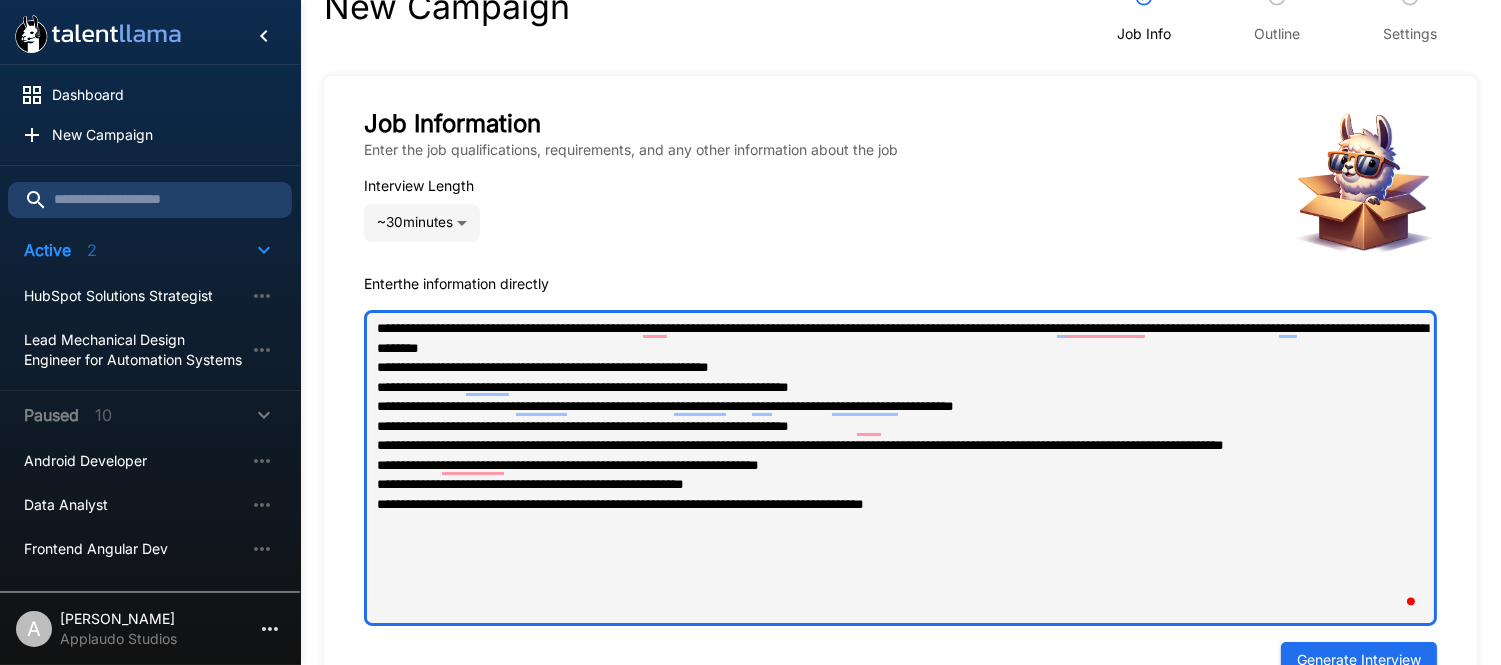 type on "**********" 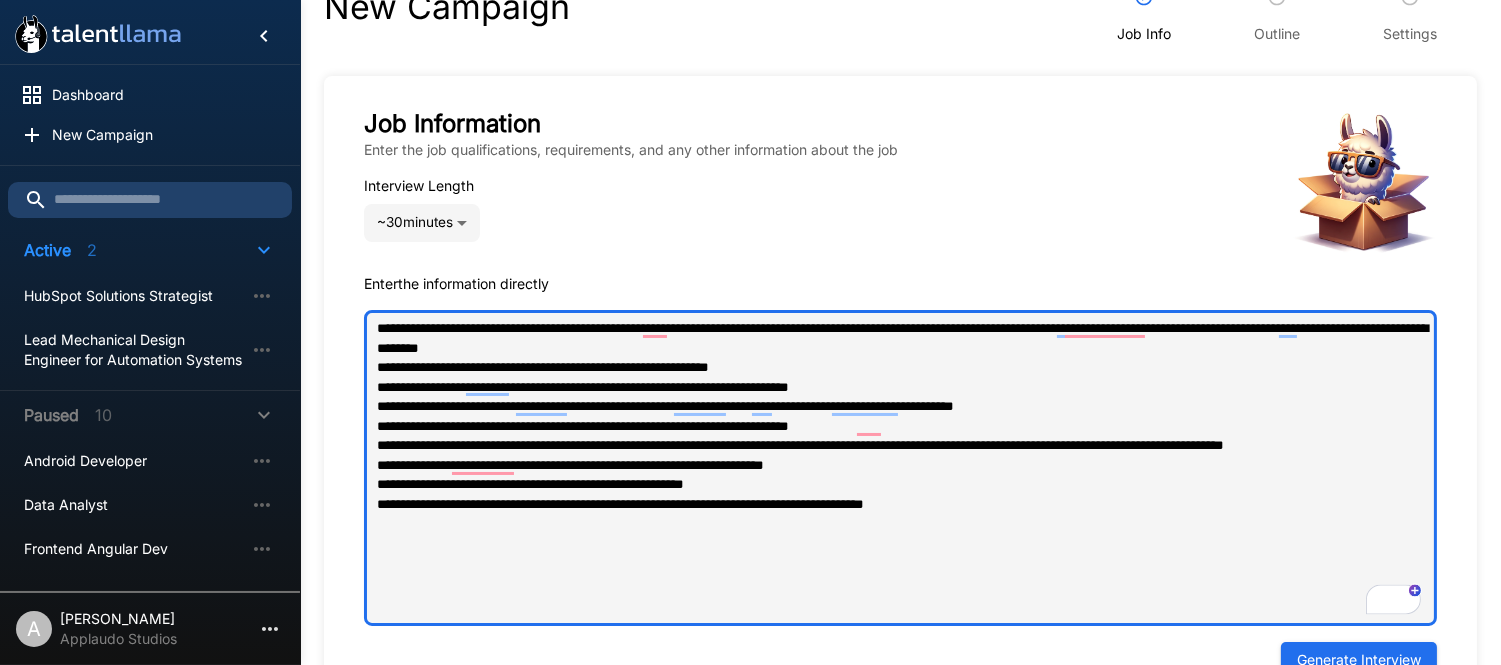 type on "**********" 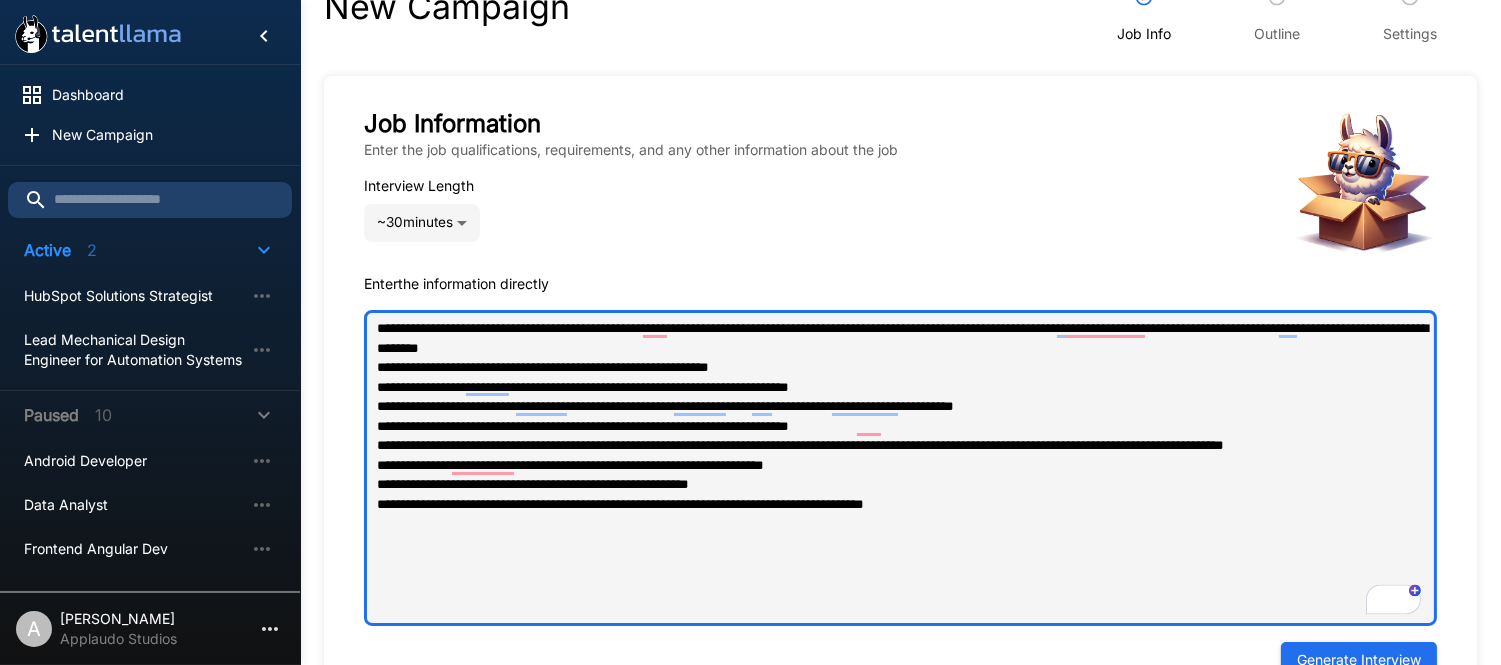 type on "**********" 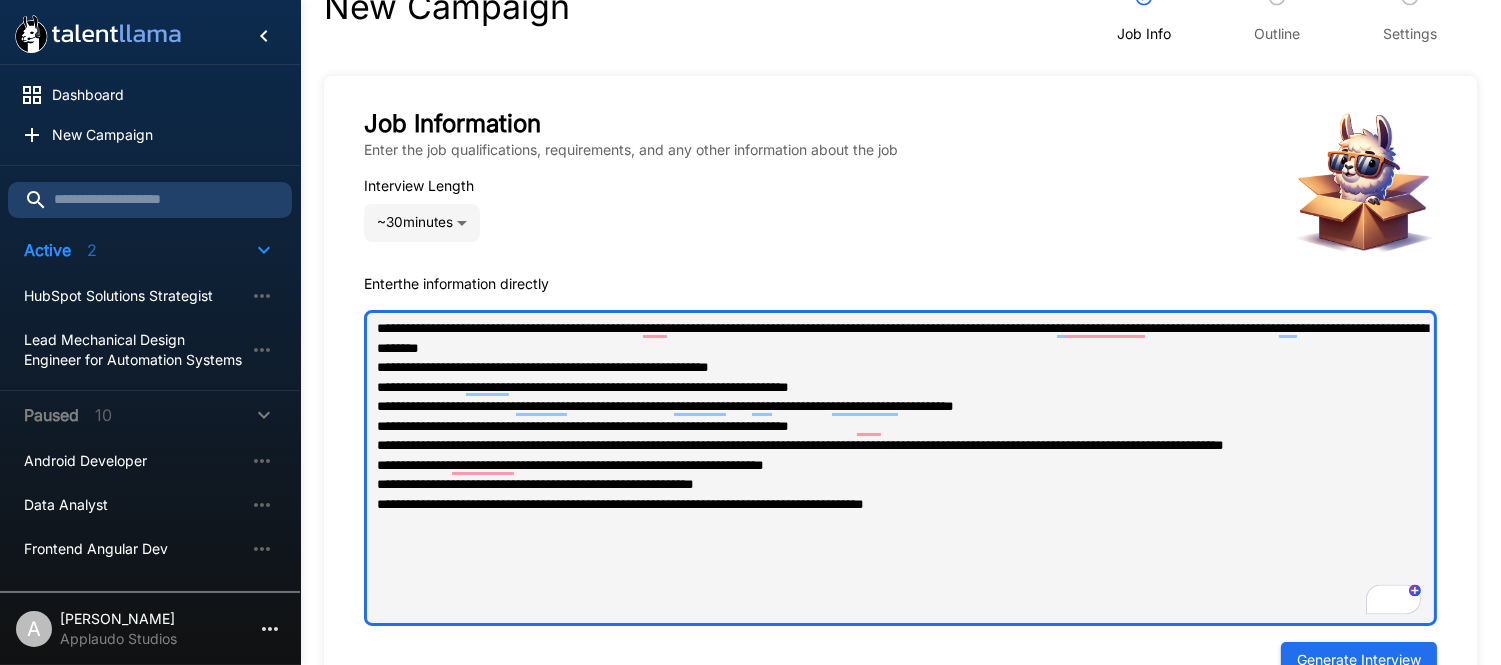 type on "**********" 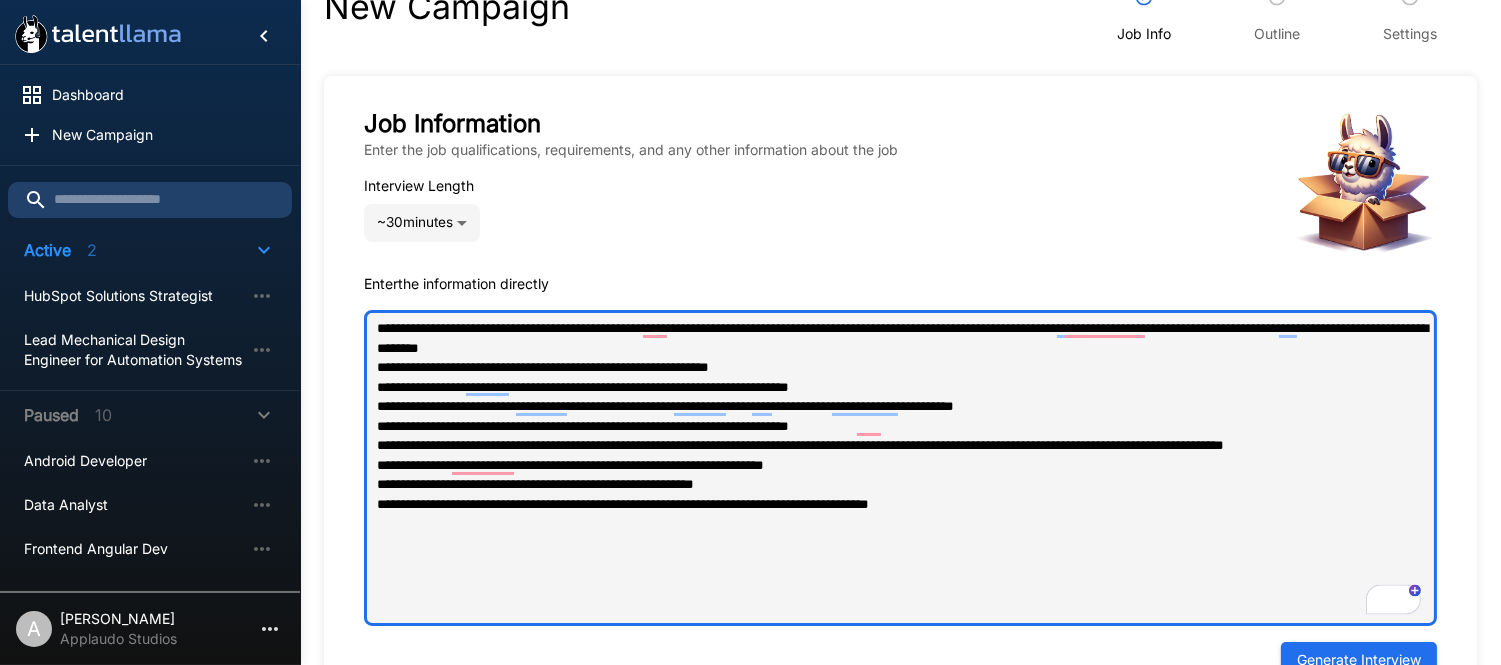 type on "**********" 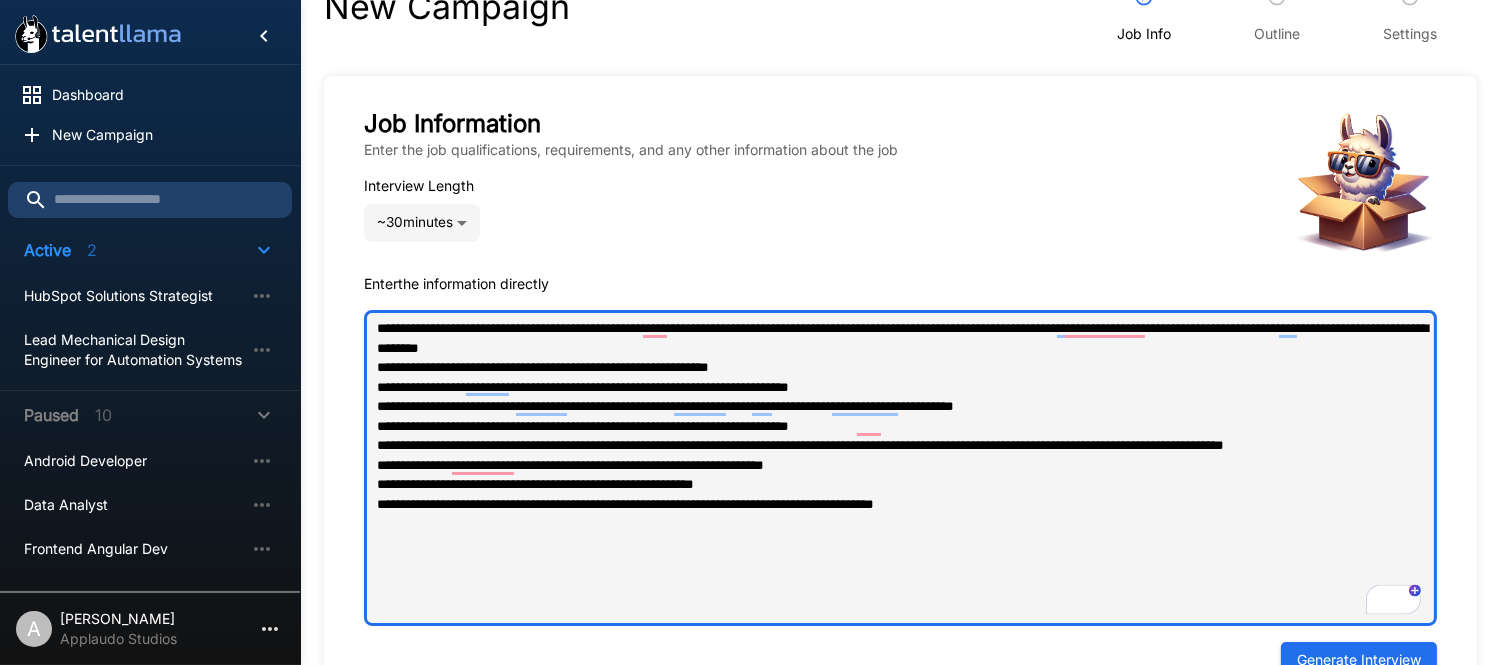 type on "**********" 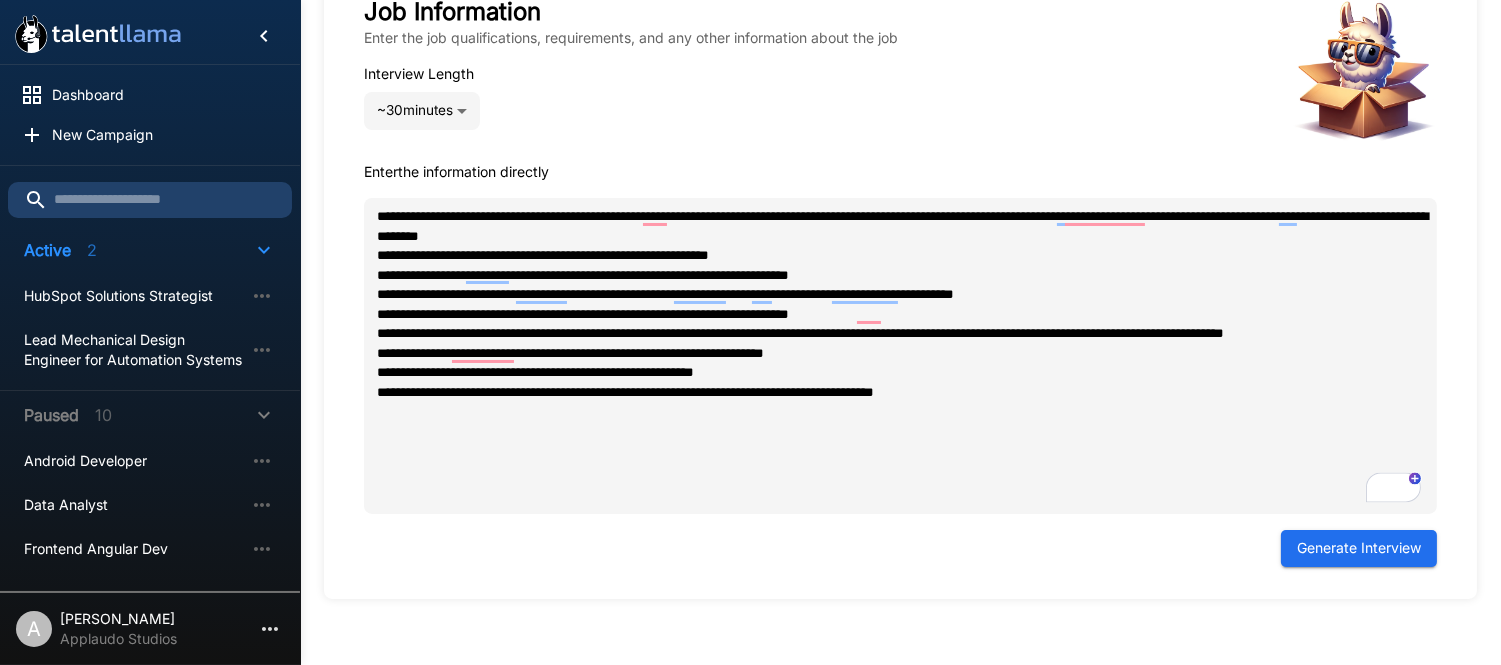 scroll, scrollTop: 0, scrollLeft: 0, axis: both 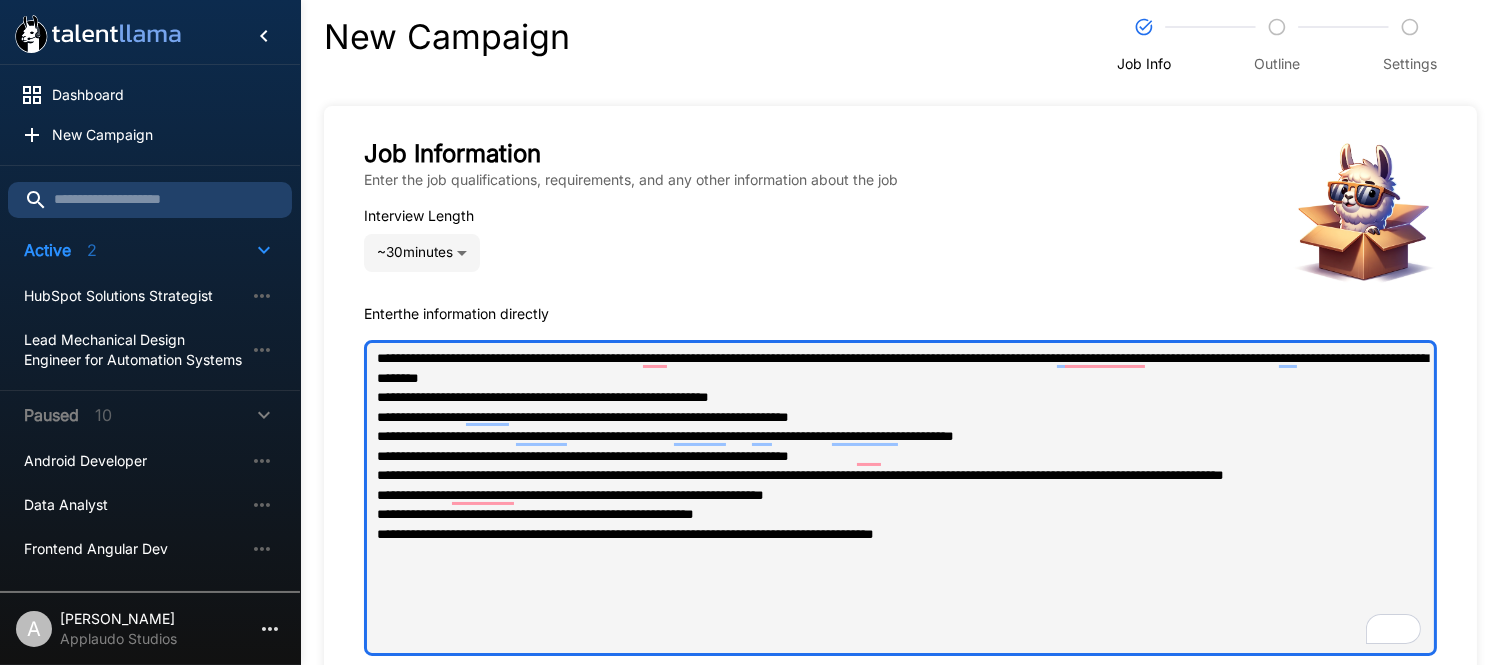 type on "*" 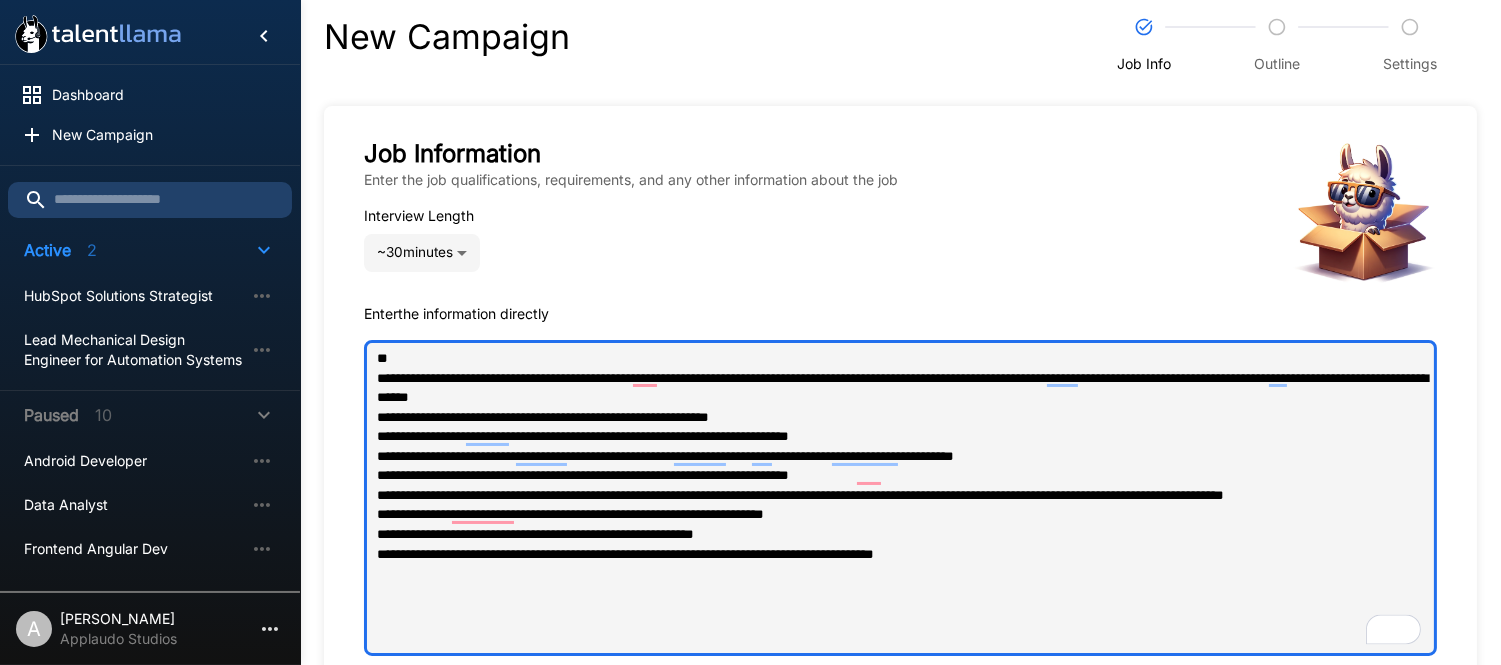 type on "**********" 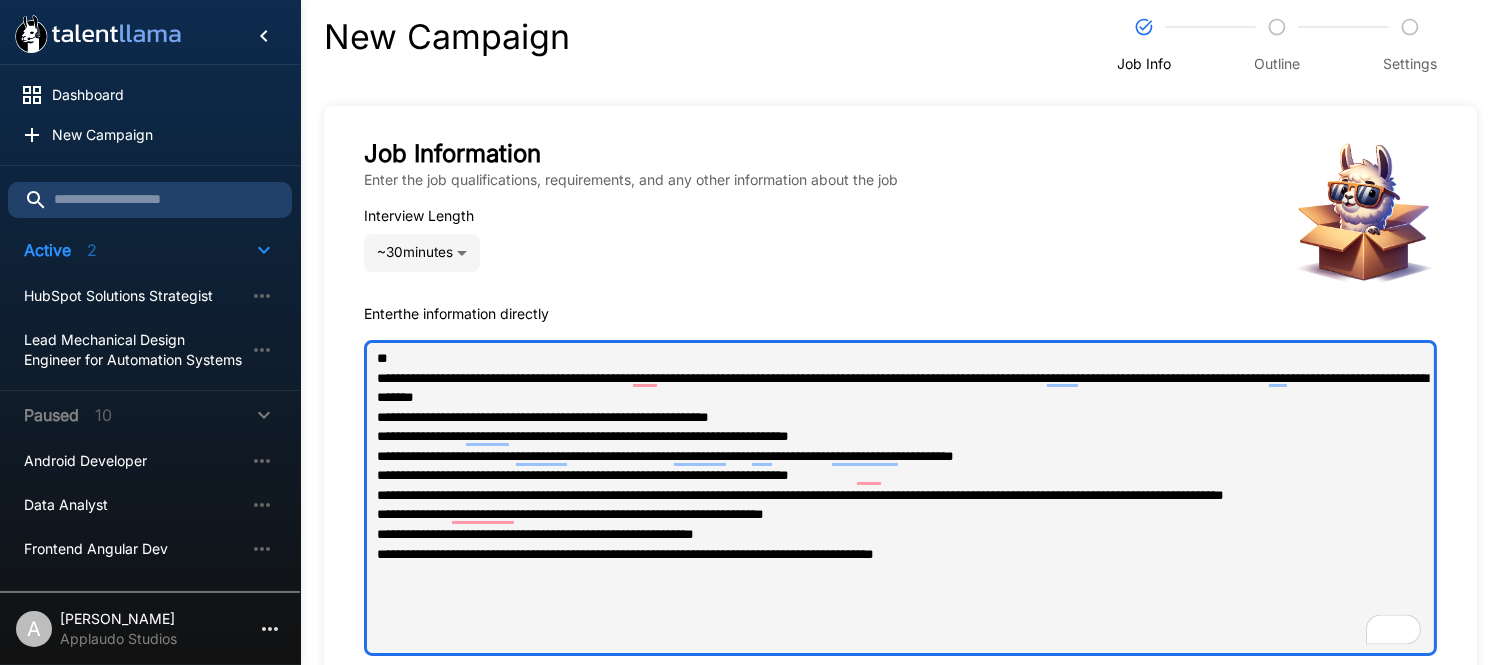 type on "*" 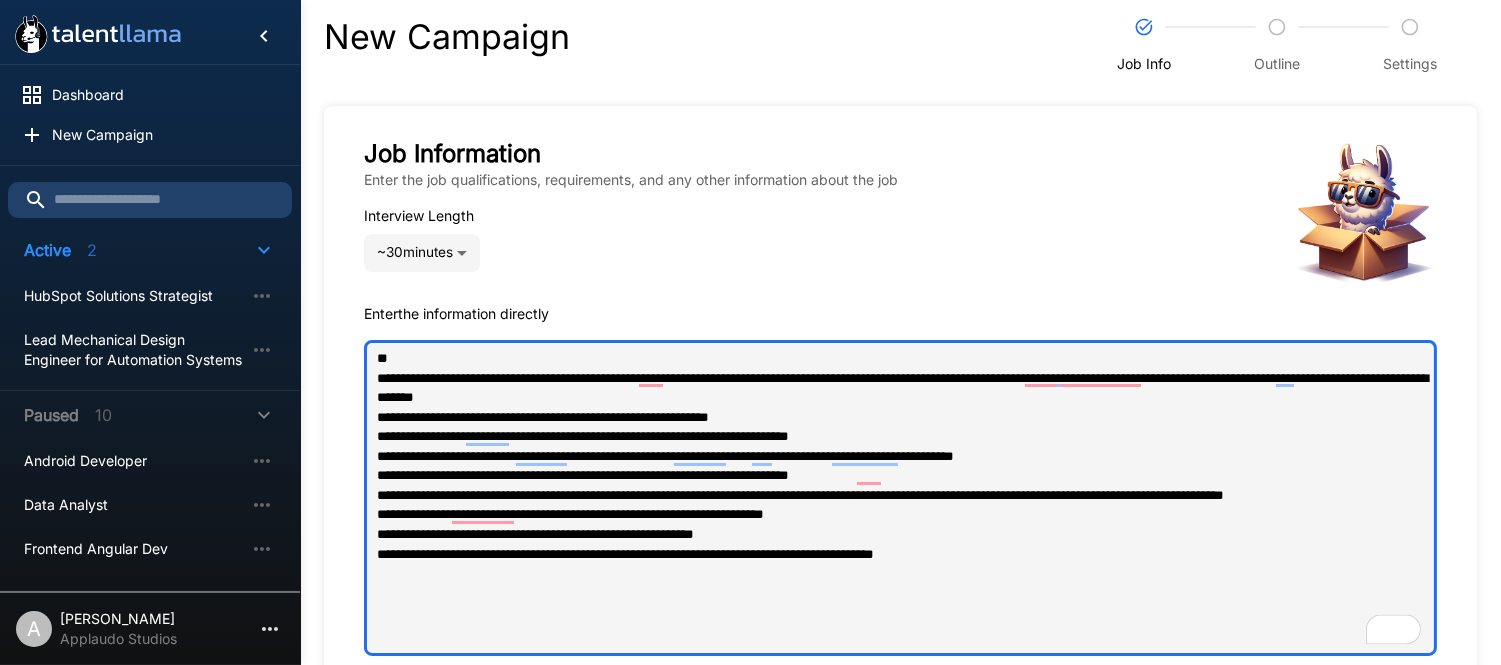 type on "**********" 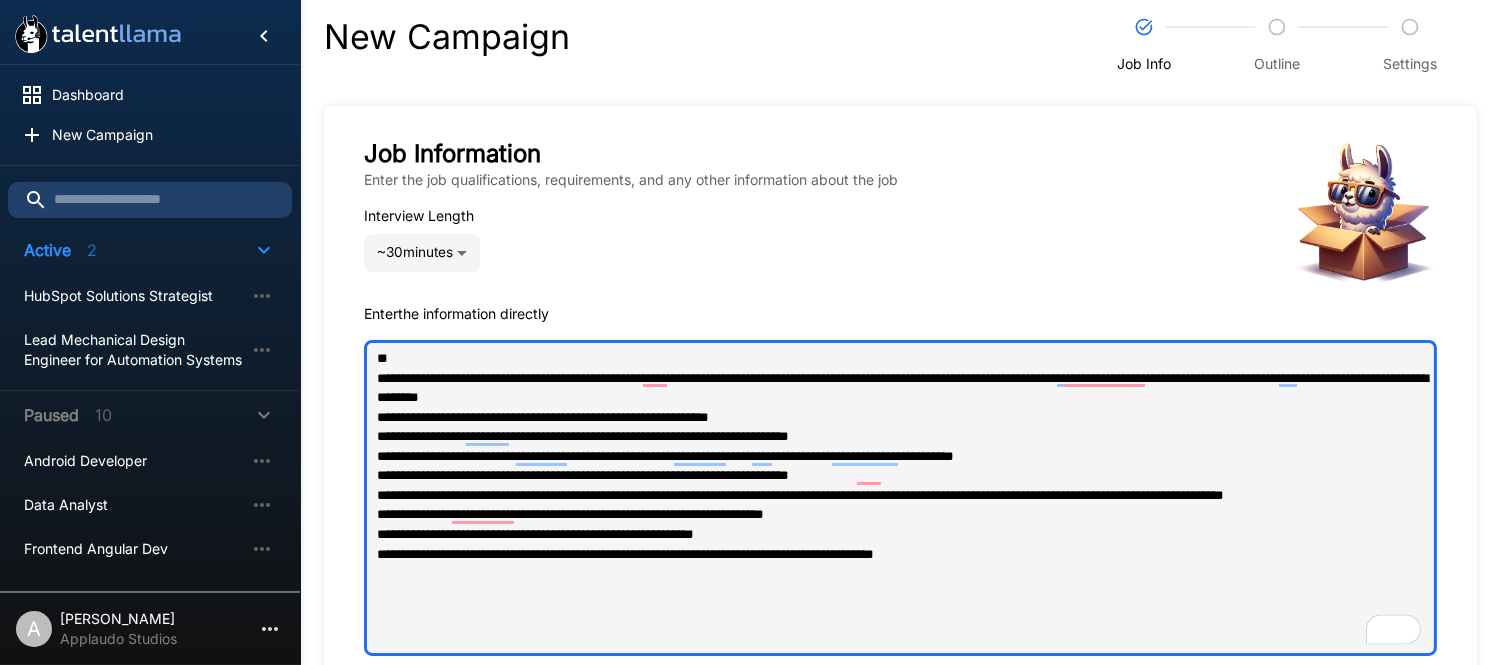 click on "**********" at bounding box center [900, 498] 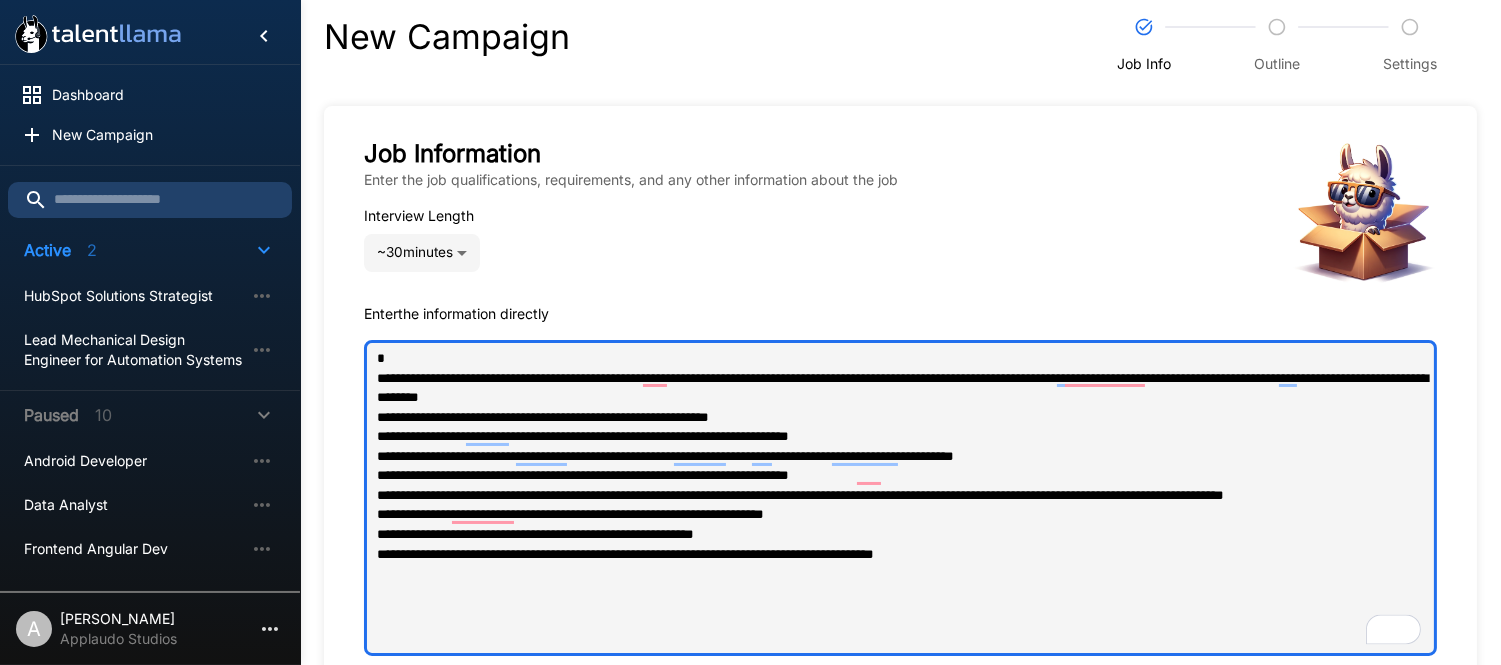 type on "**********" 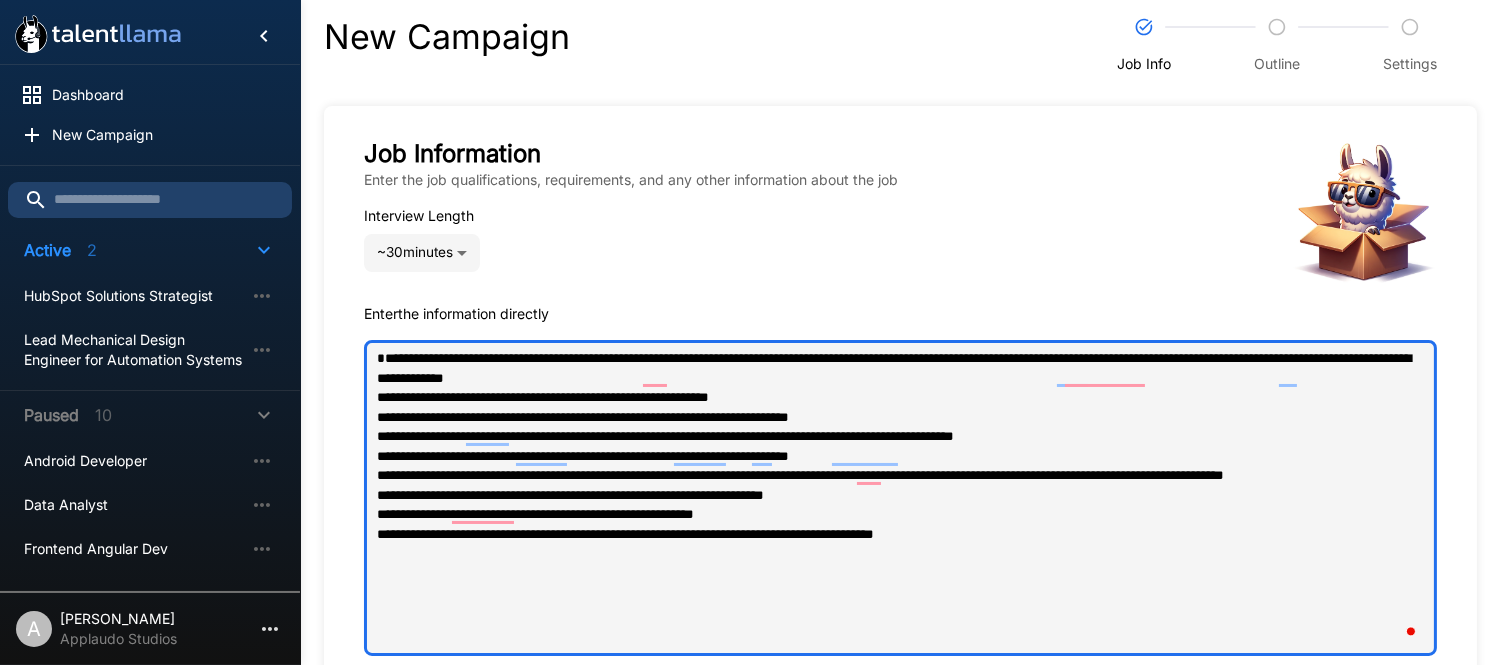 type on "**********" 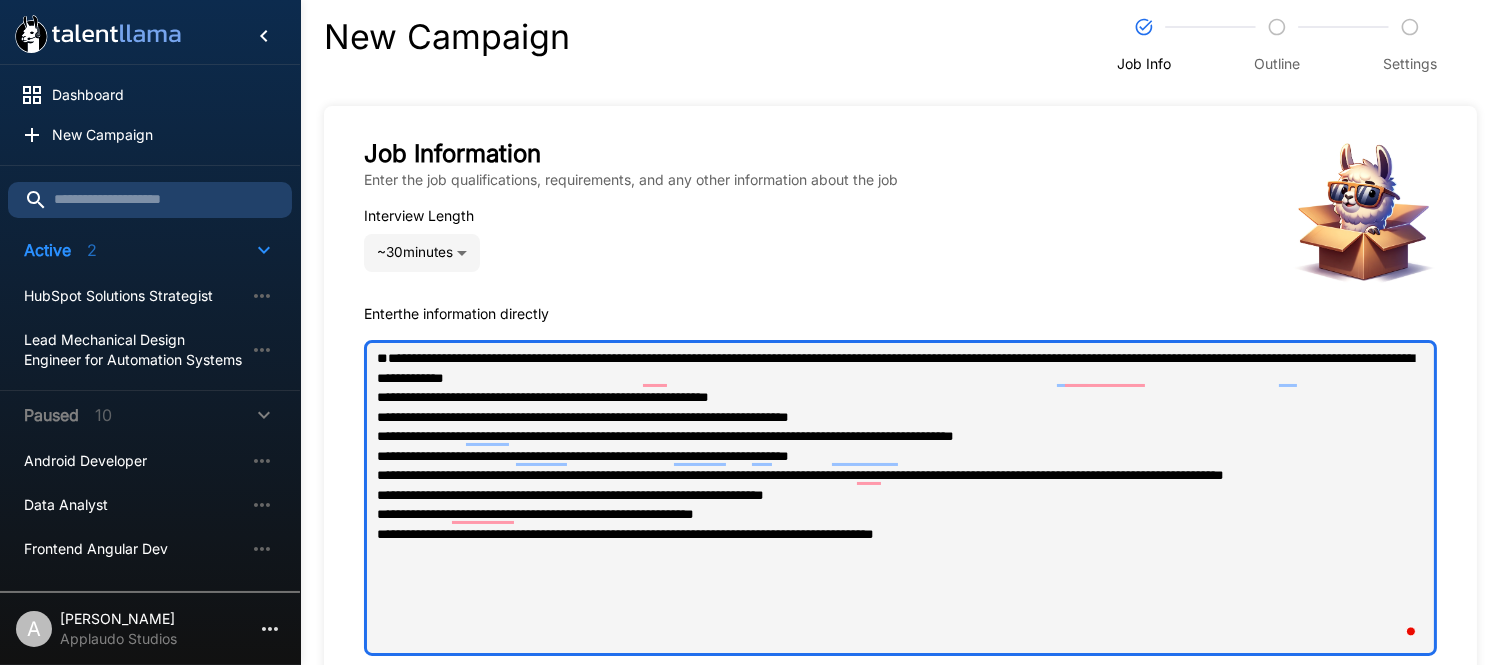 type on "**********" 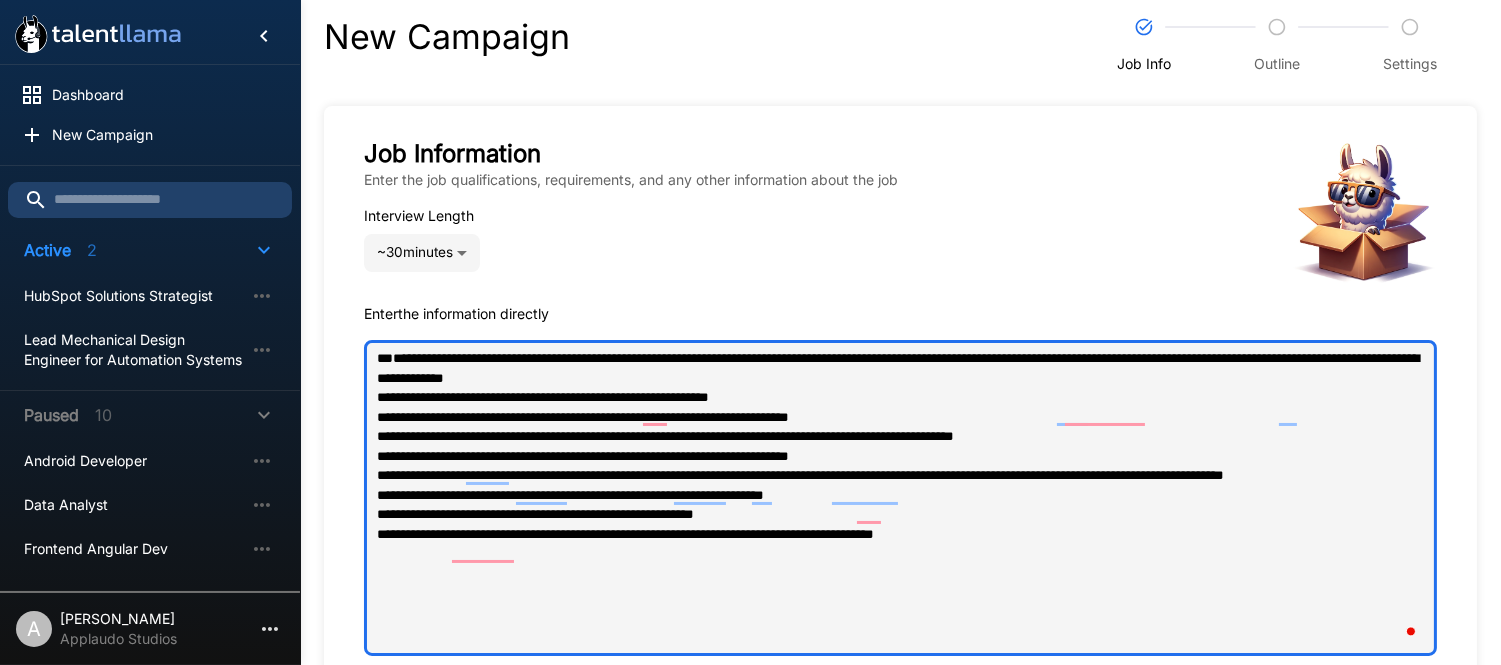 paste on "**********" 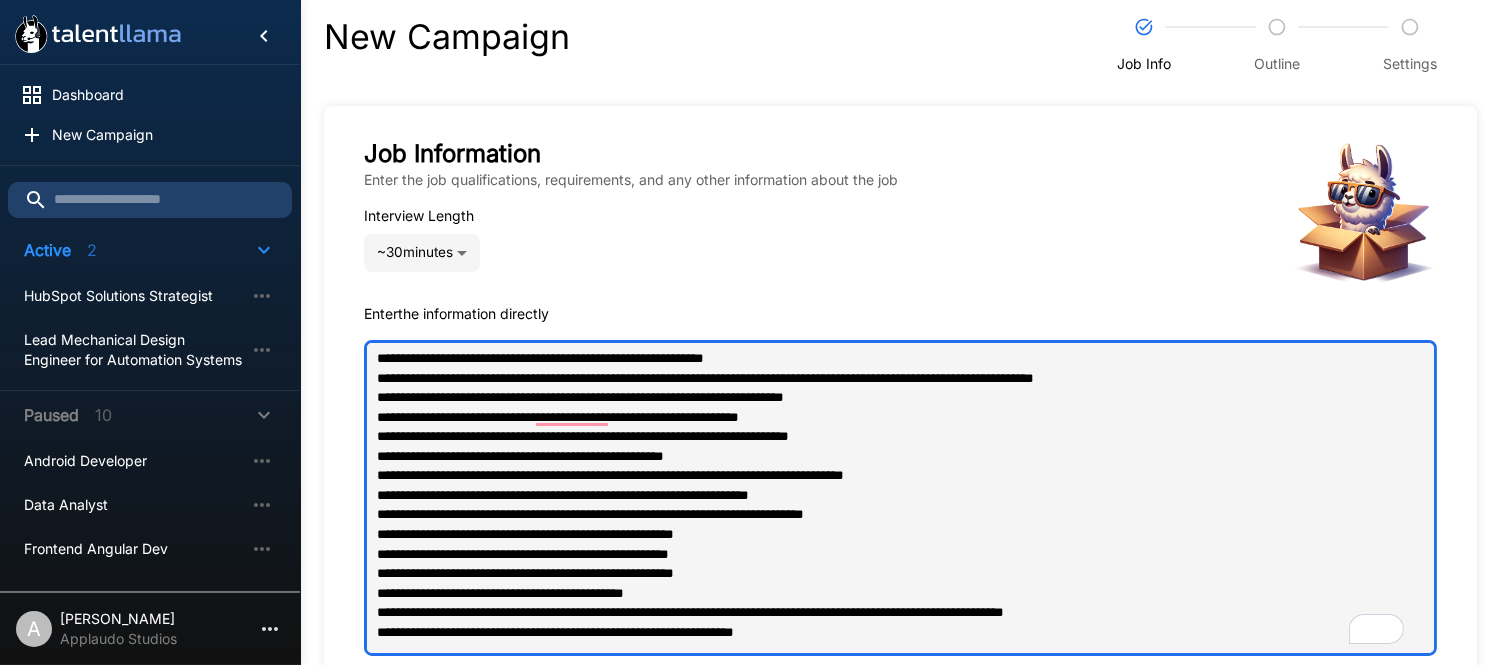 click at bounding box center [900, 498] 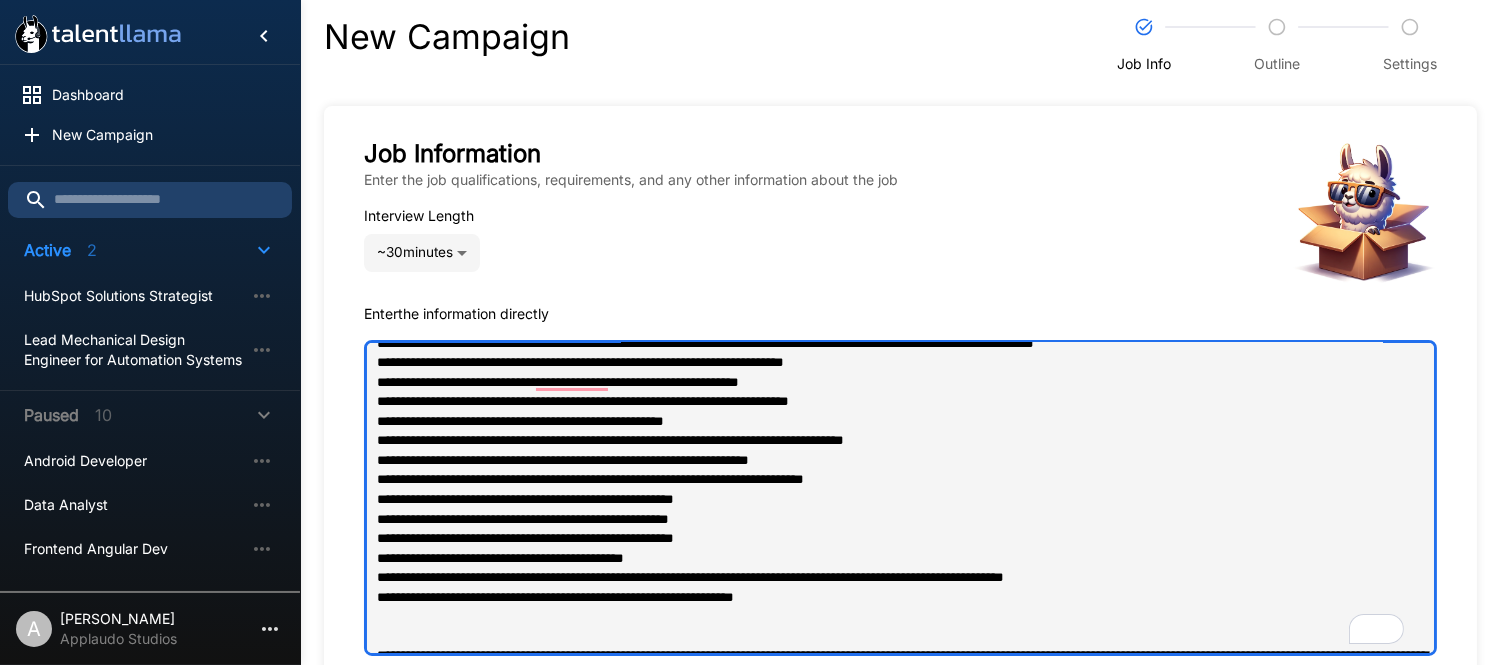 scroll, scrollTop: 61, scrollLeft: 0, axis: vertical 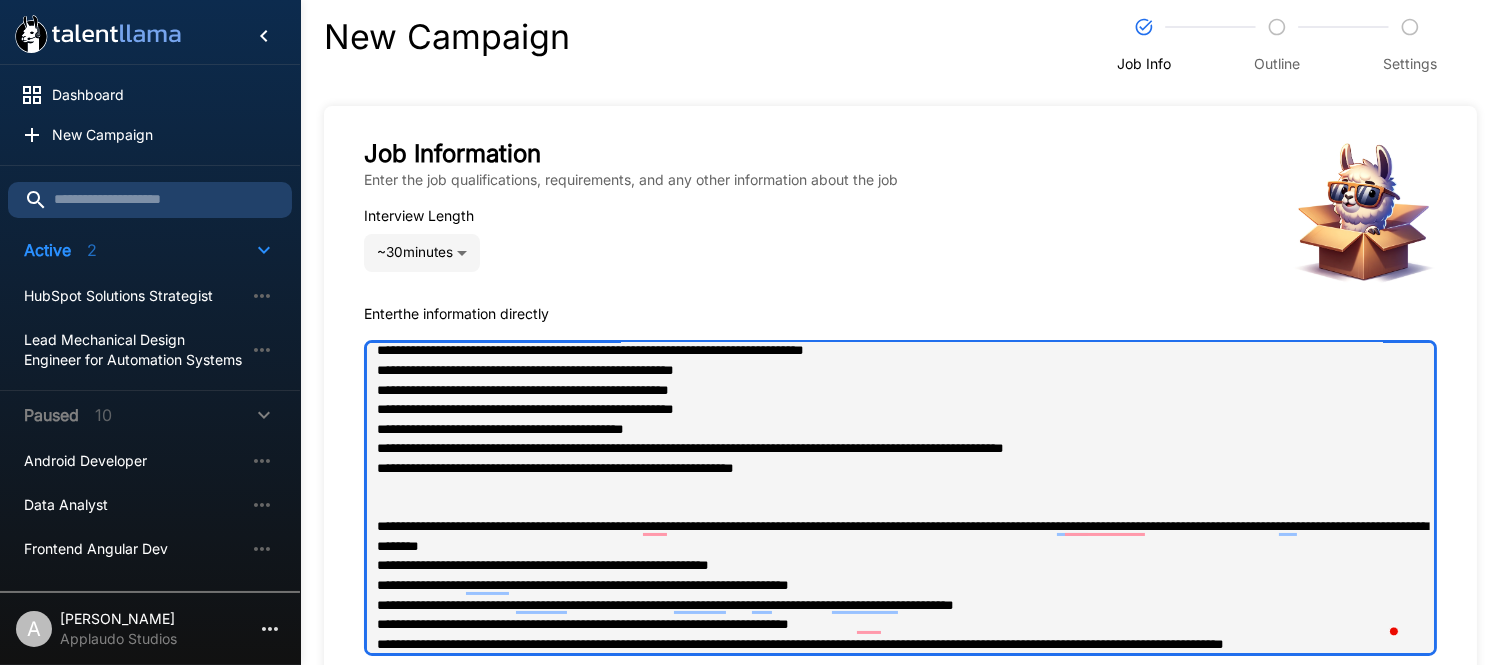 drag, startPoint x: 862, startPoint y: 475, endPoint x: 327, endPoint y: 461, distance: 535.18317 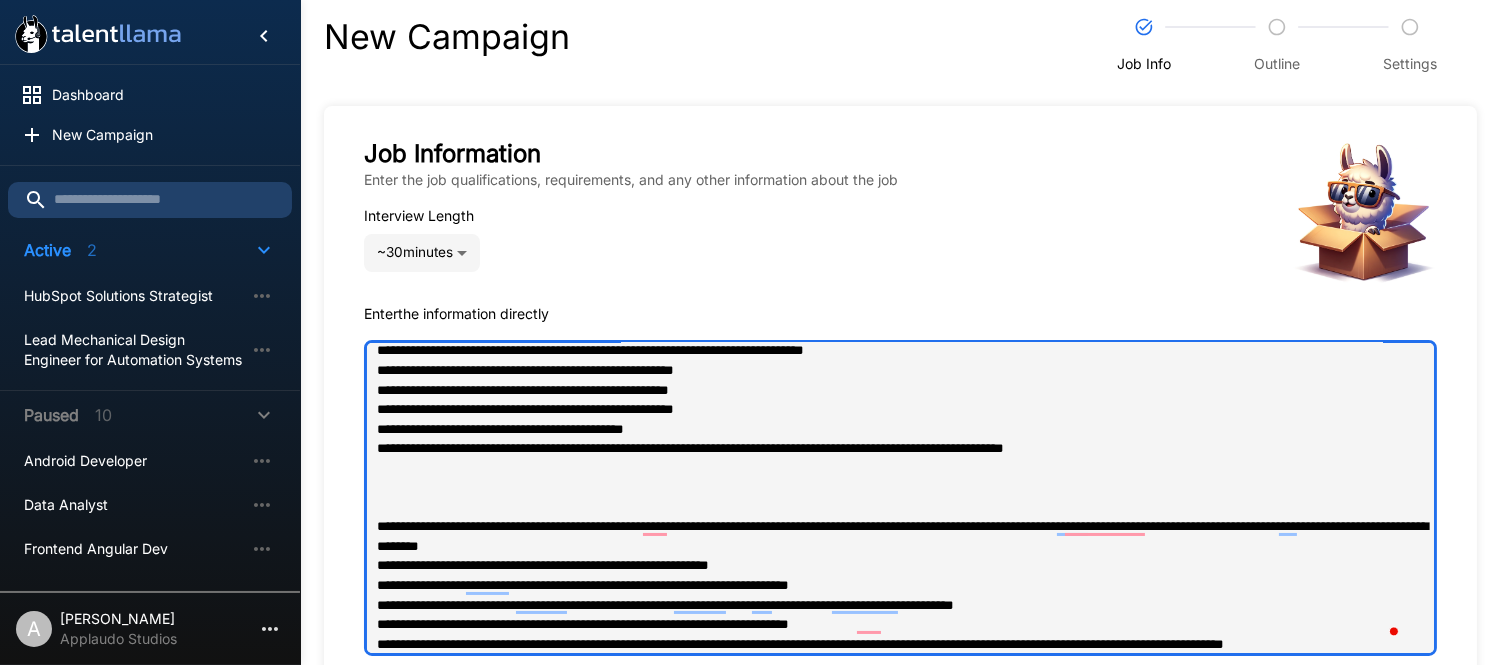 type on "**********" 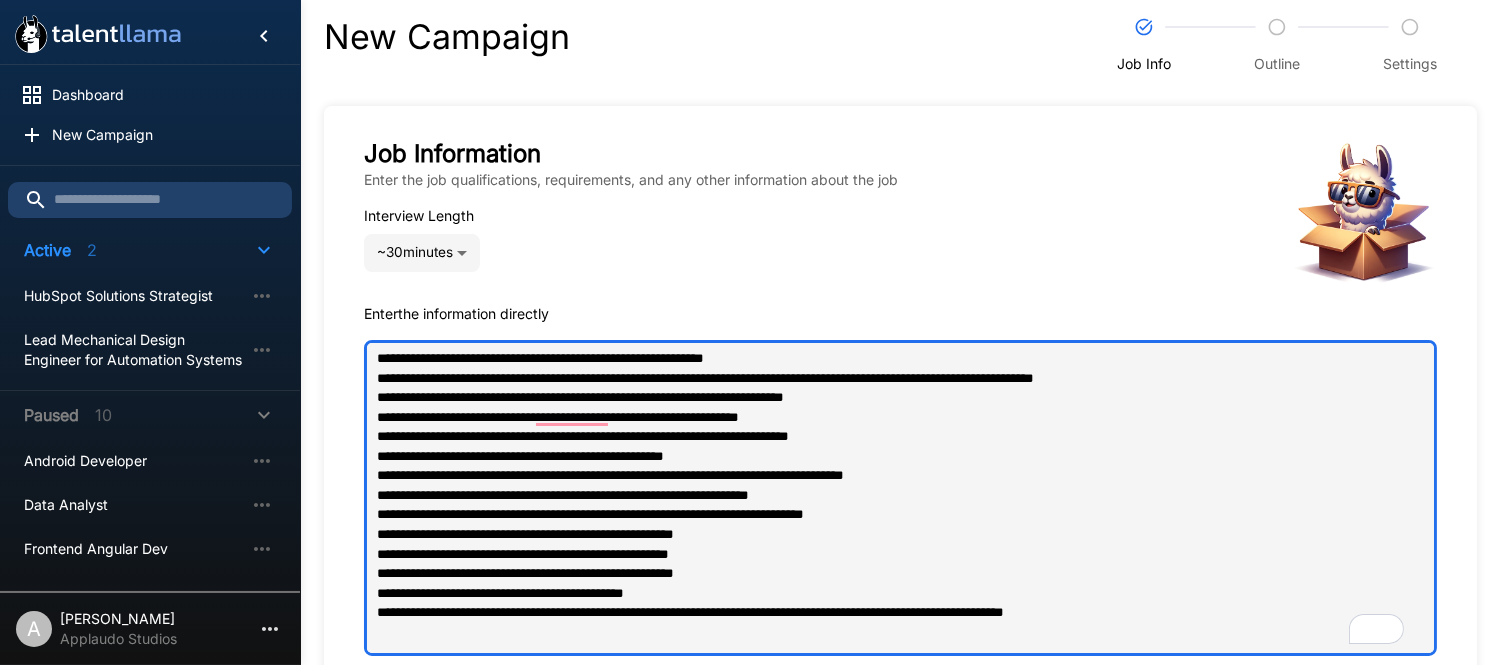 click at bounding box center (900, 498) 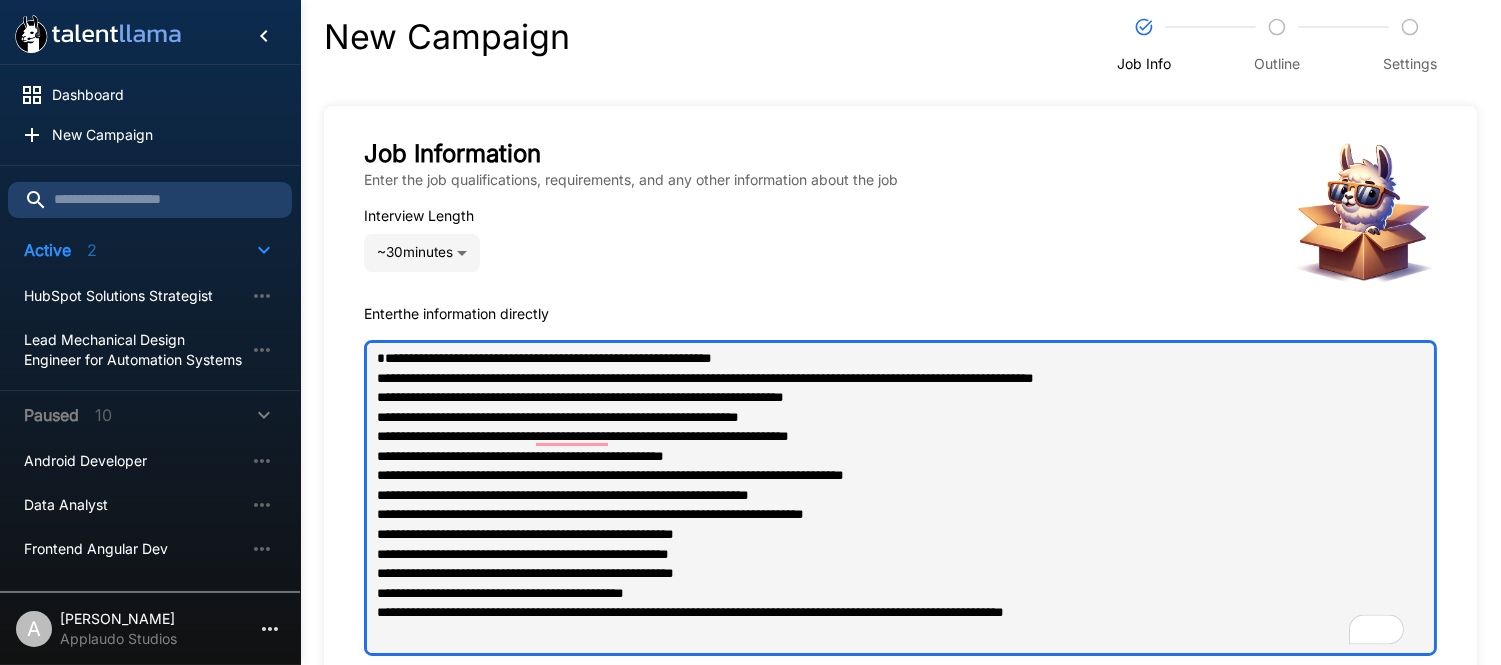 type on "**********" 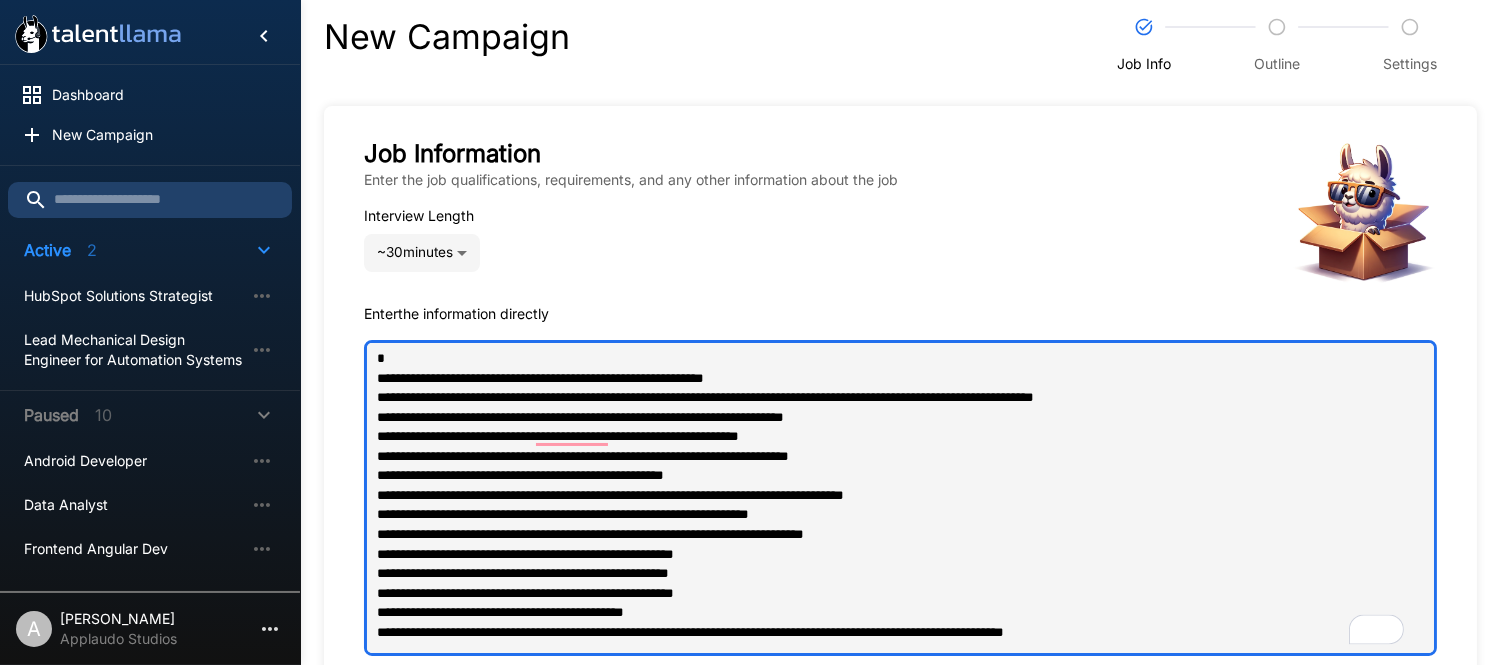 type on "*" 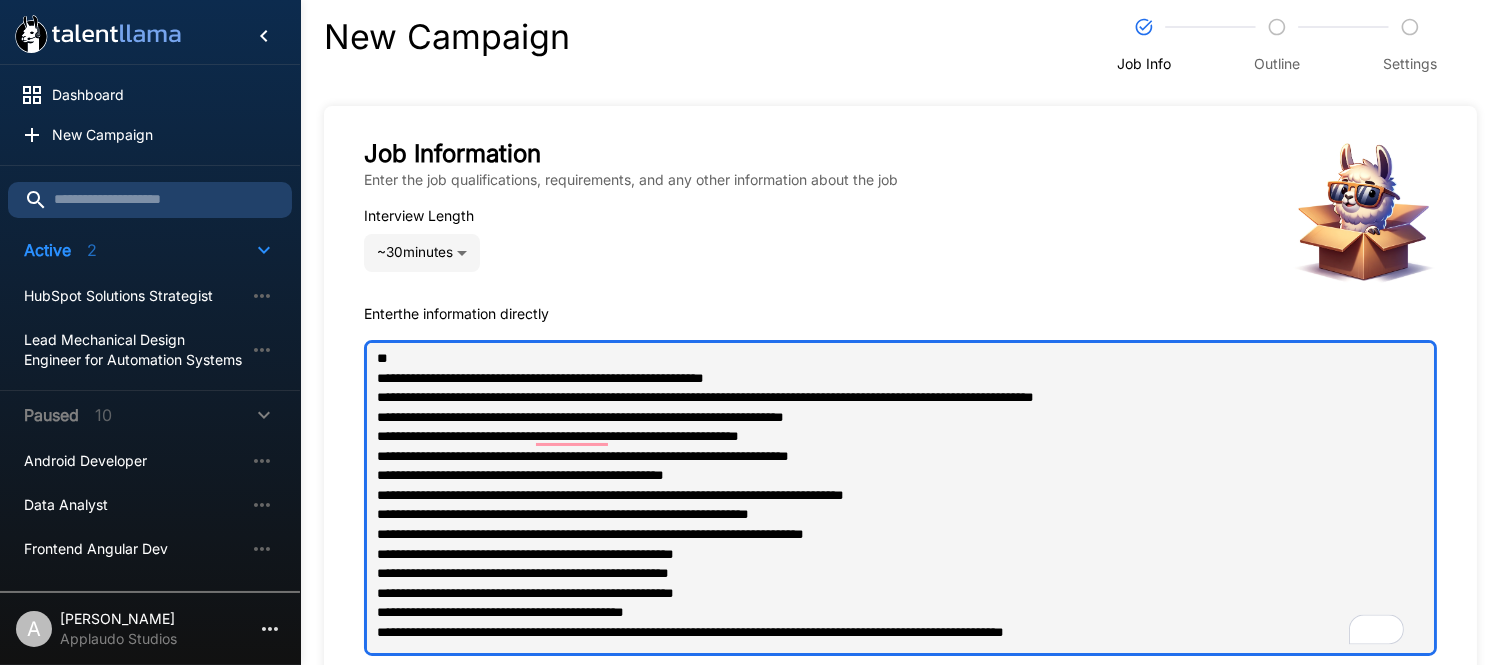 type on "*" 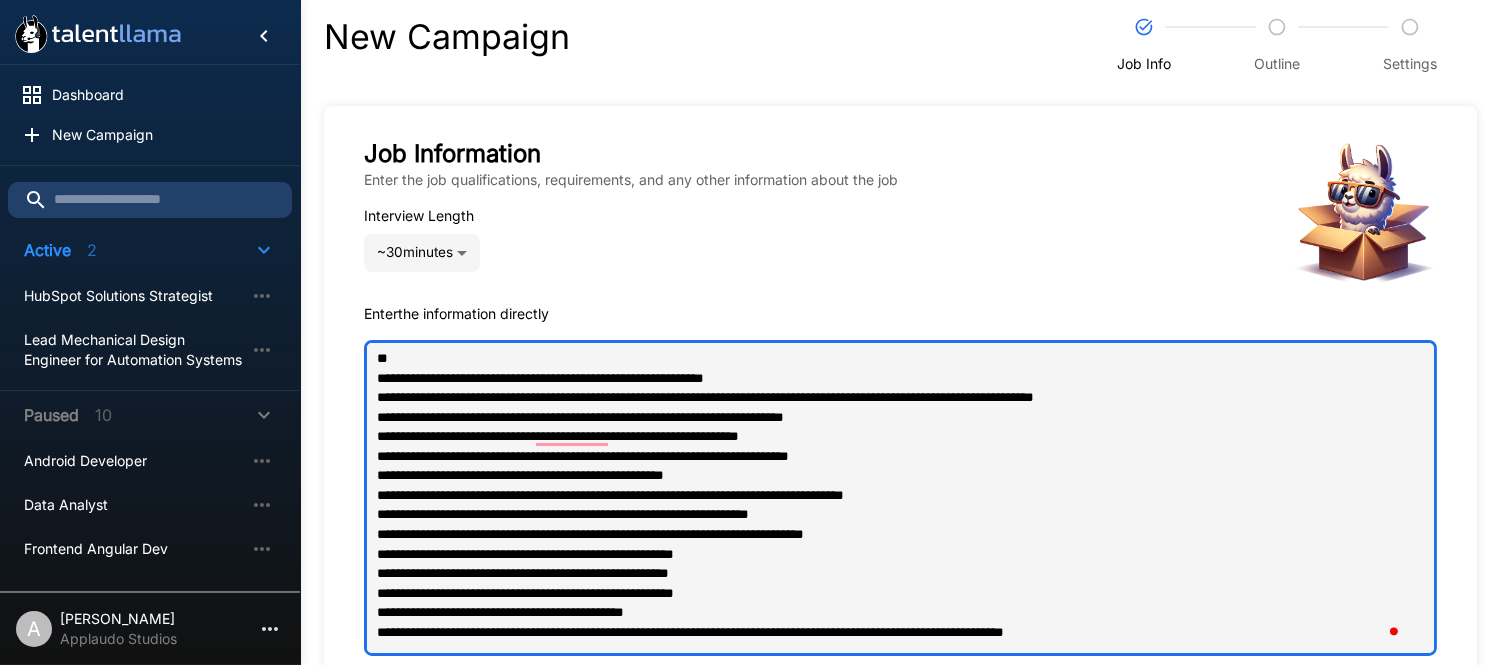 type on "**********" 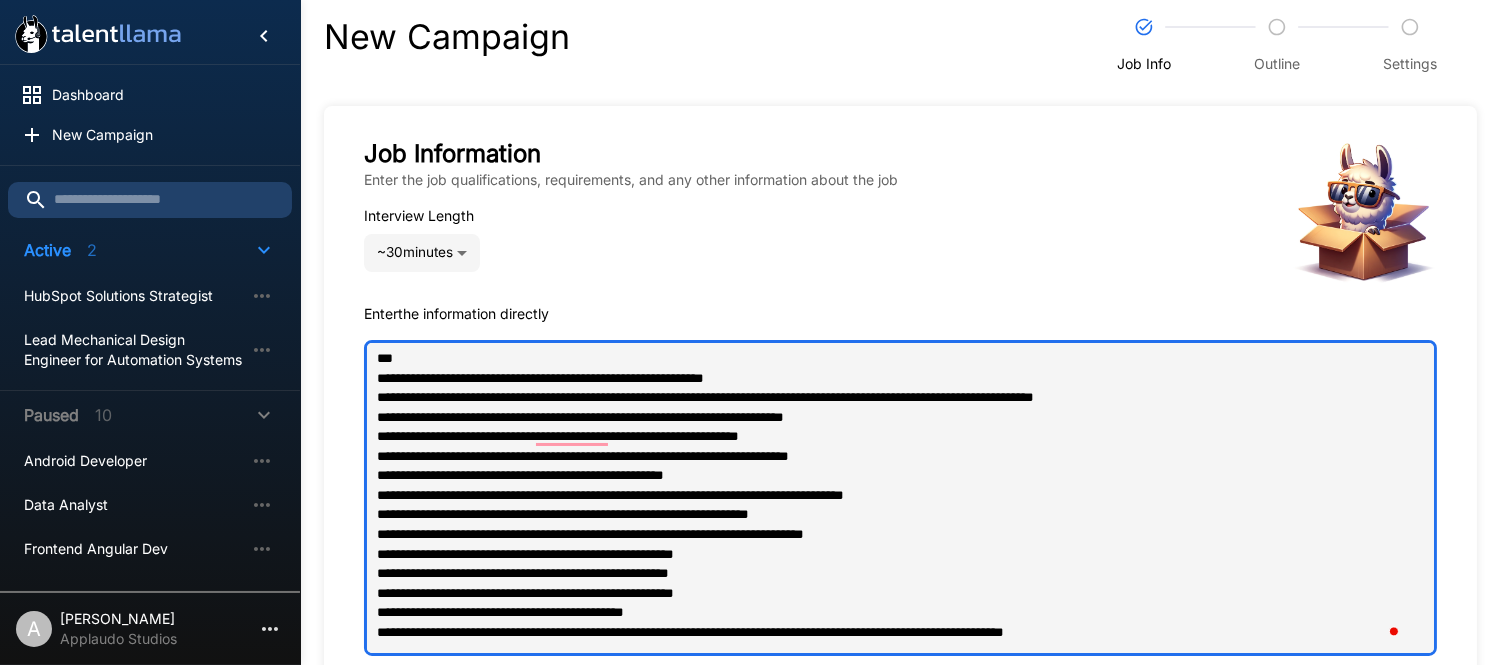 type on "**********" 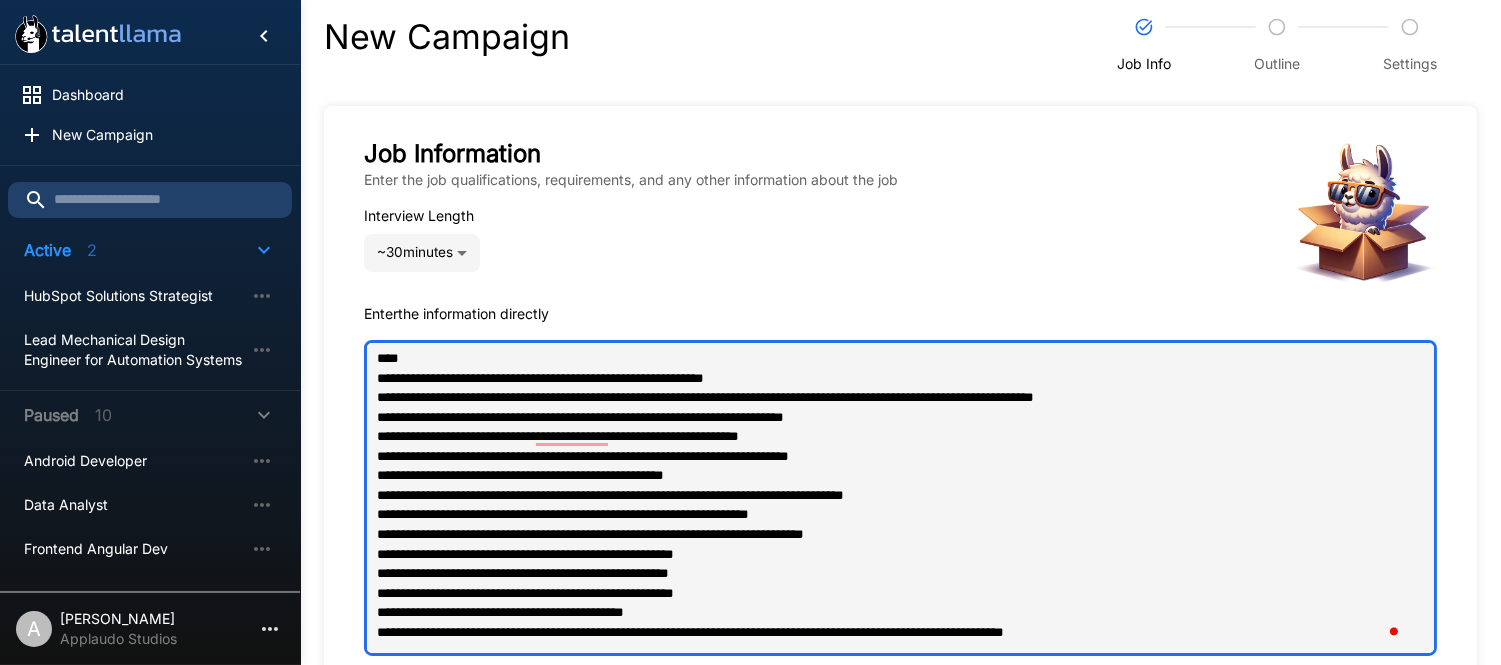 type on "**********" 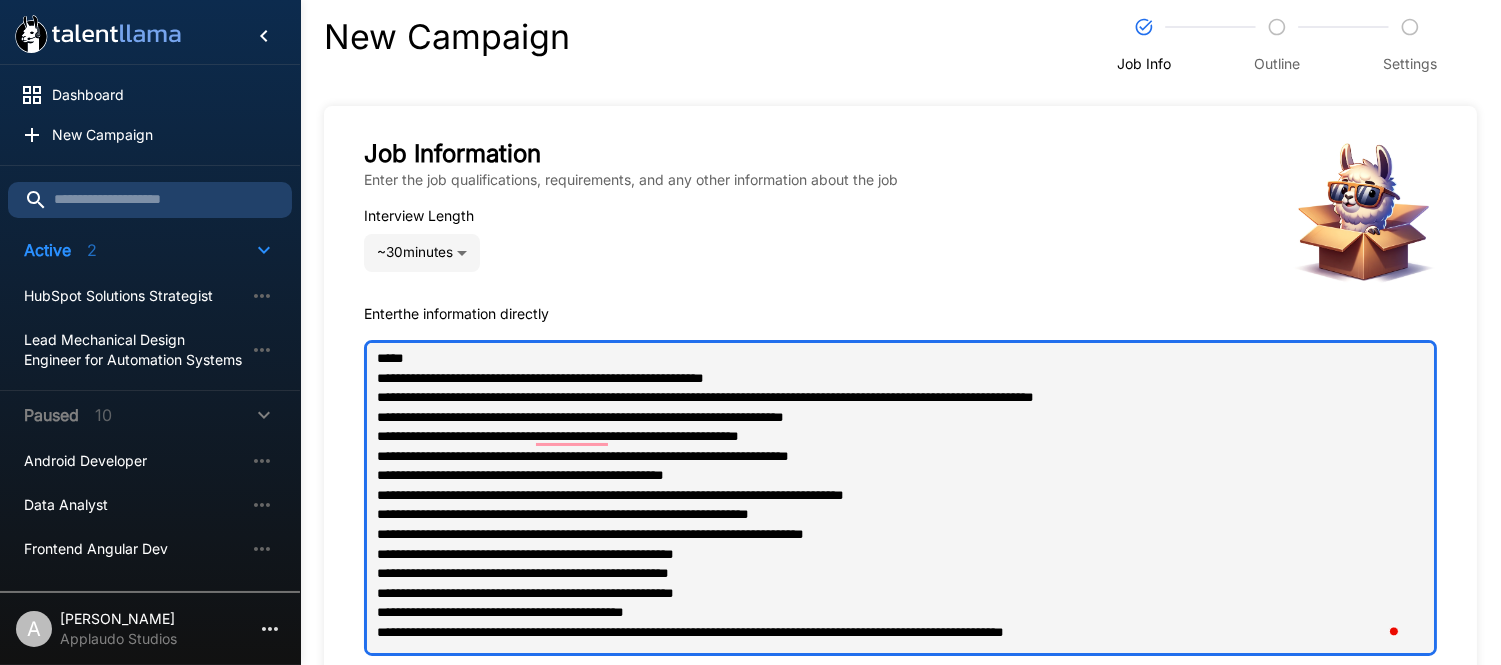 type on "*" 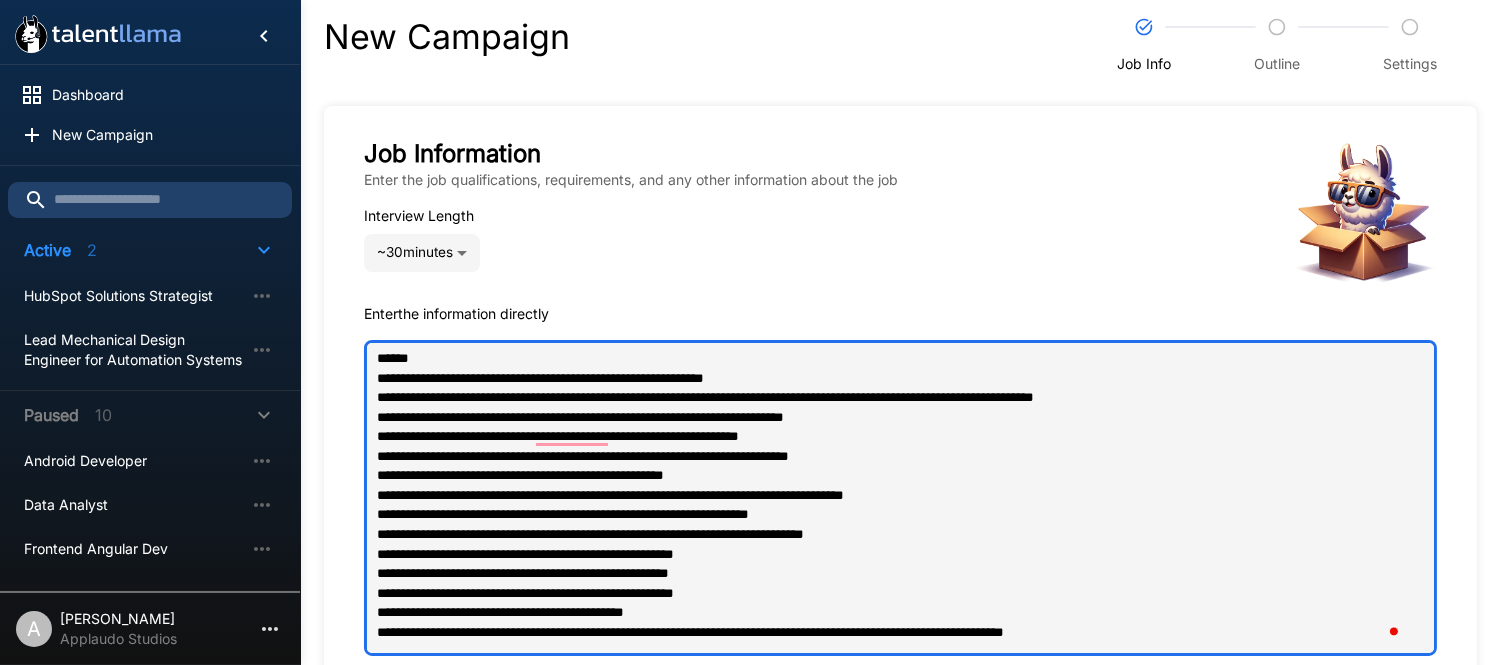 type on "**********" 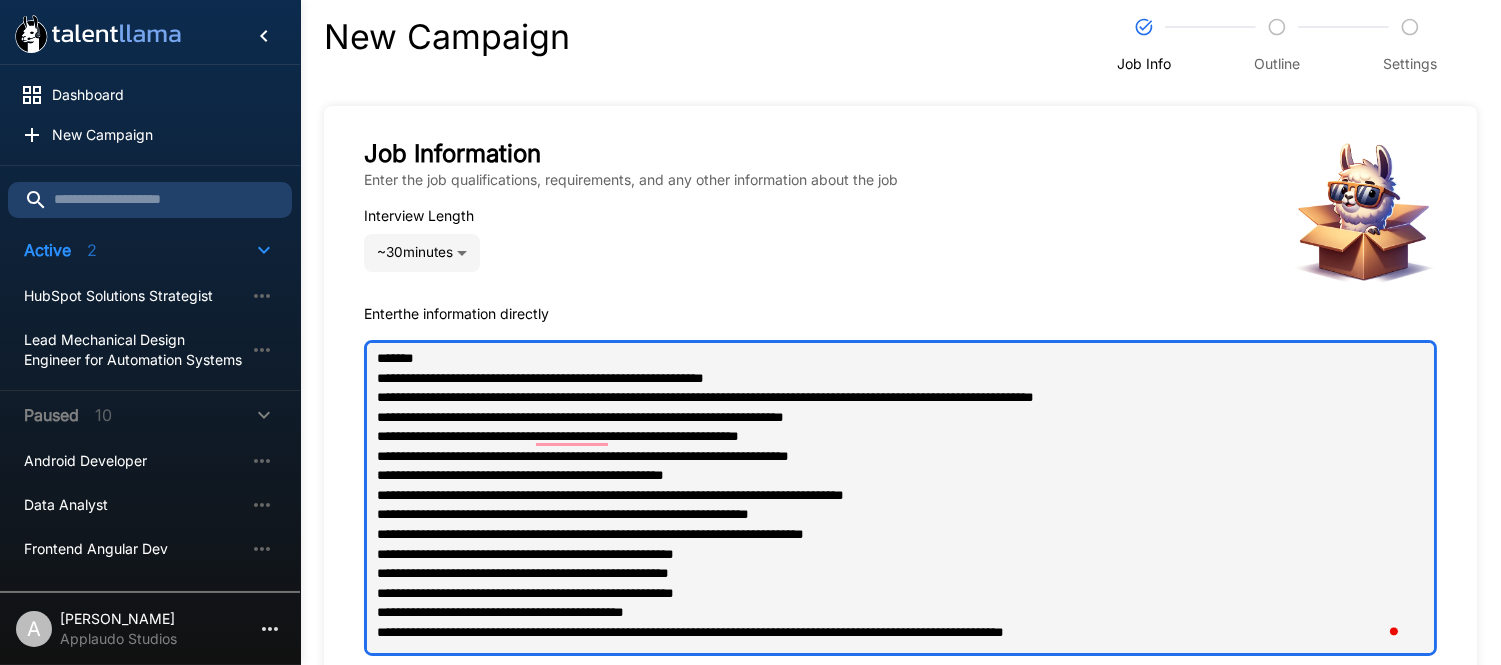 type on "**********" 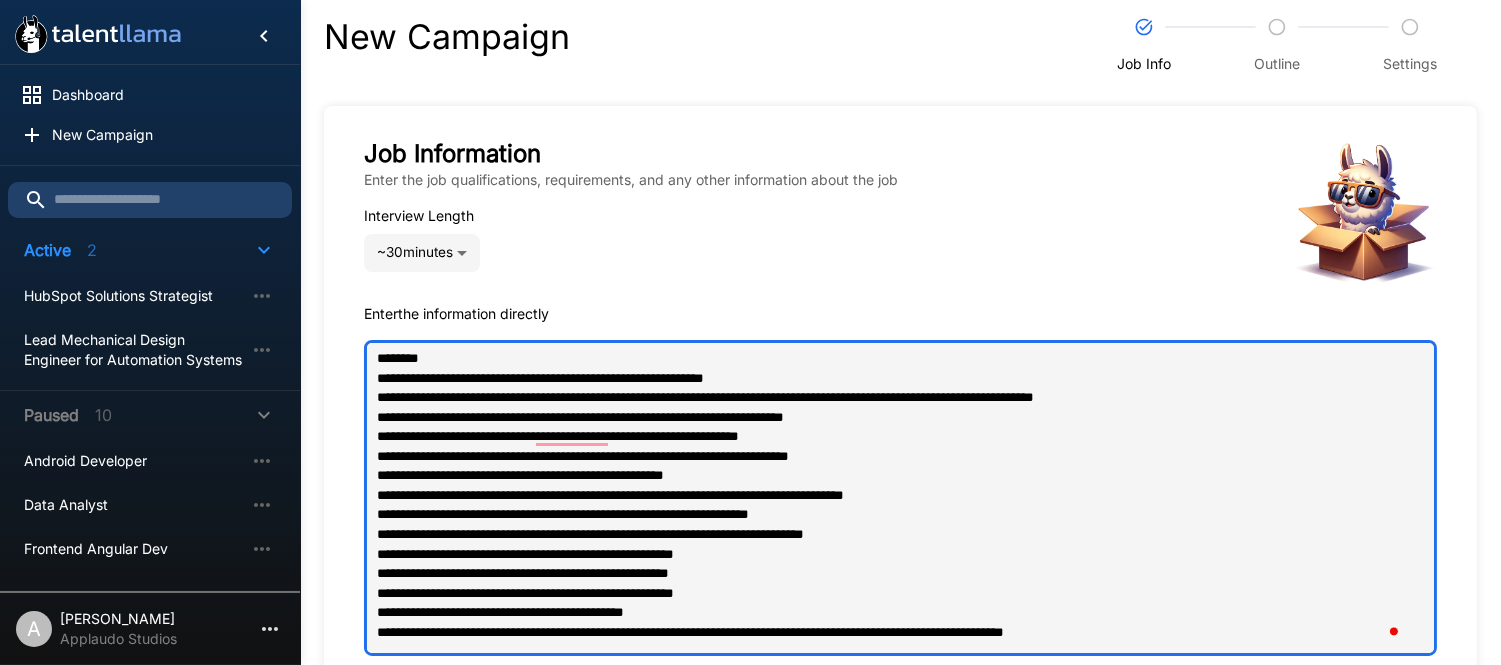 type on "*" 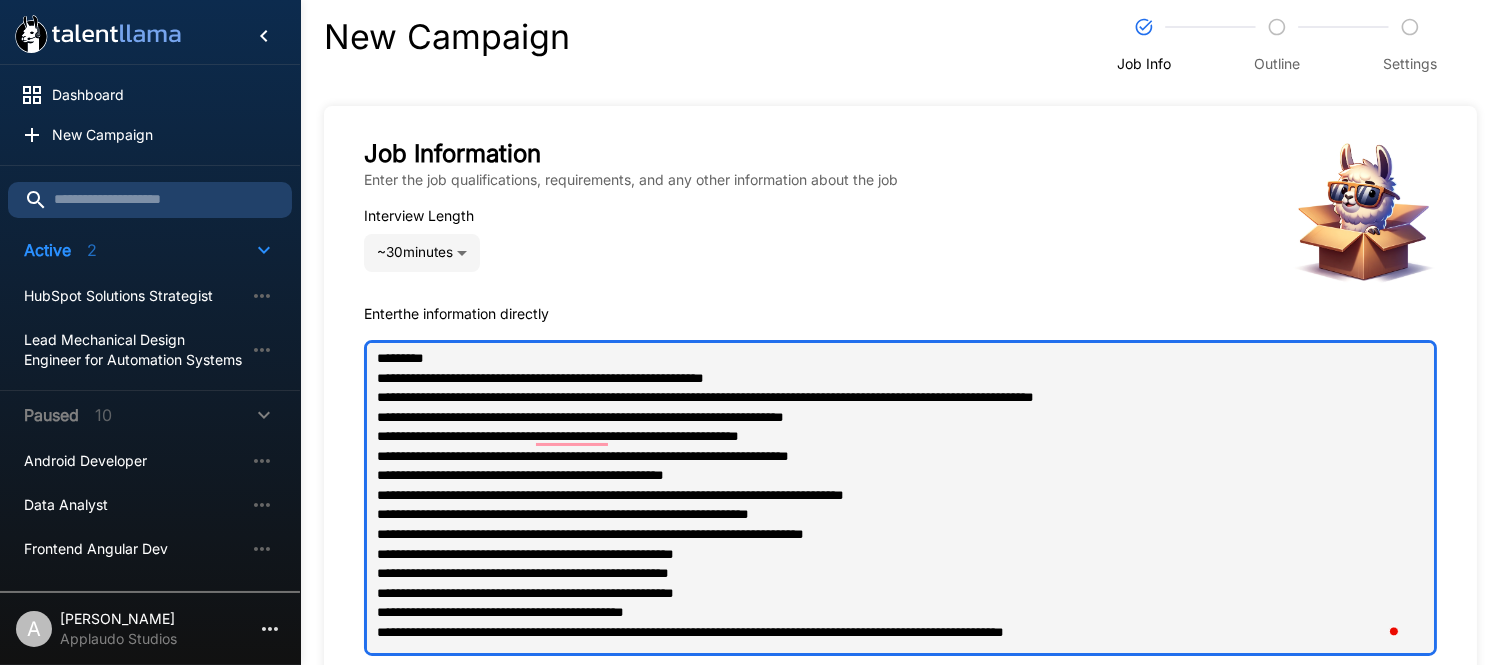 type on "**********" 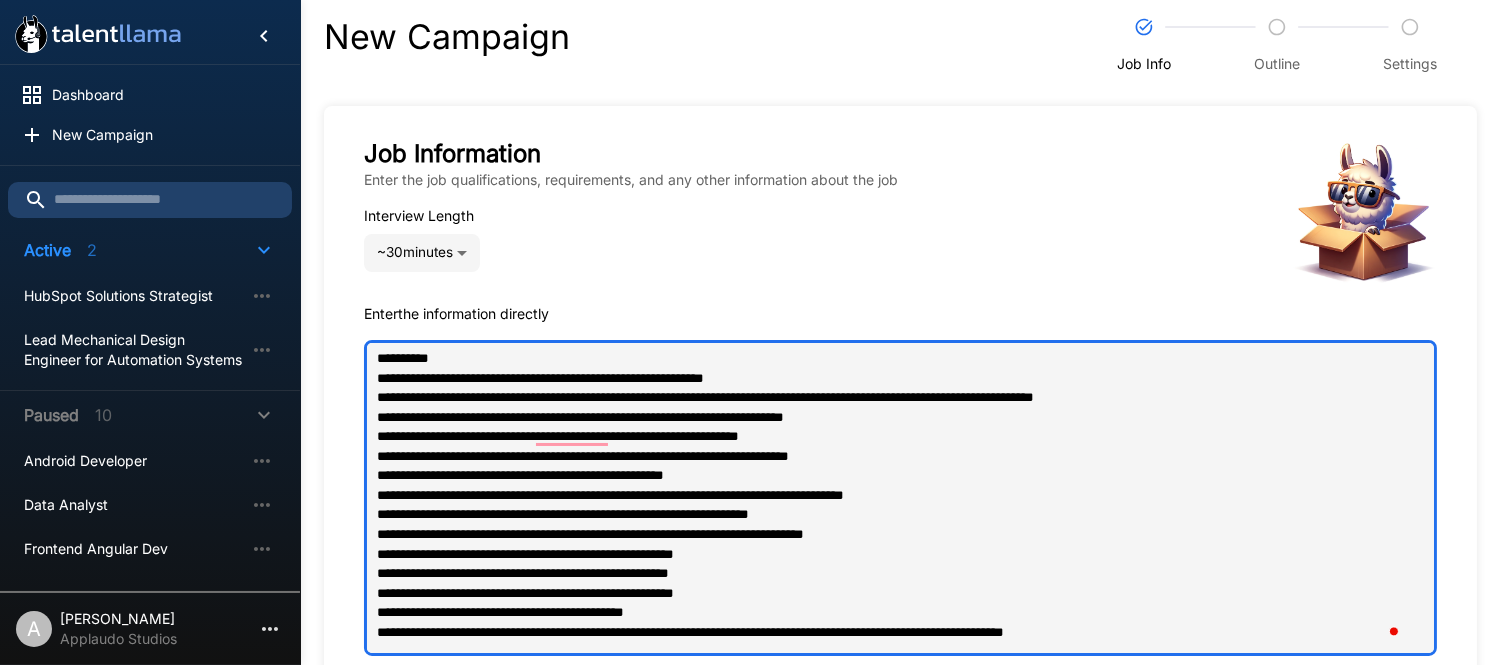 type on "*" 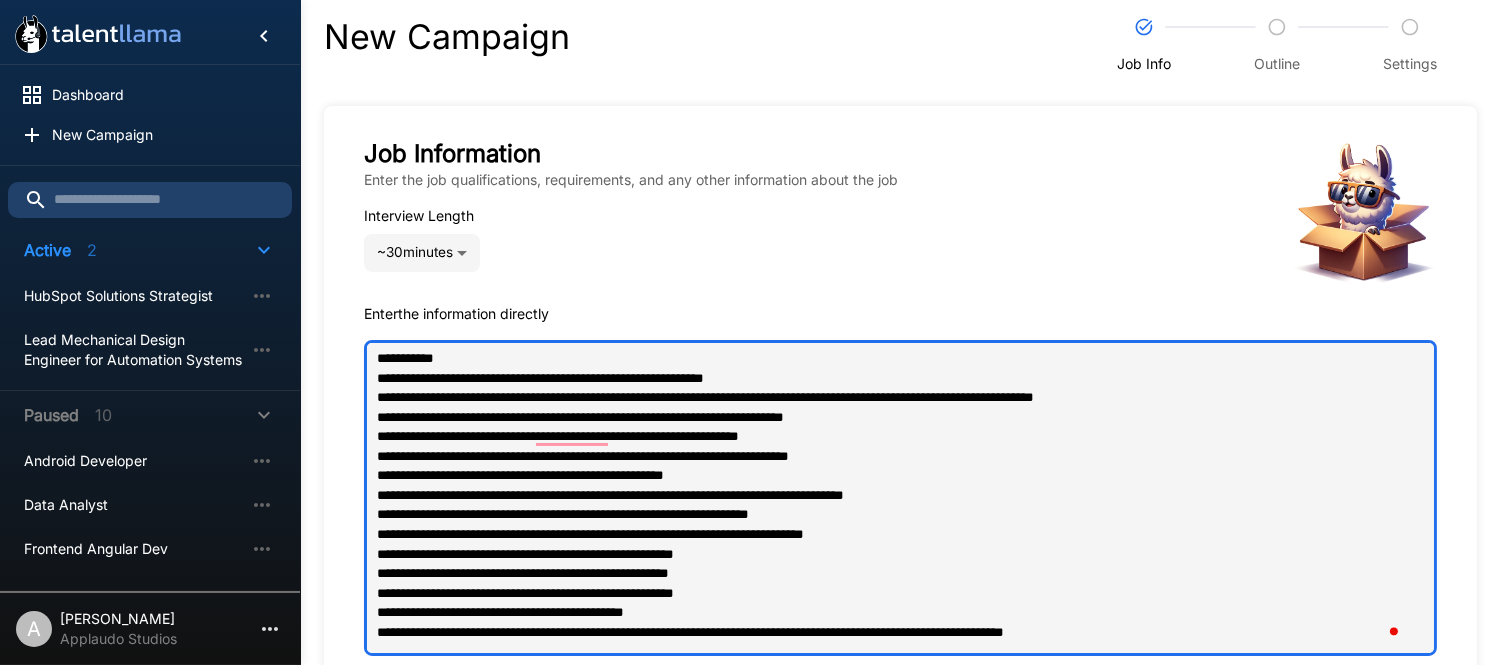 type on "**********" 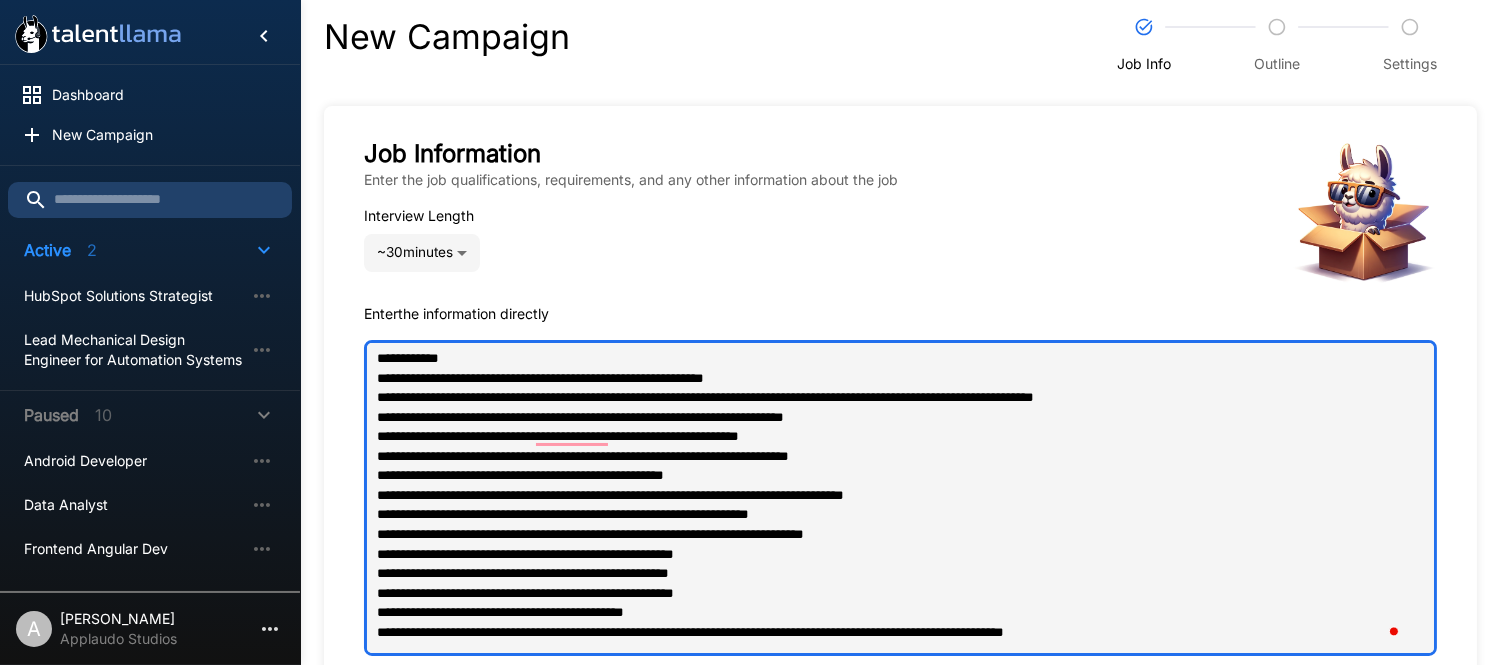 type on "**********" 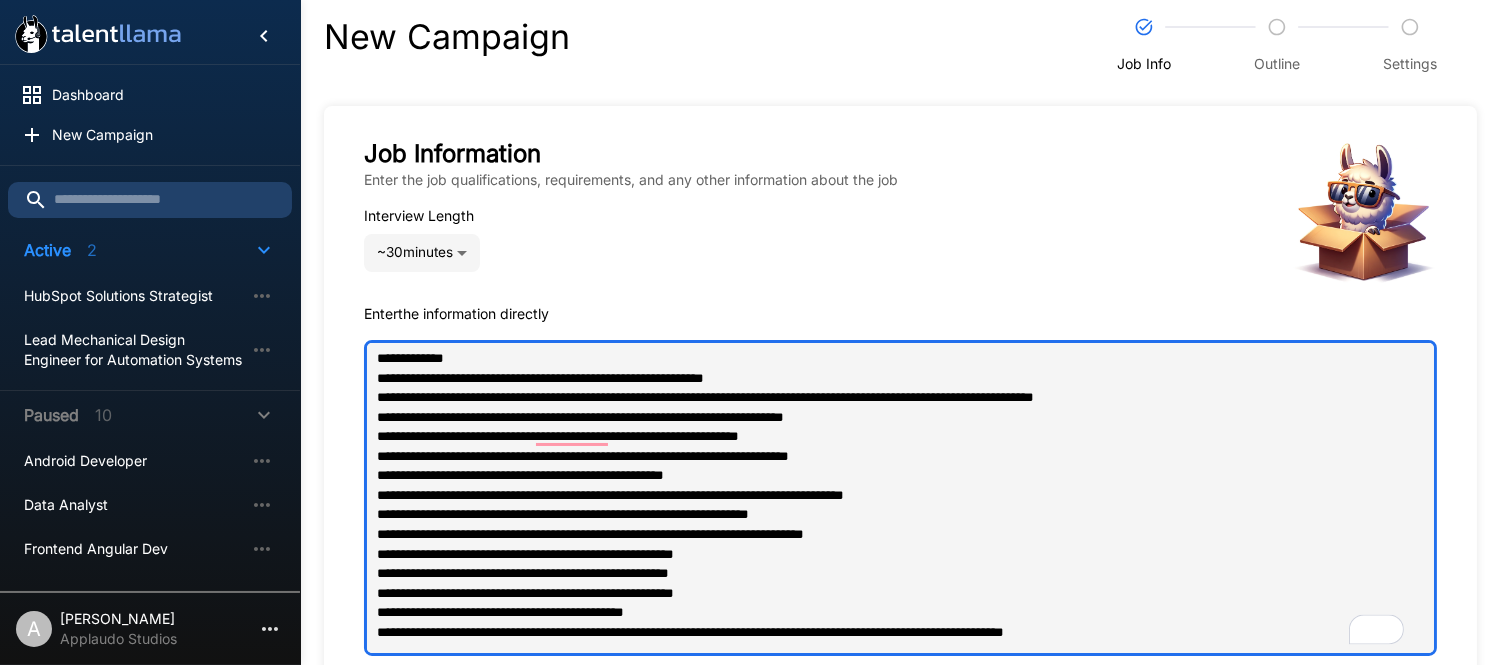 click at bounding box center (900, 498) 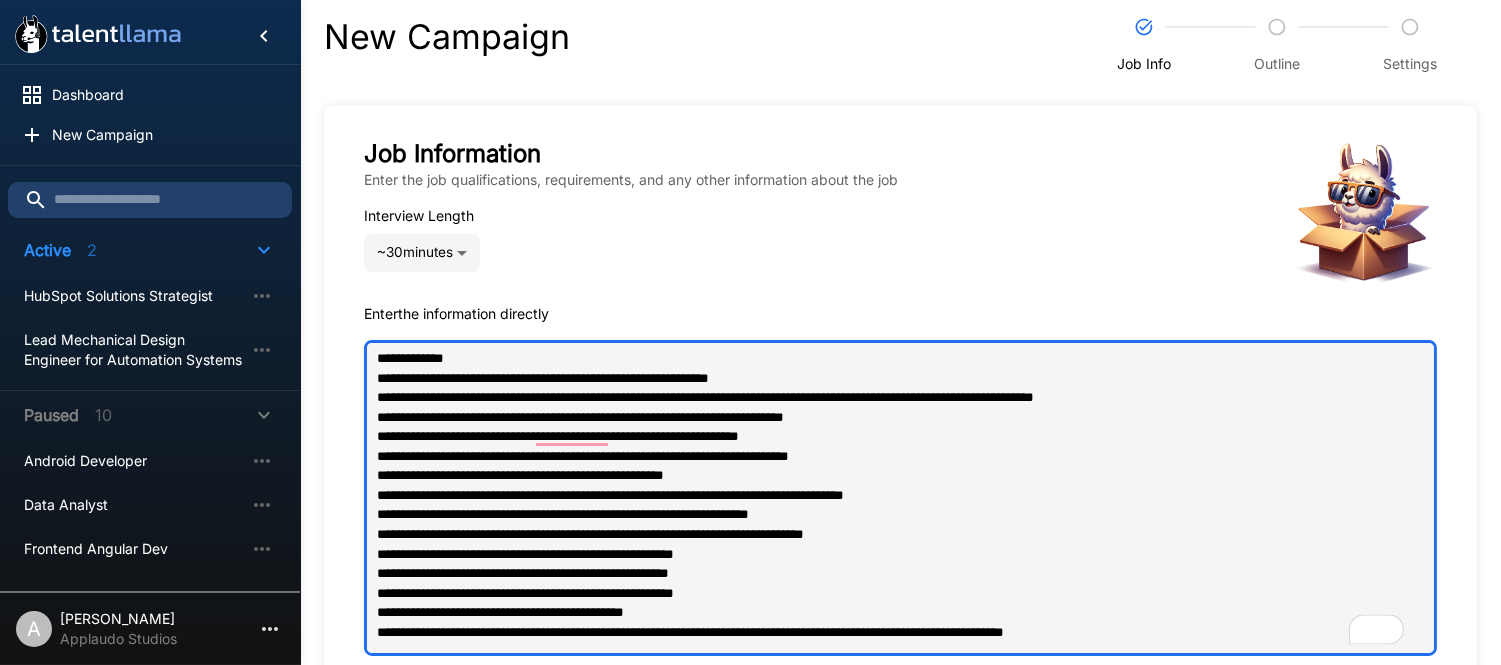 type on "**********" 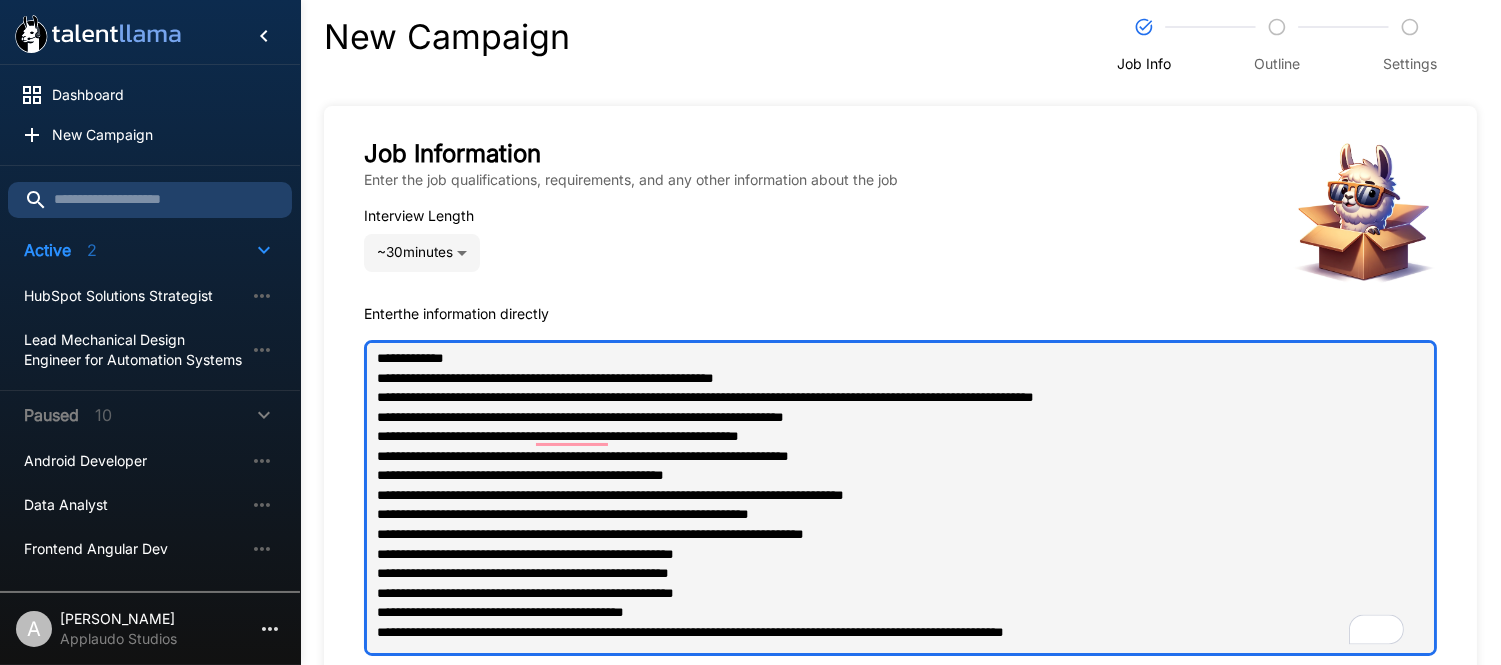 type on "**********" 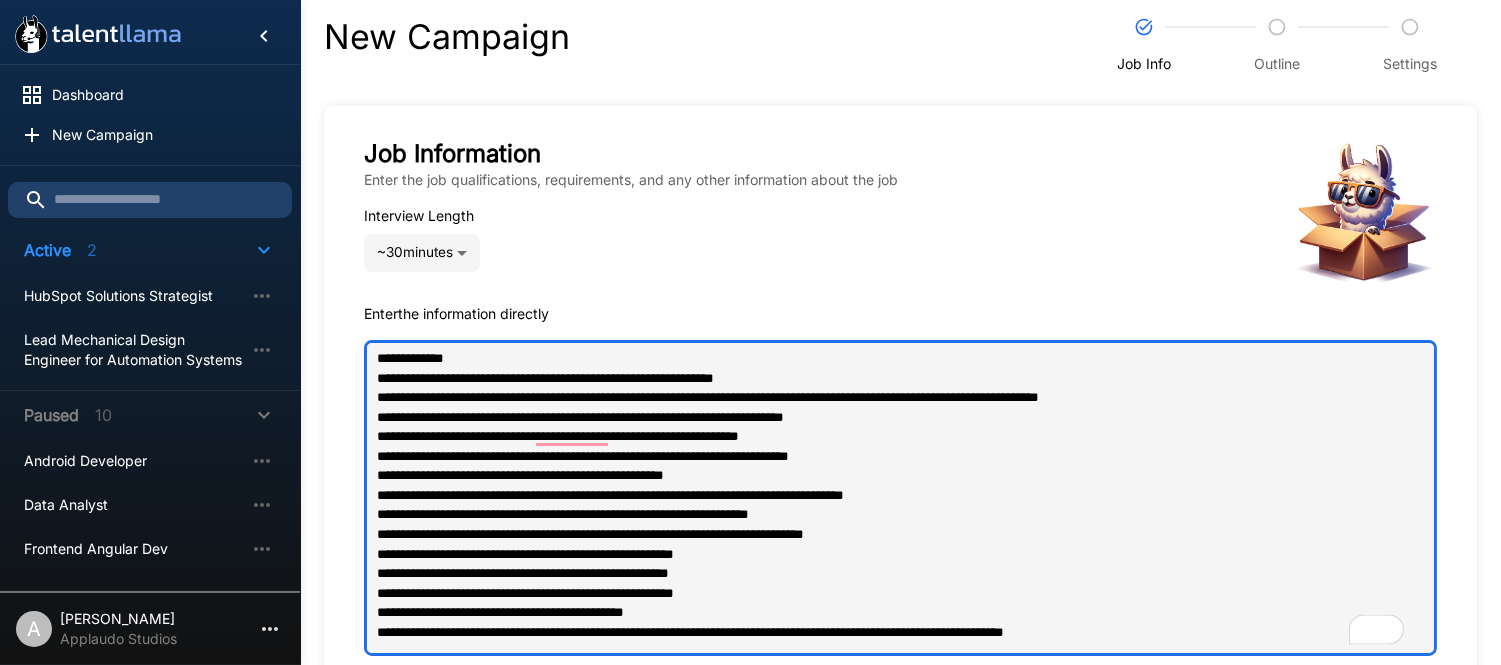 type on "**********" 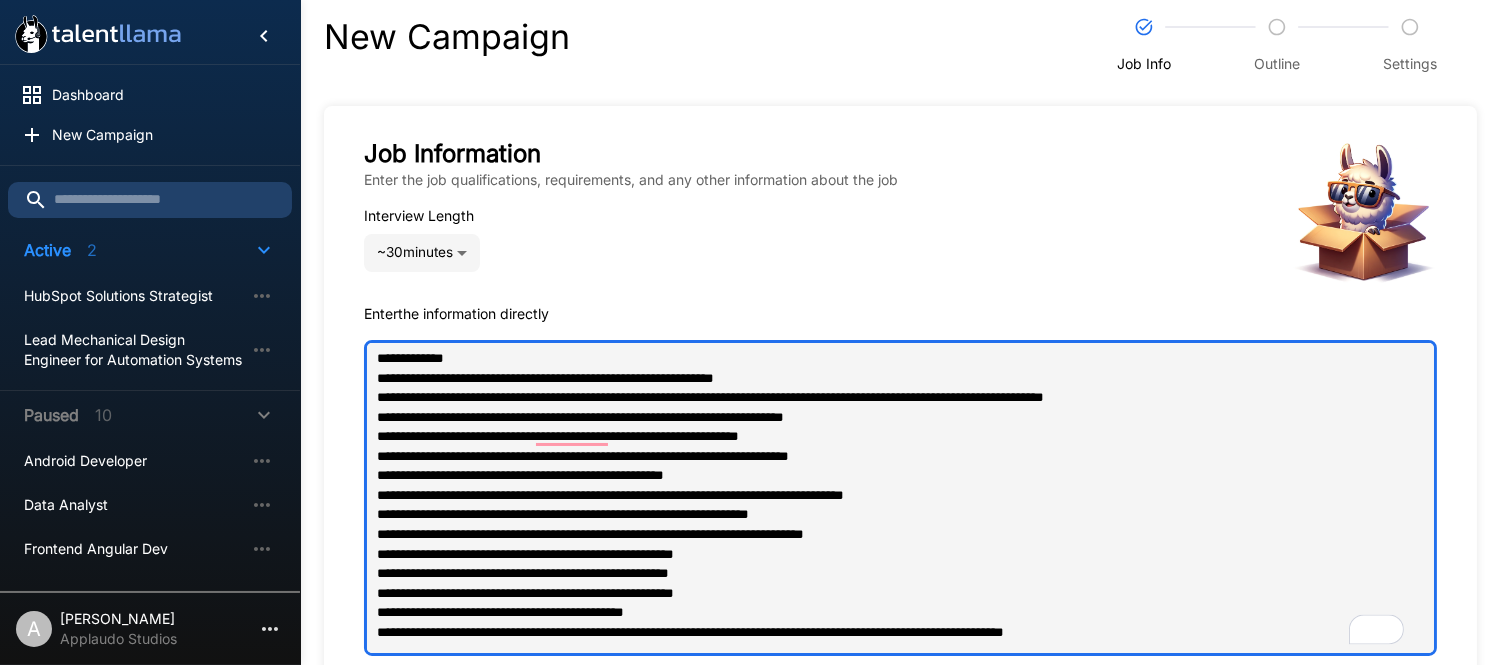 type on "**********" 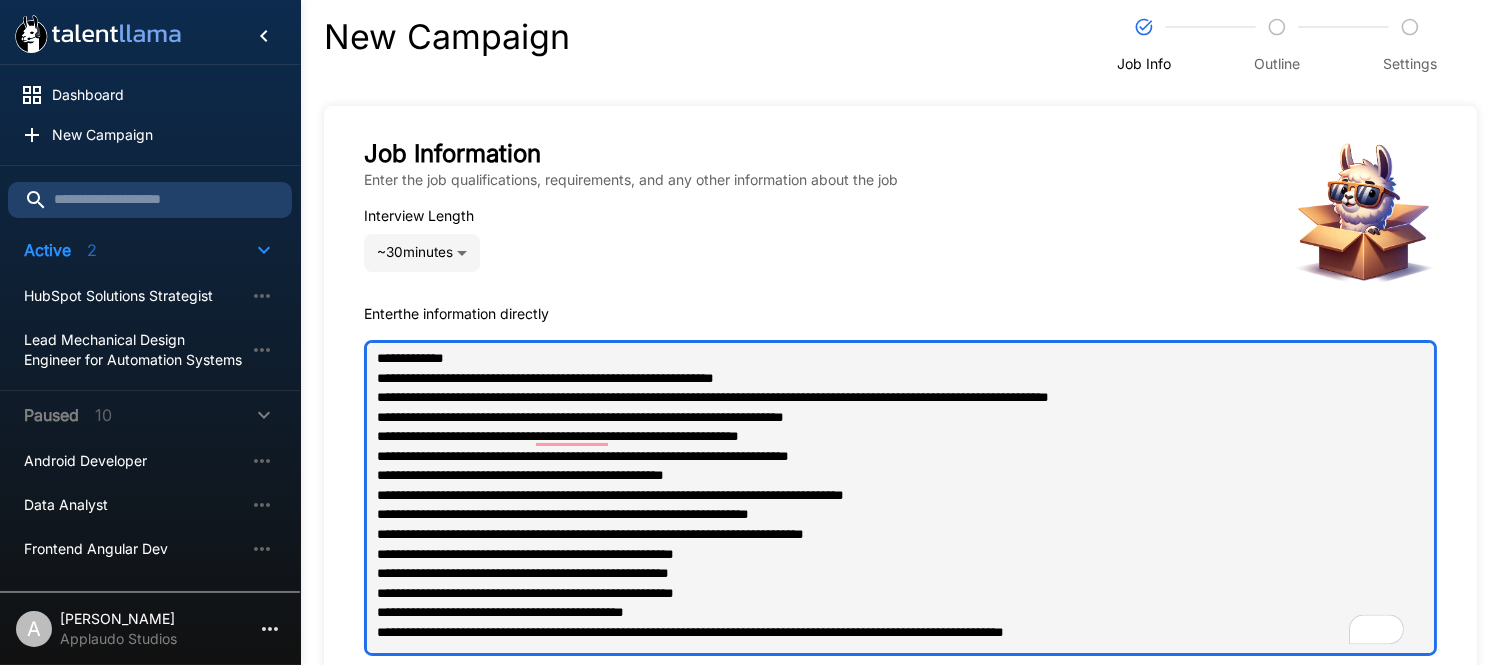 type on "**********" 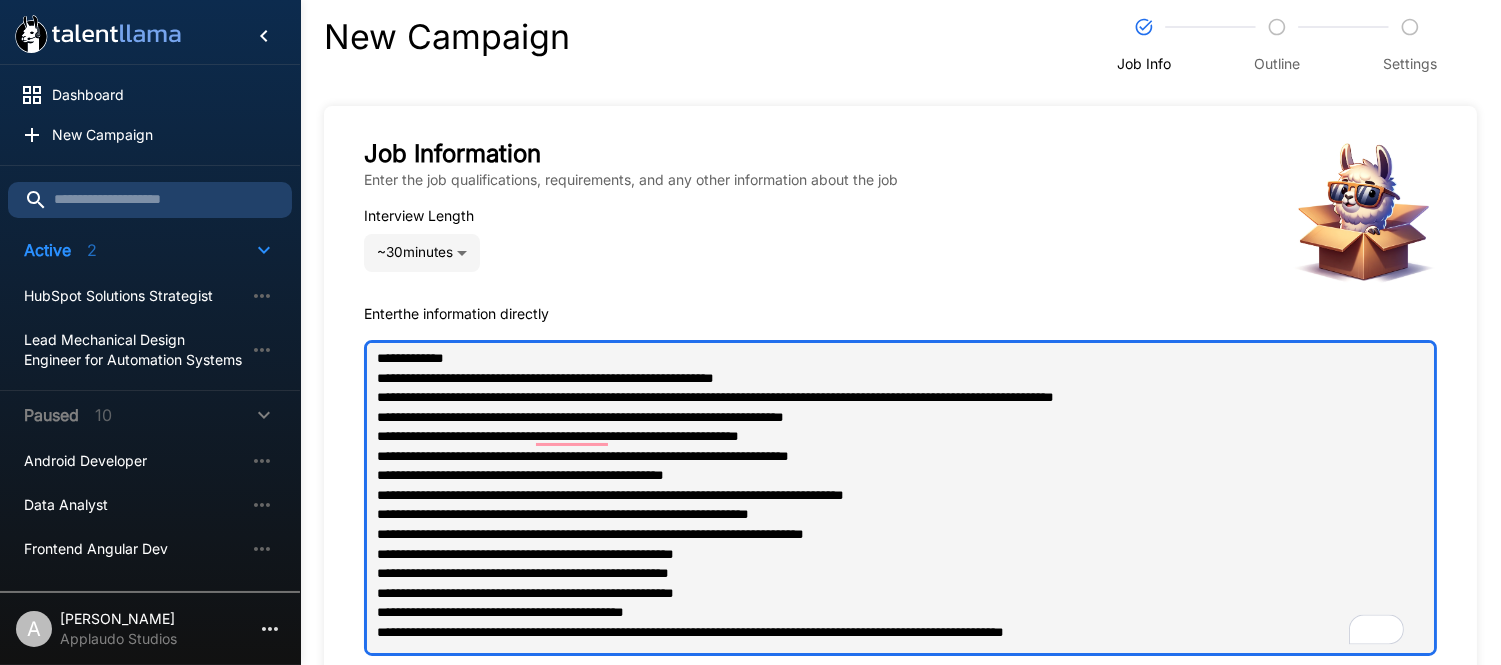 type on "*" 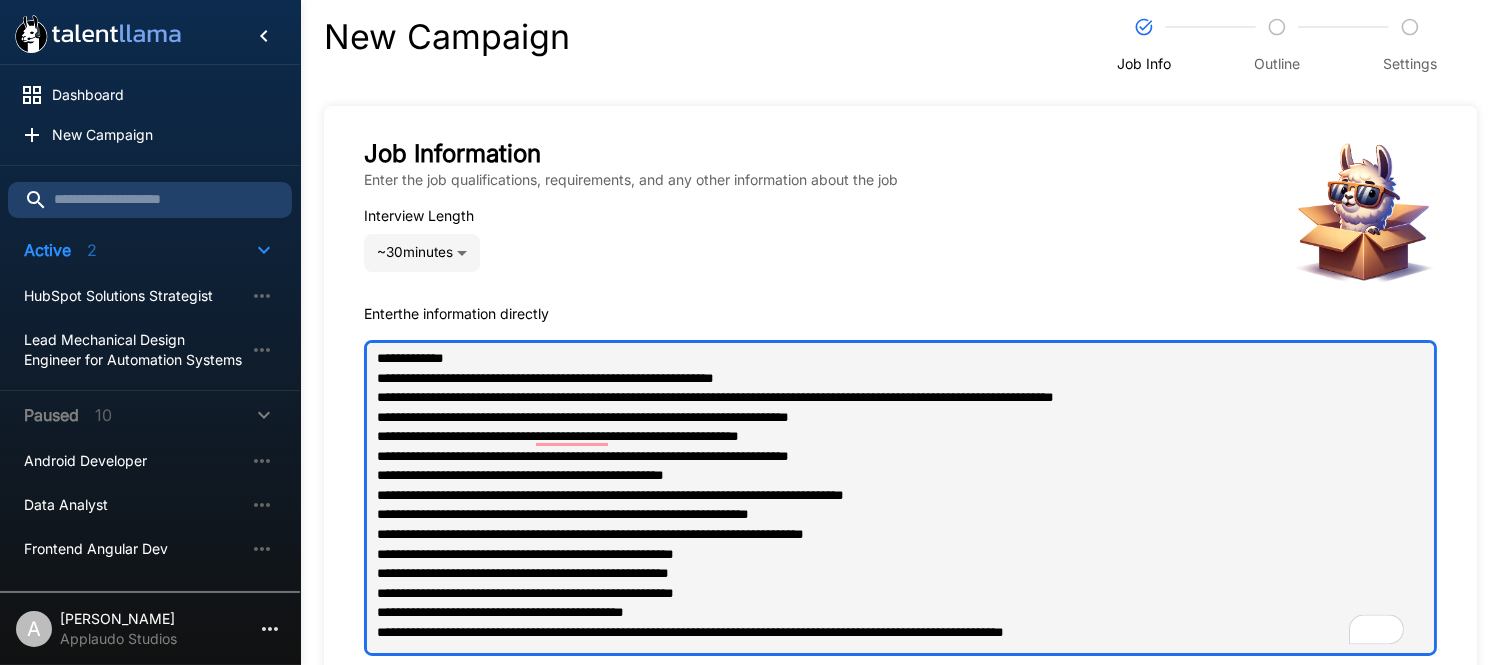 type on "**********" 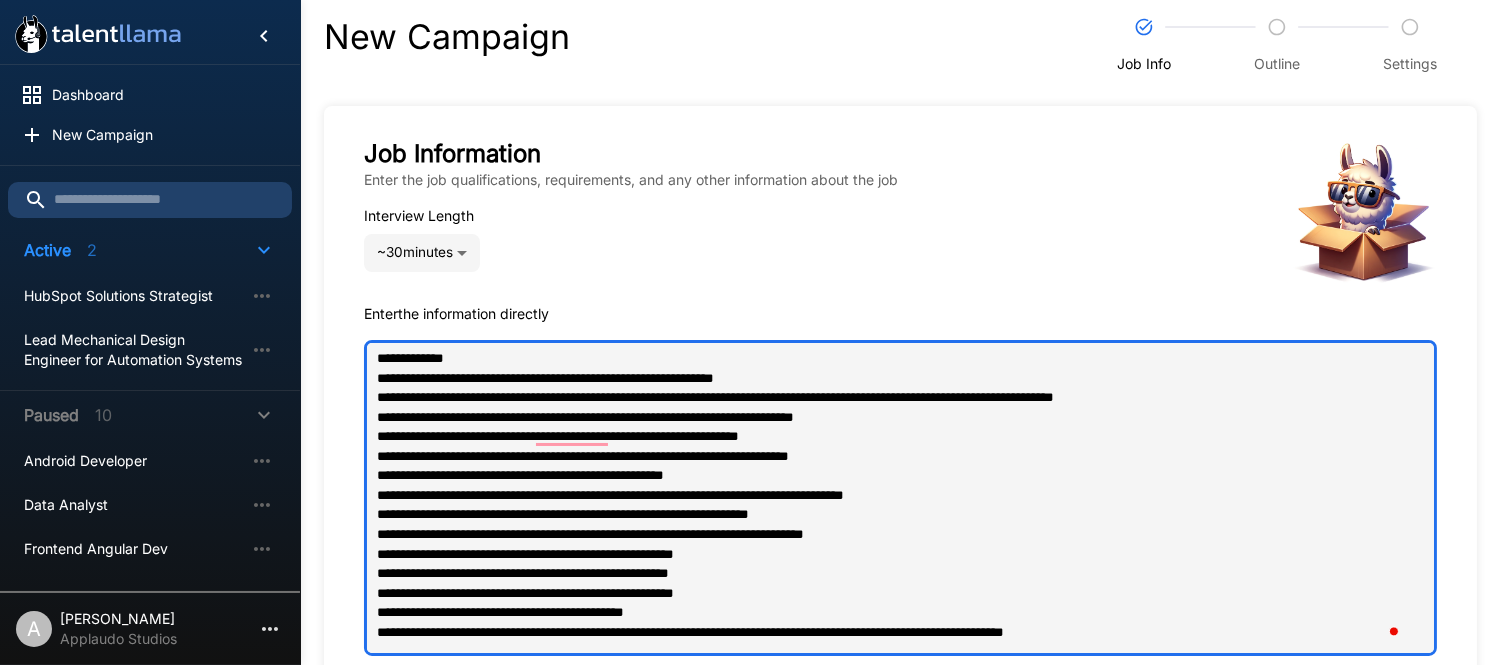 type on "**********" 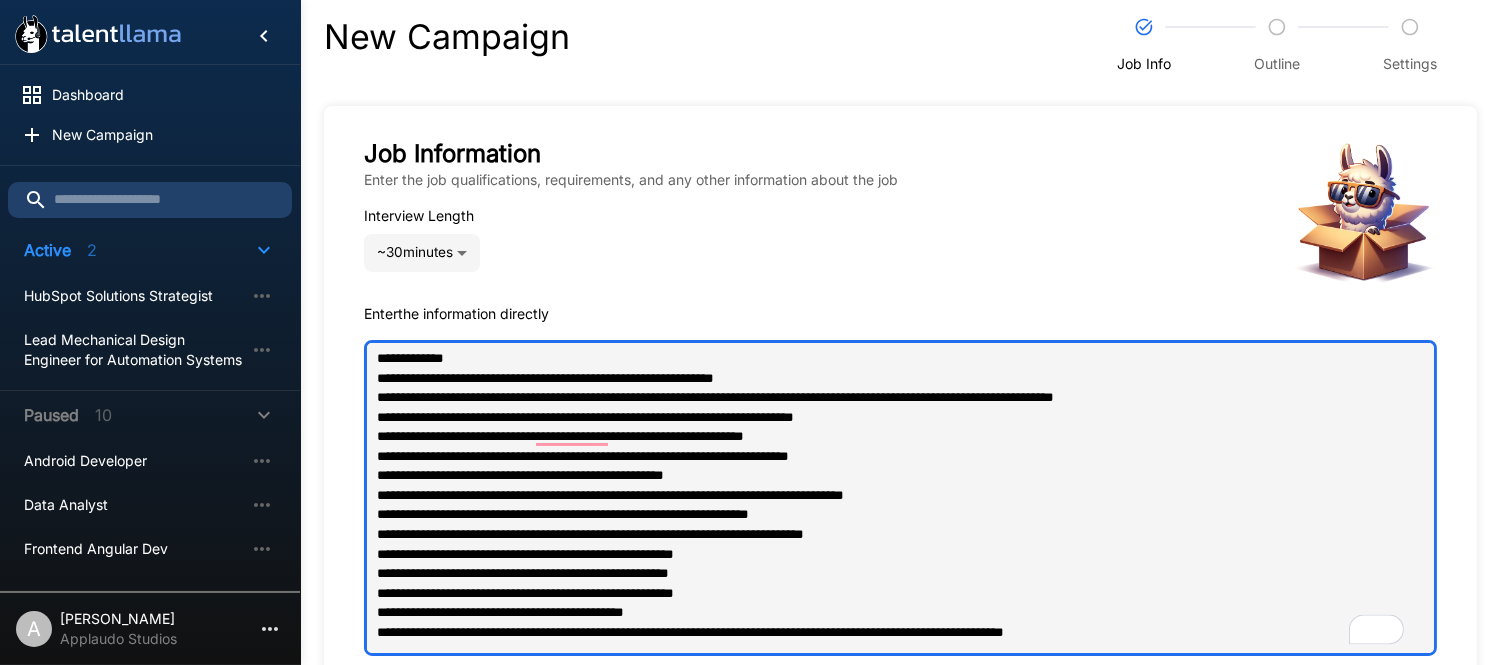type on "**********" 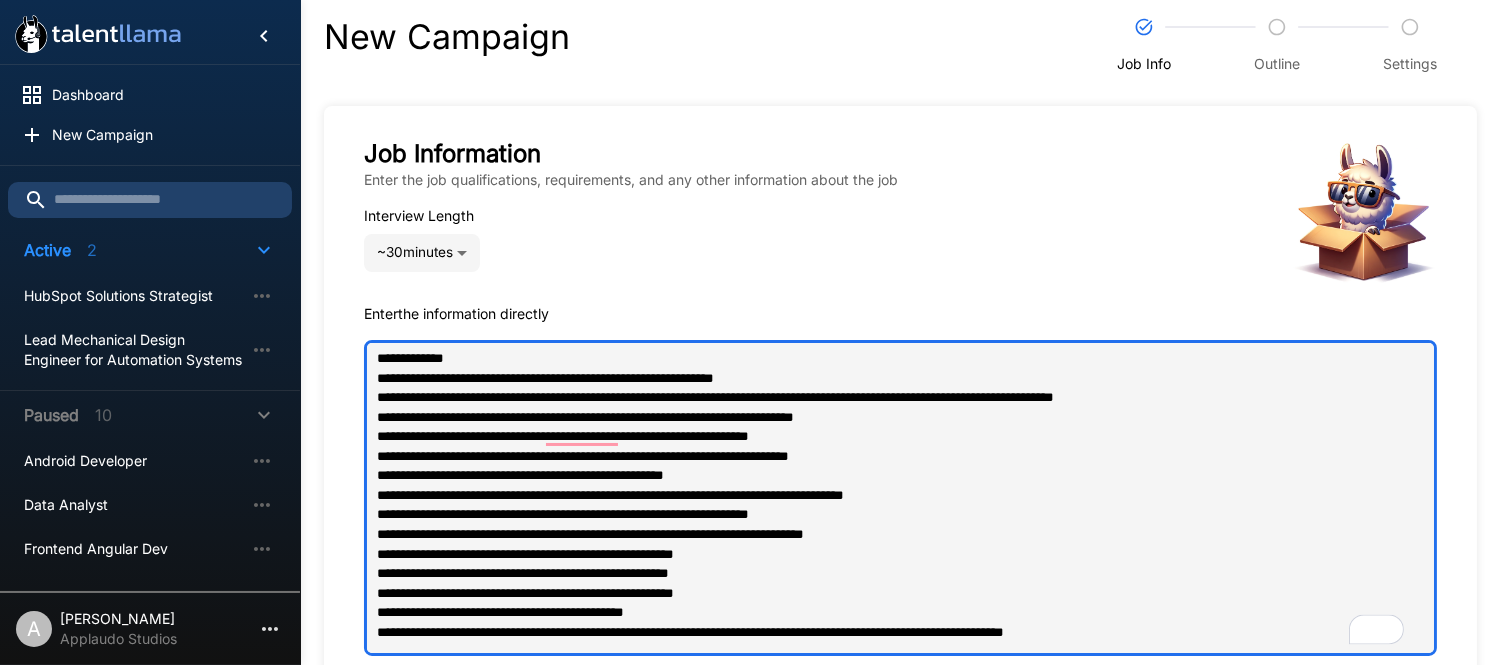 type on "**********" 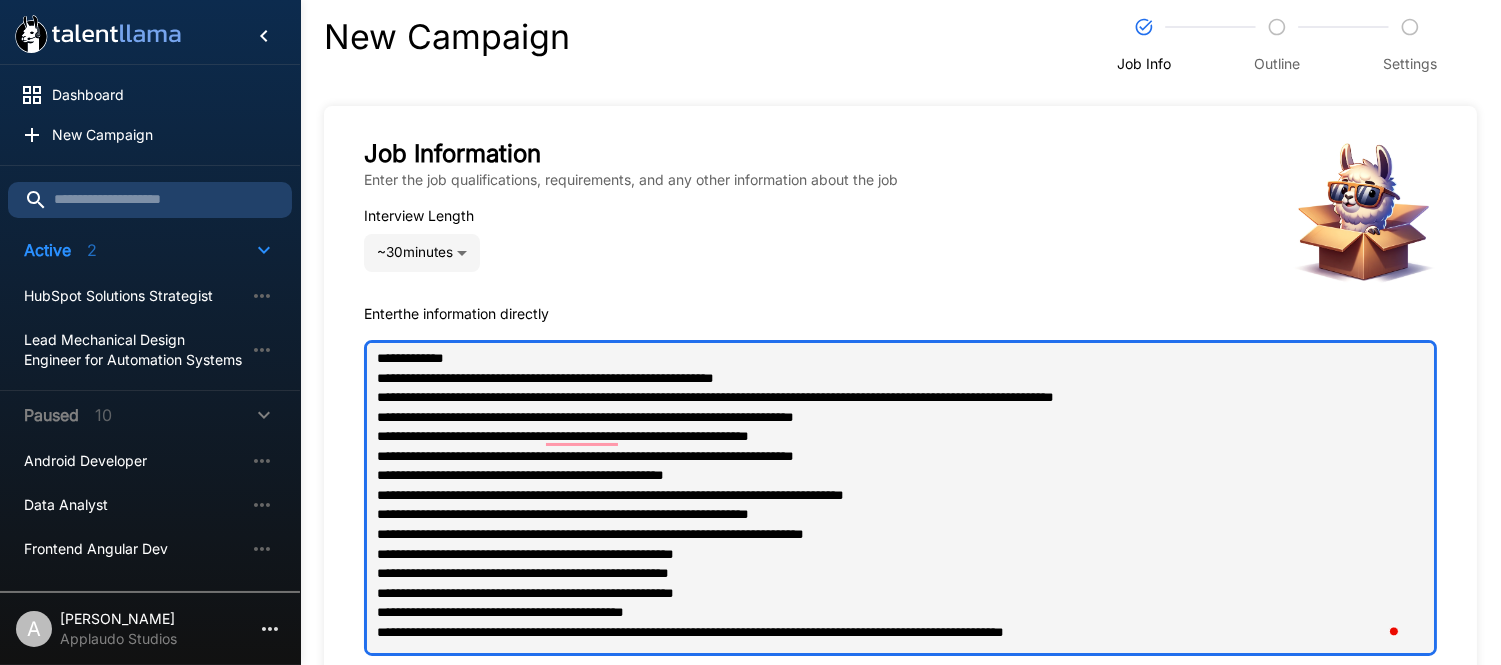 type on "**********" 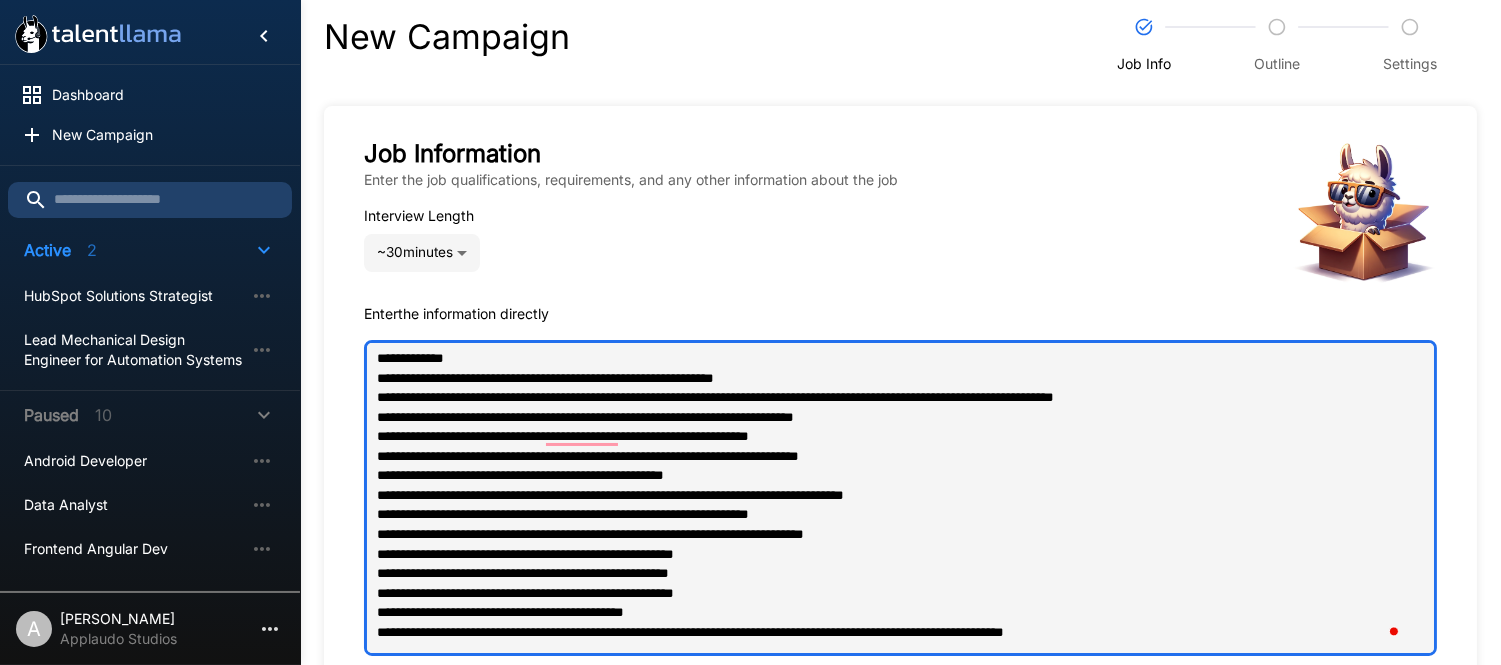 type on "**********" 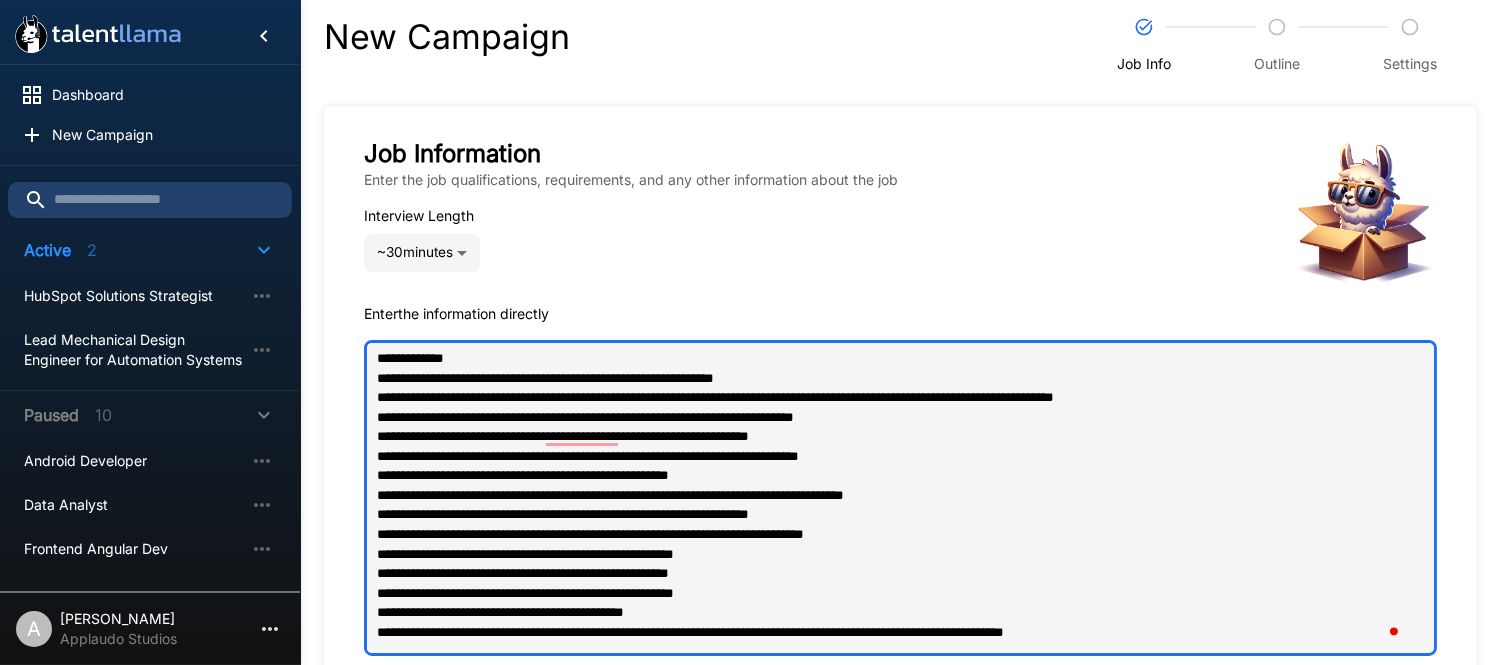 type on "**********" 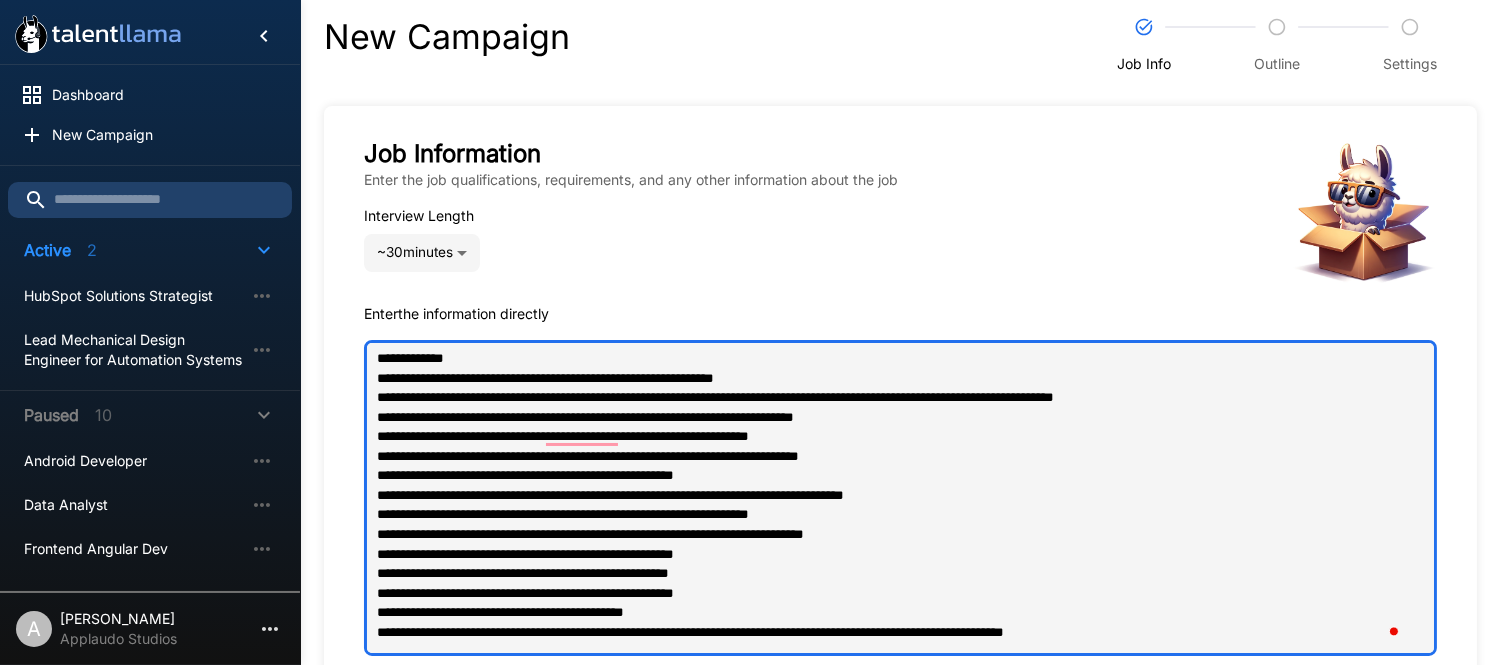 type on "**********" 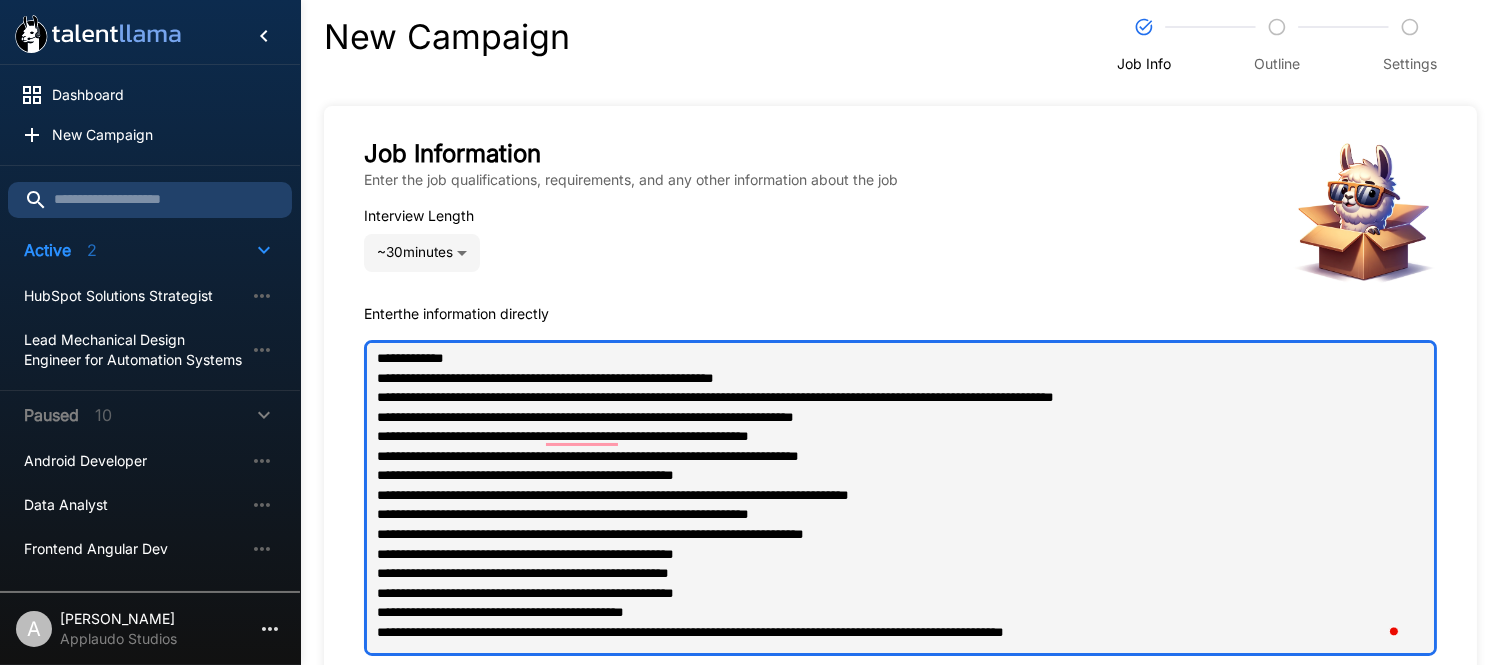 type on "**********" 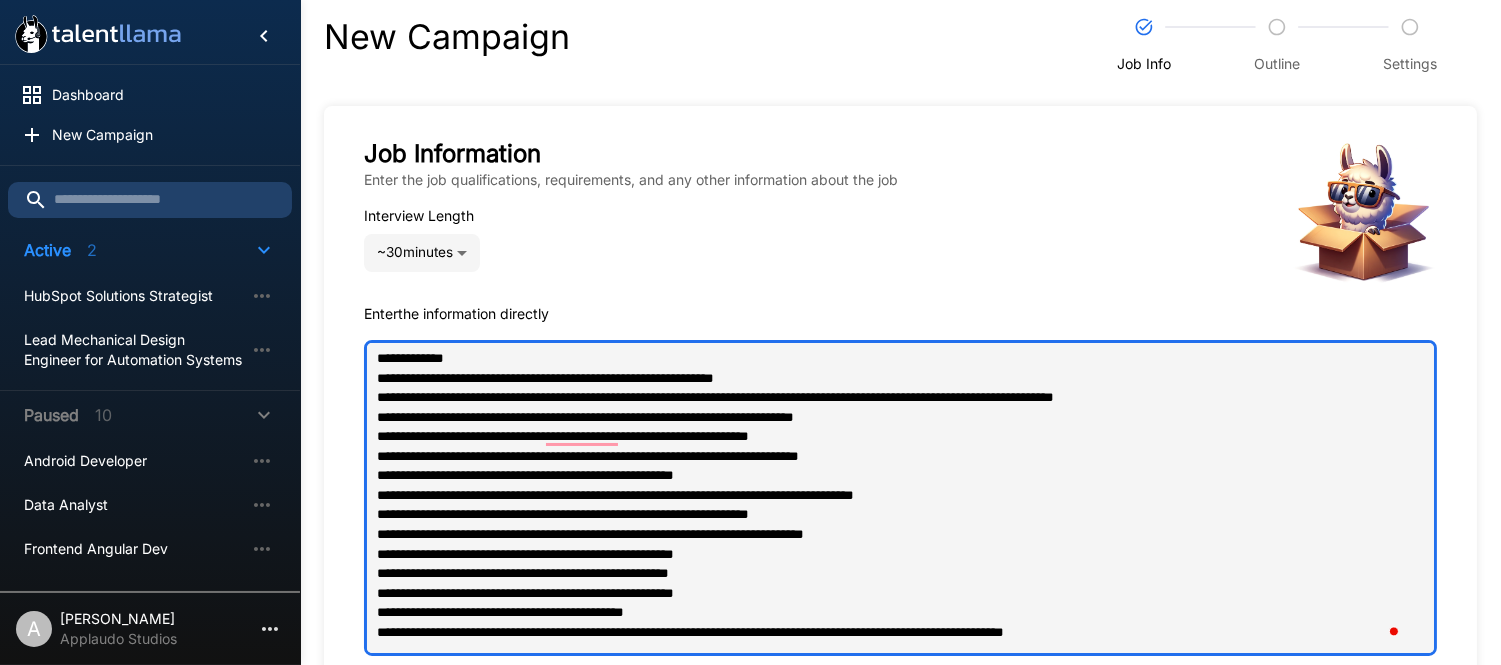 type on "**********" 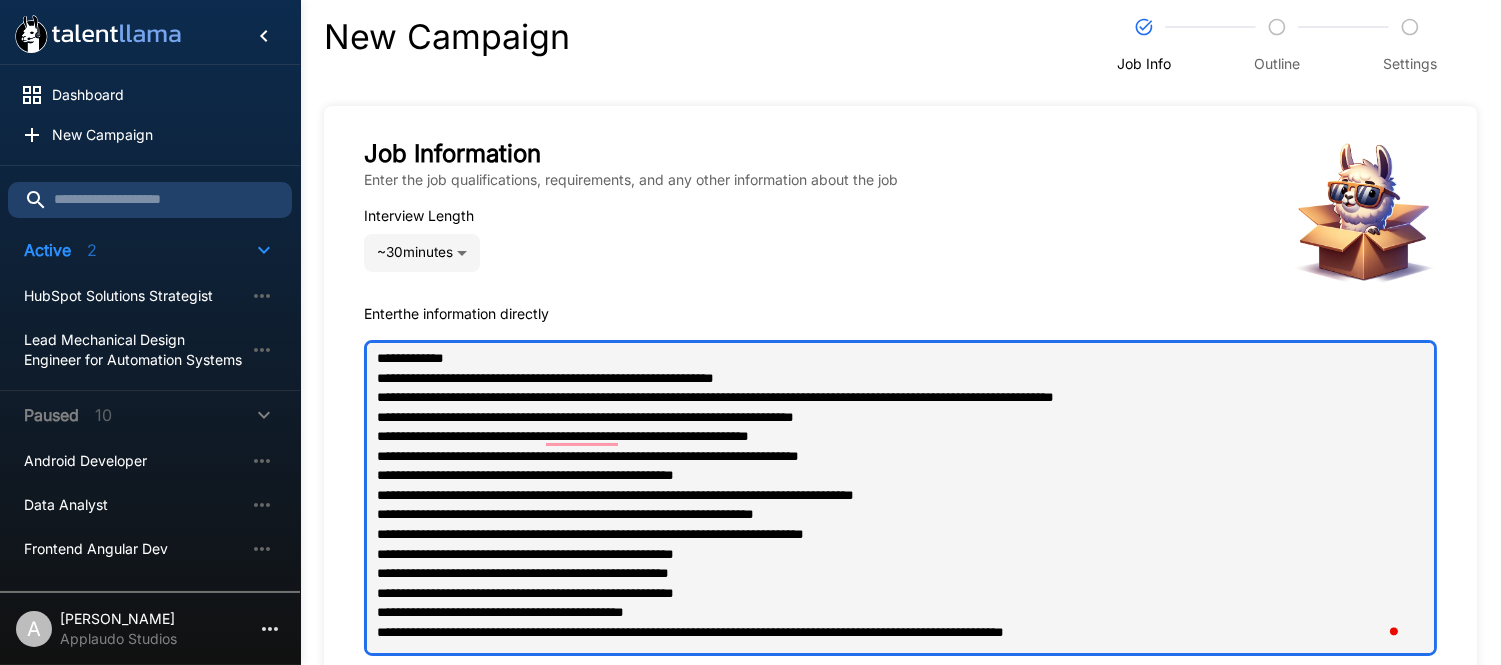 type on "**********" 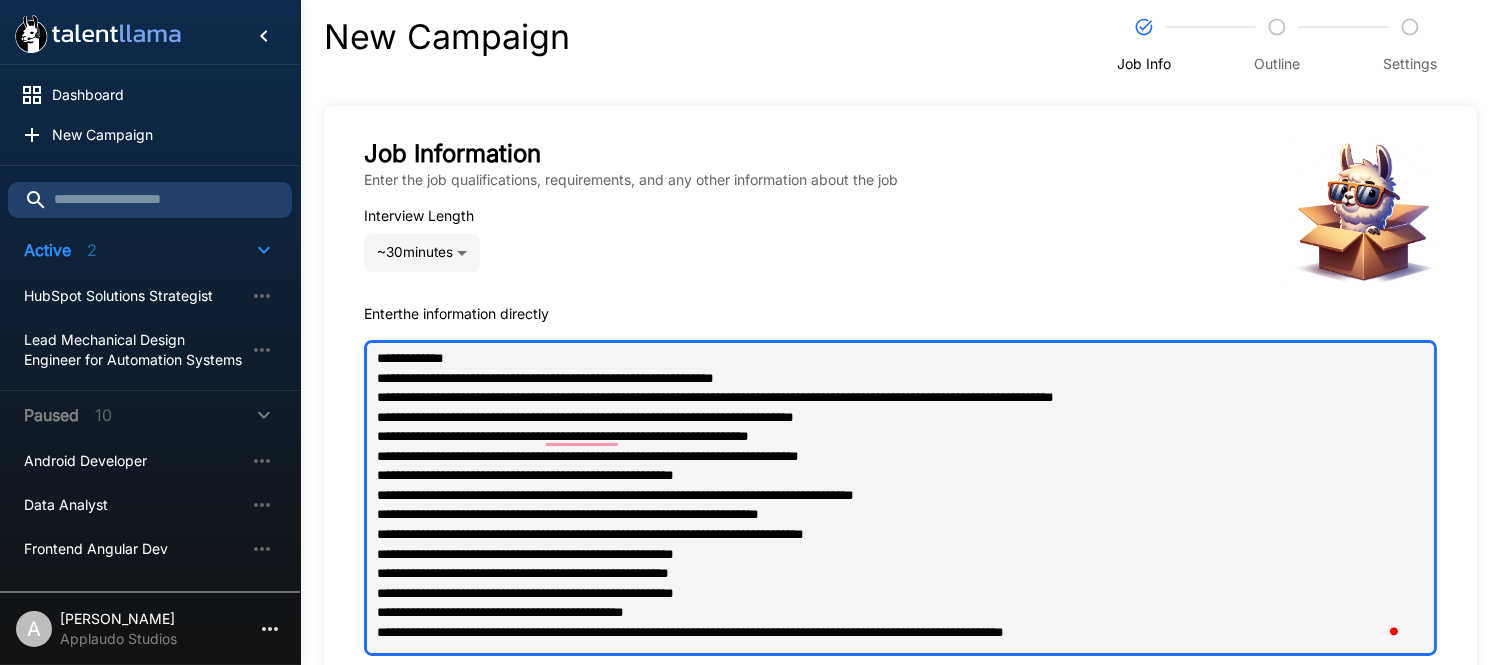type on "**********" 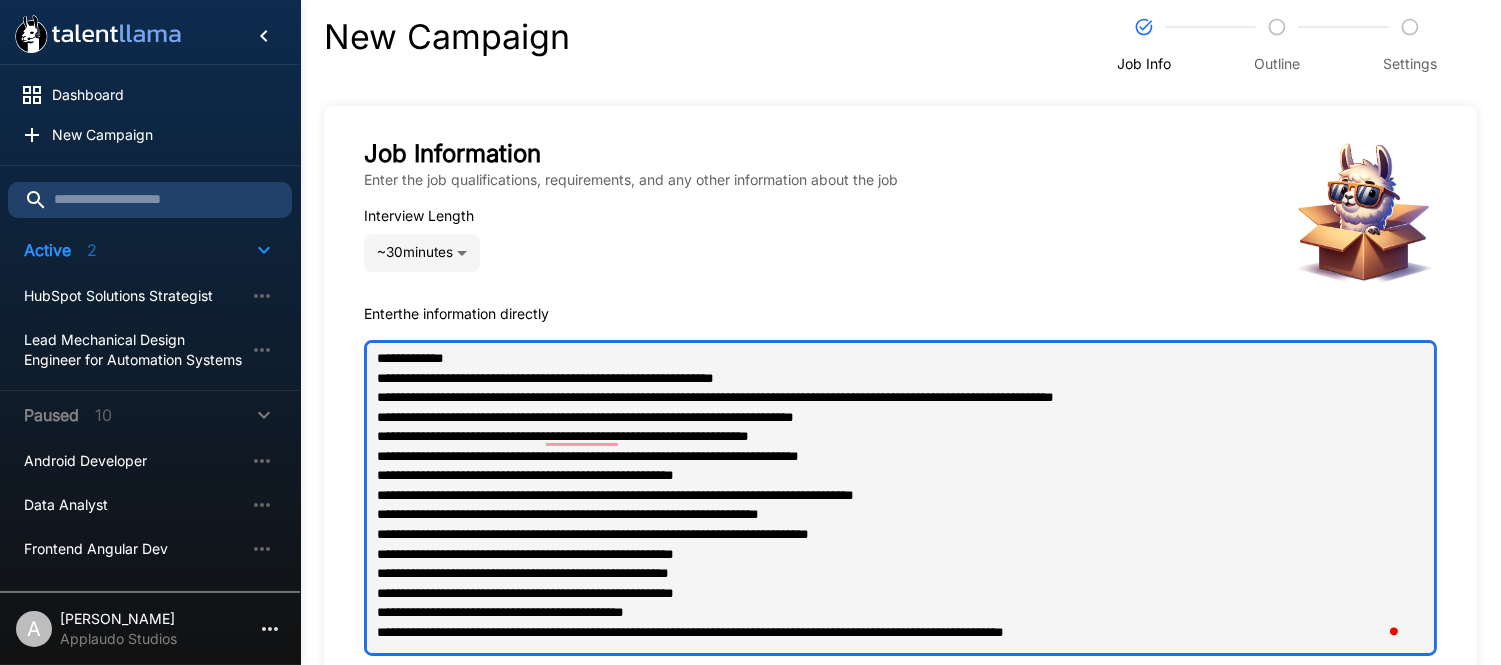 type on "*" 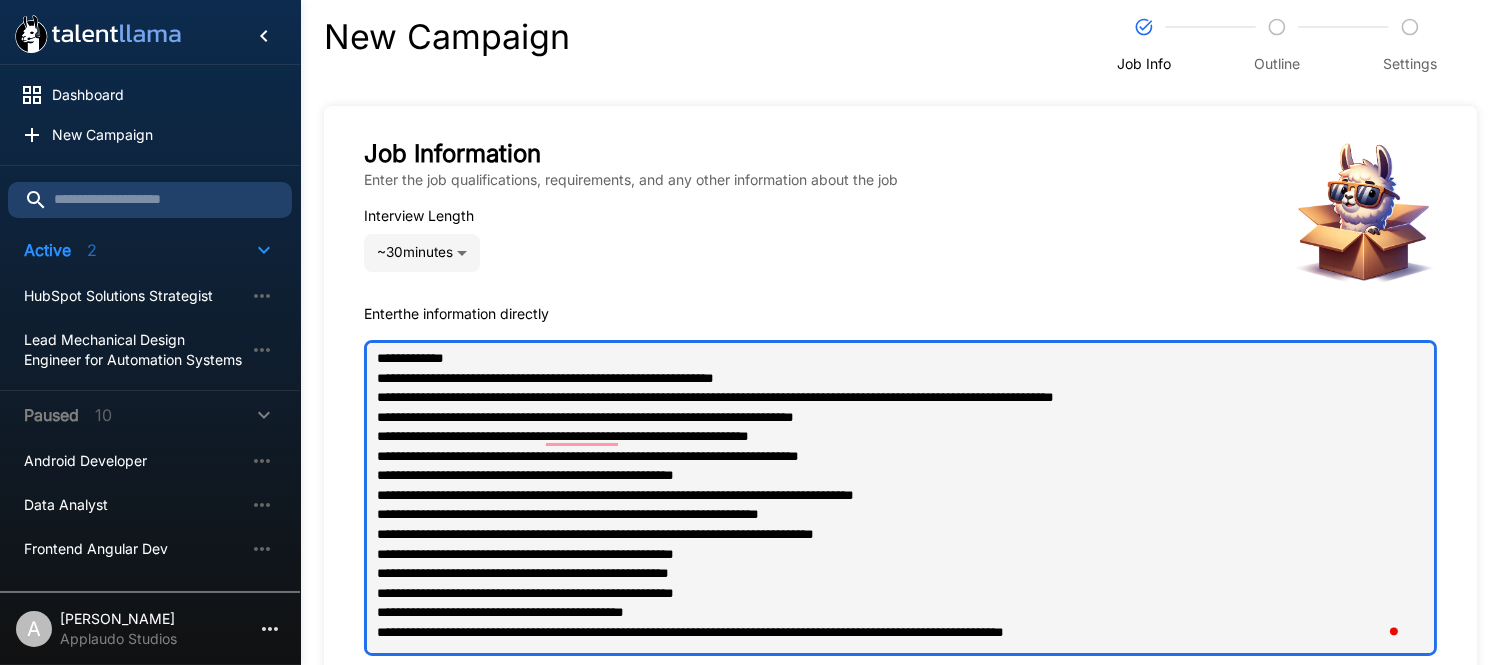 type on "**********" 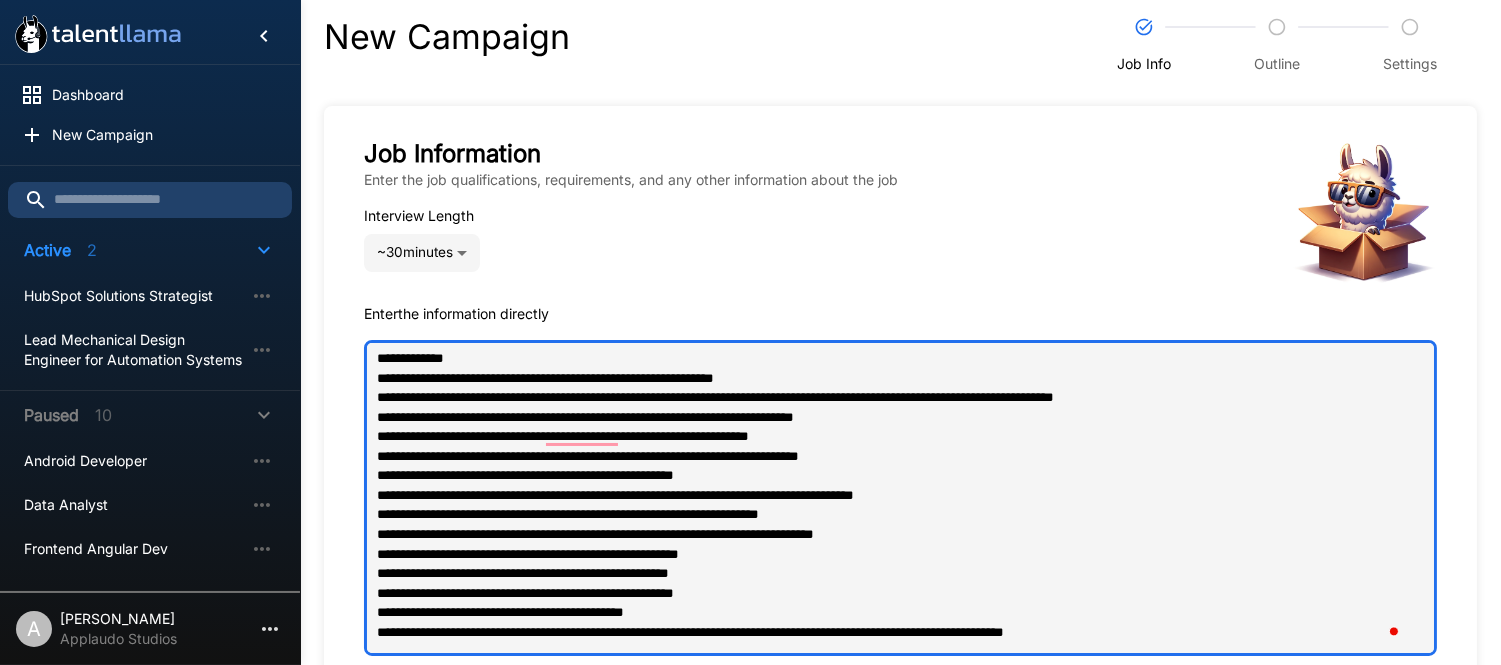 type on "**********" 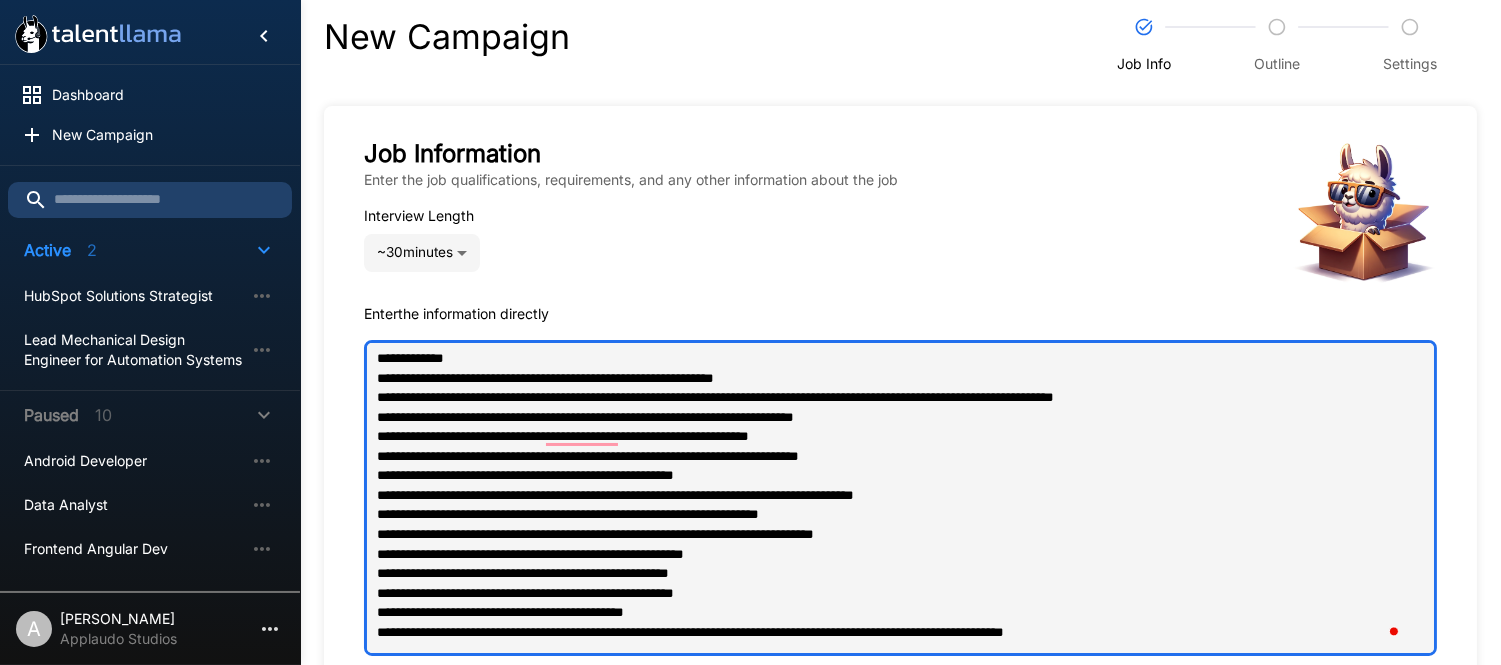 type on "*" 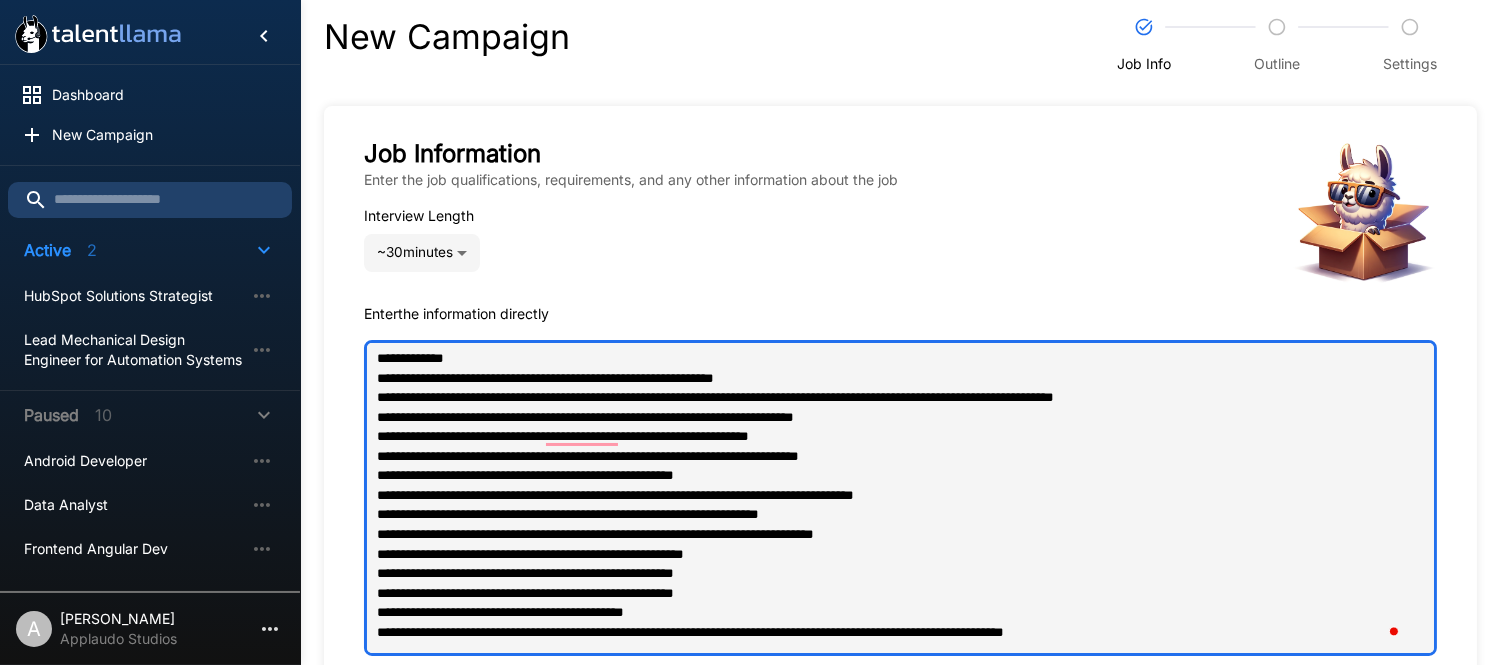 type on "**********" 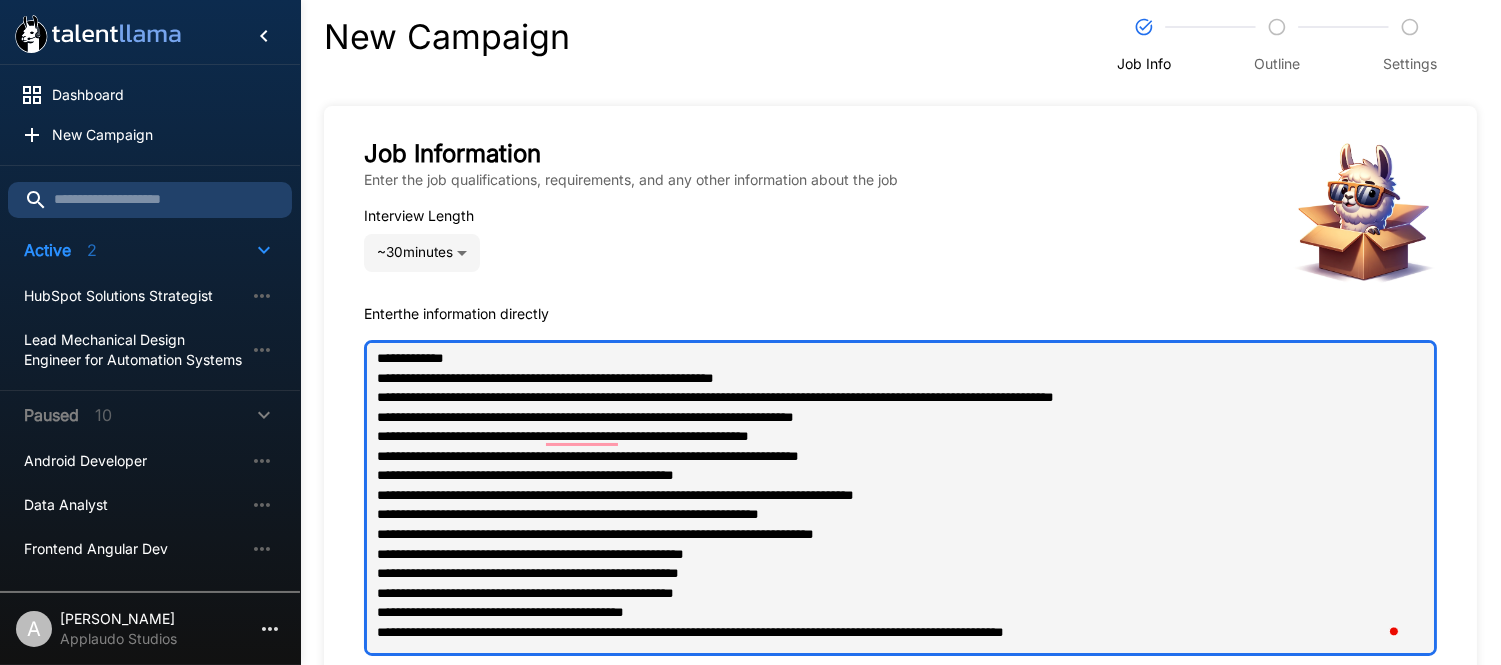 type on "**********" 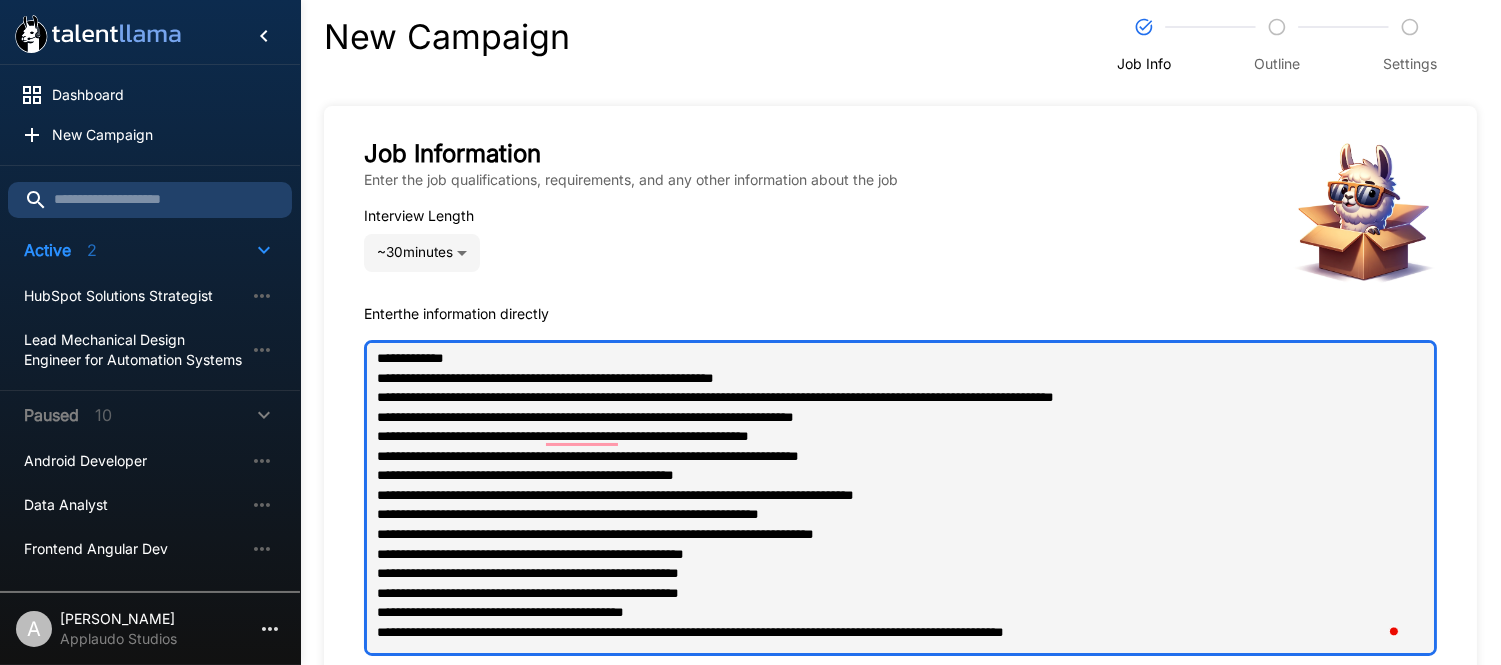 type on "**********" 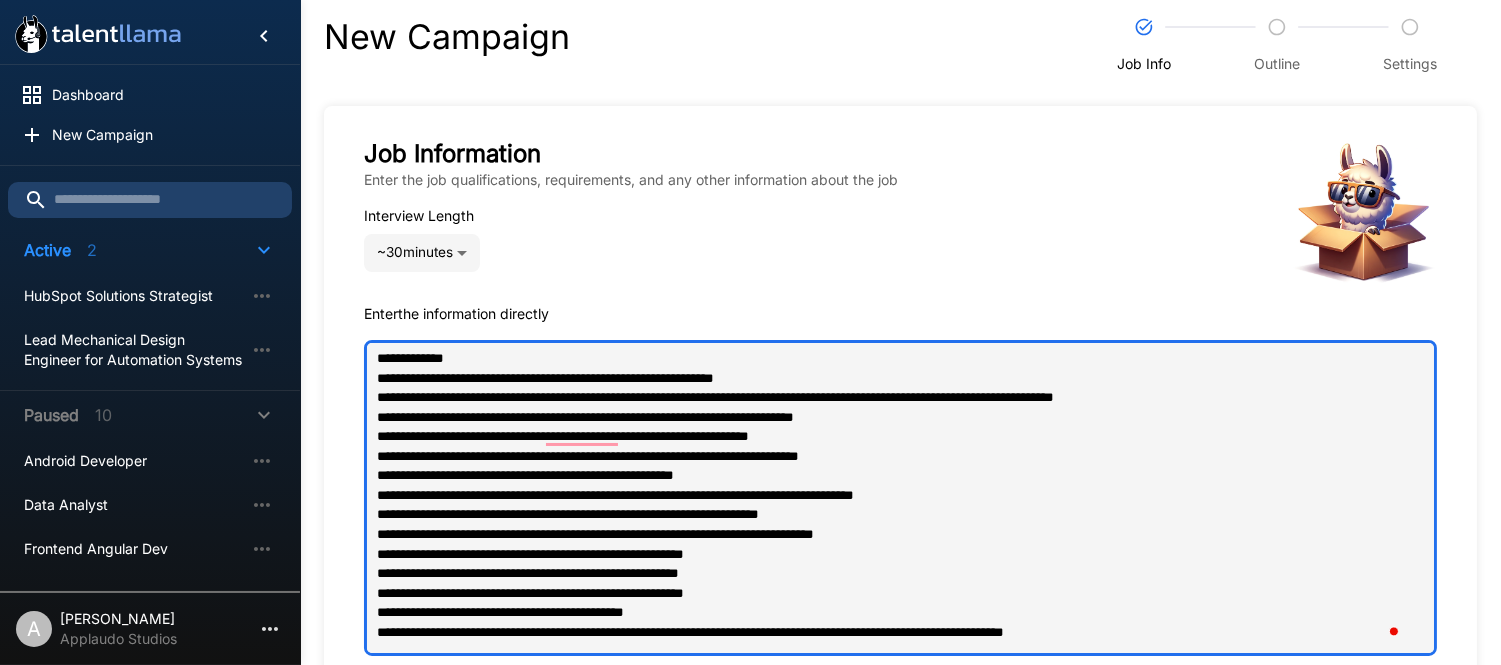 type on "*" 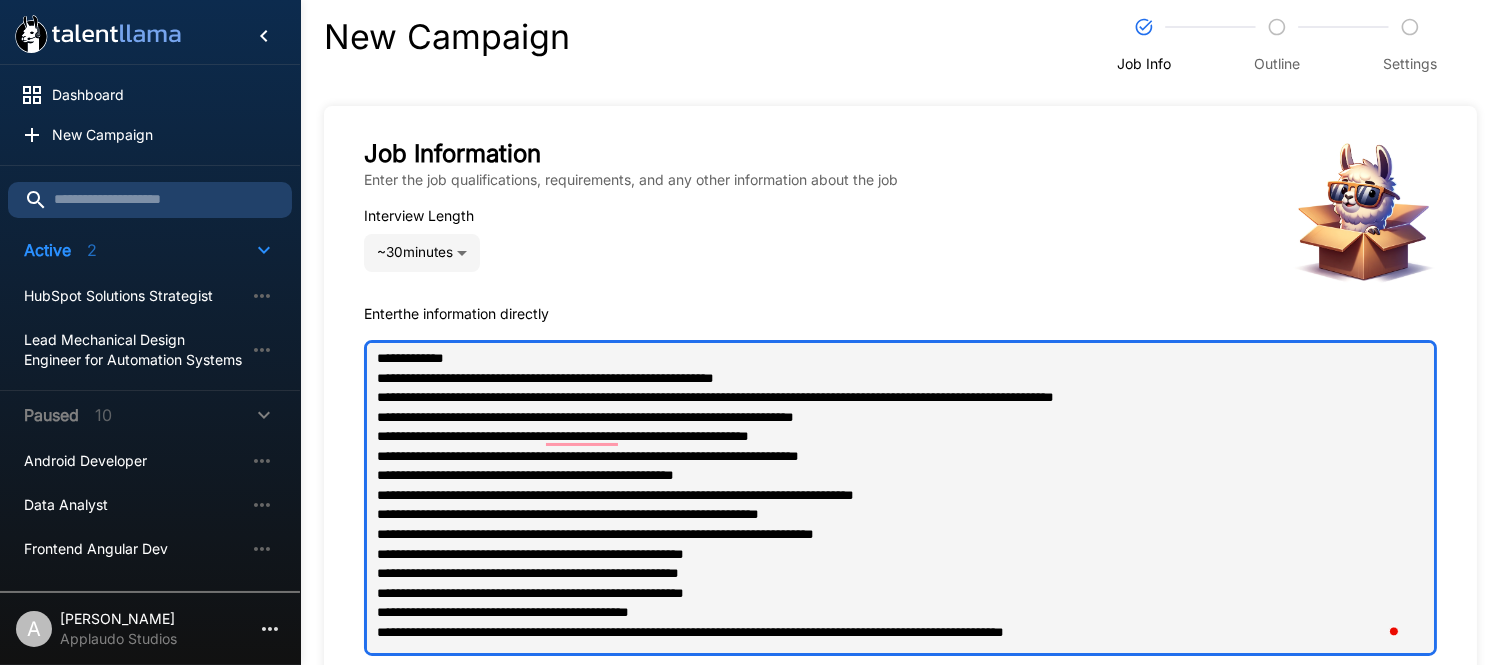 type on "**********" 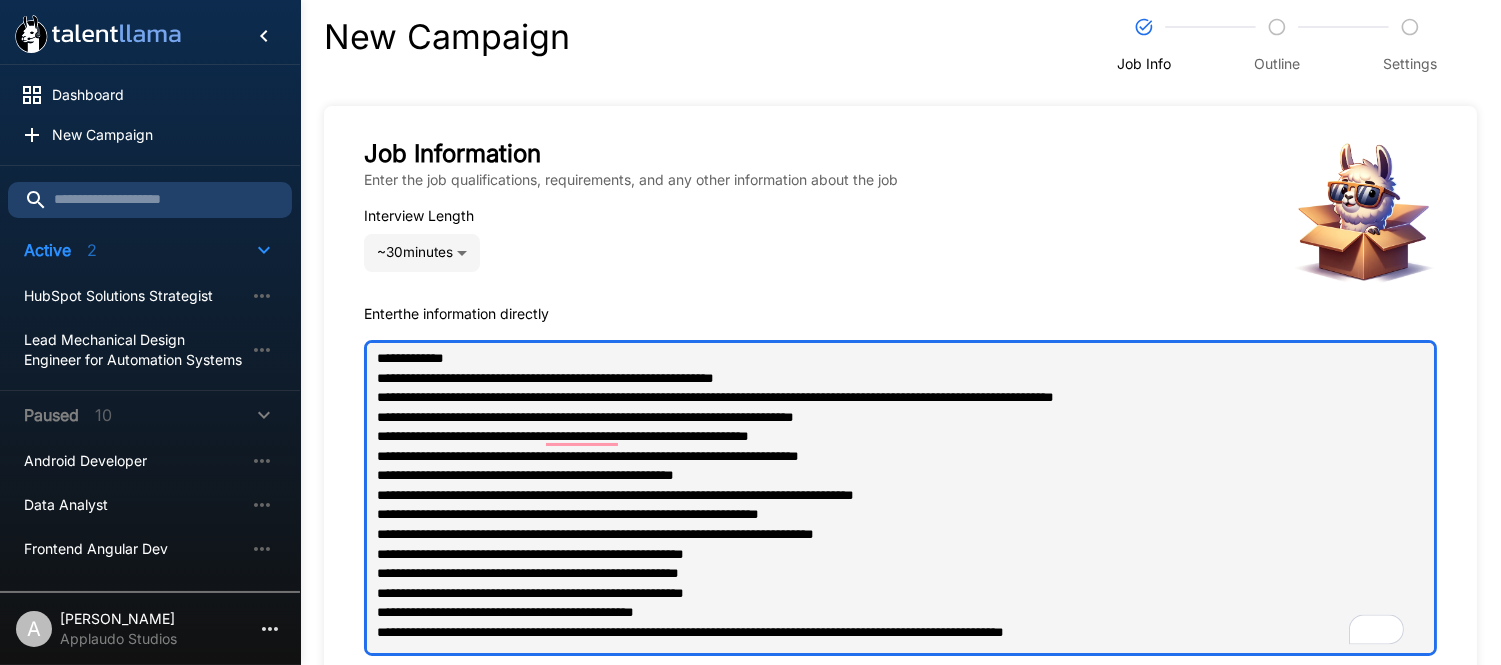 click at bounding box center [900, 498] 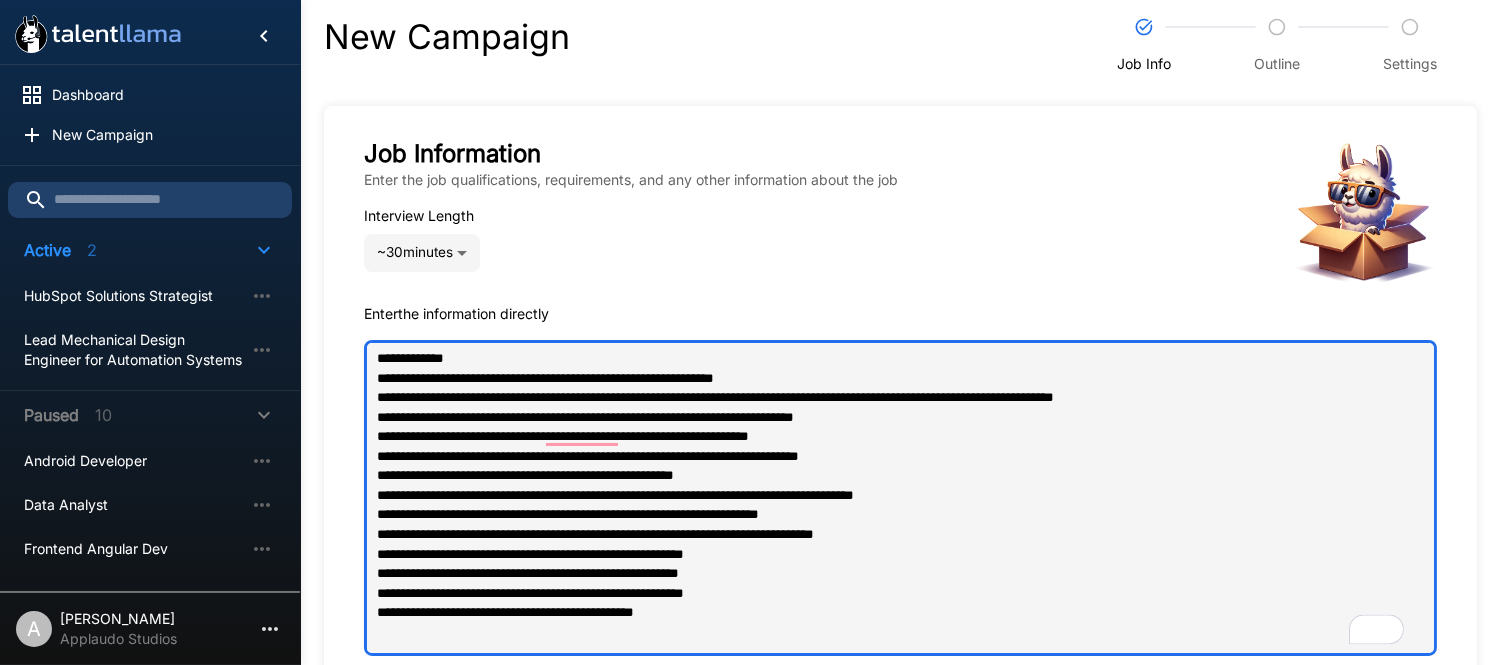 type on "*" 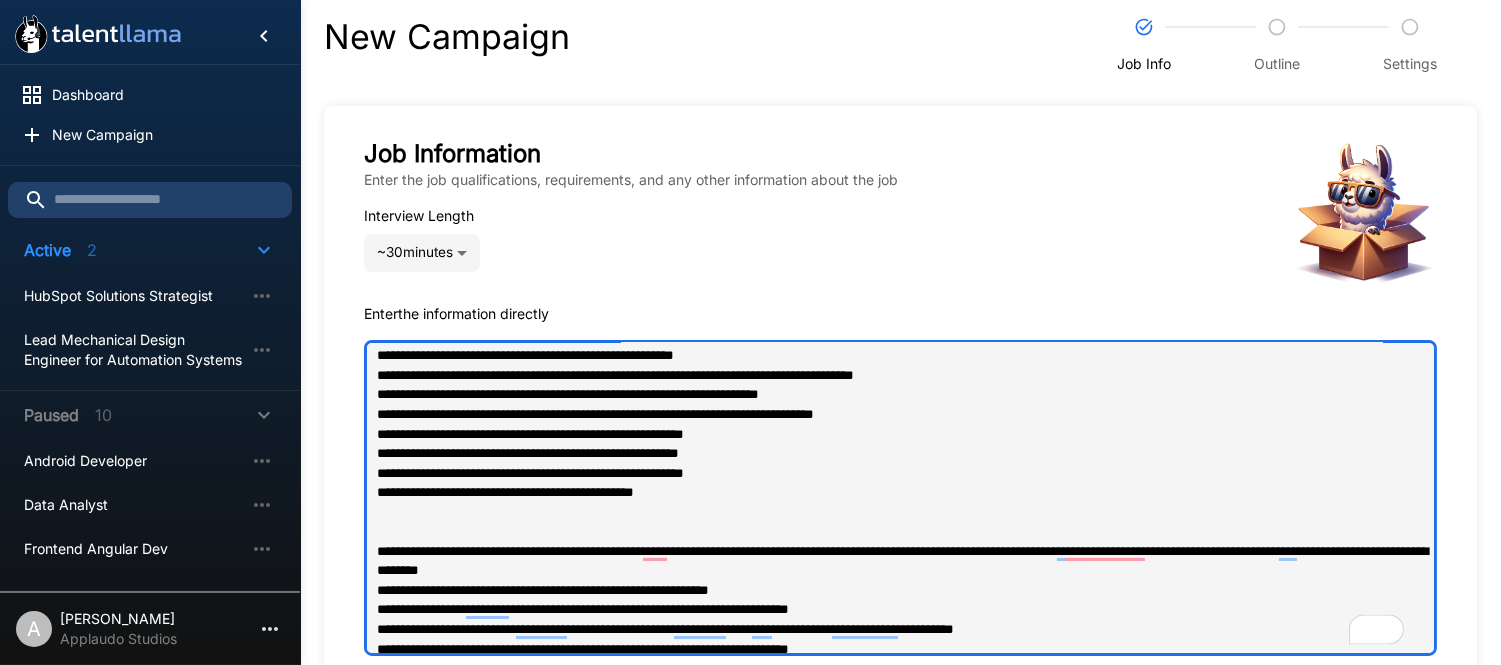 type on "**********" 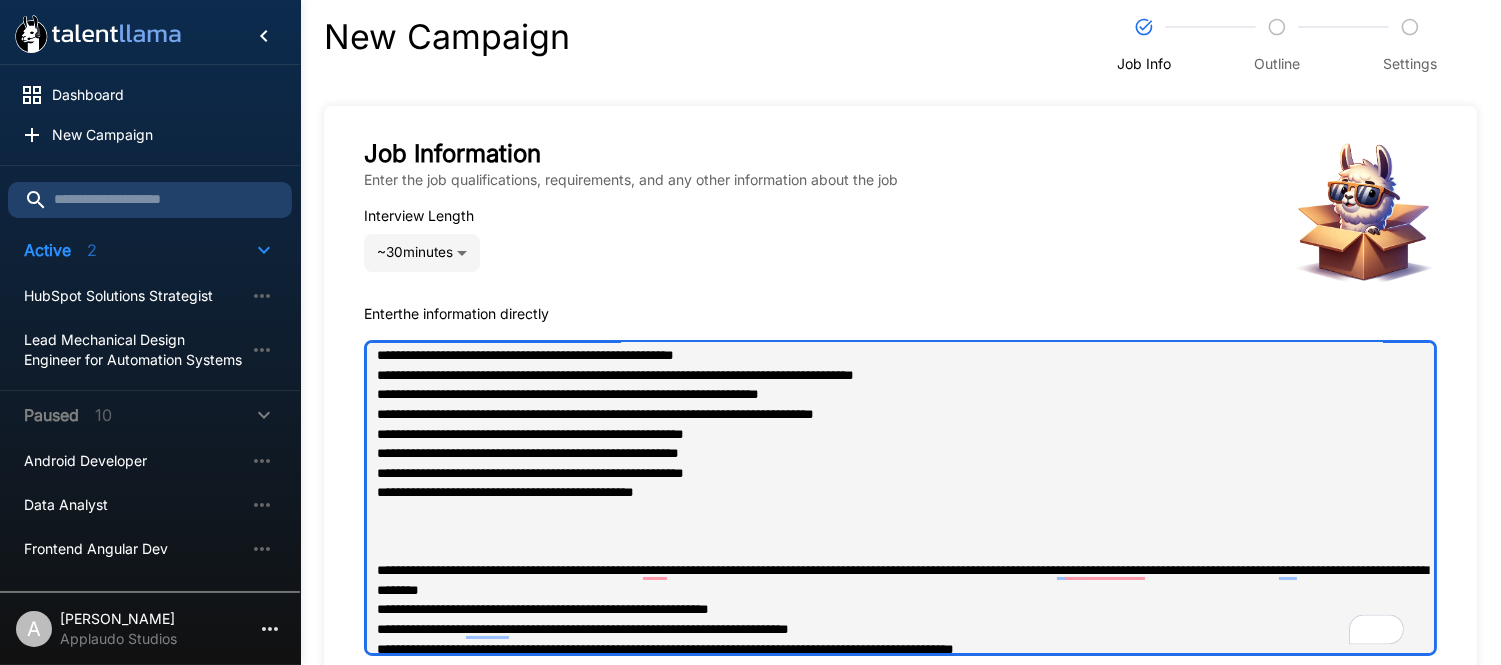 type on "**********" 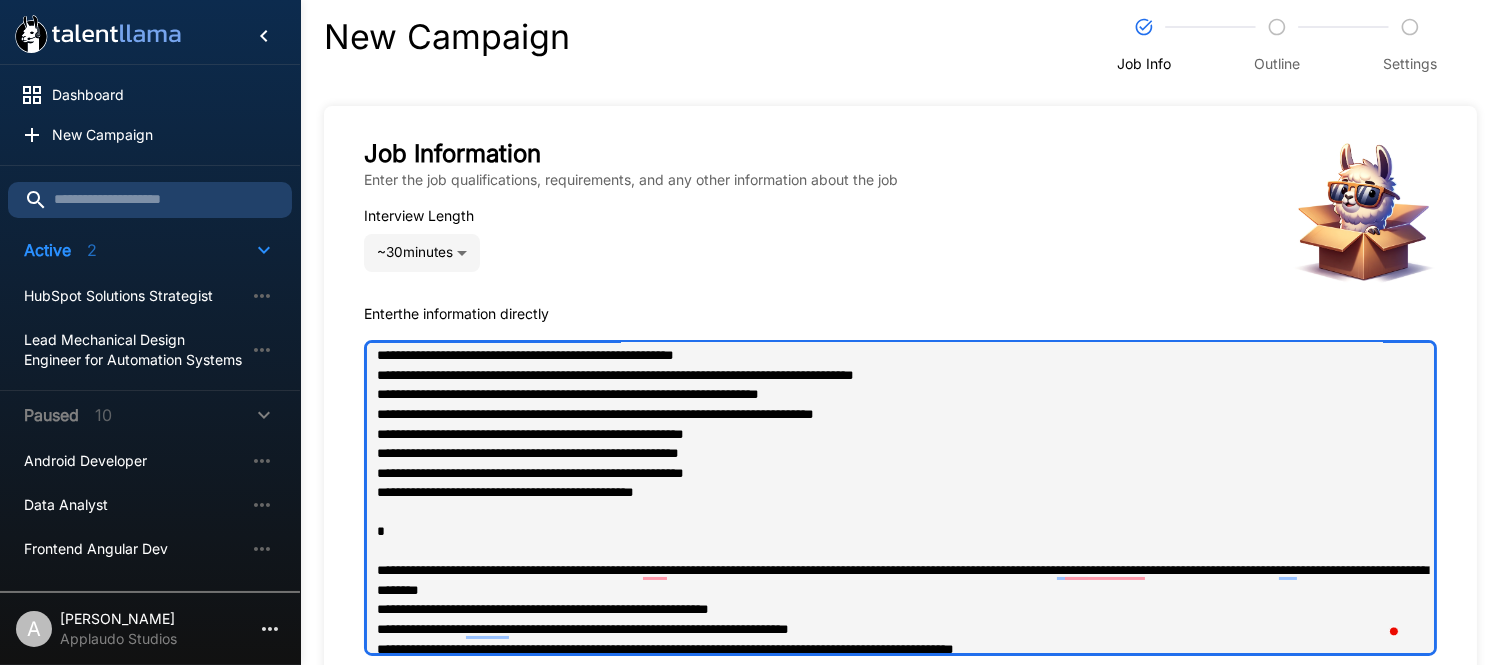 type on "**********" 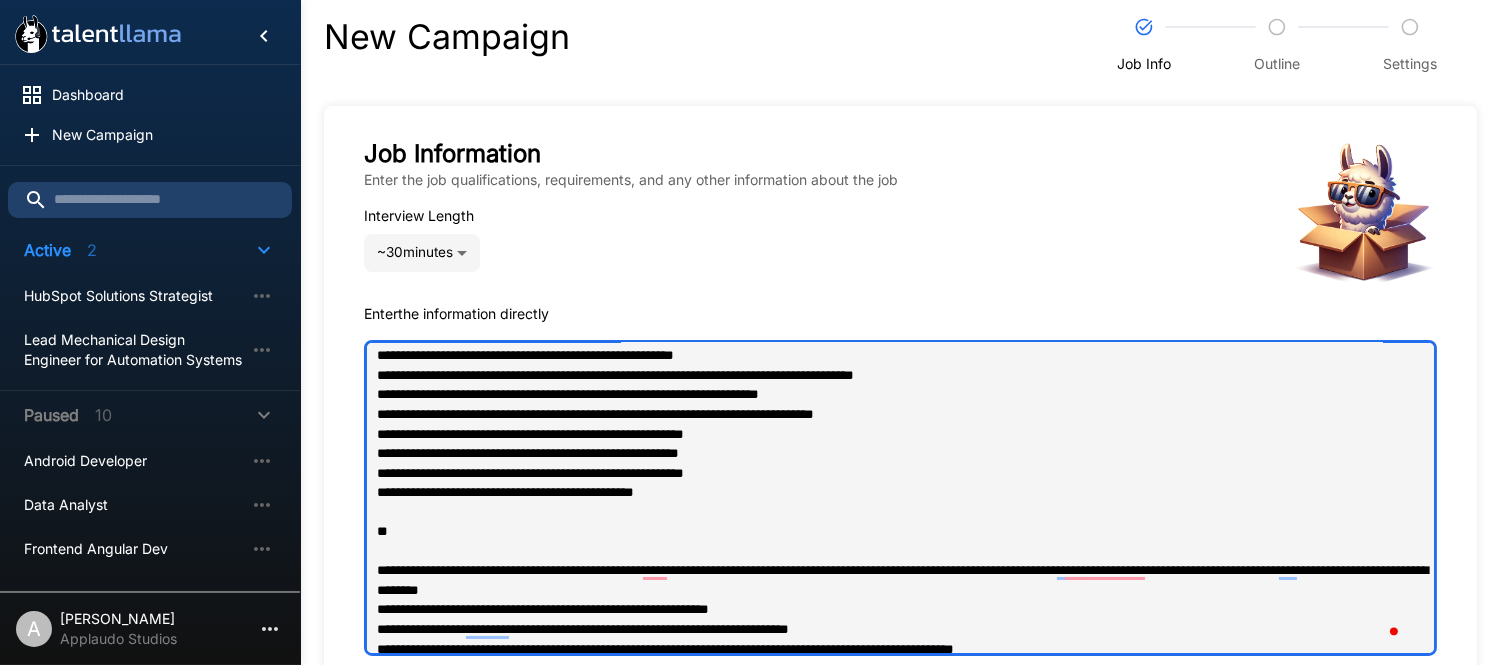 type on "**********" 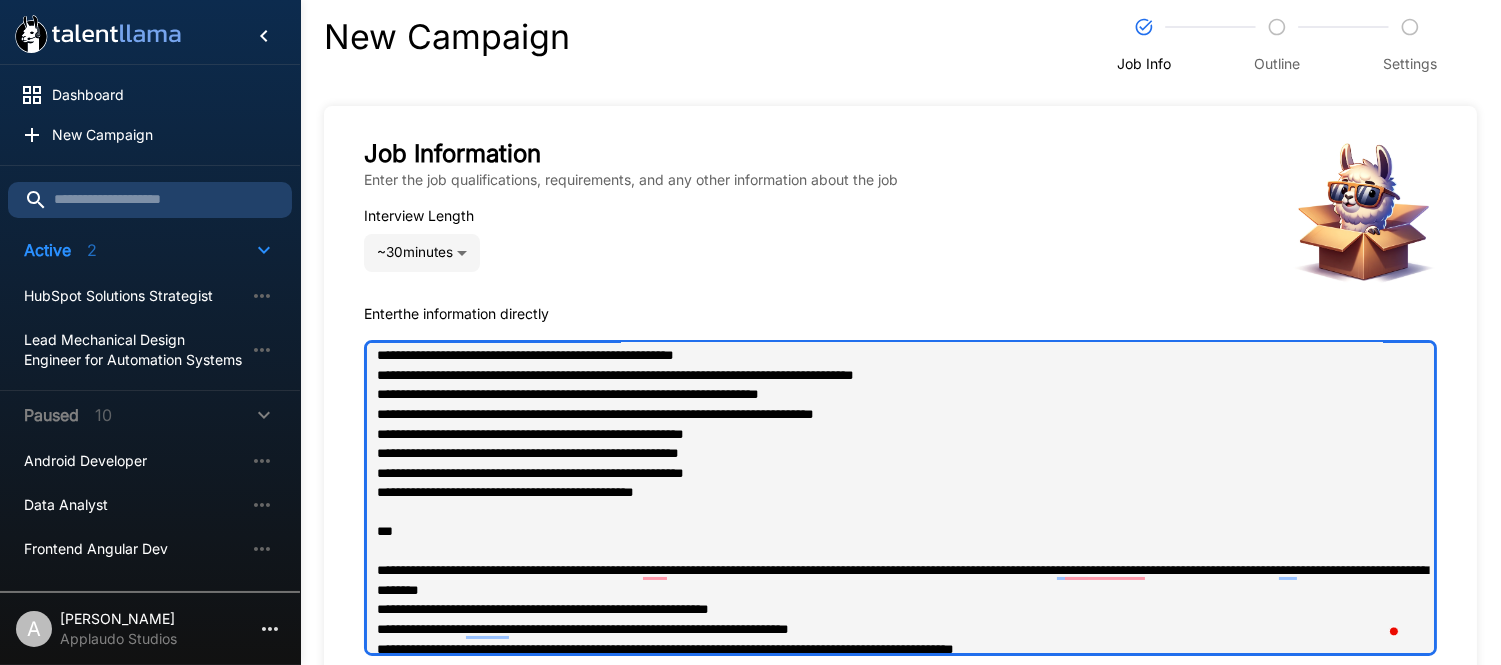 type on "**********" 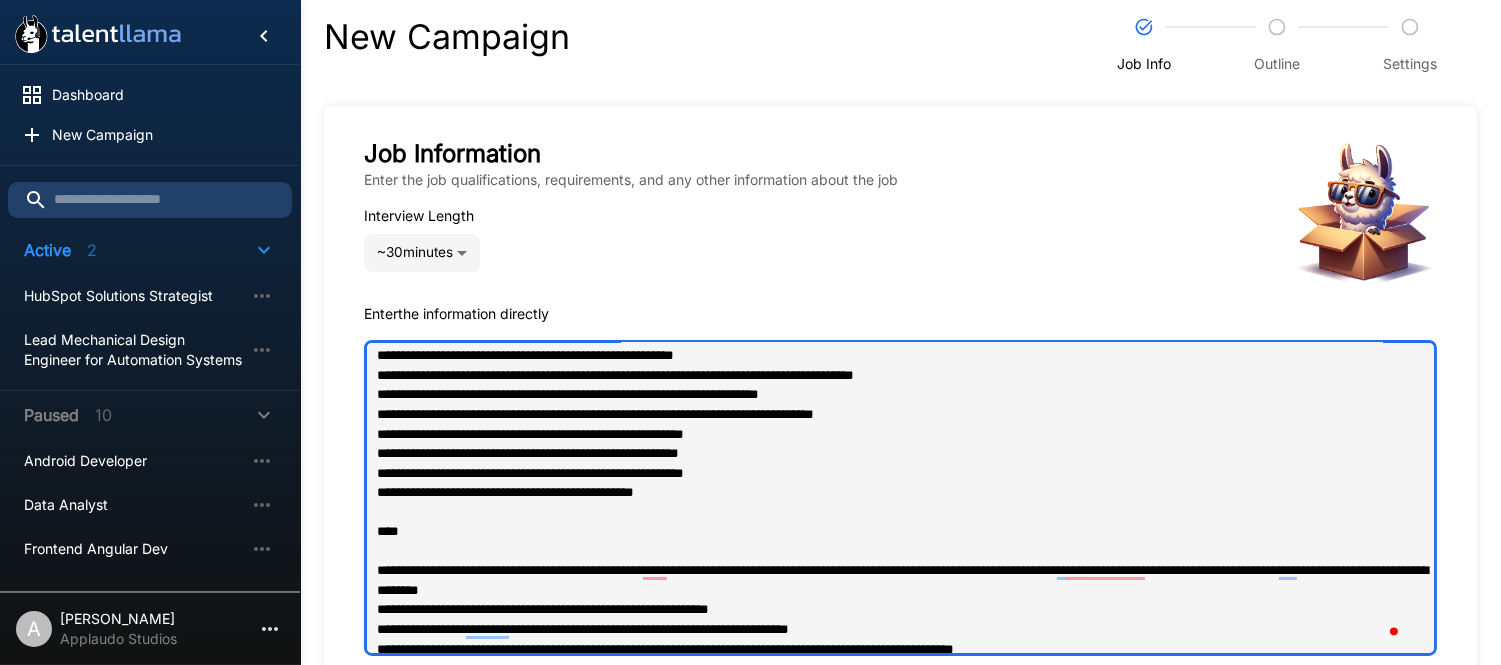 type on "**********" 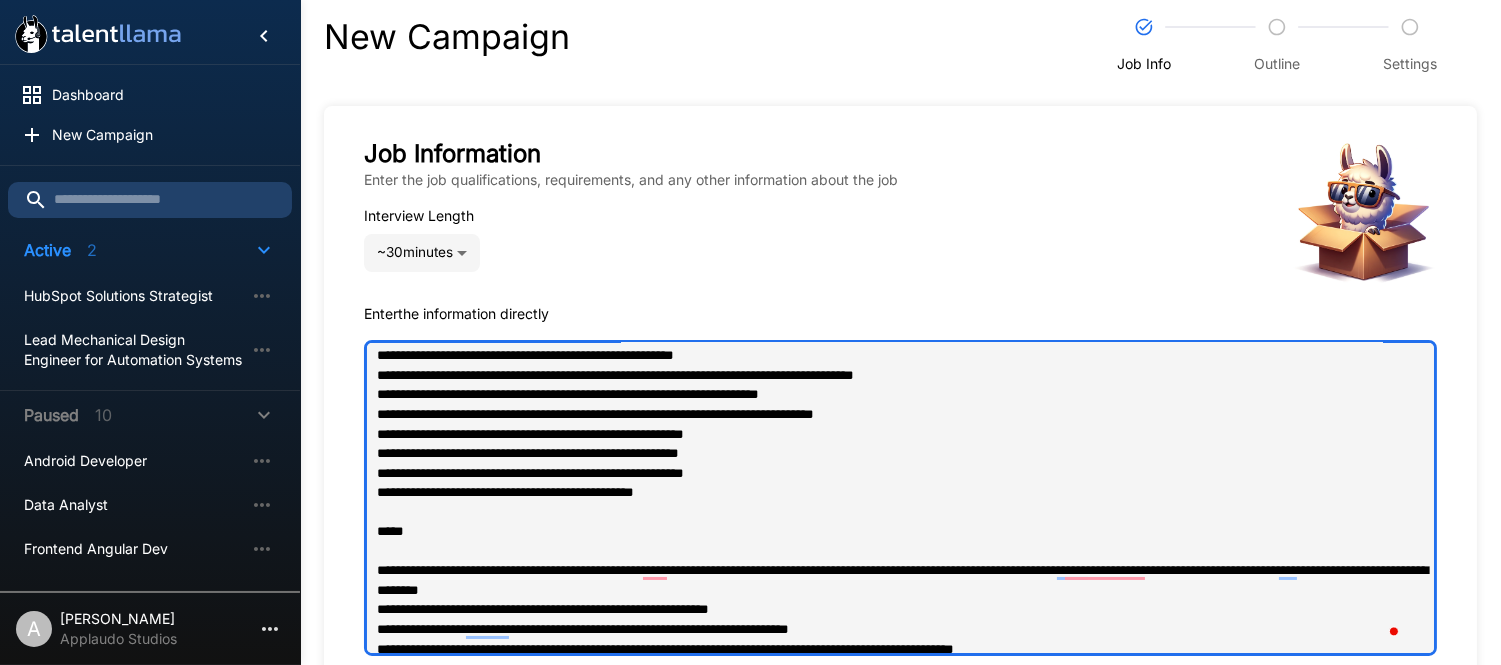 type on "**********" 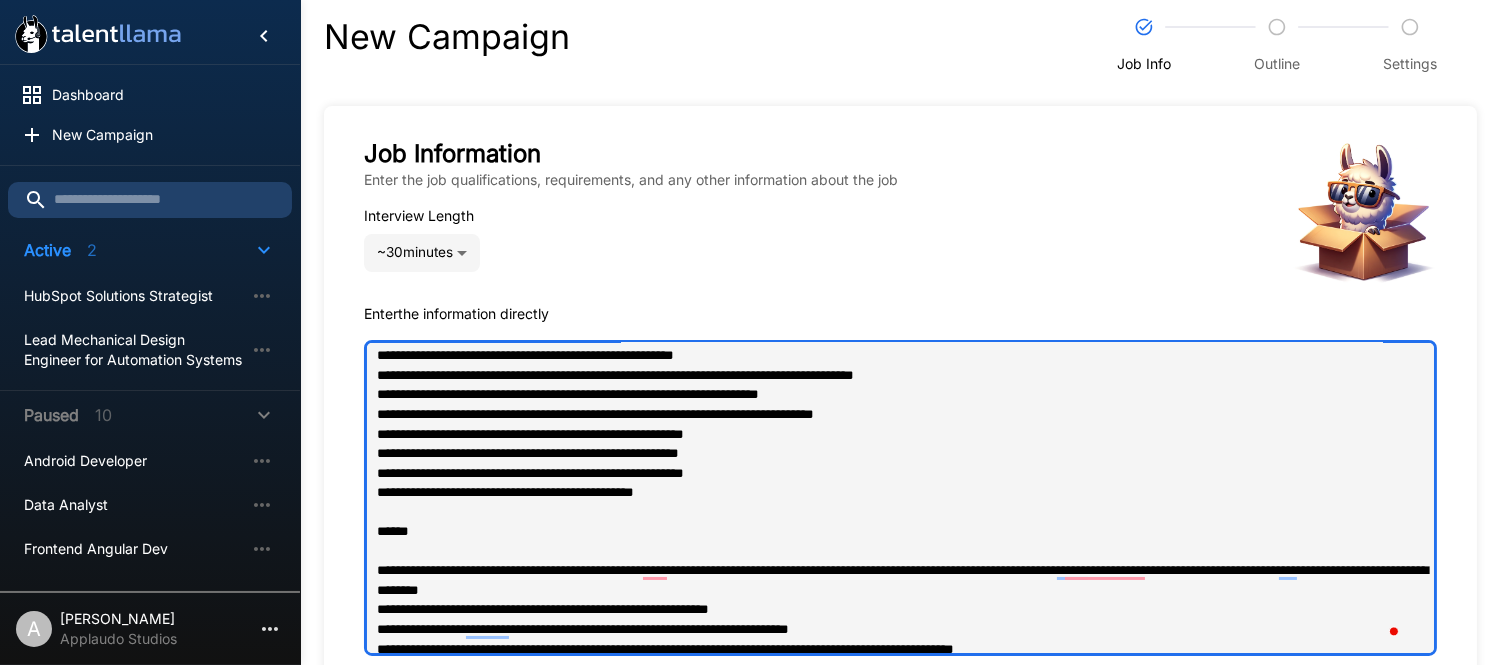 type on "**********" 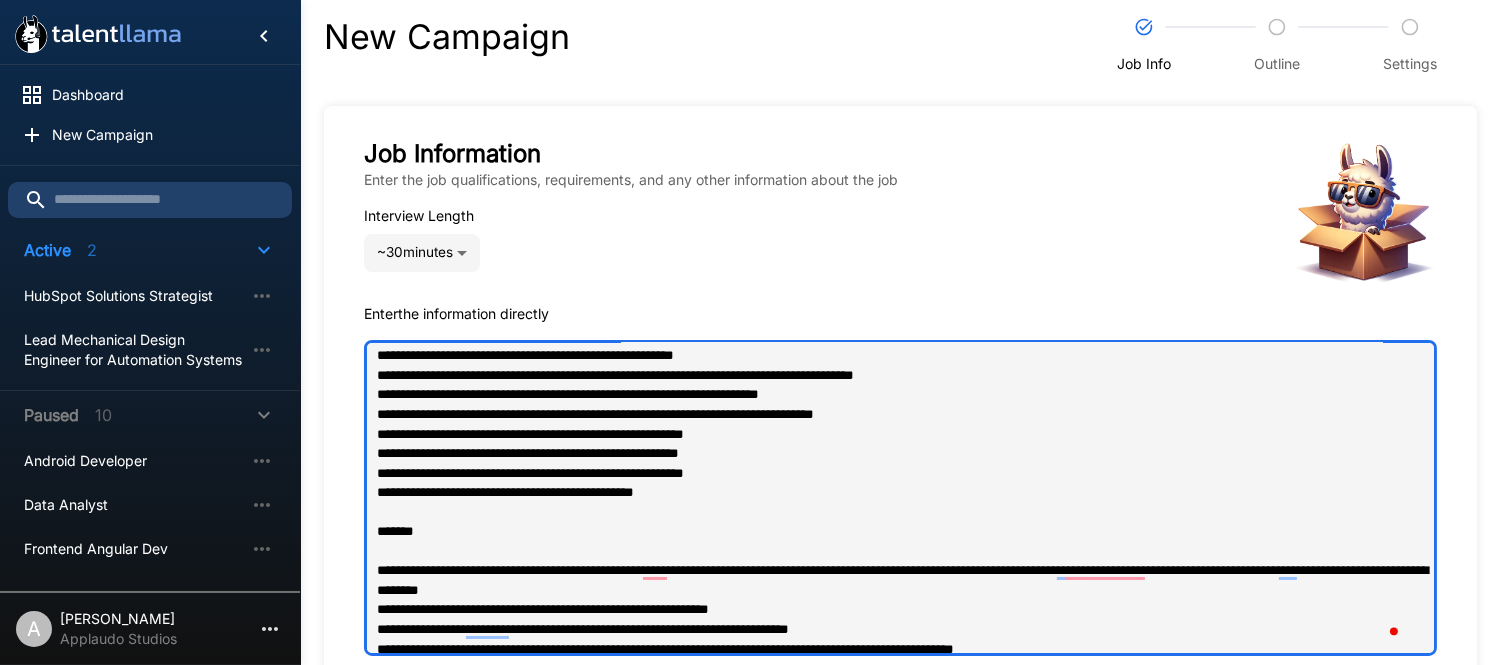 type on "**********" 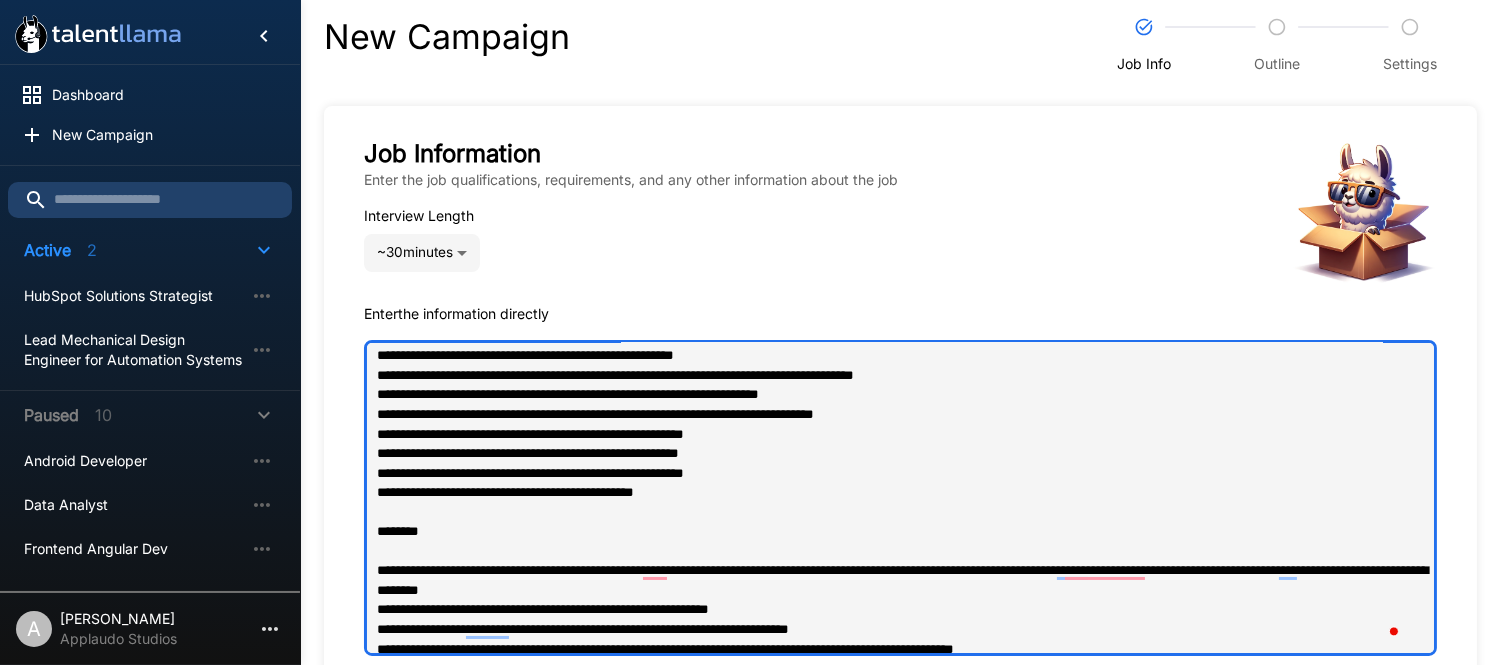 type on "*" 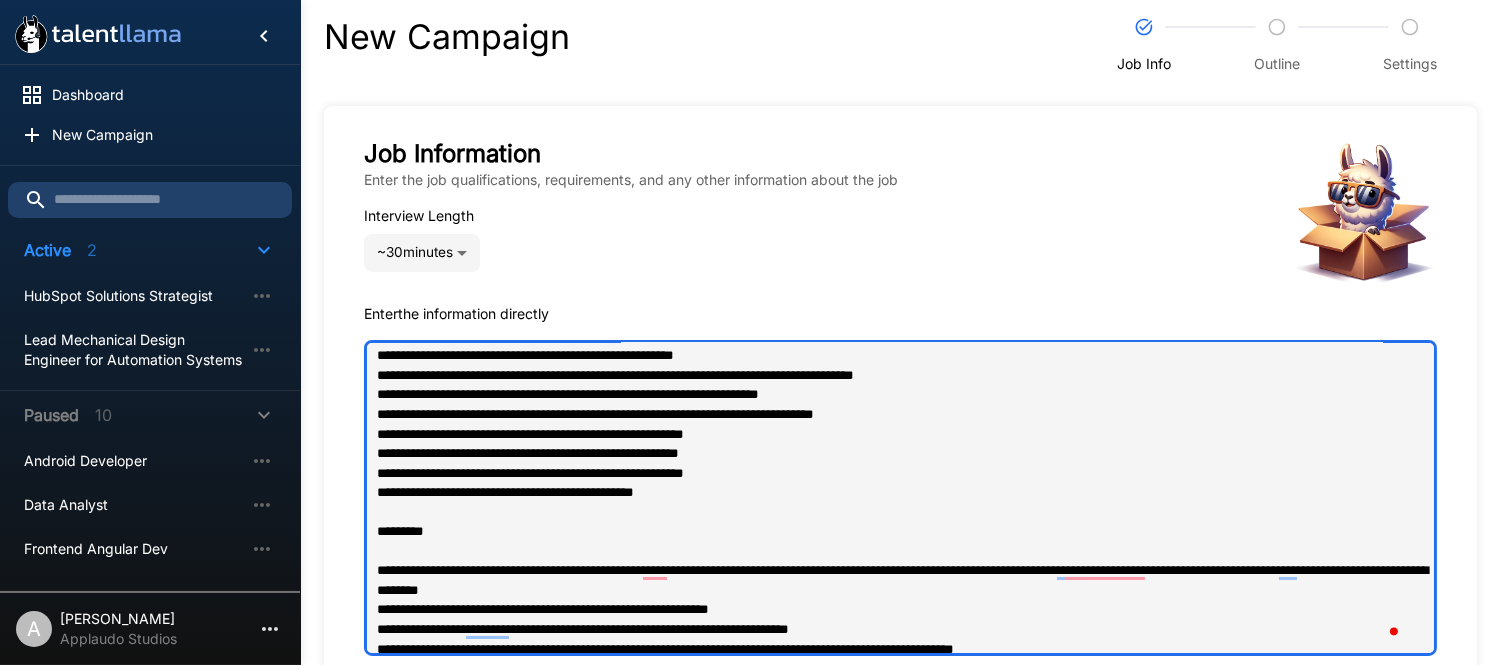 type on "**********" 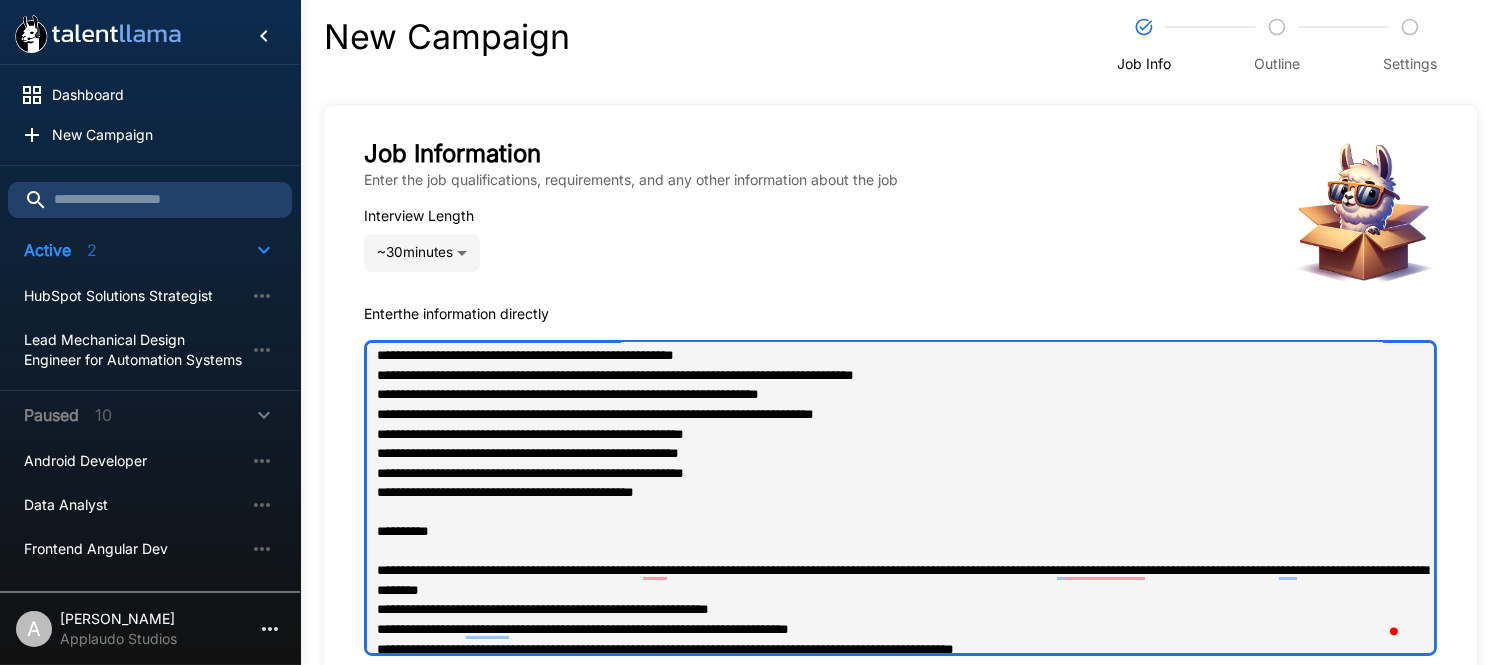 type on "*" 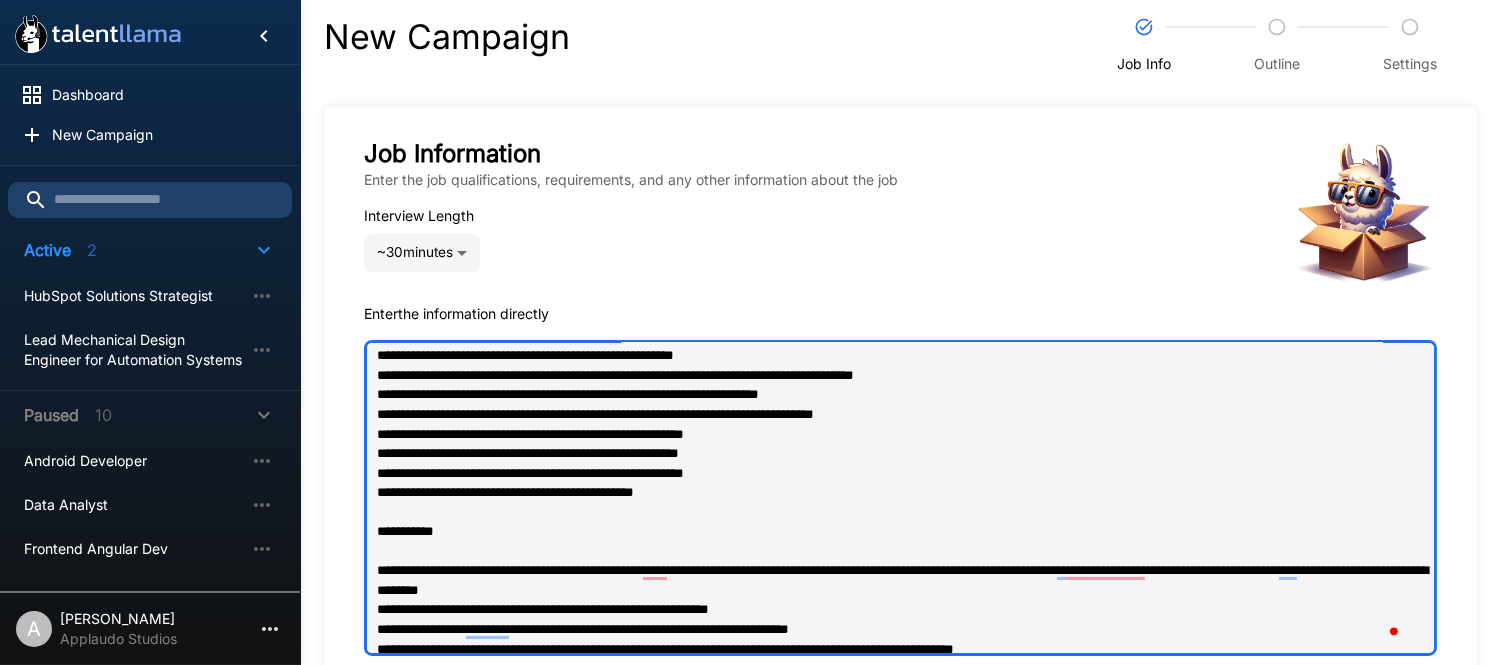 type on "*" 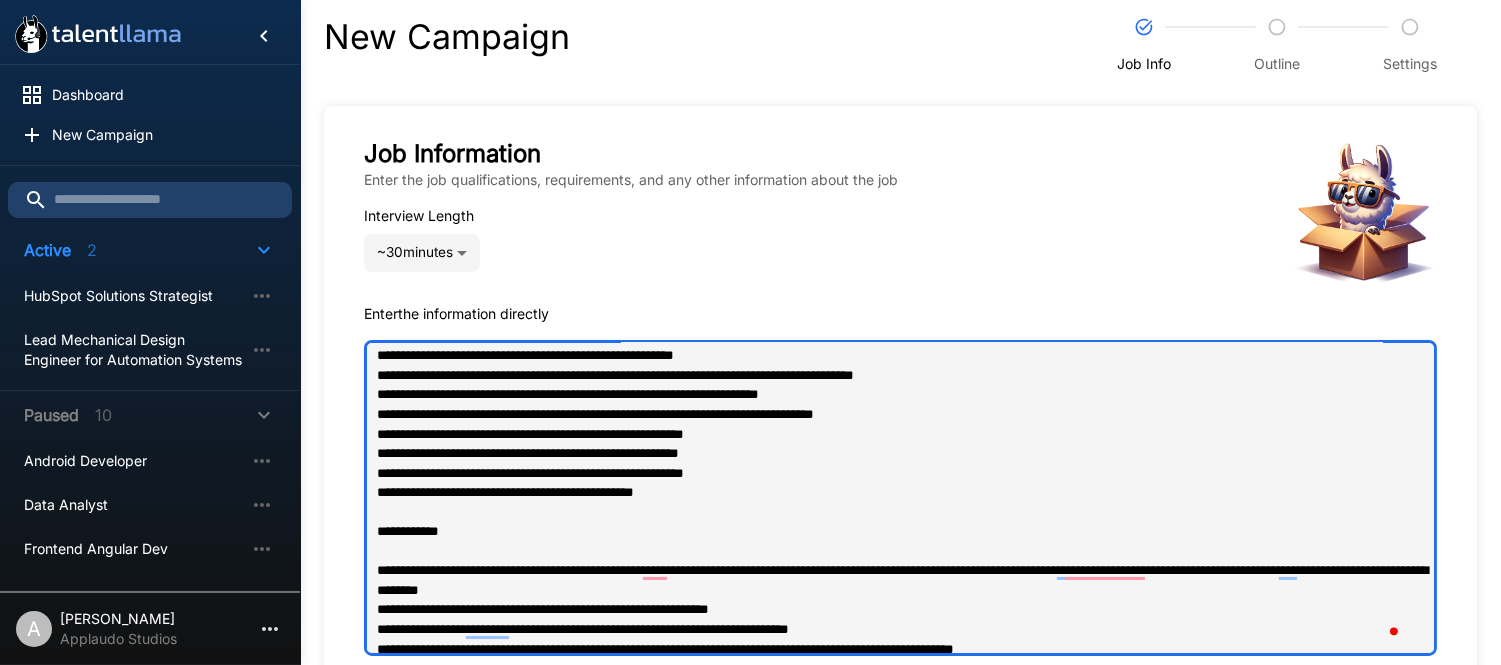 type on "**********" 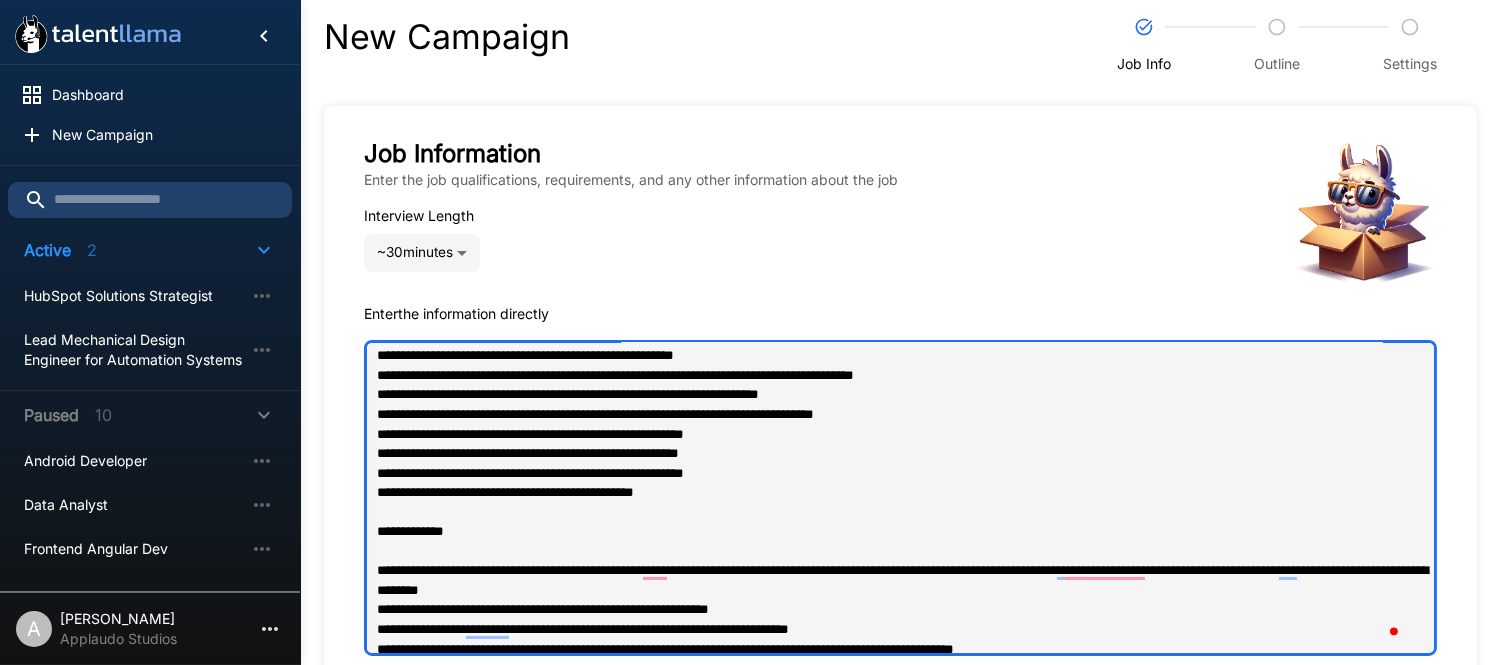 type on "**********" 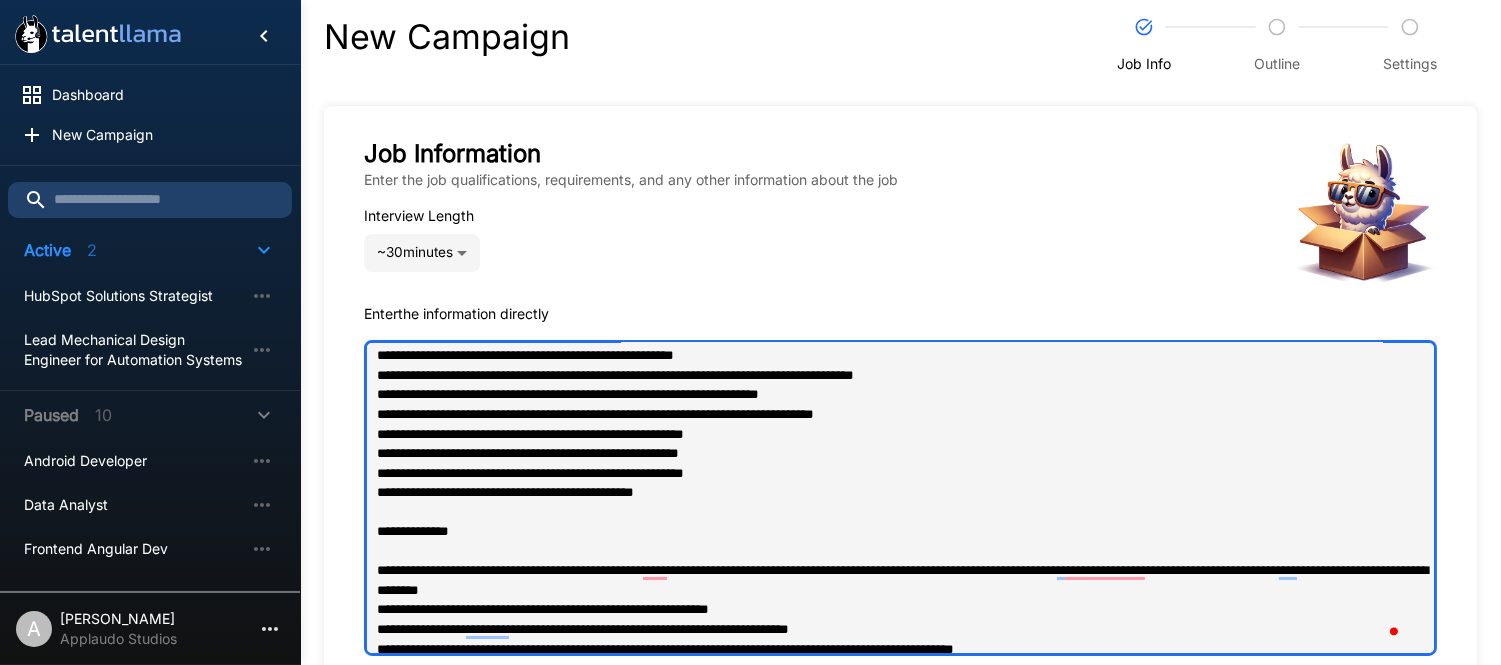 type on "**********" 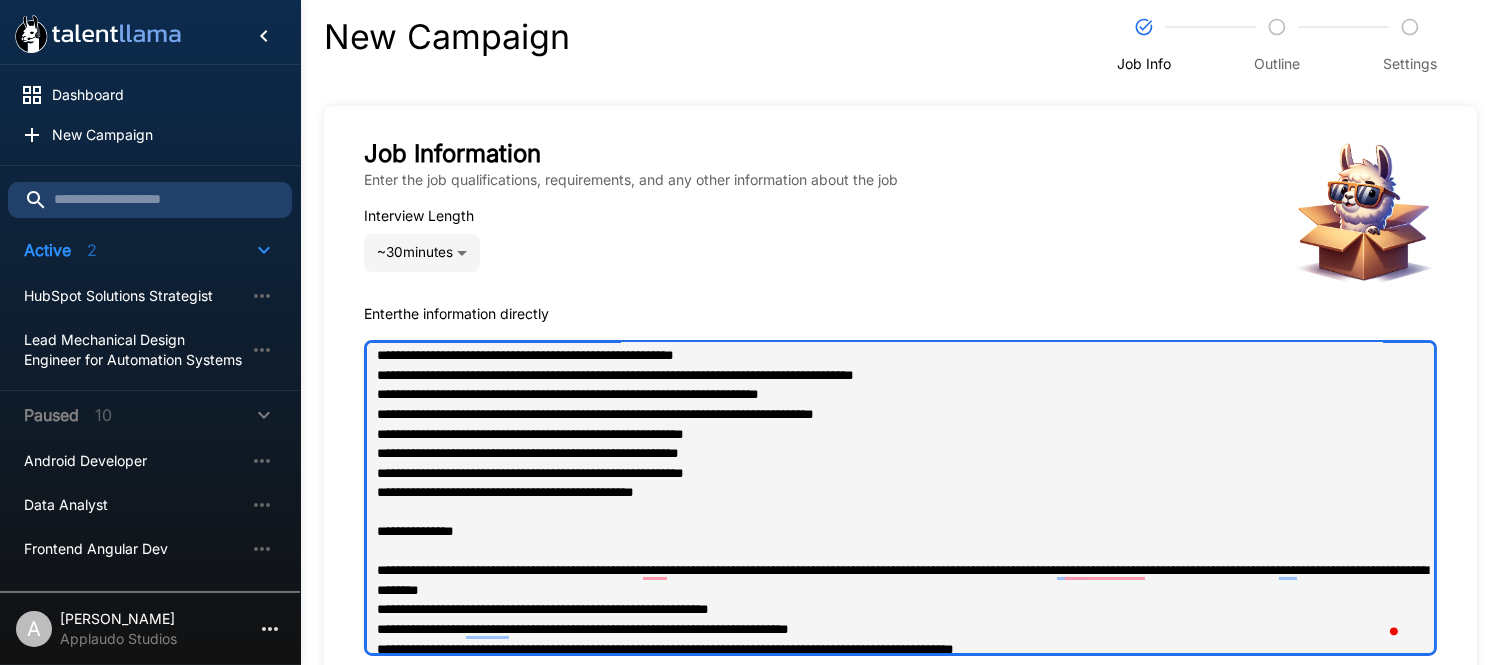 type on "*" 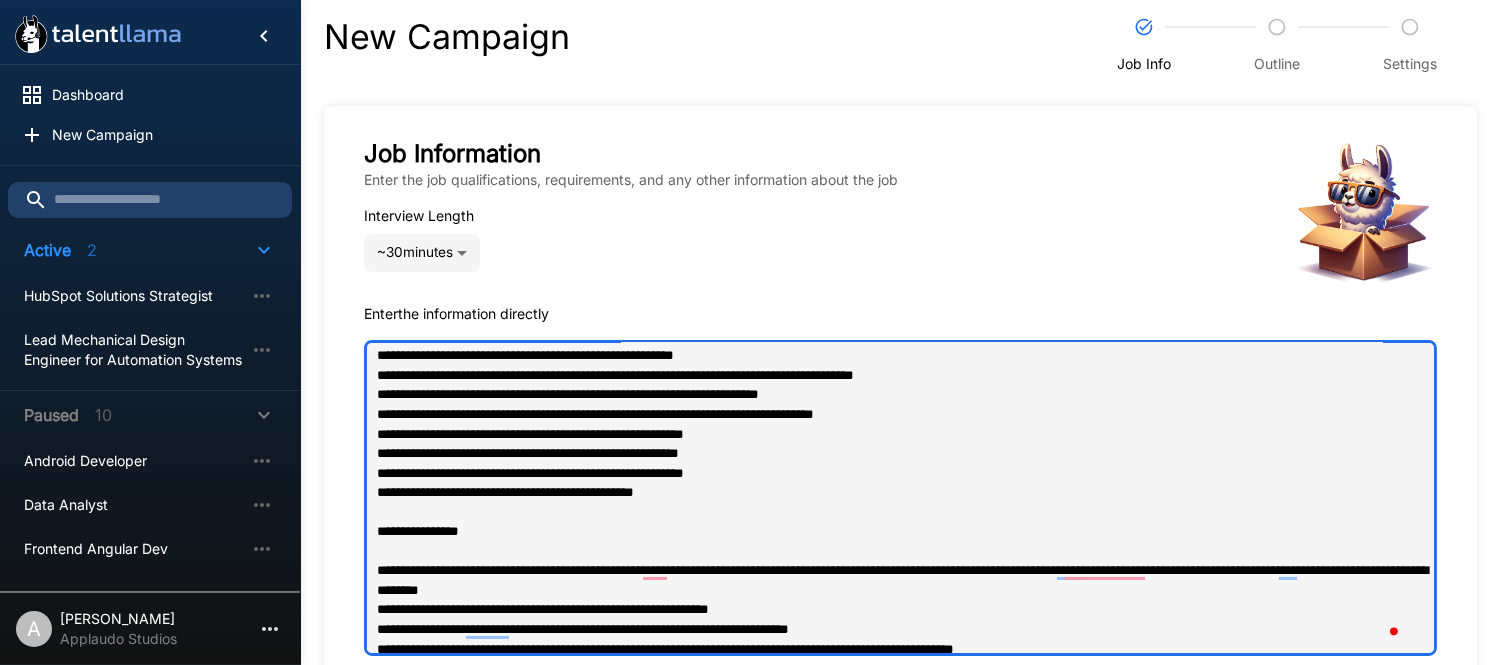 type on "**********" 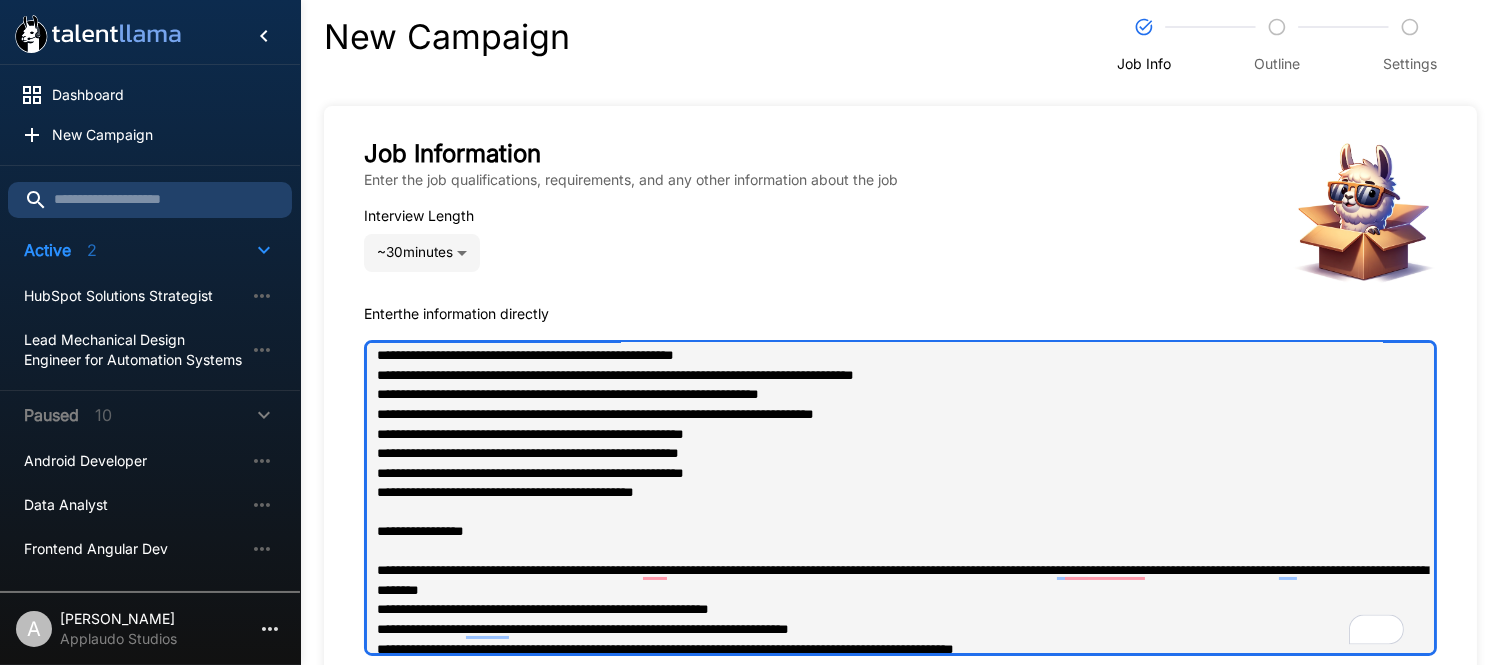 click at bounding box center (900, 498) 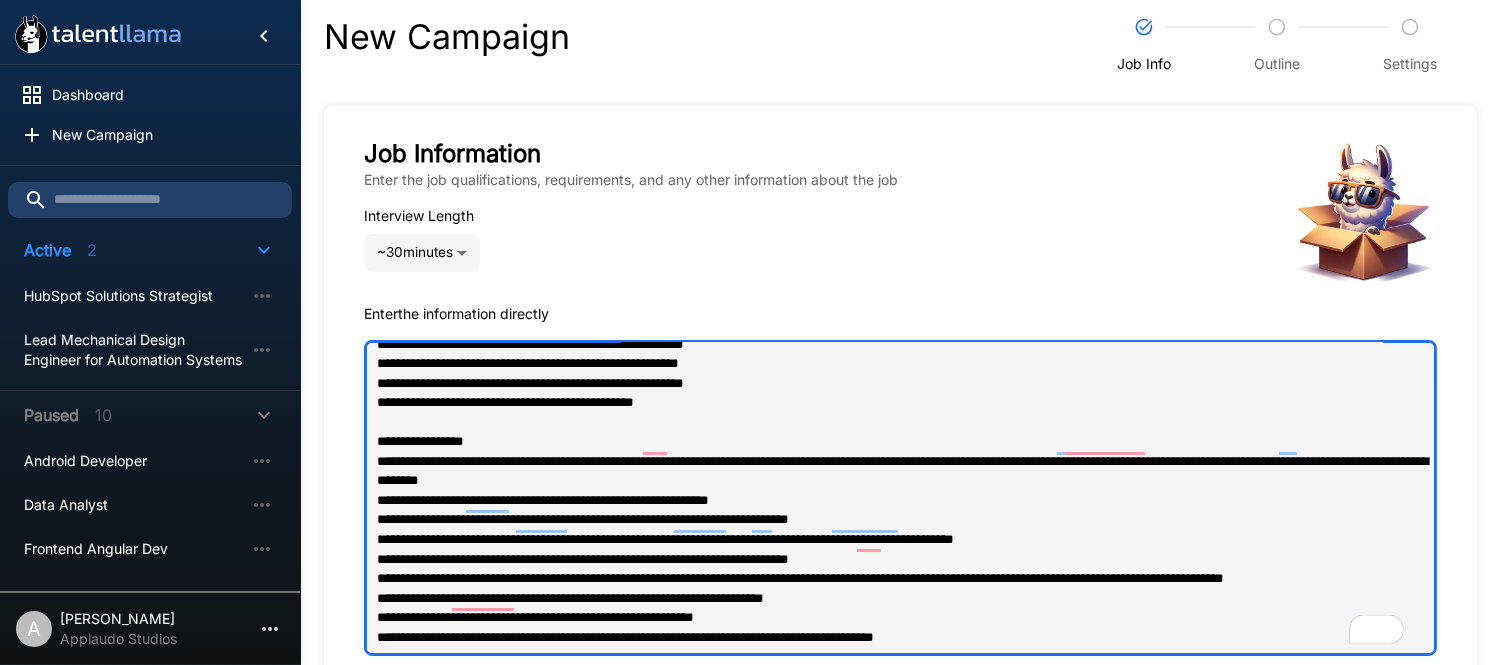 type on "**********" 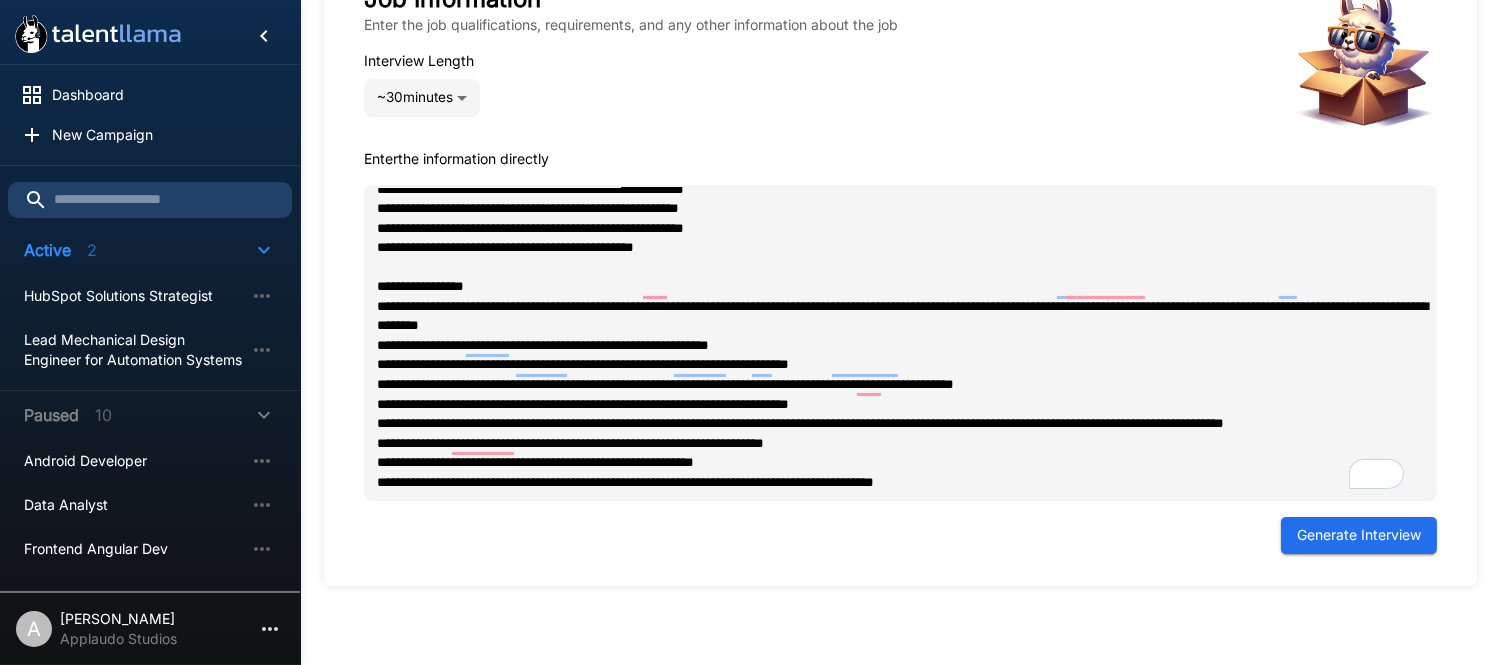 type on "*" 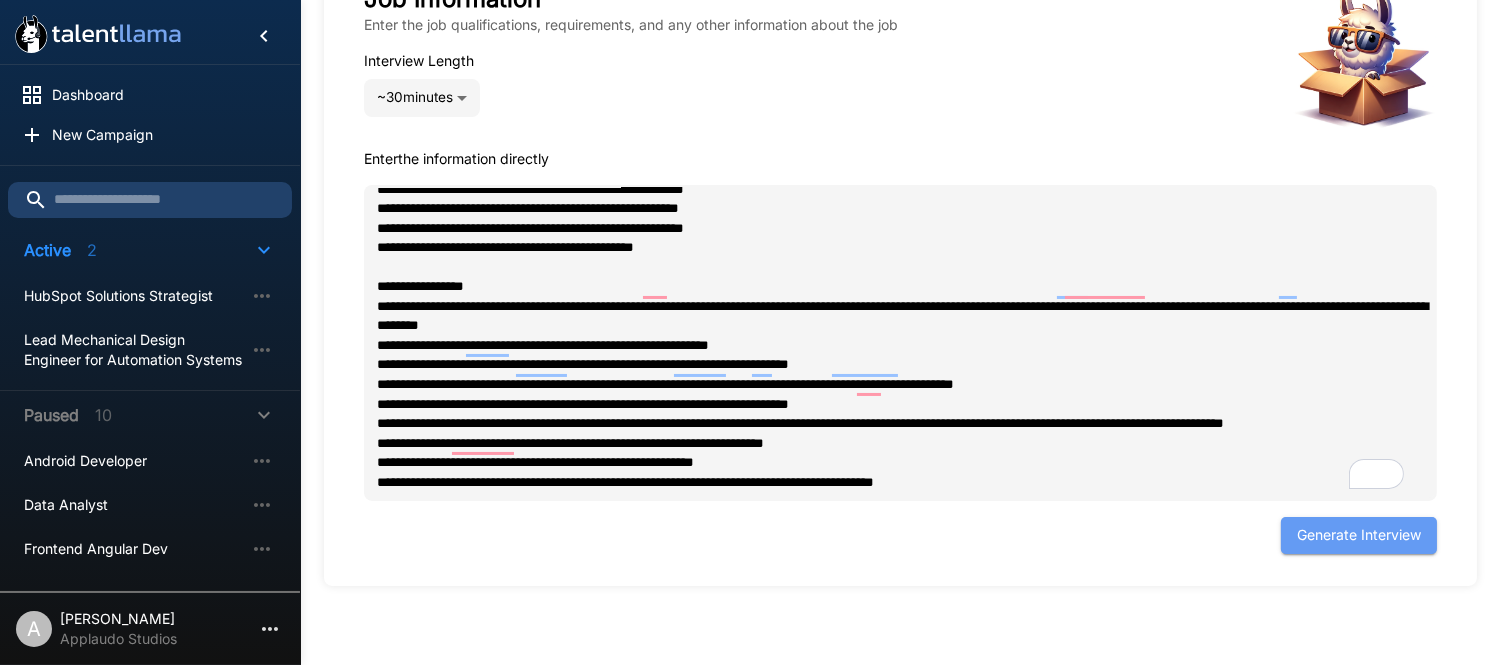 click on "Generate Interview" at bounding box center [1359, 535] 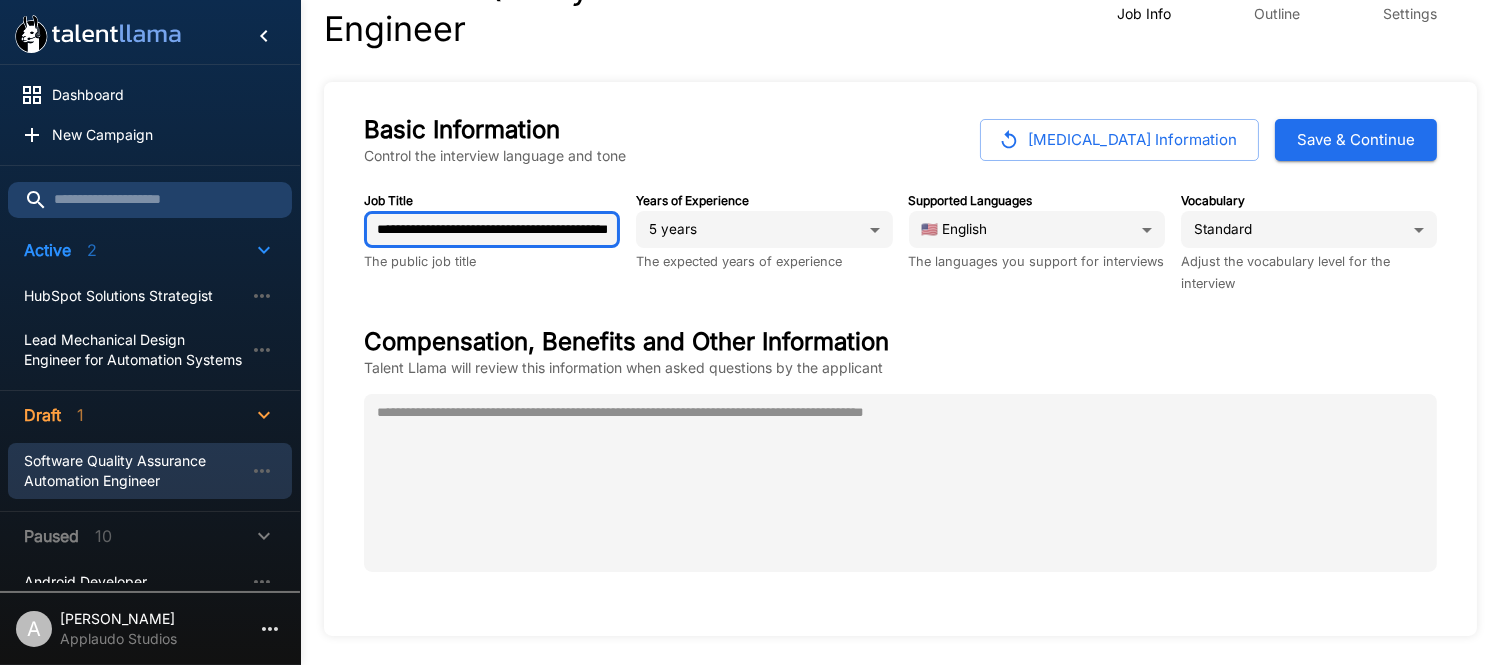 click on "**********" at bounding box center [492, 230] 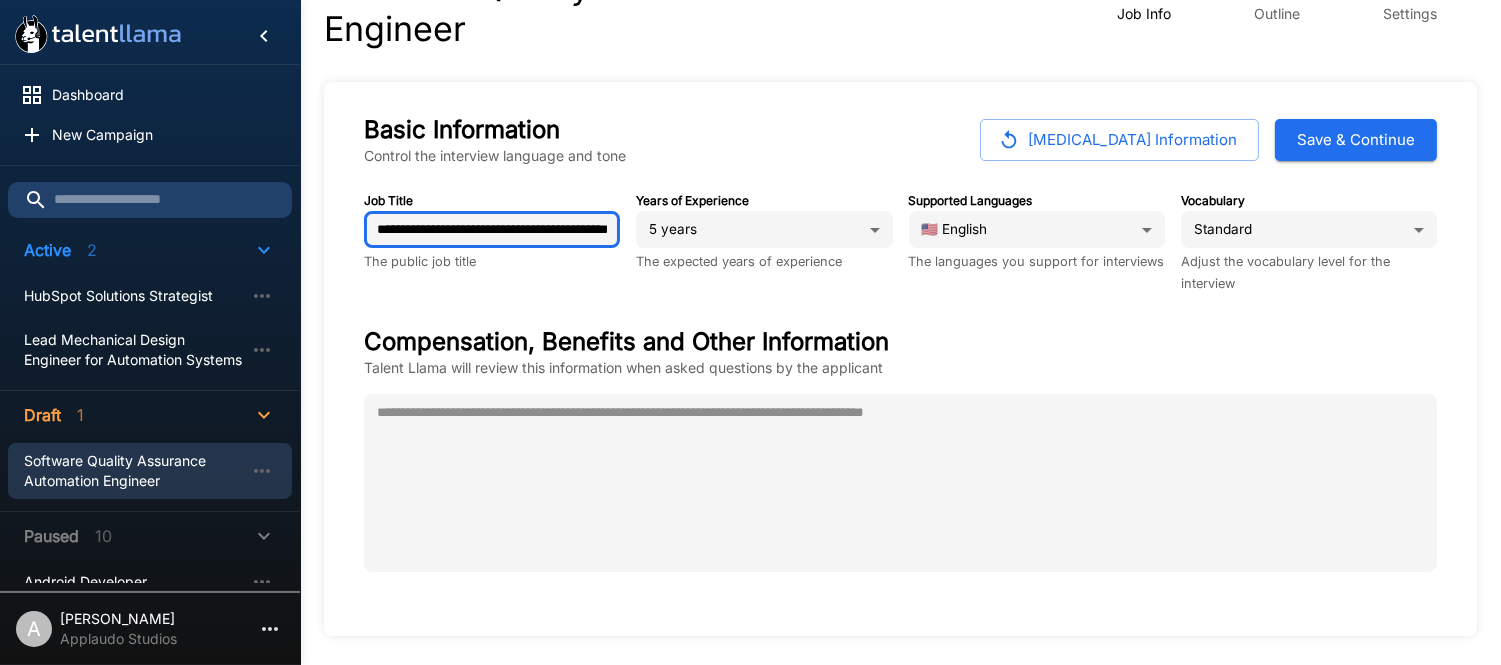 type 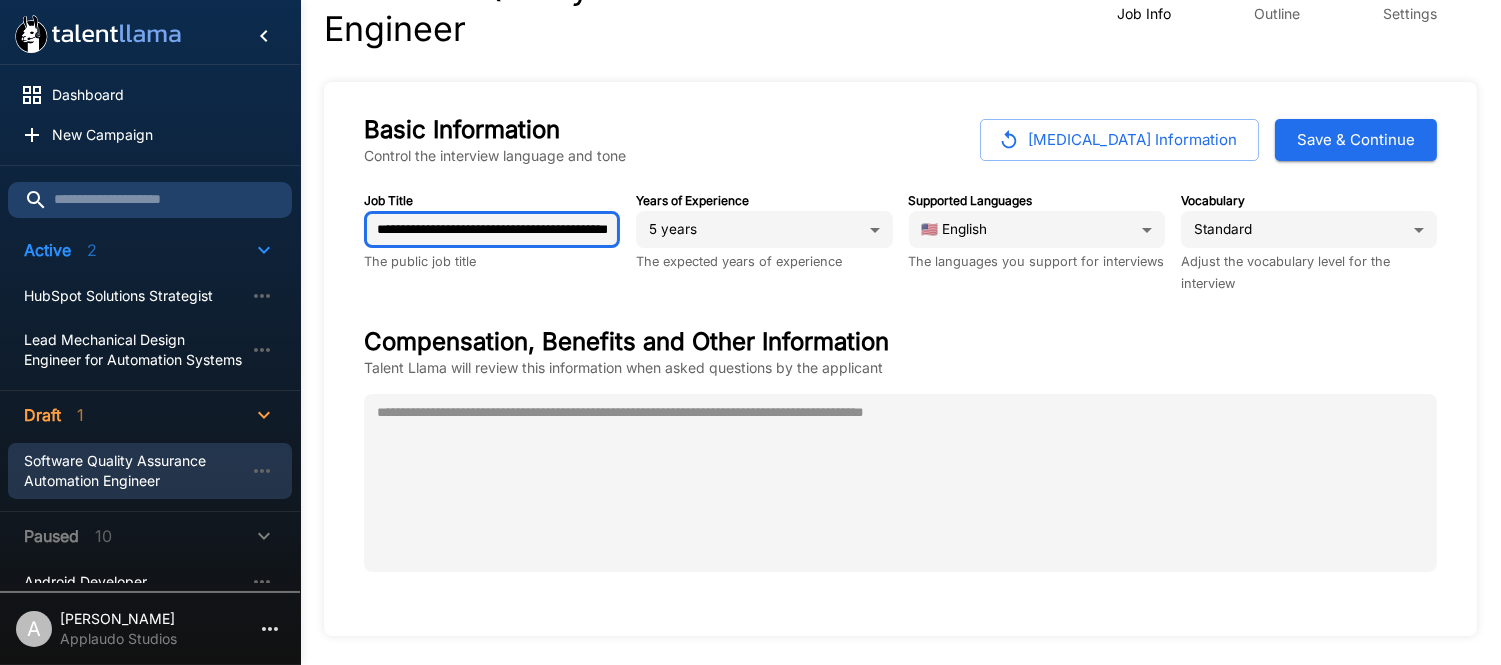 type on "*" 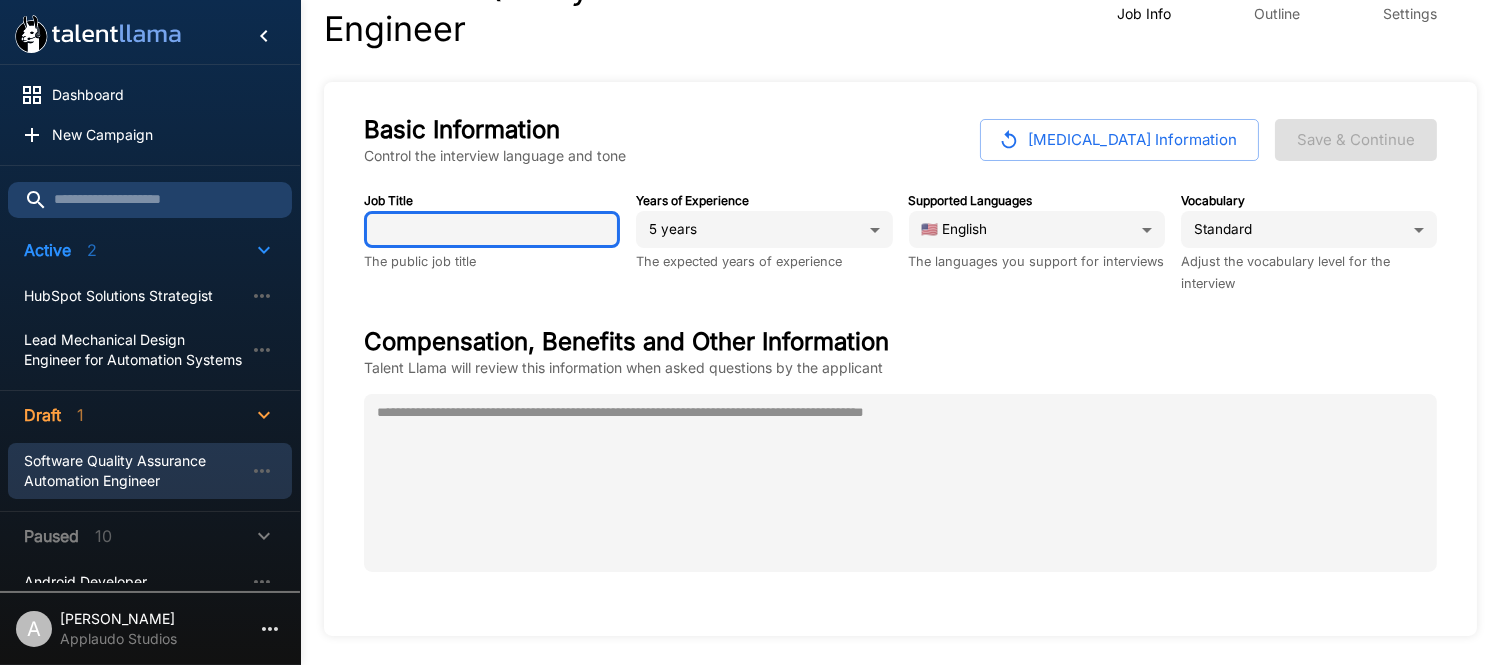 click at bounding box center (492, 230) 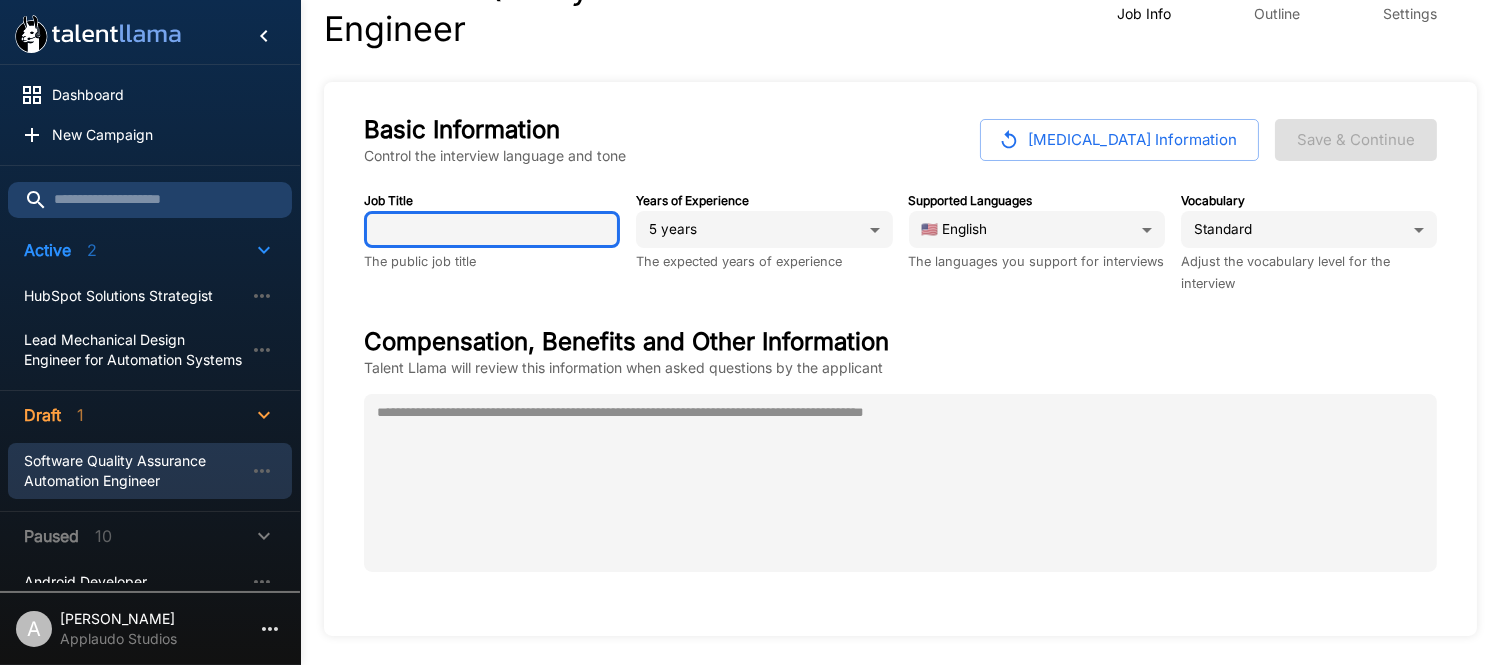 type on "*" 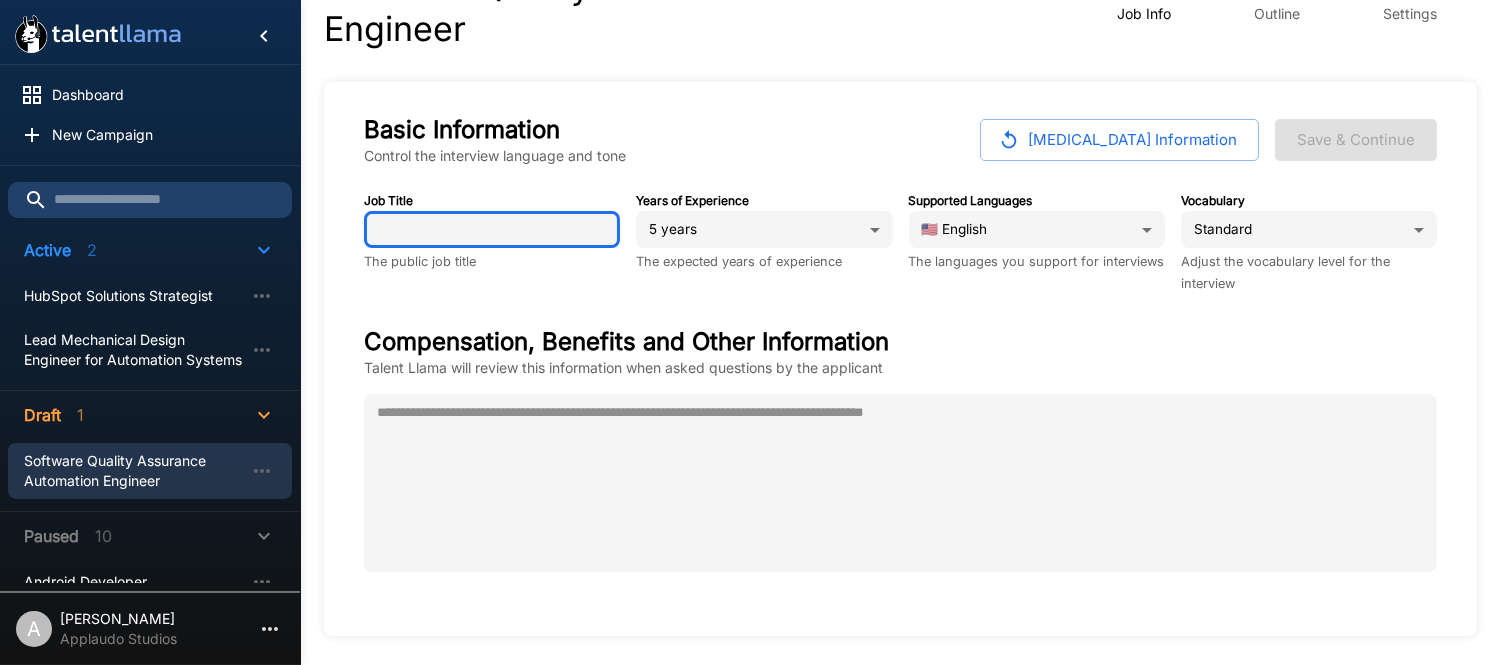 type on "*" 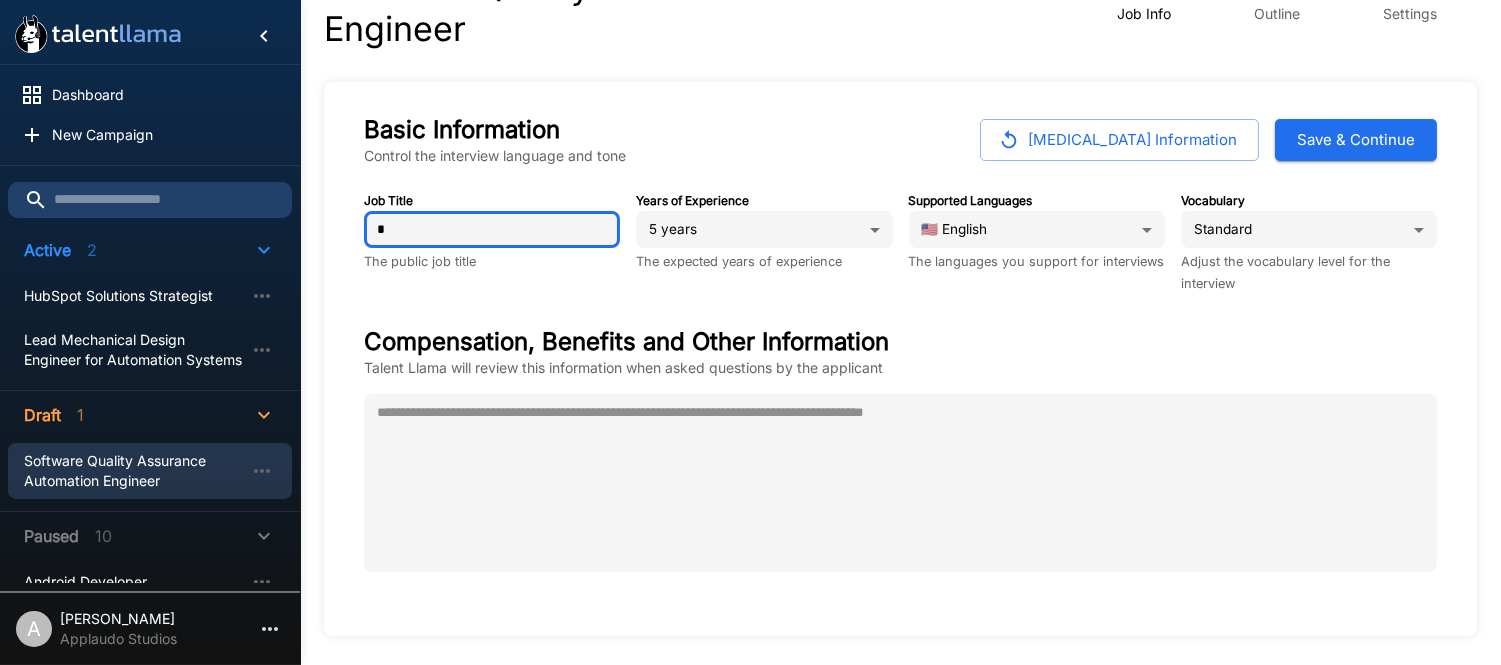 type on "**" 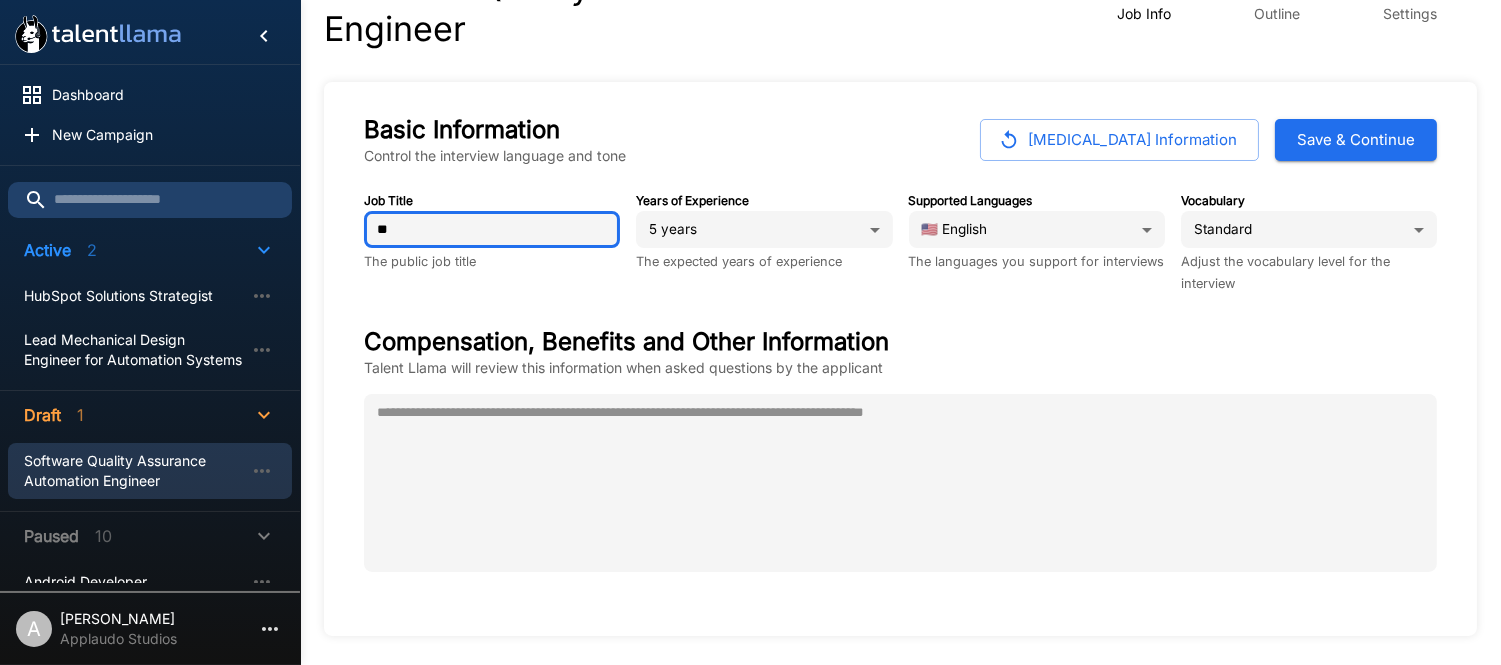 type on "**" 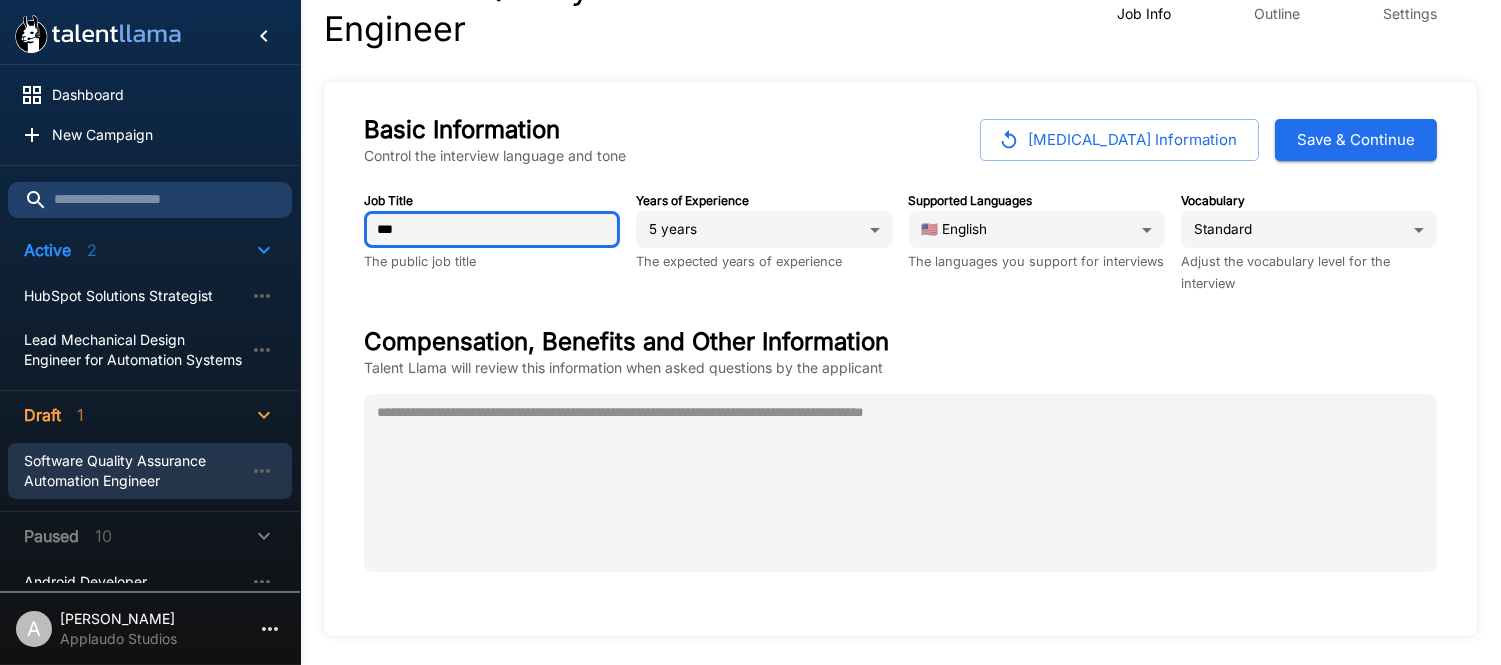 type on "*" 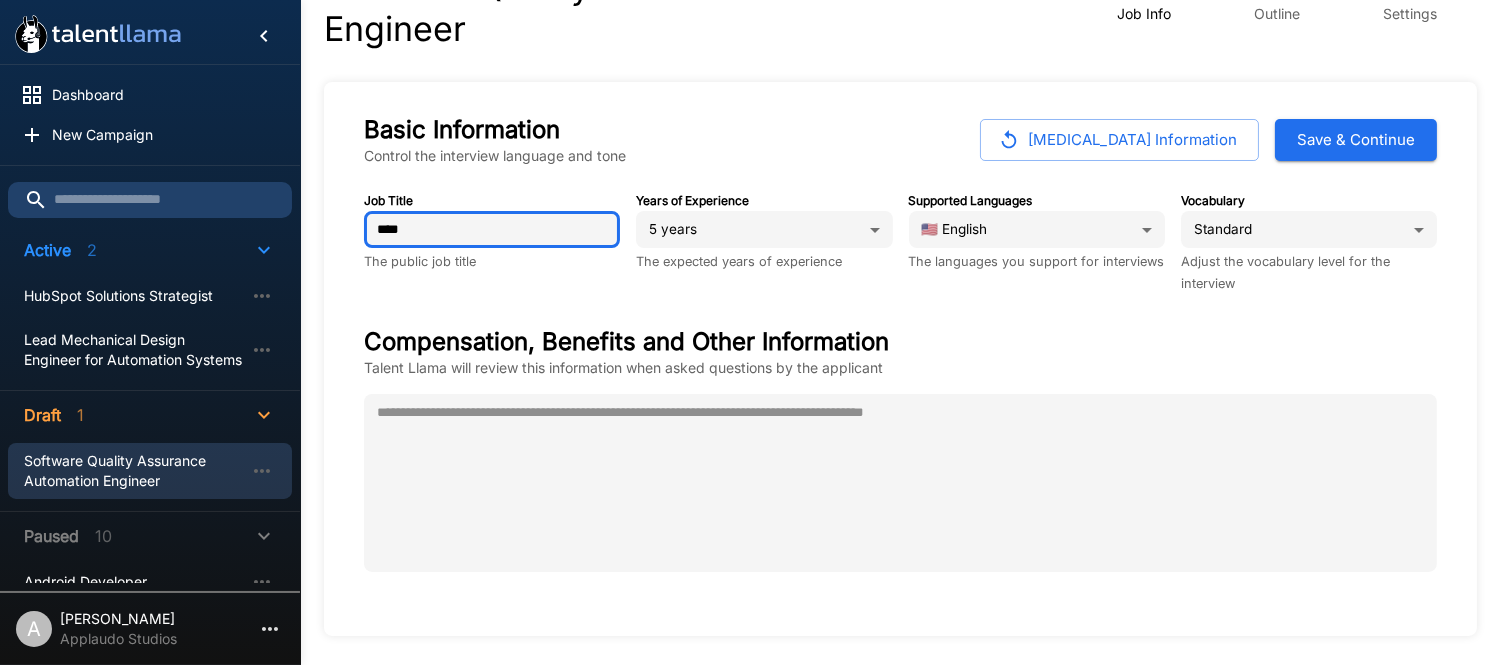 type on "*" 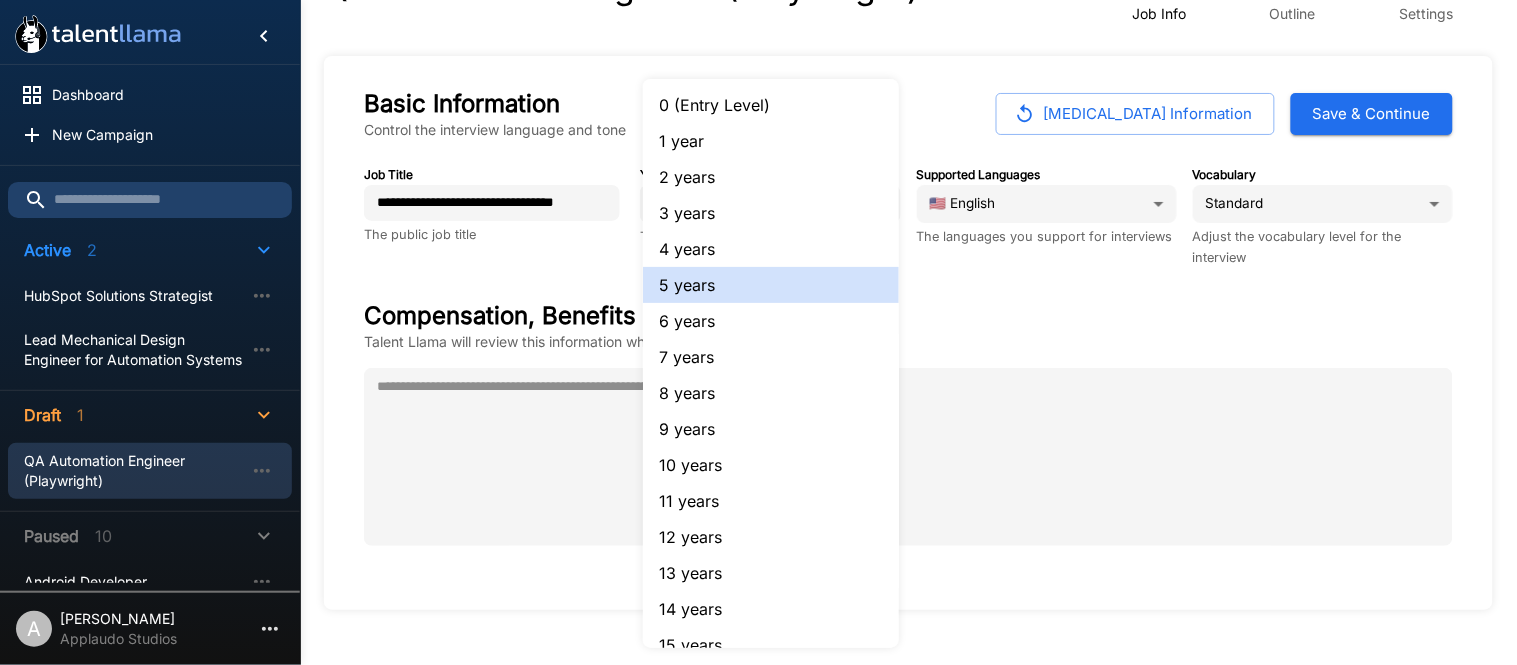 click on "**********" at bounding box center [766, 282] 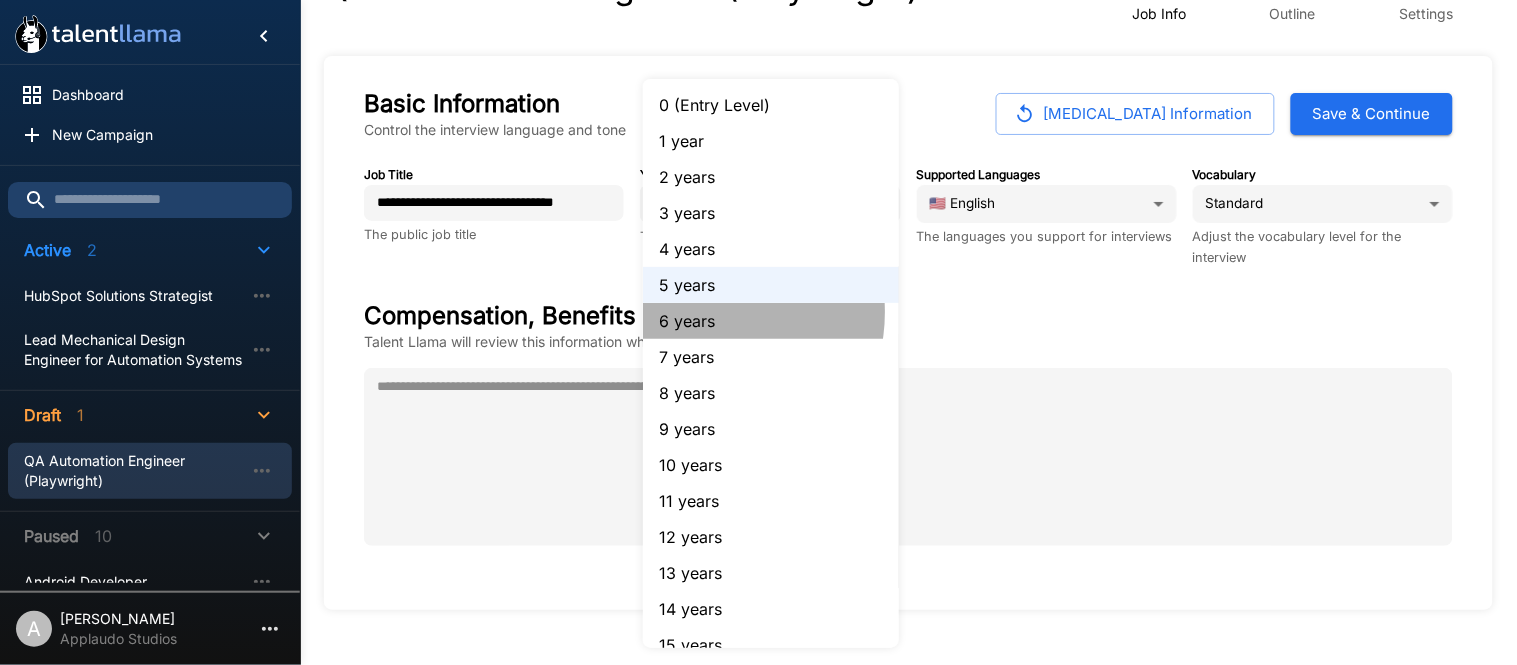 click on "6 years" at bounding box center [771, 321] 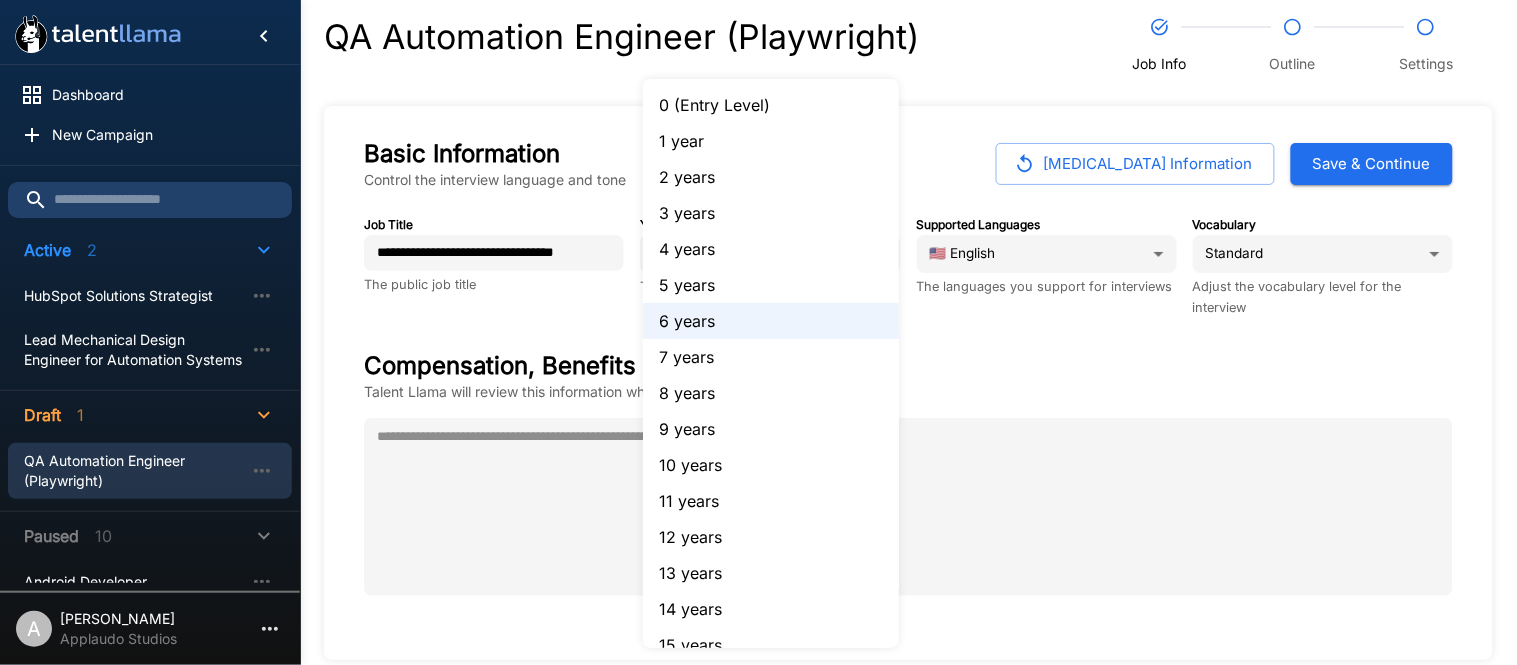 click on "**********" at bounding box center [766, 332] 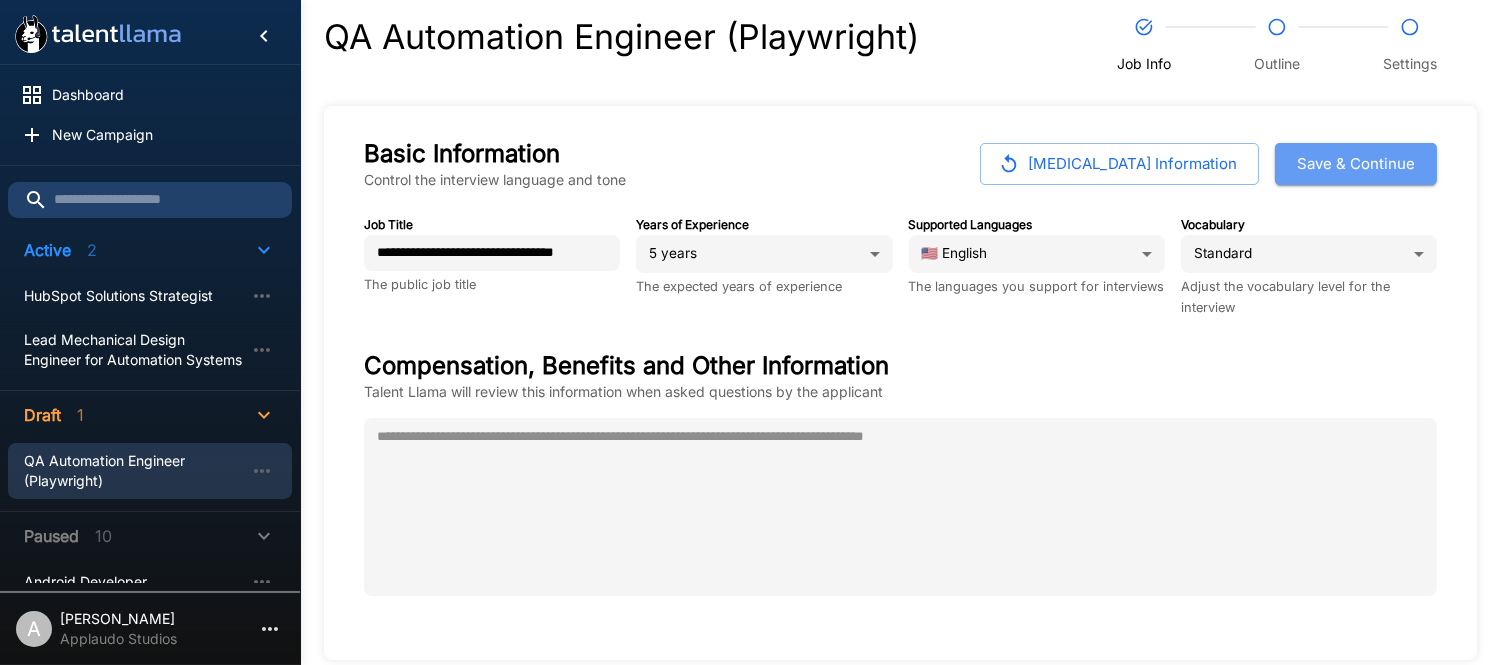 click on "Save & Continue" at bounding box center (1356, 164) 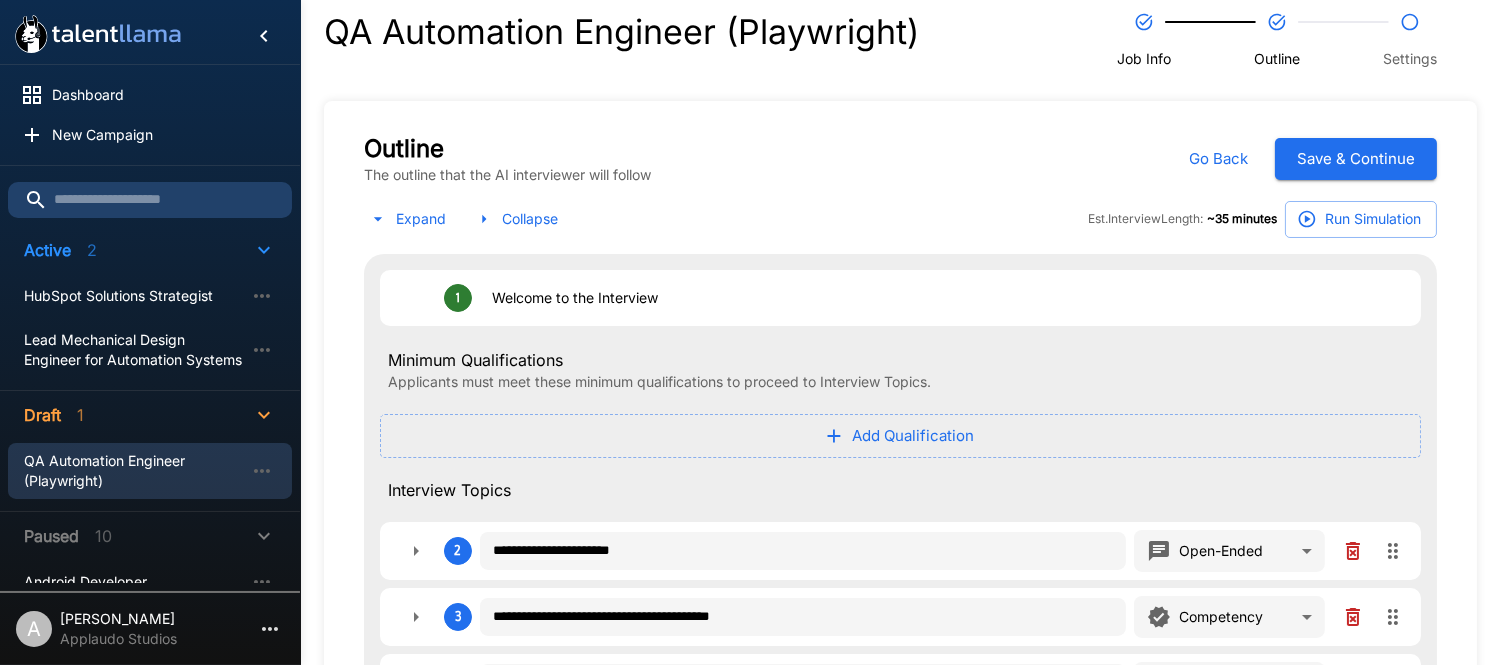 scroll, scrollTop: 0, scrollLeft: 0, axis: both 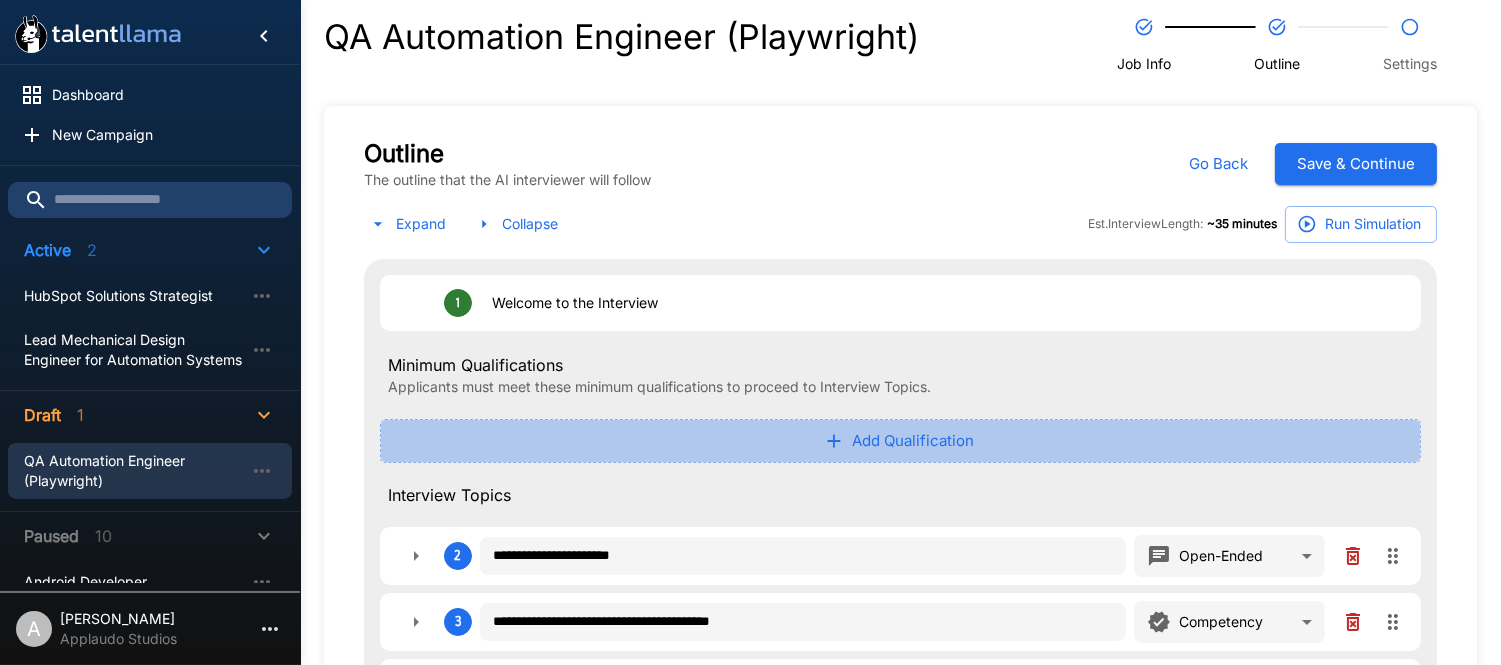 click on "Add Qualification" at bounding box center (900, 441) 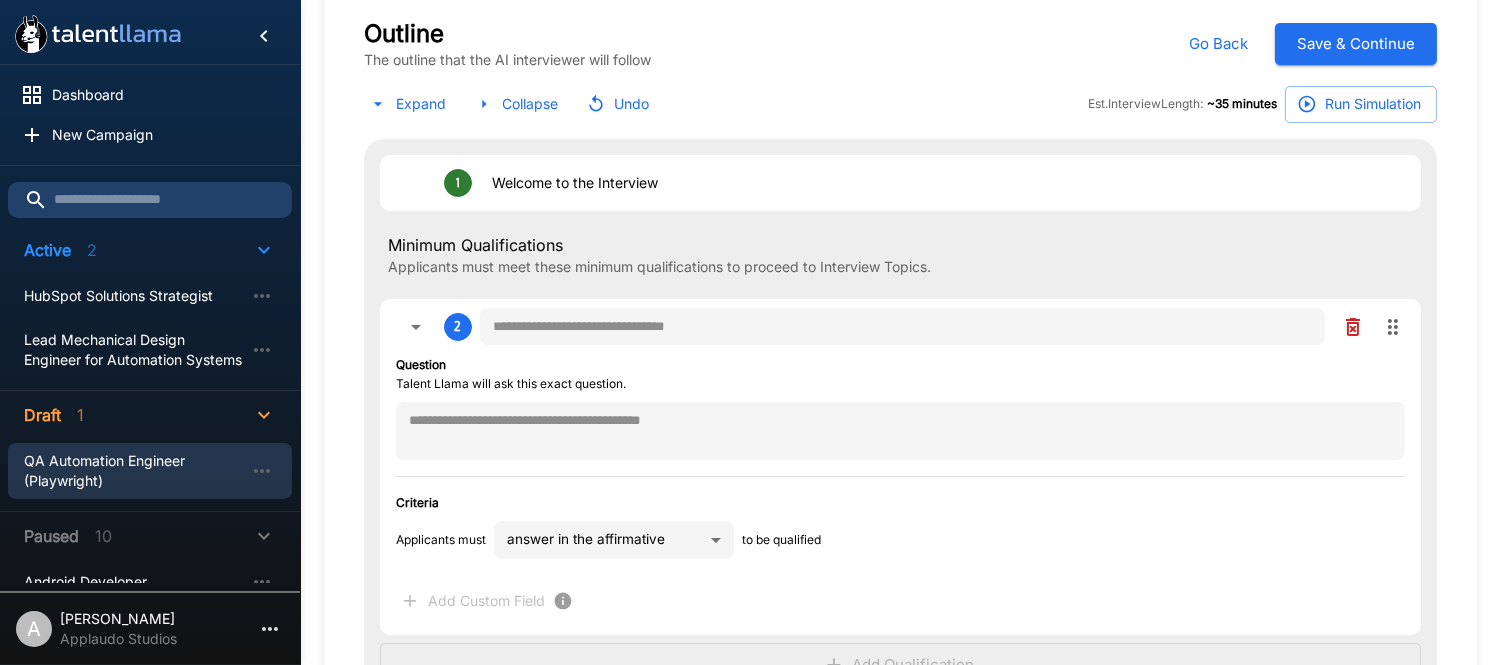 scroll, scrollTop: 160, scrollLeft: 0, axis: vertical 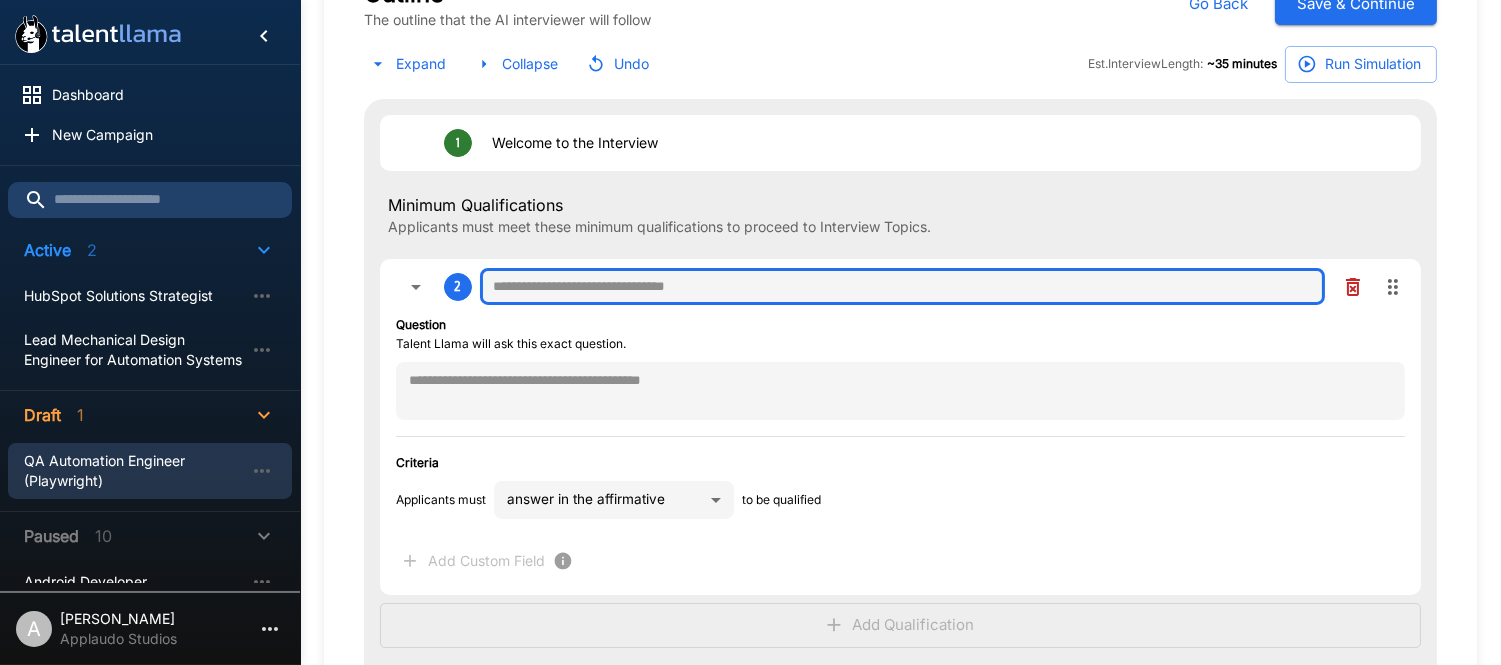 click at bounding box center [902, 287] 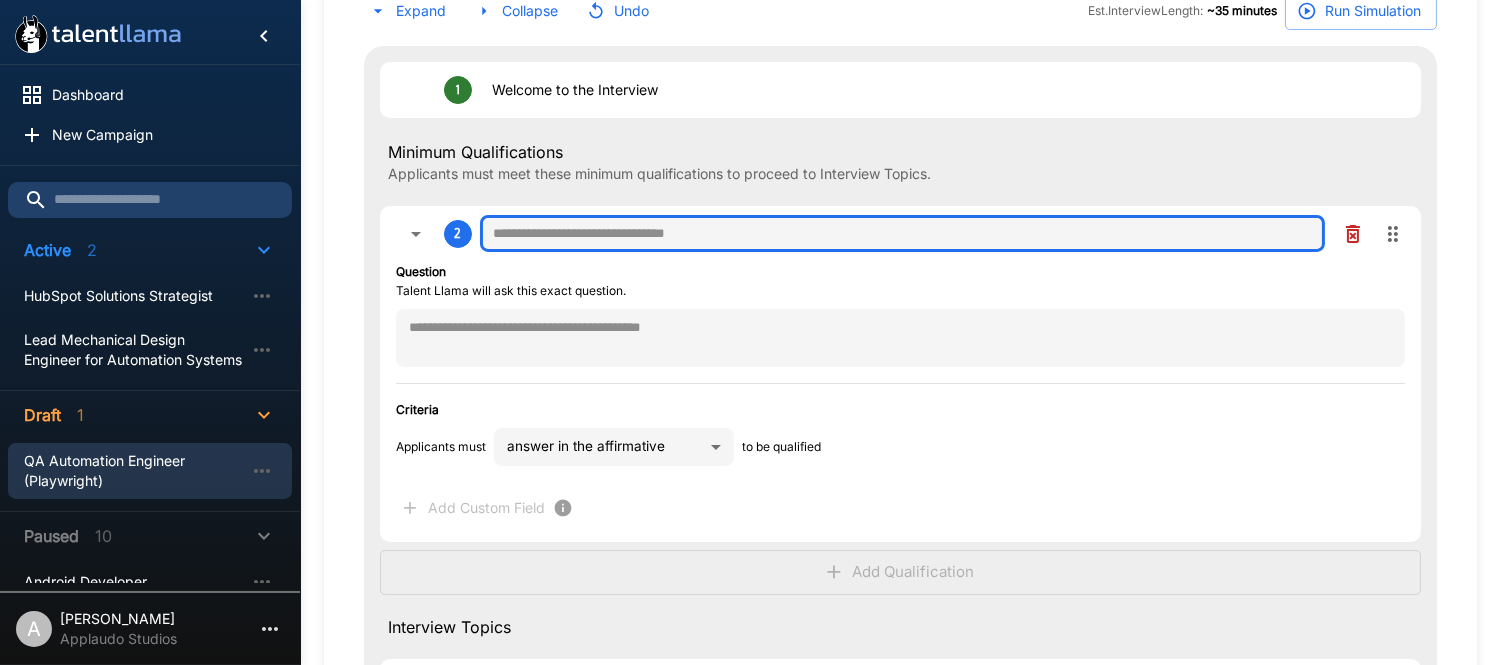 scroll, scrollTop: 214, scrollLeft: 0, axis: vertical 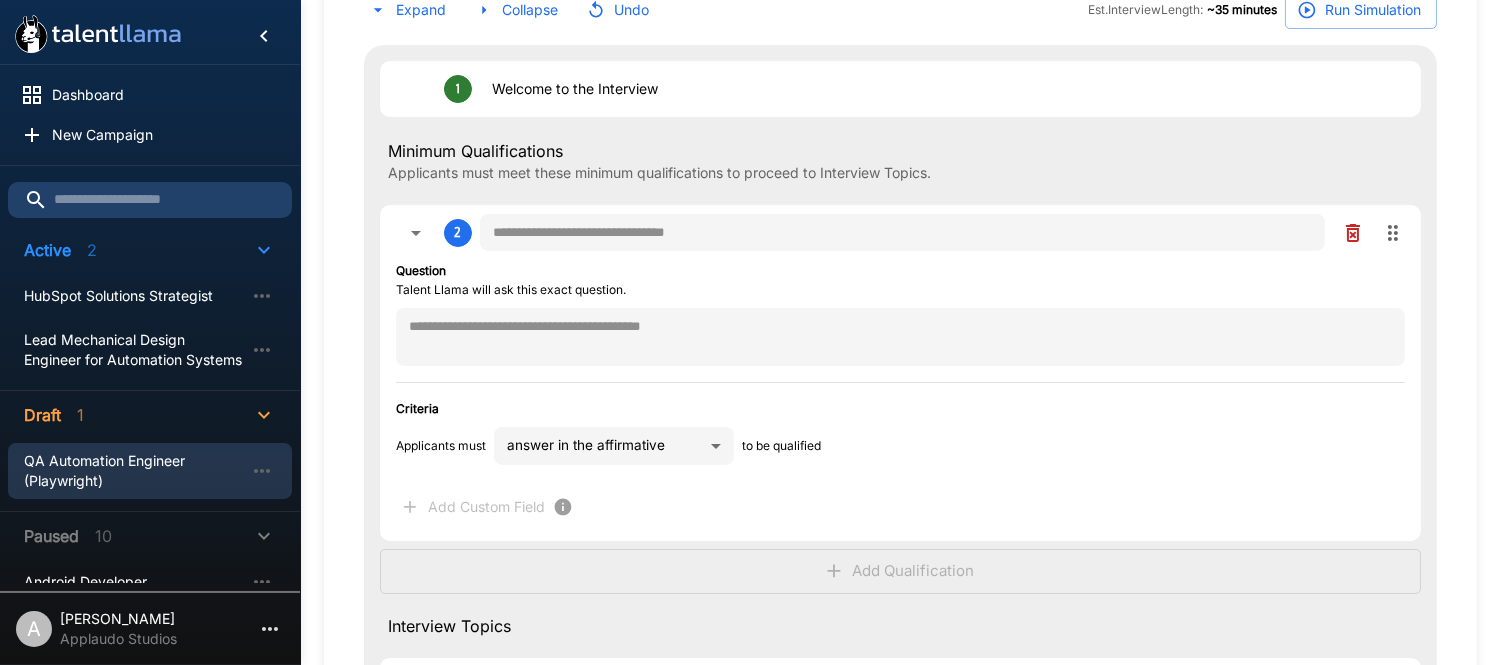 click on "**********" at bounding box center (750, 118) 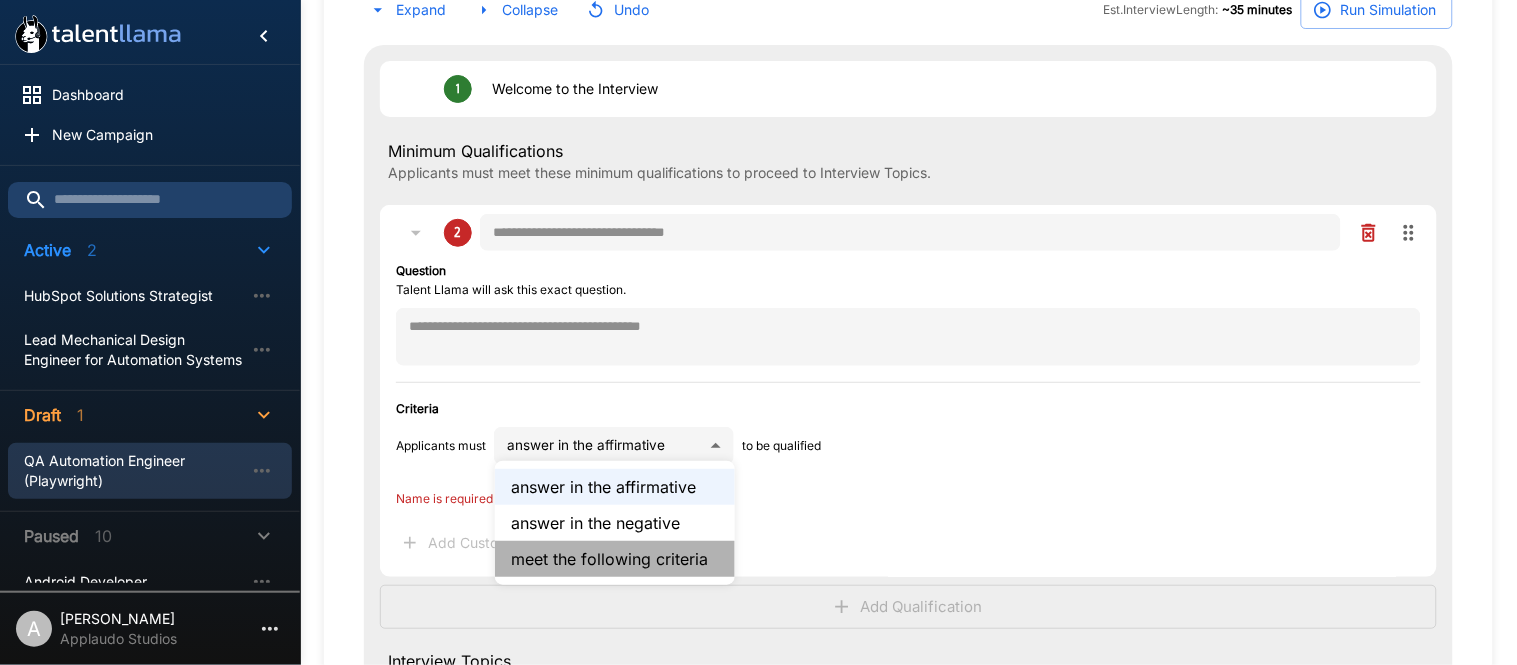 click on "meet the following criteria" at bounding box center (615, 559) 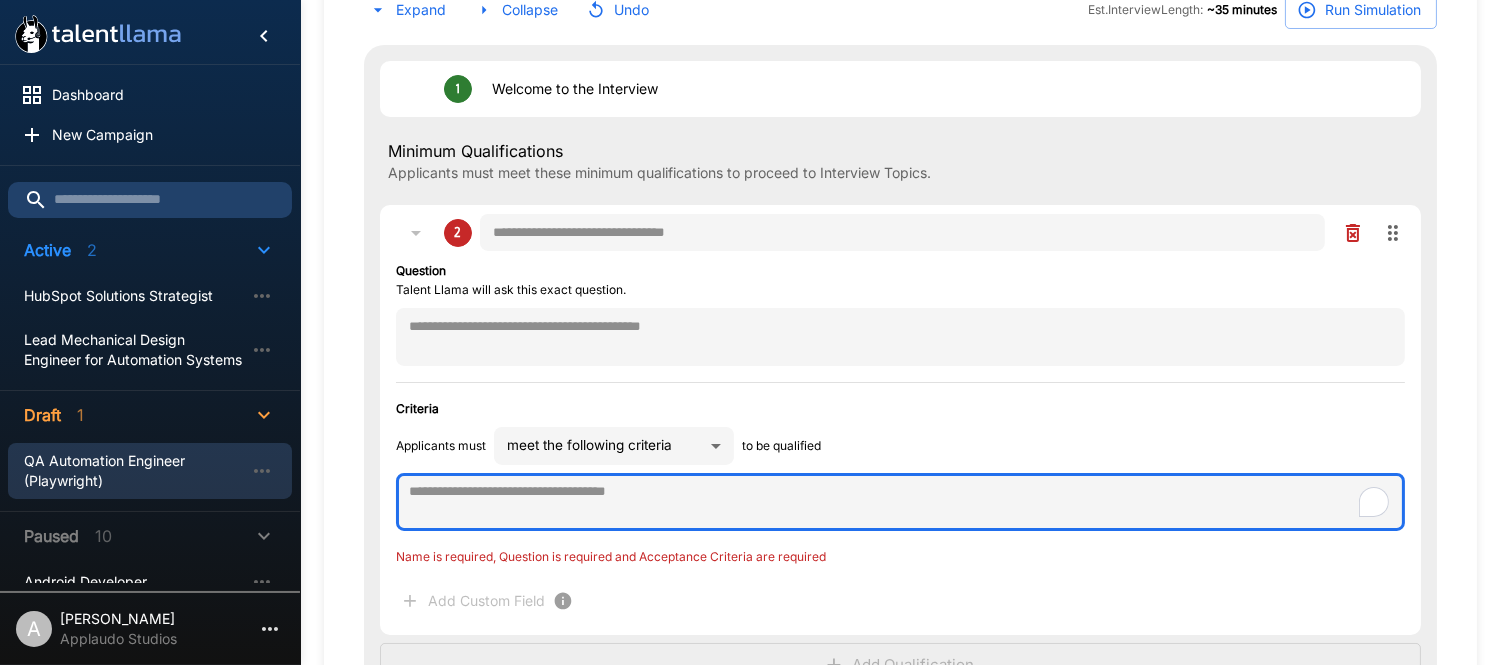 click at bounding box center (900, 502) 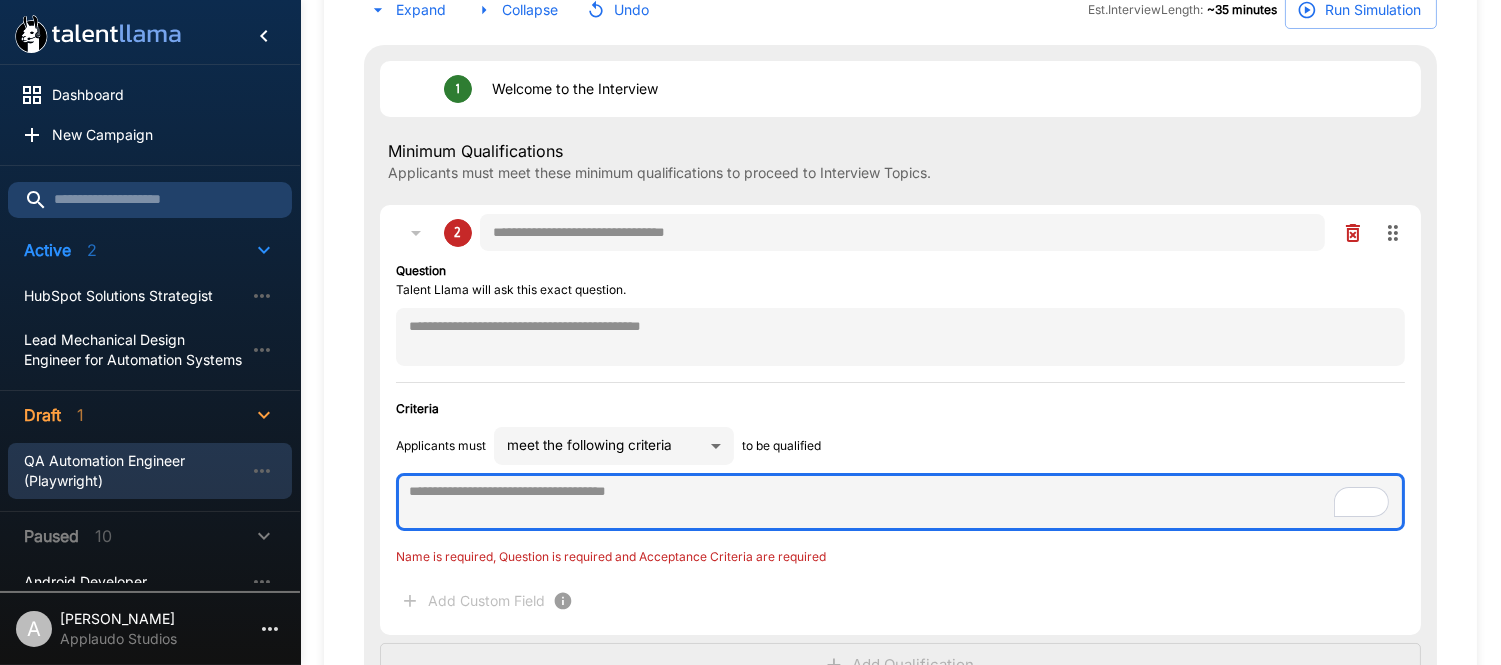 click at bounding box center [900, 502] 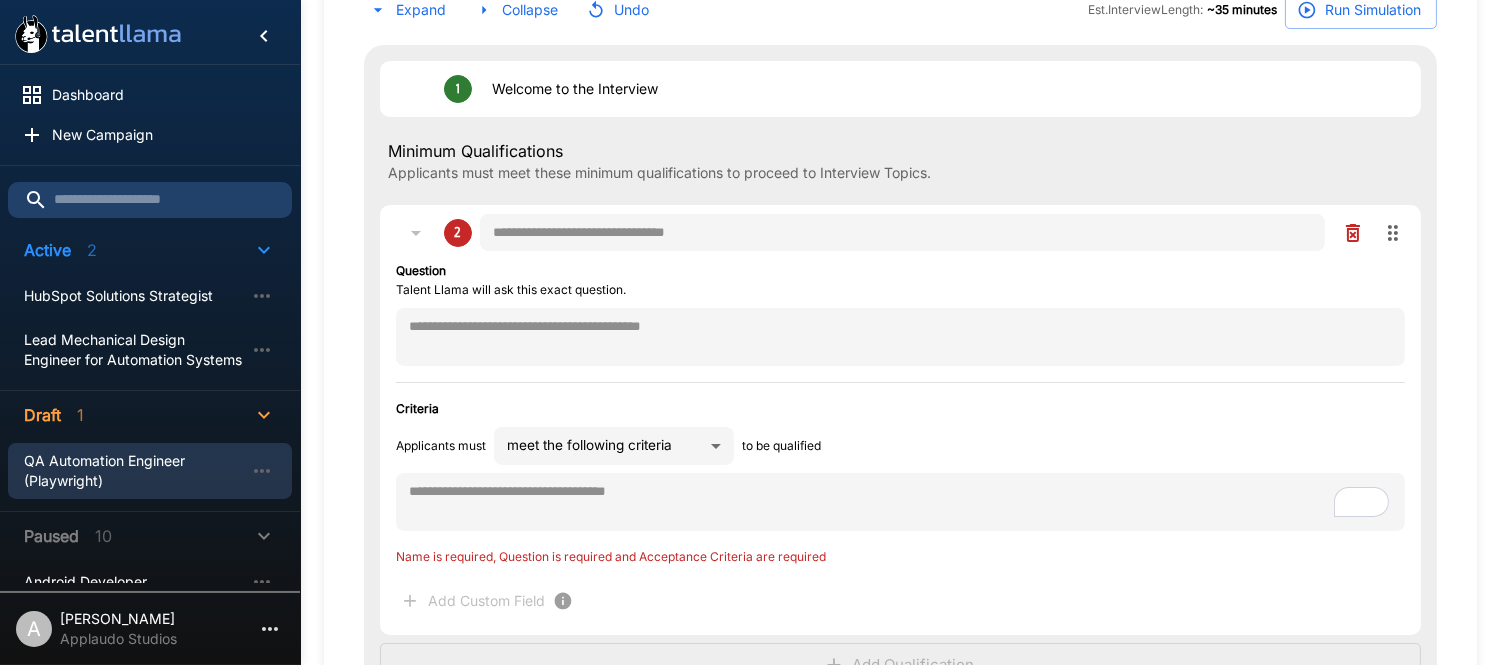 click on "**********" at bounding box center (750, 118) 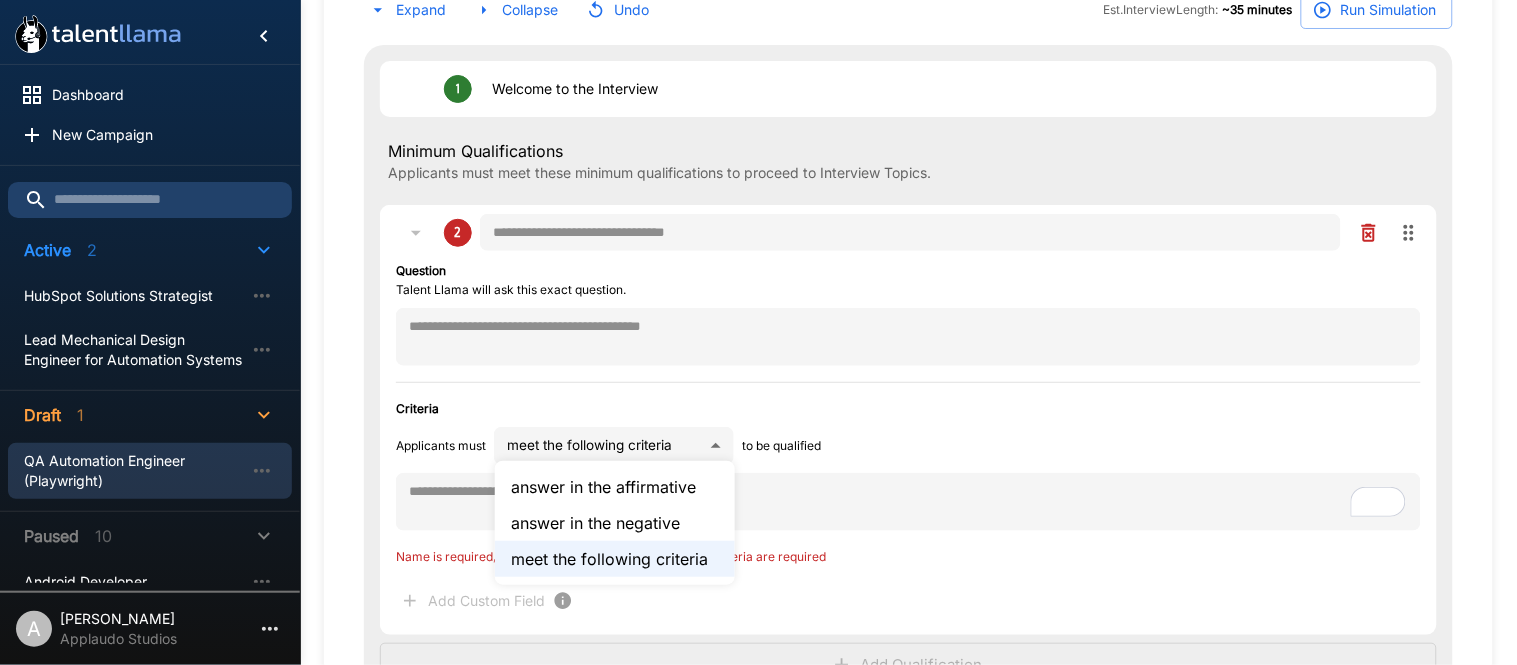 click at bounding box center [758, 332] 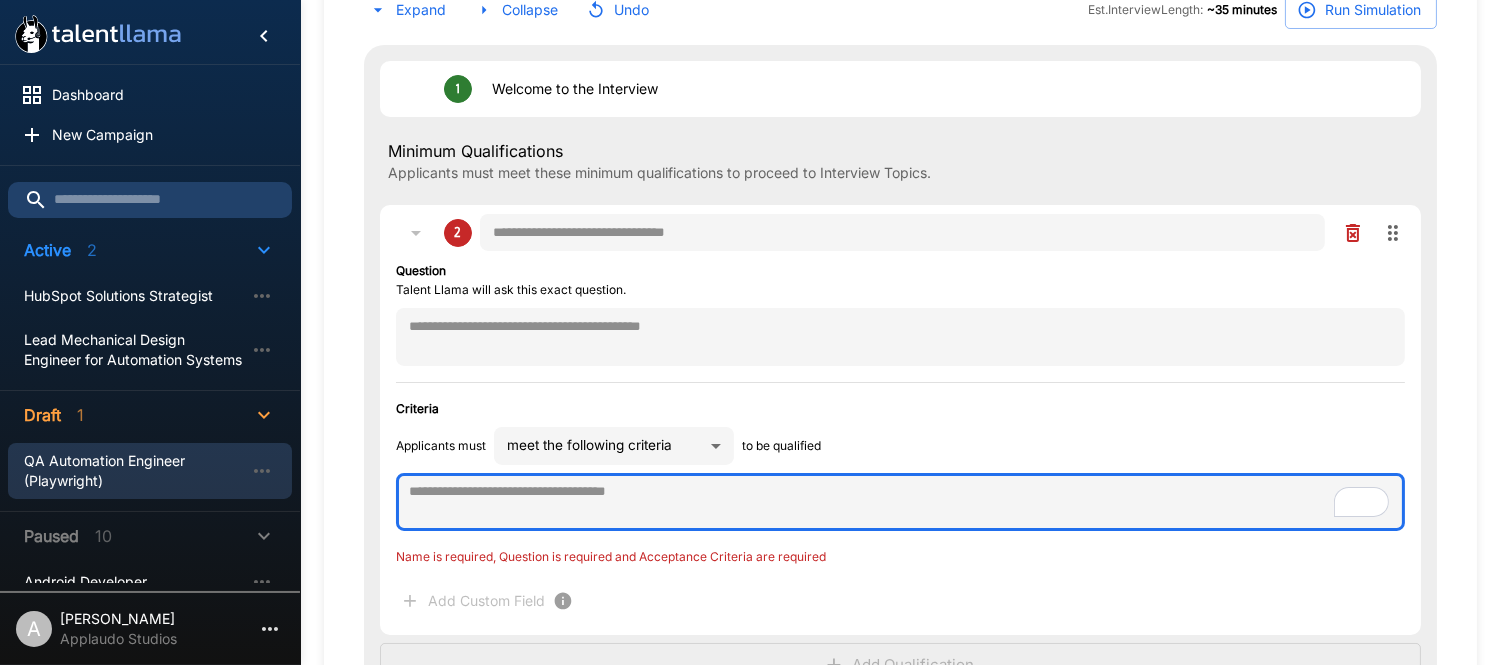 click at bounding box center (900, 502) 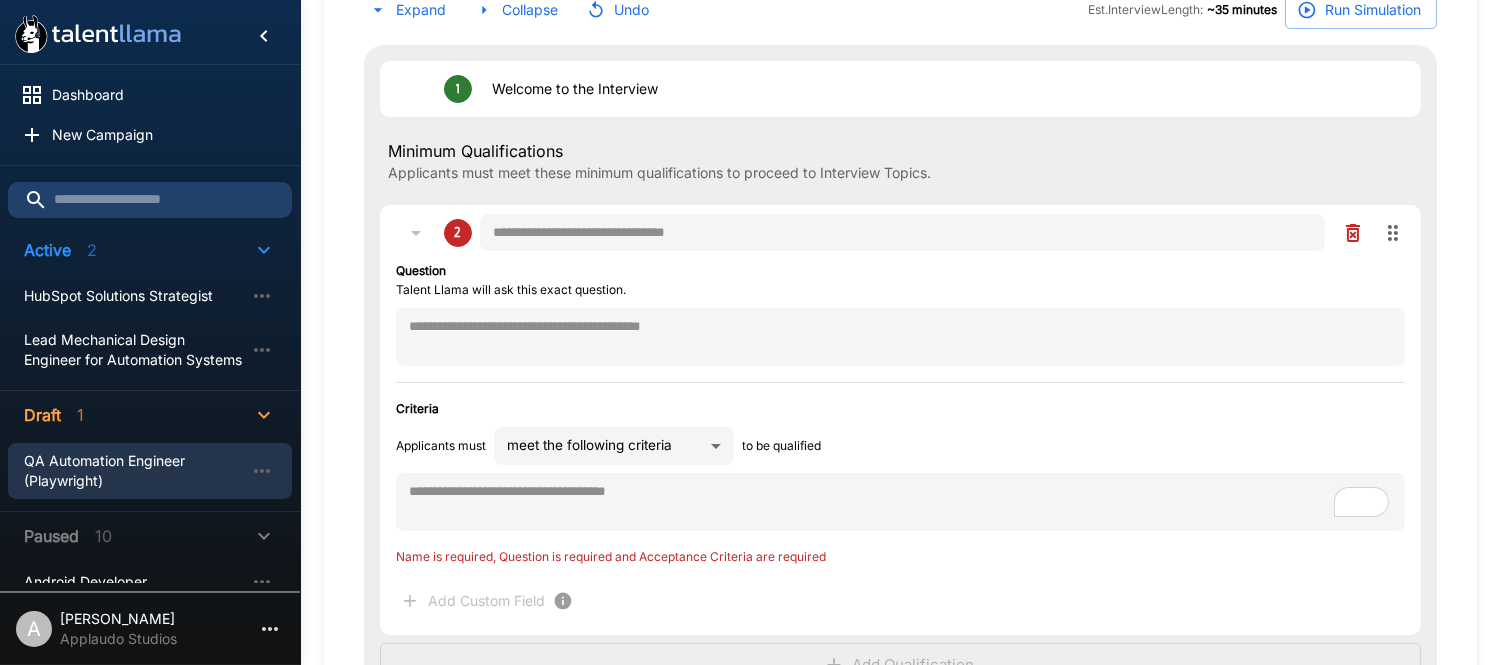 click on "**********" at bounding box center (750, 118) 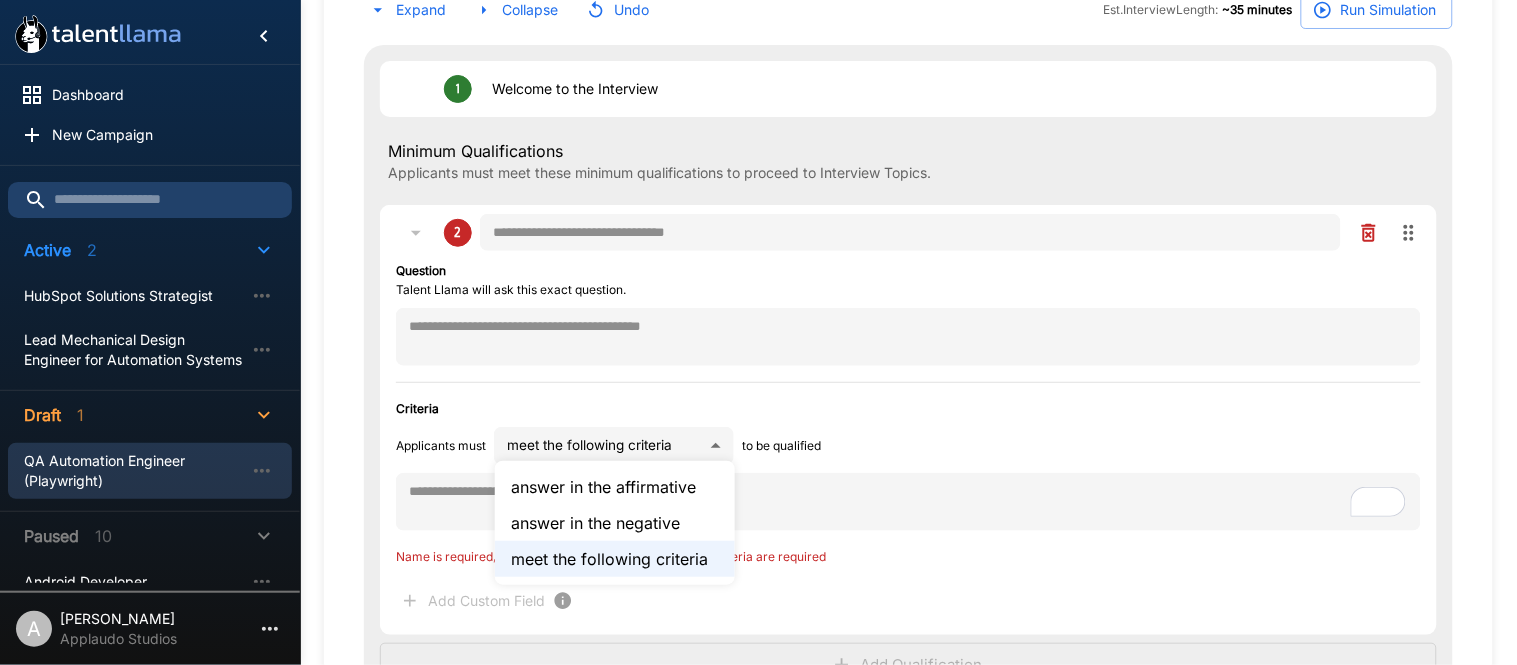 click at bounding box center (758, 332) 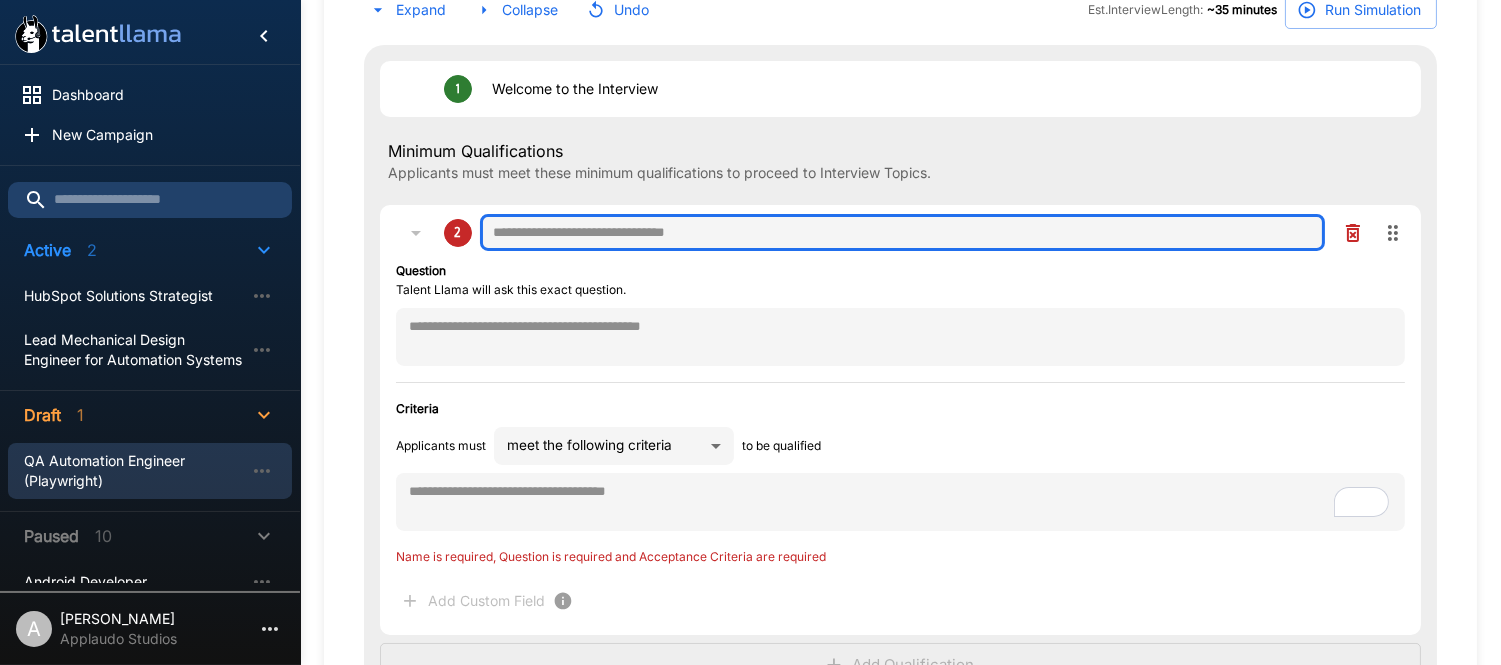 click at bounding box center (902, 233) 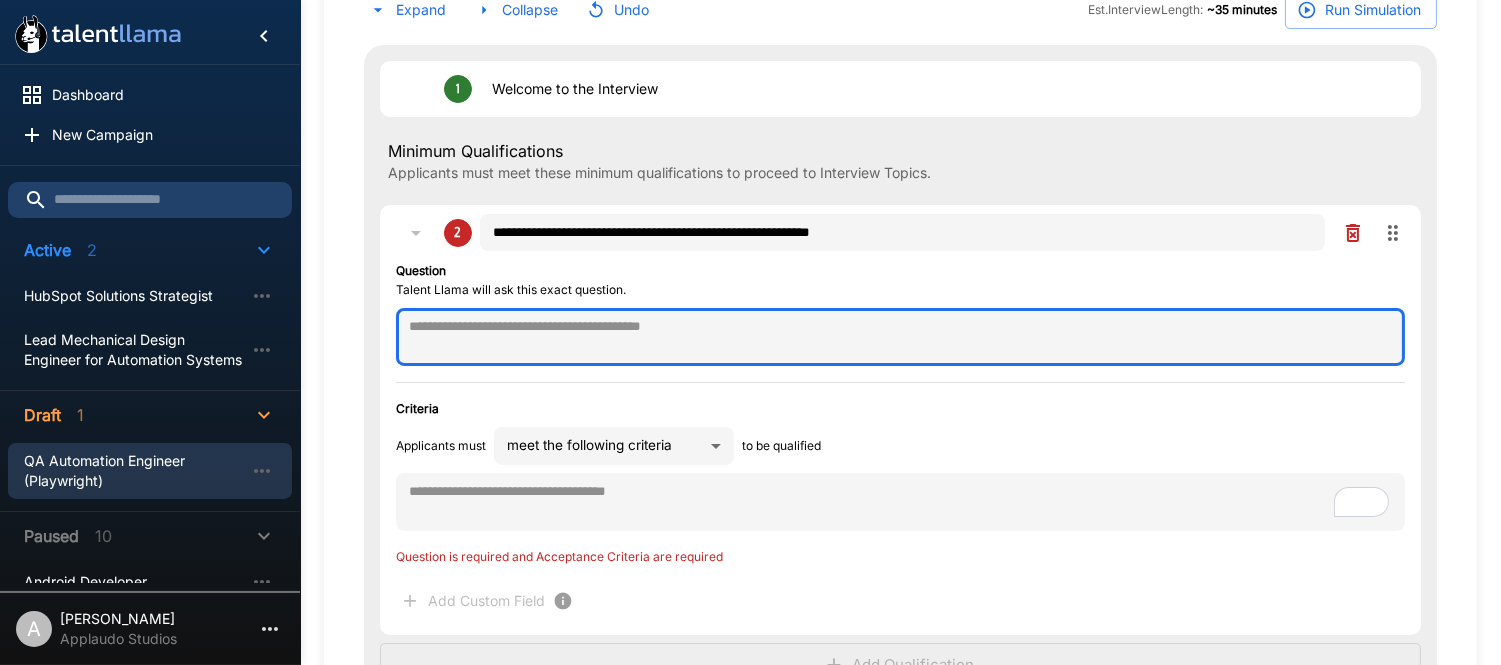 click at bounding box center [900, 337] 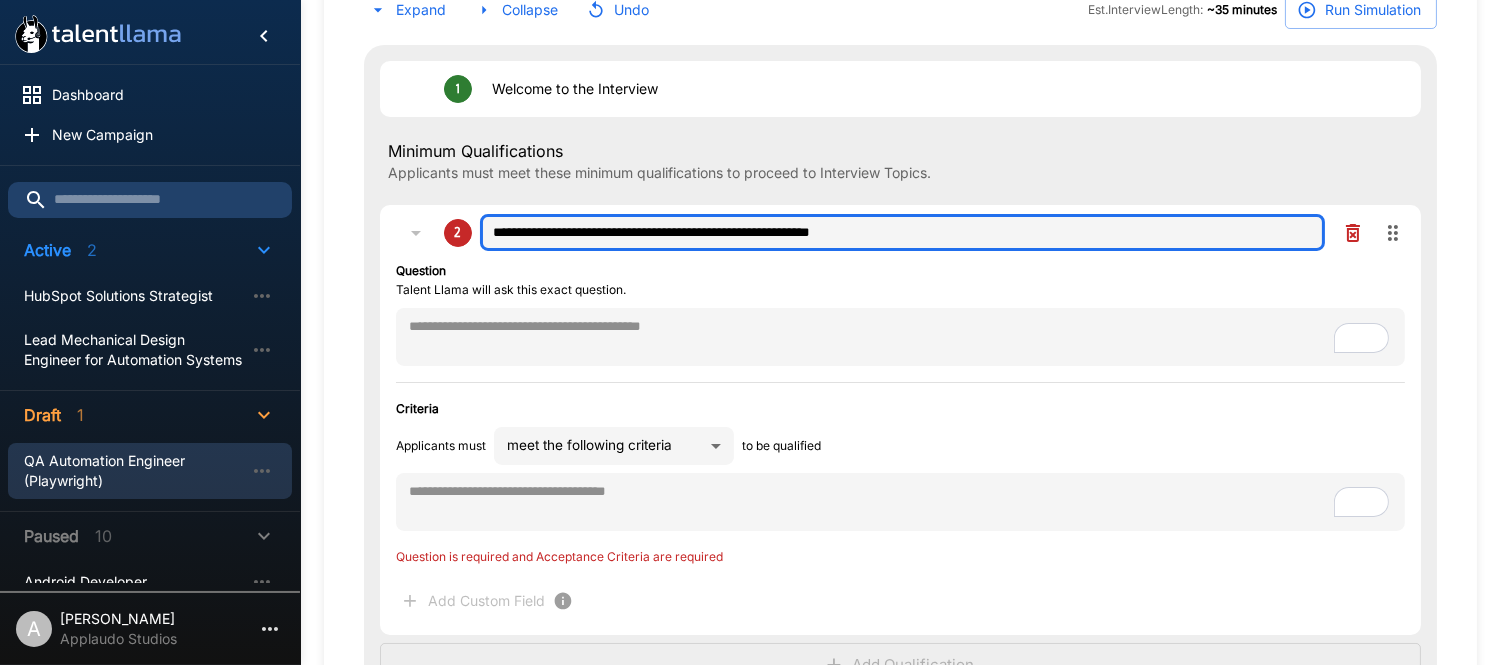 click on "**********" at bounding box center [902, 233] 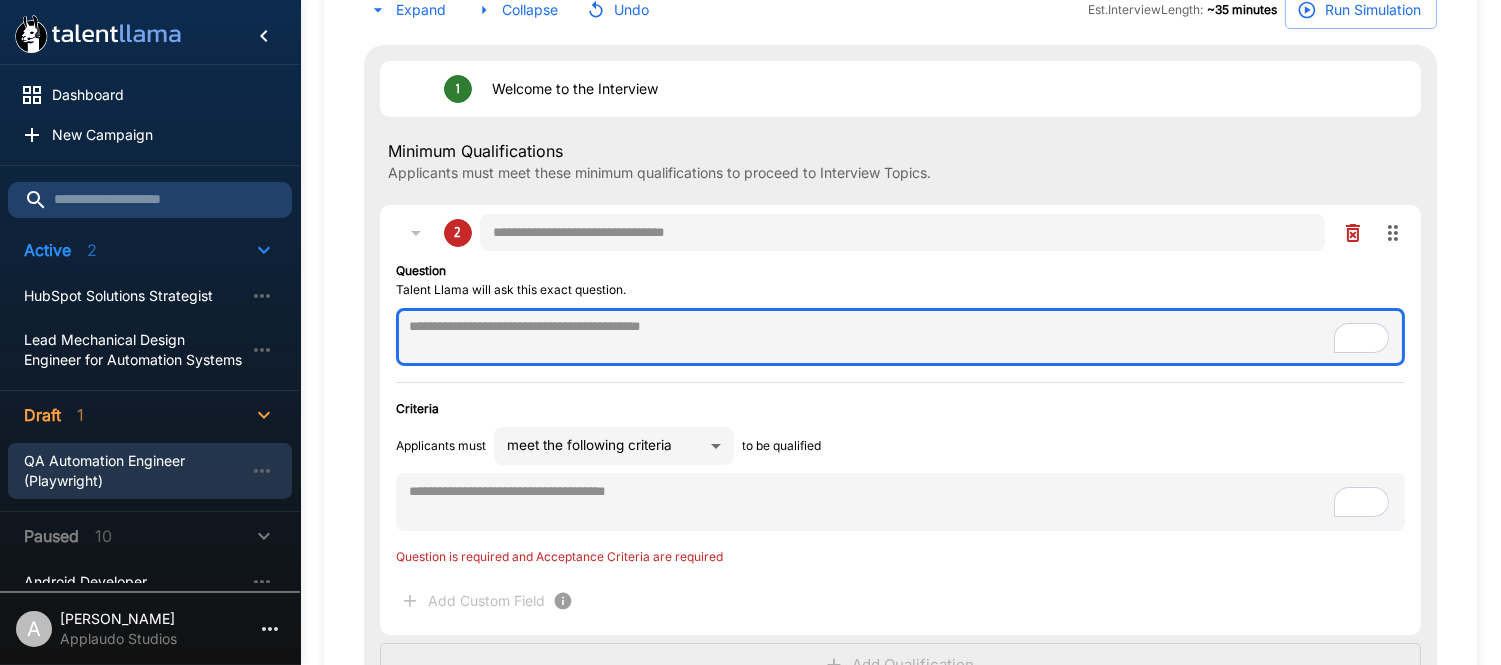 click at bounding box center (900, 337) 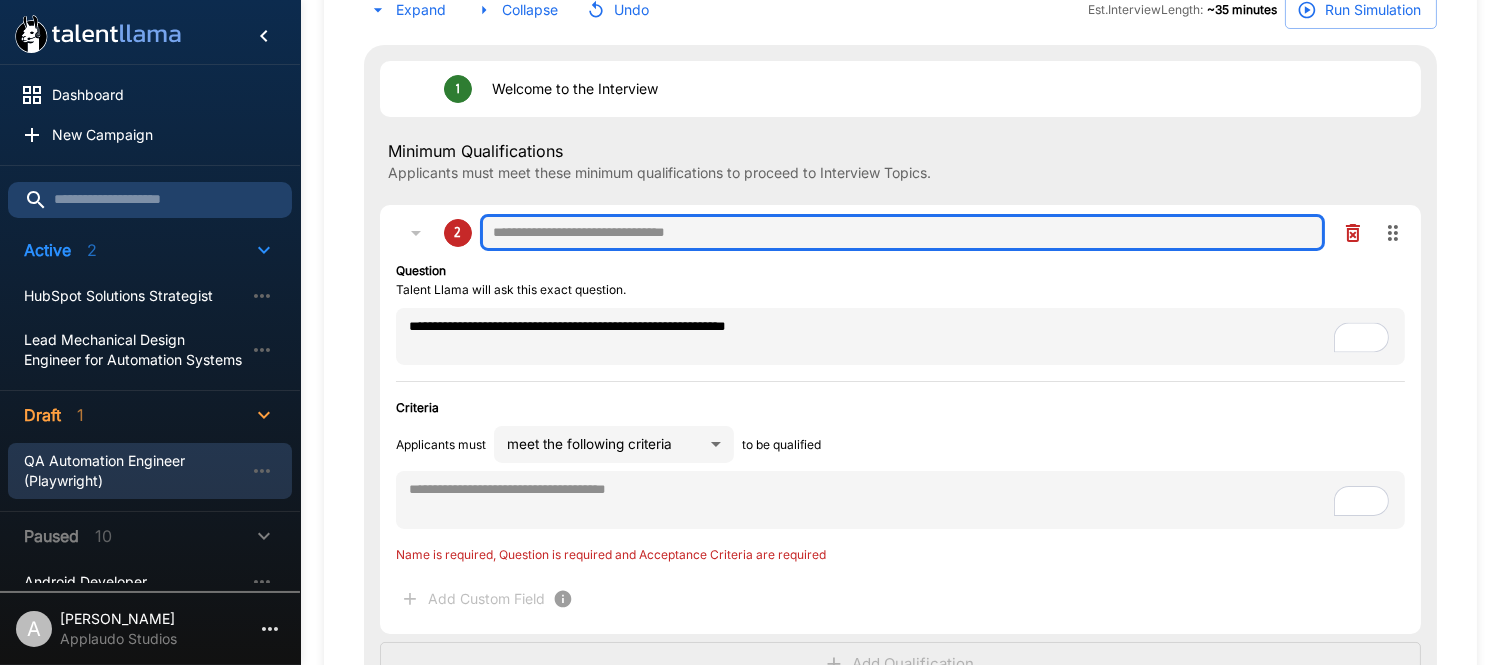click at bounding box center [902, 233] 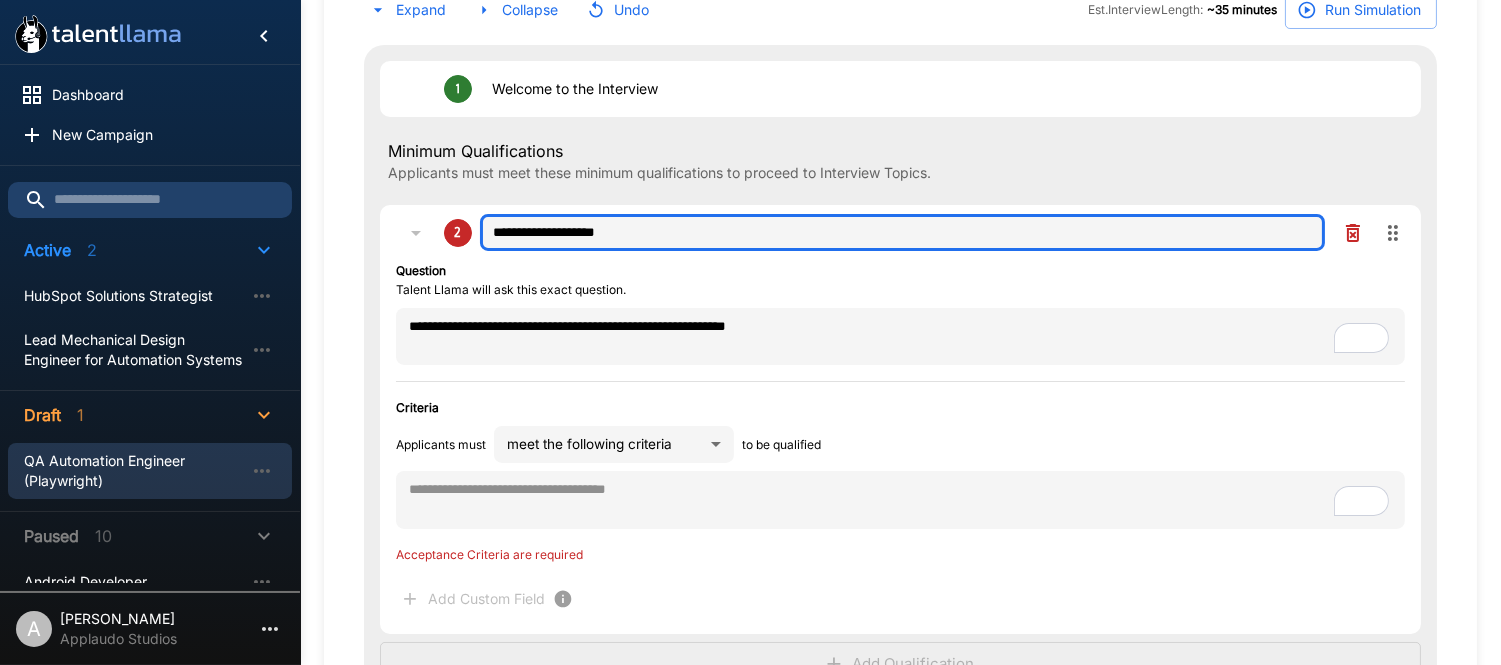 click on "**********" at bounding box center [902, 233] 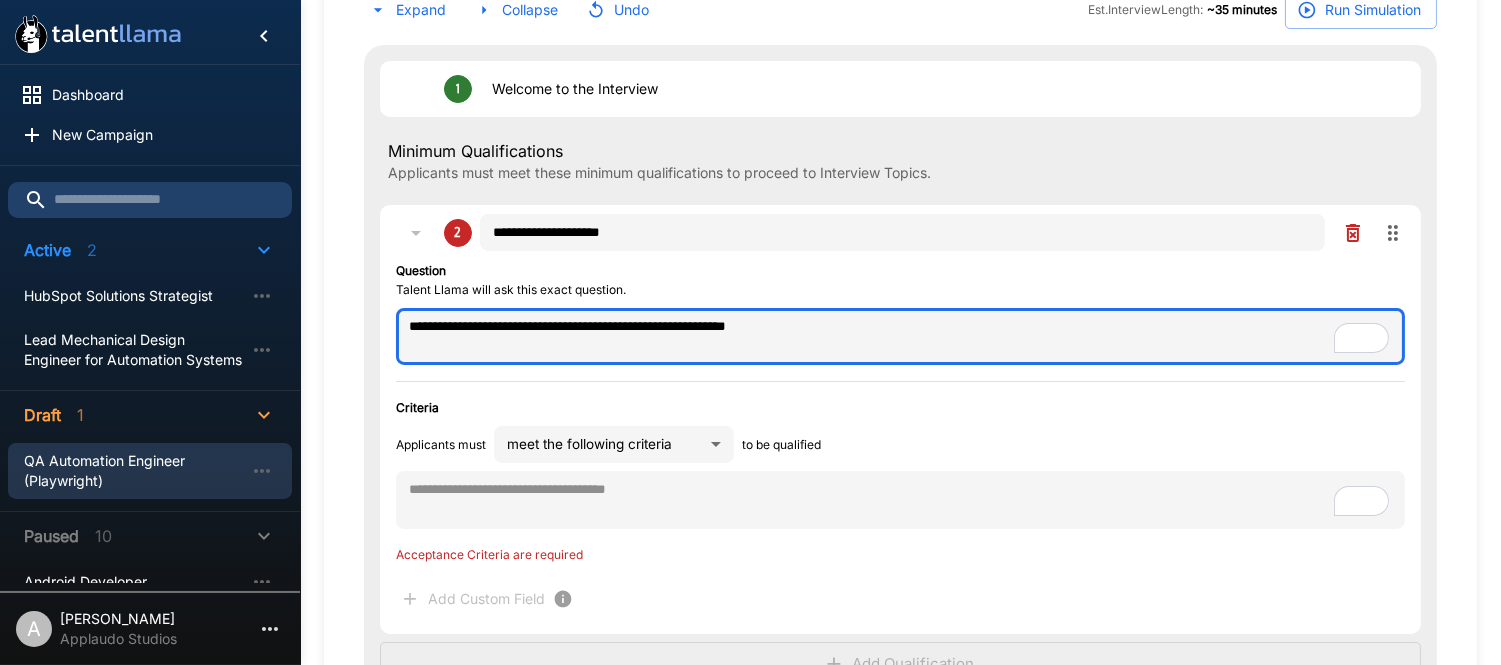 click on "**********" at bounding box center [900, 336] 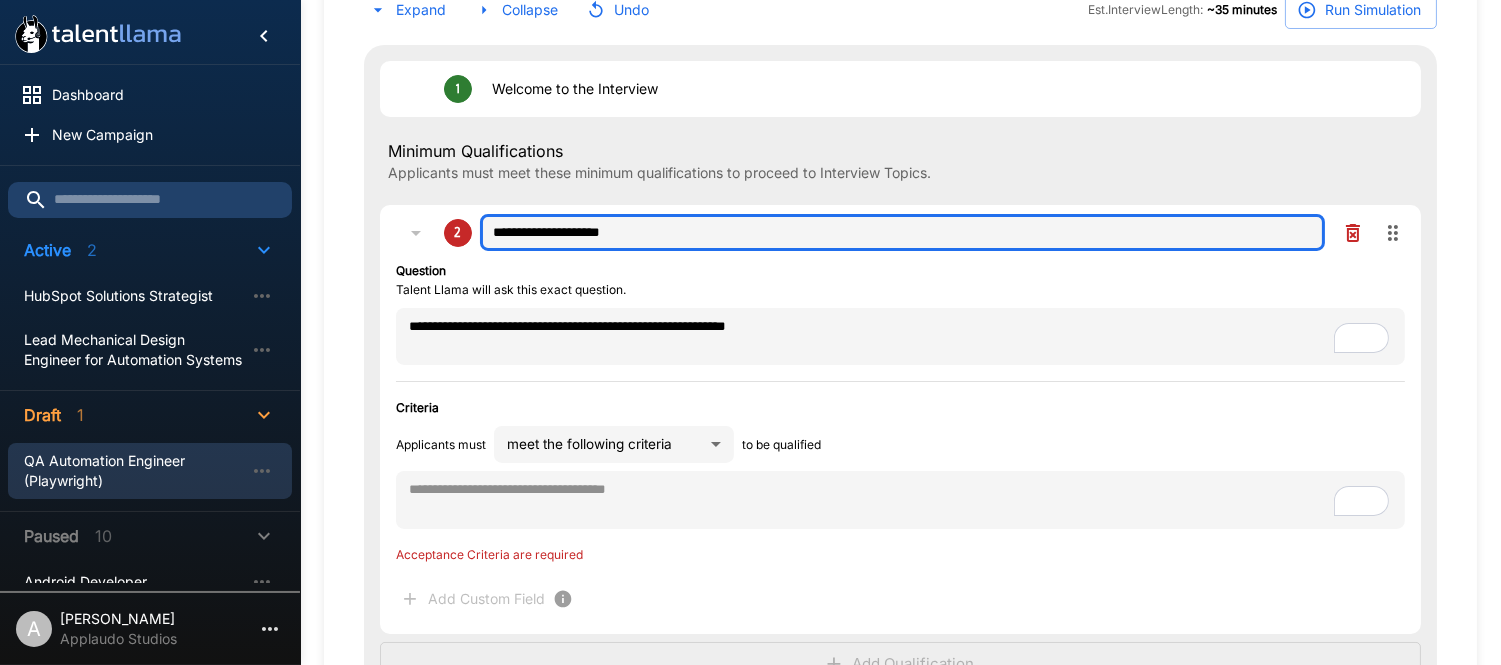 click on "**********" at bounding box center (902, 233) 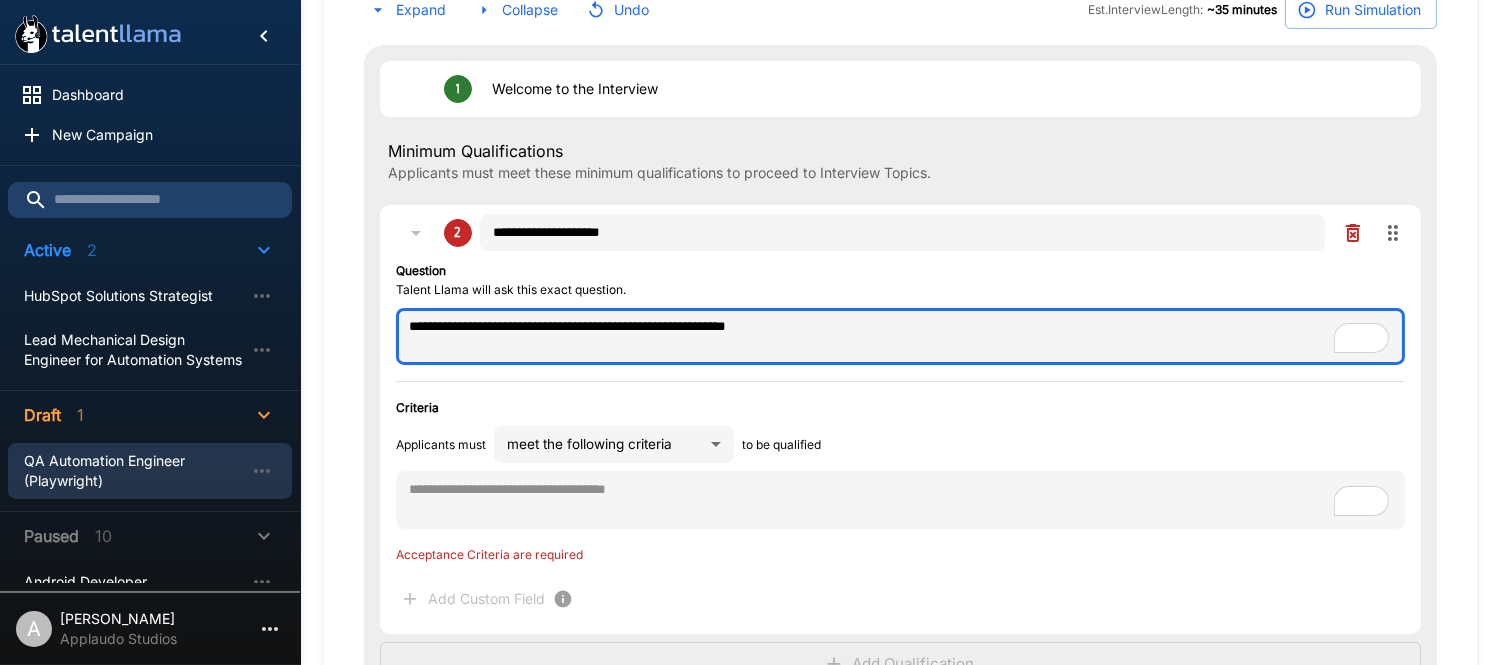 click on "**********" at bounding box center [900, 336] 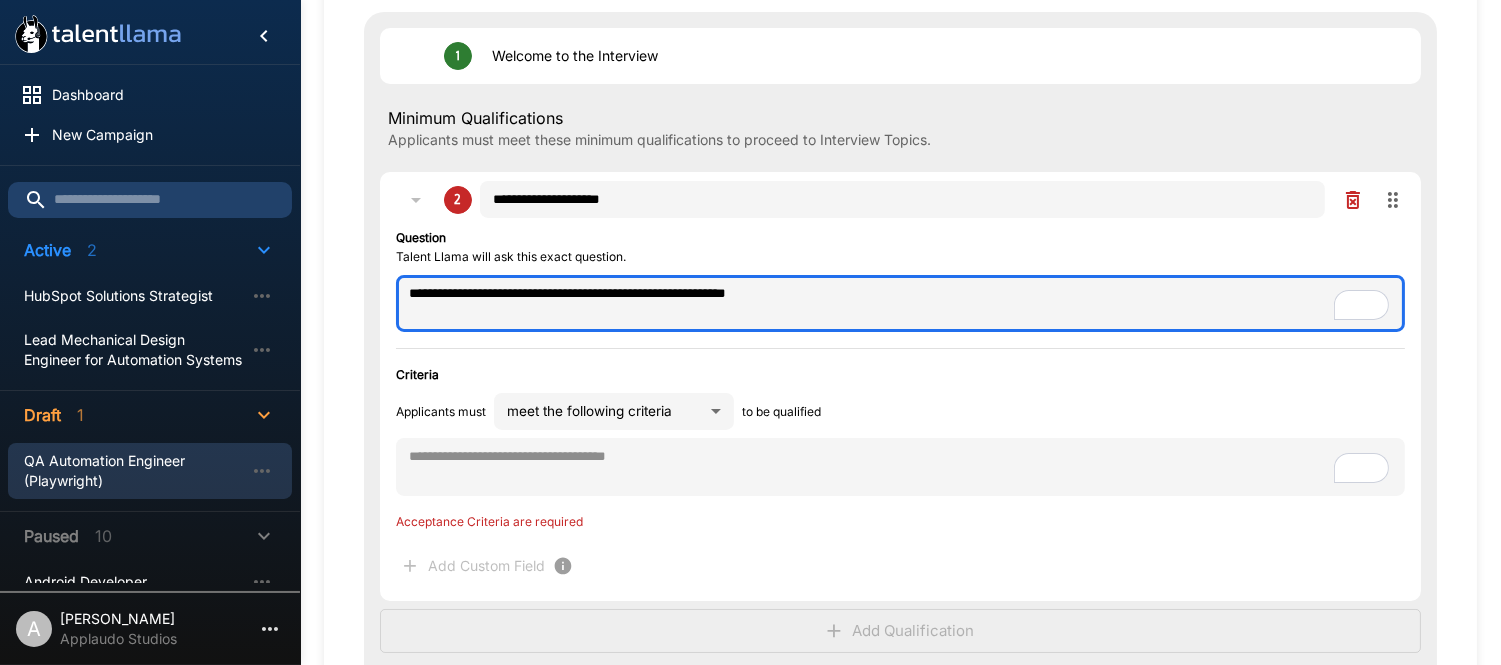 scroll, scrollTop: 254, scrollLeft: 0, axis: vertical 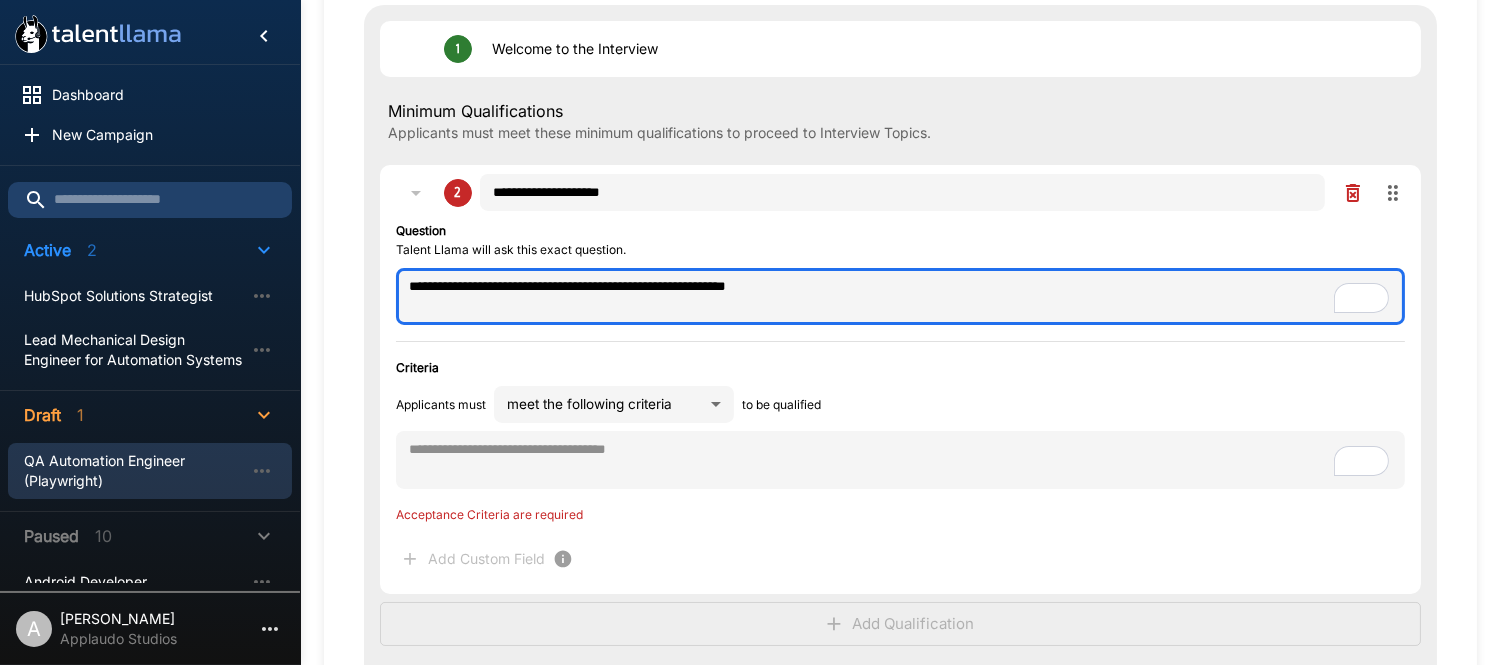 click on "**********" at bounding box center [900, 296] 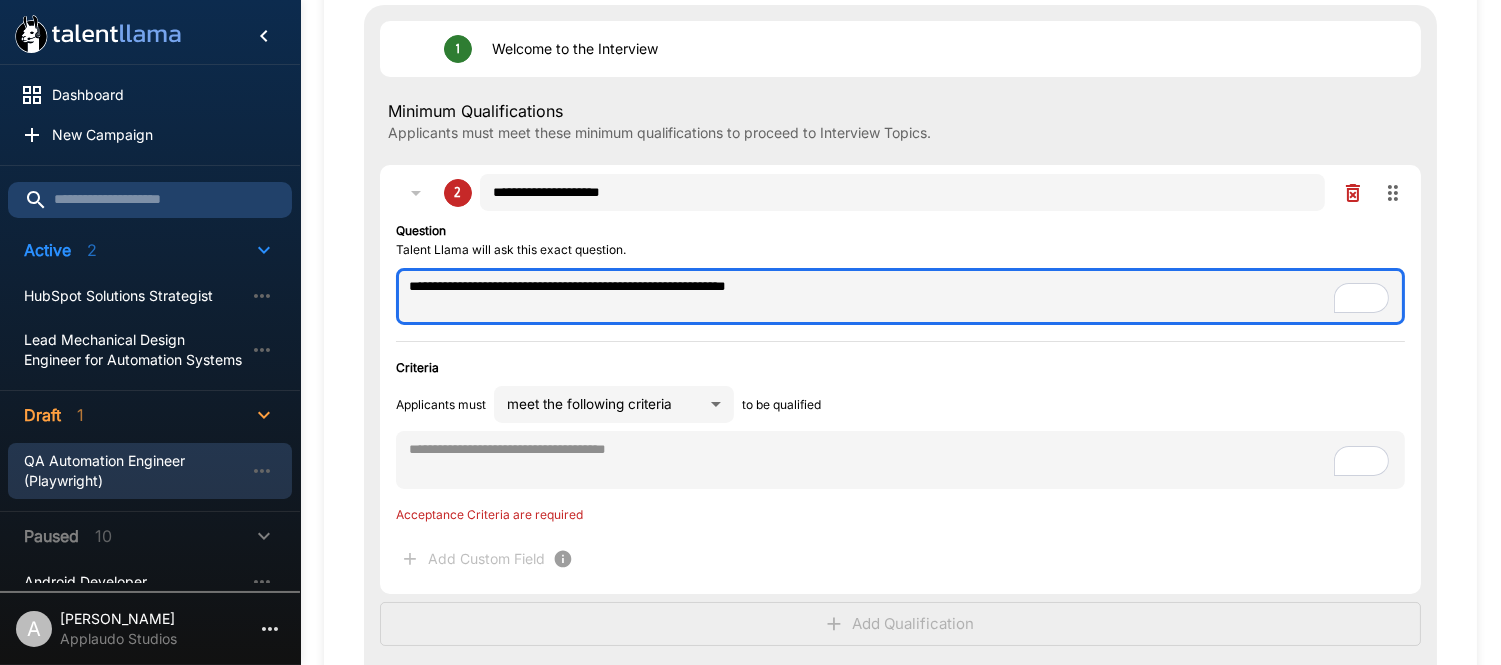 click on "**********" at bounding box center [900, 296] 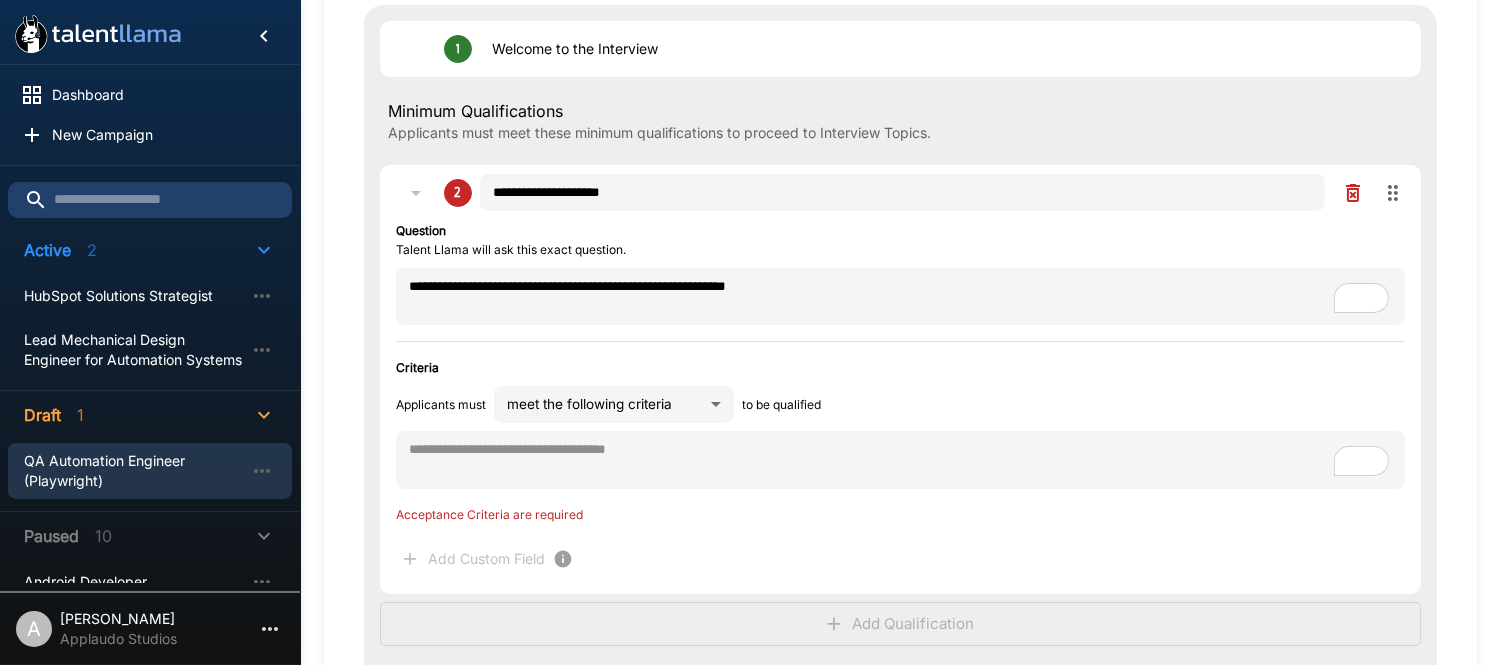 click on "**********" at bounding box center [750, 78] 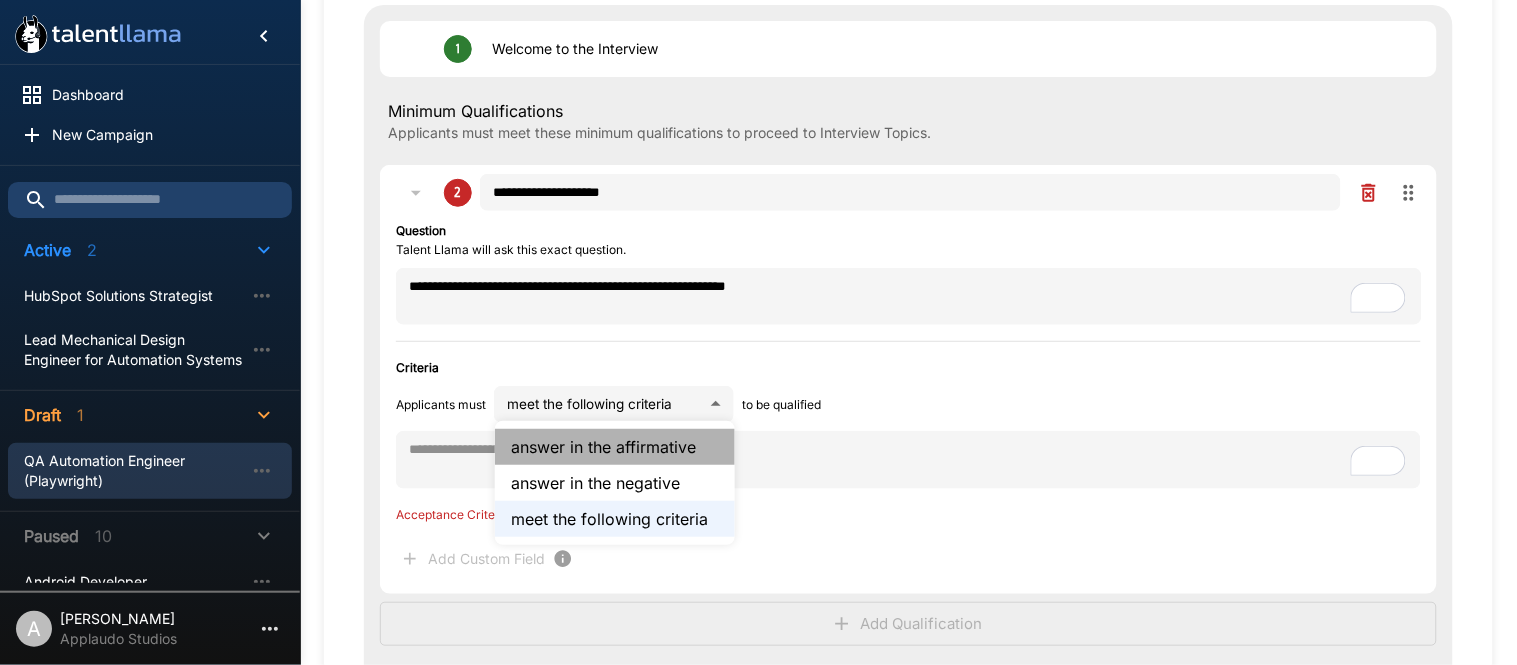 click on "answer in the affirmative" at bounding box center (615, 447) 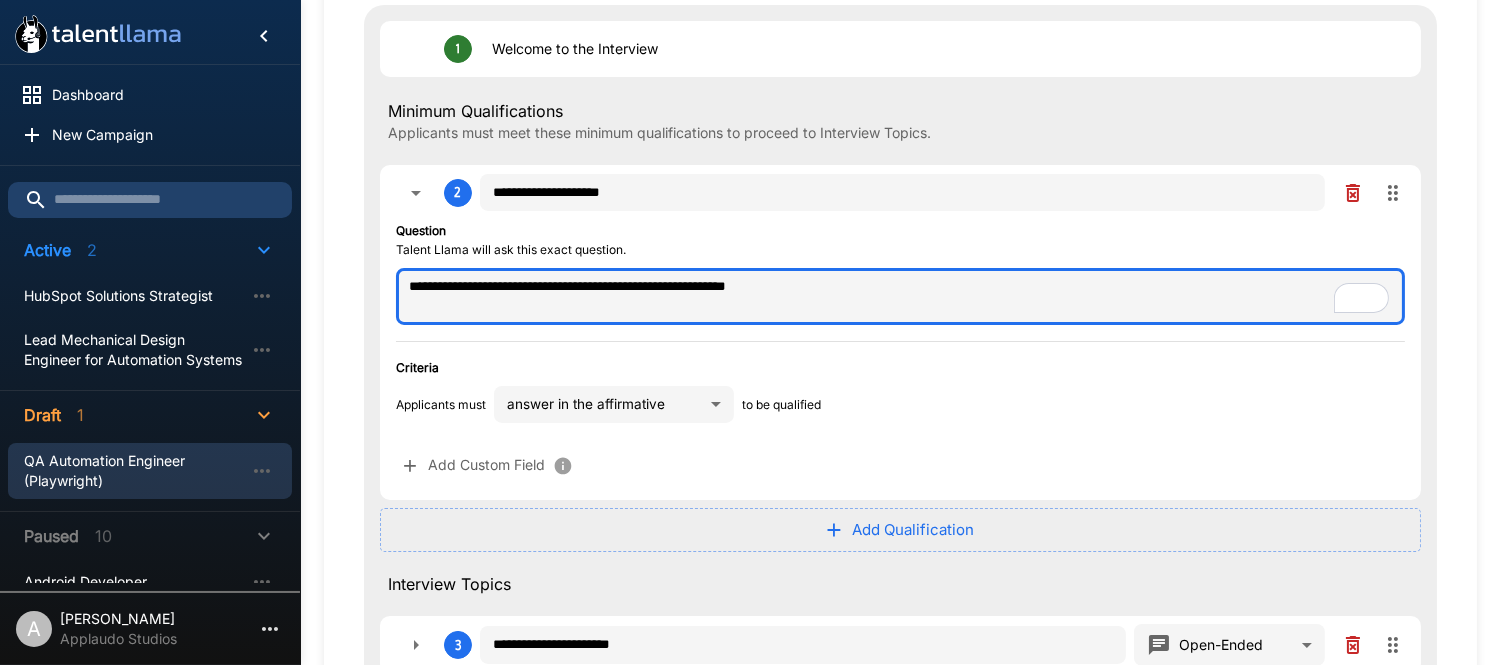click on "**********" at bounding box center (900, 296) 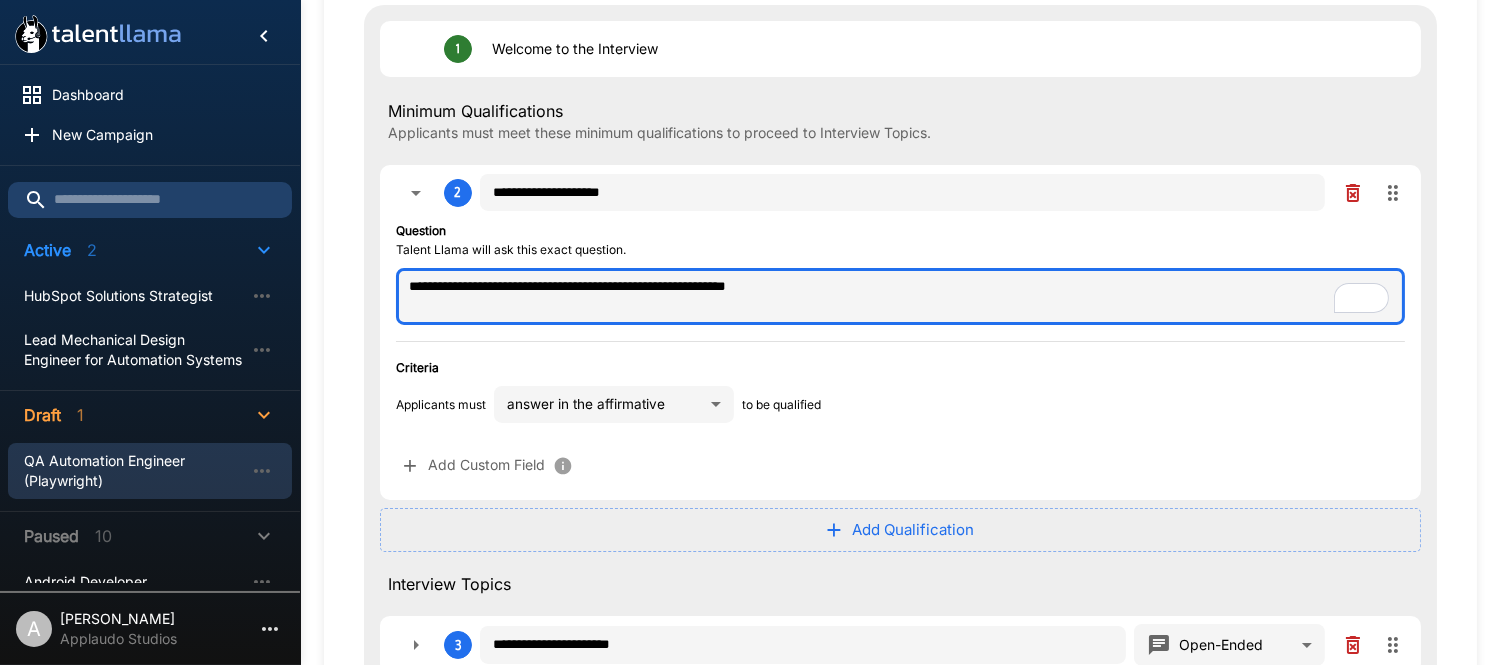 click on "**********" at bounding box center [900, 296] 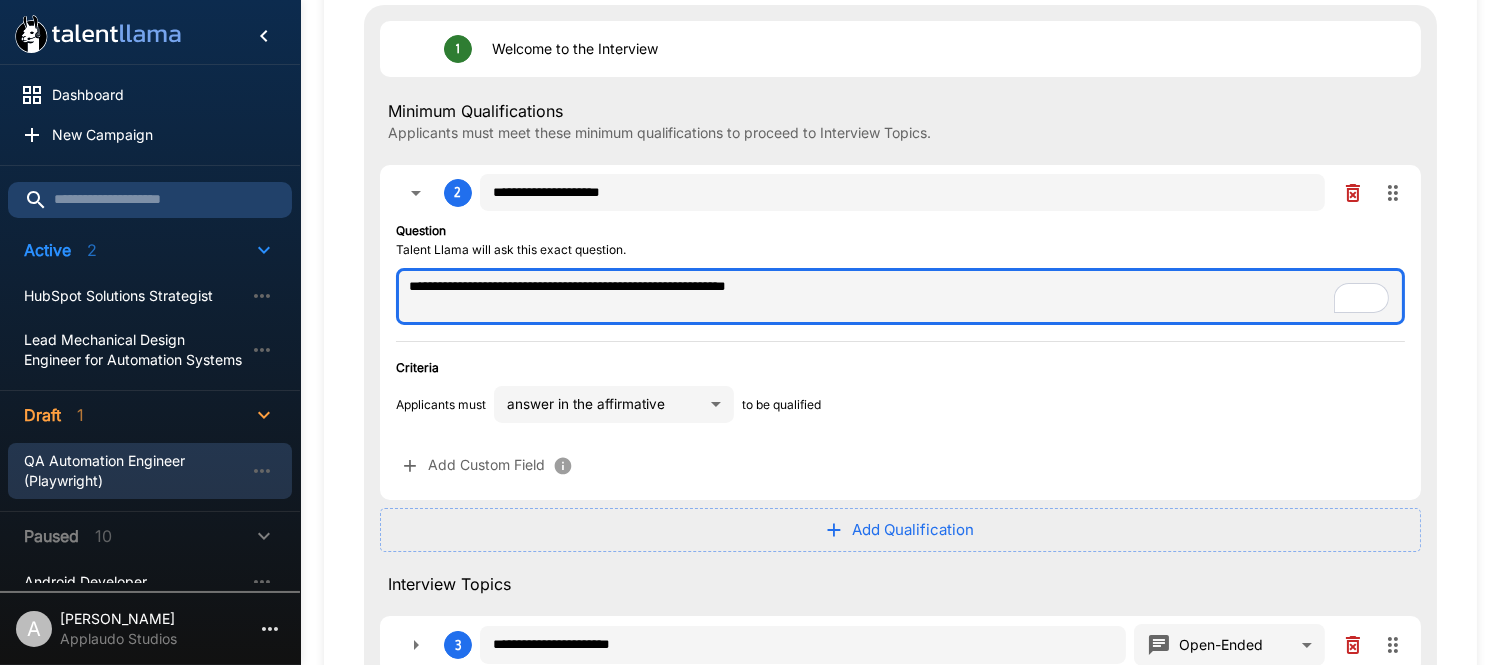 click on "**********" at bounding box center (900, 296) 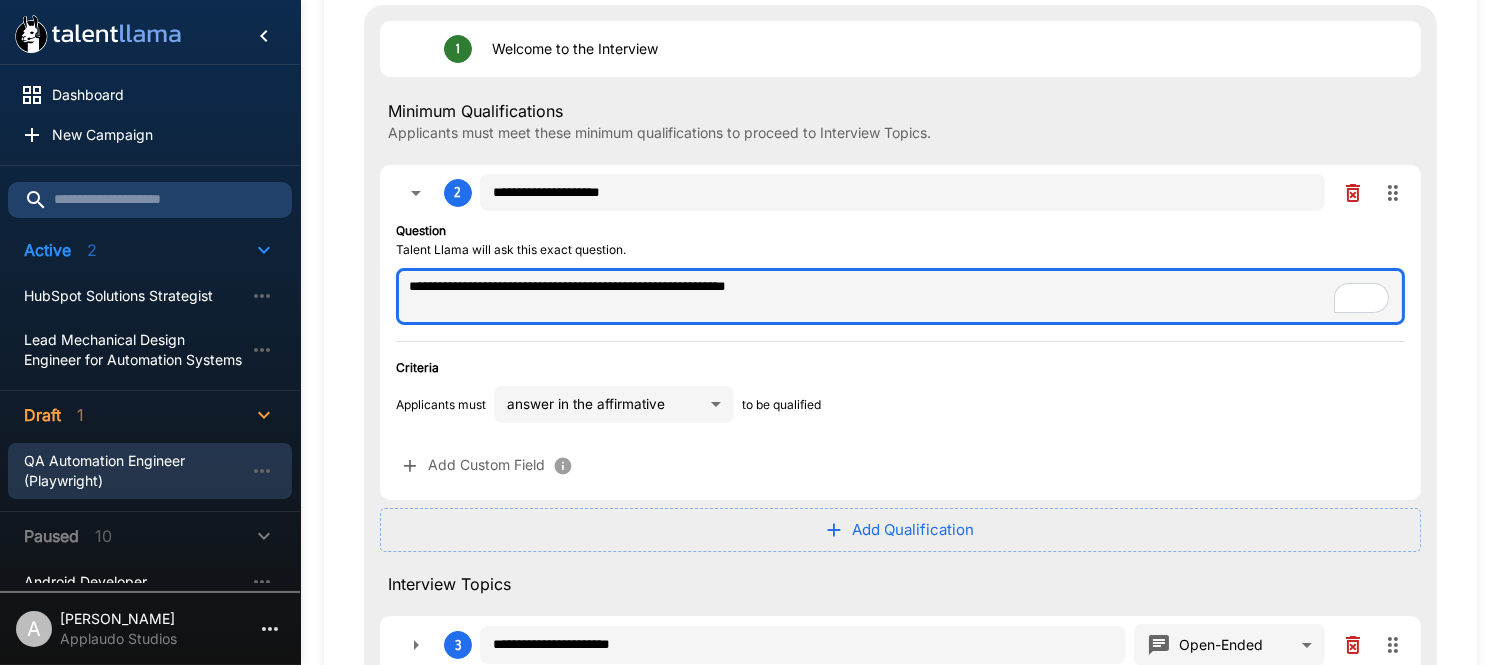 click on "**********" at bounding box center (900, 296) 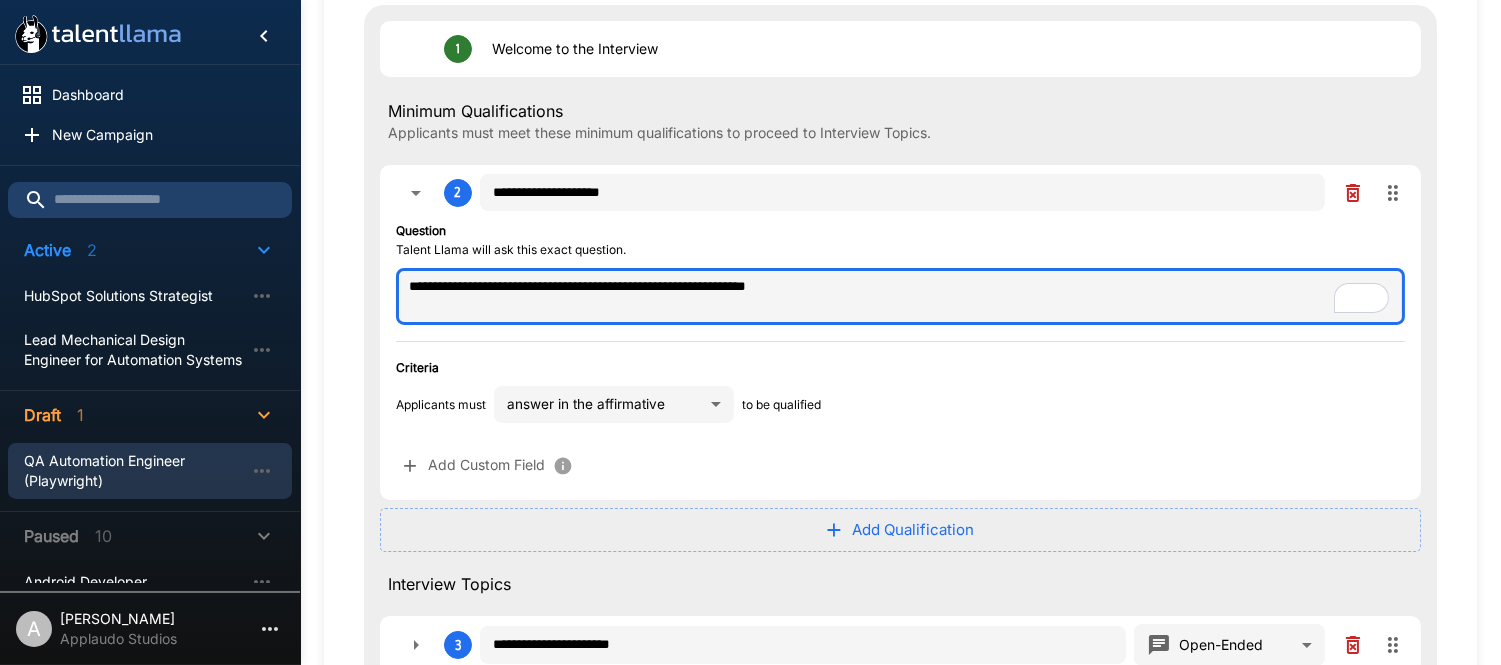 click on "**********" at bounding box center (900, 296) 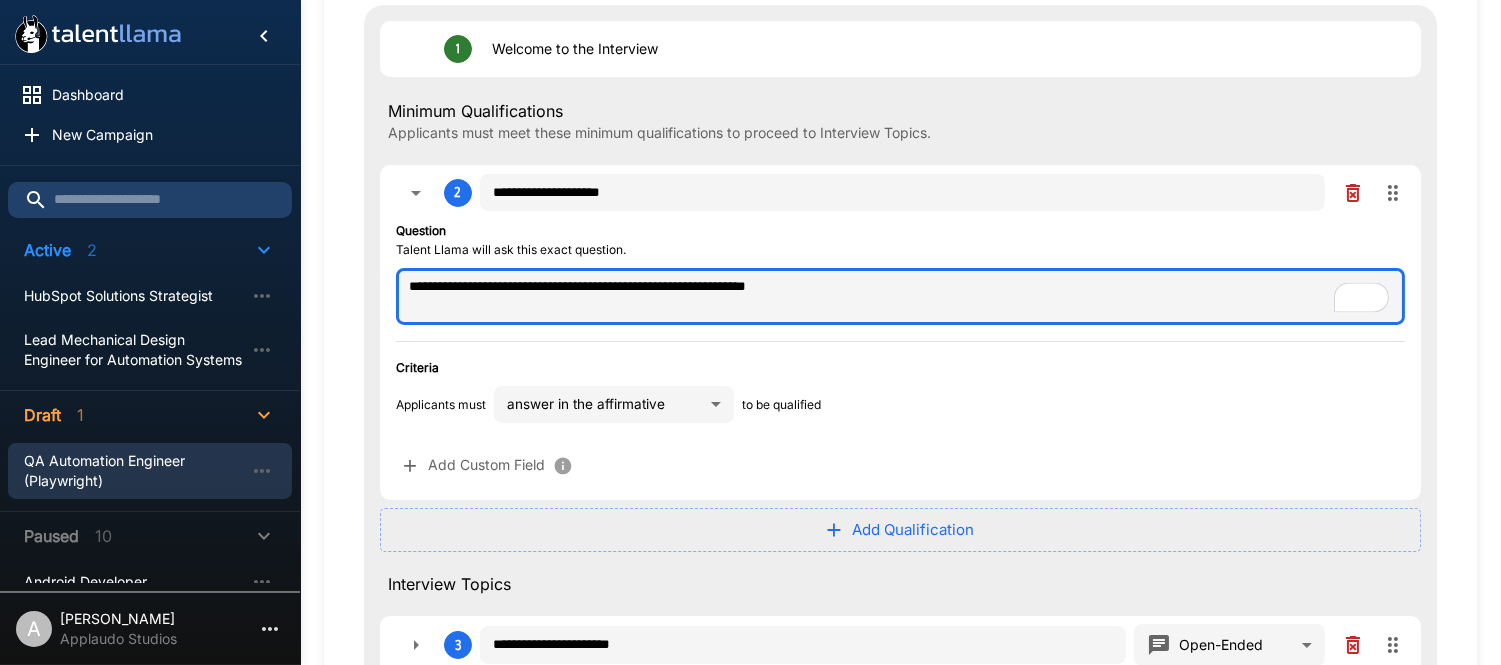click on "**********" at bounding box center (900, 296) 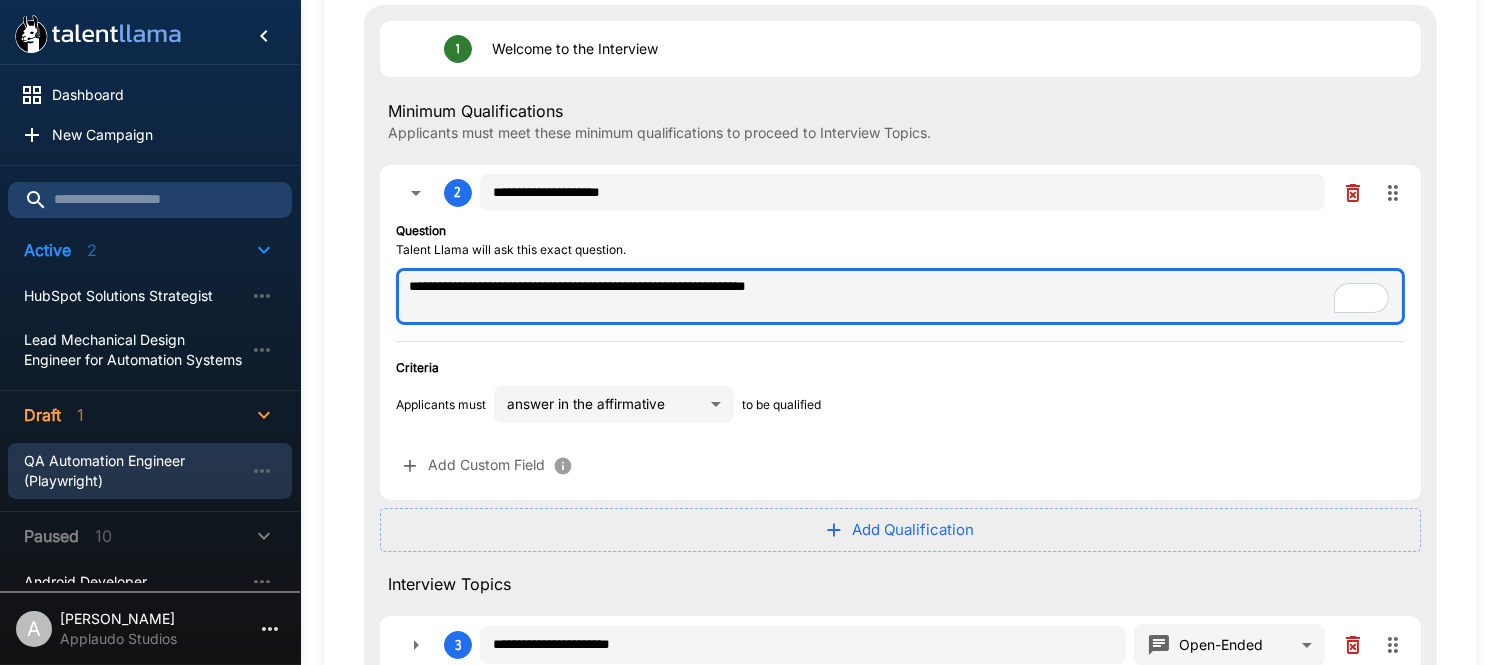 click on "**********" at bounding box center (900, 296) 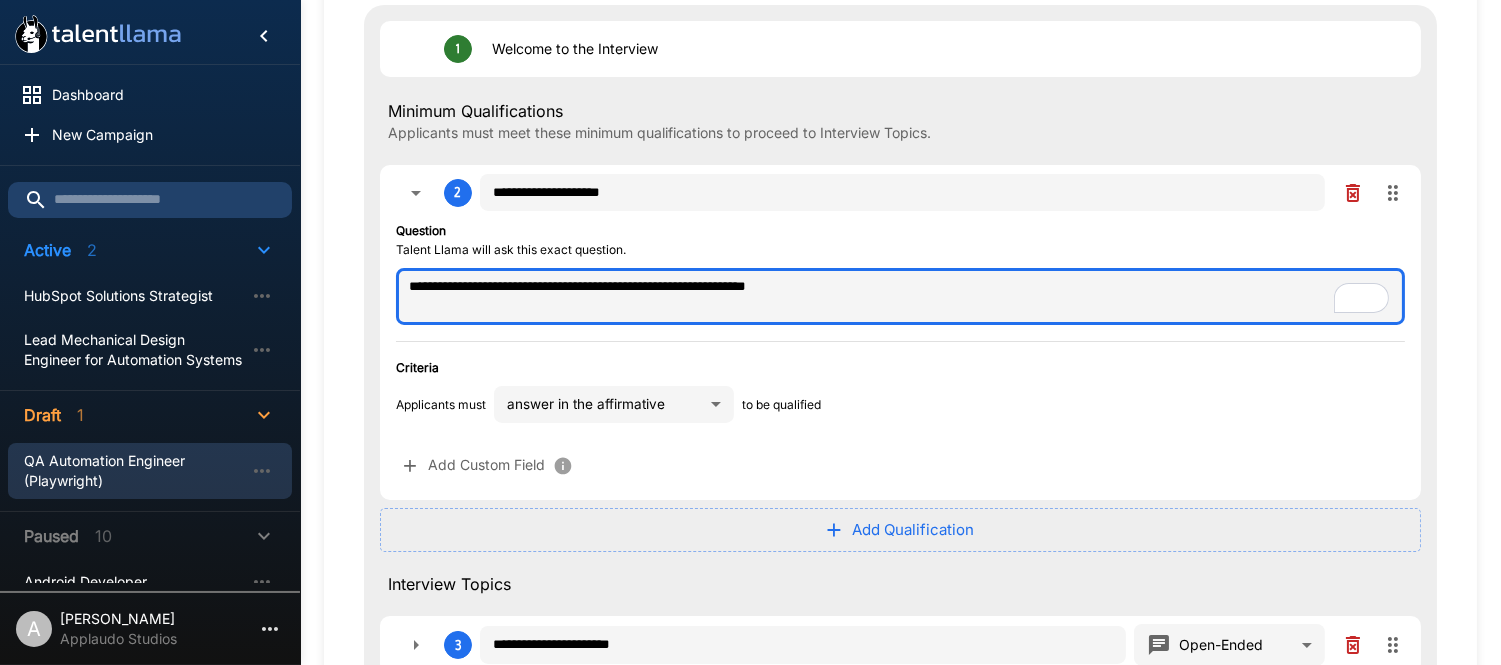 click on "**********" at bounding box center (900, 296) 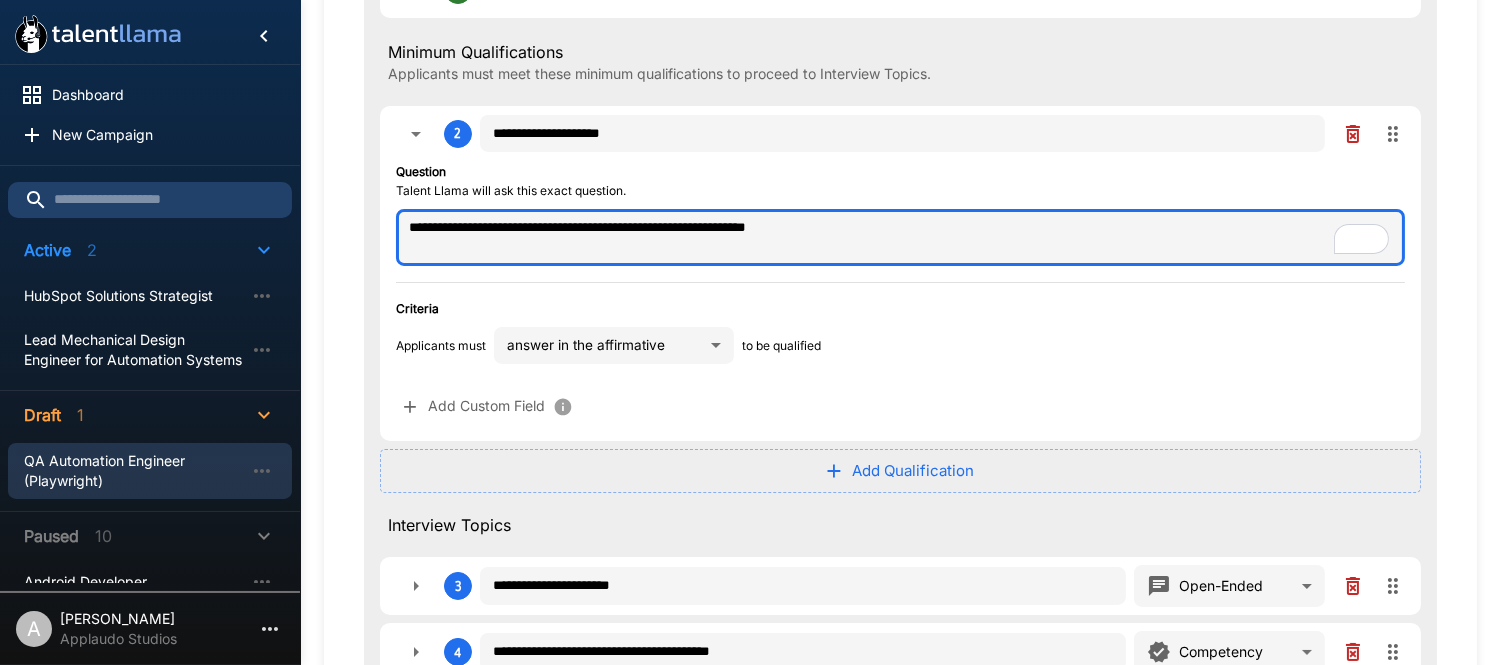 scroll, scrollTop: 373, scrollLeft: 0, axis: vertical 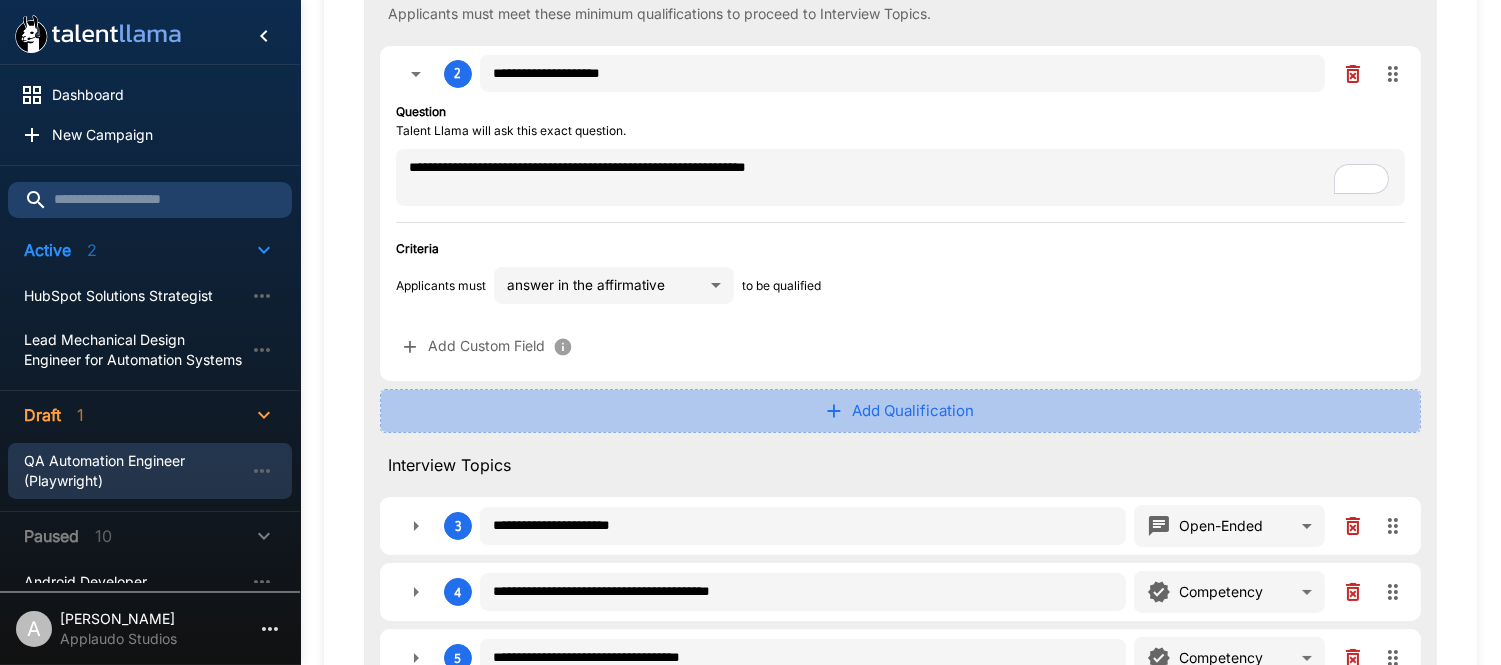 click on "Add Qualification" at bounding box center (900, 411) 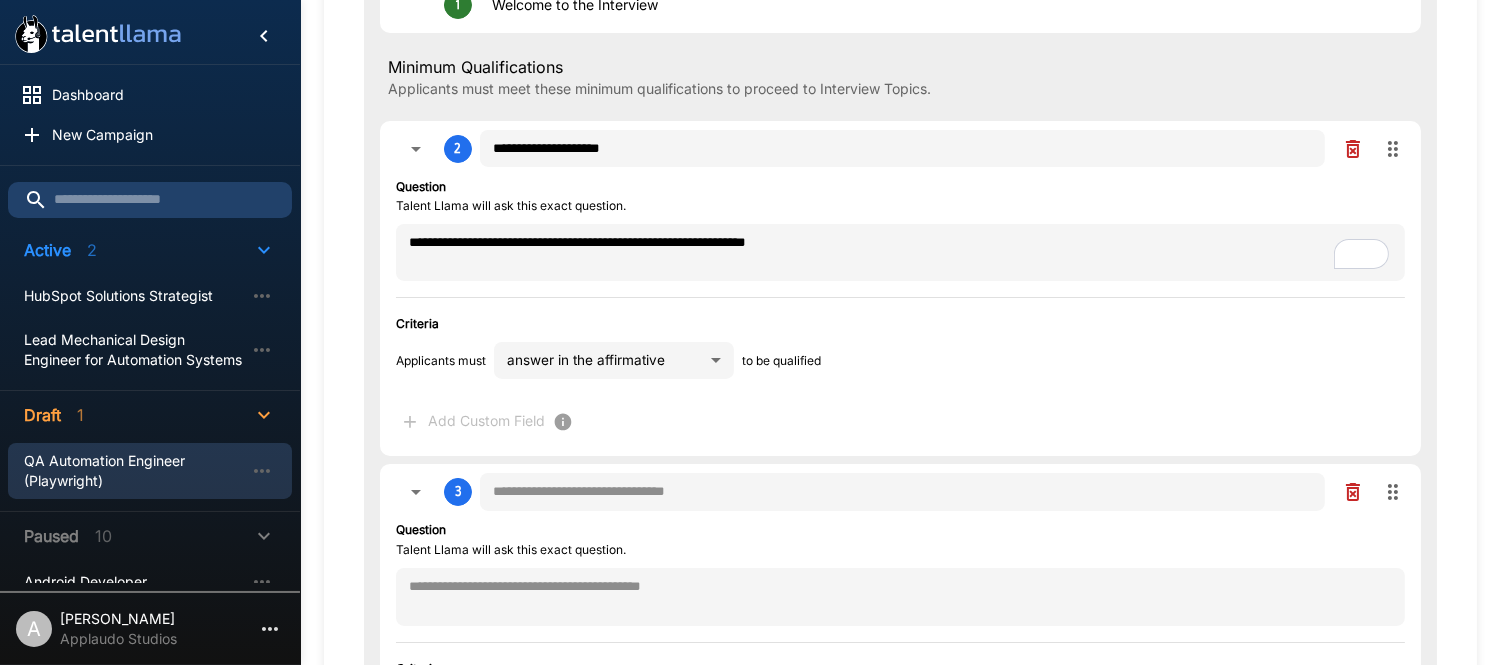 scroll, scrollTop: 296, scrollLeft: 0, axis: vertical 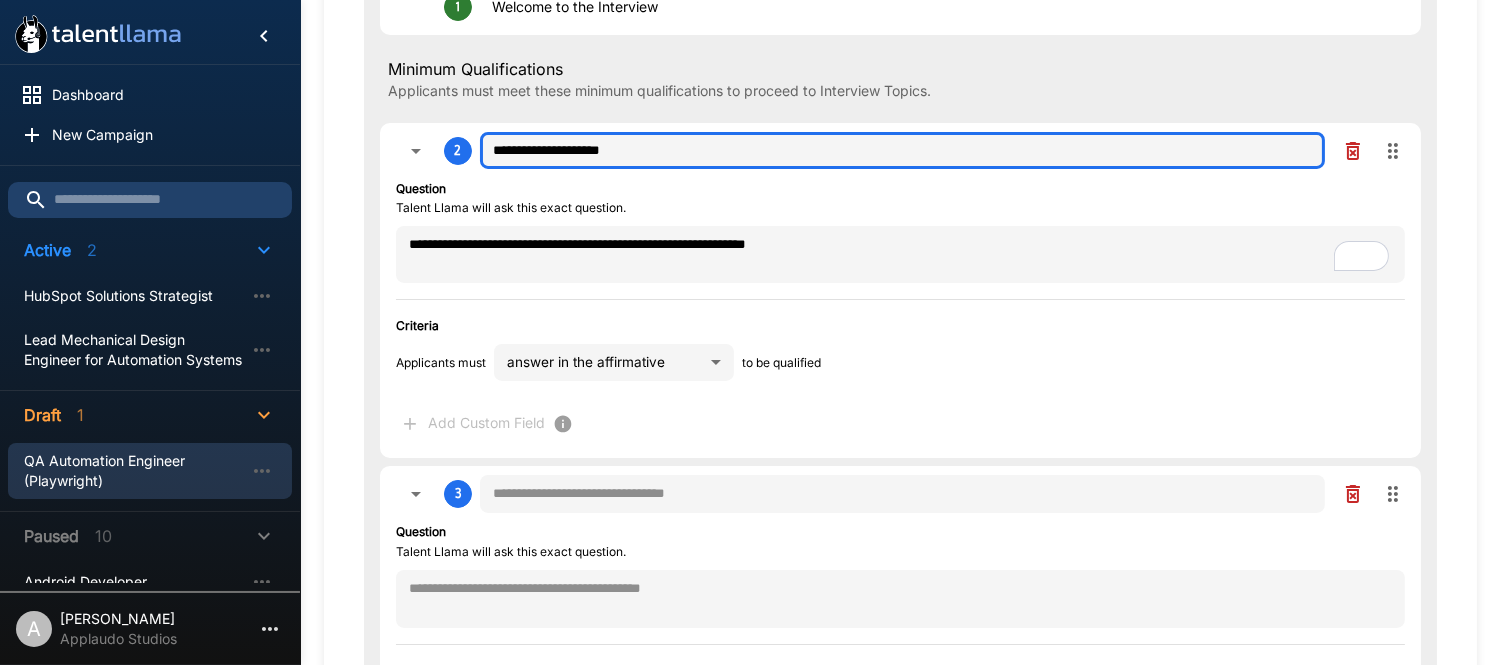 click on "**********" at bounding box center [902, 151] 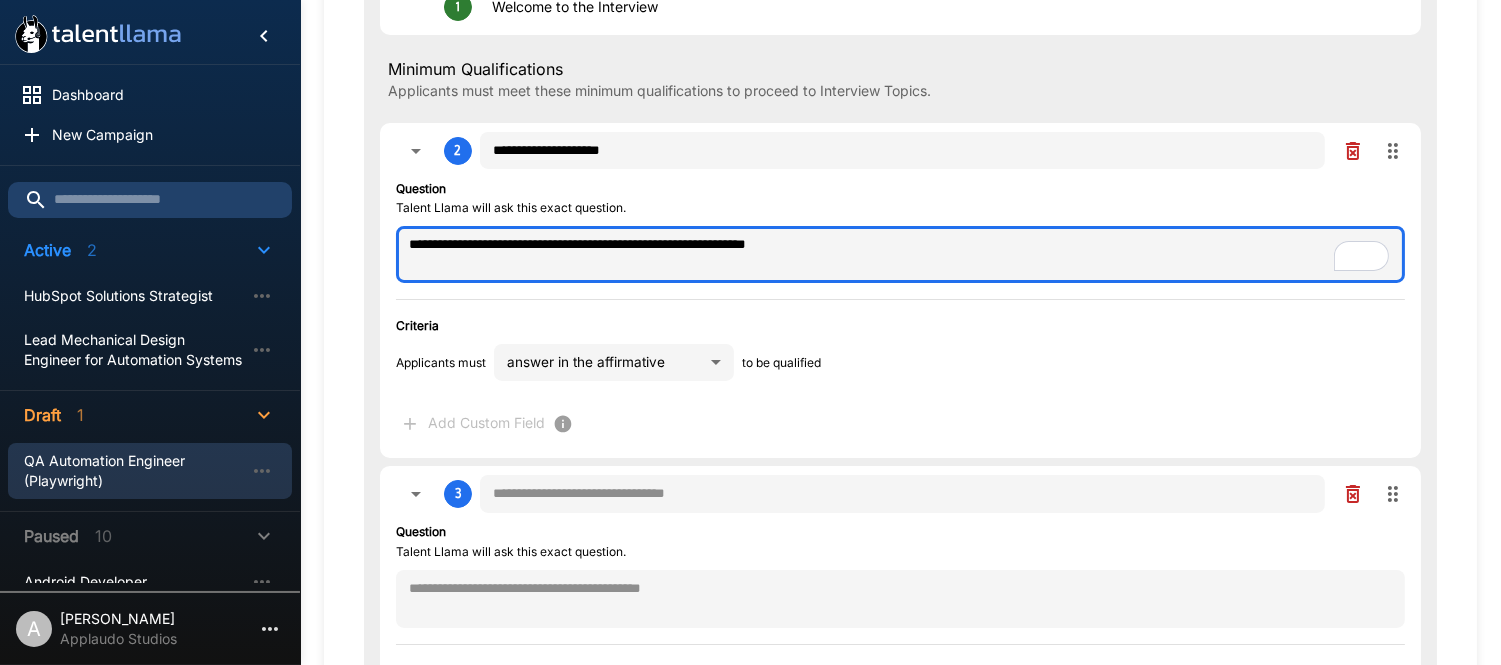 click on "**********" at bounding box center [900, 254] 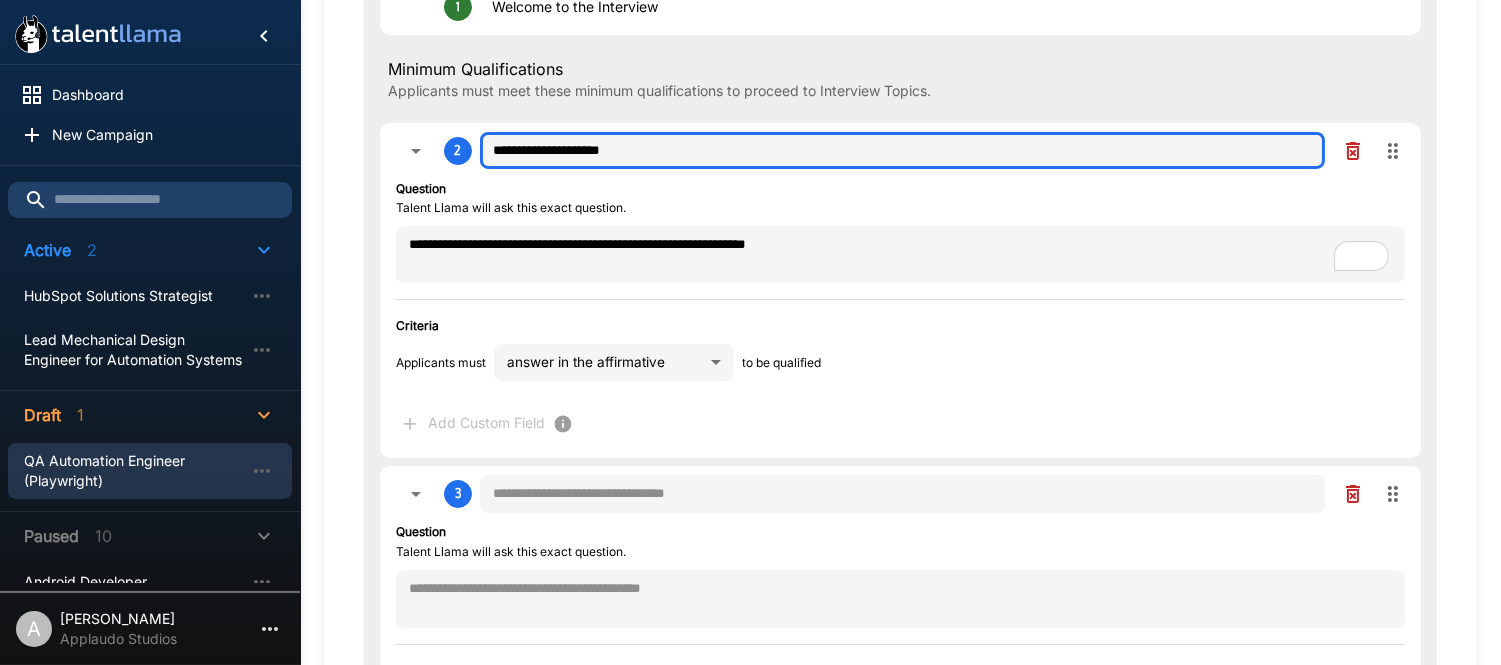 click on "**********" at bounding box center (902, 151) 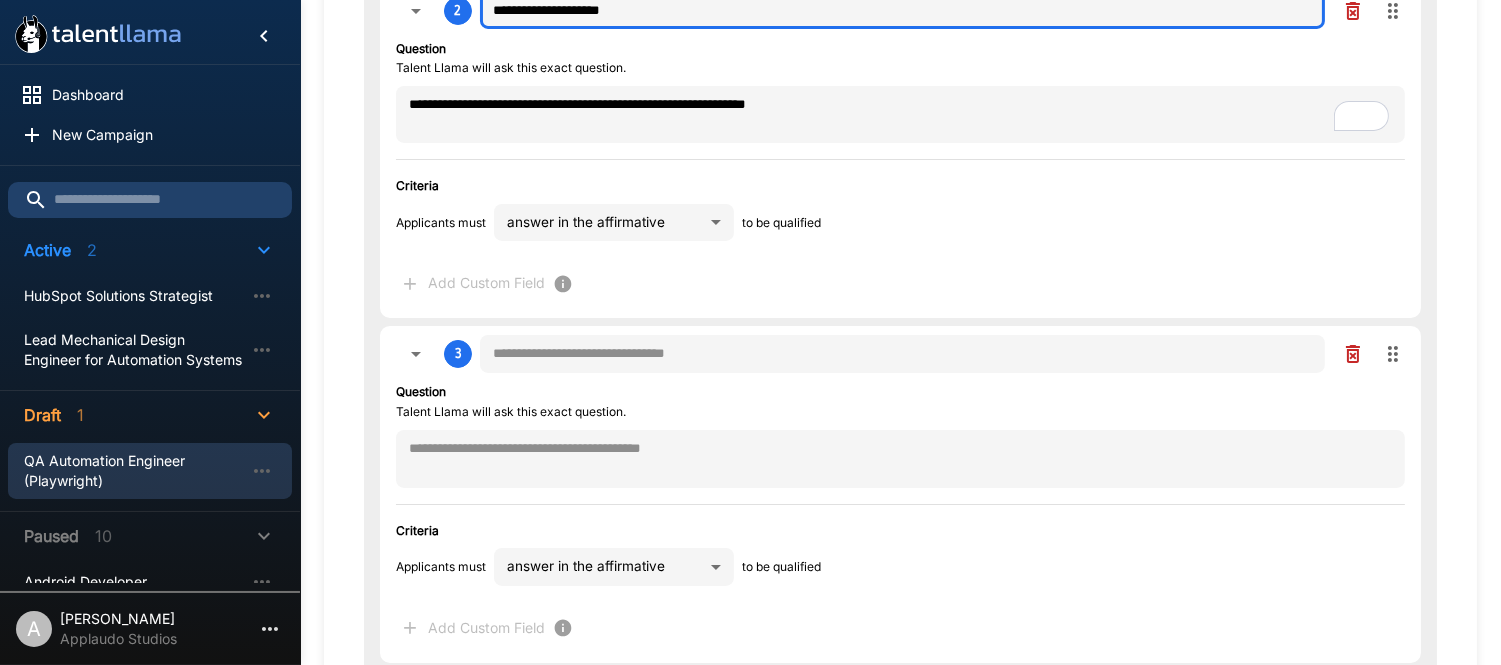 scroll, scrollTop: 440, scrollLeft: 0, axis: vertical 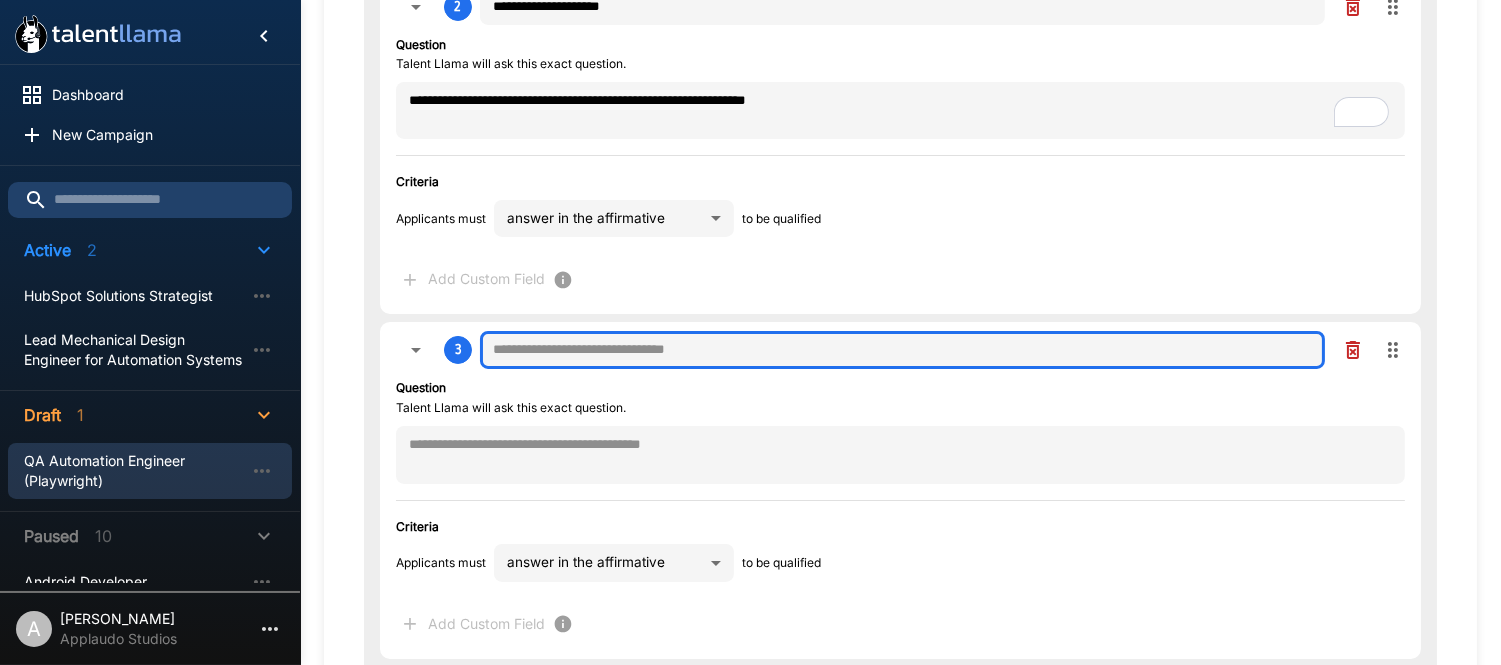 click at bounding box center [902, 350] 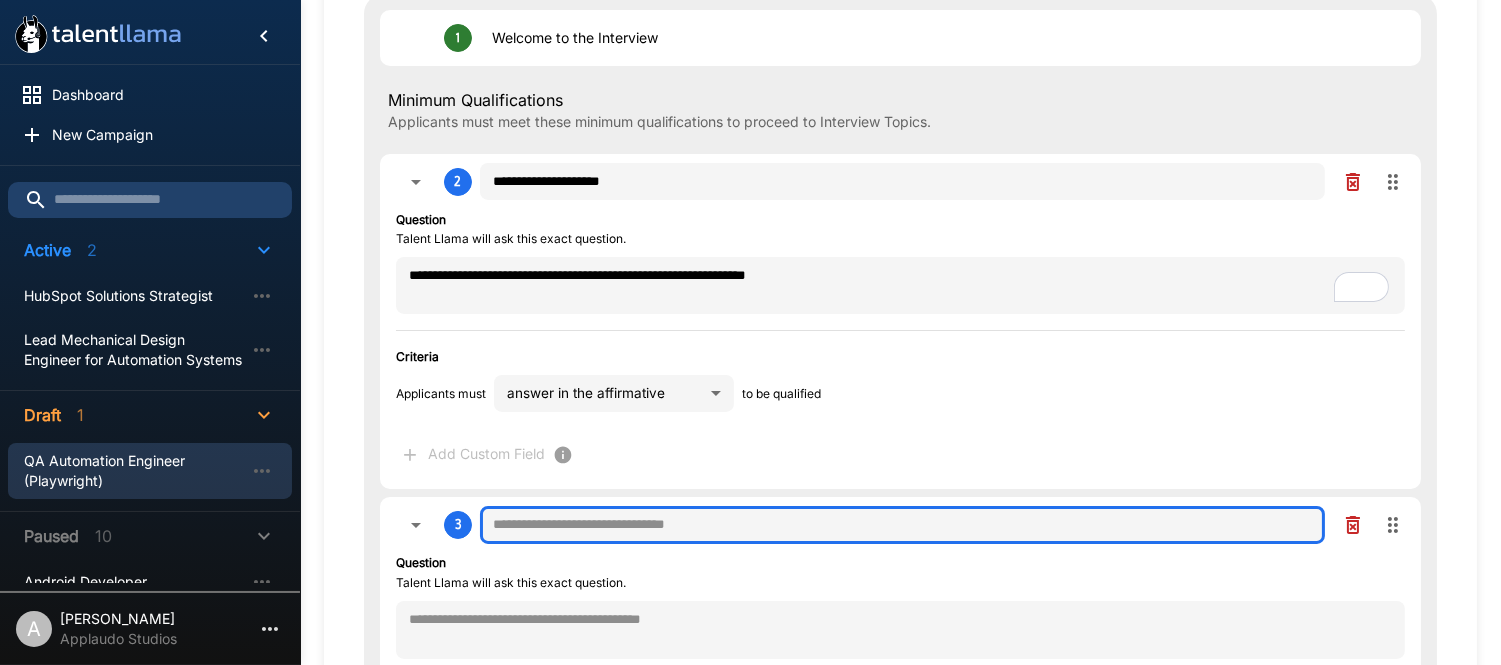 scroll, scrollTop: 297, scrollLeft: 0, axis: vertical 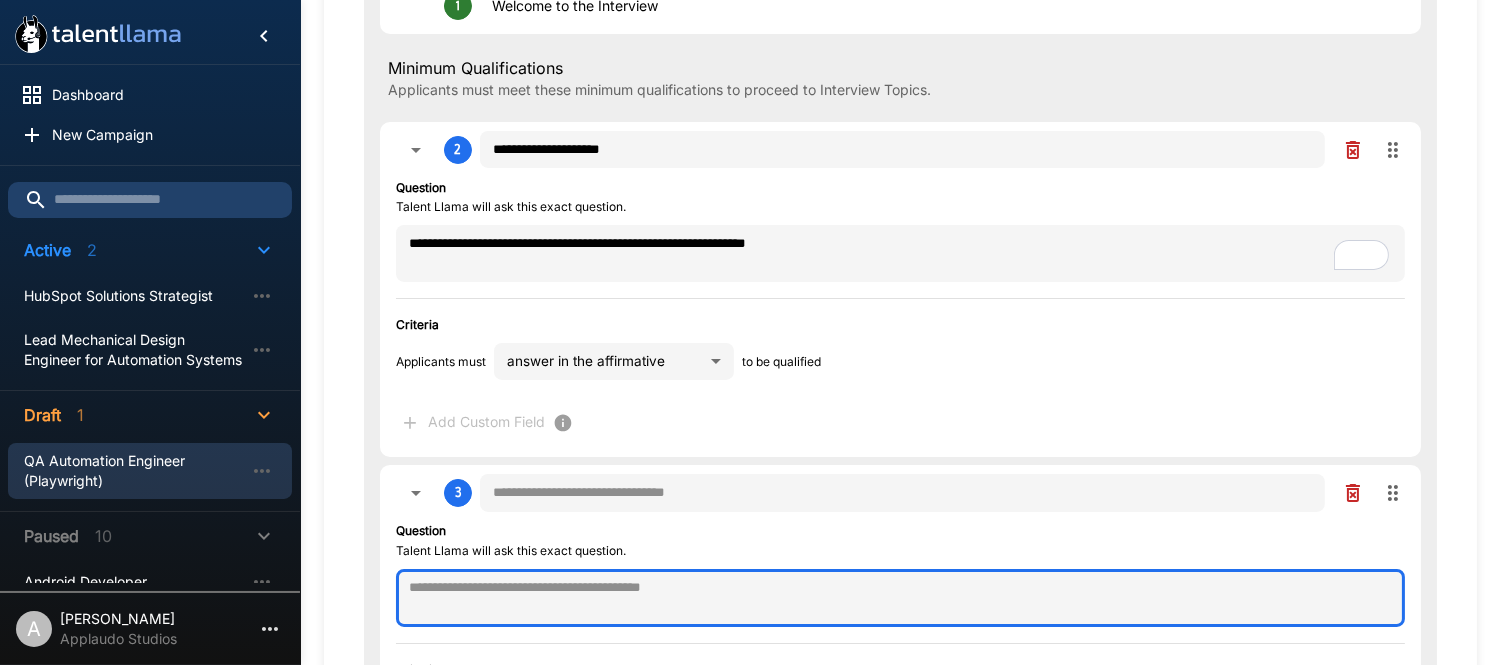 click at bounding box center (900, 598) 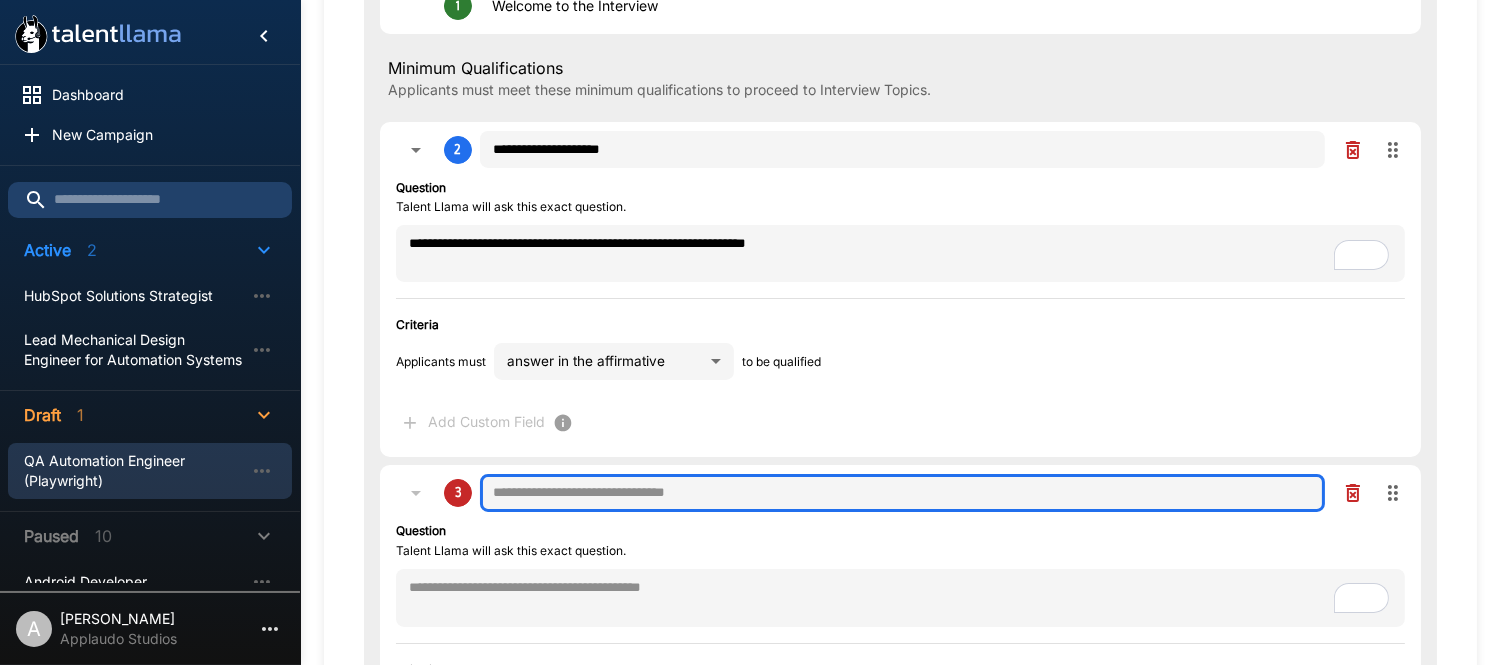 click at bounding box center [902, 493] 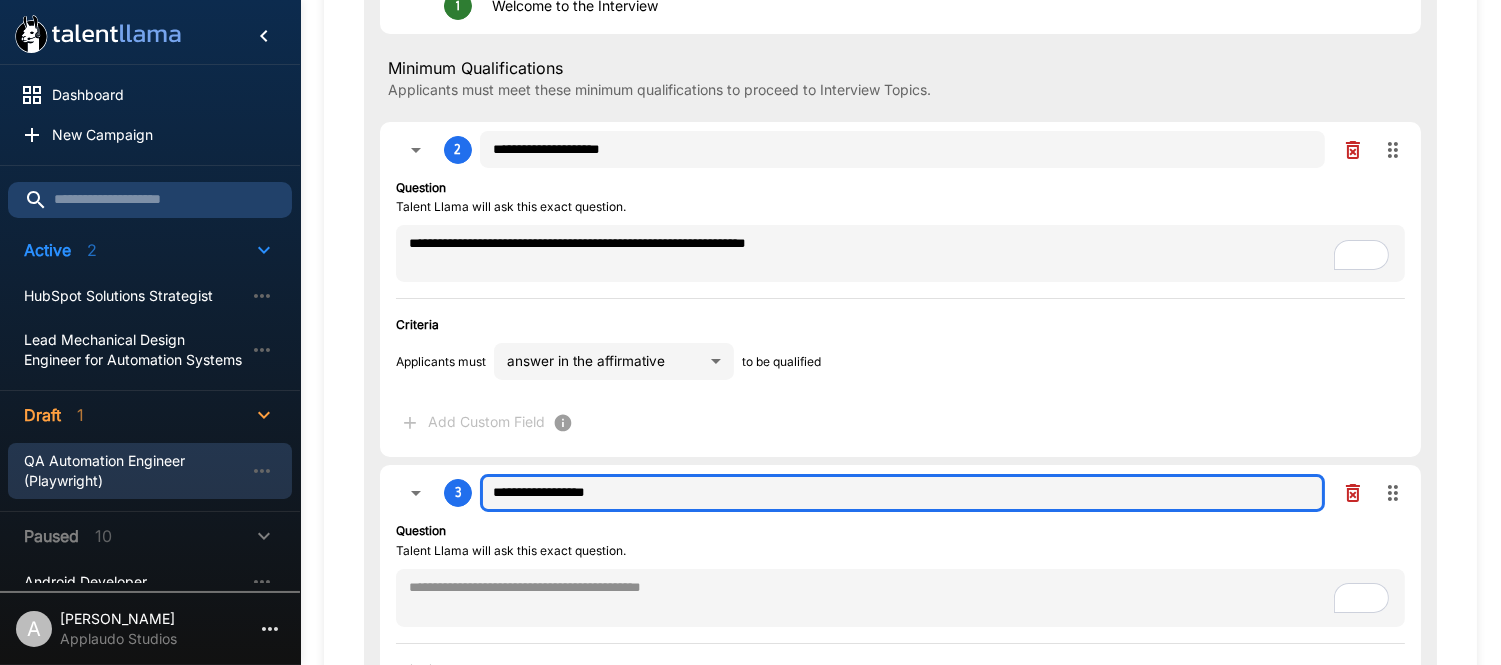 click on "**********" at bounding box center (902, 493) 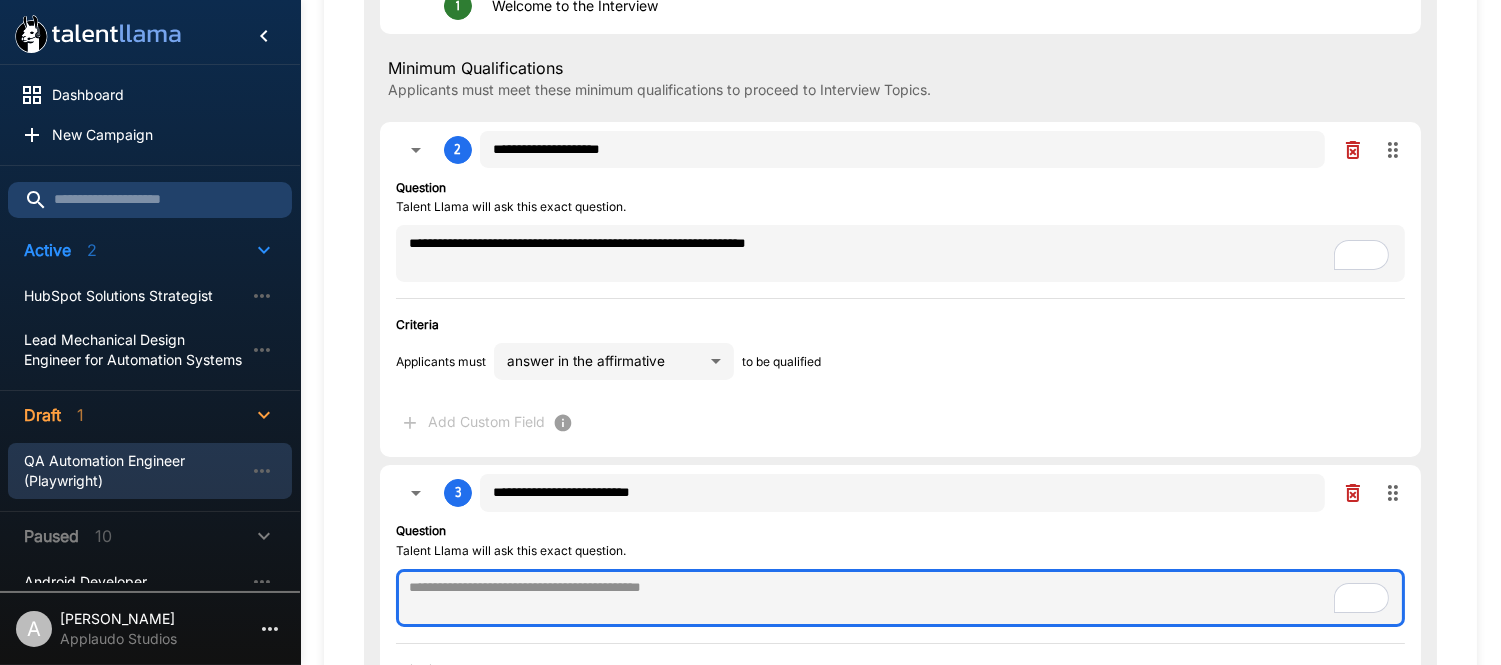 click at bounding box center (900, 598) 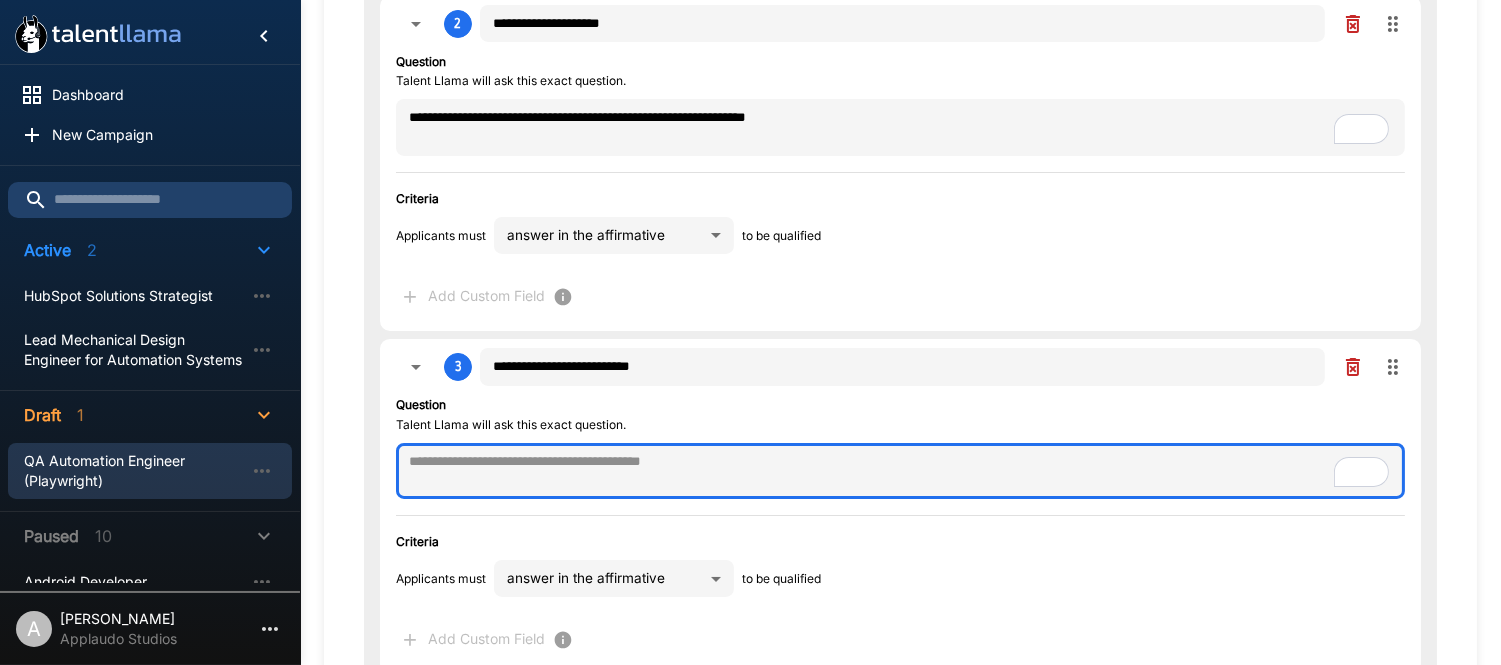 scroll, scrollTop: 426, scrollLeft: 0, axis: vertical 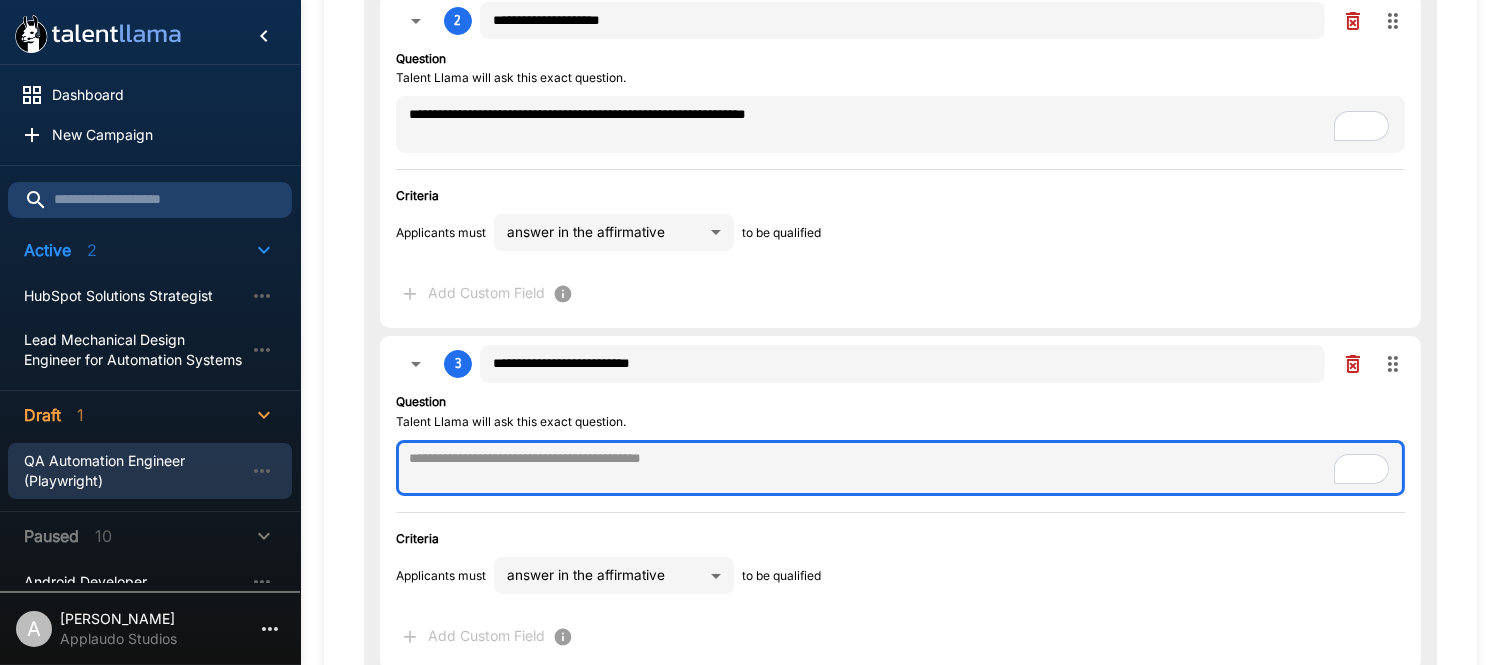 click at bounding box center (900, 468) 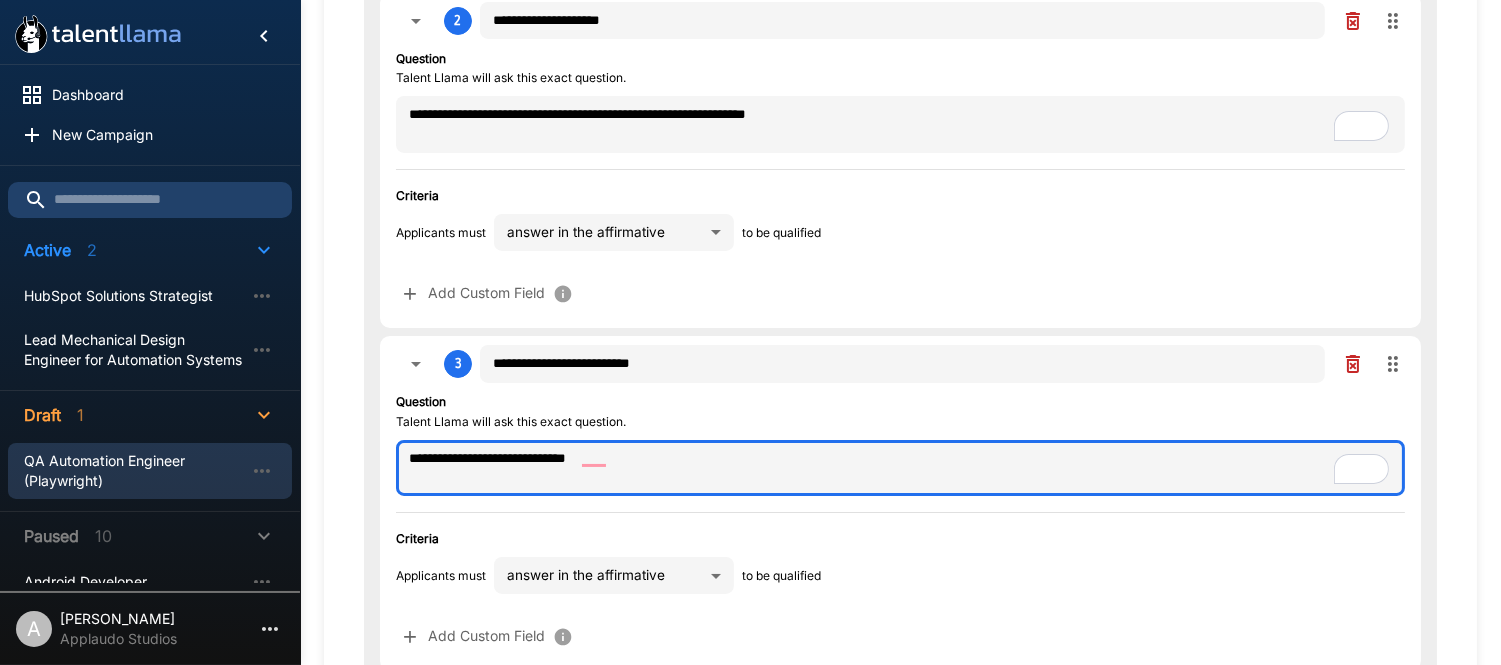 drag, startPoint x: 643, startPoint y: 465, endPoint x: 383, endPoint y: 456, distance: 260.15573 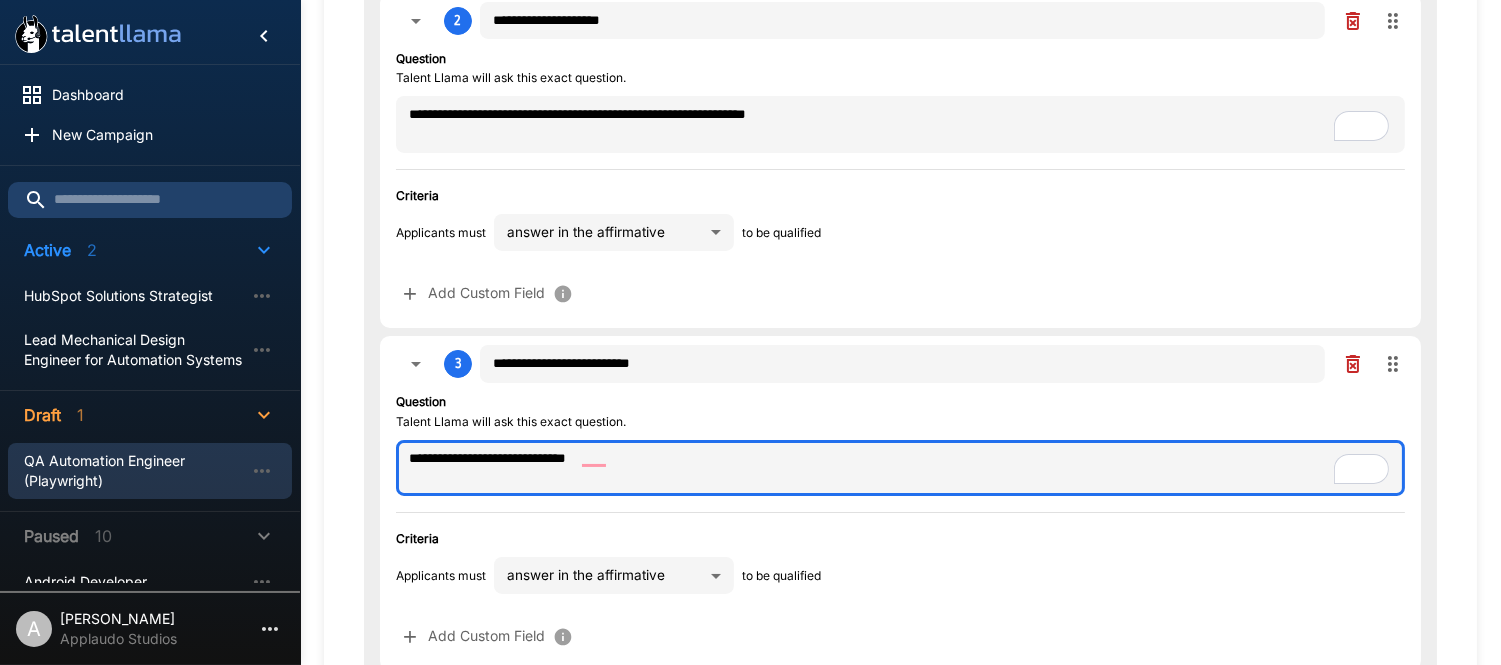 click on "**********" at bounding box center (900, 503) 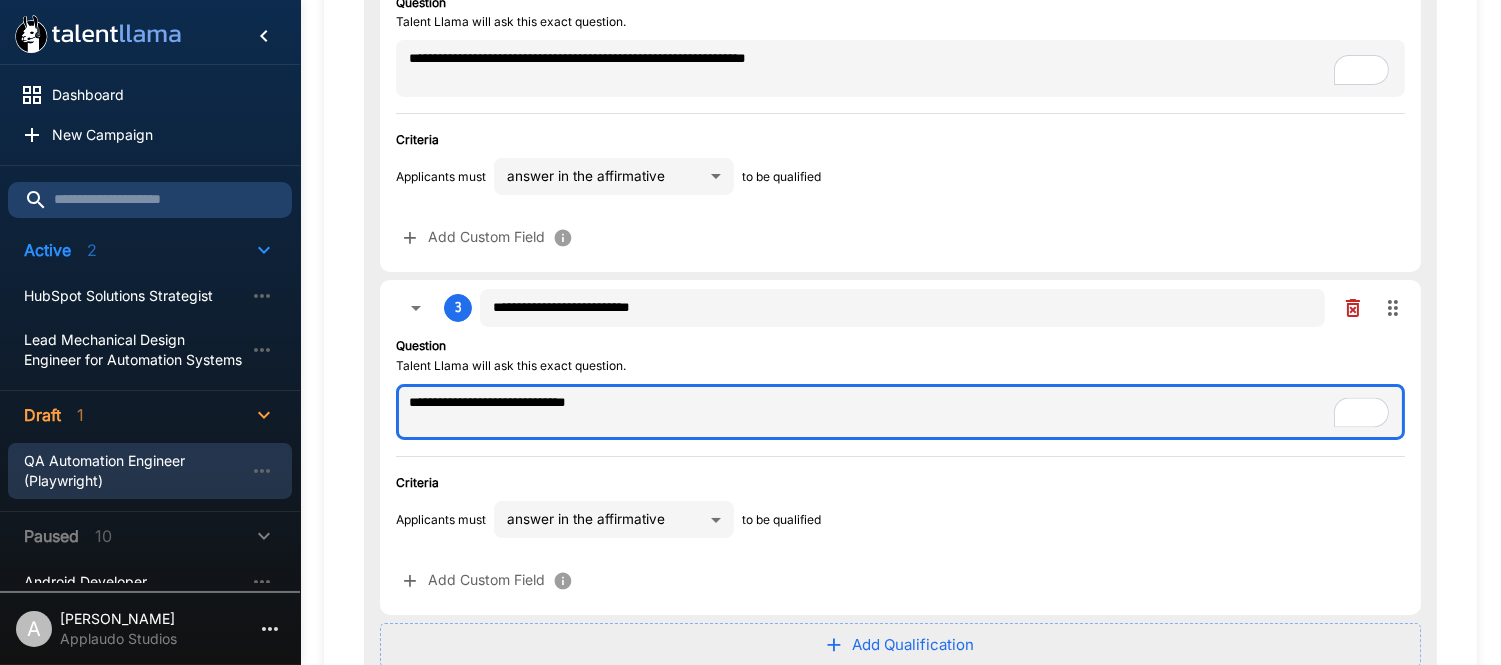 scroll, scrollTop: 486, scrollLeft: 0, axis: vertical 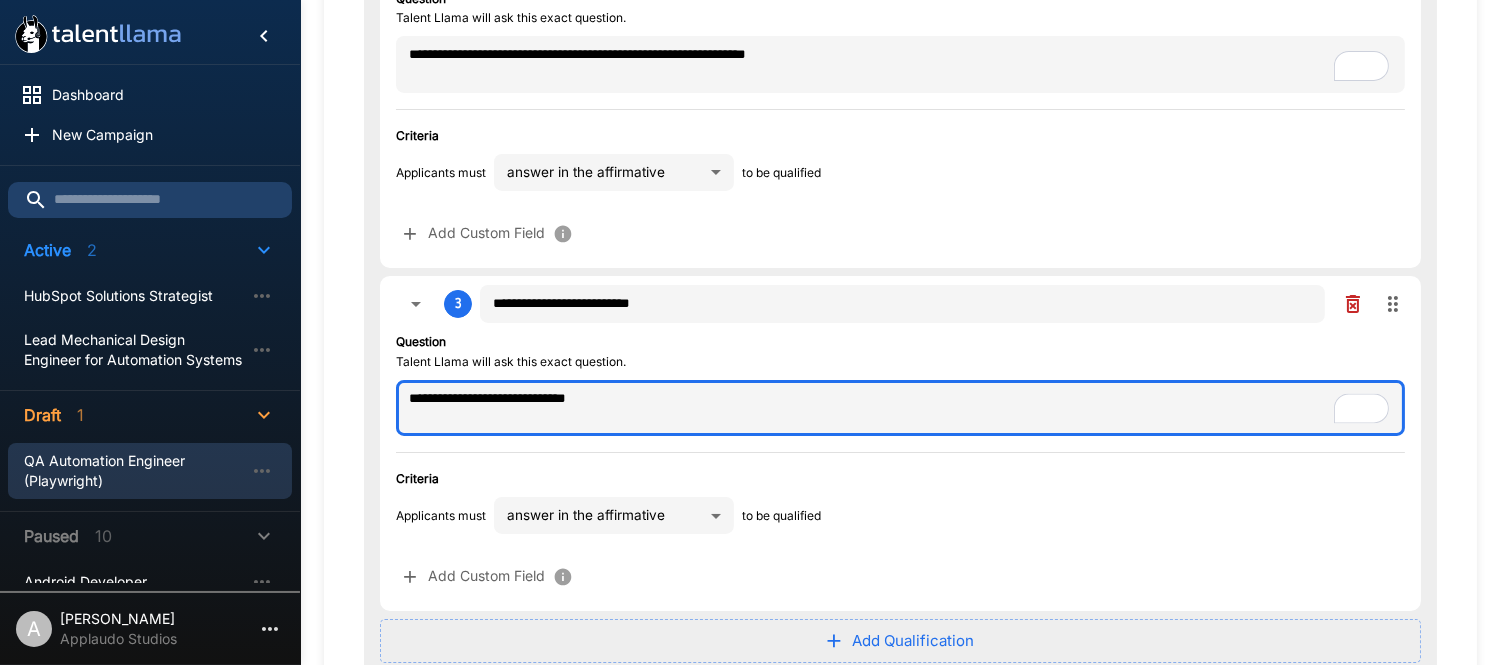 click on "**********" at bounding box center (900, 408) 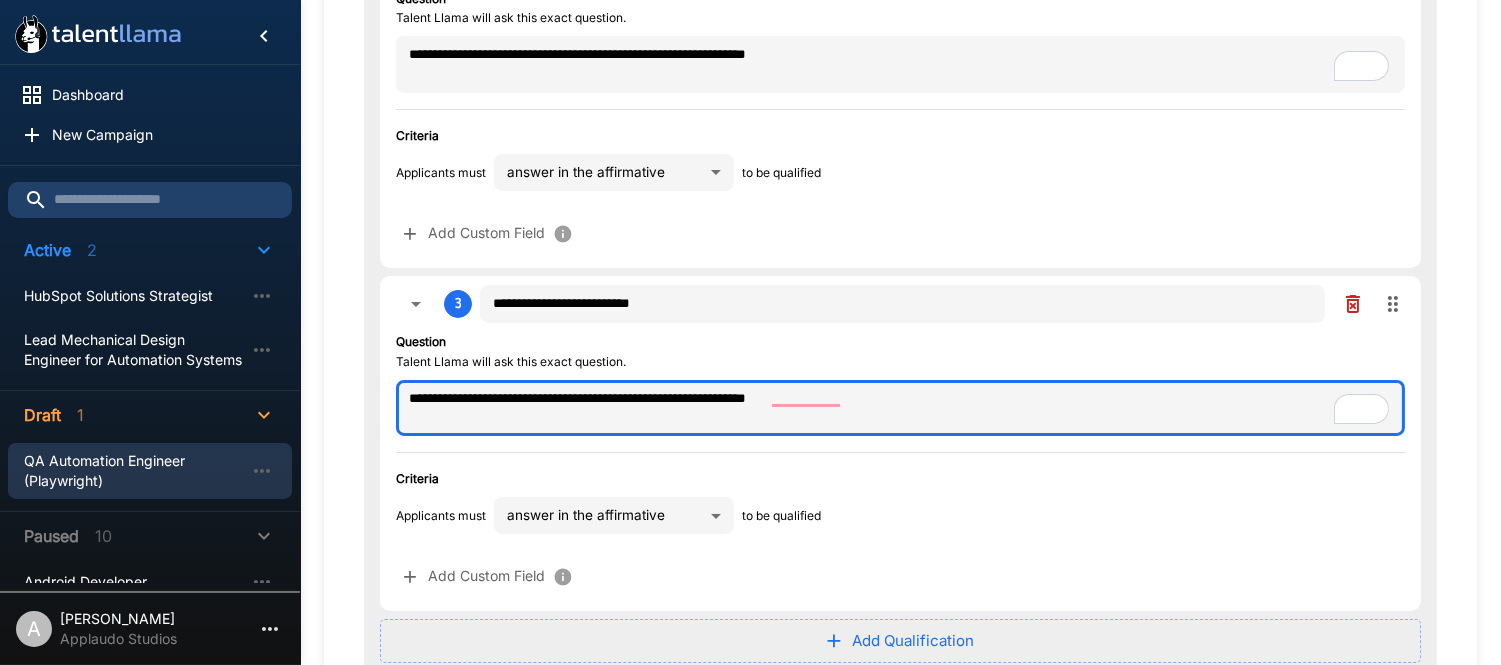 drag, startPoint x: 977, startPoint y: 395, endPoint x: 768, endPoint y: 398, distance: 209.02153 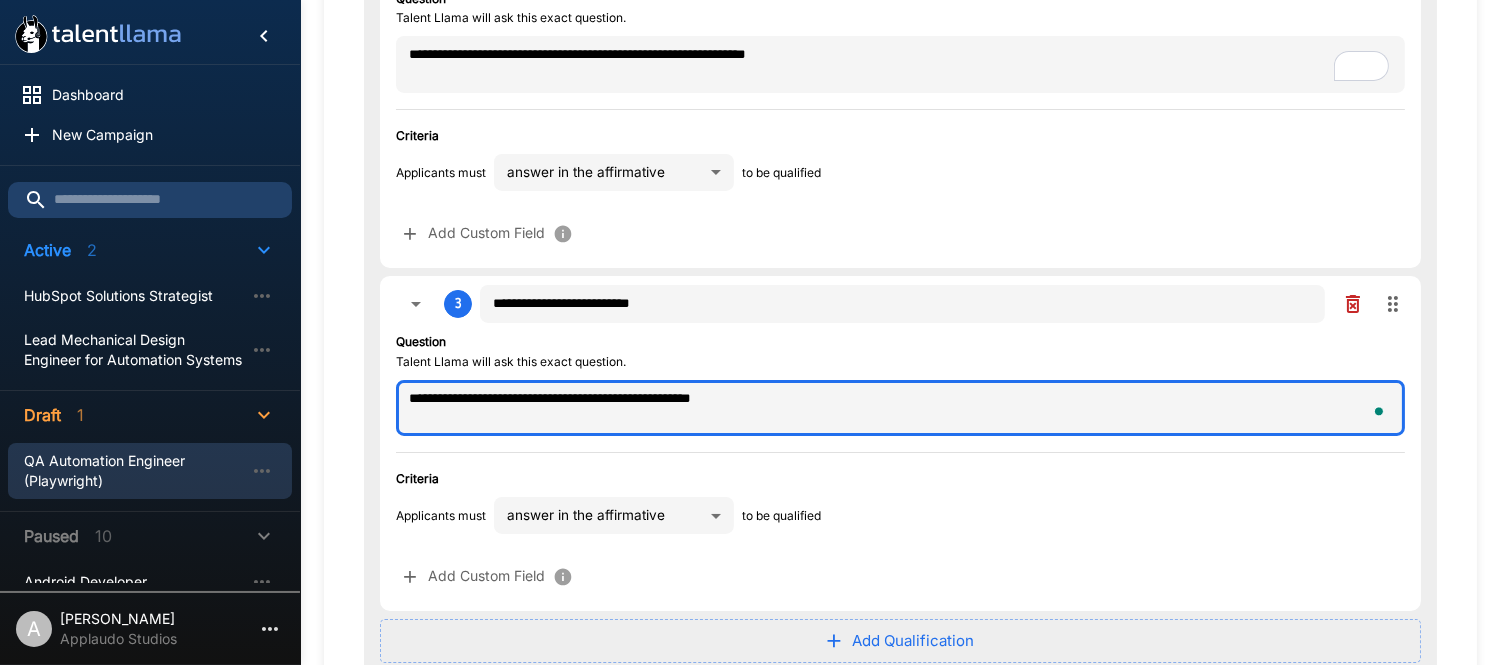 paste on "**********" 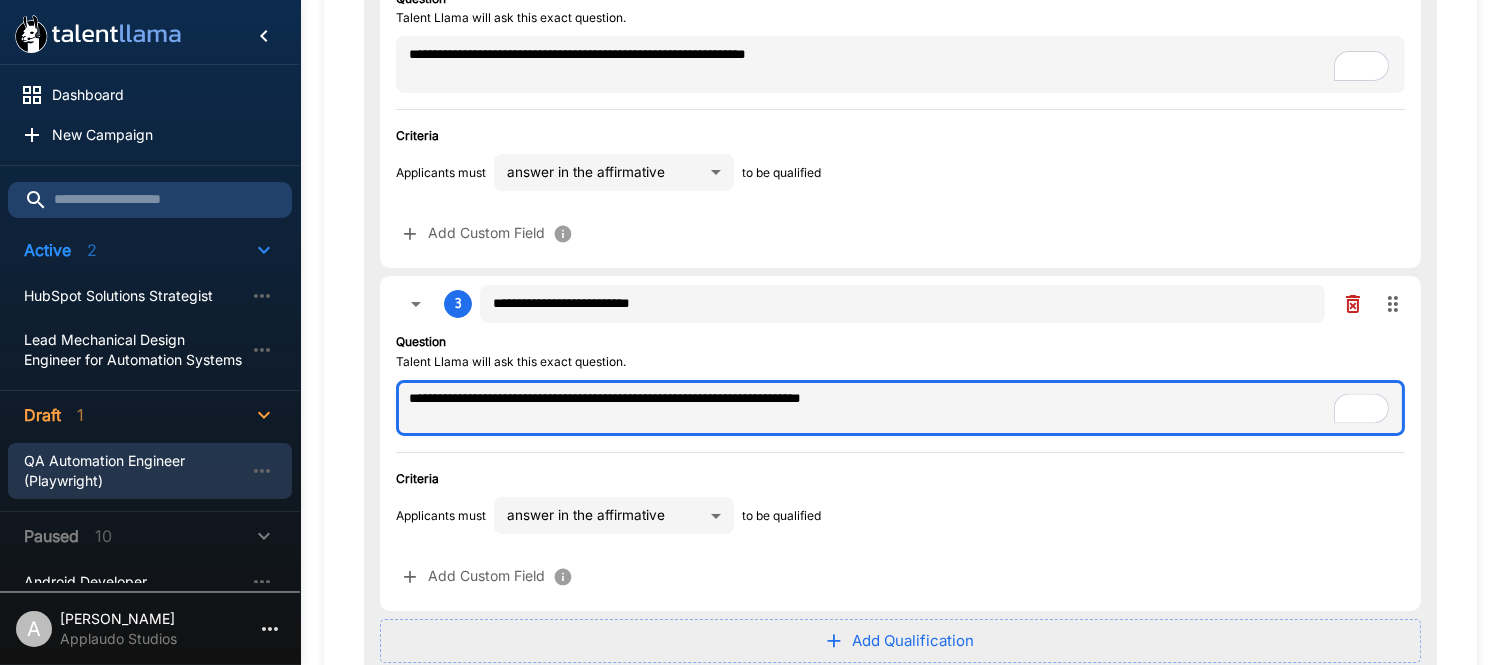 click on "**********" at bounding box center (900, 408) 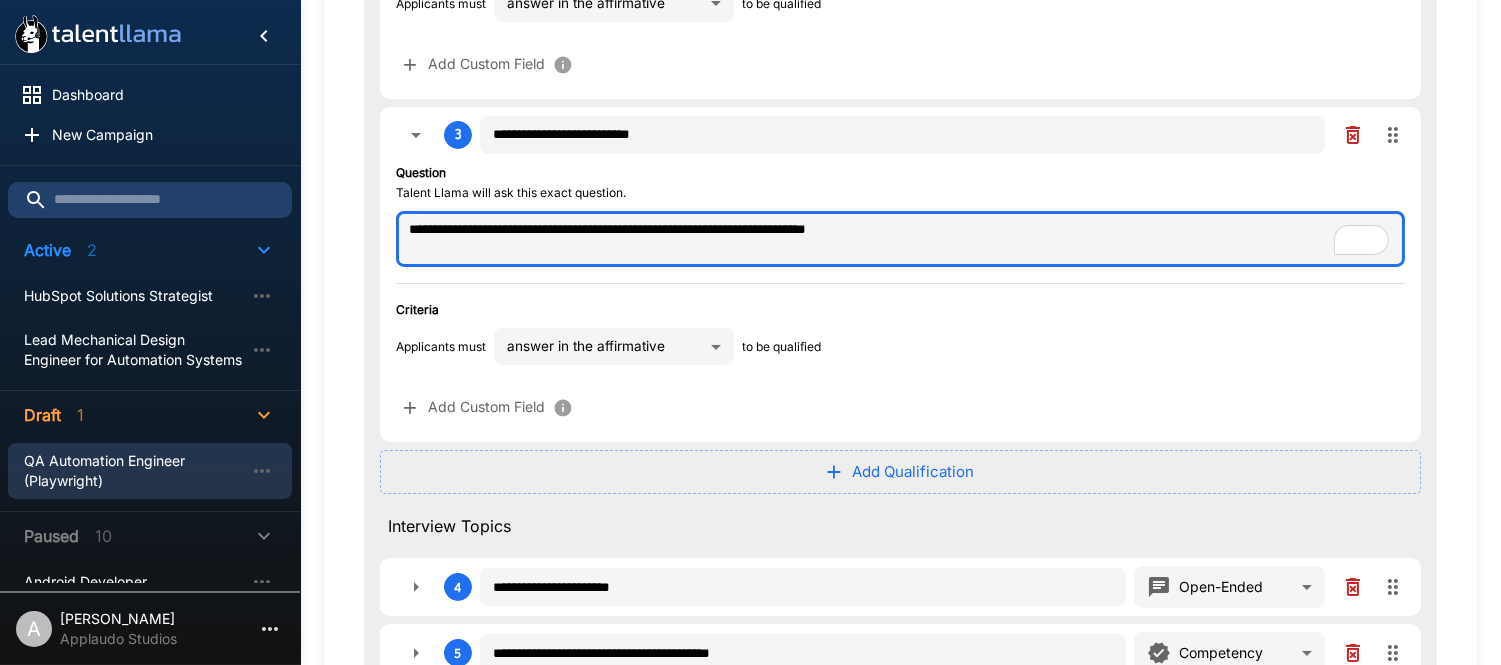 scroll, scrollTop: 657, scrollLeft: 0, axis: vertical 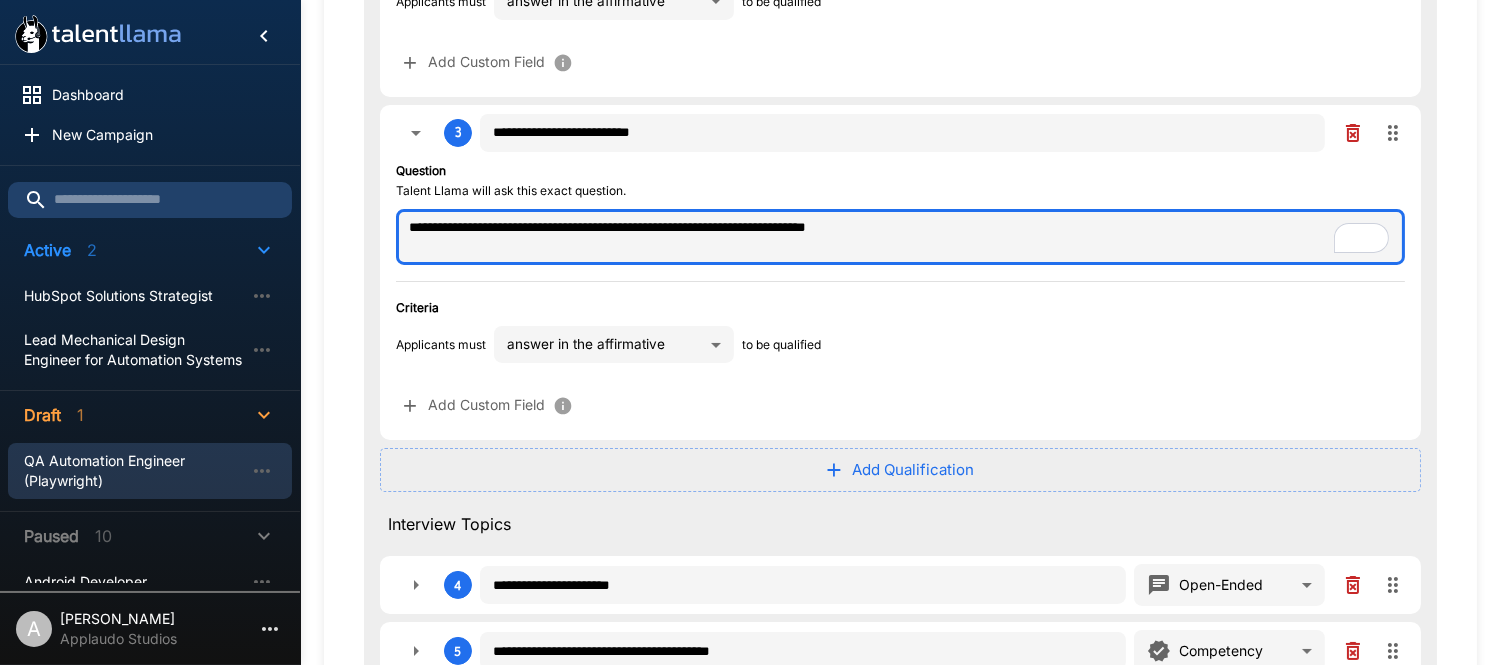 click on "**********" at bounding box center (900, 237) 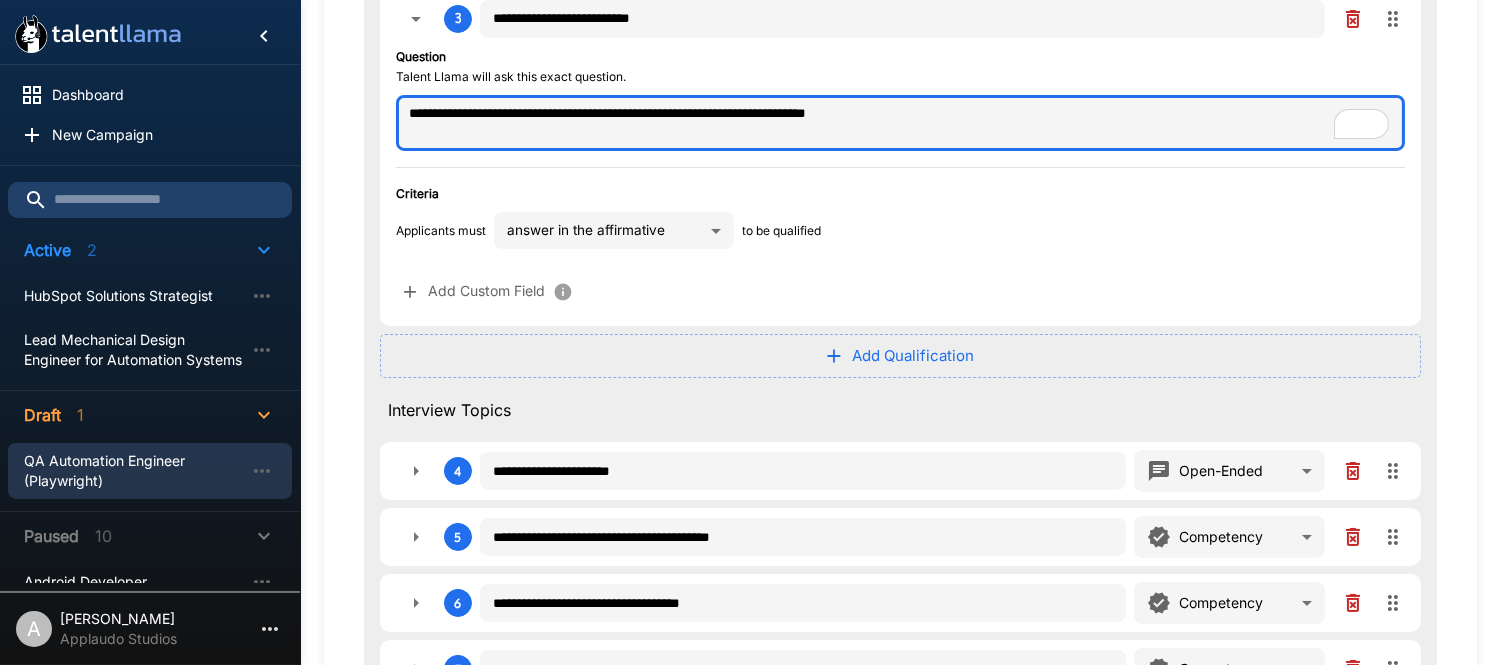 scroll, scrollTop: 780, scrollLeft: 0, axis: vertical 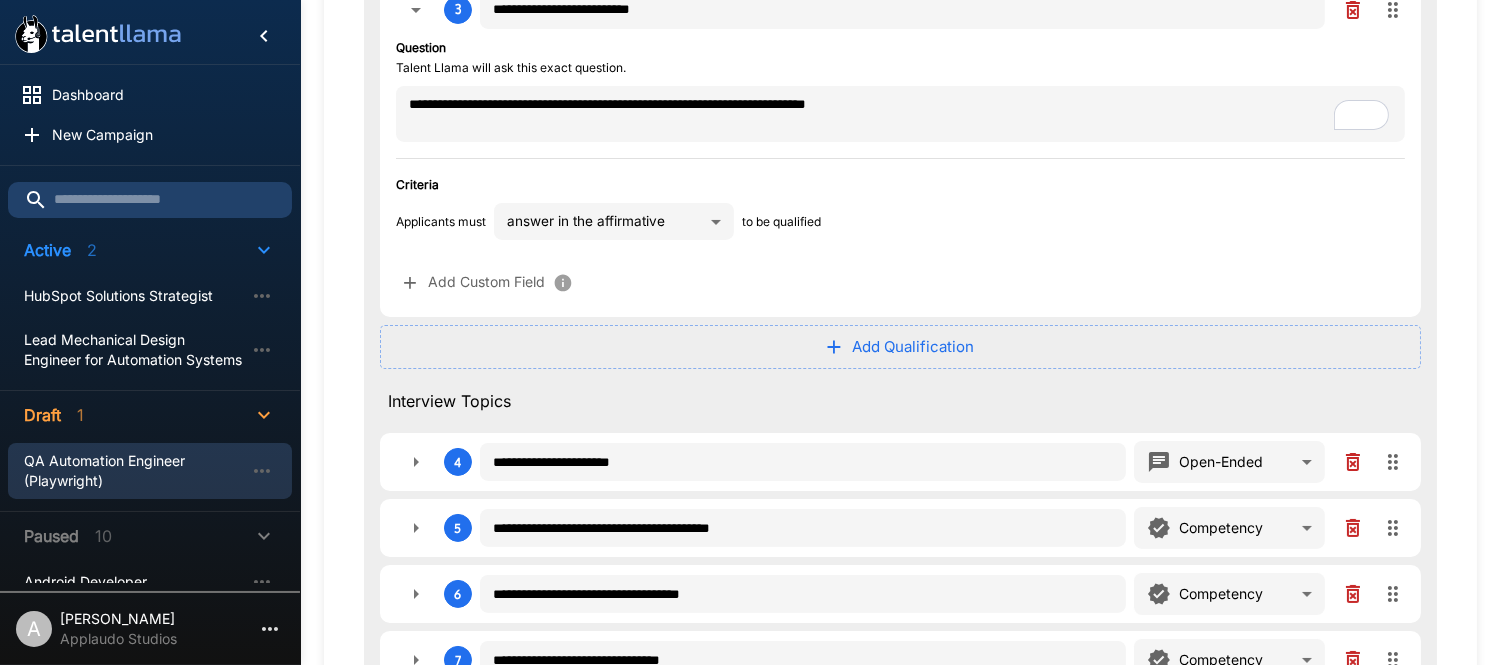 click on "Add Qualification" at bounding box center (900, 347) 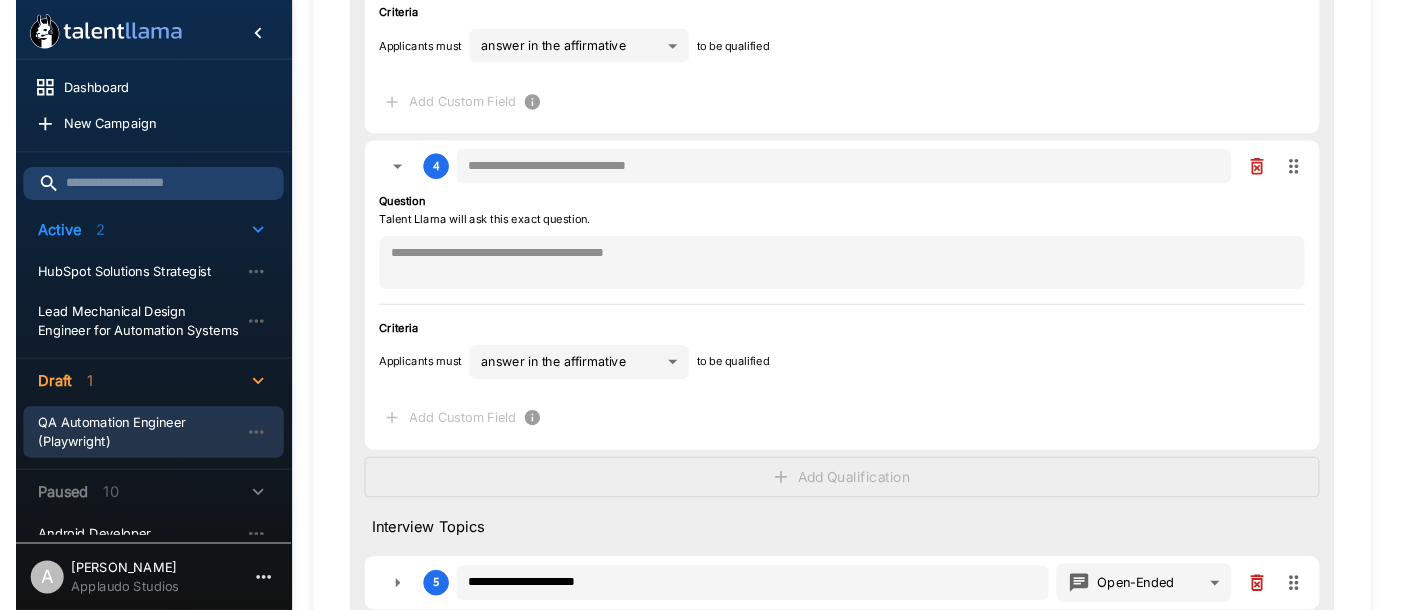scroll, scrollTop: 956, scrollLeft: 0, axis: vertical 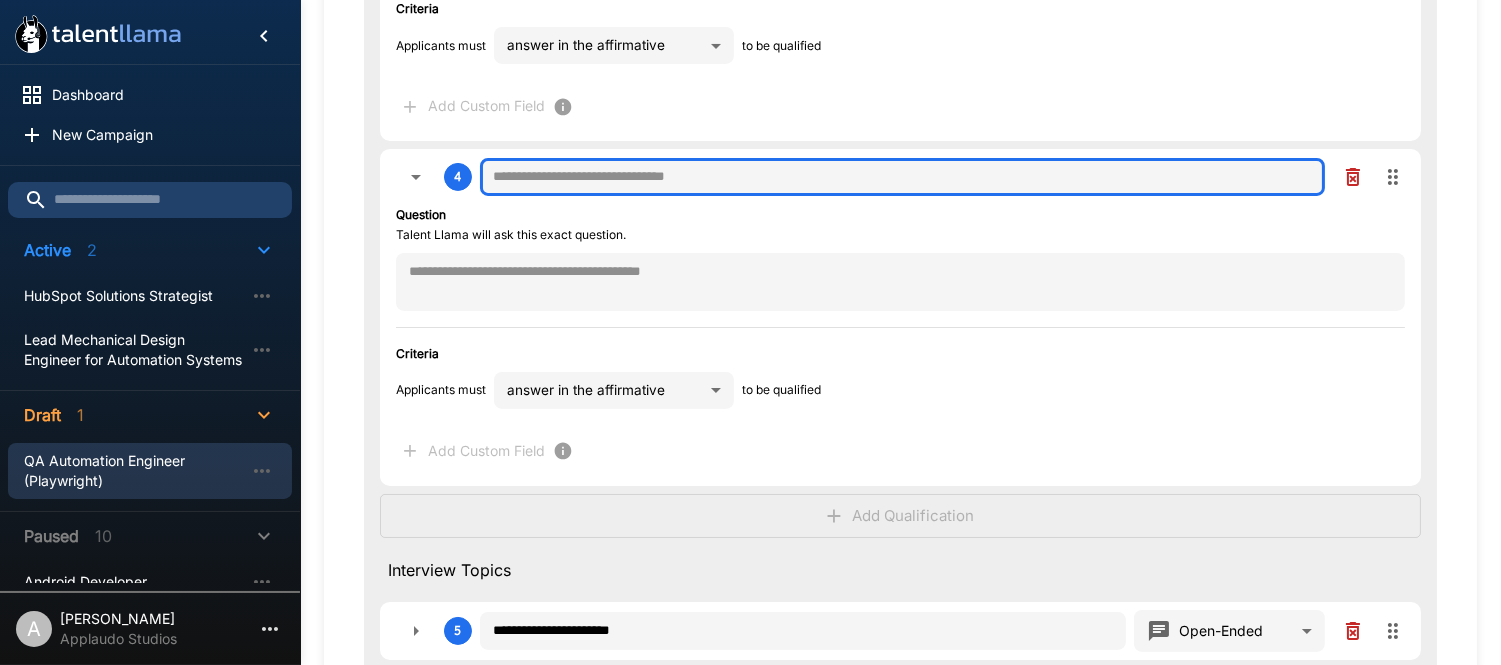 click at bounding box center [902, 177] 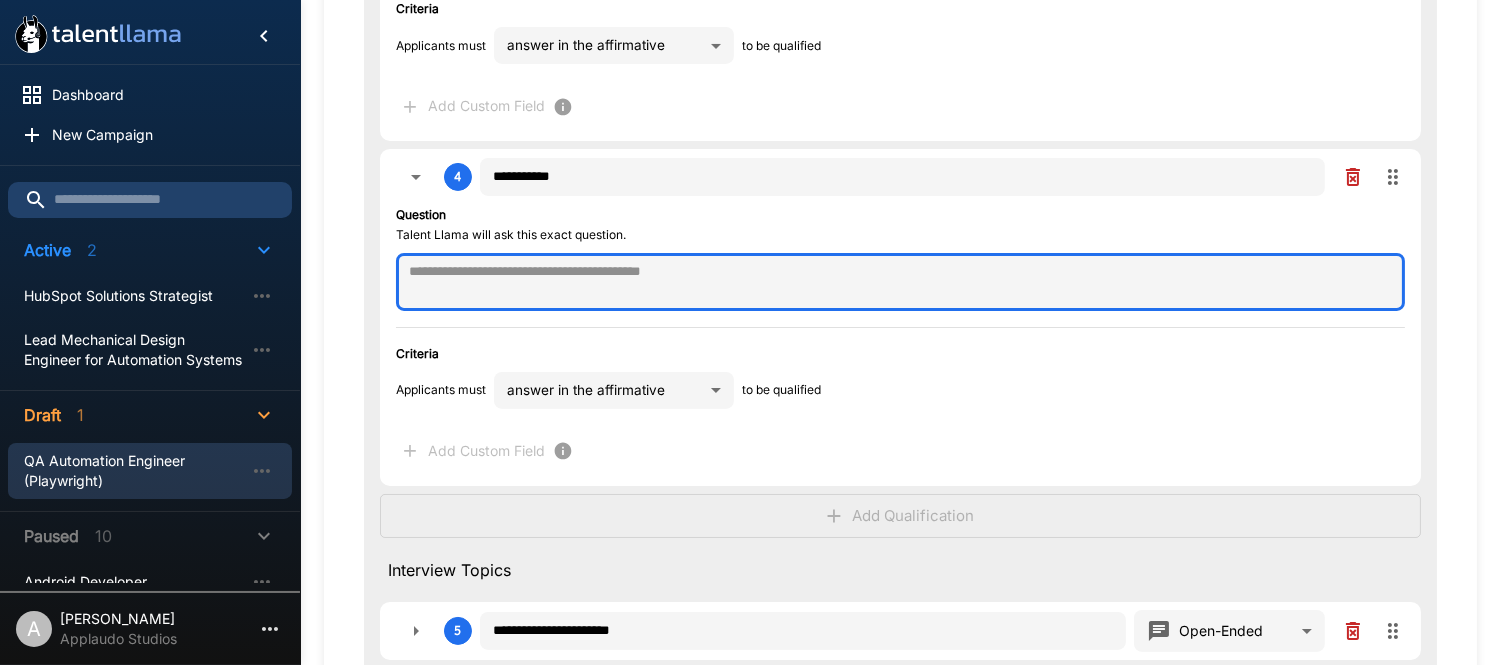 click at bounding box center [900, 282] 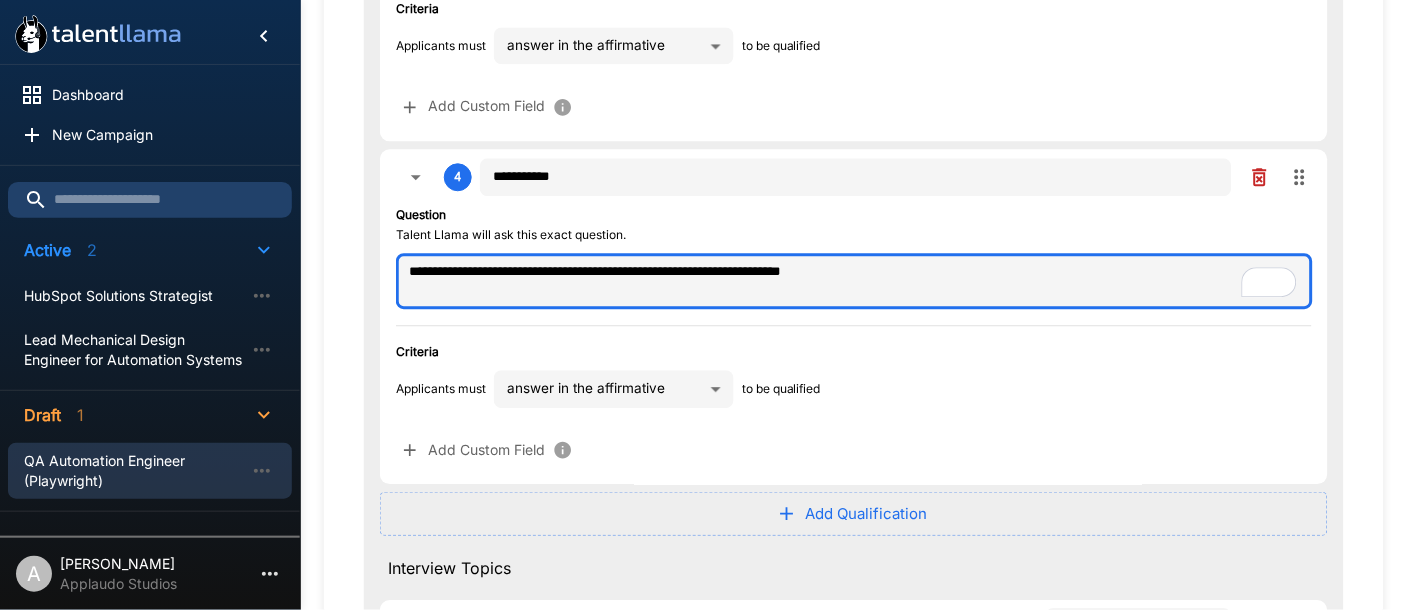 click on "**********" at bounding box center [854, 281] 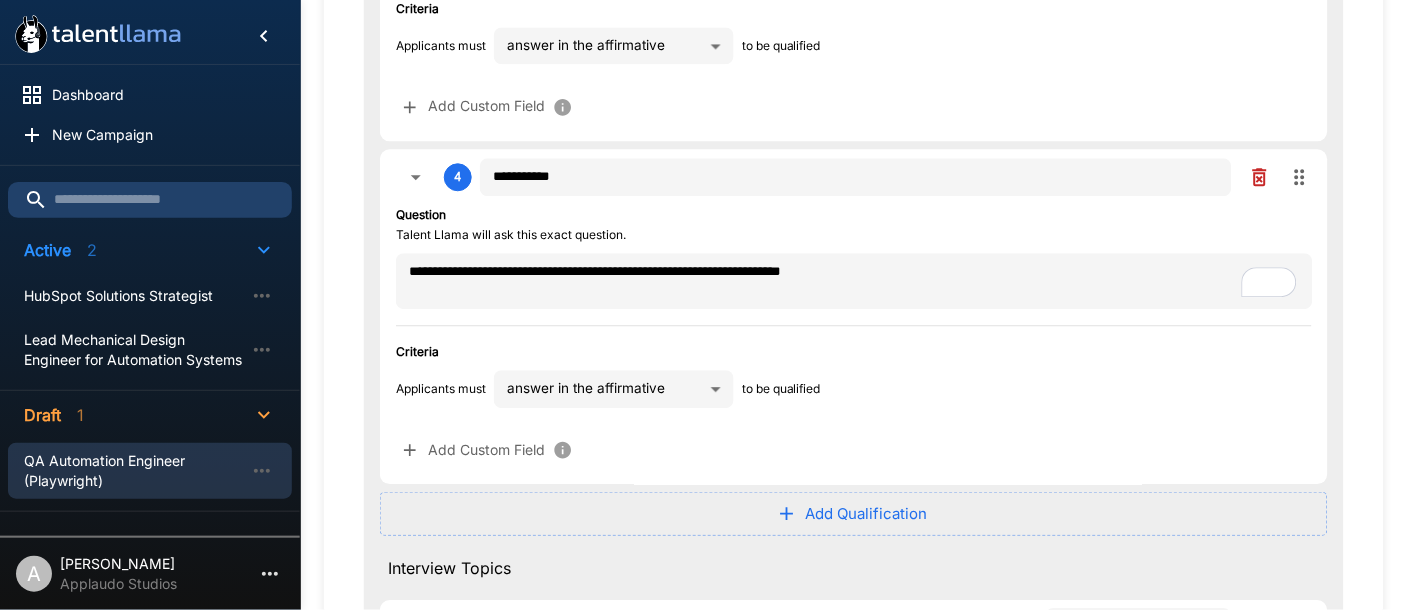 drag, startPoint x: 1375, startPoint y: 147, endPoint x: 936, endPoint y: 244, distance: 449.5887 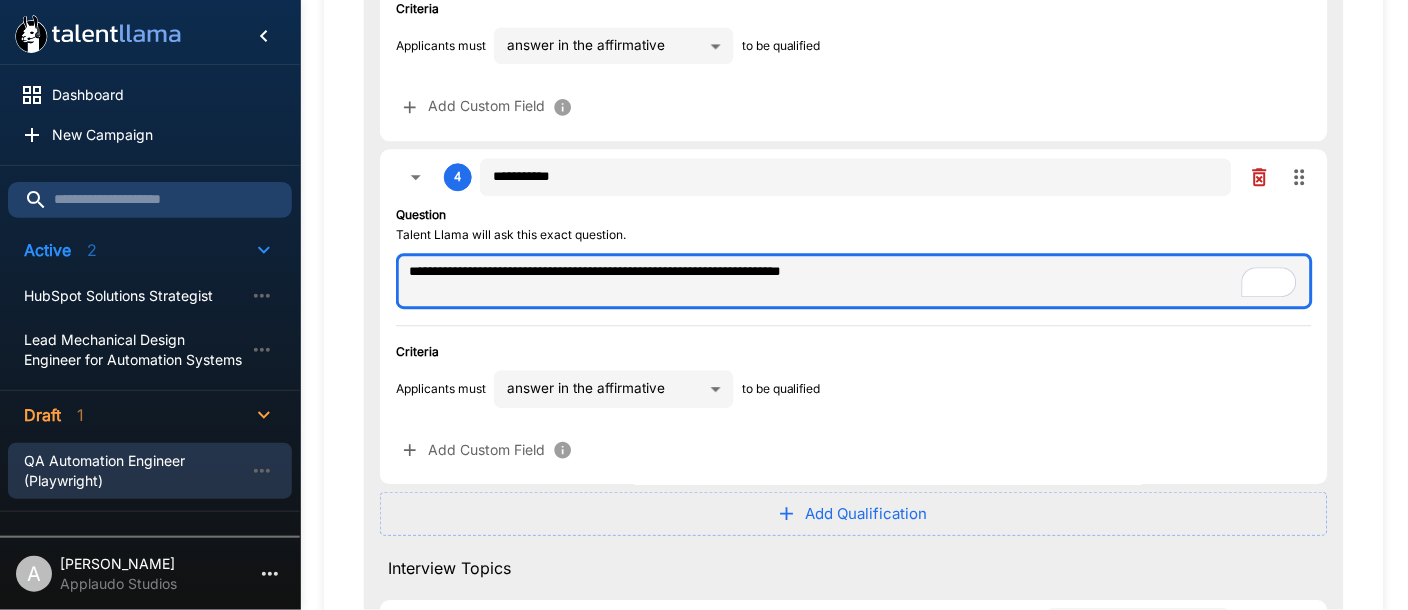 click on "**********" at bounding box center [854, 281] 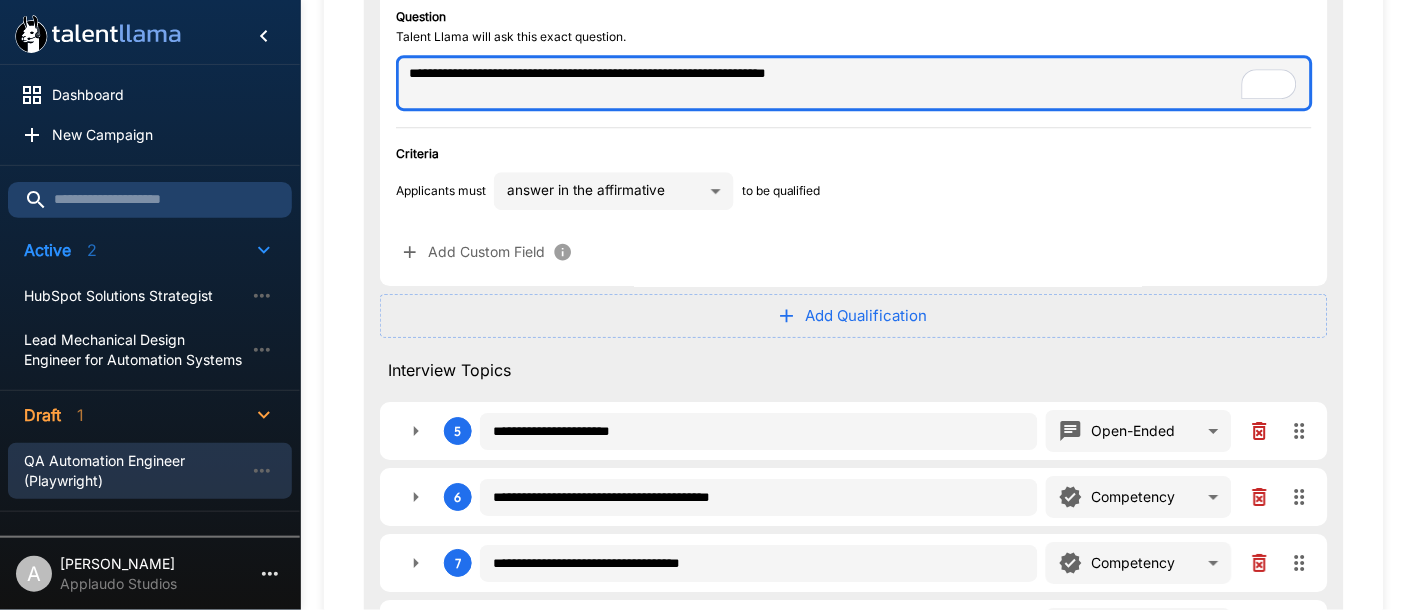 scroll, scrollTop: 1155, scrollLeft: 0, axis: vertical 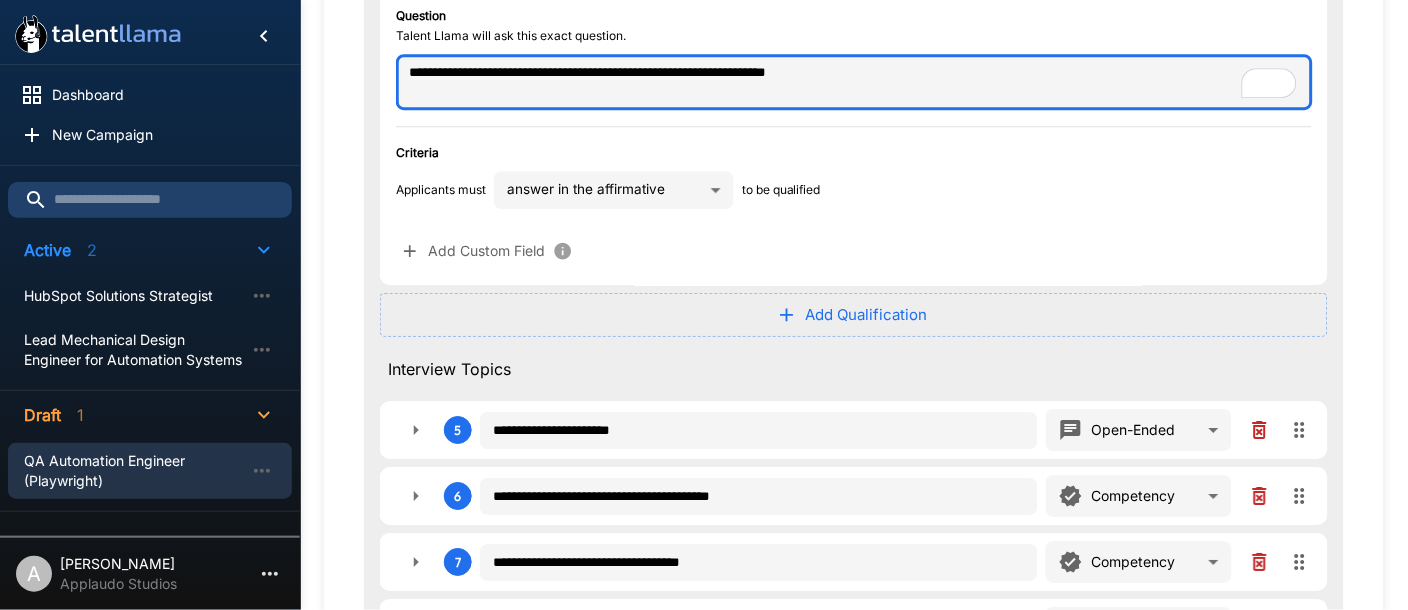 click on "**********" at bounding box center (854, 82) 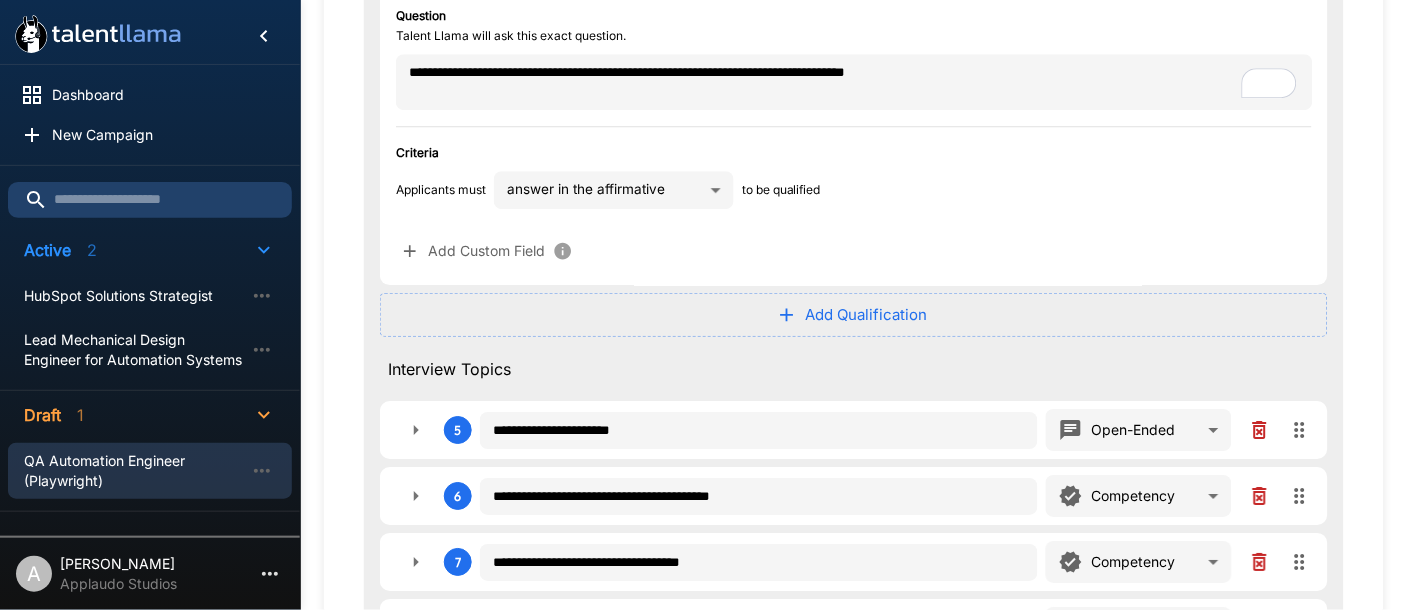 click 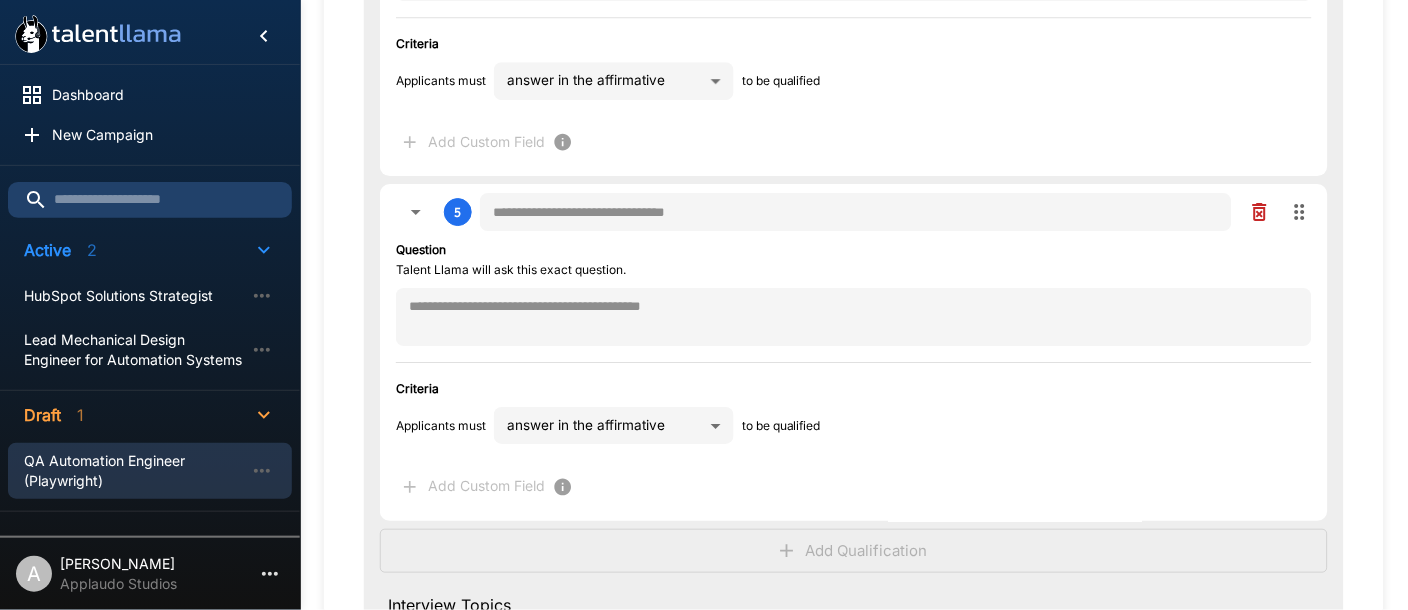 scroll, scrollTop: 1262, scrollLeft: 0, axis: vertical 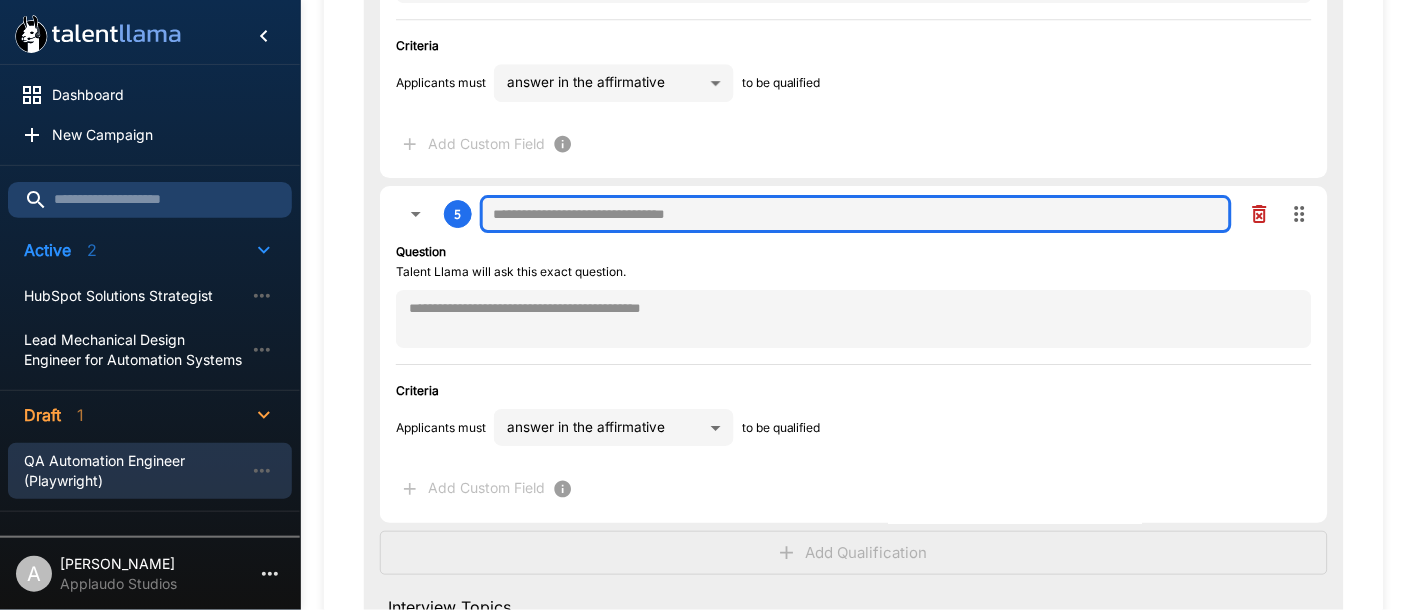 click at bounding box center (856, 214) 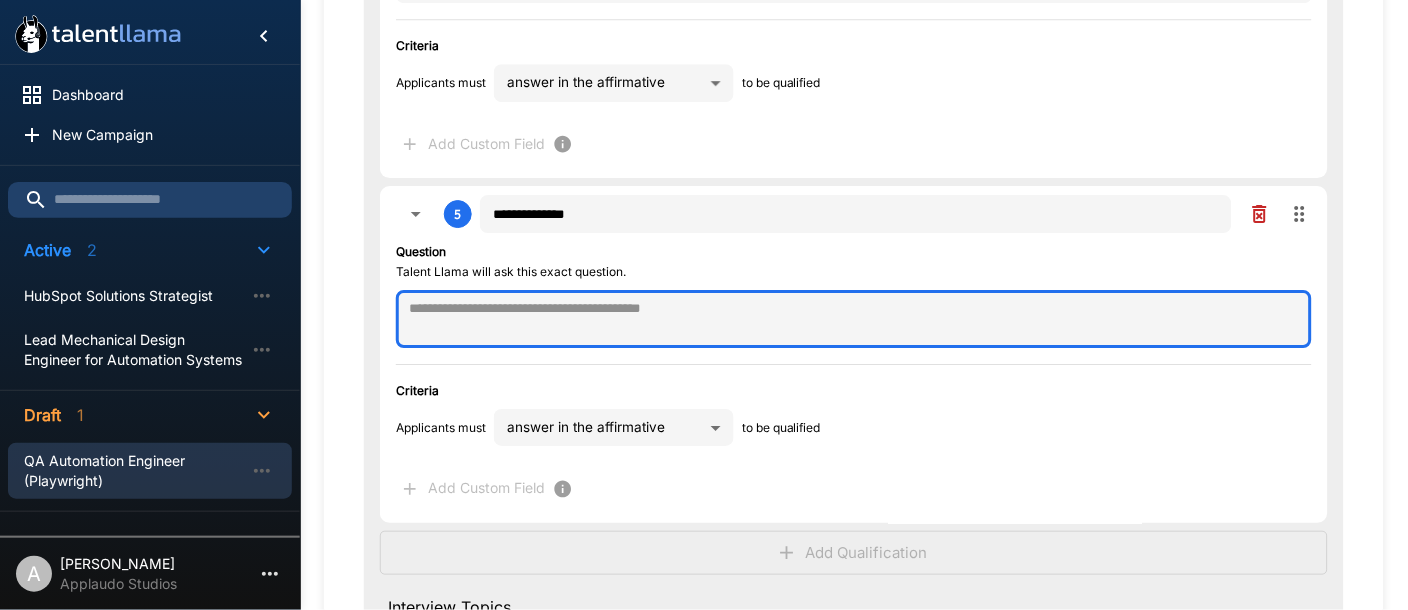 click at bounding box center (854, 319) 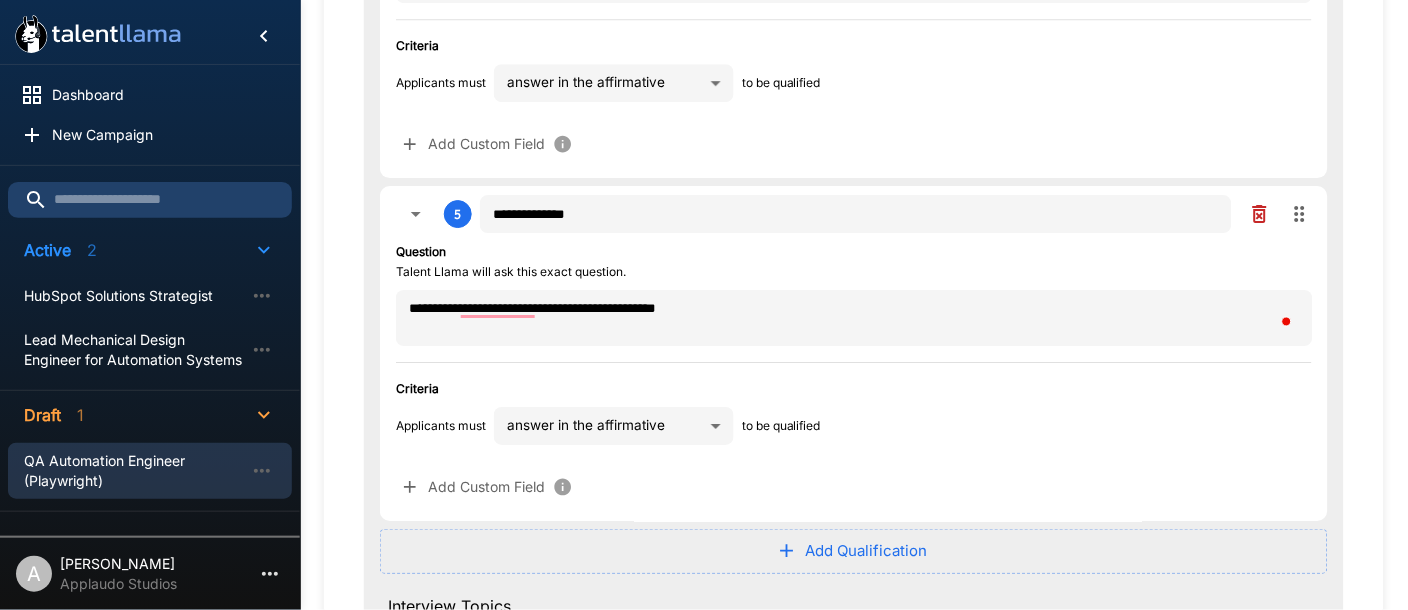 scroll, scrollTop: 1262, scrollLeft: 0, axis: vertical 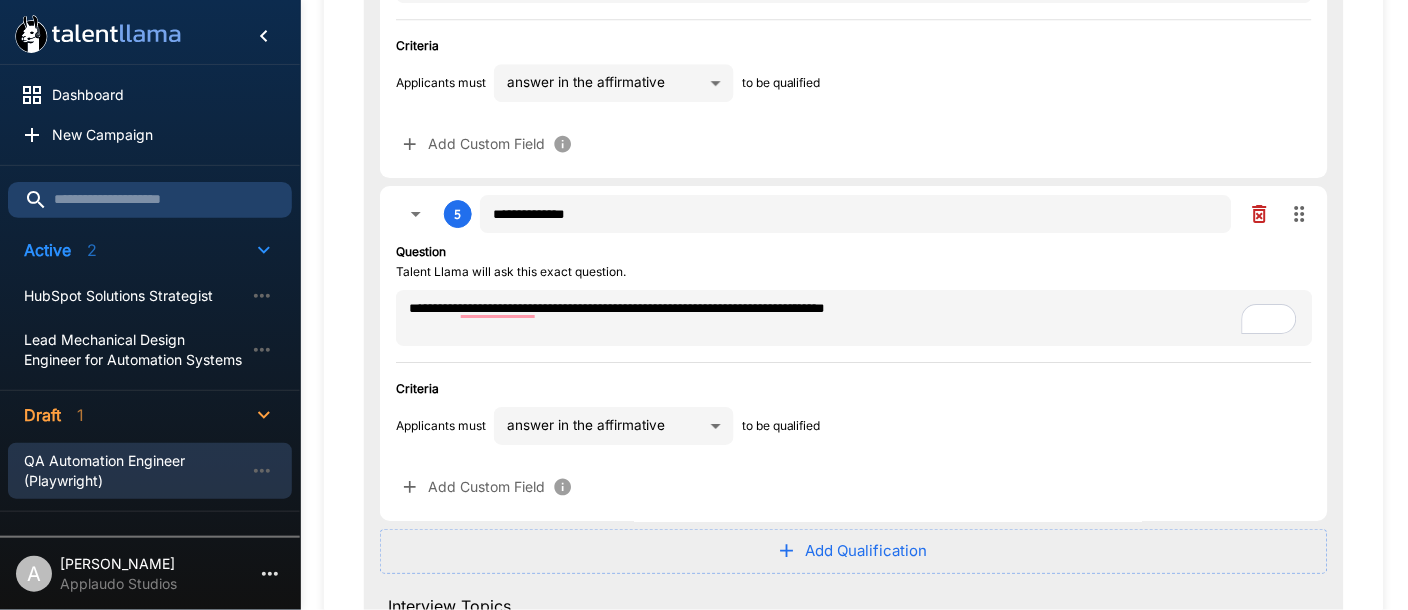 click on "**********" at bounding box center [854, 318] 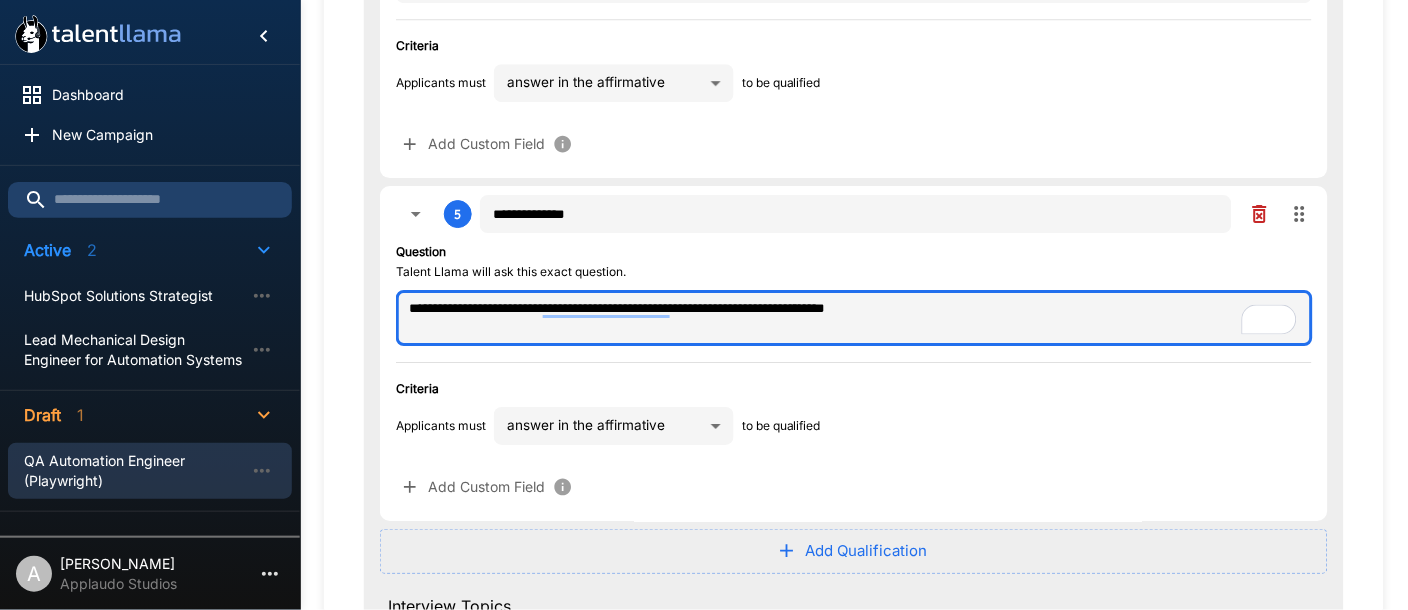 click on "**********" at bounding box center (854, 318) 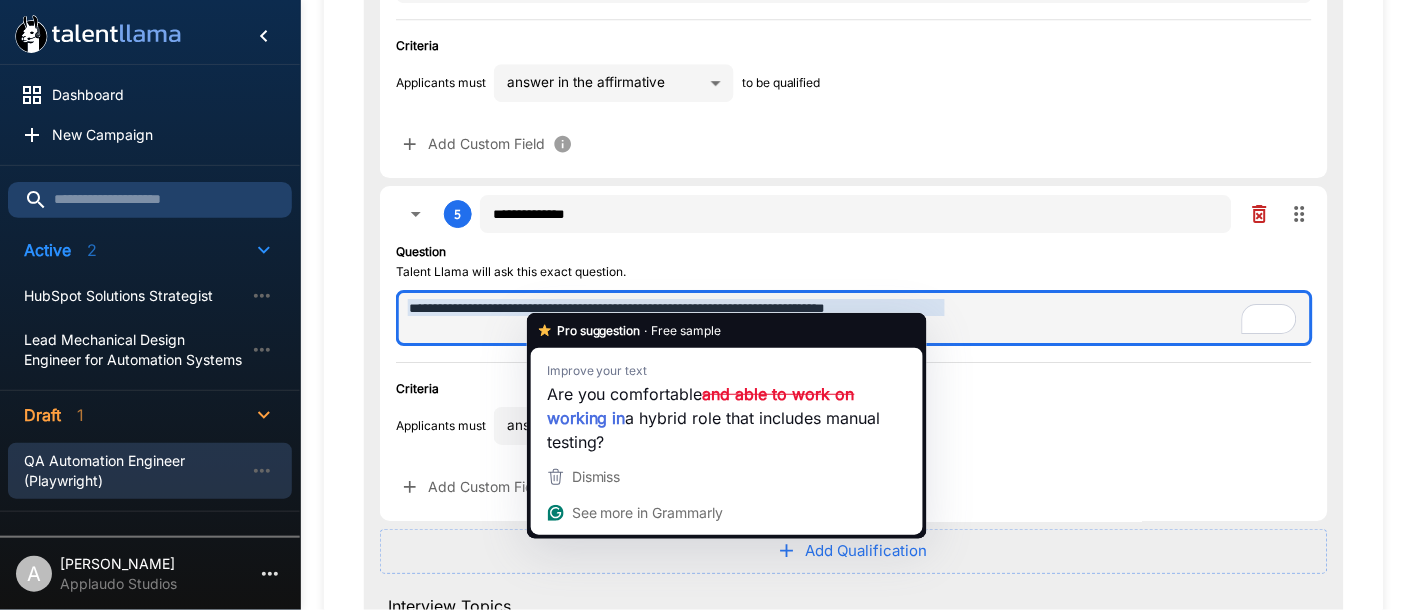 click on "**********" at bounding box center [854, 318] 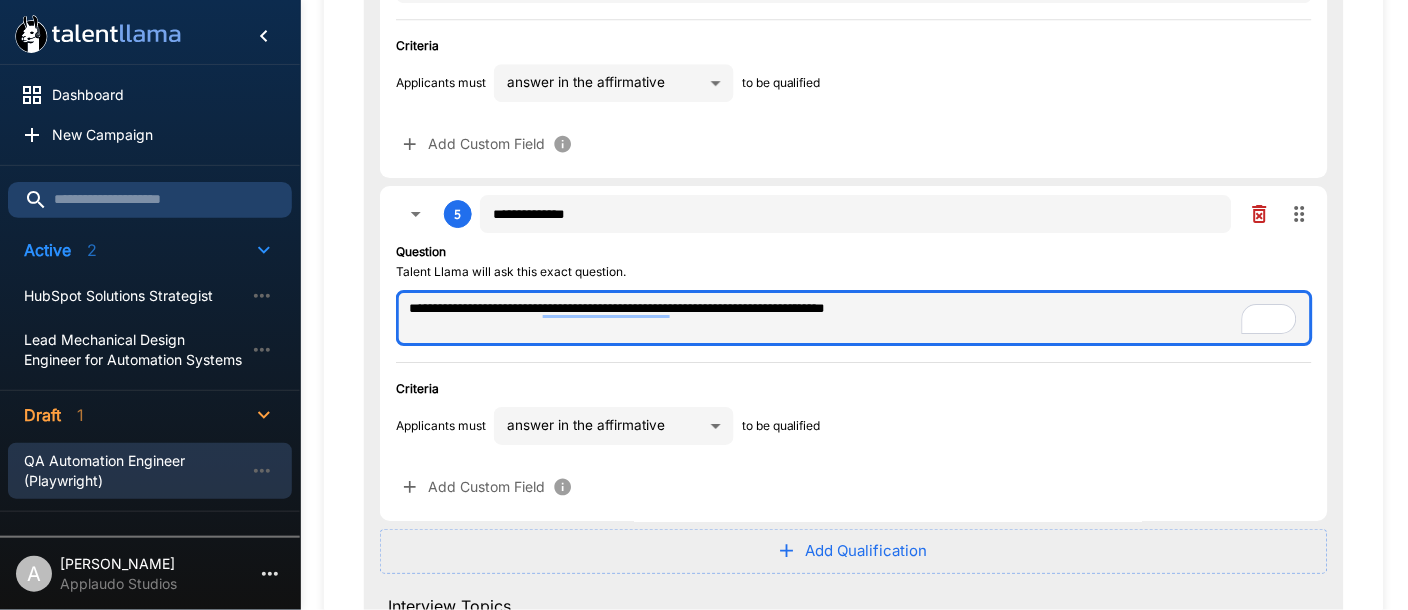 click on "**********" at bounding box center [854, 318] 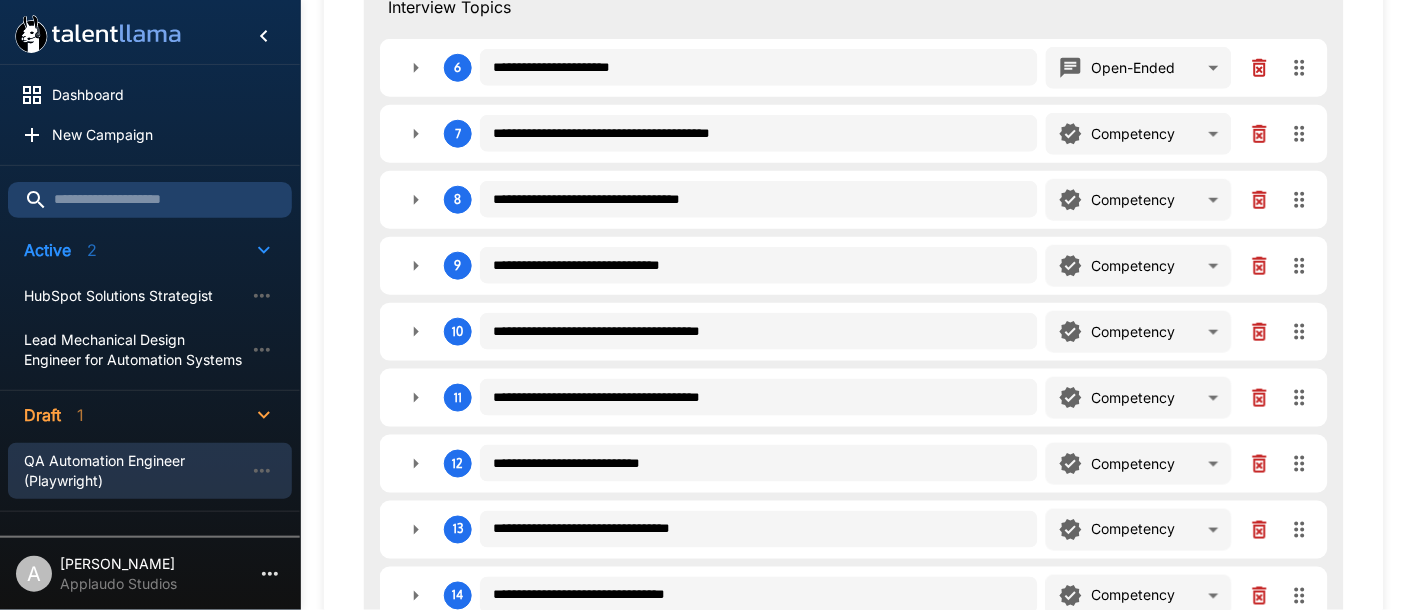 scroll, scrollTop: 1693, scrollLeft: 0, axis: vertical 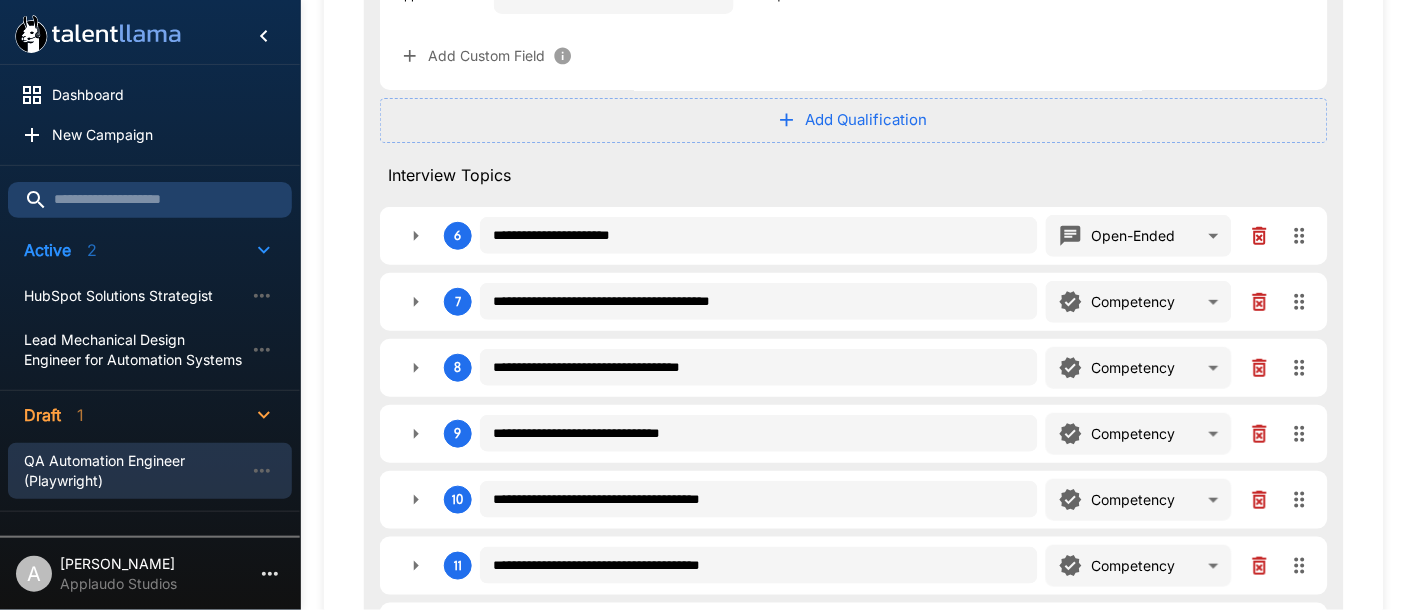 type on "**********" 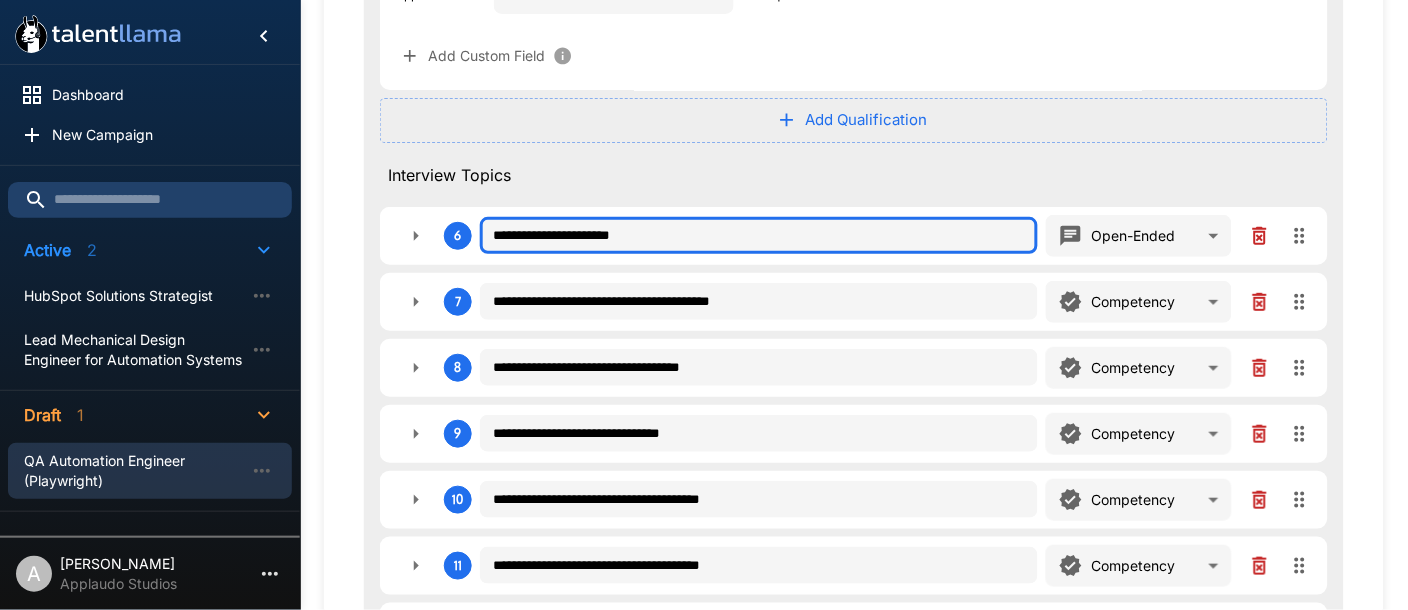 drag, startPoint x: 705, startPoint y: 218, endPoint x: 771, endPoint y: 233, distance: 67.68308 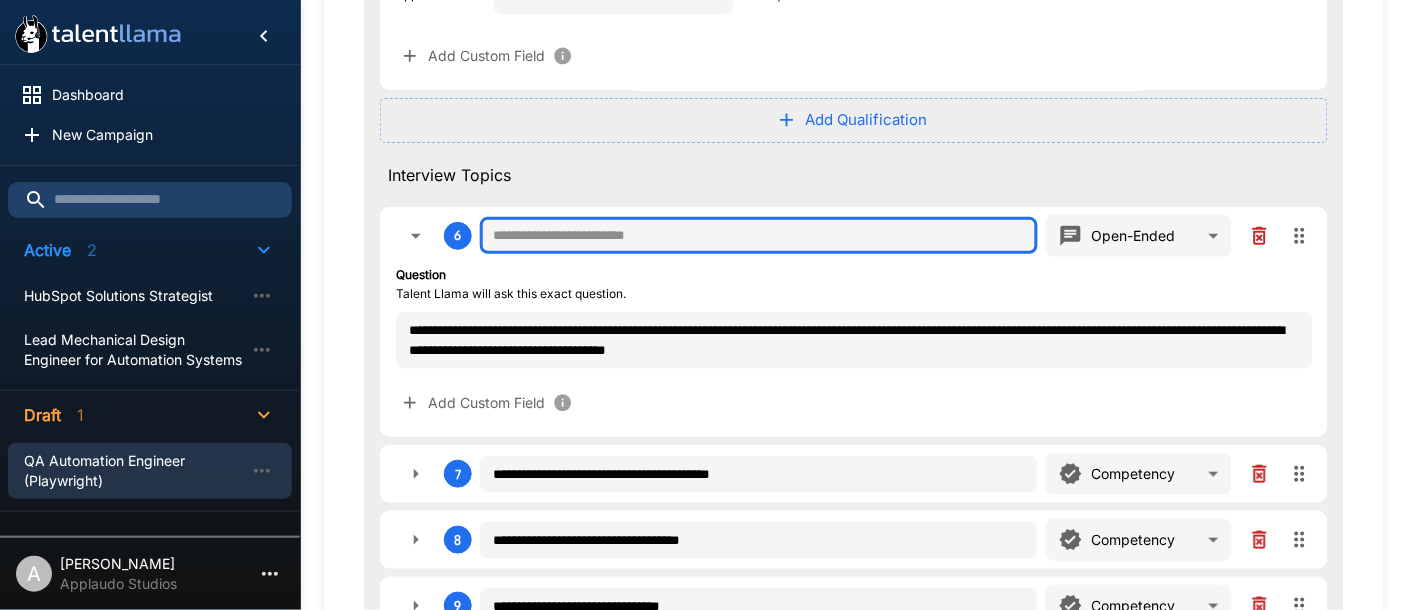 type 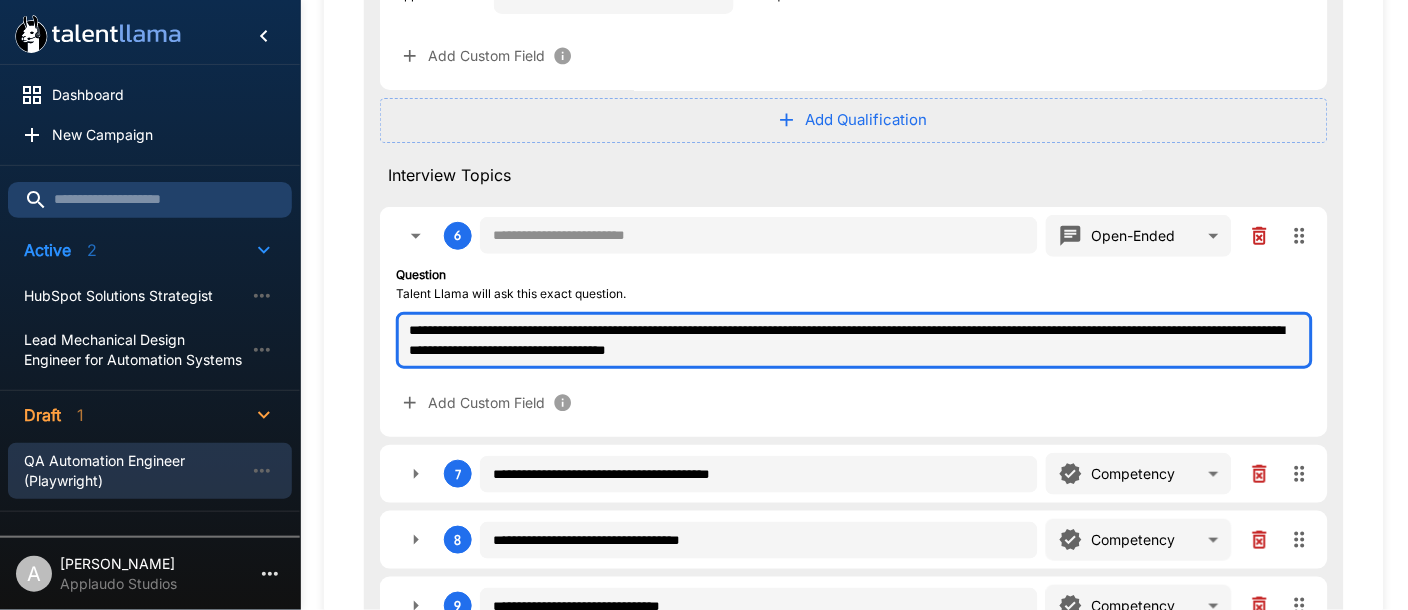 click on "**********" at bounding box center [854, 340] 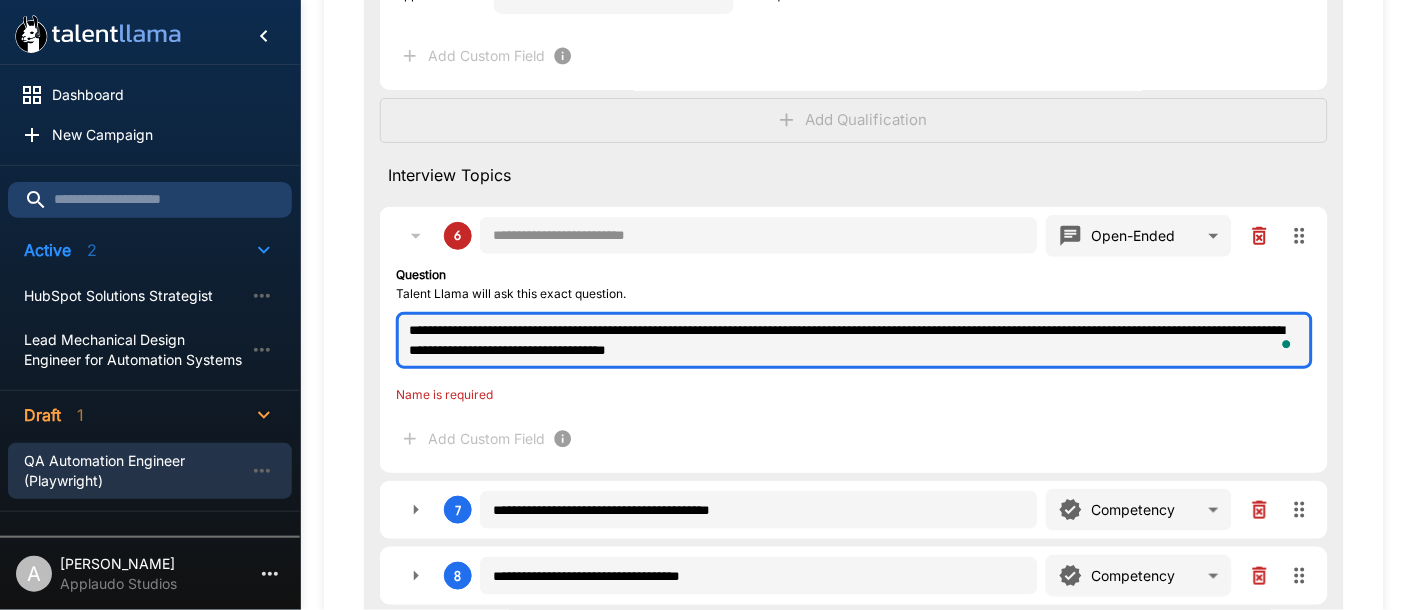 paste 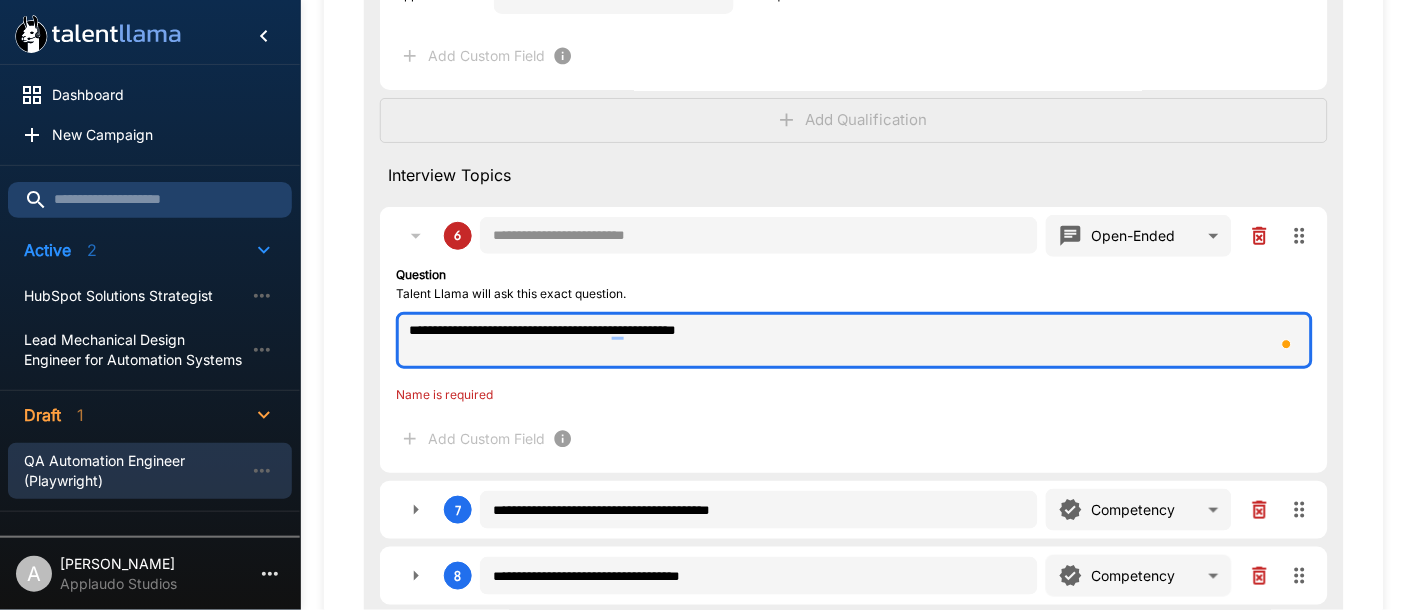 type on "**********" 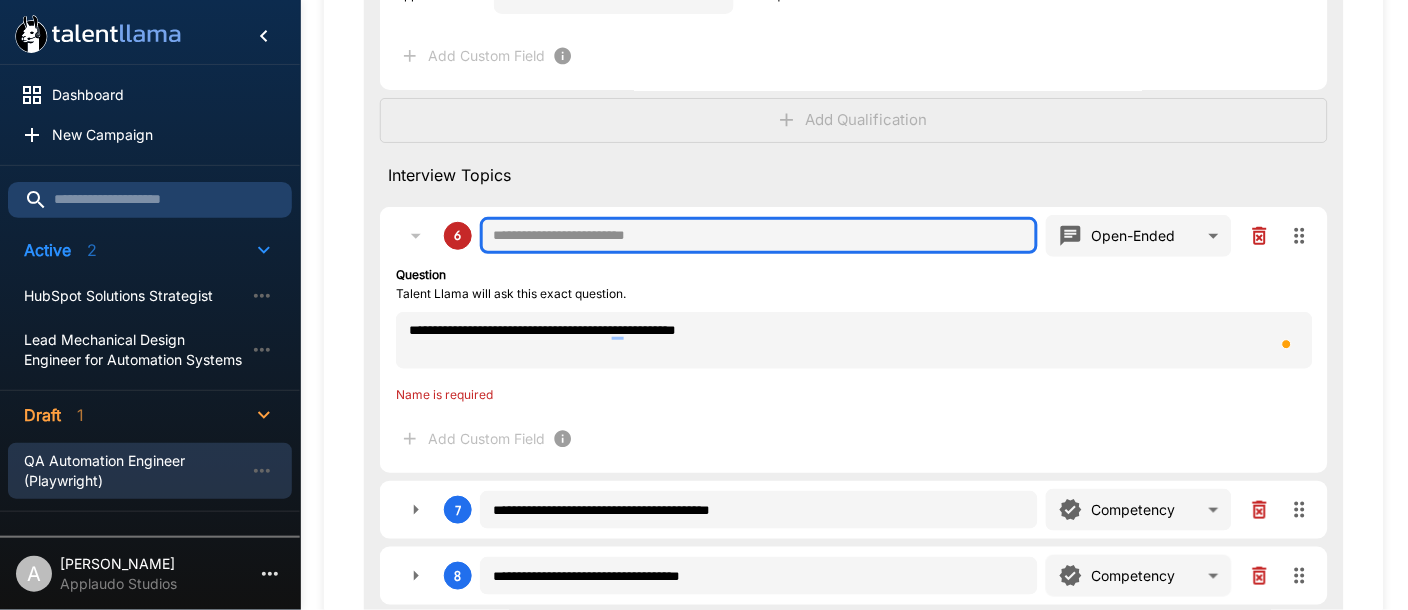 click at bounding box center (759, 236) 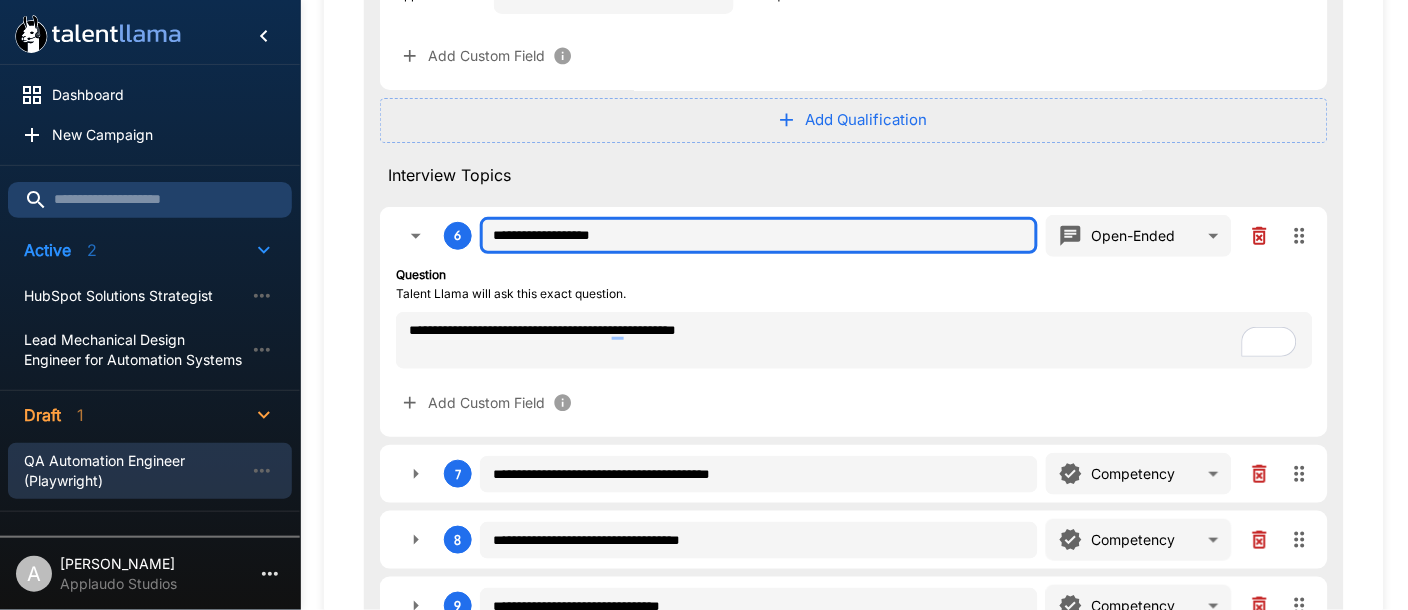 type on "**********" 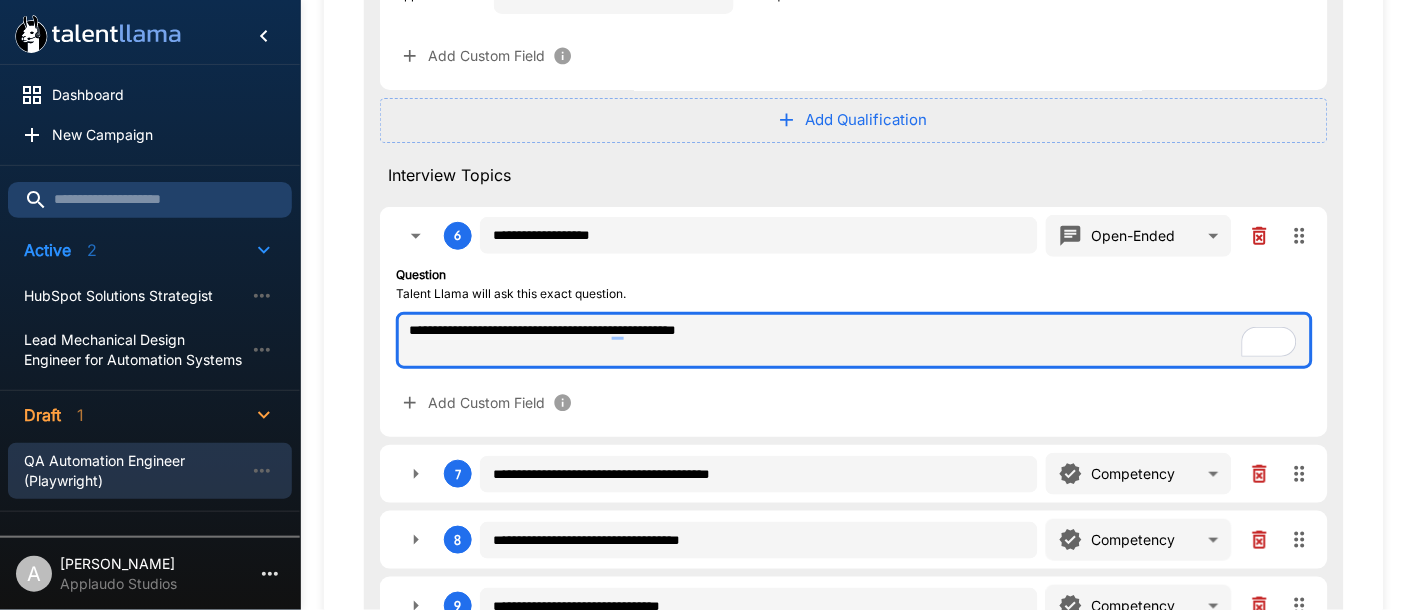click on "**********" at bounding box center (854, 340) 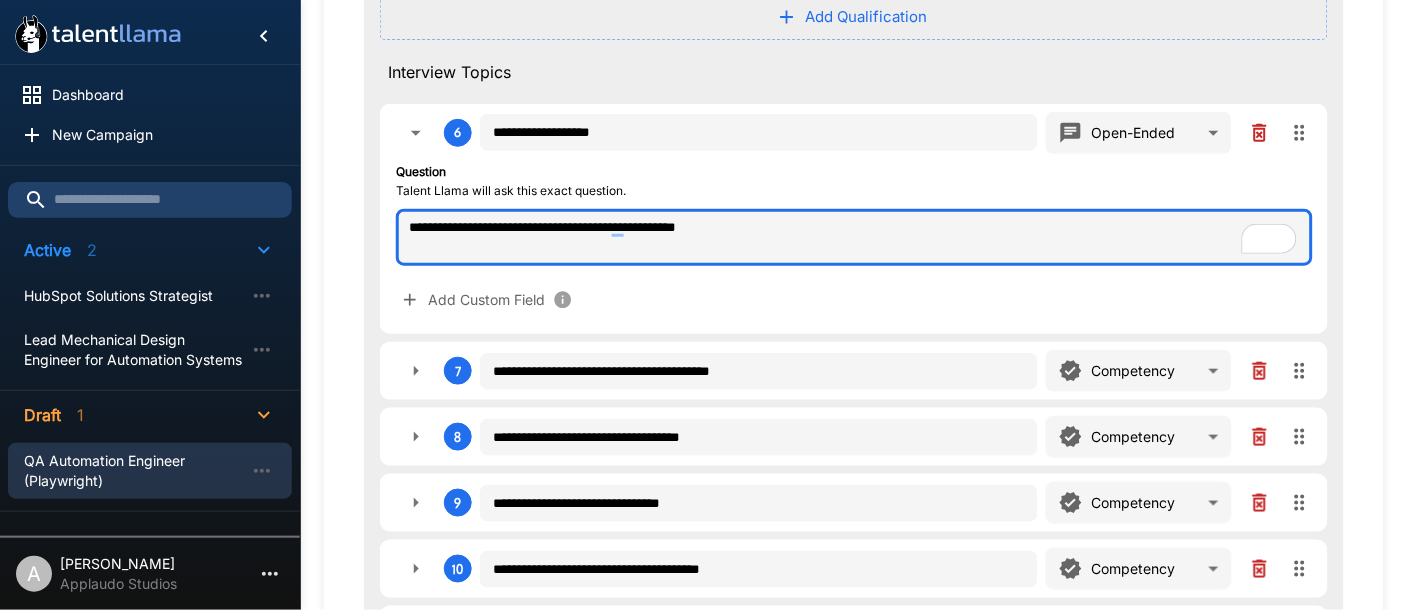 scroll, scrollTop: 1797, scrollLeft: 0, axis: vertical 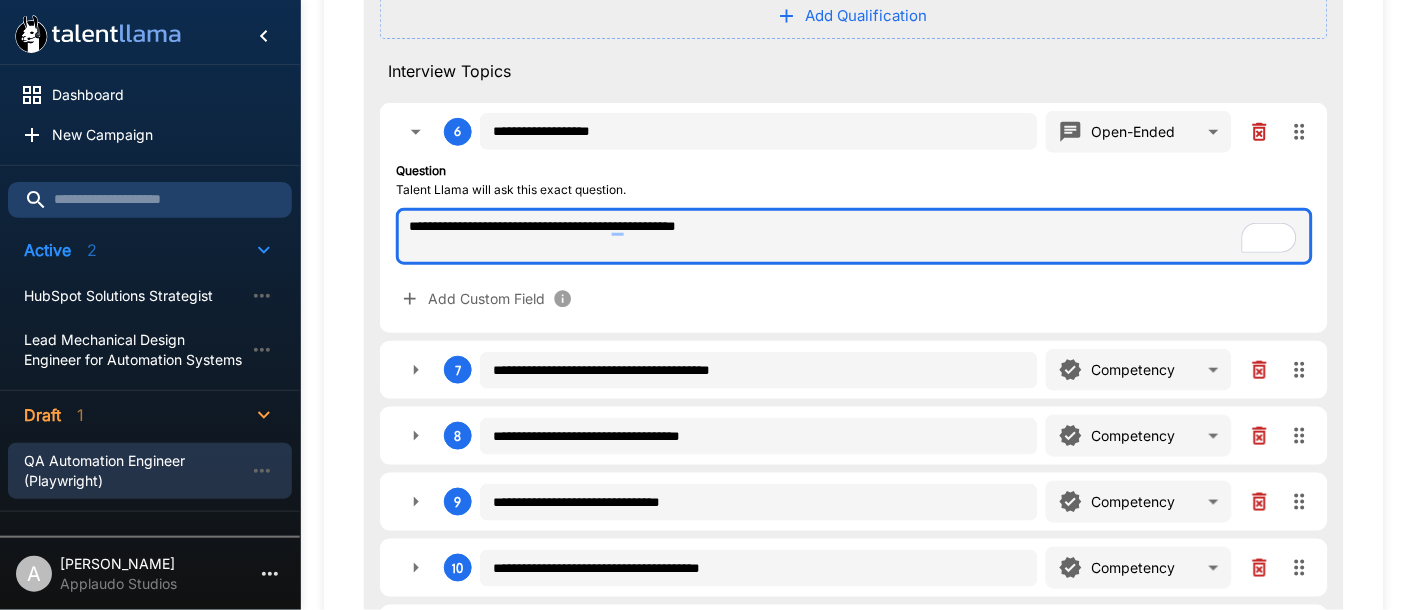 click on "**********" at bounding box center [854, 236] 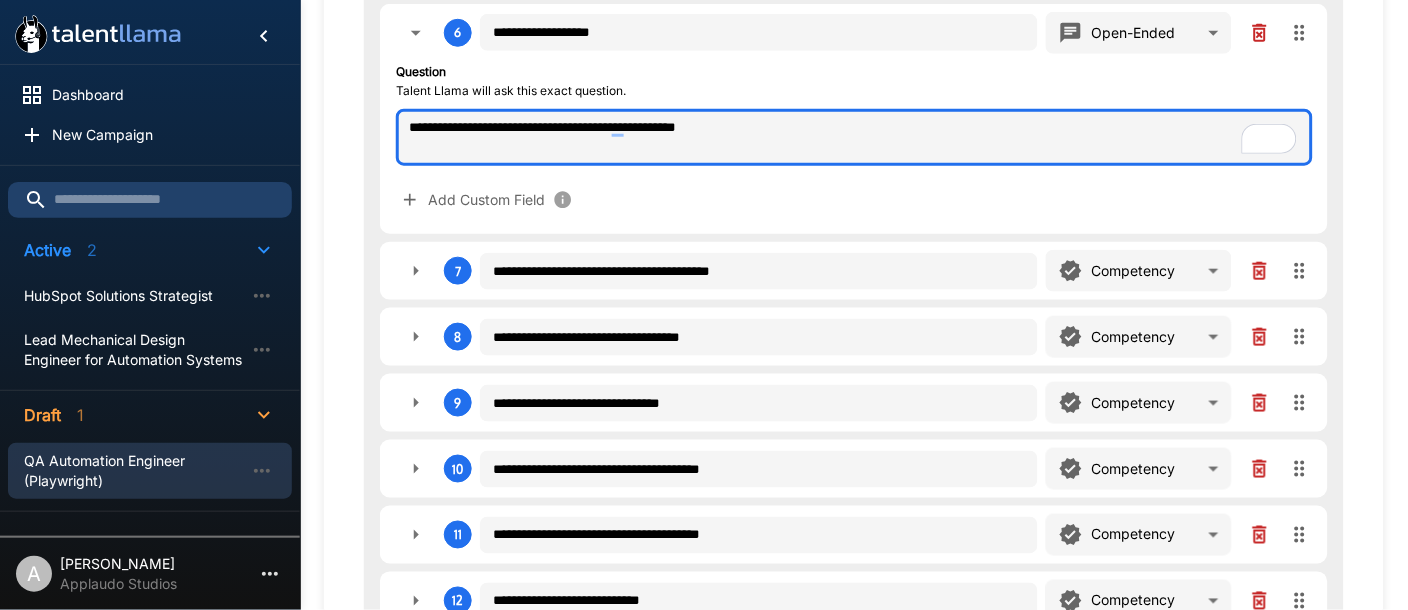 scroll, scrollTop: 1897, scrollLeft: 0, axis: vertical 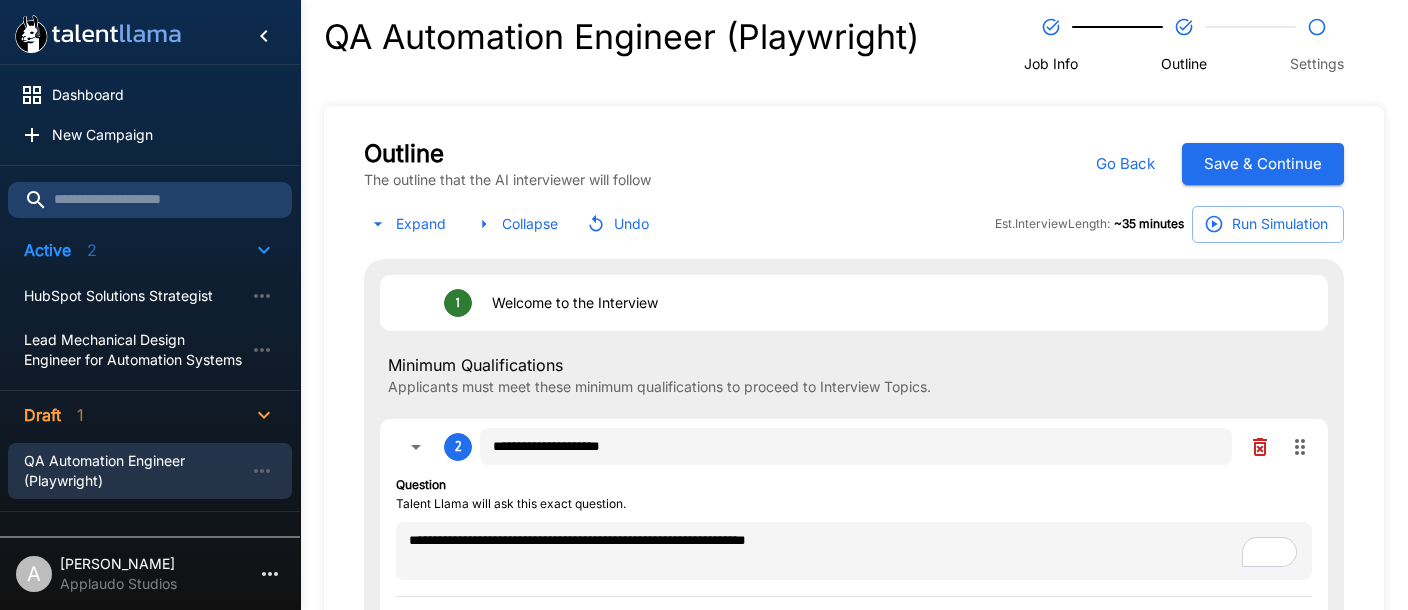 click on "Add Custom Field" at bounding box center (854, 2104) 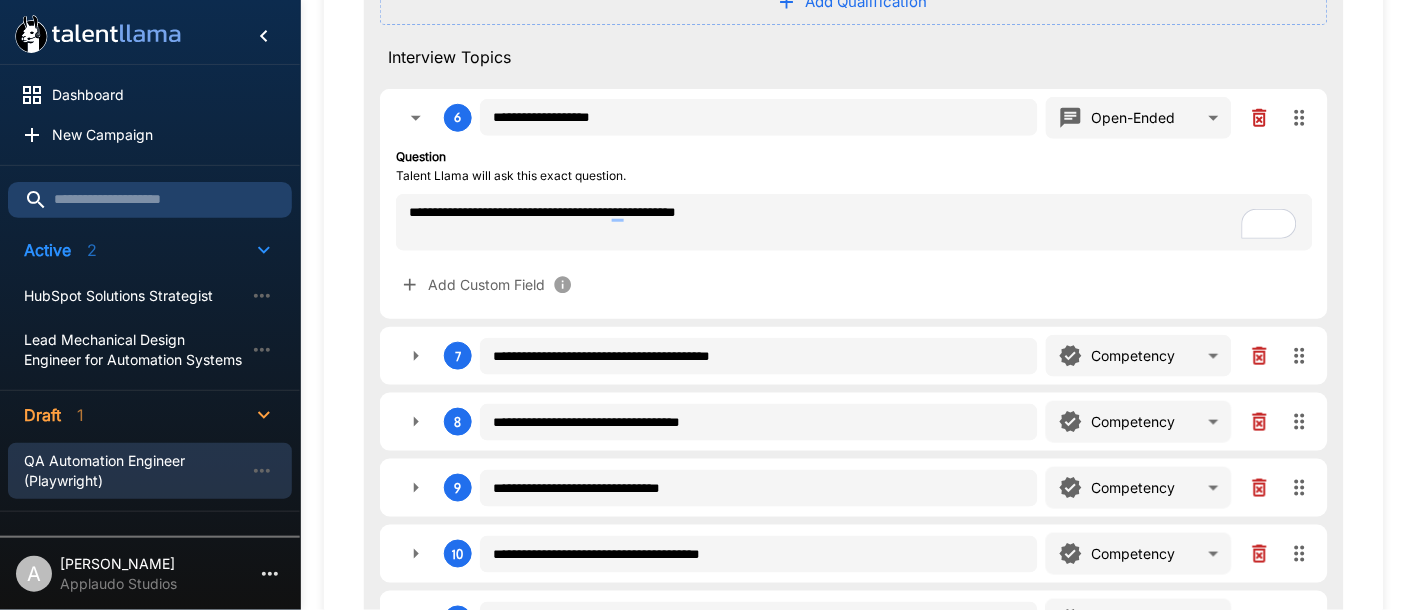 scroll, scrollTop: 1810, scrollLeft: 0, axis: vertical 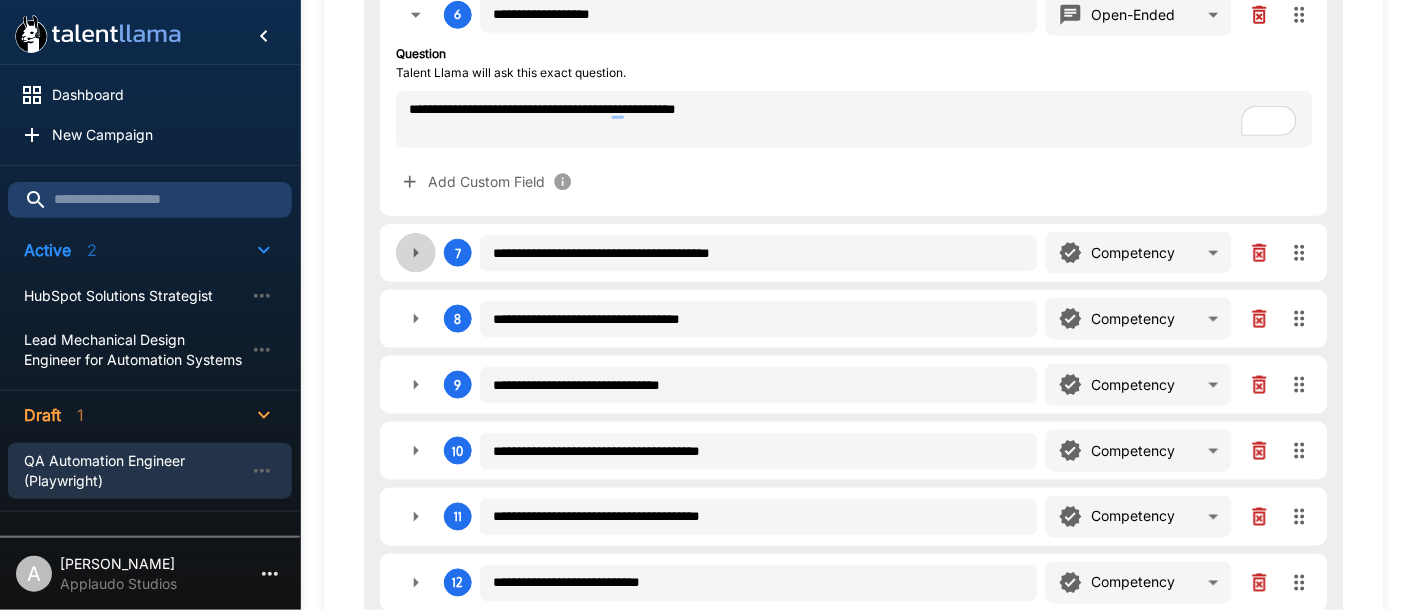 click at bounding box center [416, 253] 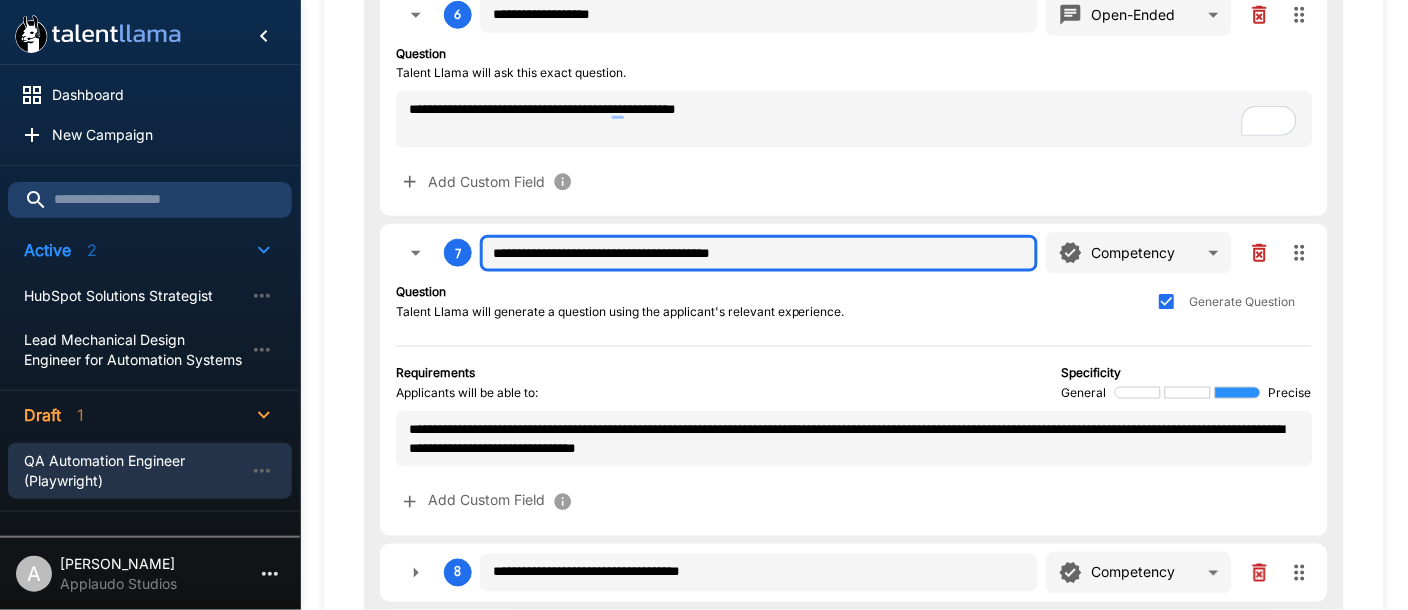click on "**********" at bounding box center (759, 254) 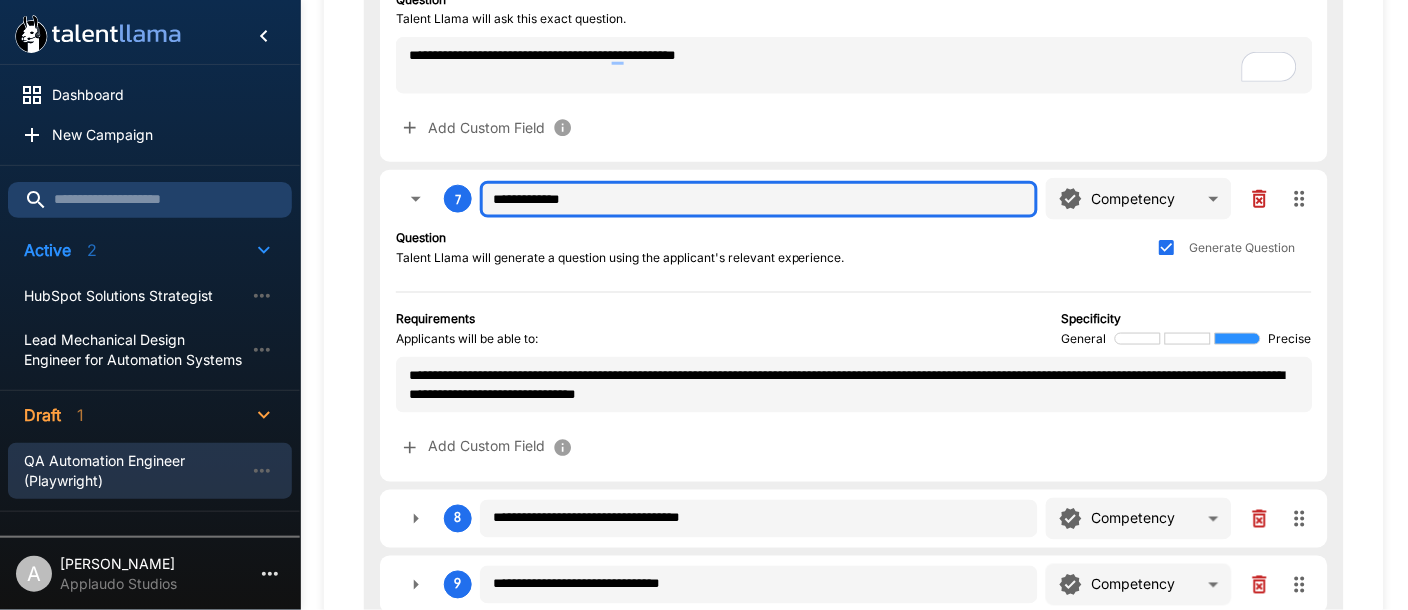 scroll, scrollTop: 2006, scrollLeft: 0, axis: vertical 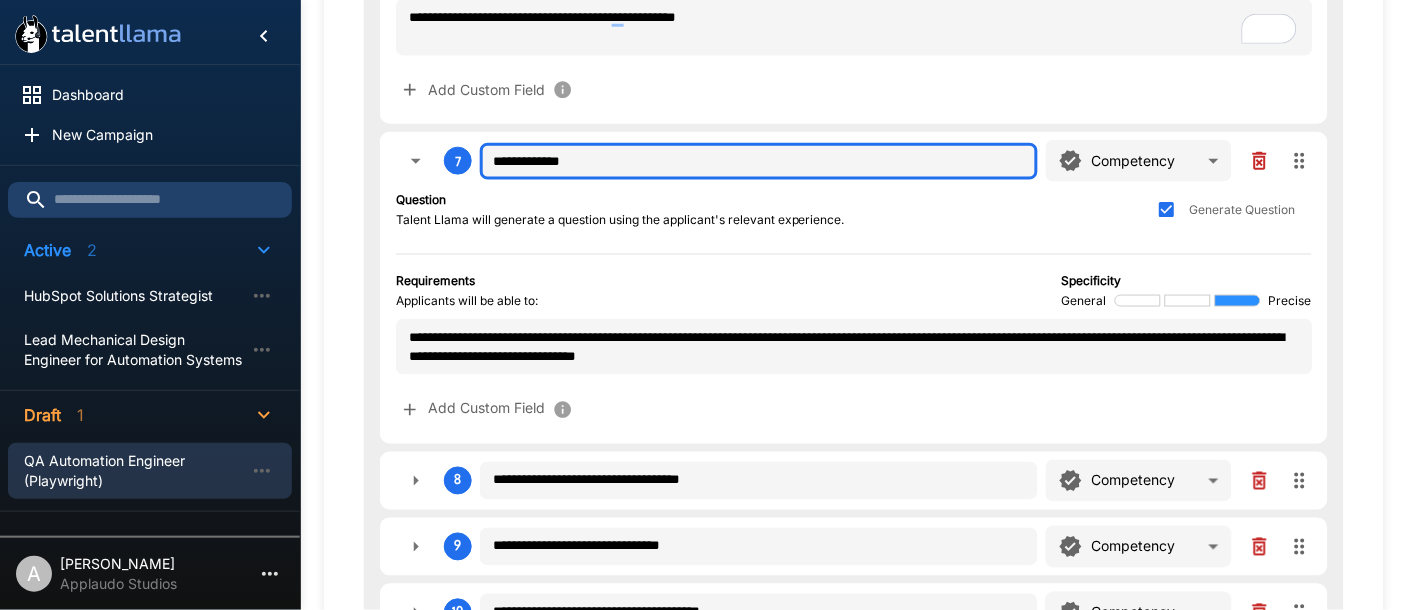 type on "**********" 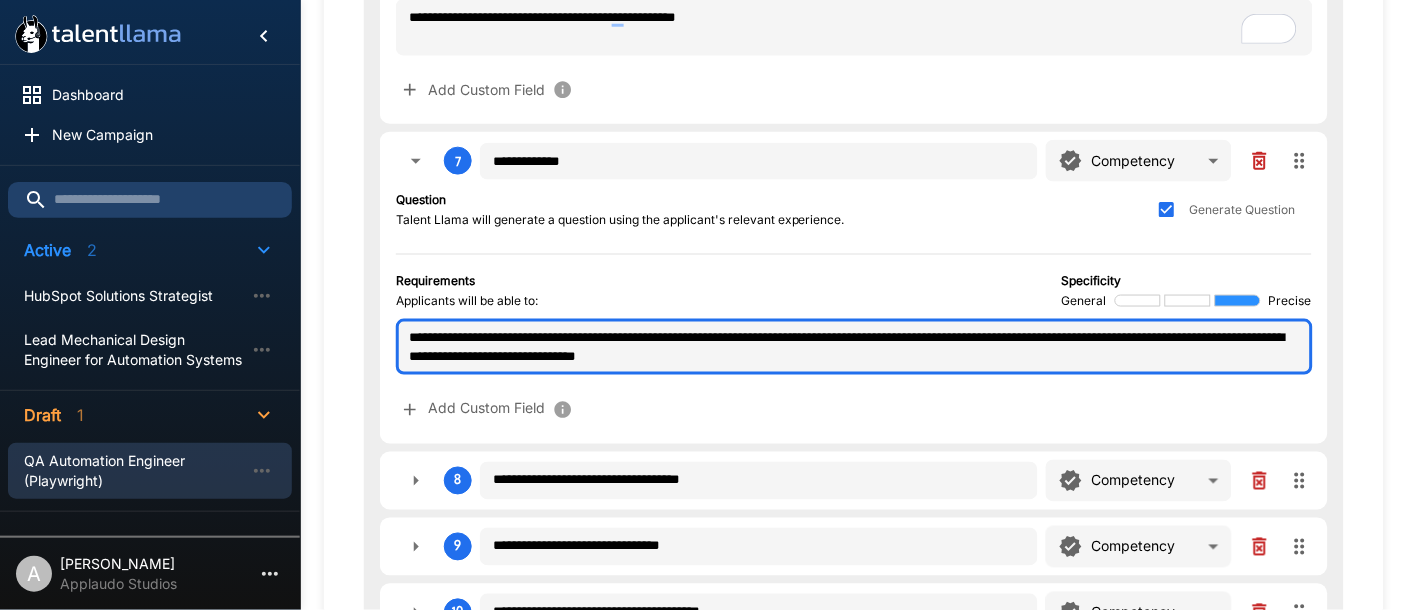 click on "**********" at bounding box center [854, 347] 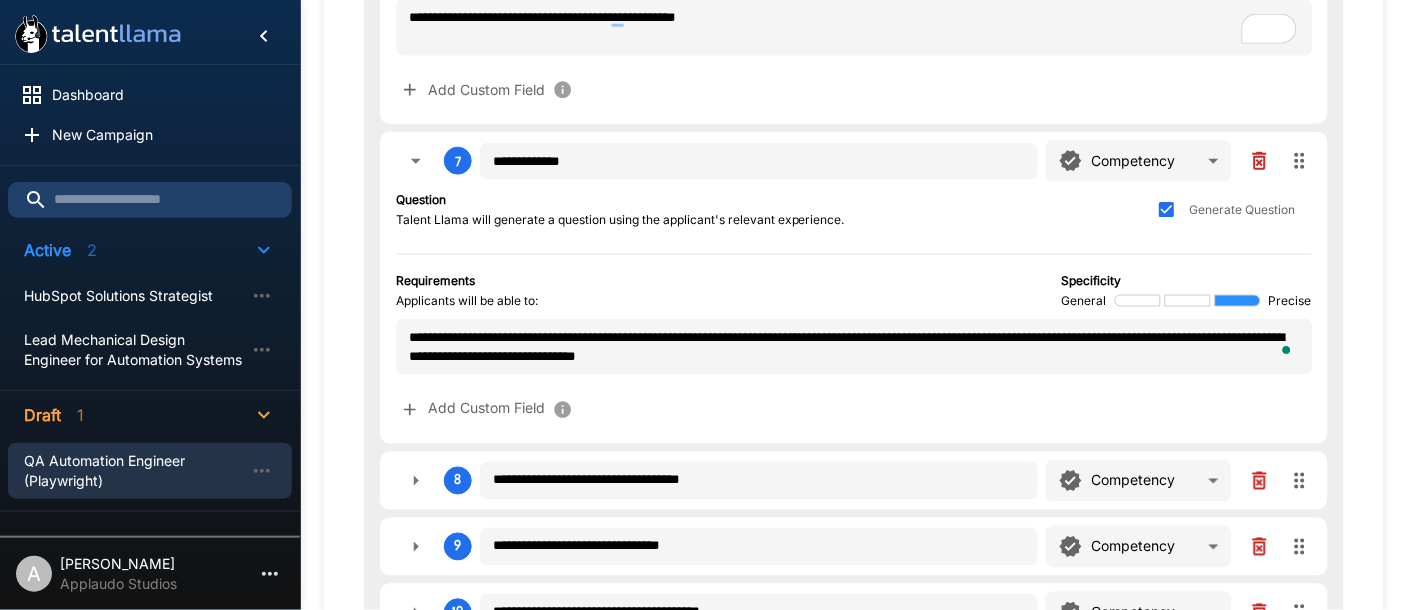 click on "Talent Llama will generate a question using the applicant's relevant experience." at bounding box center (620, 220) 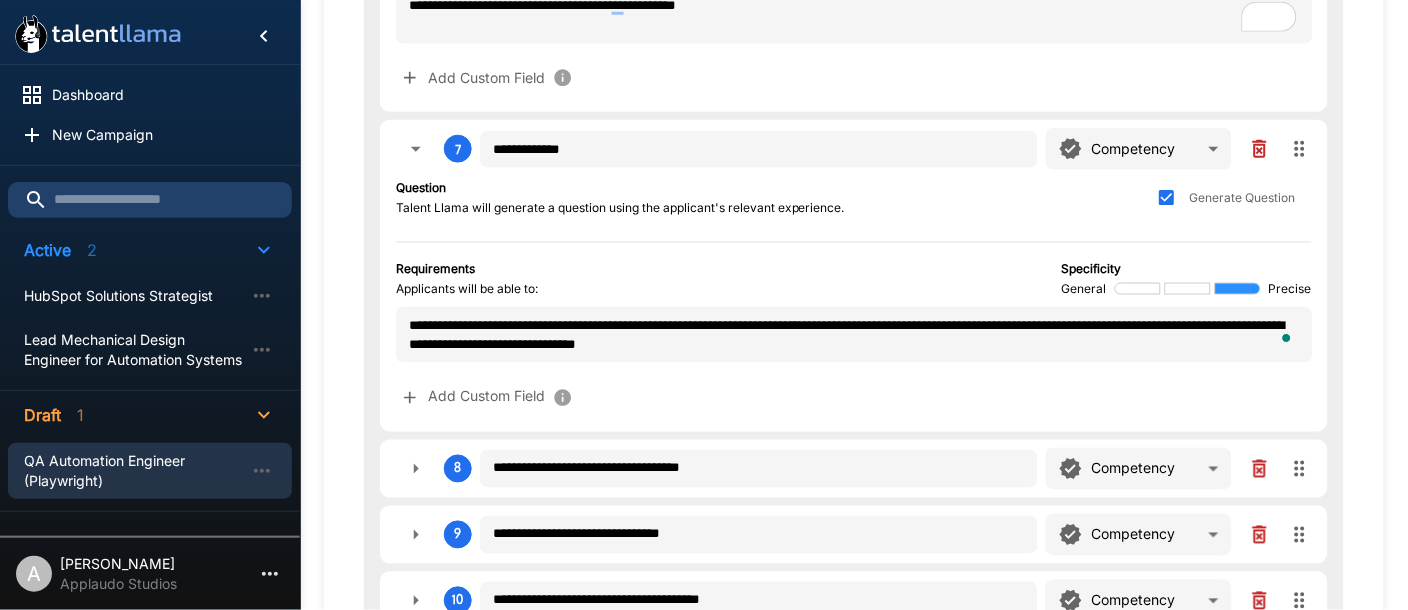 click on "**********" at bounding box center (704, -1713) 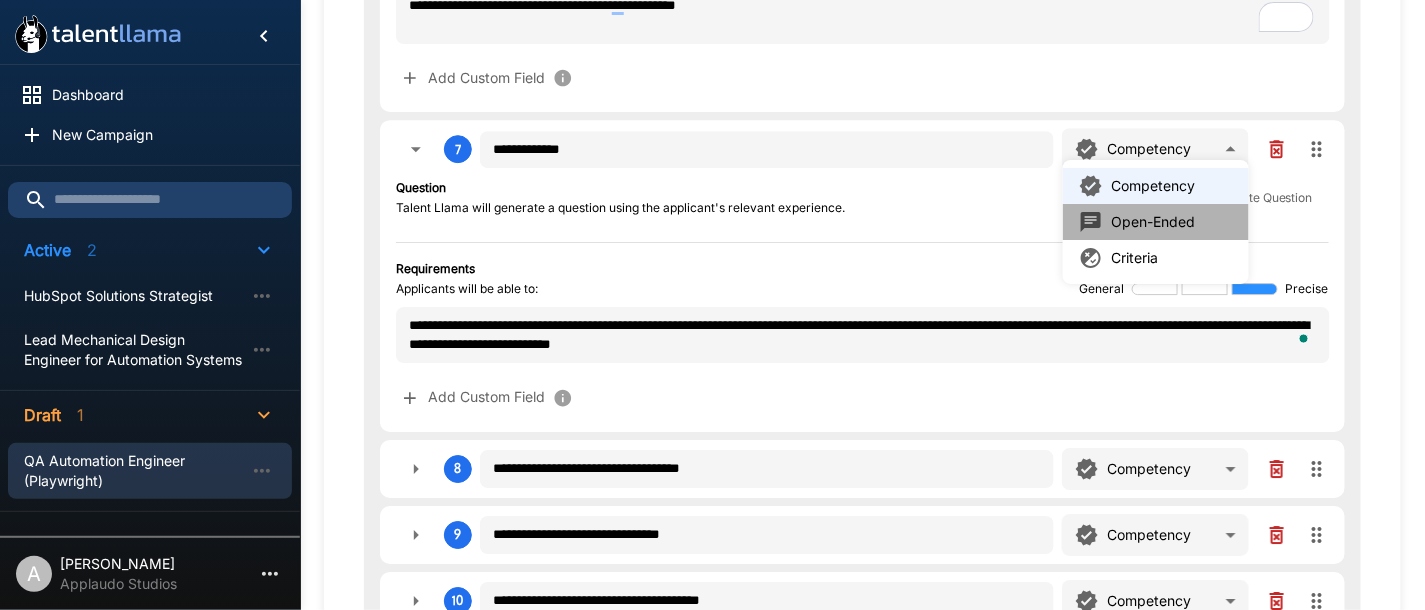click on "Open-Ended" at bounding box center (1137, 222) 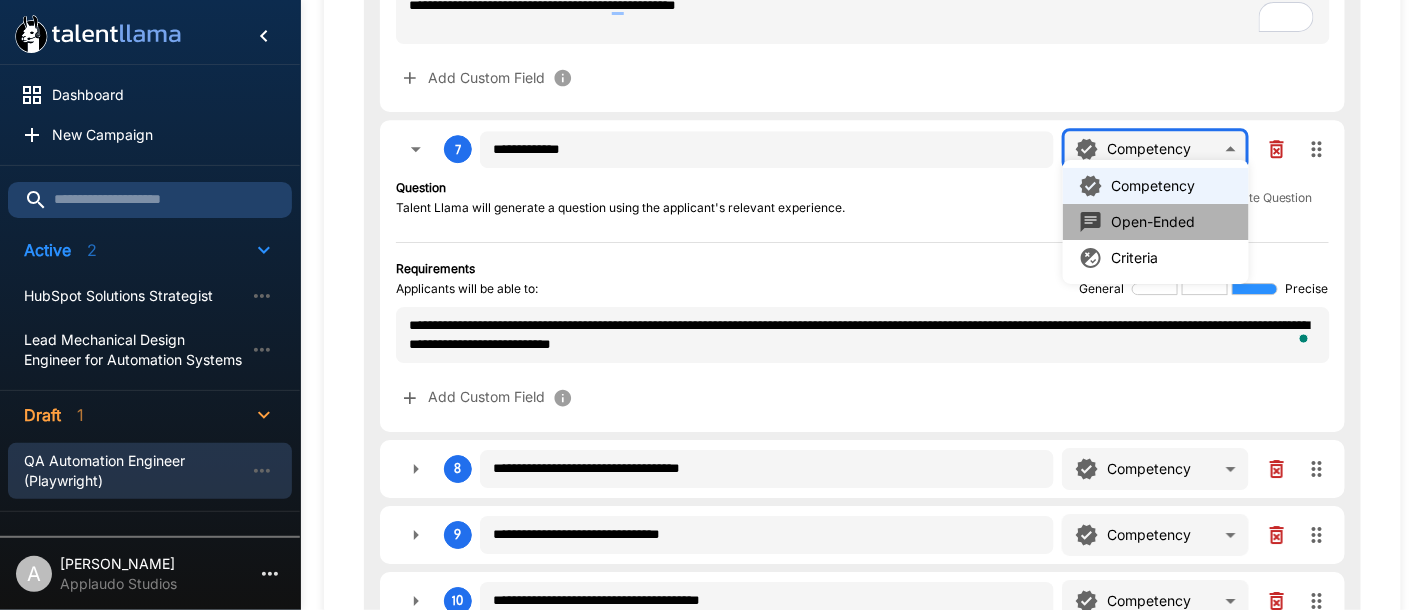 type on "**********" 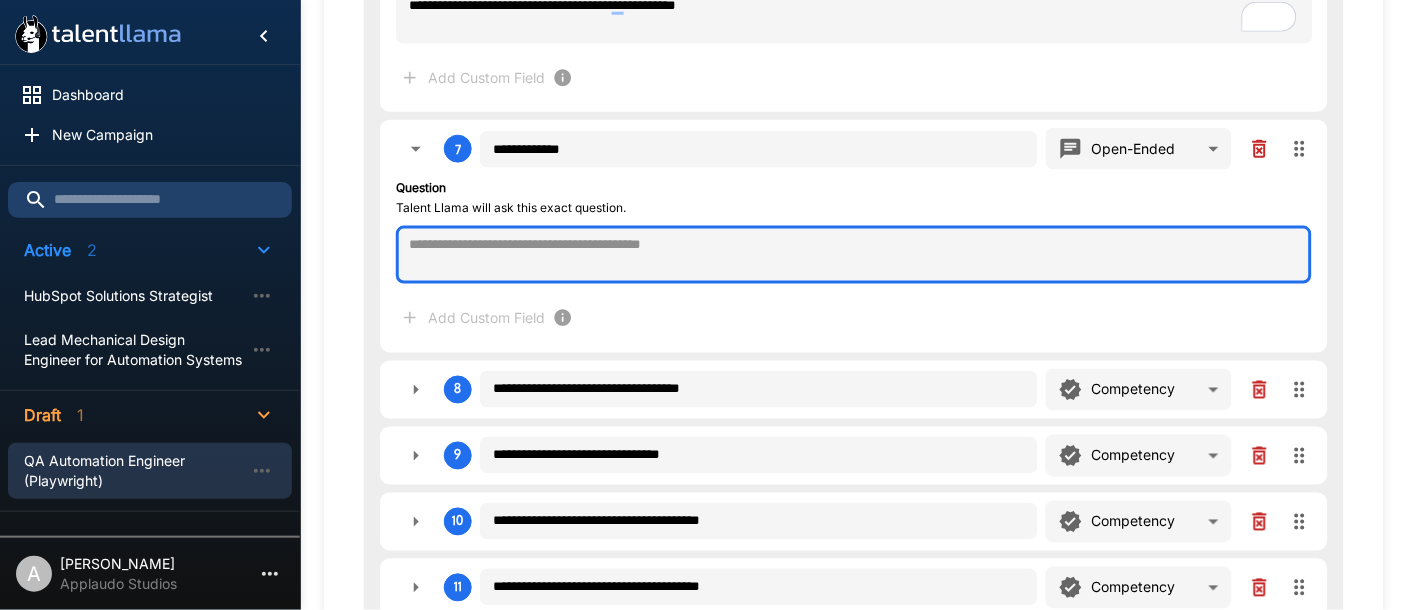 click at bounding box center [854, 255] 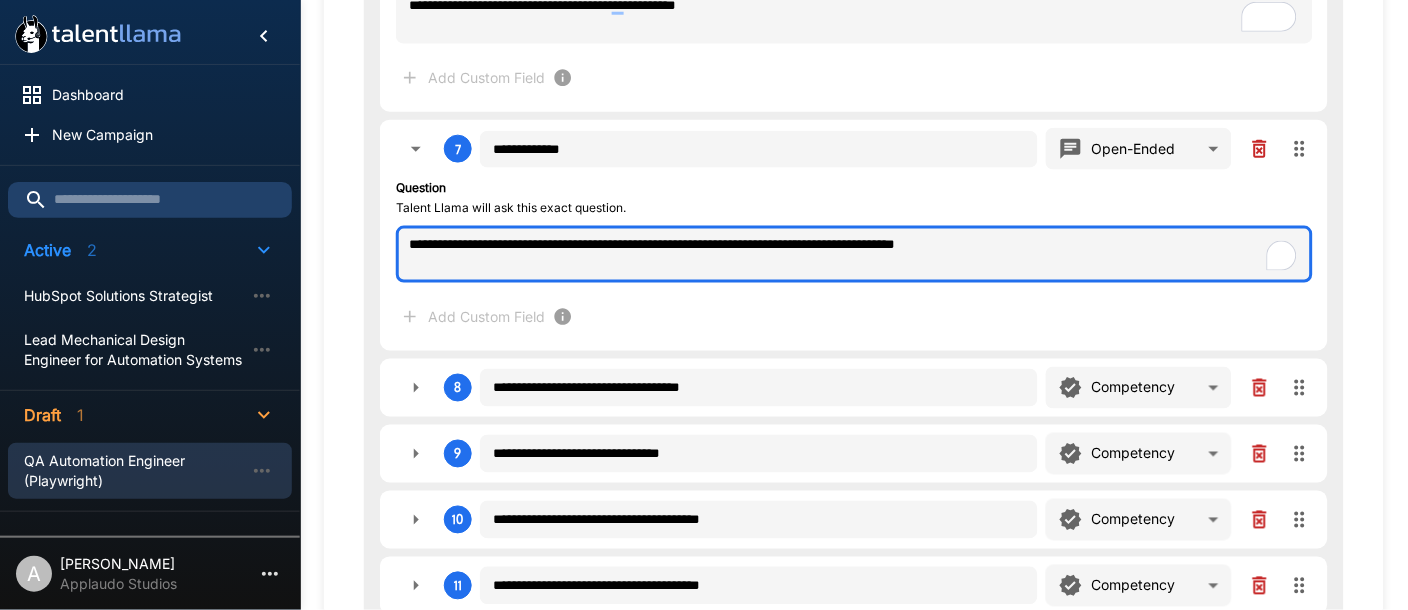 click on "**********" at bounding box center (854, 254) 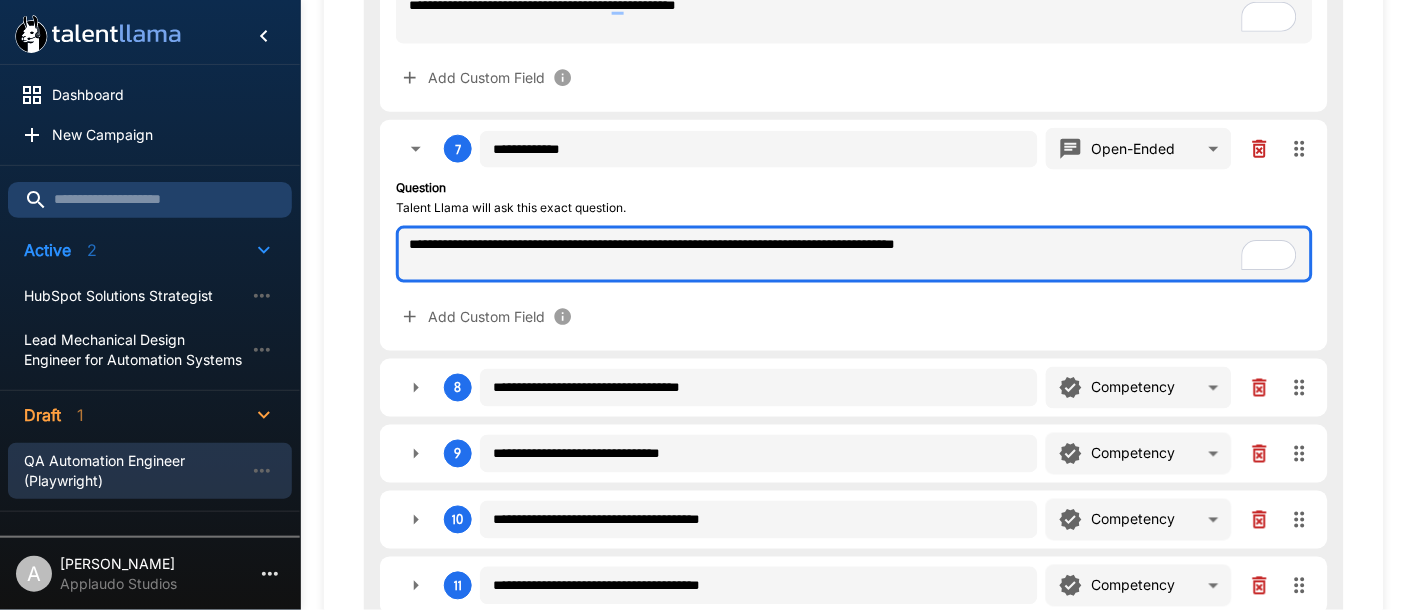 click on "**********" at bounding box center (854, 254) 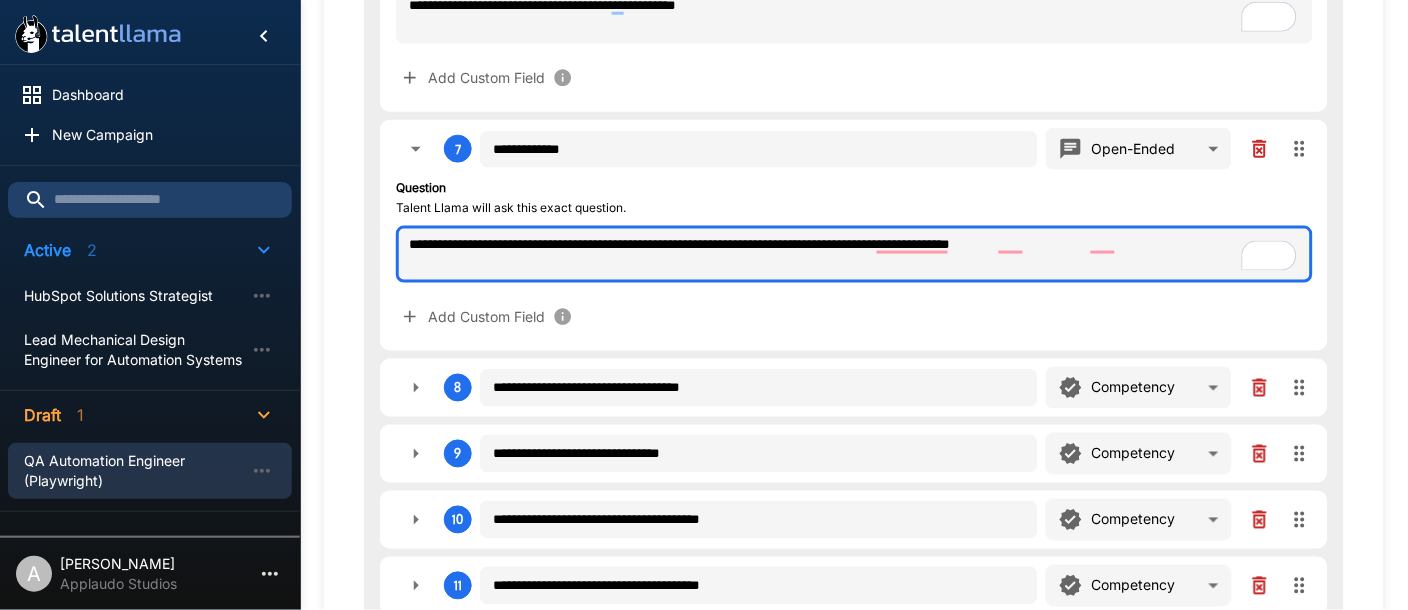 click on "**********" at bounding box center [854, 254] 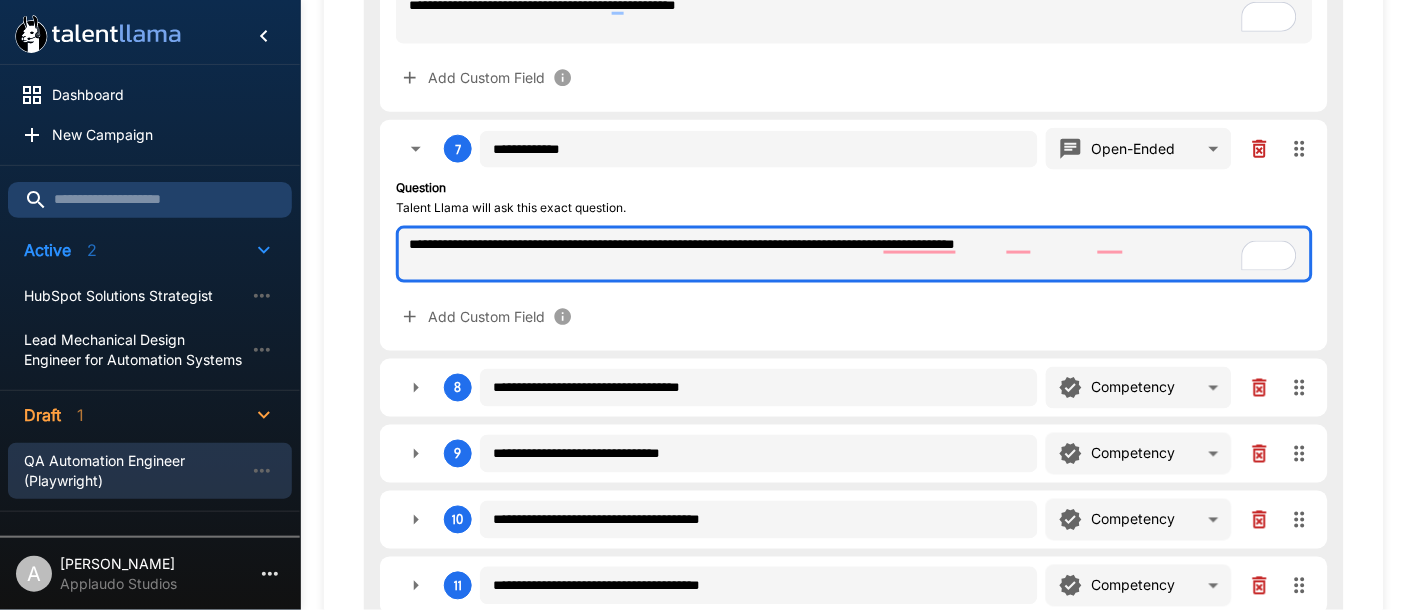click on "**********" at bounding box center (854, 254) 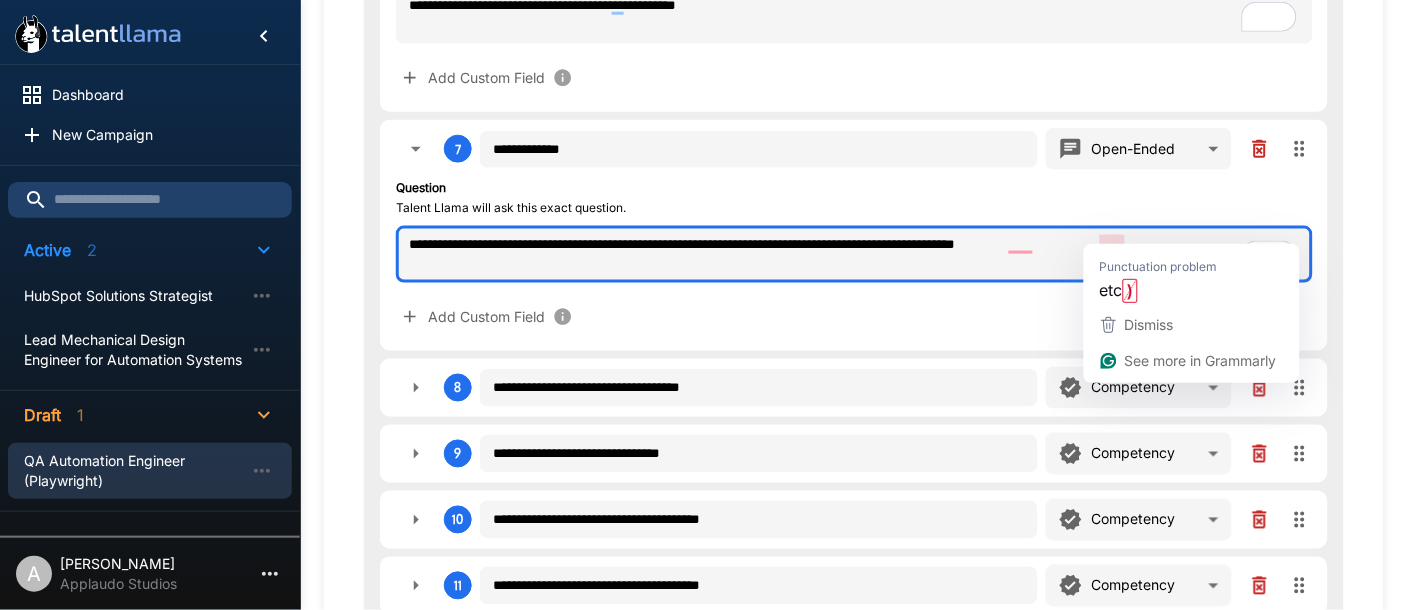 click on "**********" at bounding box center [854, 254] 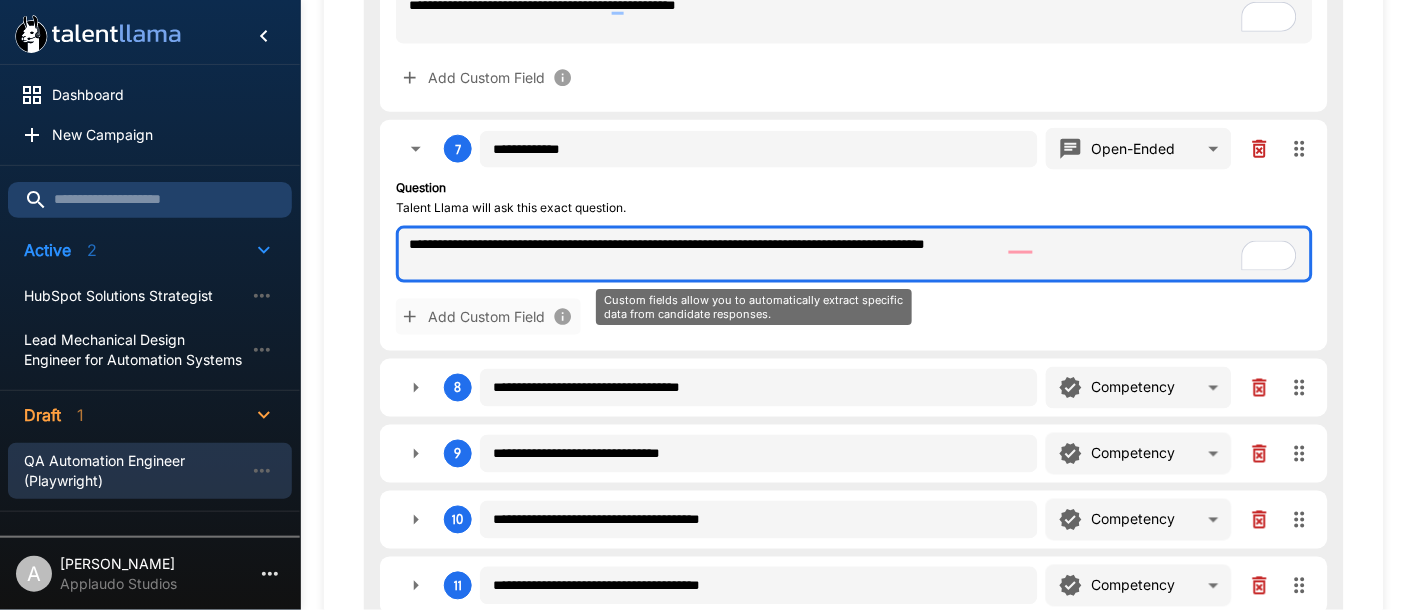 type on "**********" 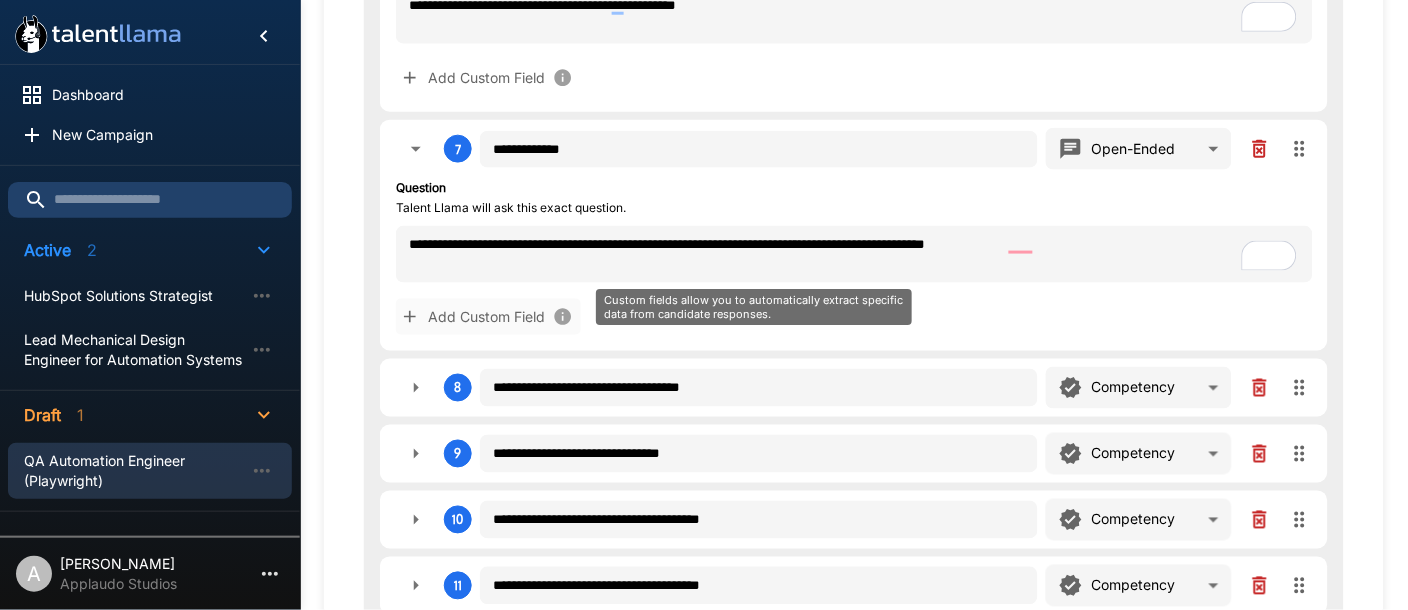 click on "Add Custom Field" at bounding box center [488, 317] 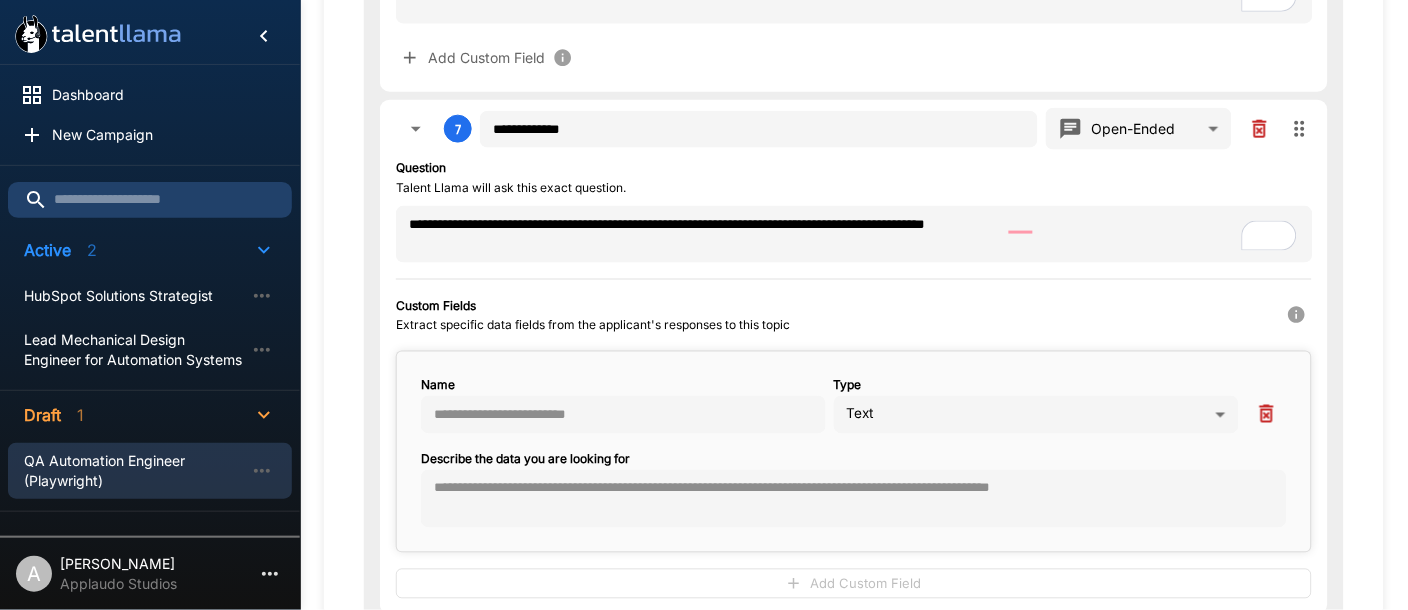 scroll, scrollTop: 2030, scrollLeft: 0, axis: vertical 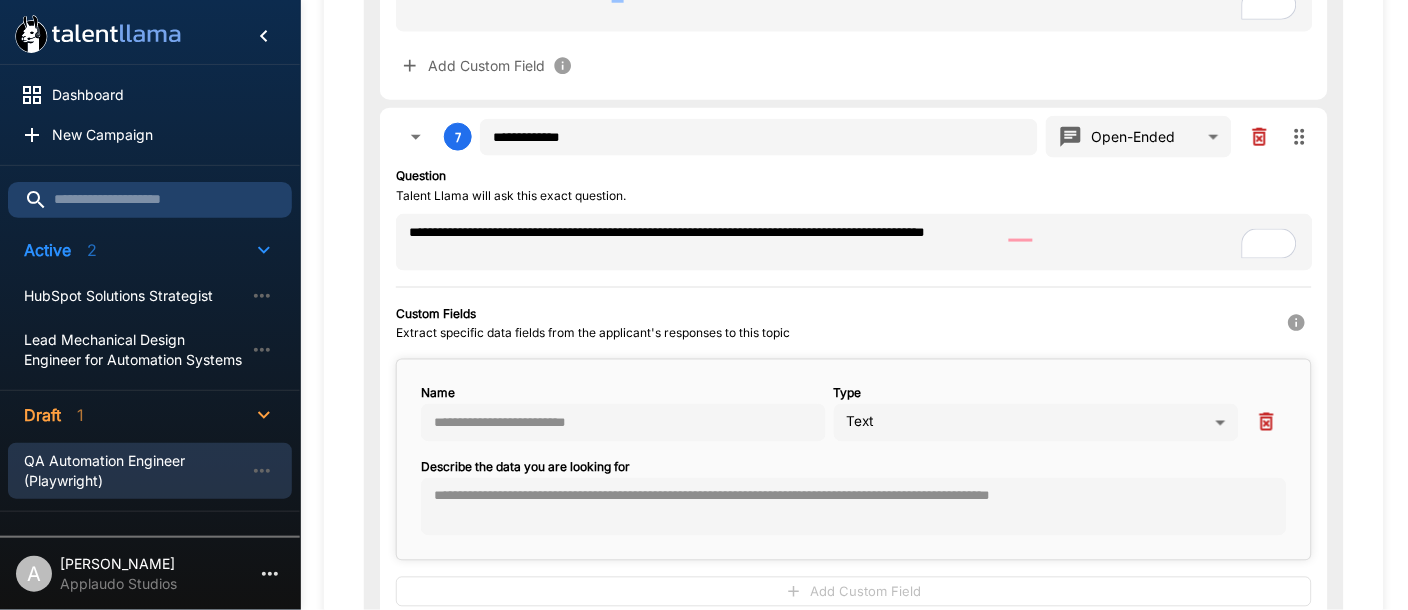 click on "**********" at bounding box center [704, -1725] 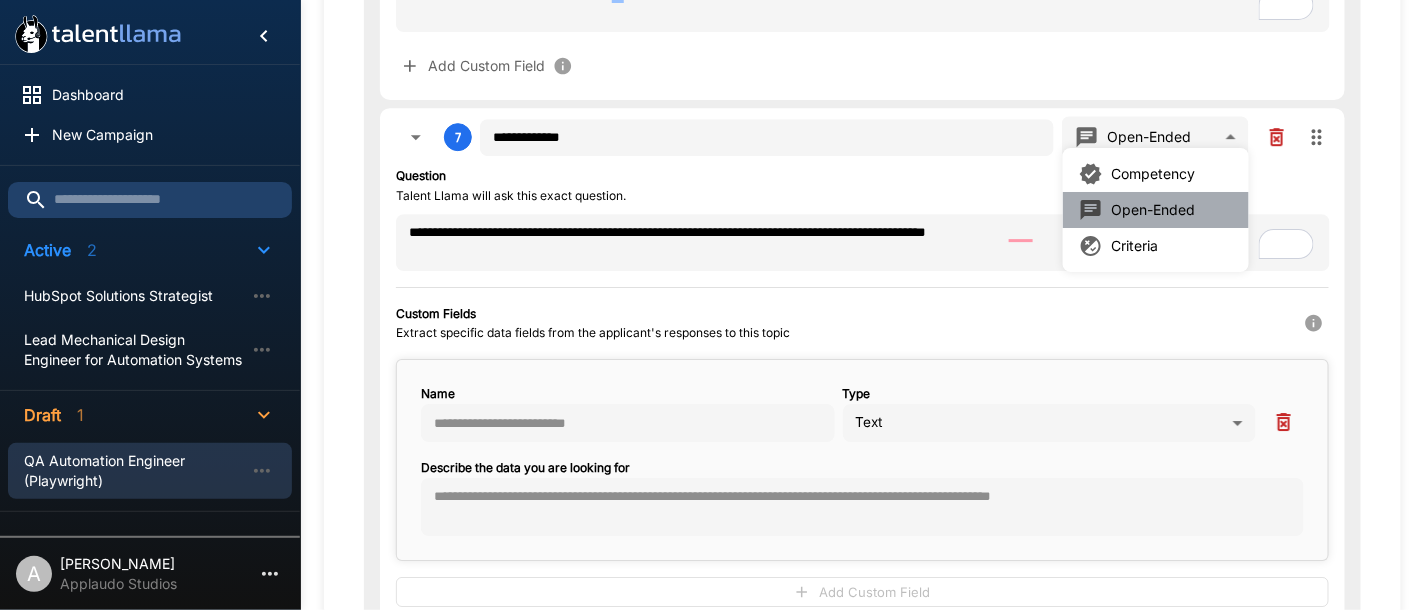 click on "Open-Ended" at bounding box center [1153, 210] 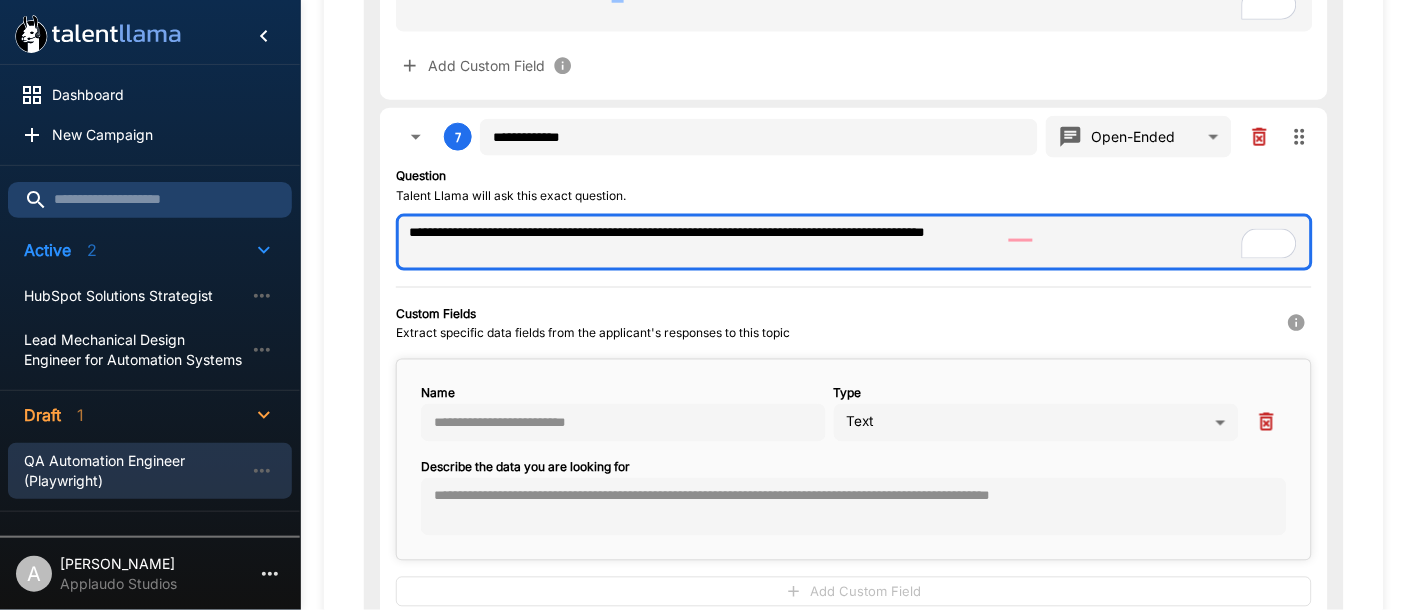click on "**********" at bounding box center [854, 242] 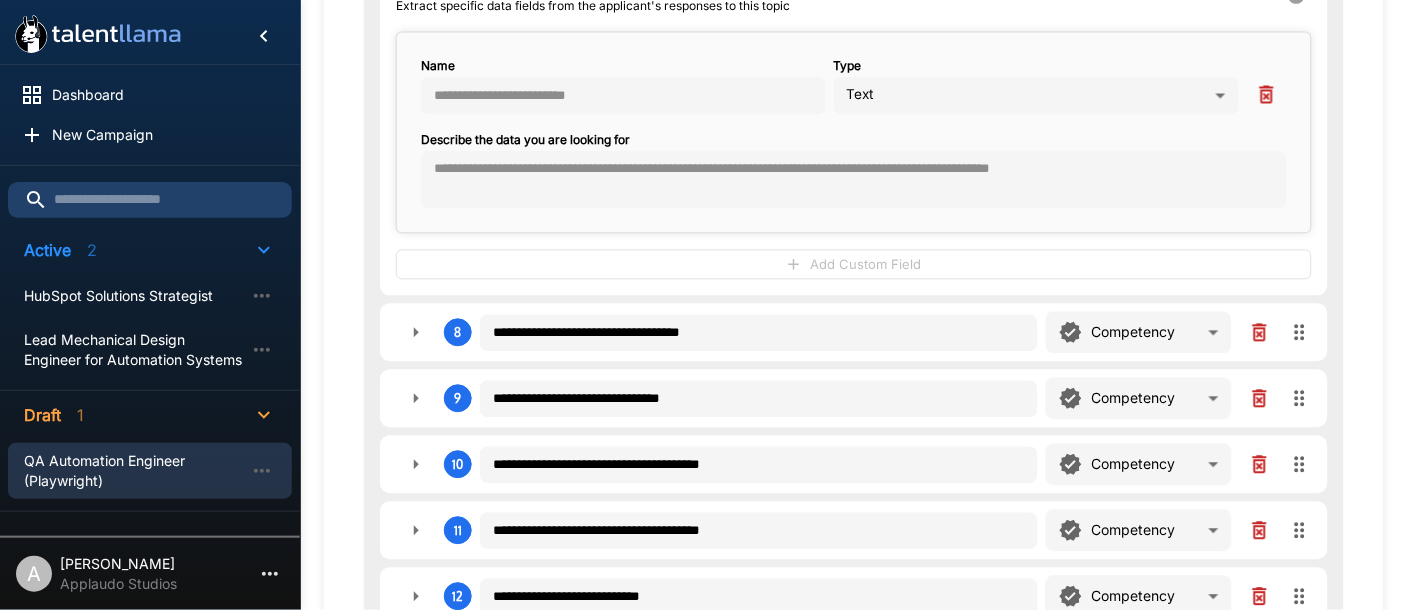 scroll, scrollTop: 2408, scrollLeft: 0, axis: vertical 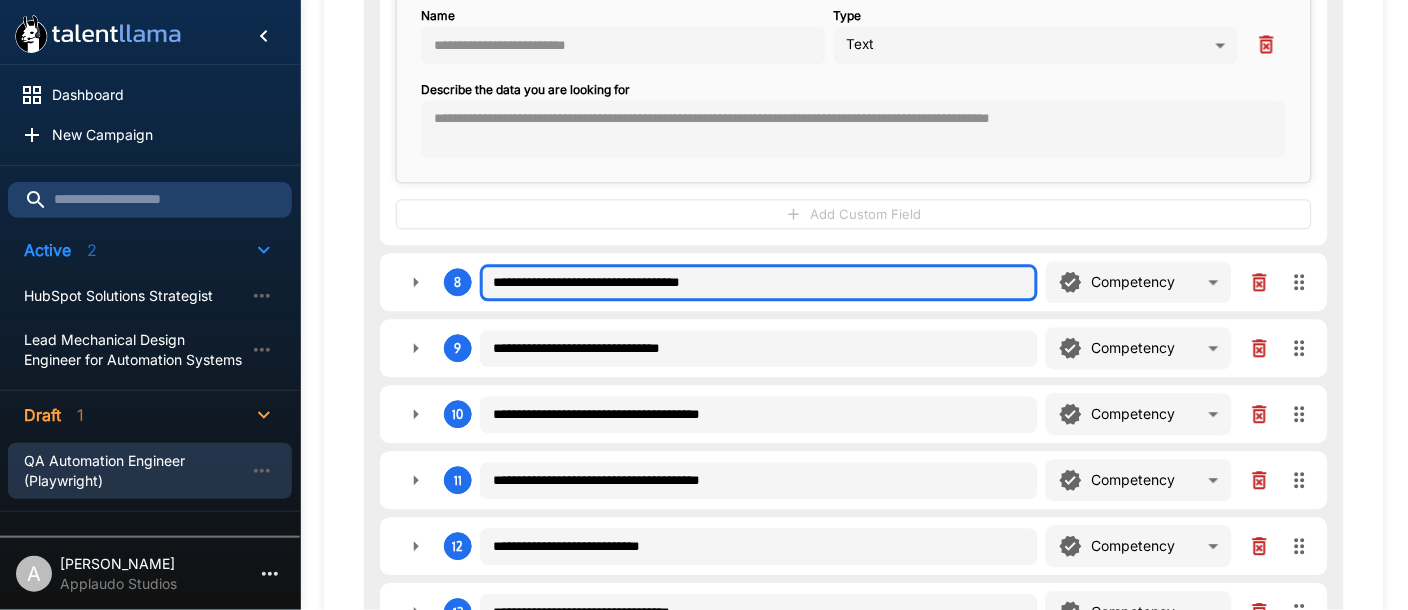 click on "**********" at bounding box center (759, 283) 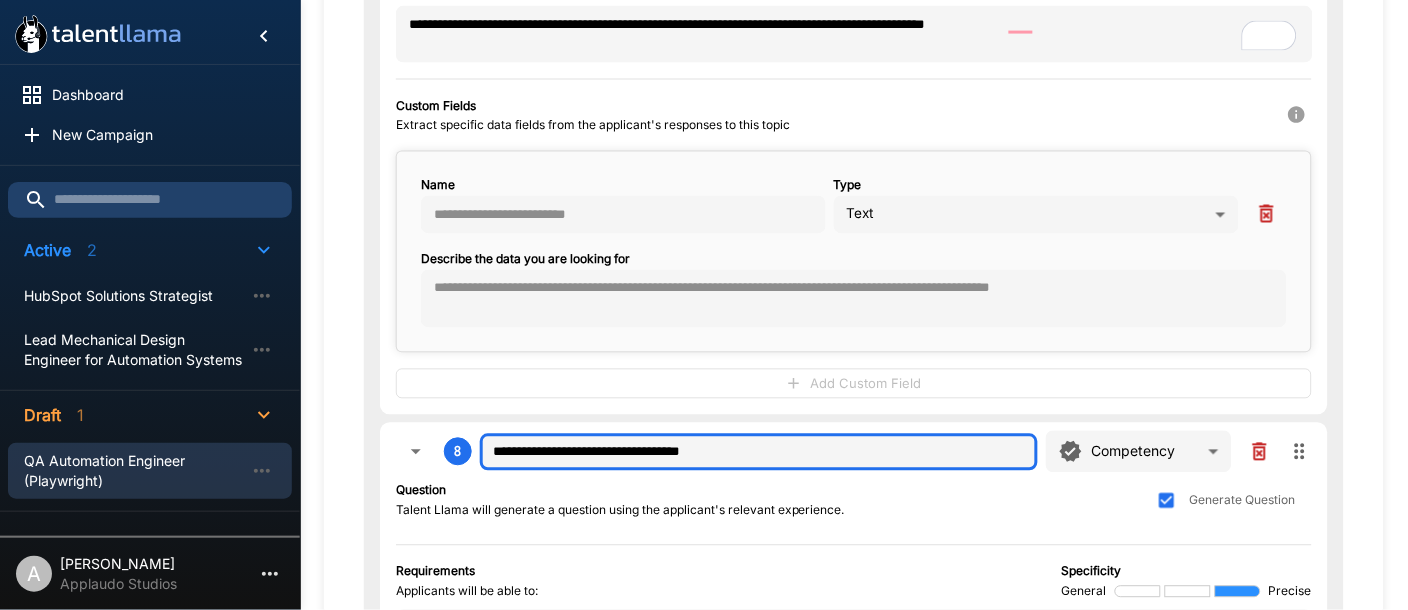 scroll, scrollTop: 2237, scrollLeft: 0, axis: vertical 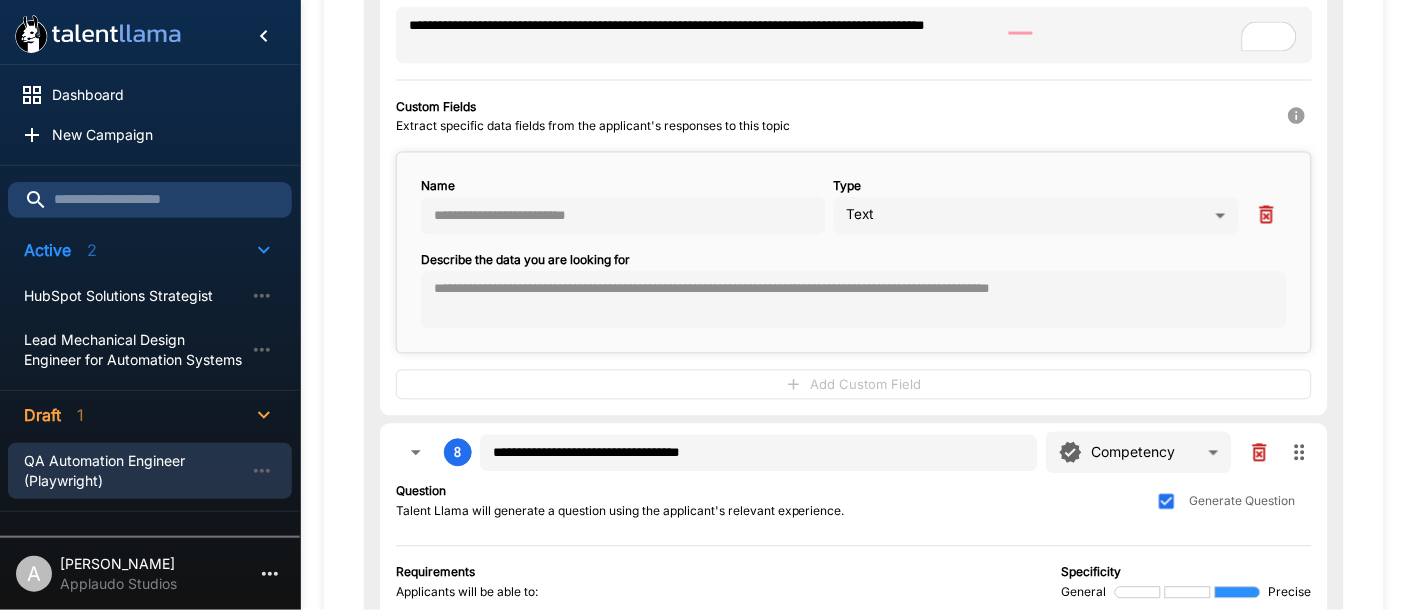 click 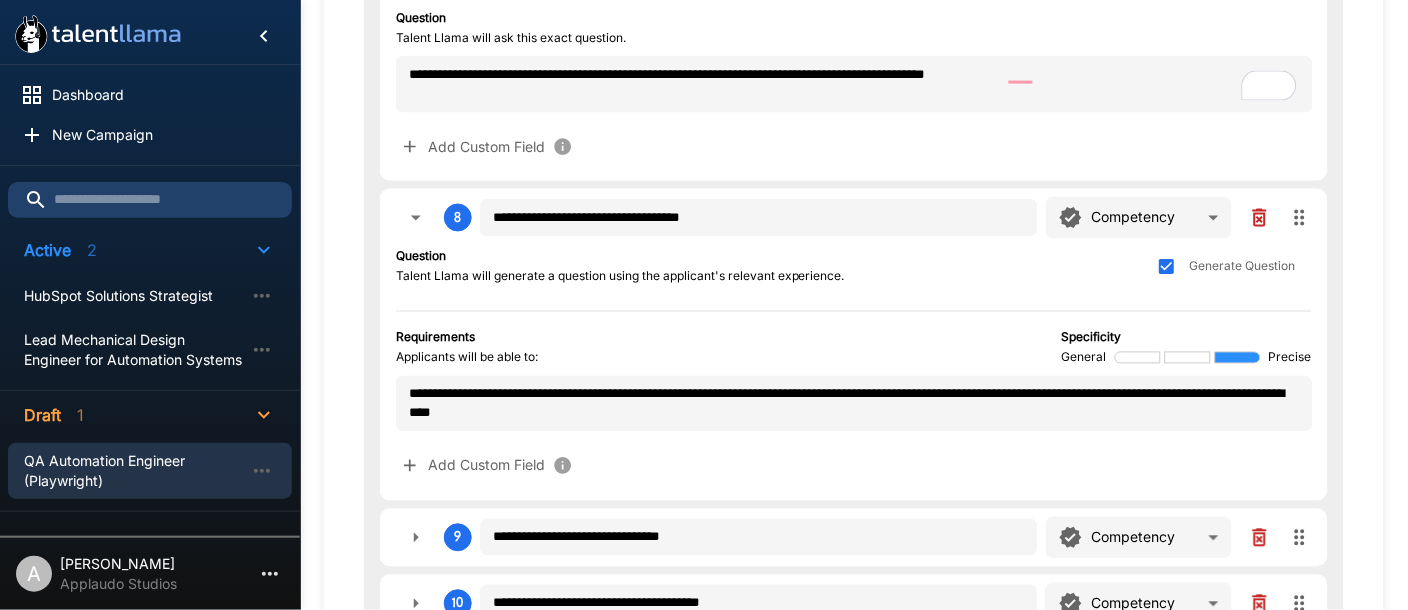 scroll, scrollTop: 2190, scrollLeft: 0, axis: vertical 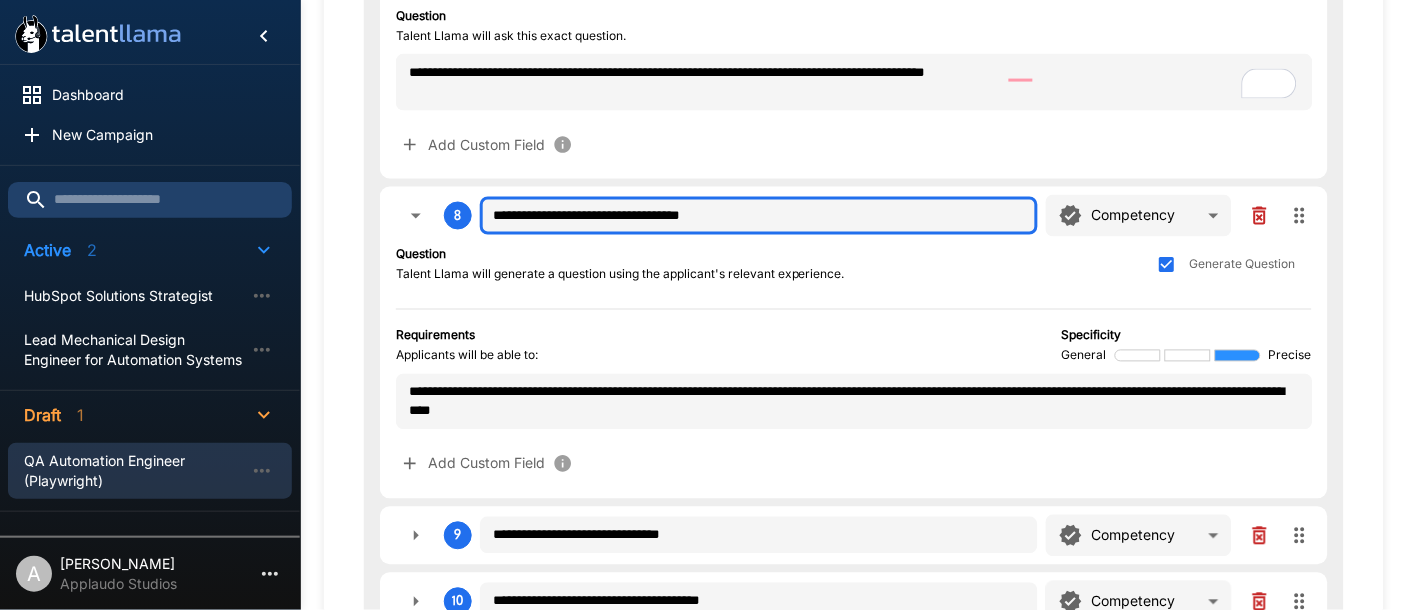 click on "**********" at bounding box center (759, 216) 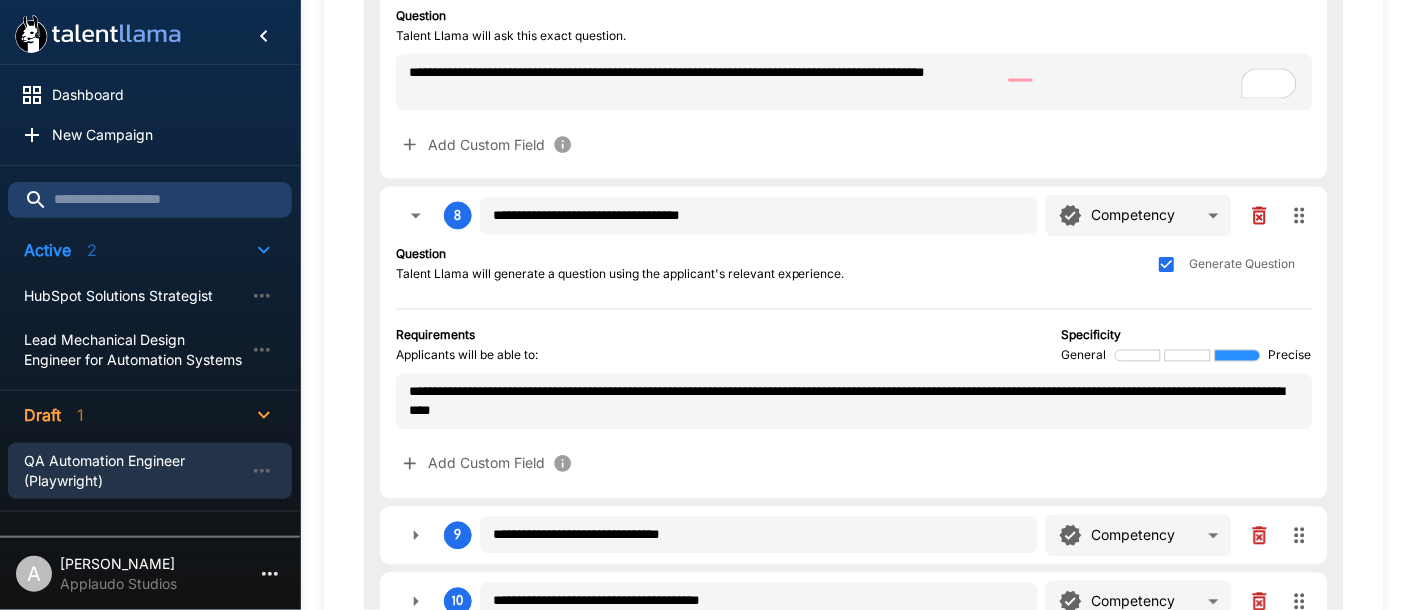 click on "**********" at bounding box center (704, -1885) 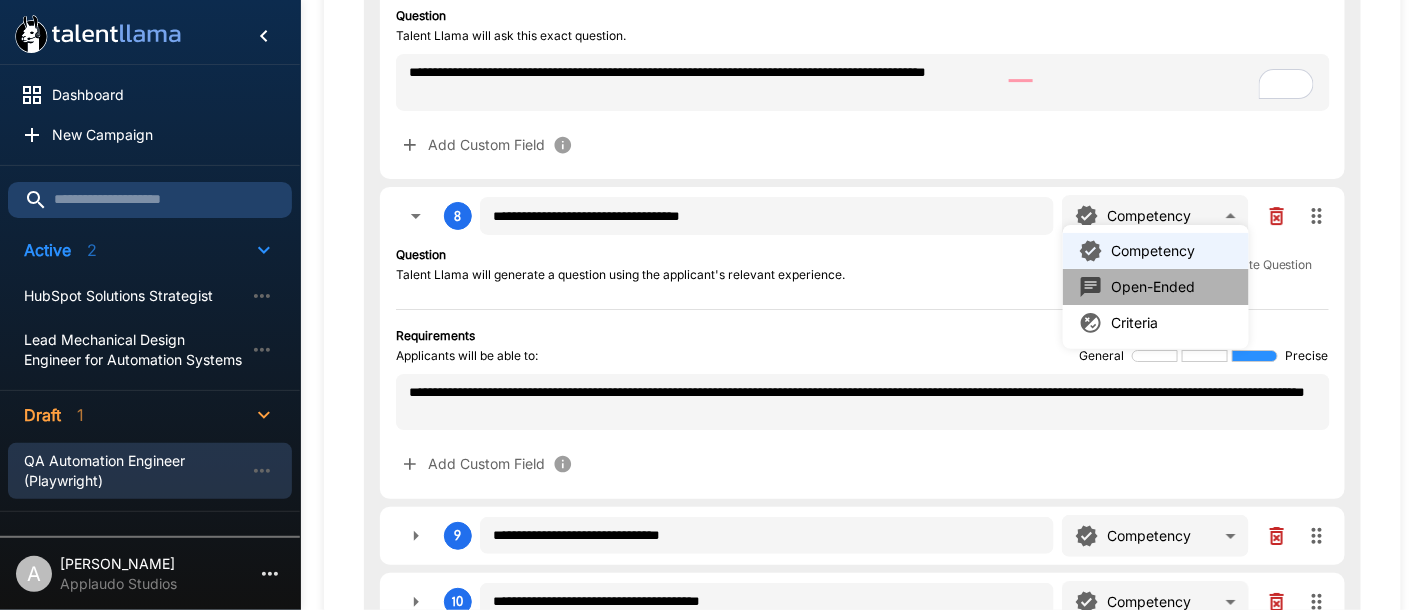 click on "Open-Ended" at bounding box center [1153, 287] 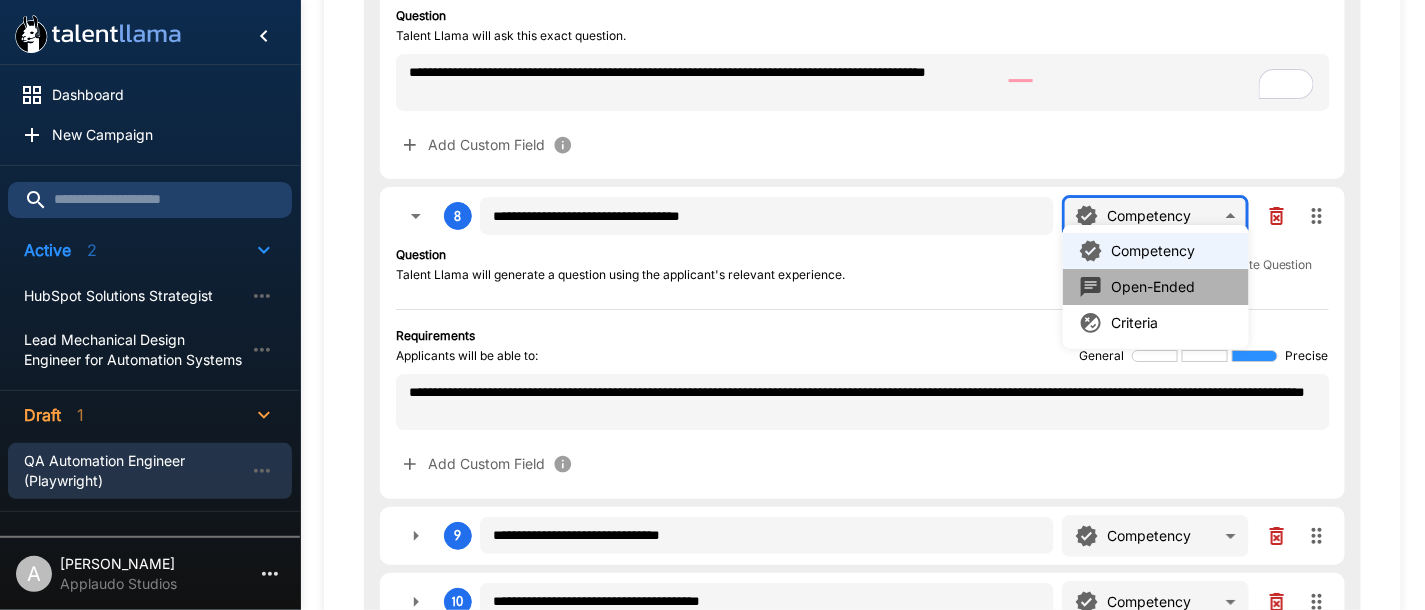 type on "**********" 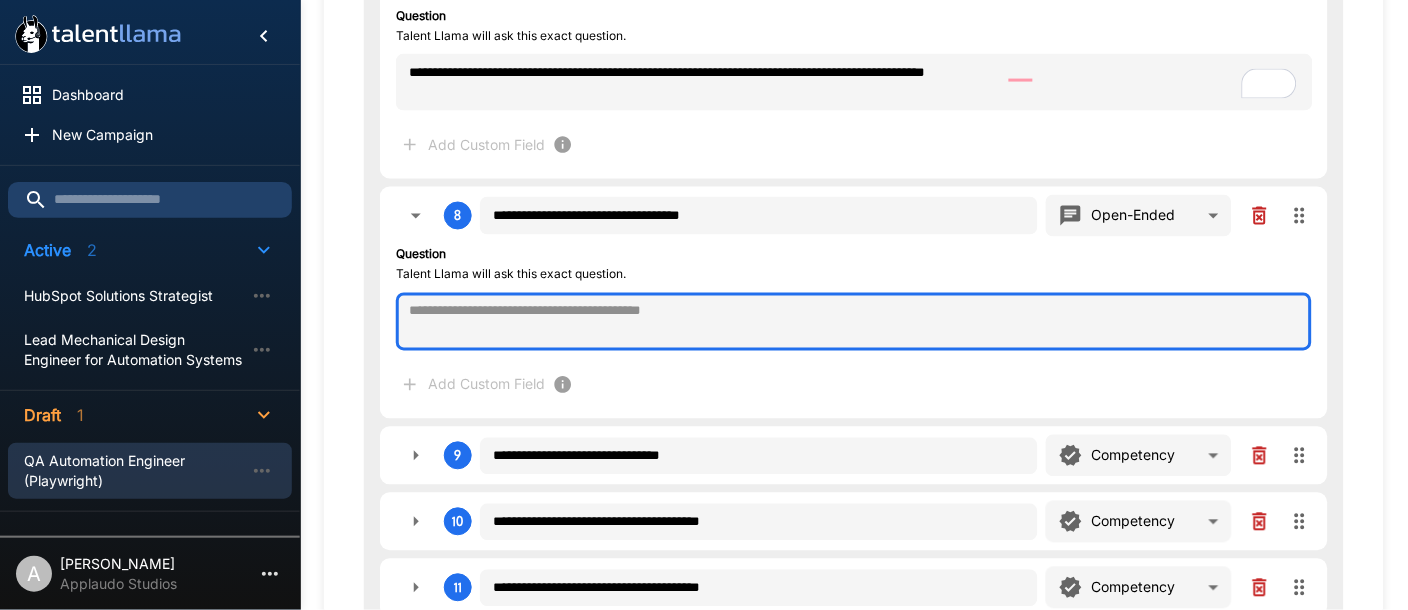 click at bounding box center [854, 322] 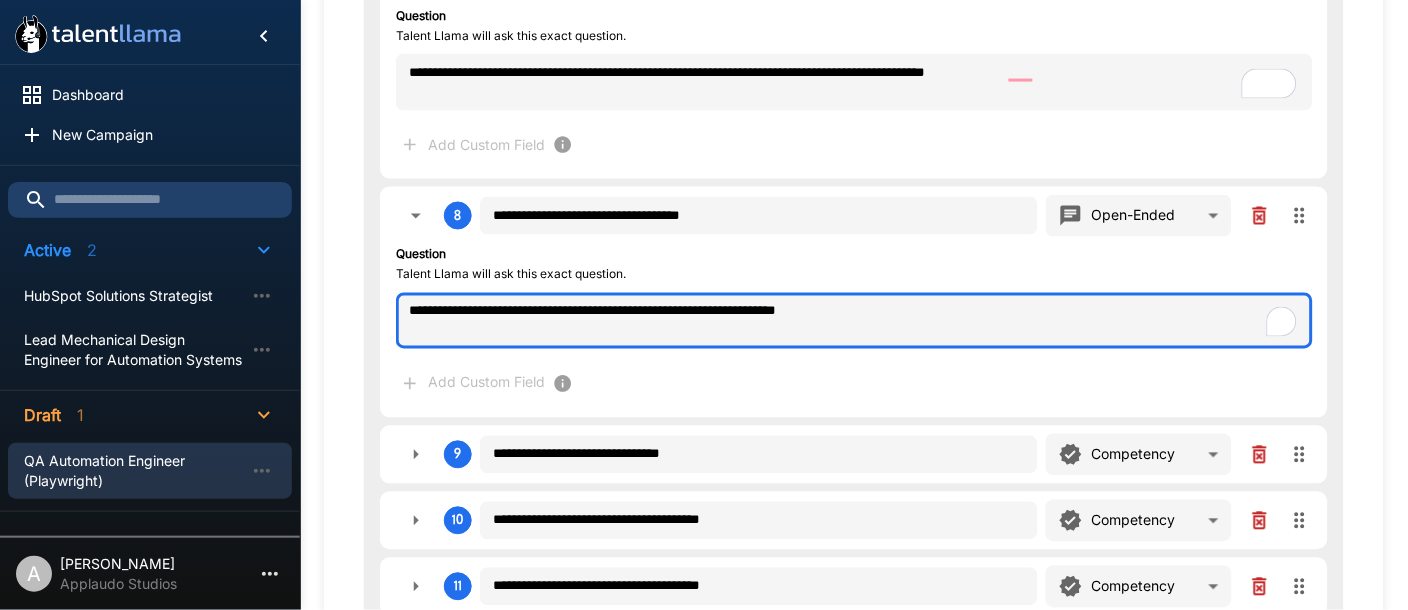 click on "**********" at bounding box center [854, 321] 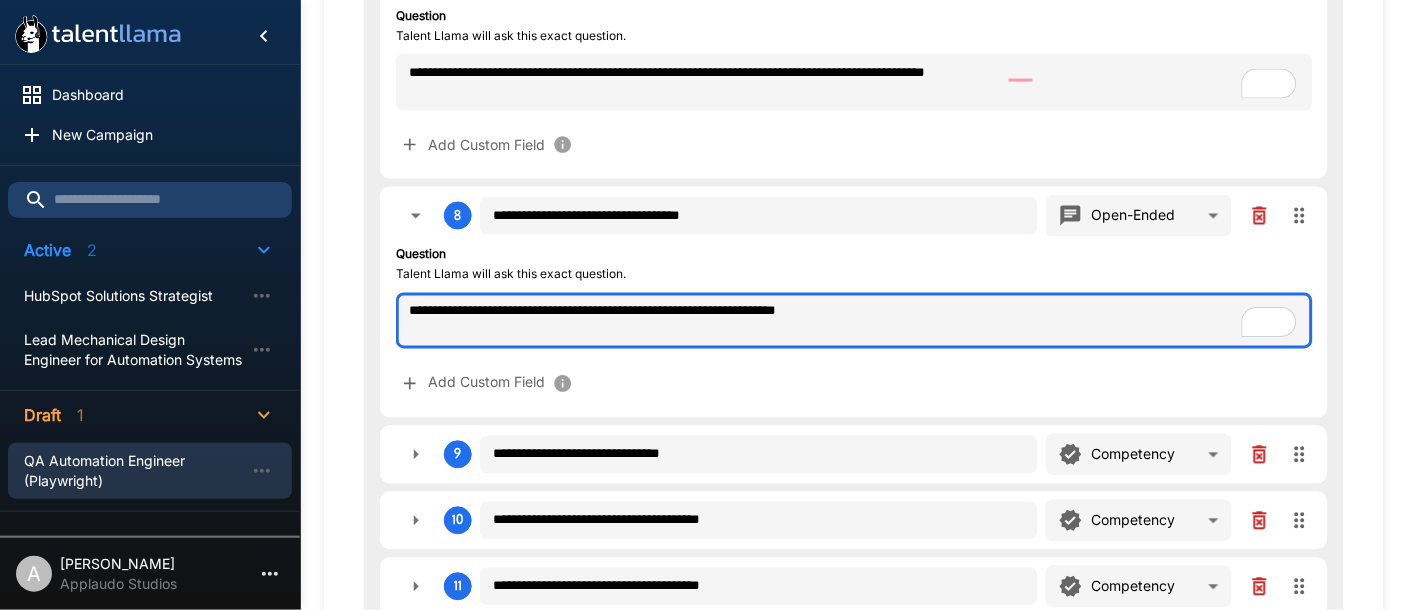 type on "**********" 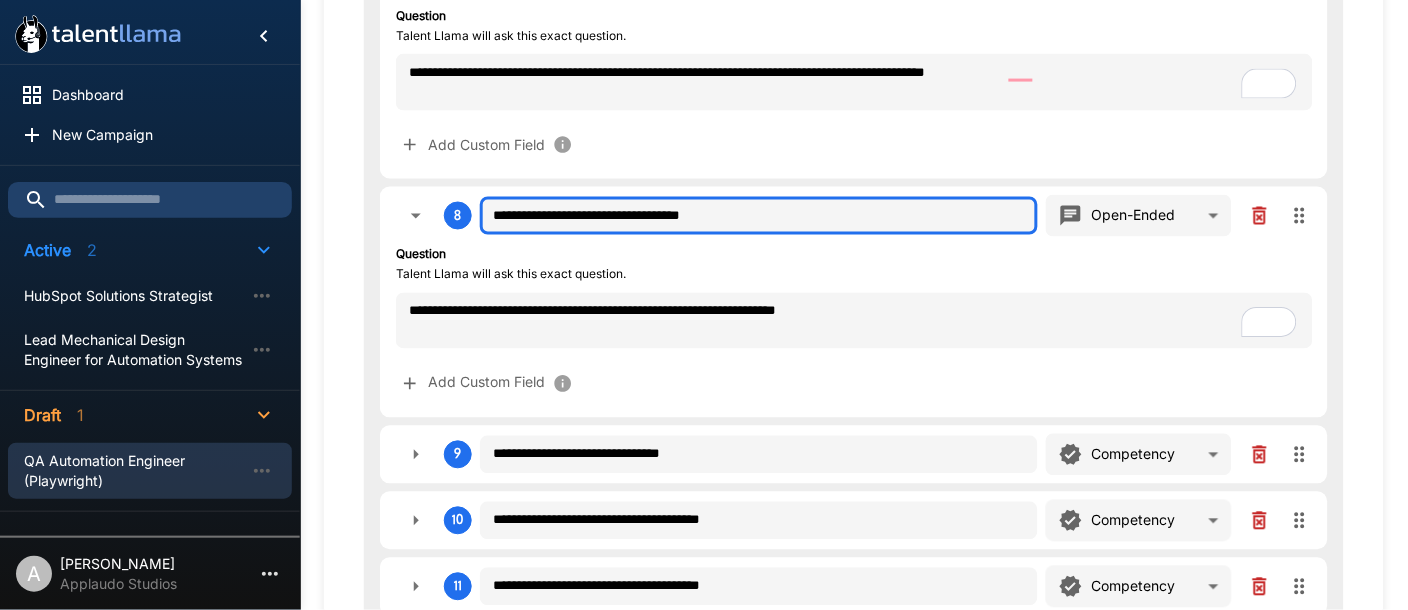 click on "**********" at bounding box center [759, 216] 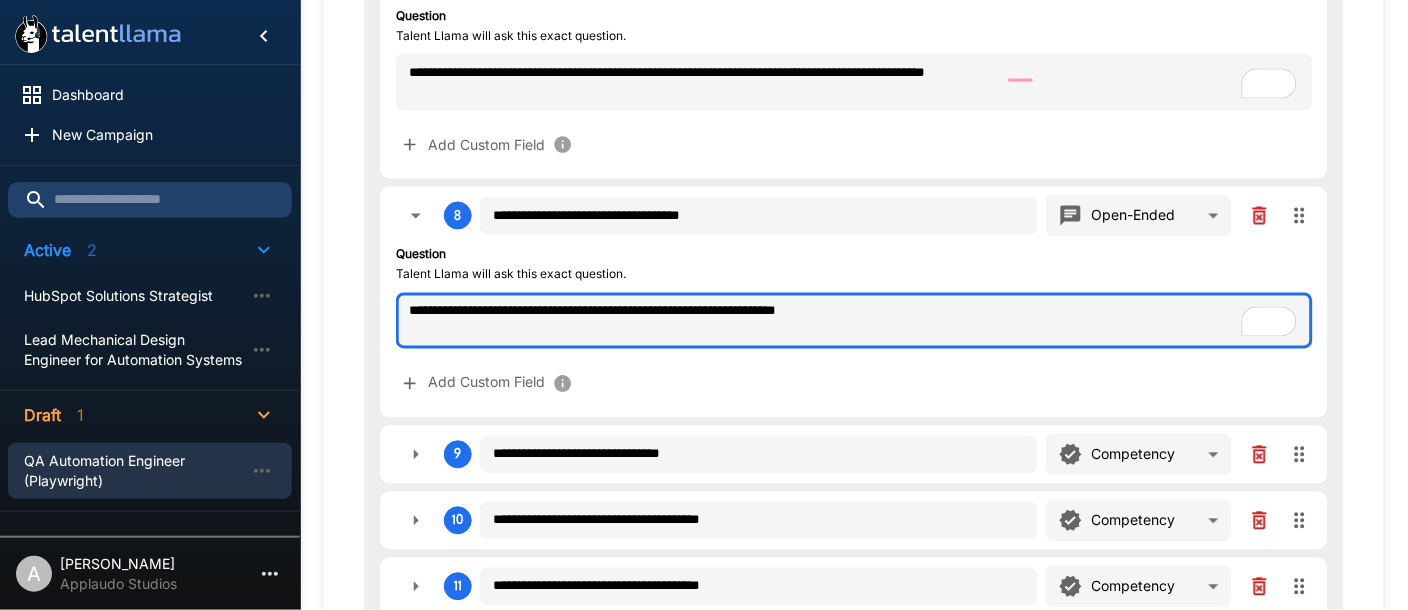 click on "**********" at bounding box center [854, 321] 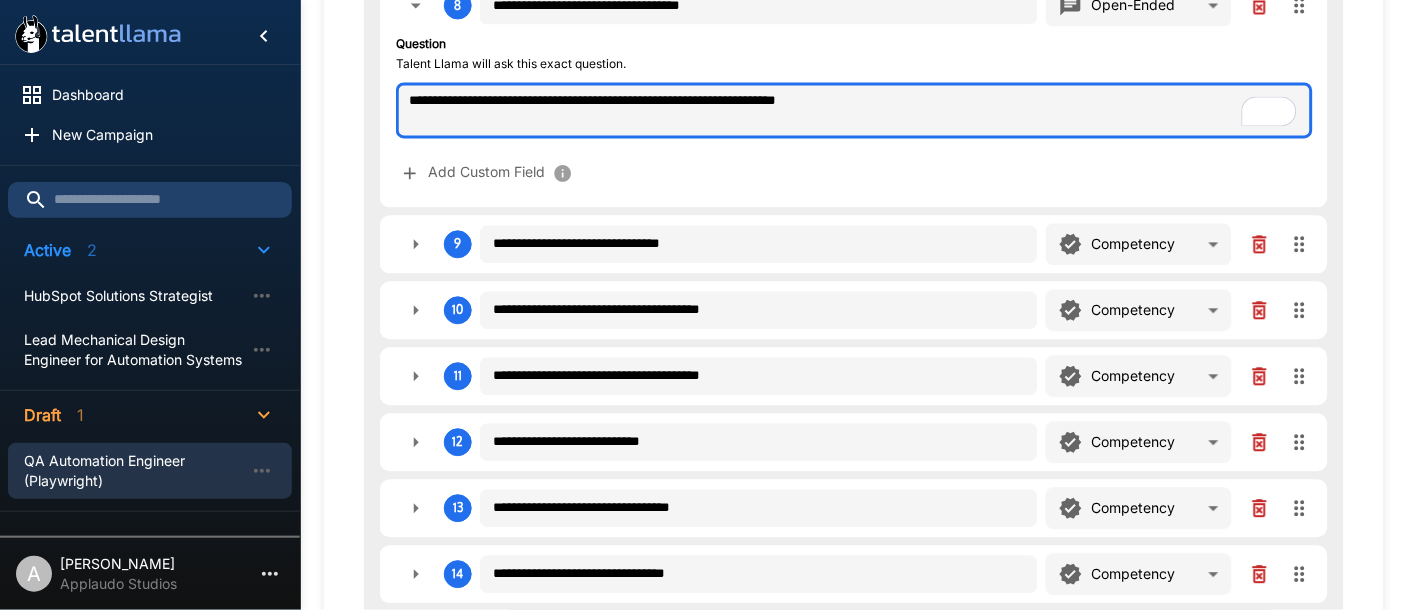 scroll, scrollTop: 2353, scrollLeft: 0, axis: vertical 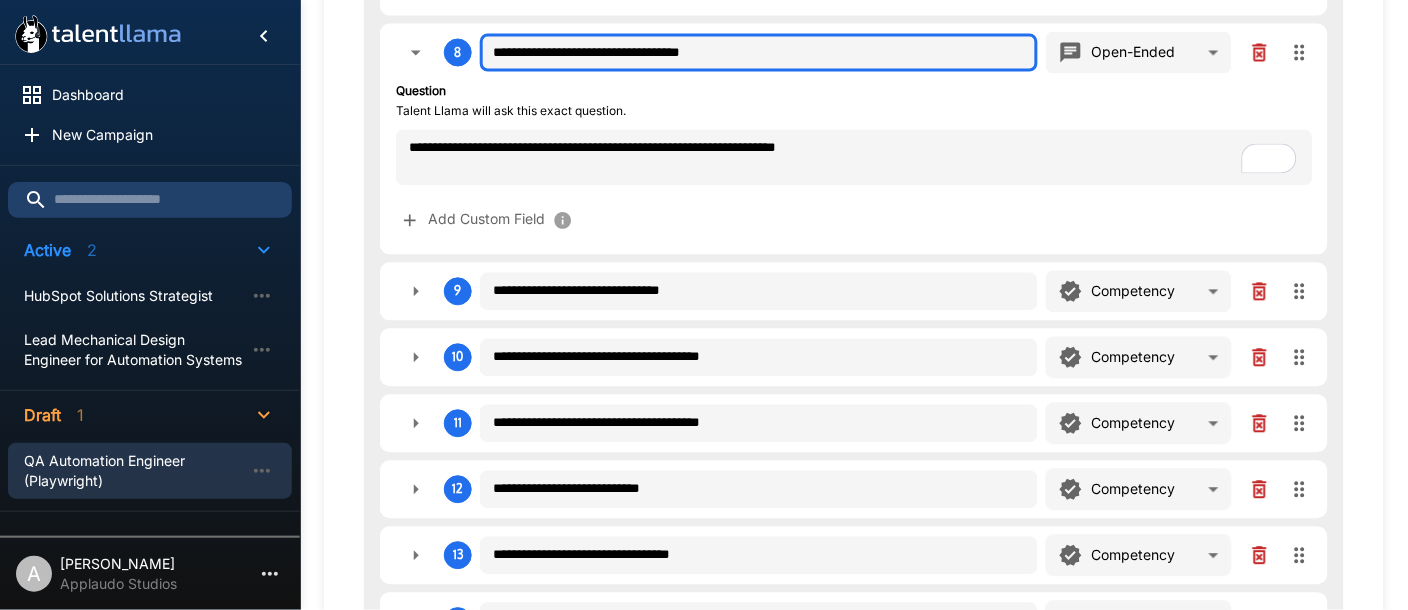 click on "**********" at bounding box center (759, 53) 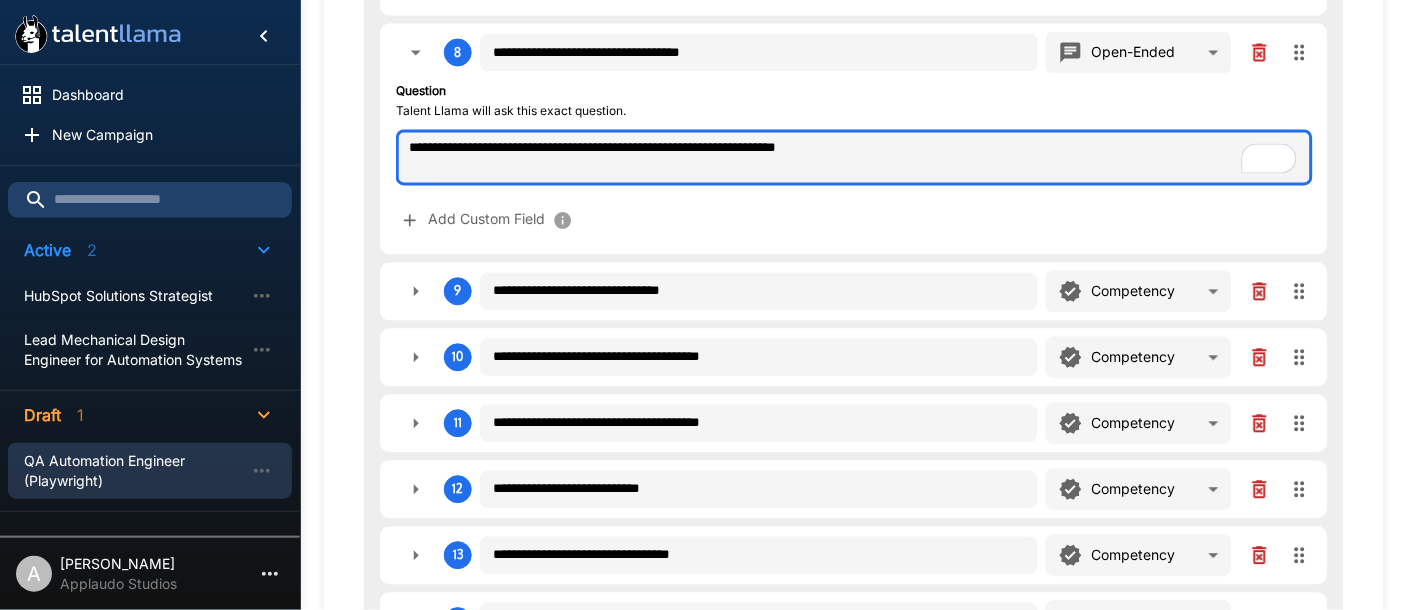 click on "**********" at bounding box center [854, 158] 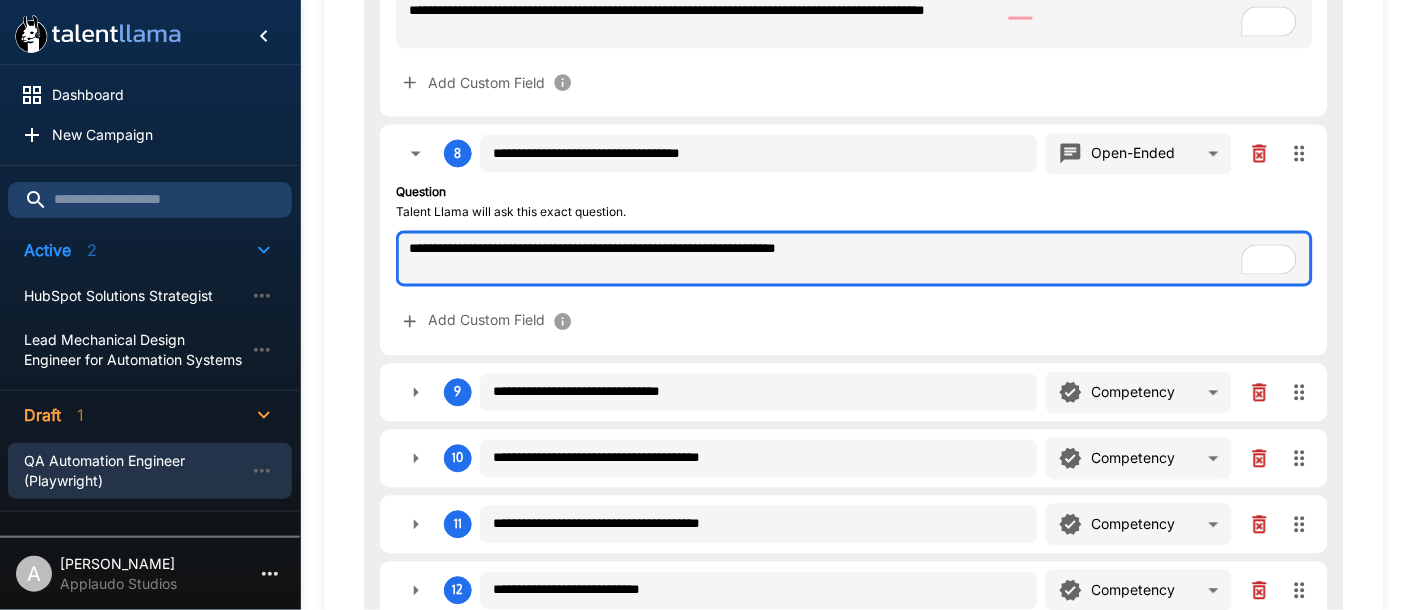 scroll, scrollTop: 2256, scrollLeft: 0, axis: vertical 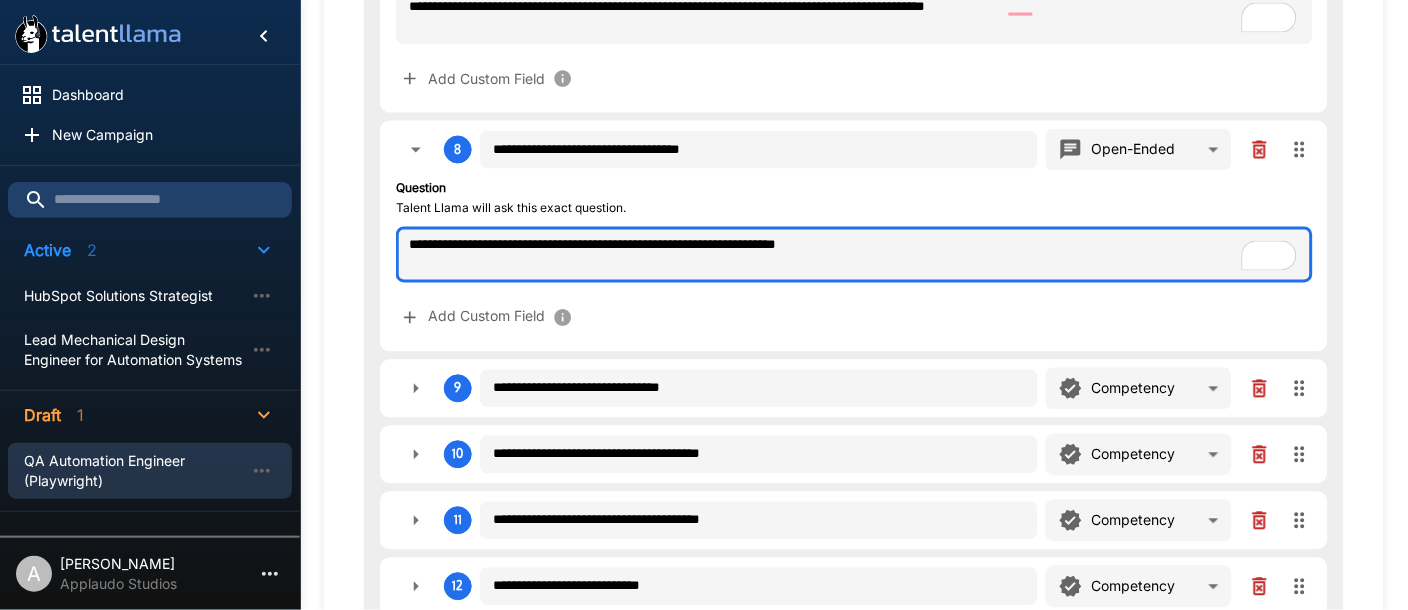 click on "**********" at bounding box center [854, 255] 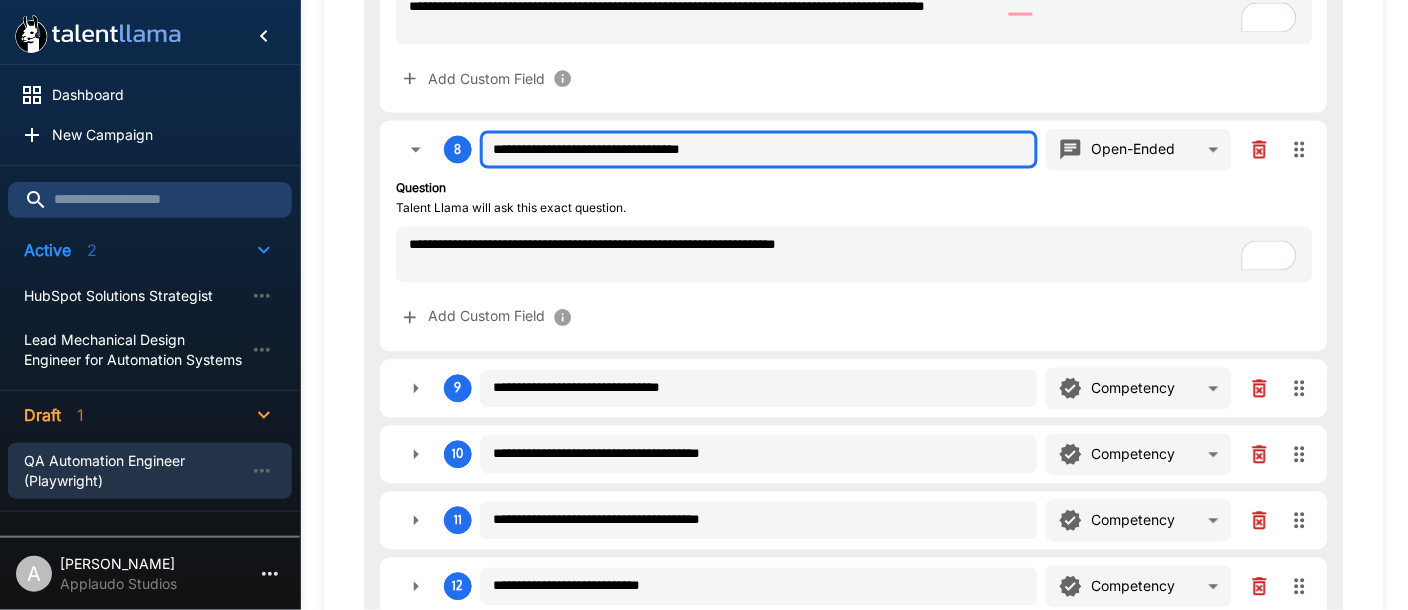 click on "**********" at bounding box center (759, 150) 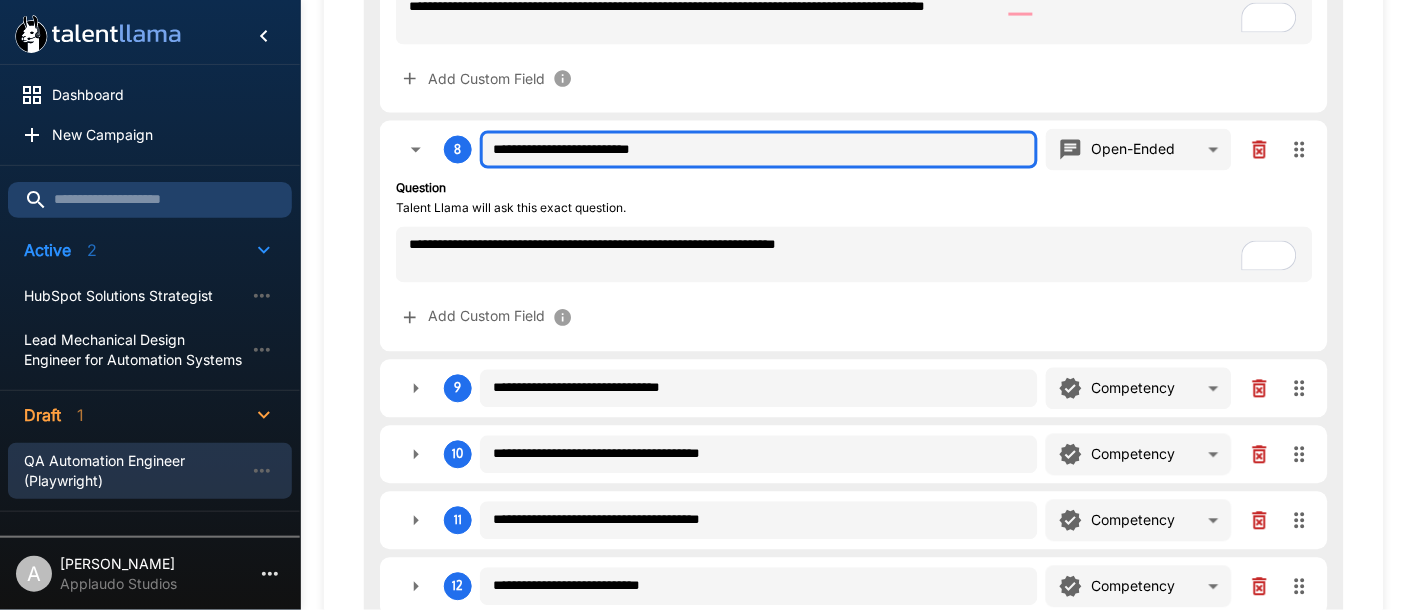 click on "**********" at bounding box center [759, 150] 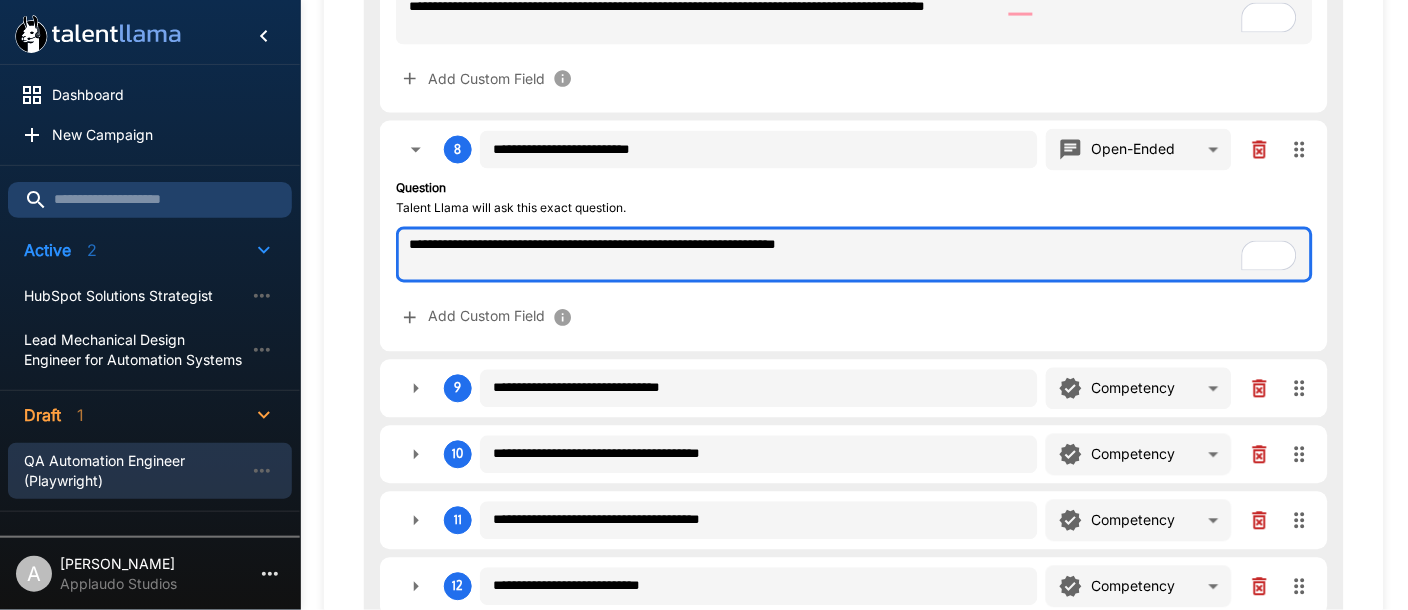 click on "**********" at bounding box center [854, 255] 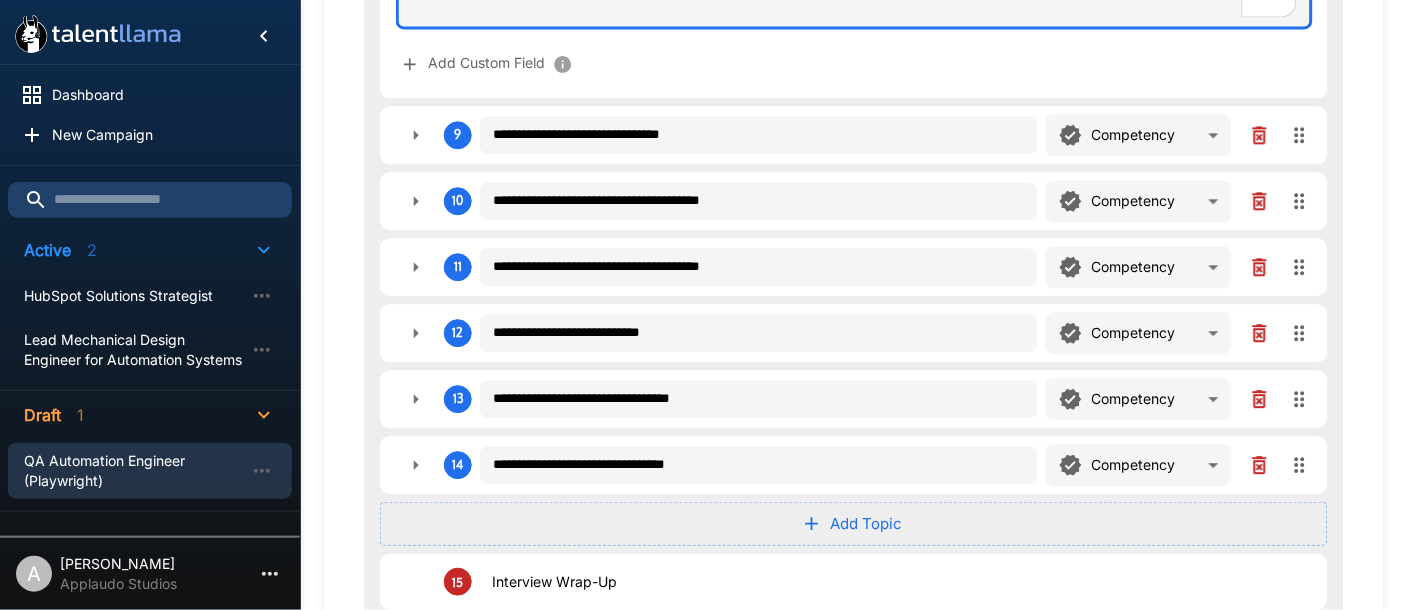 scroll, scrollTop: 2512, scrollLeft: 0, axis: vertical 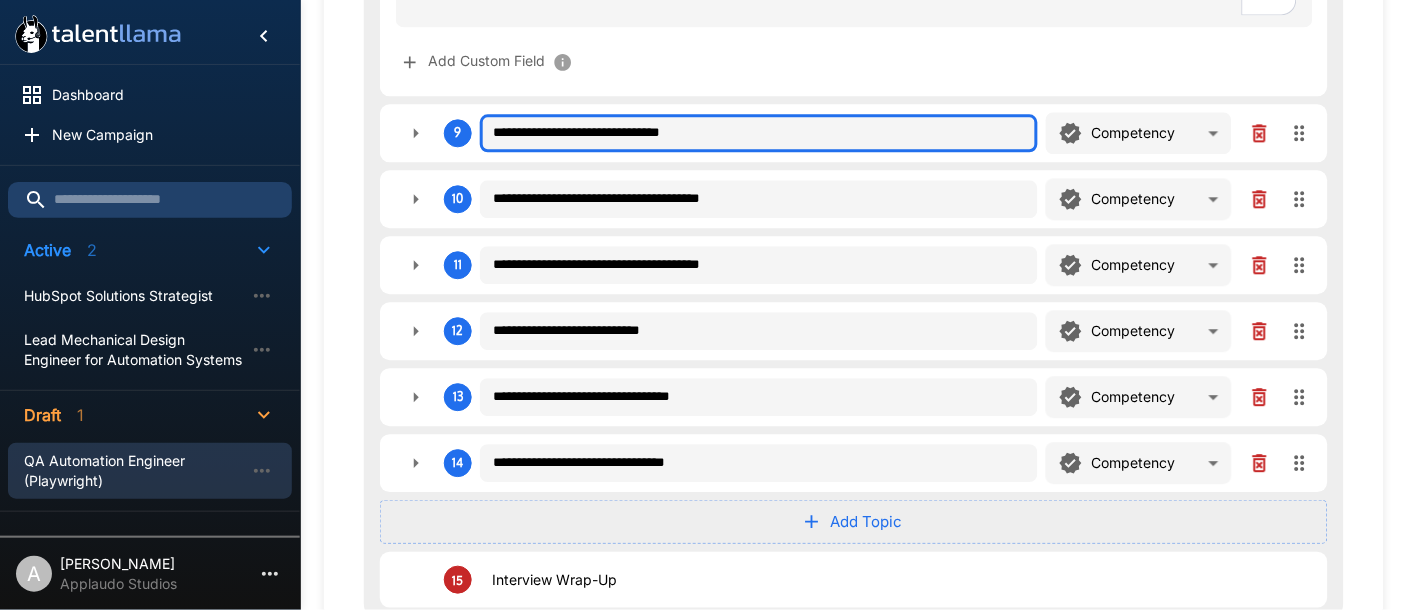 click on "**********" at bounding box center (759, 133) 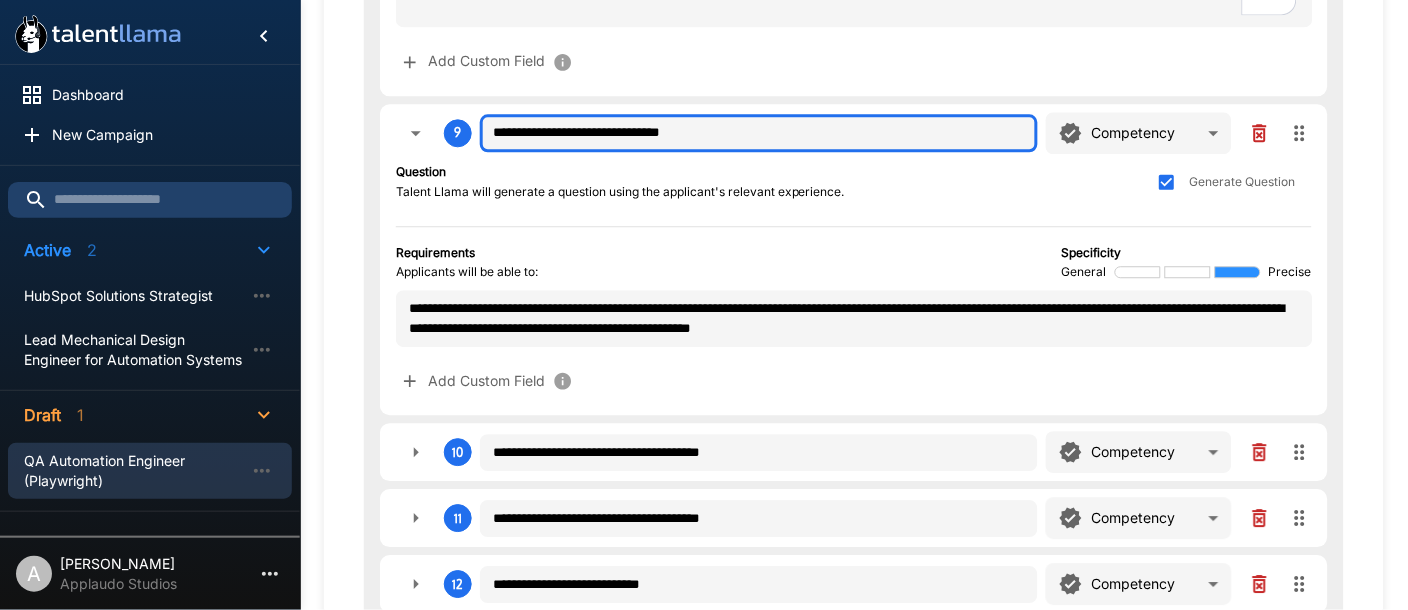 click on "**********" at bounding box center (759, 133) 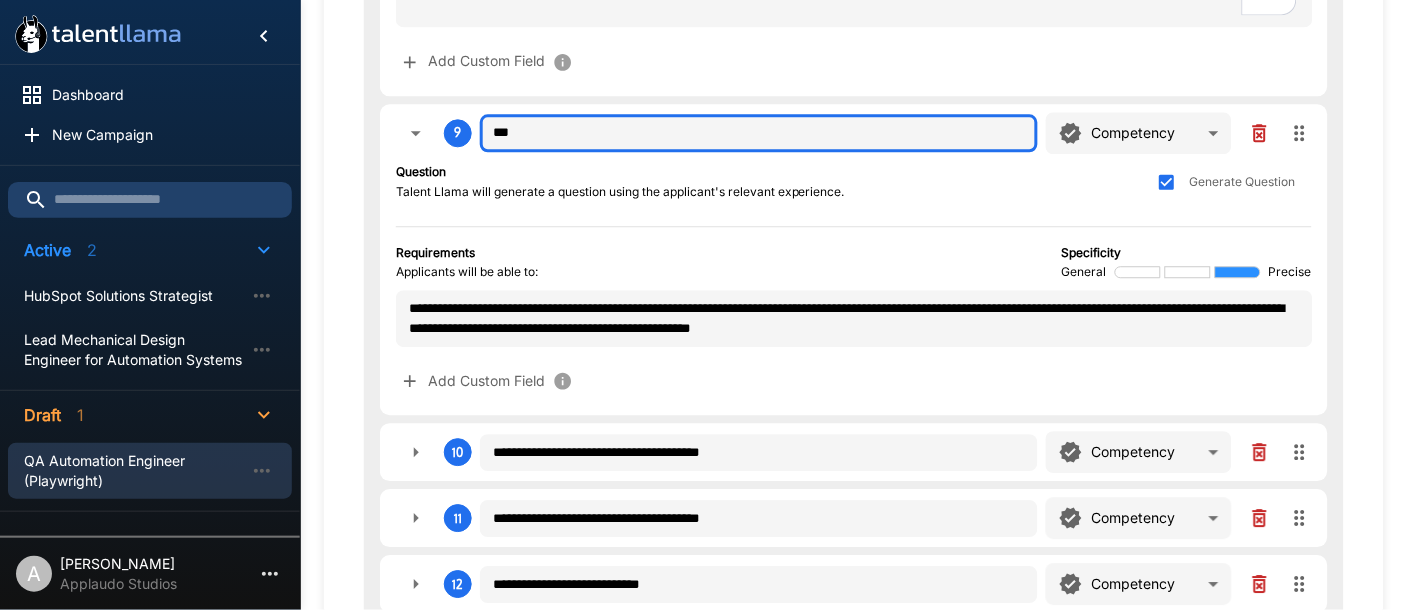type on "***" 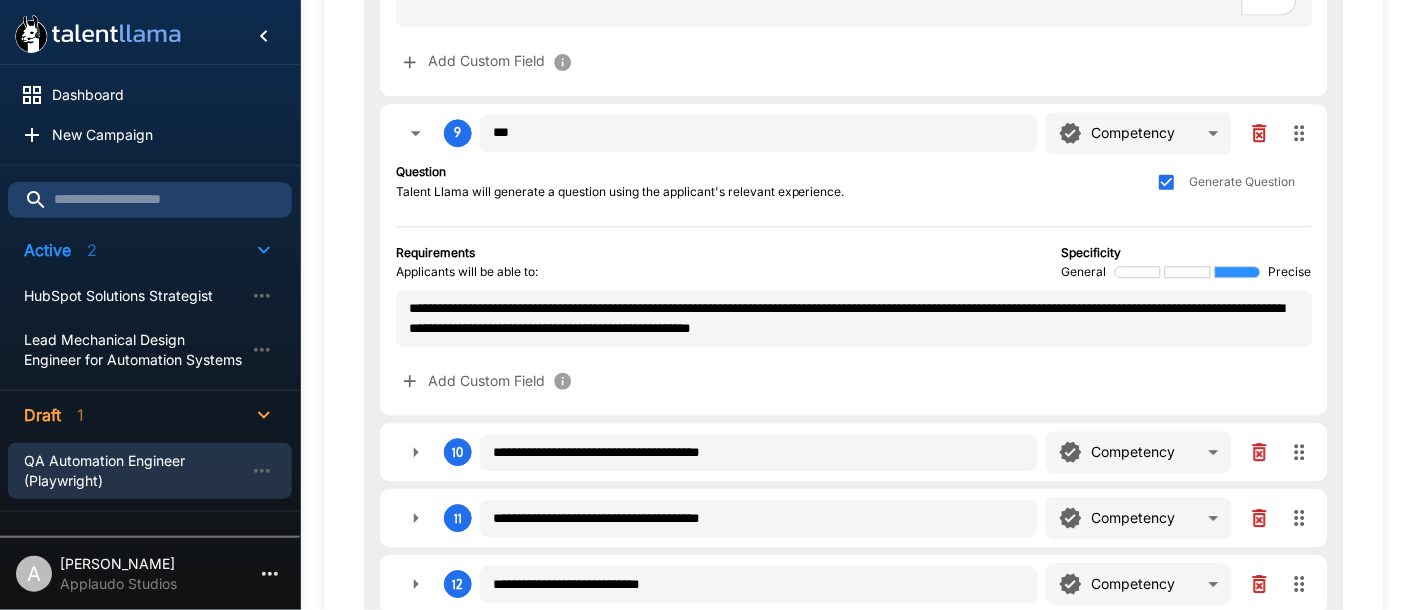 click on "**********" at bounding box center [704, -2207] 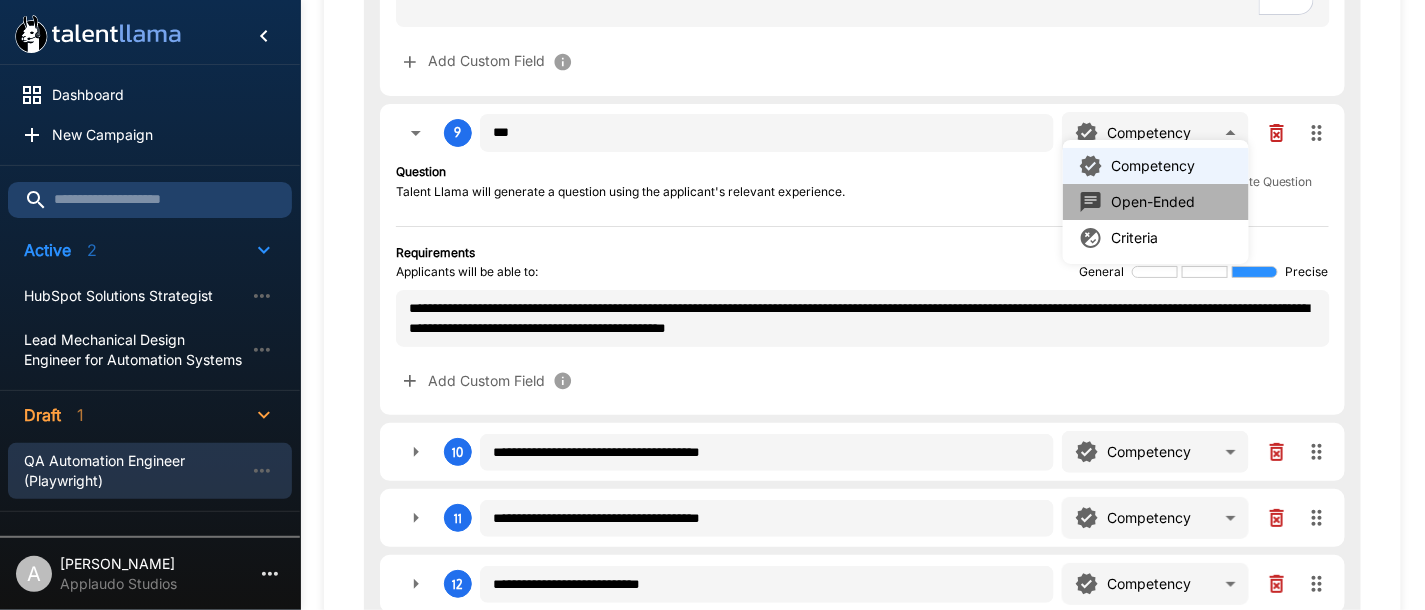click on "Open-Ended" at bounding box center (1153, 202) 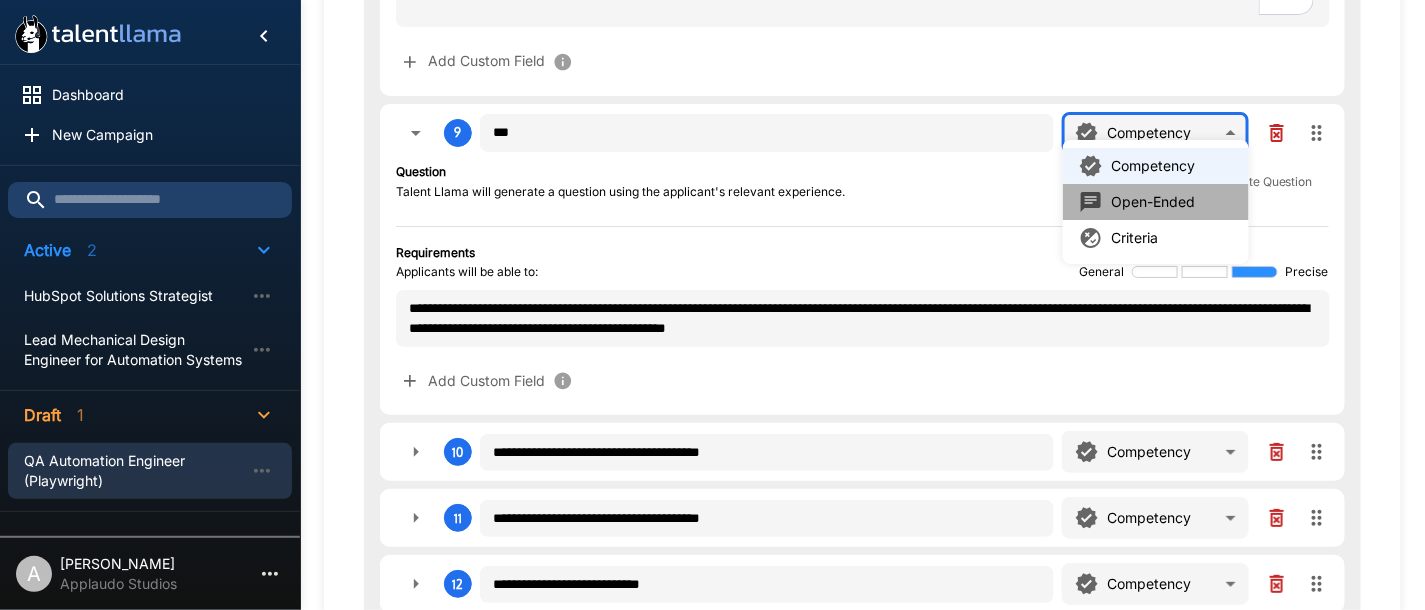 type on "**********" 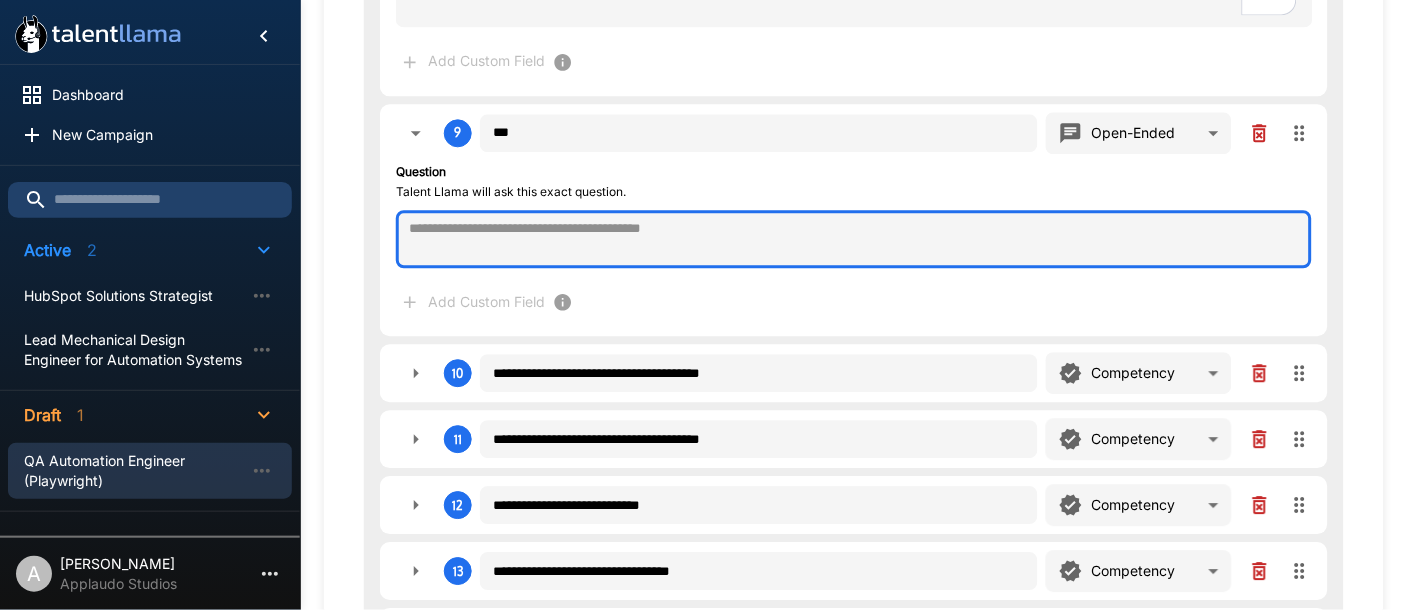 click at bounding box center [854, 239] 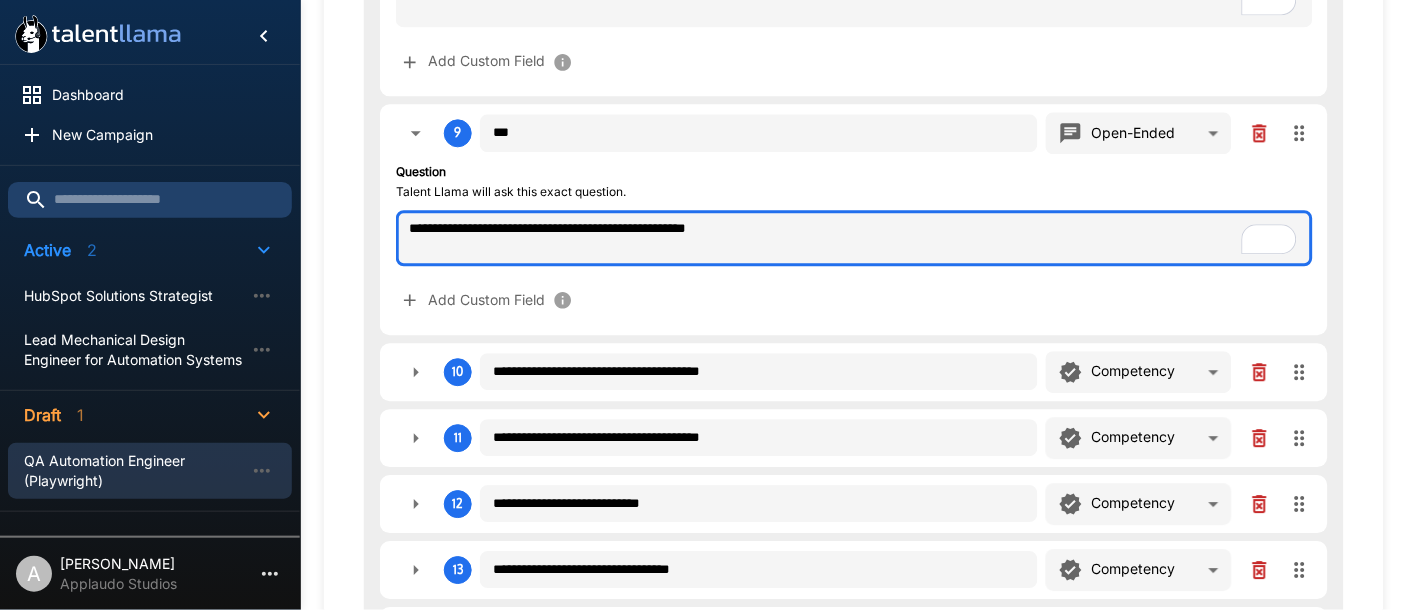 type on "**********" 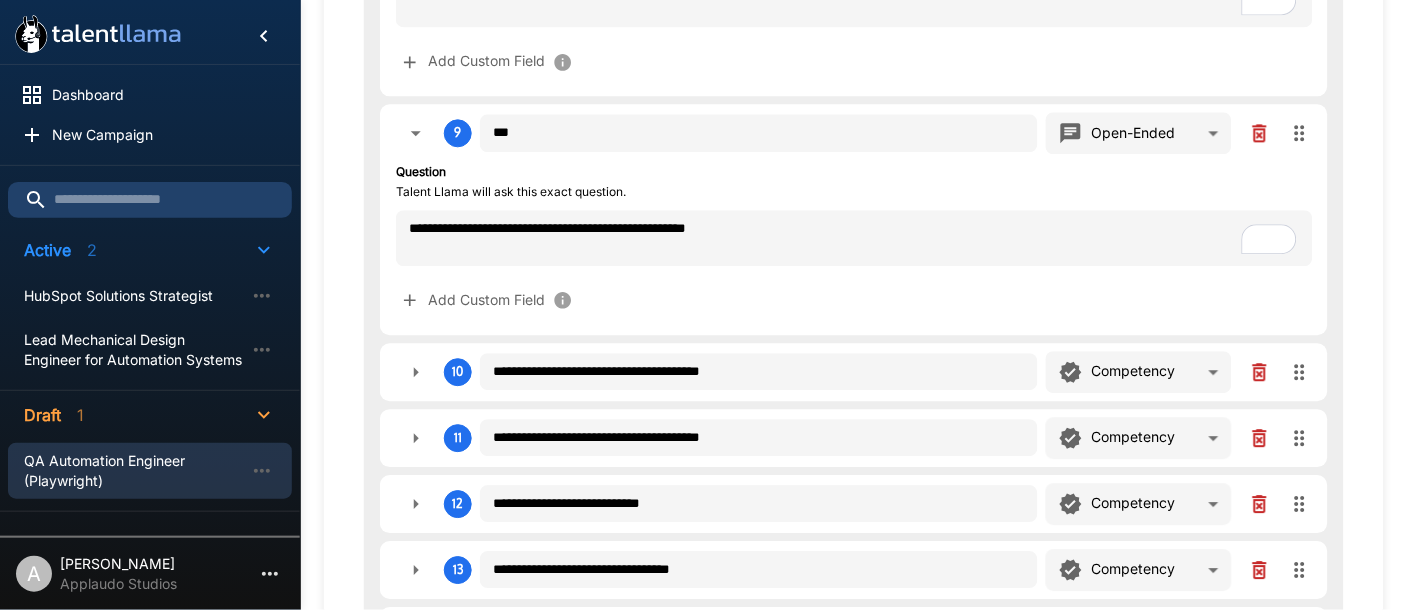 click 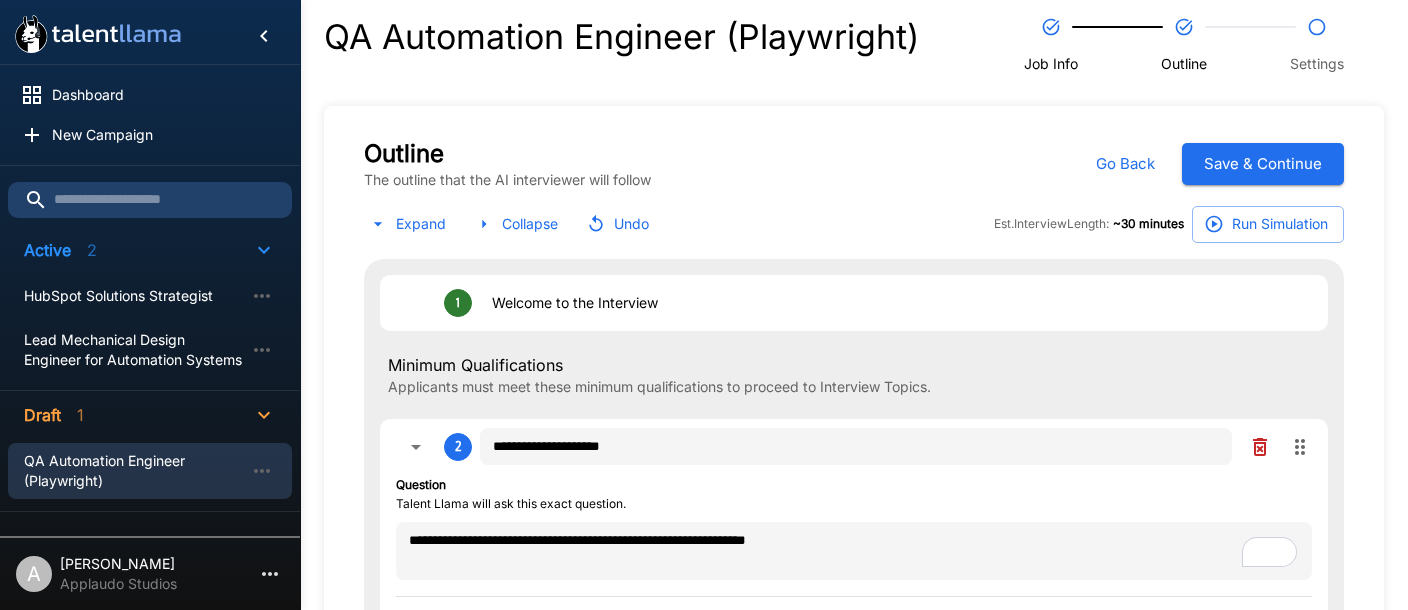 click on "**********" at bounding box center [854, 3044] 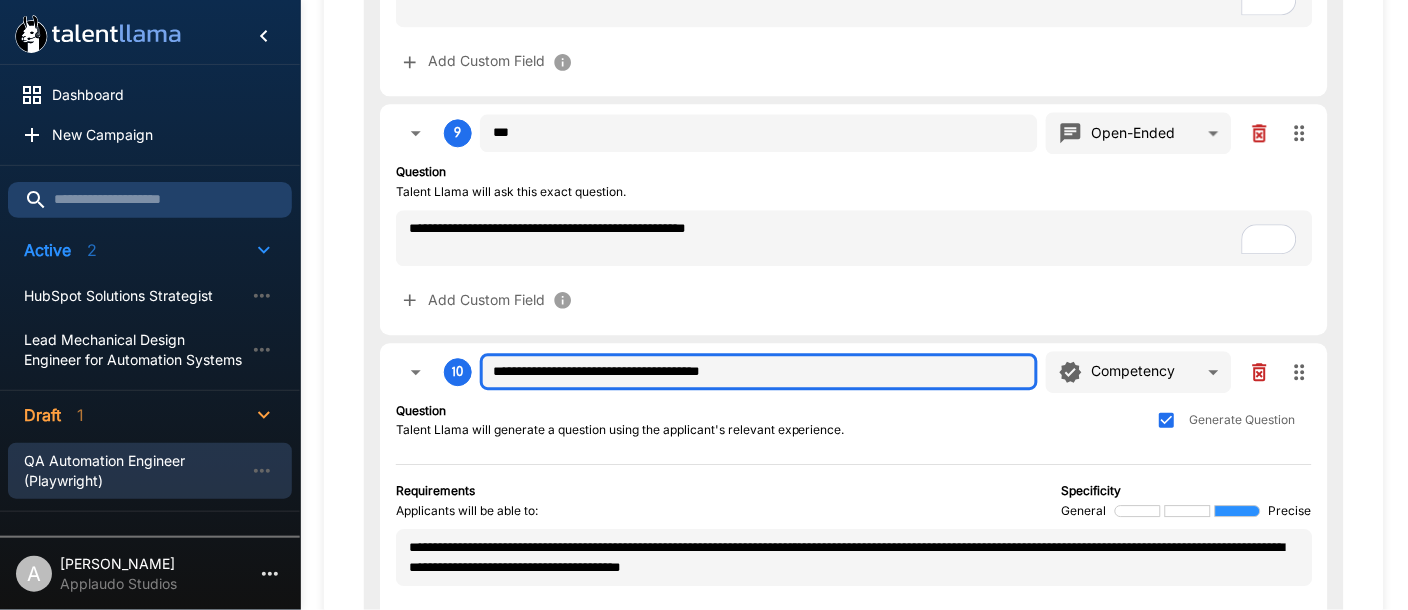 click on "**********" at bounding box center (759, 372) 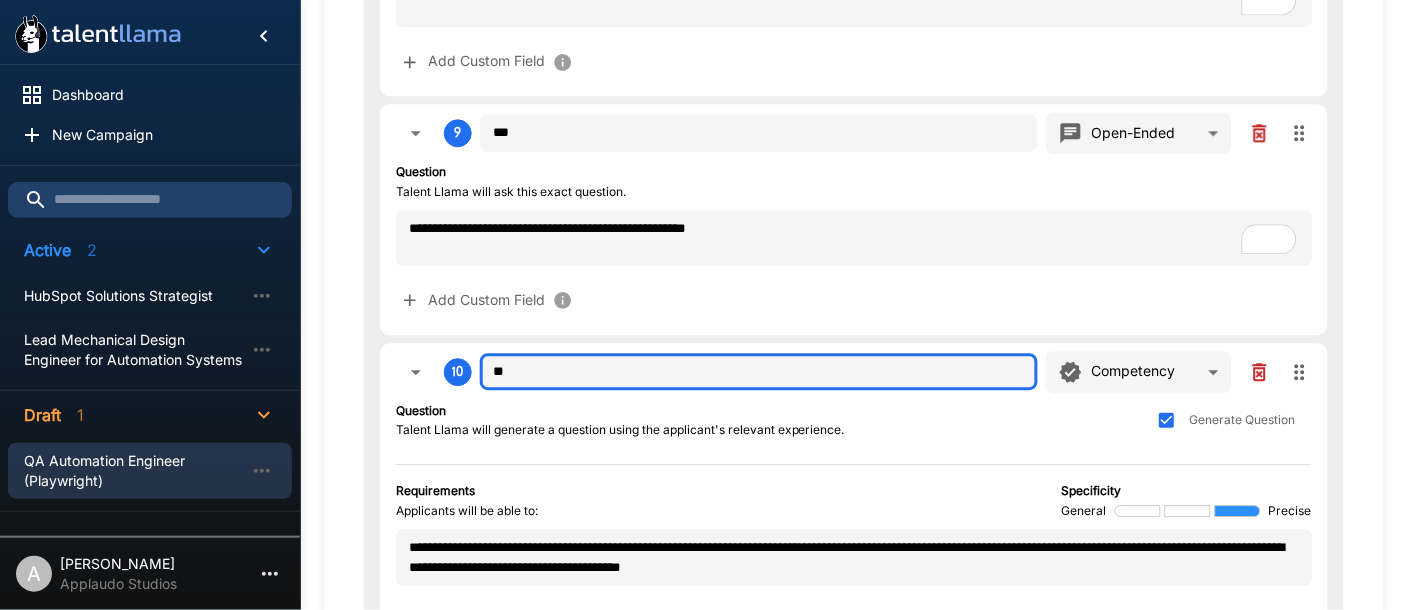 type on "*" 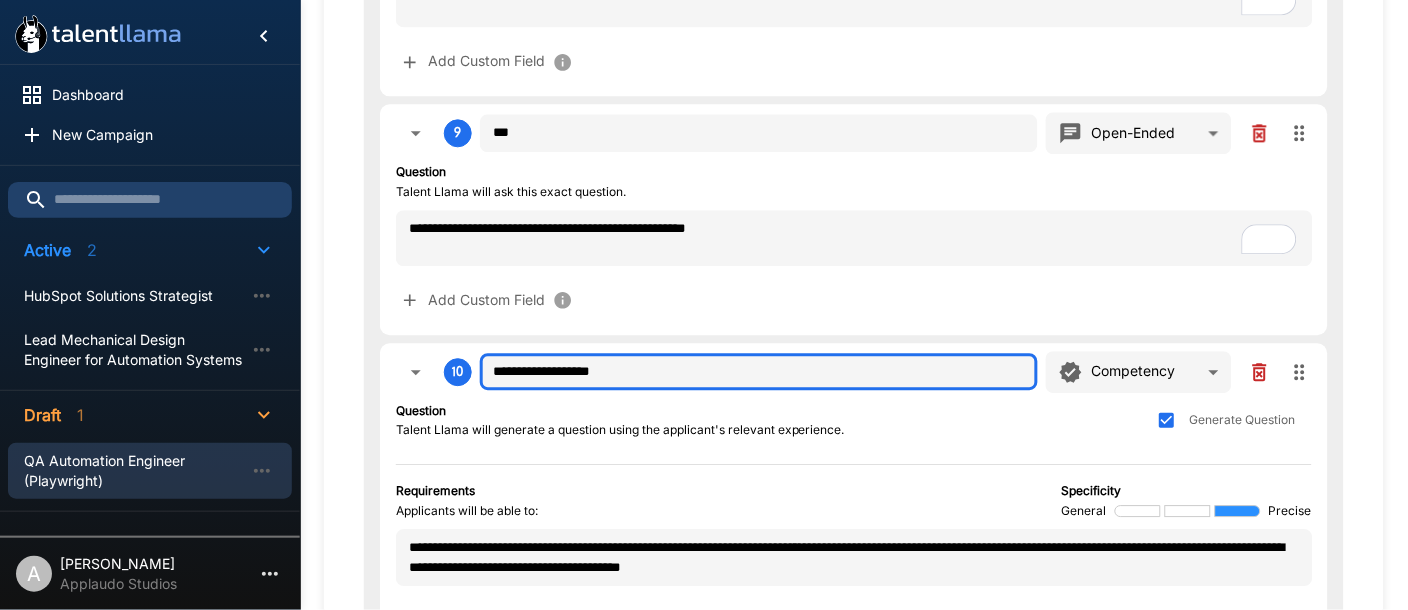 type on "**********" 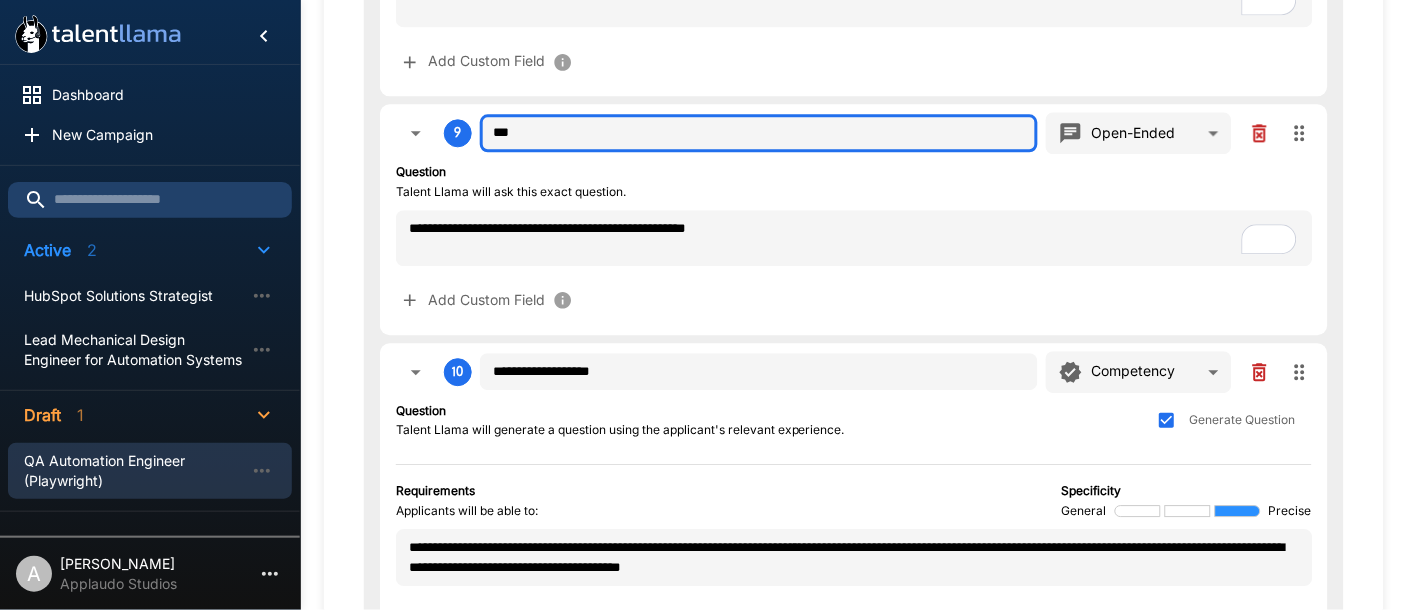 click on "***" at bounding box center (759, 133) 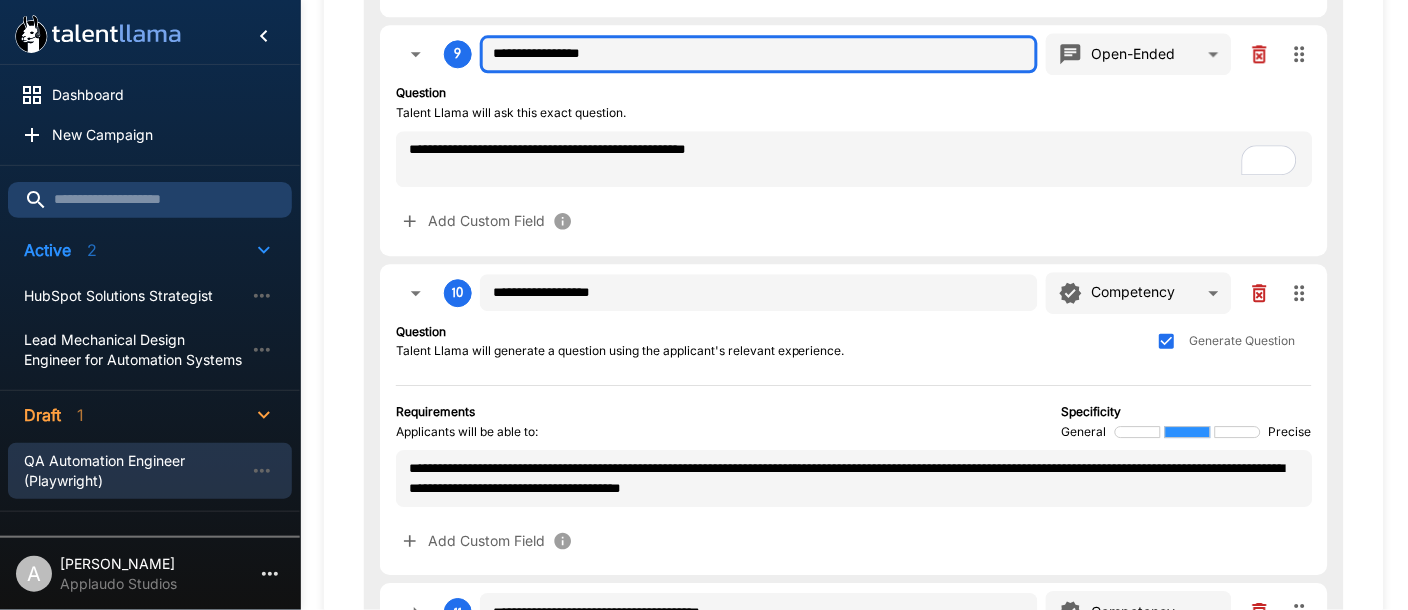 scroll, scrollTop: 2627, scrollLeft: 0, axis: vertical 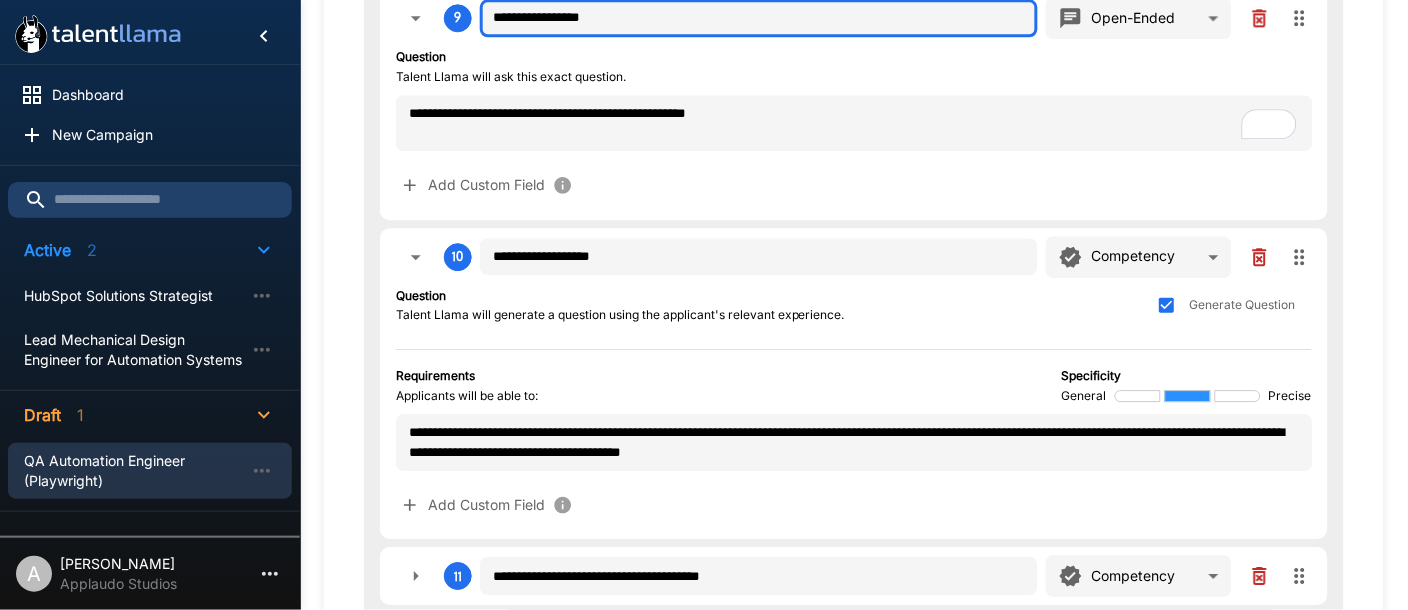 type on "**********" 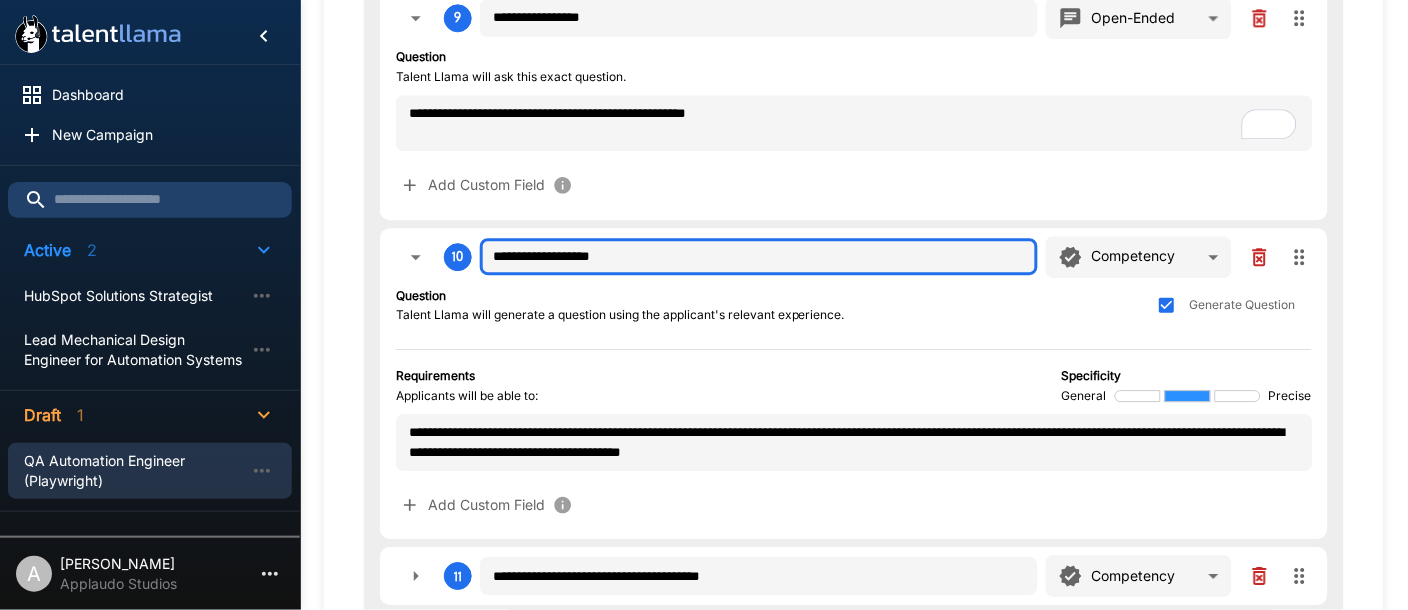 click on "**********" at bounding box center [759, 257] 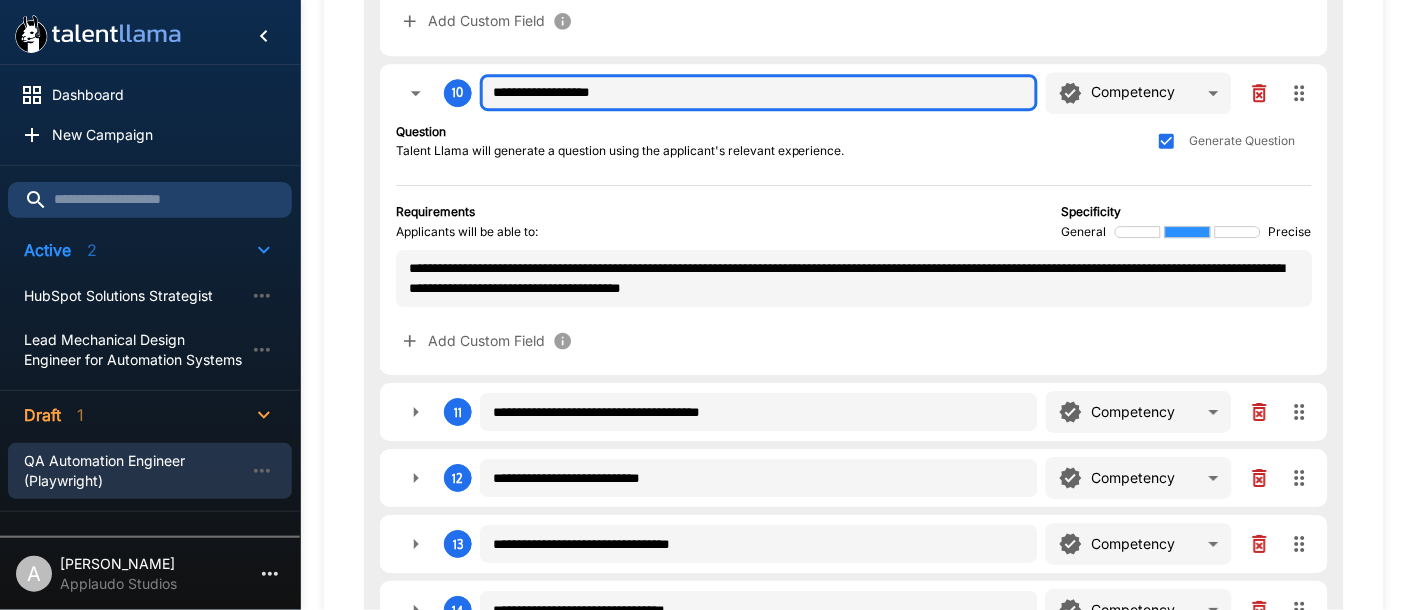 scroll, scrollTop: 2792, scrollLeft: 0, axis: vertical 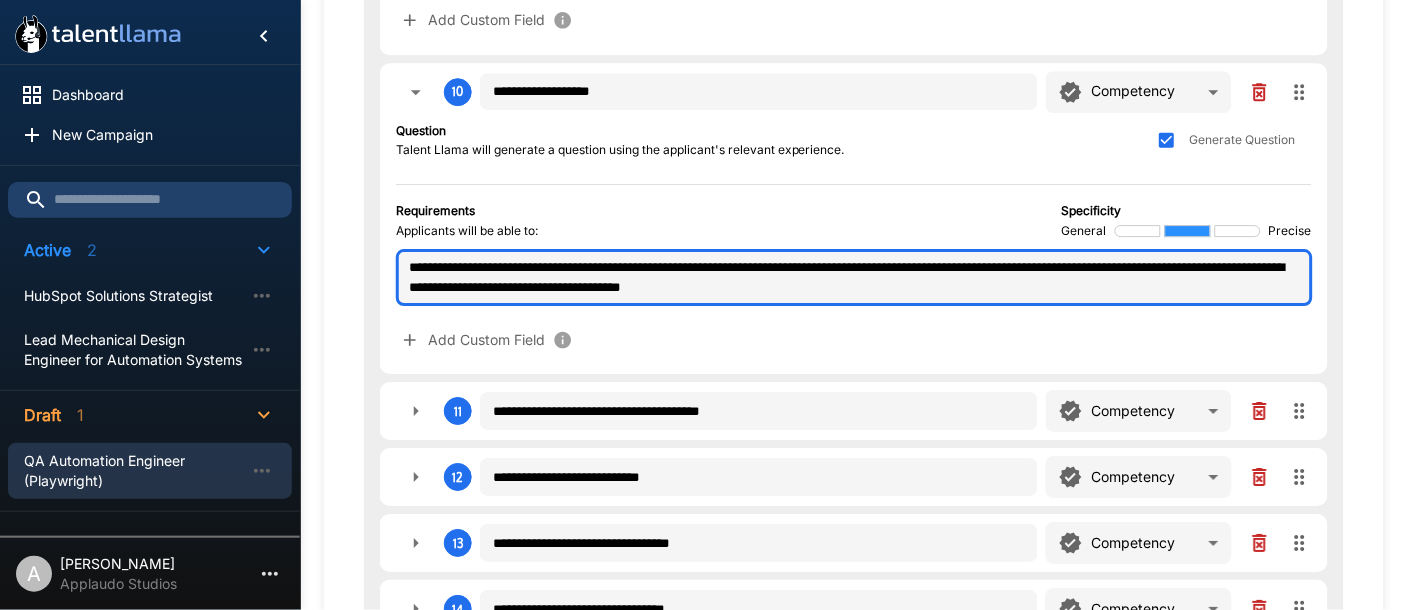 click on "**********" at bounding box center [854, 277] 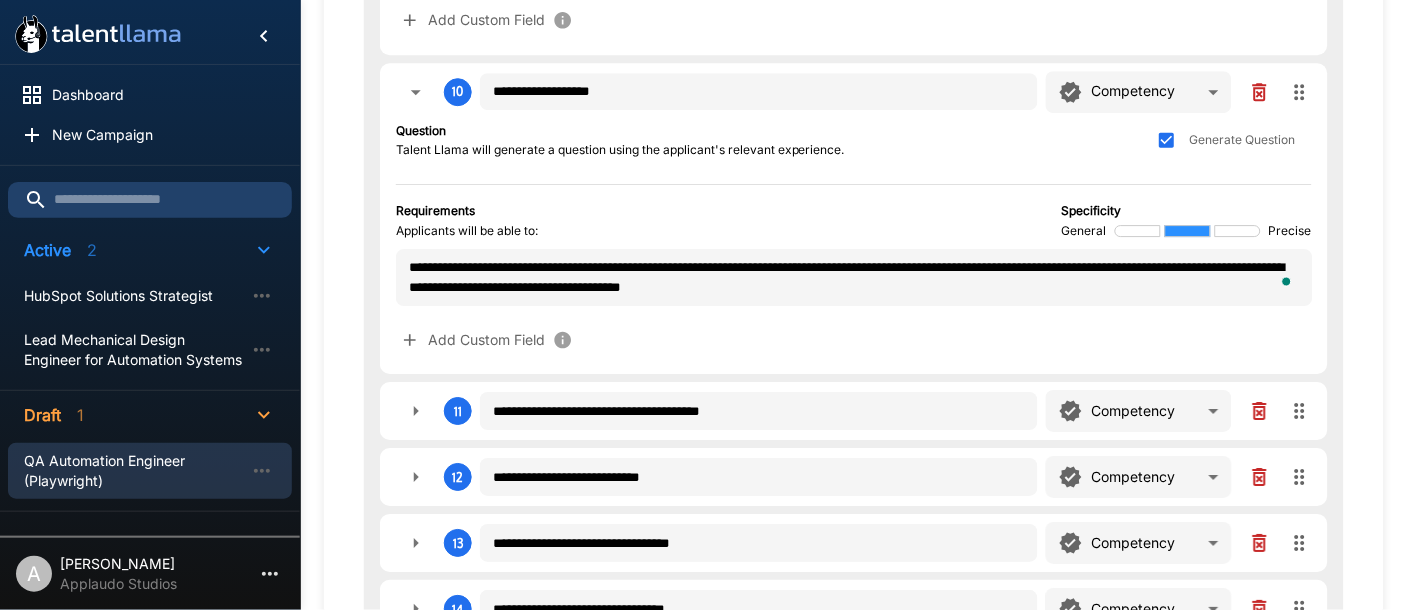 click on "Talent Llama will generate a question using the applicant's relevant experience." at bounding box center [620, 150] 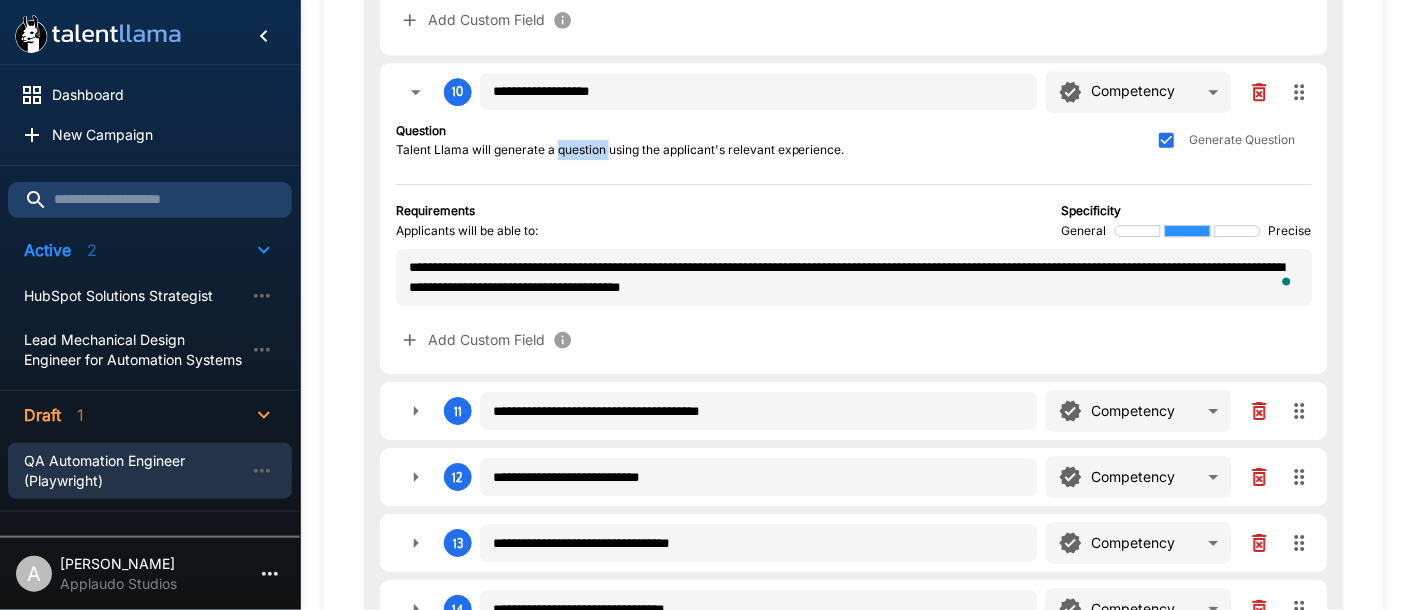 click on "Talent Llama will generate a question using the applicant's relevant experience." at bounding box center [620, 150] 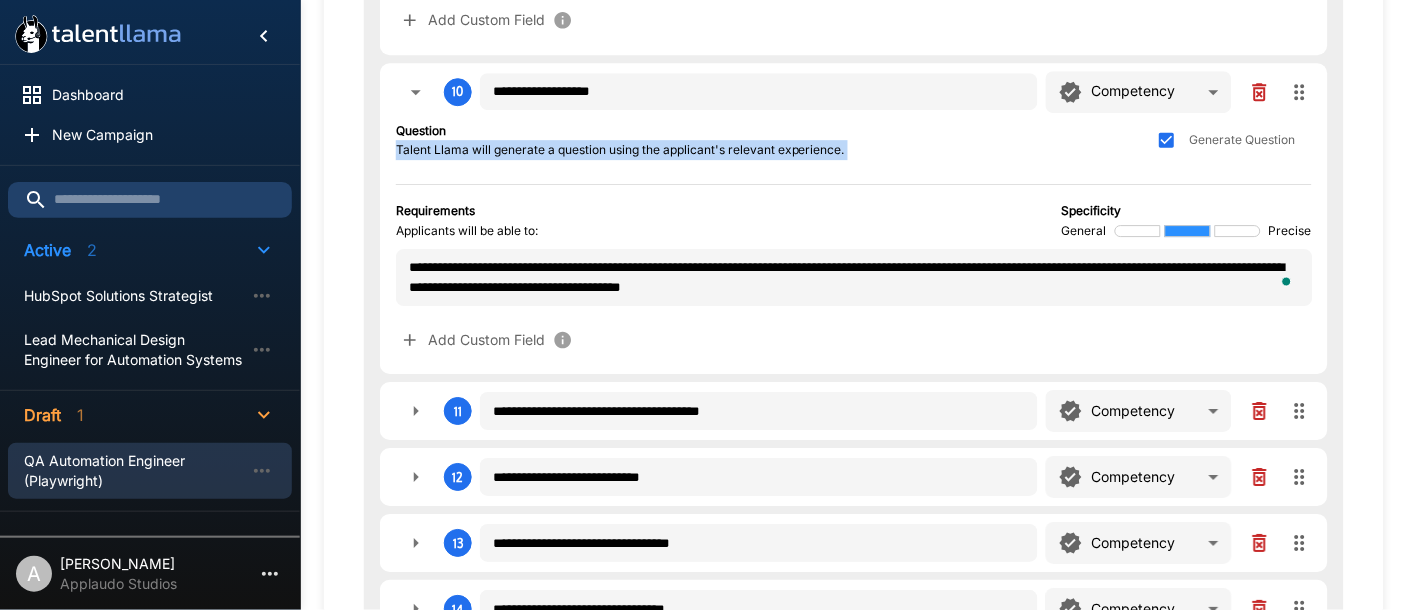 click on "Talent Llama will generate a question using the applicant's relevant experience." at bounding box center (620, 150) 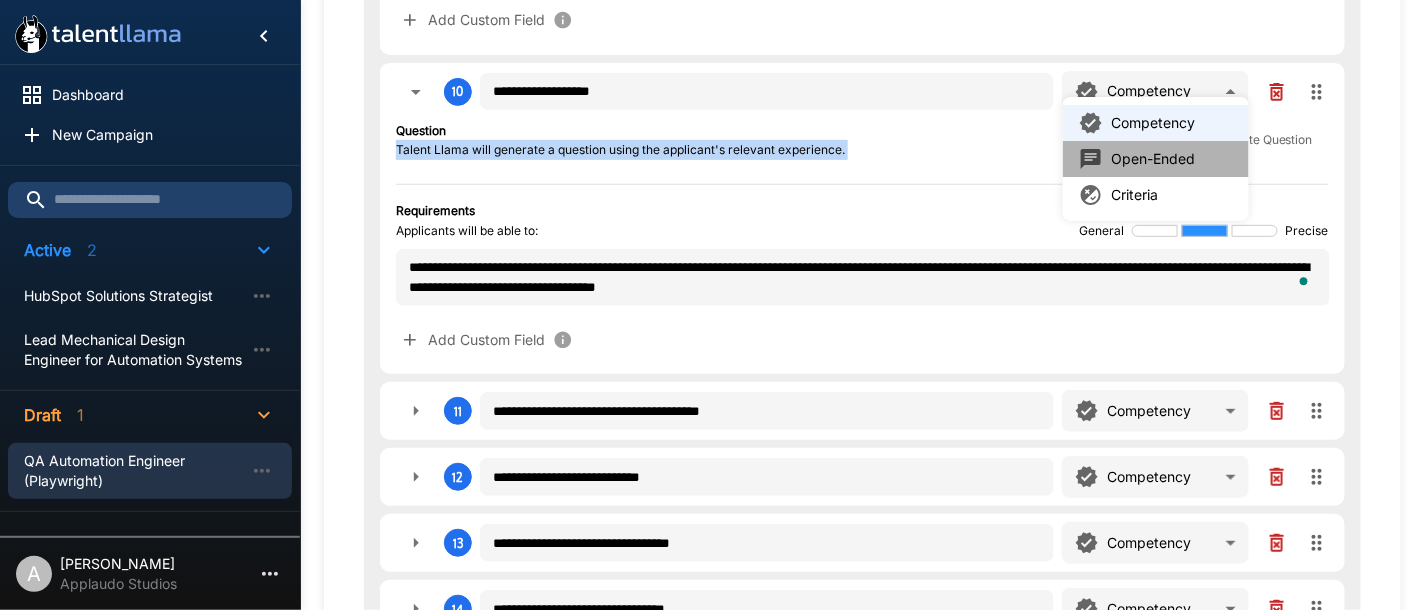 click on "Open-Ended" at bounding box center [1153, 159] 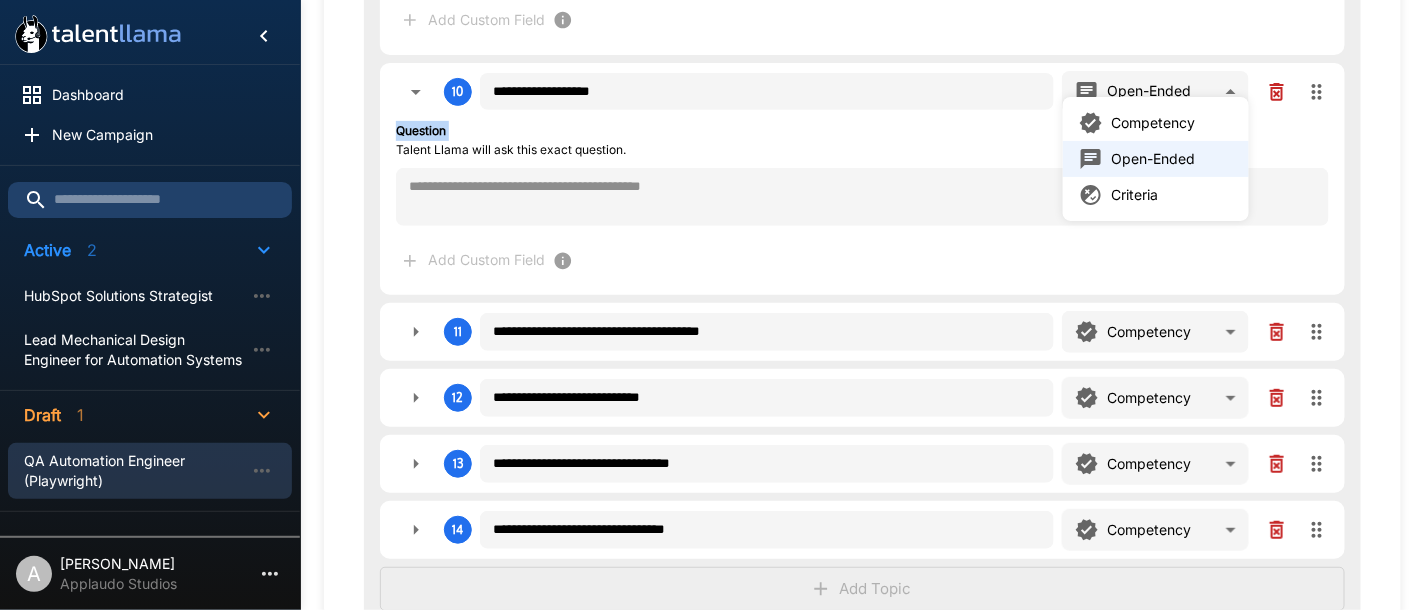 click on "**********" at bounding box center [721, -2487] 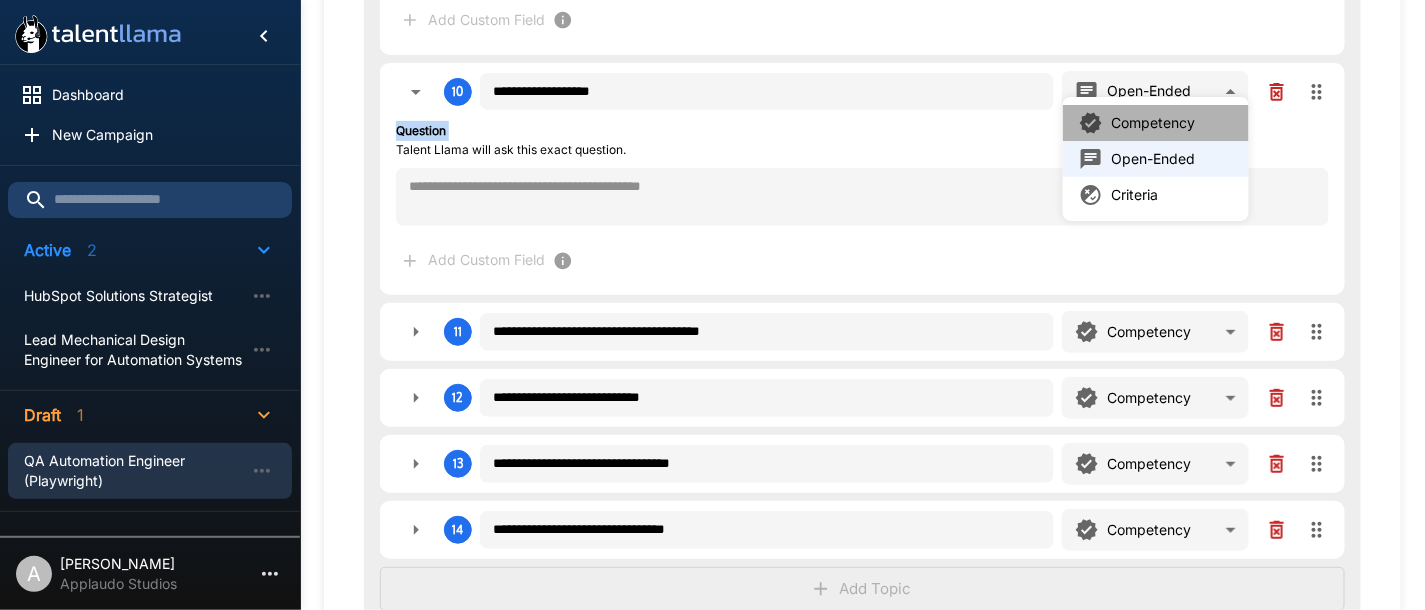 click on "Competency" at bounding box center [1153, 123] 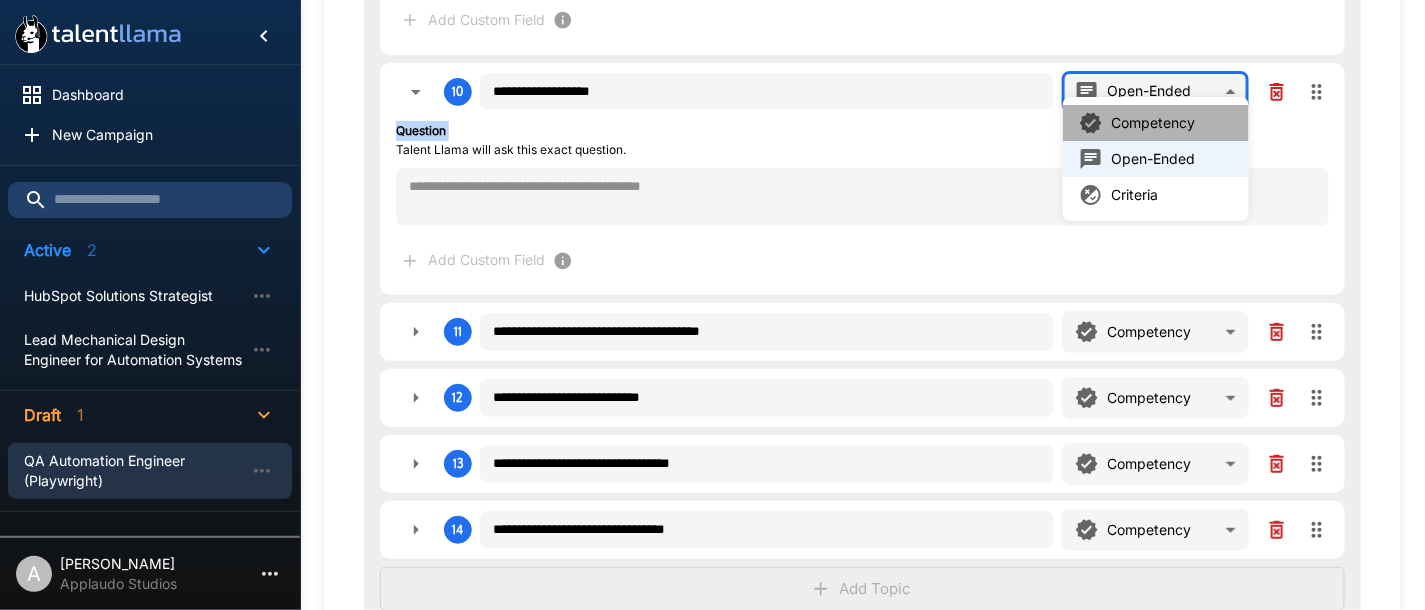 type on "**********" 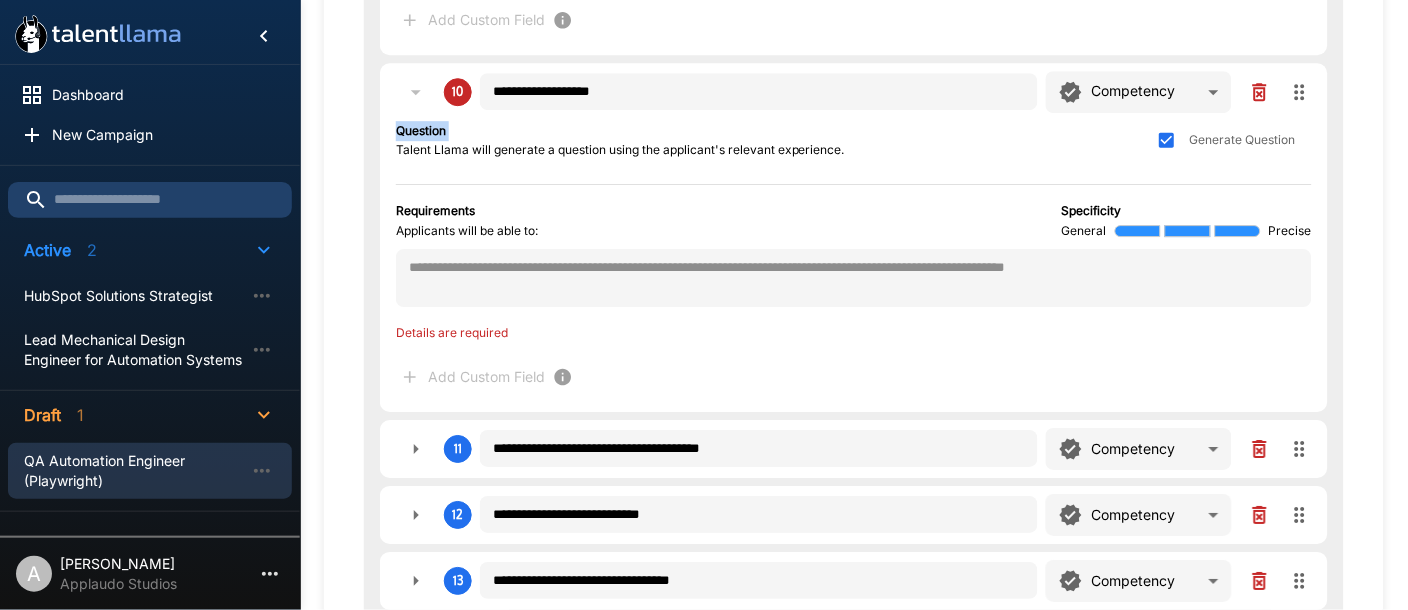 click on "**********" at bounding box center [704, -2487] 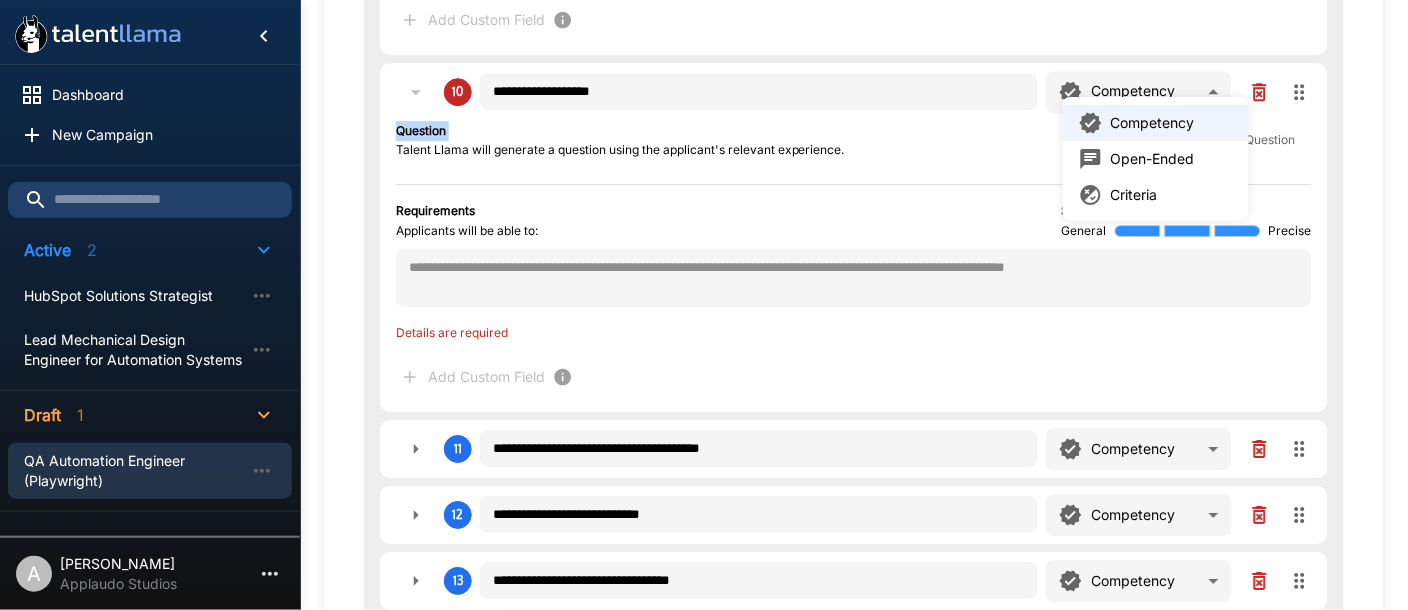 type on "*" 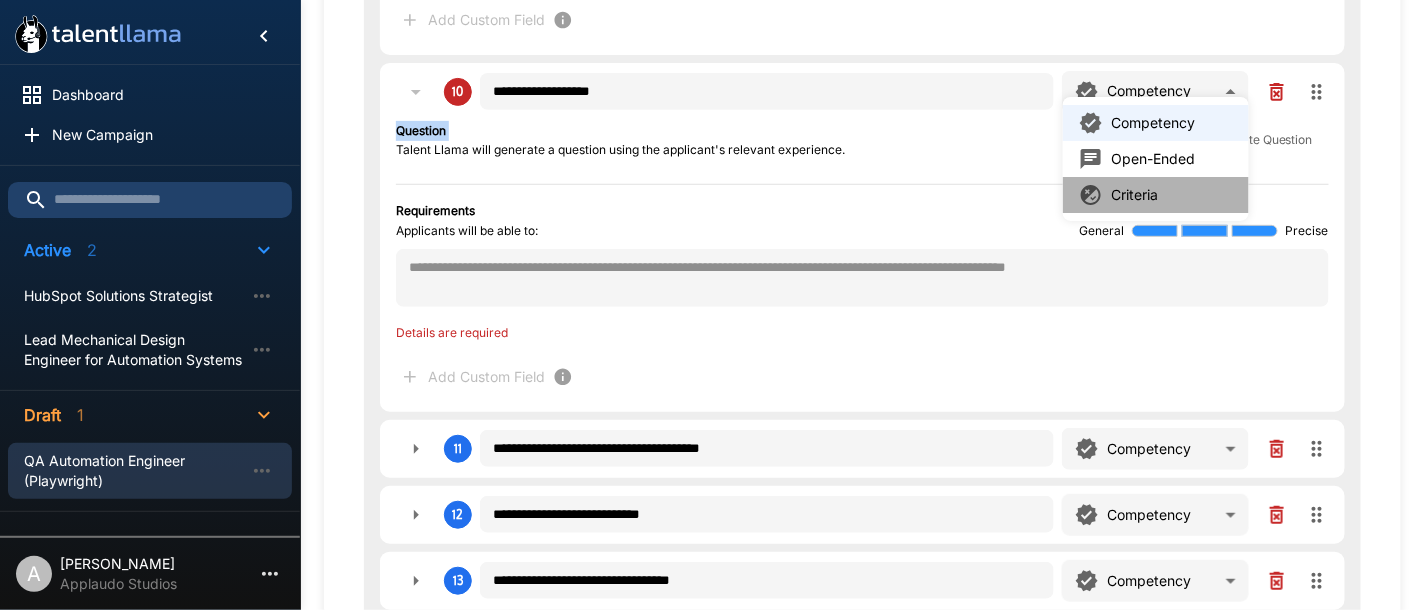 click on "Criteria" at bounding box center [1156, 195] 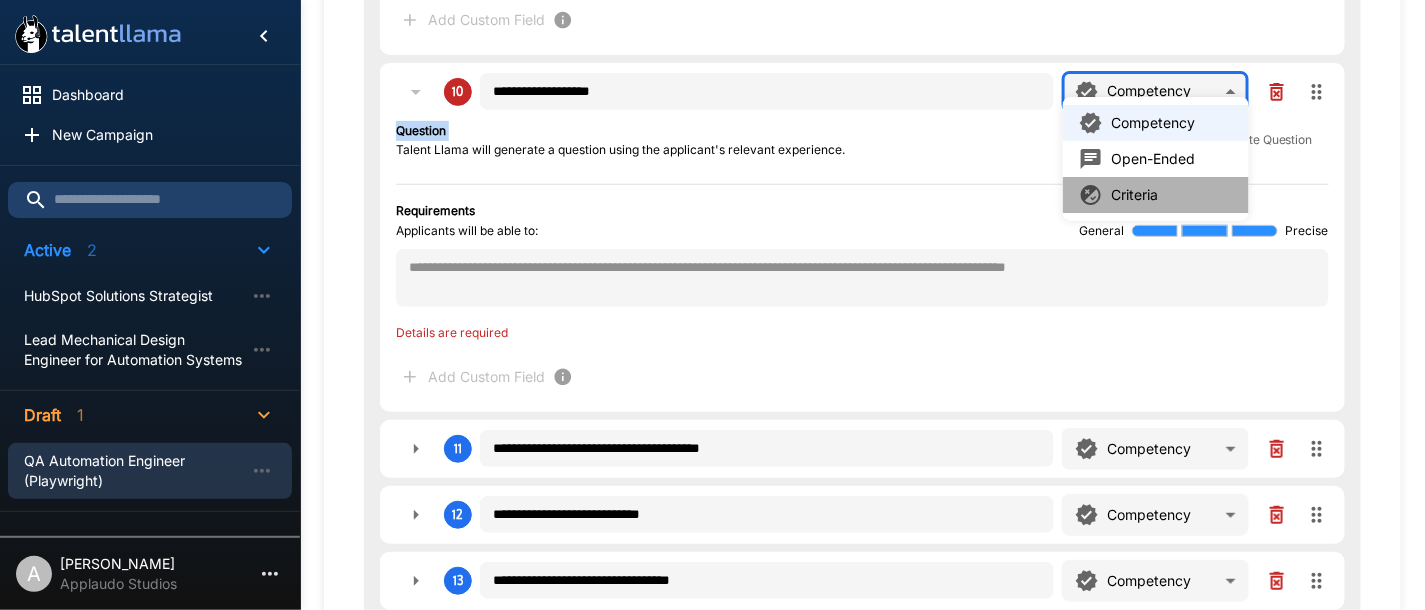 type on "**********" 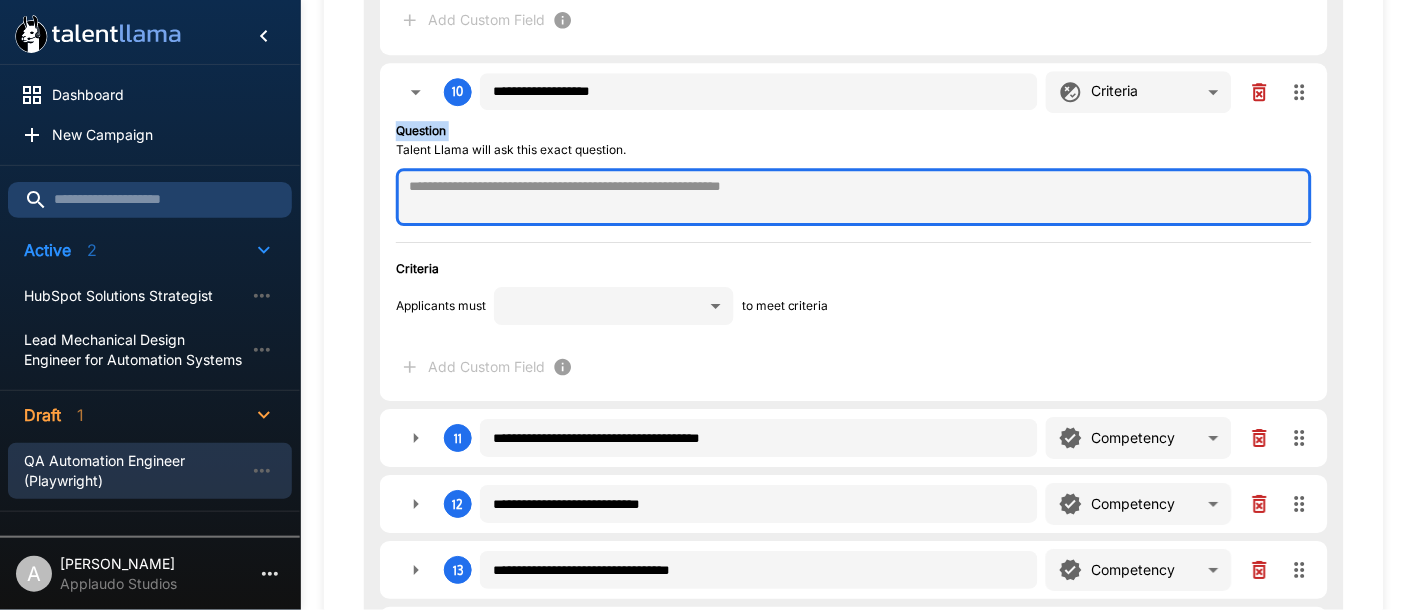 click at bounding box center [854, 197] 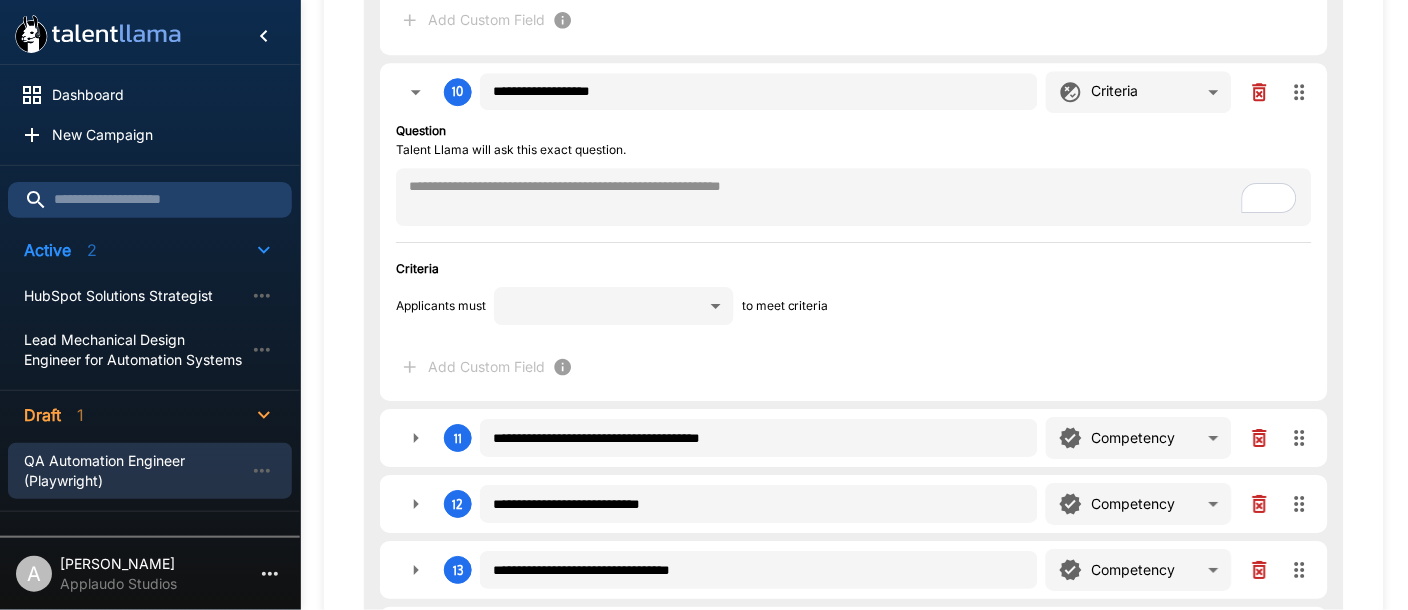 click on "**********" at bounding box center (704, -2487) 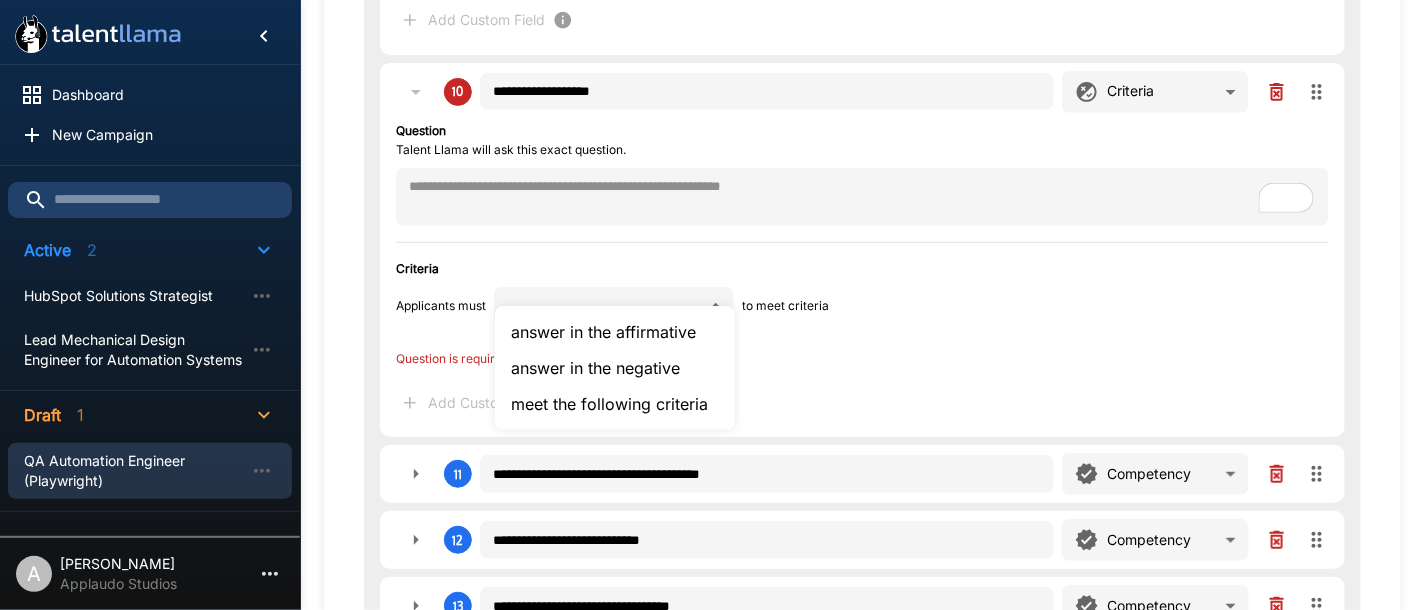 click at bounding box center (712, 305) 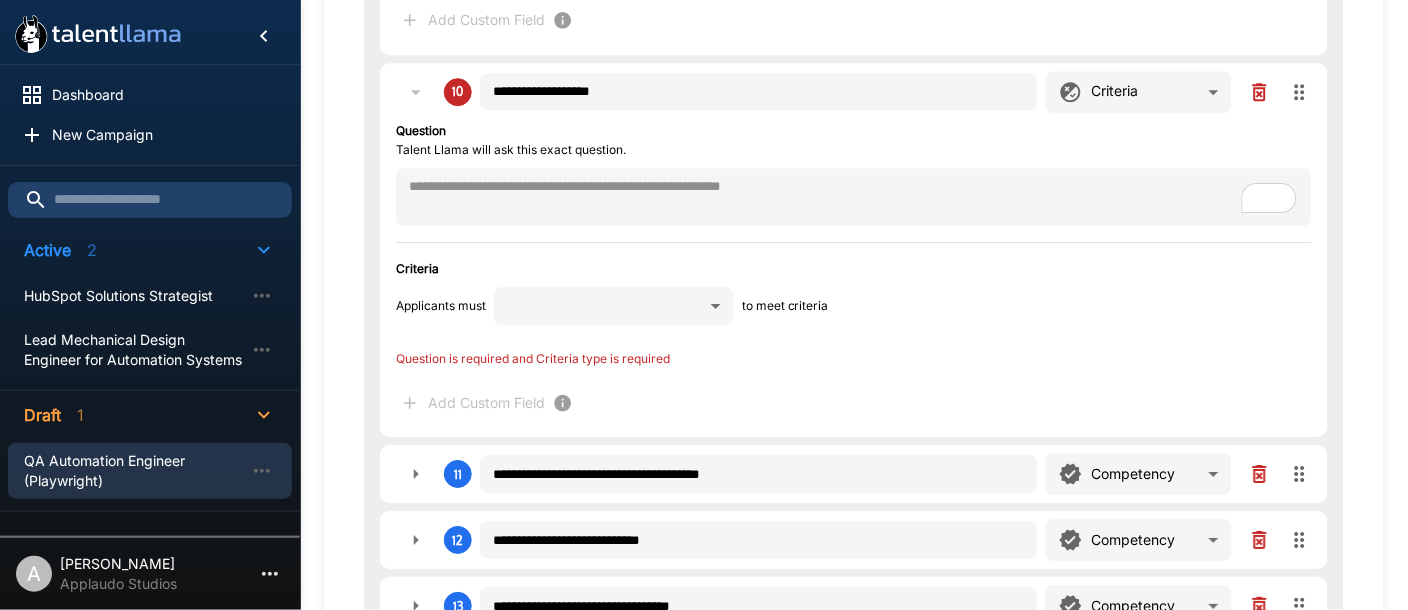 click on "**********" at bounding box center (704, -2487) 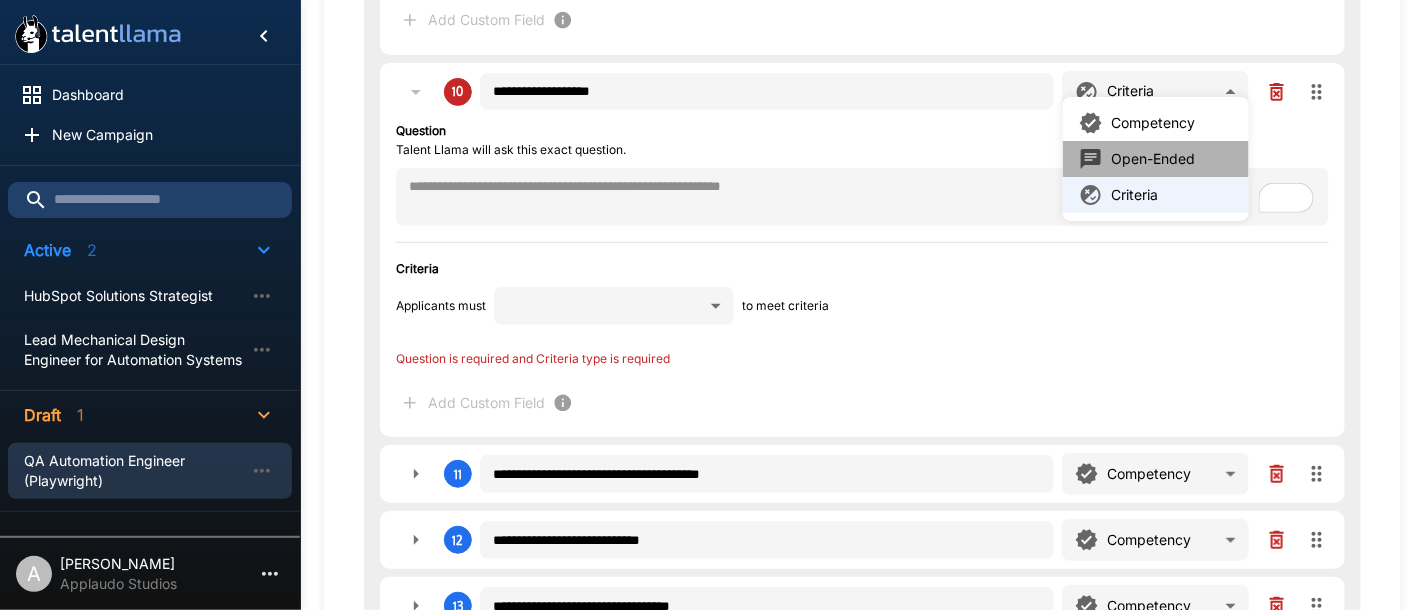 click on "Open-Ended" at bounding box center [1153, 159] 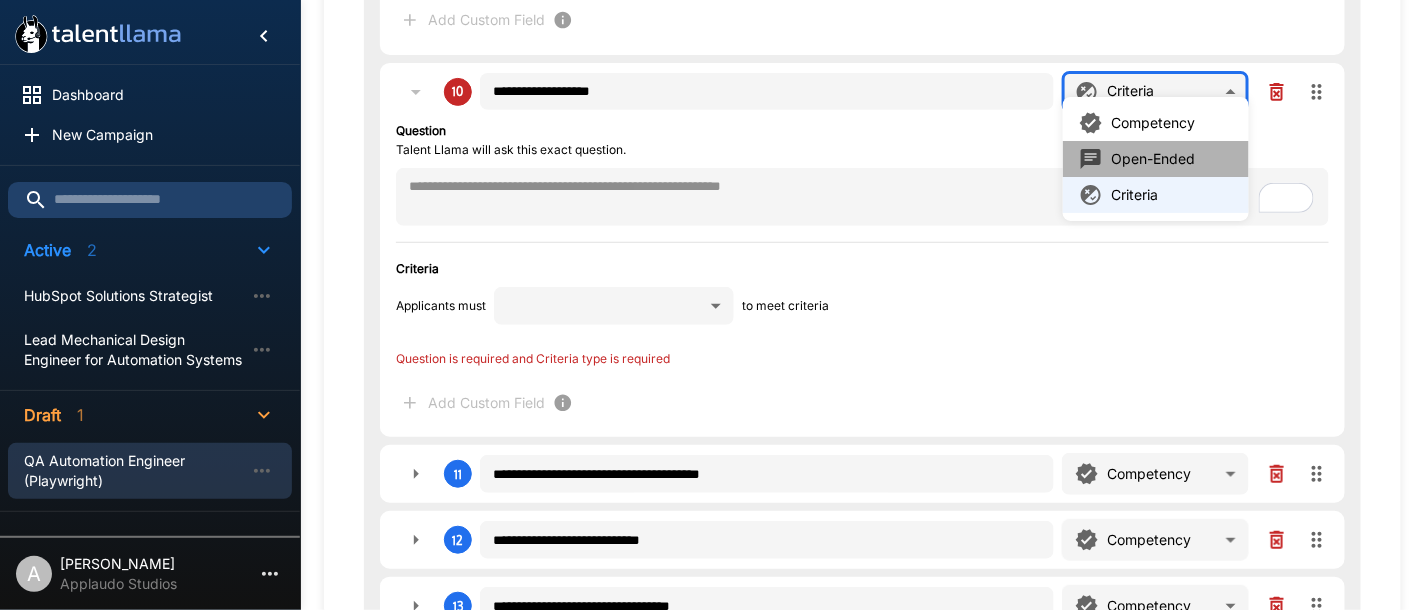 type on "**********" 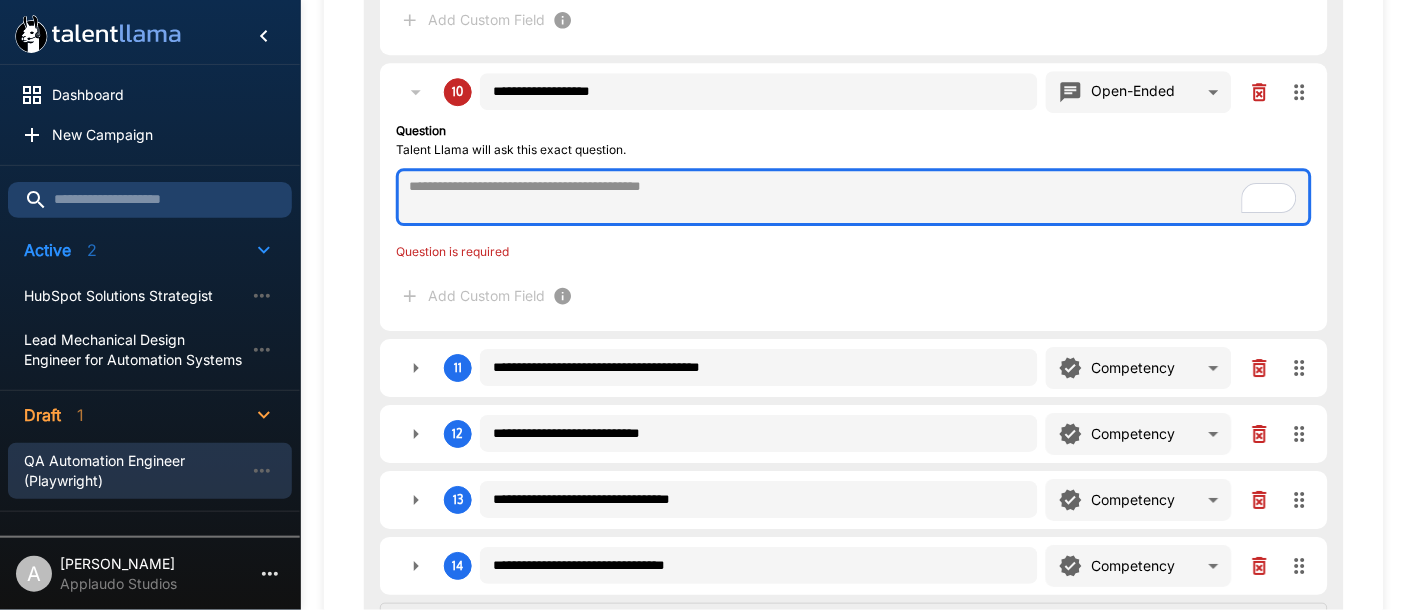 click at bounding box center (854, 197) 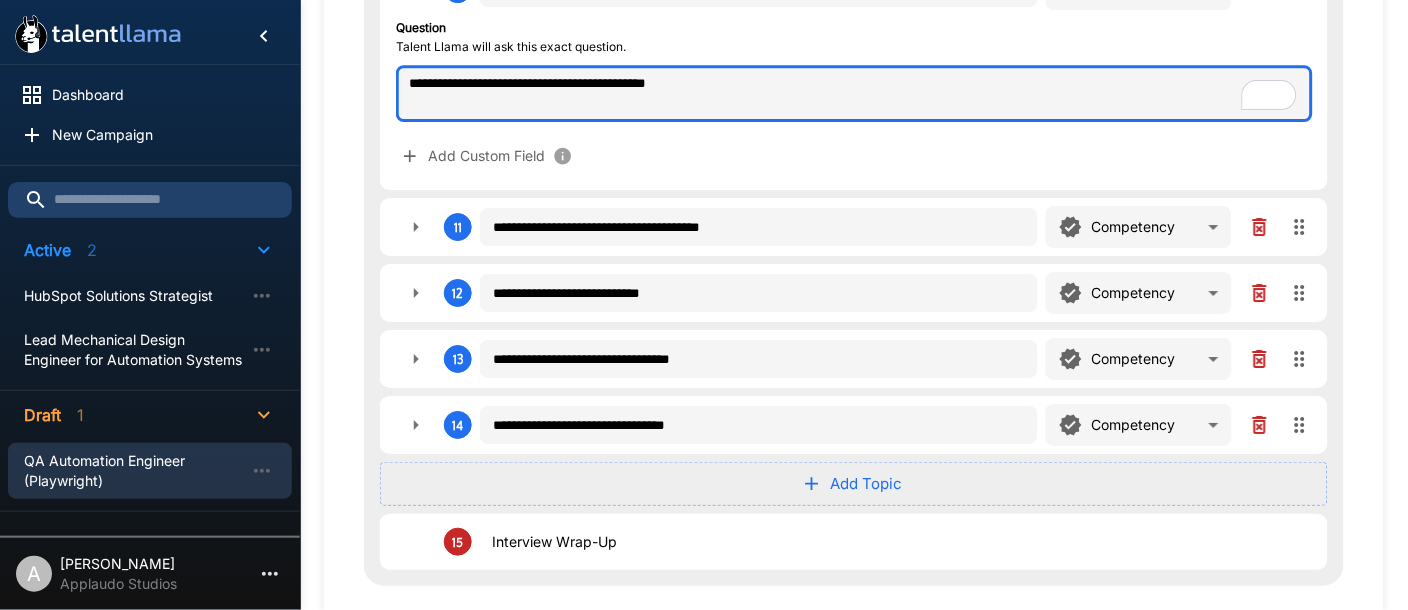 scroll, scrollTop: 2898, scrollLeft: 0, axis: vertical 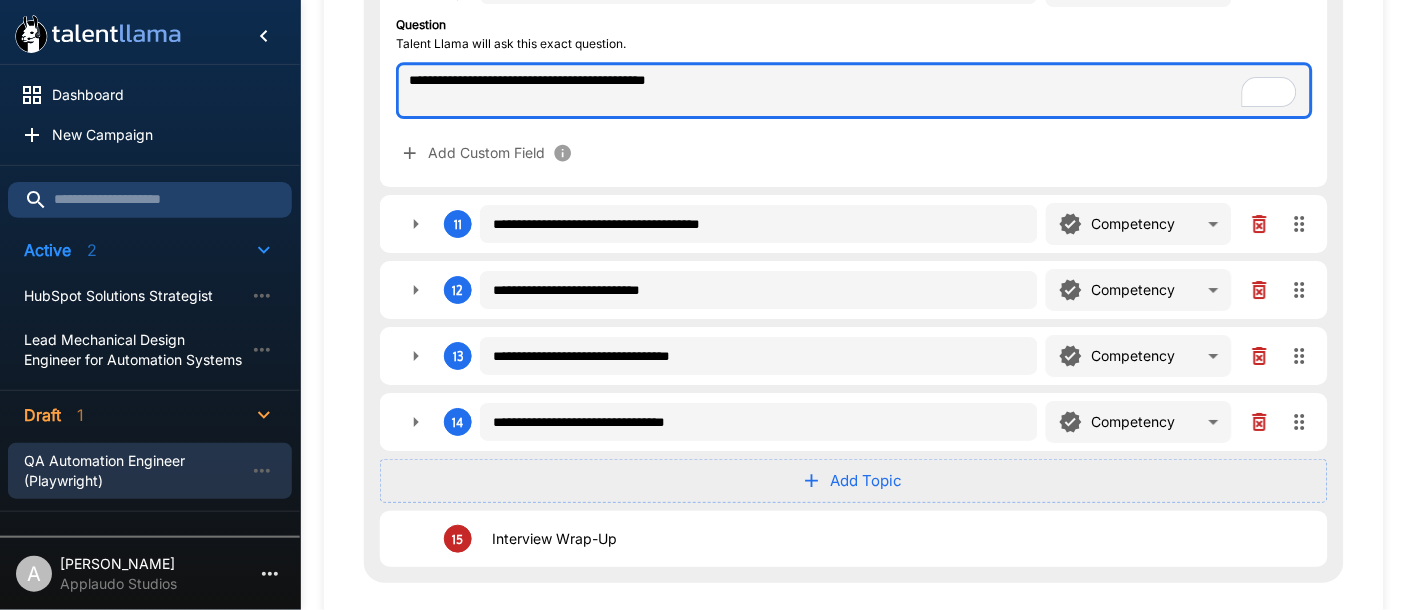 type on "**********" 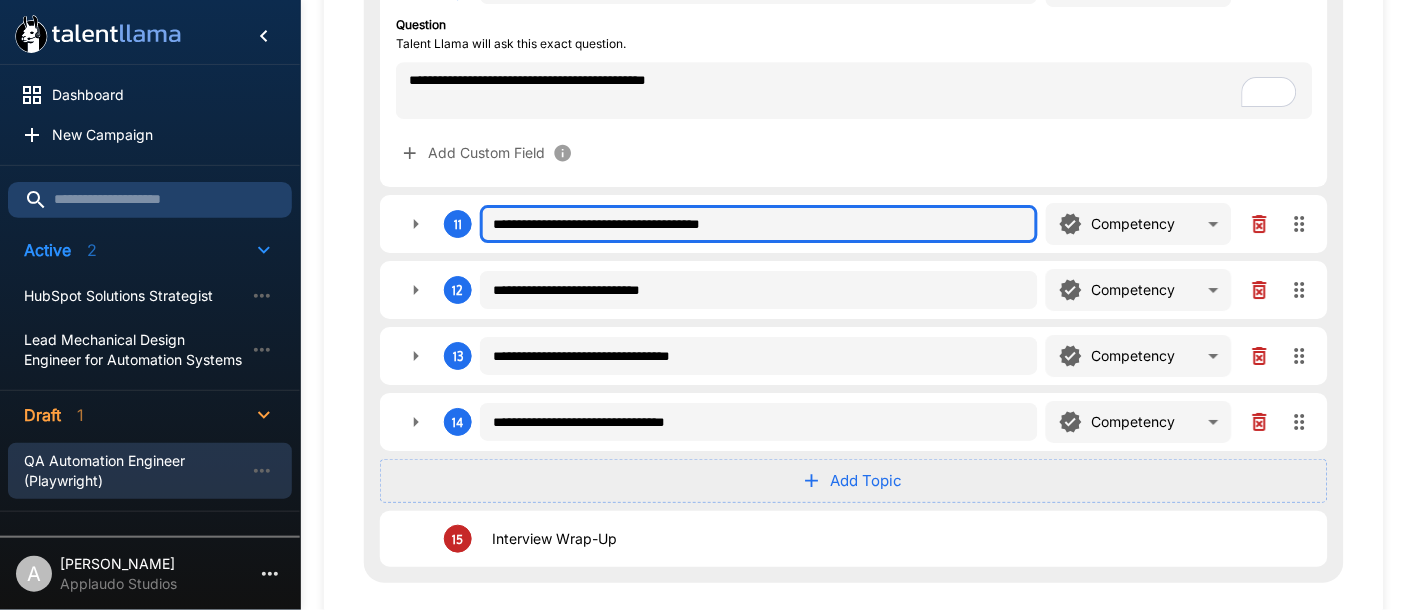 click on "**********" at bounding box center (759, 224) 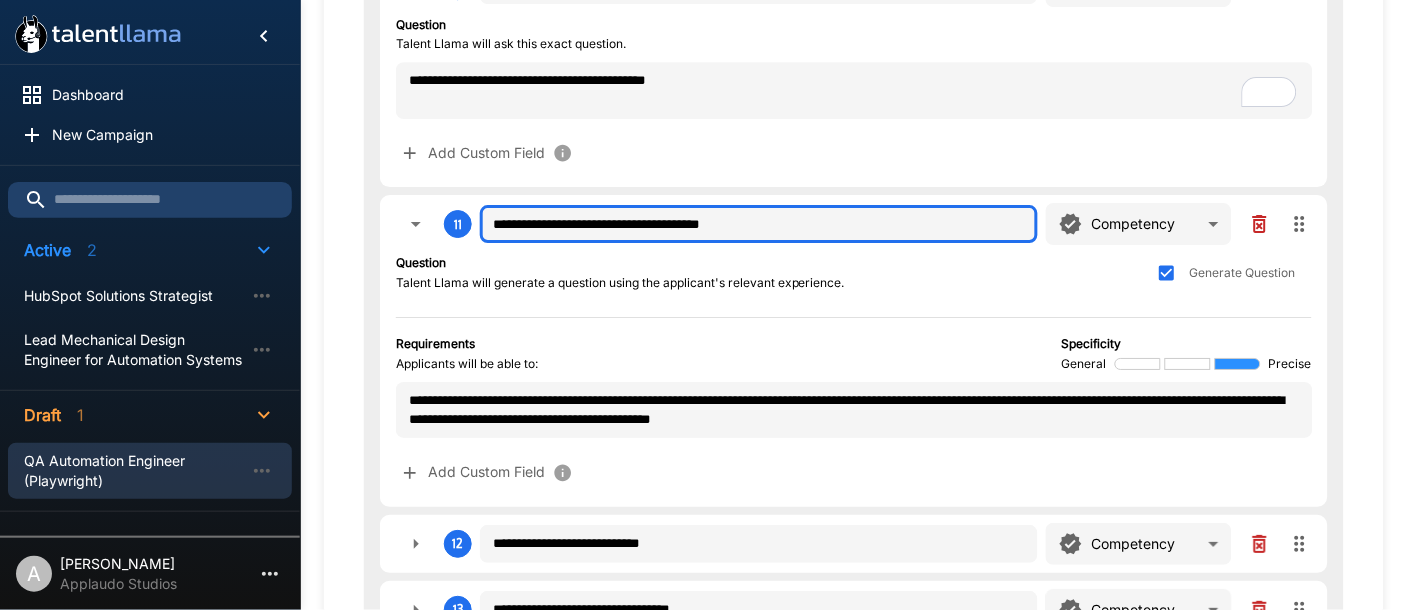 click on "**********" at bounding box center (759, 224) 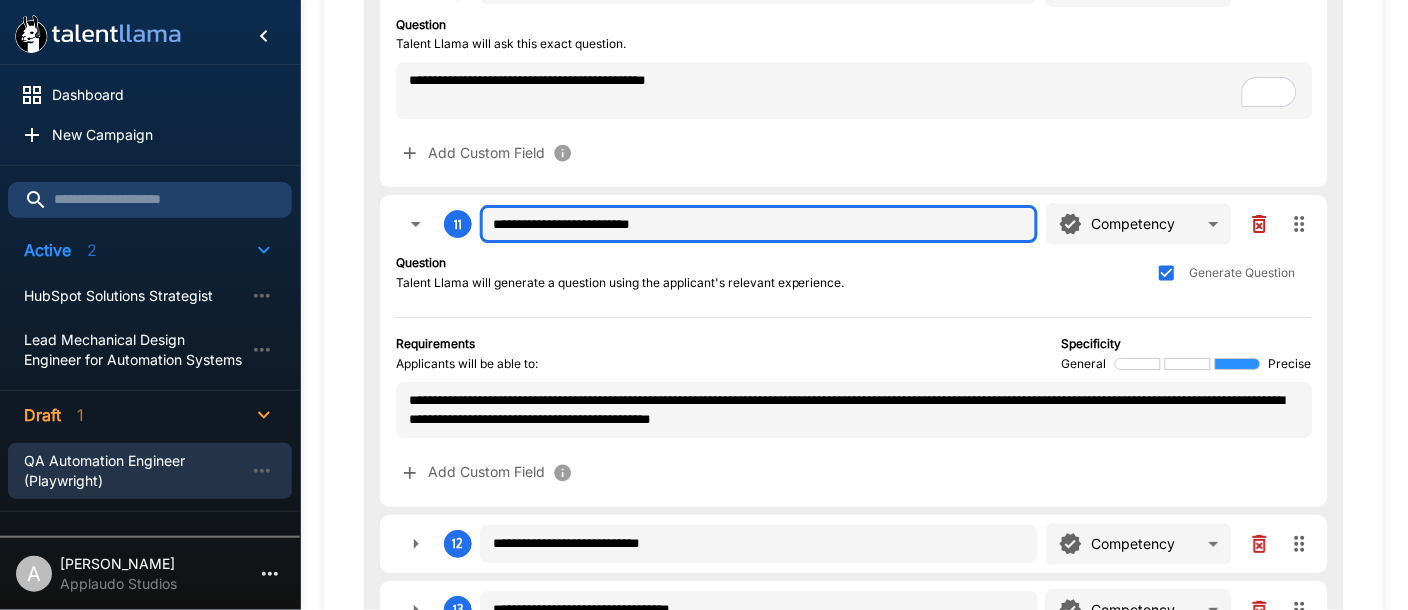 type on "**********" 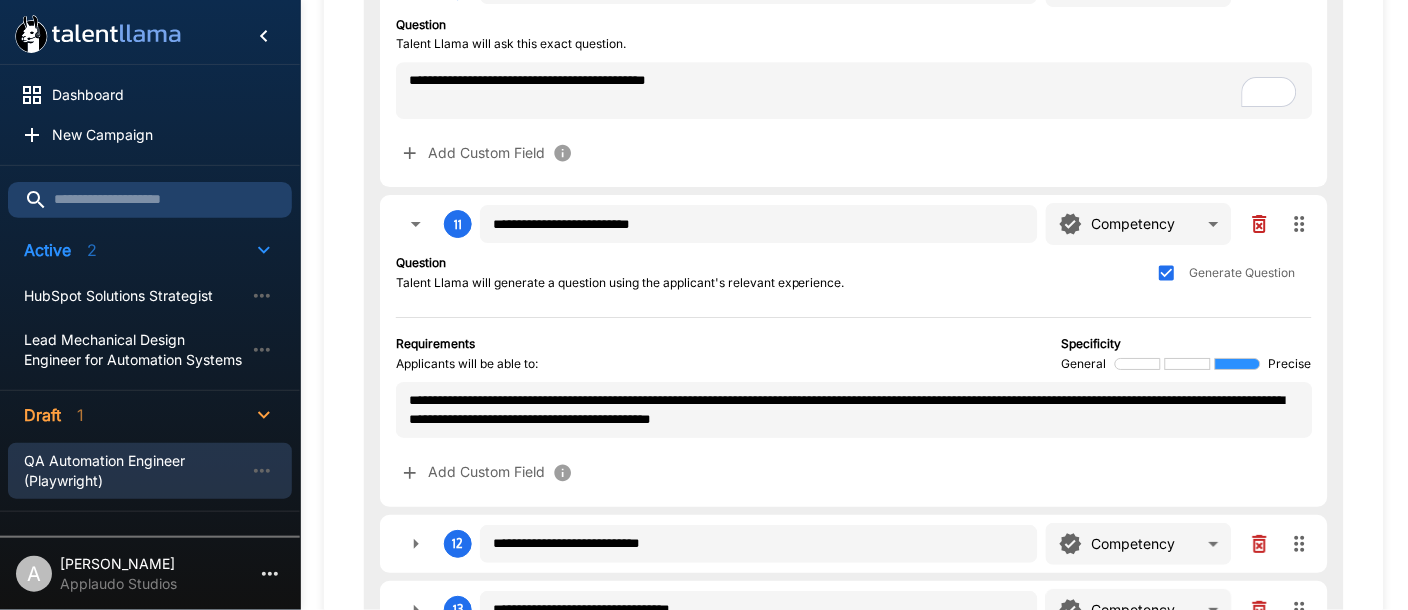 click on "**********" at bounding box center (704, -2593) 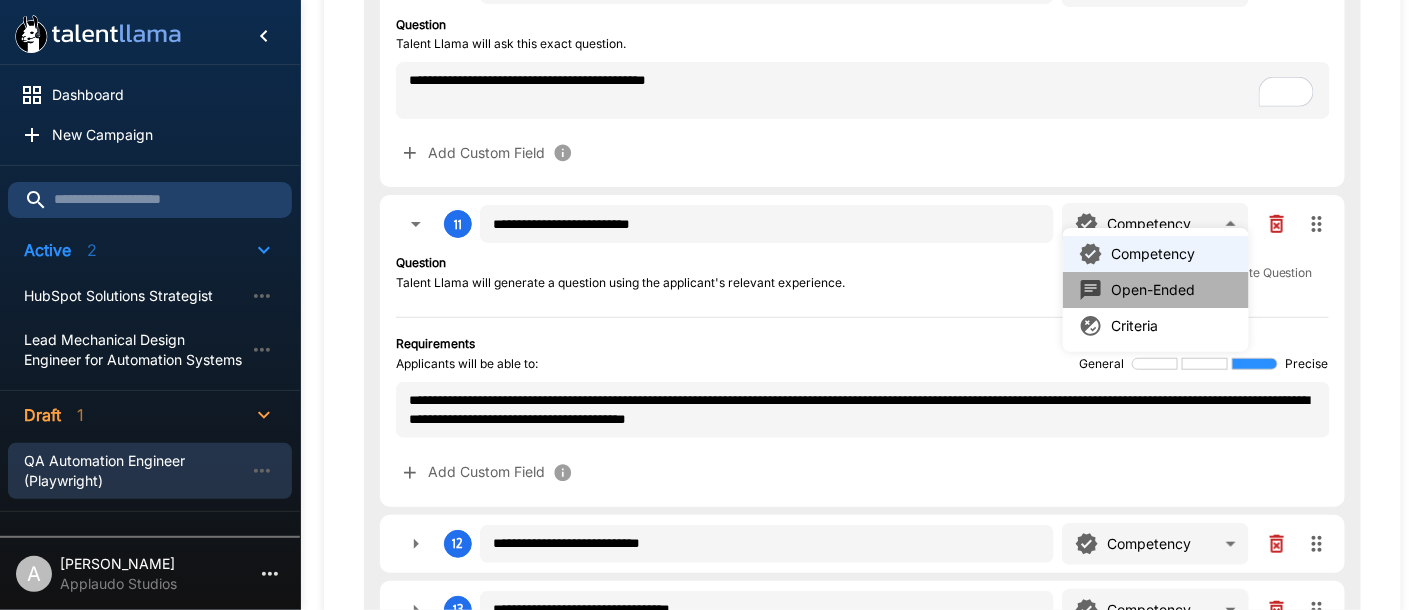 click on "Open-Ended" at bounding box center [1153, 290] 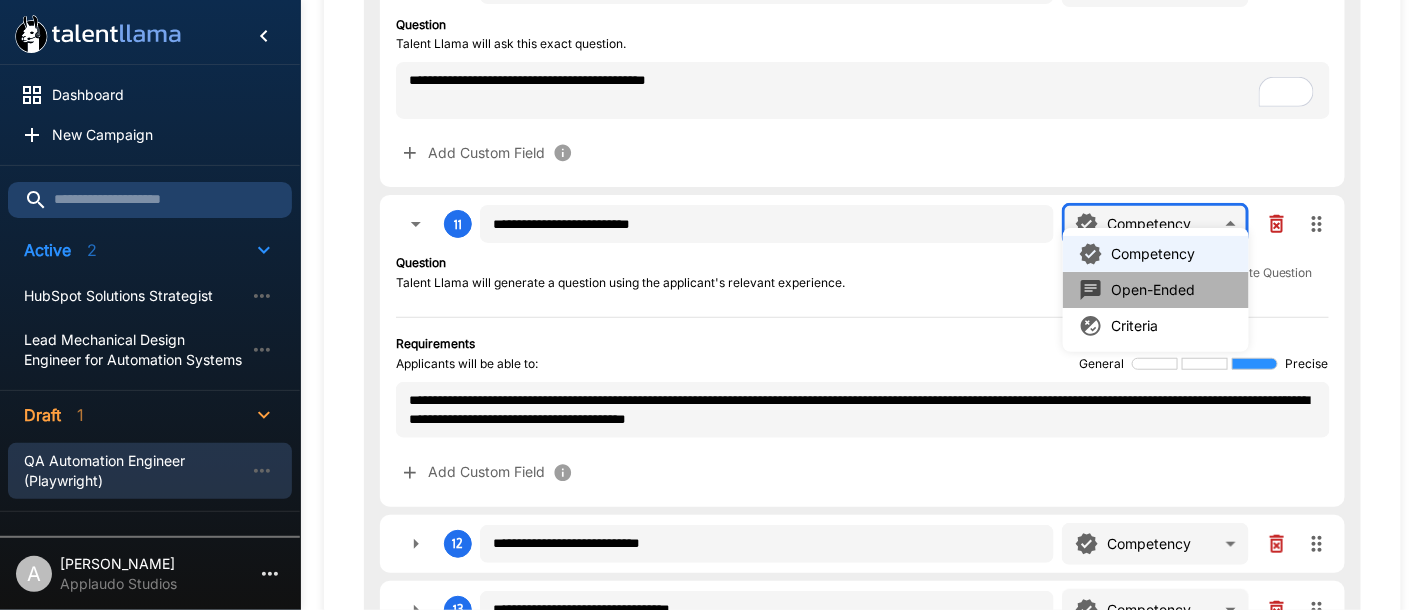 type on "**********" 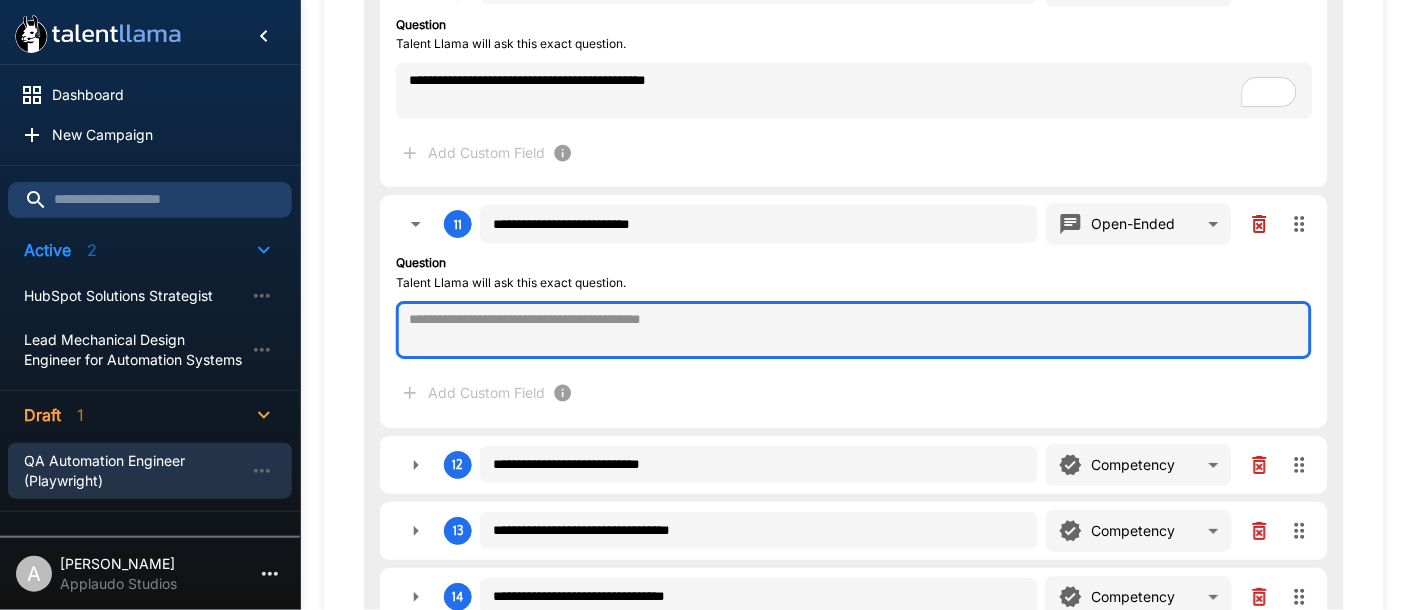 click at bounding box center (854, 330) 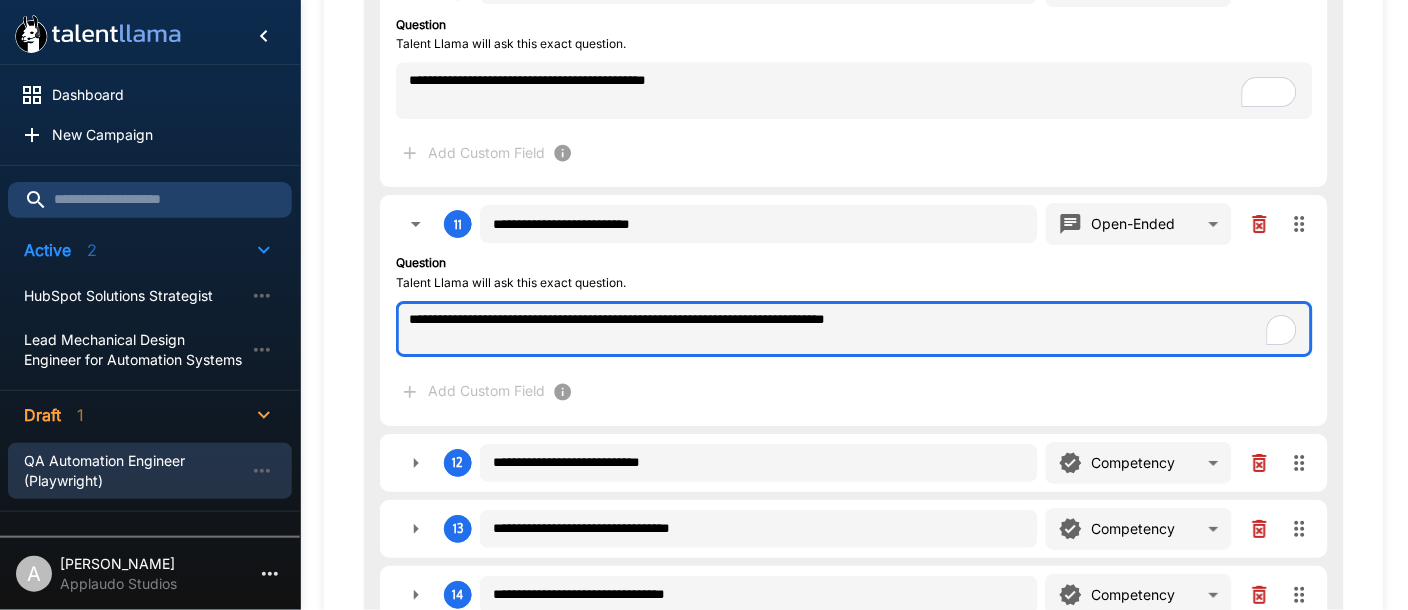 click on "**********" at bounding box center [854, 329] 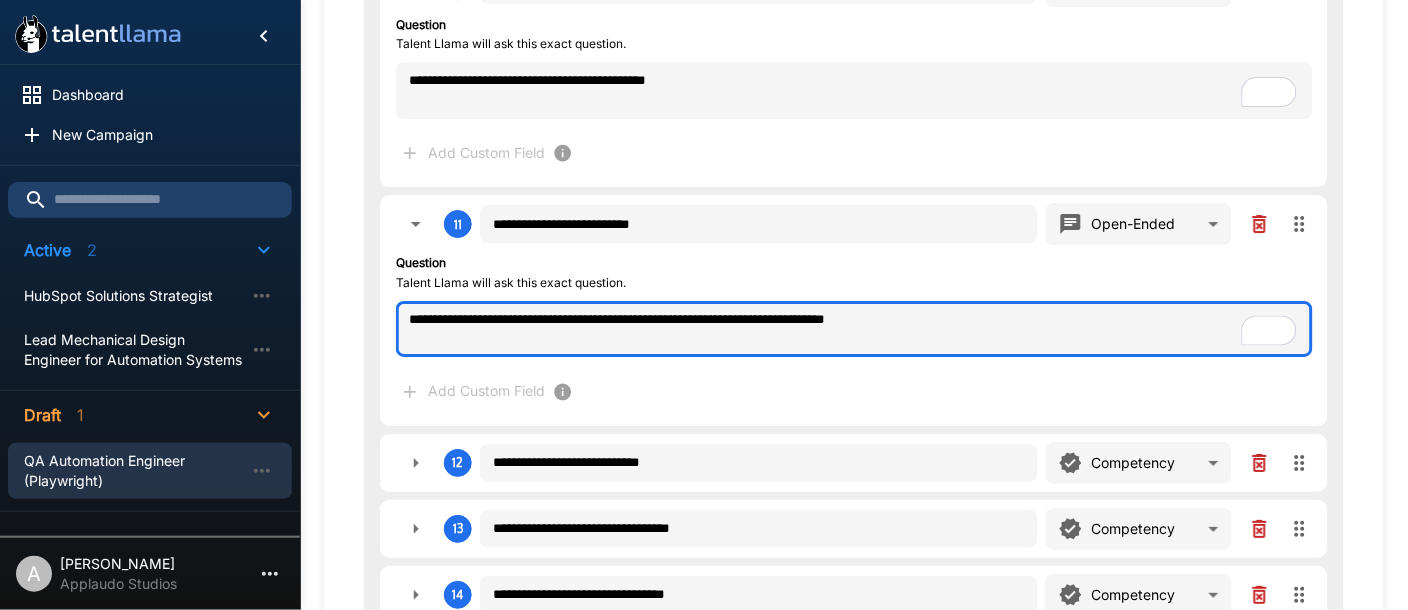 type on "**********" 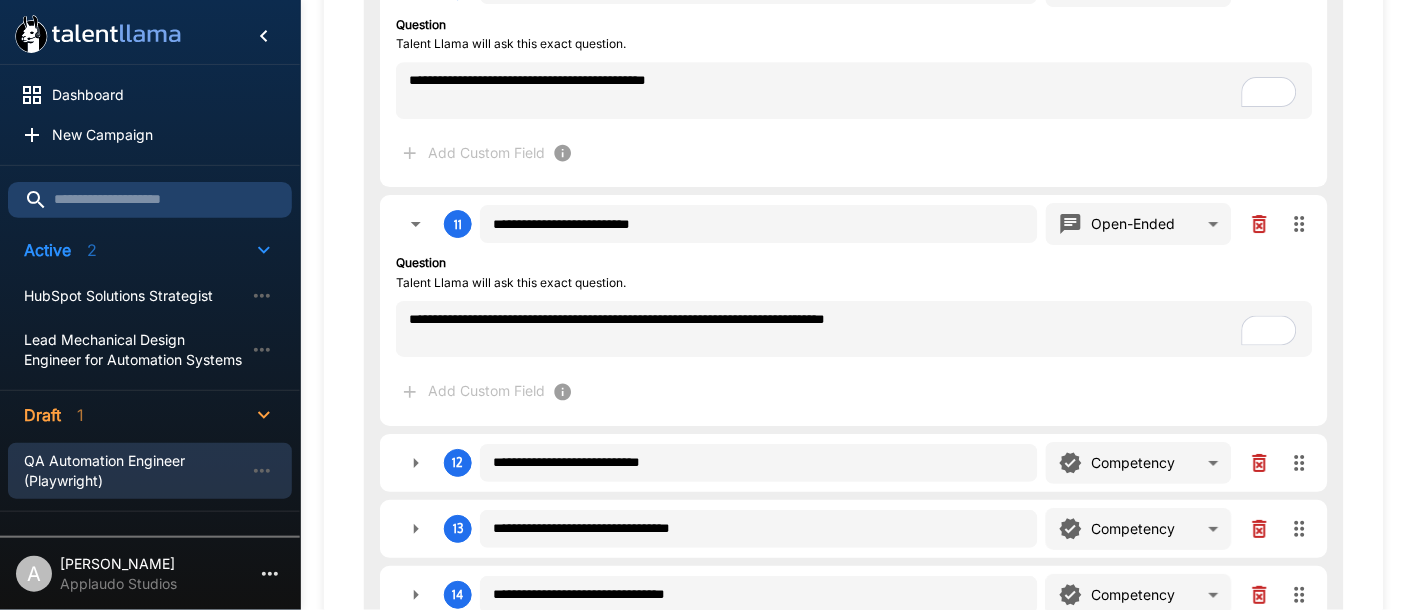 click on "**********" at bounding box center (854, 331) 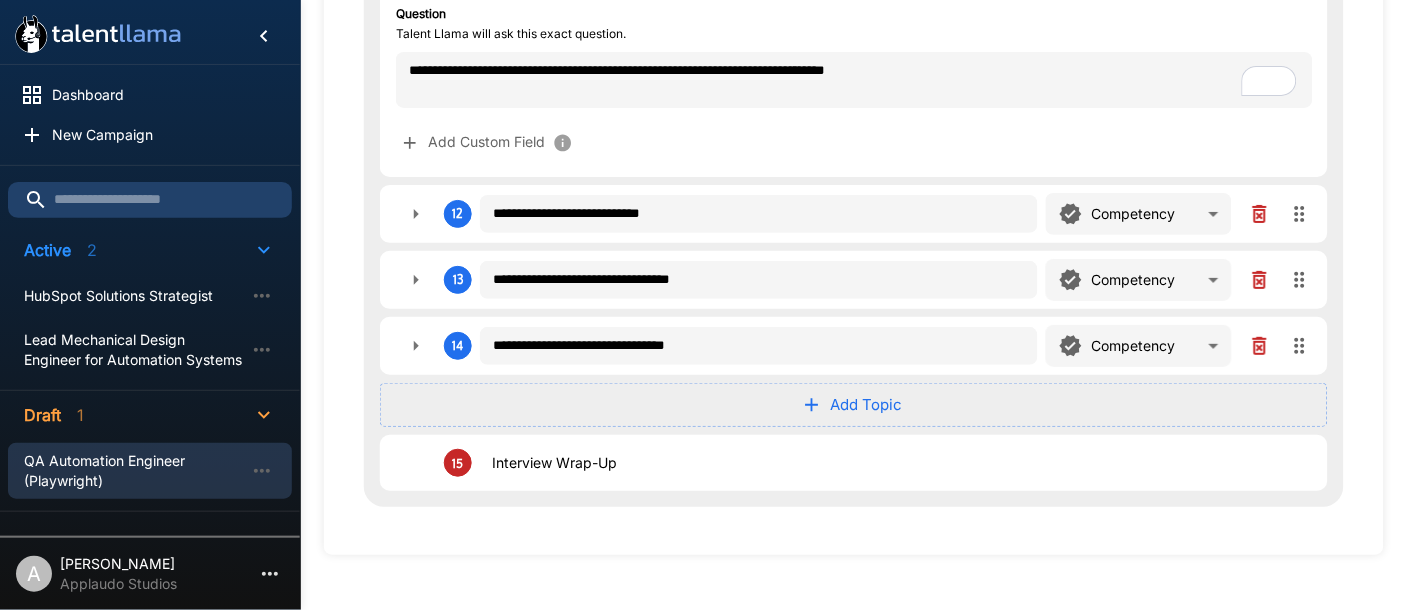 scroll, scrollTop: 3148, scrollLeft: 0, axis: vertical 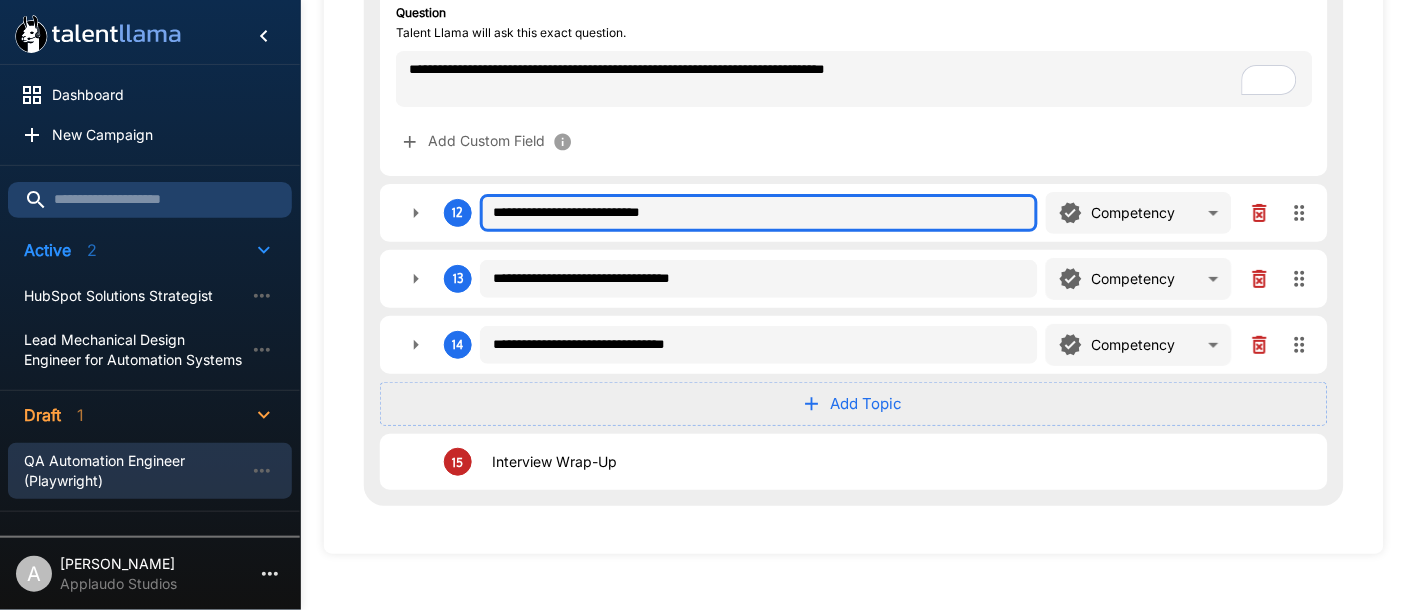 click on "**********" at bounding box center [759, 213] 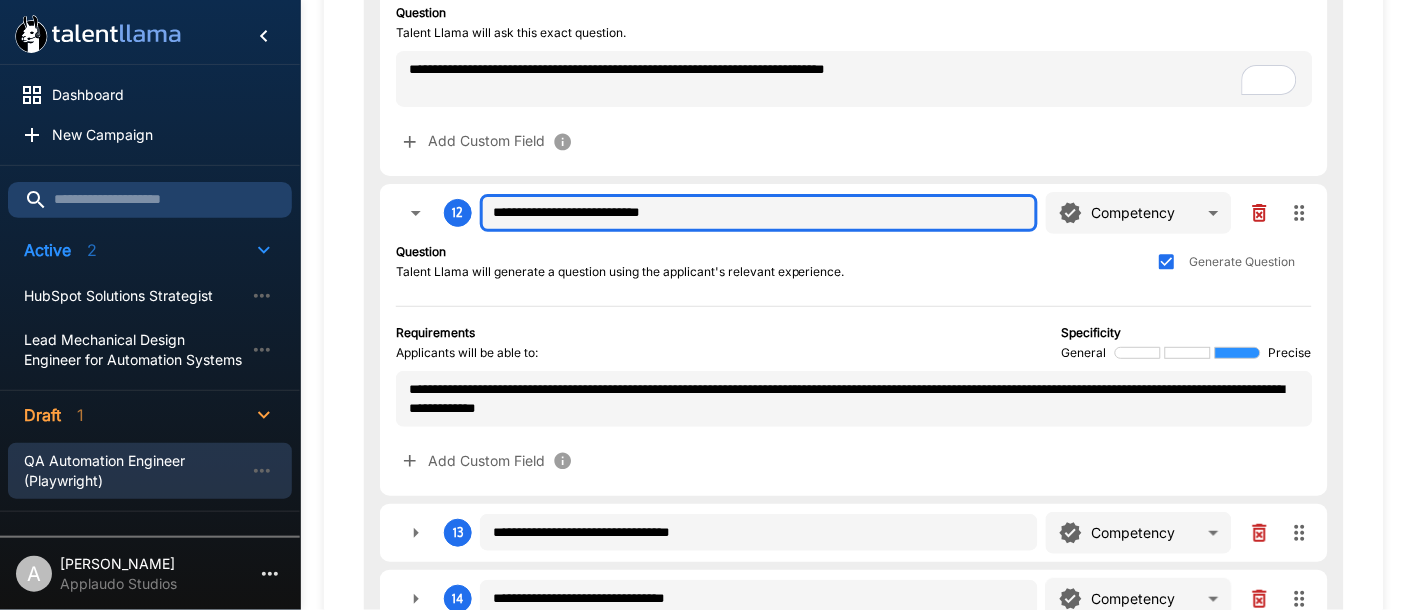 click on "**********" at bounding box center (759, 213) 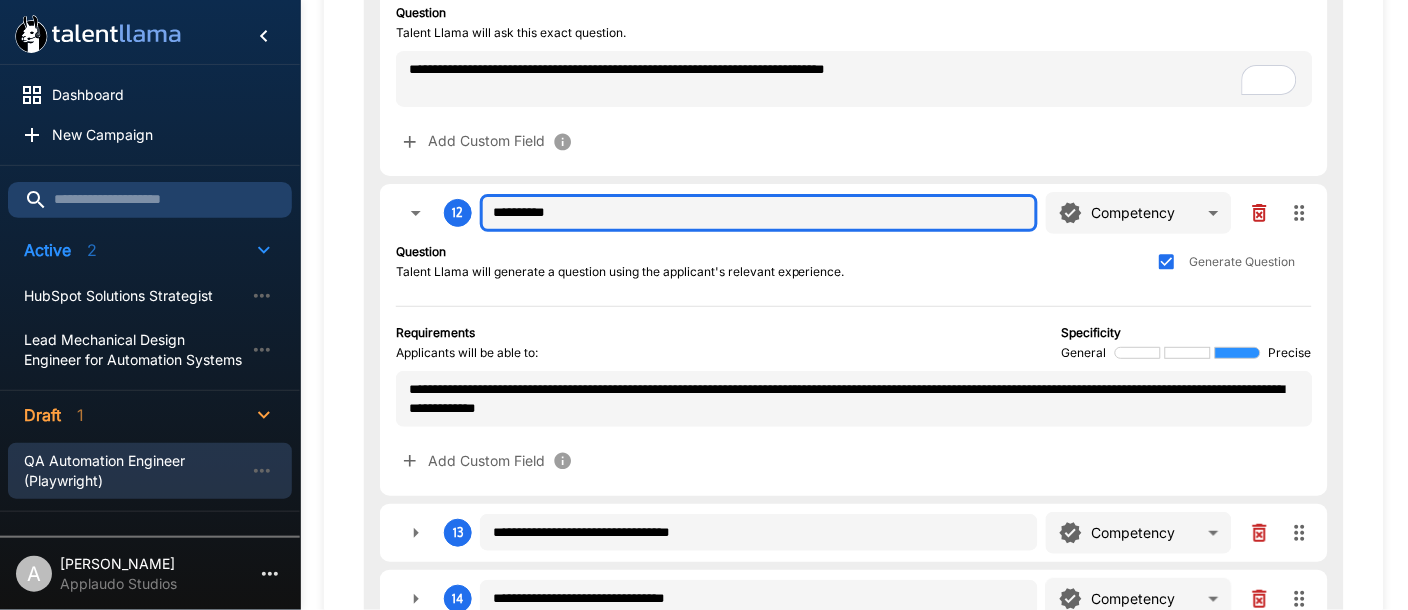 type on "**********" 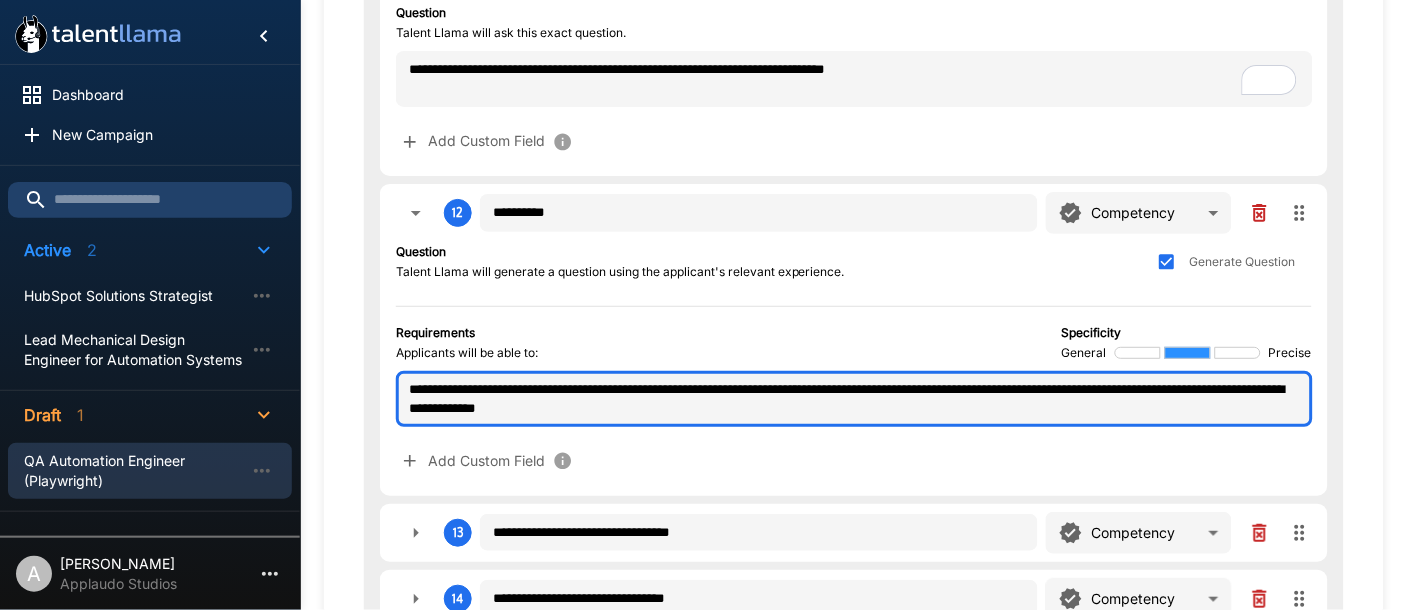 click on "**********" at bounding box center [854, 399] 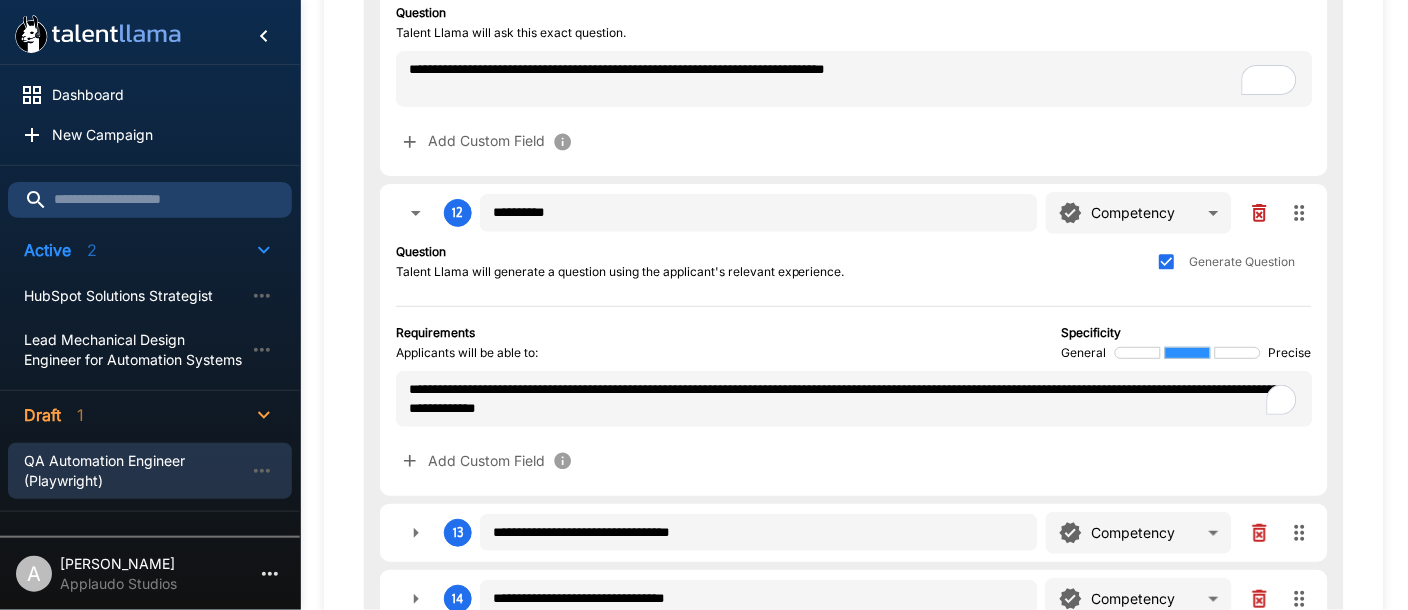 click on "**********" at bounding box center (704, -2843) 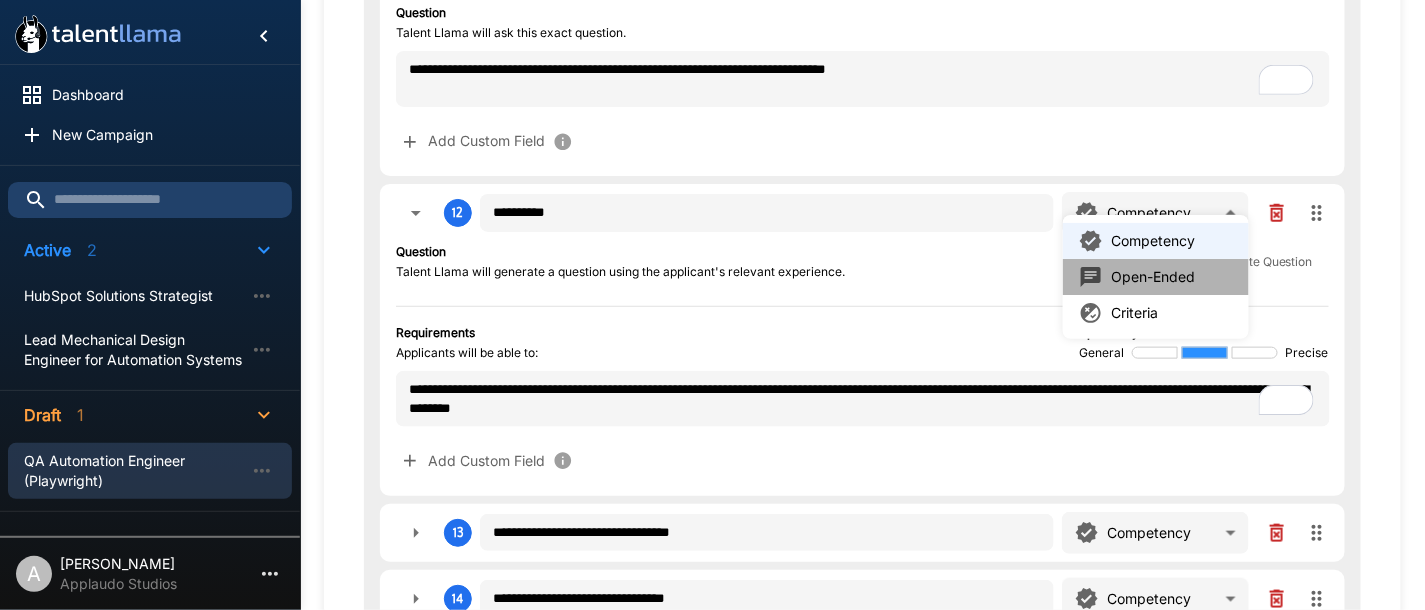 click on "Open-Ended" at bounding box center [1137, 277] 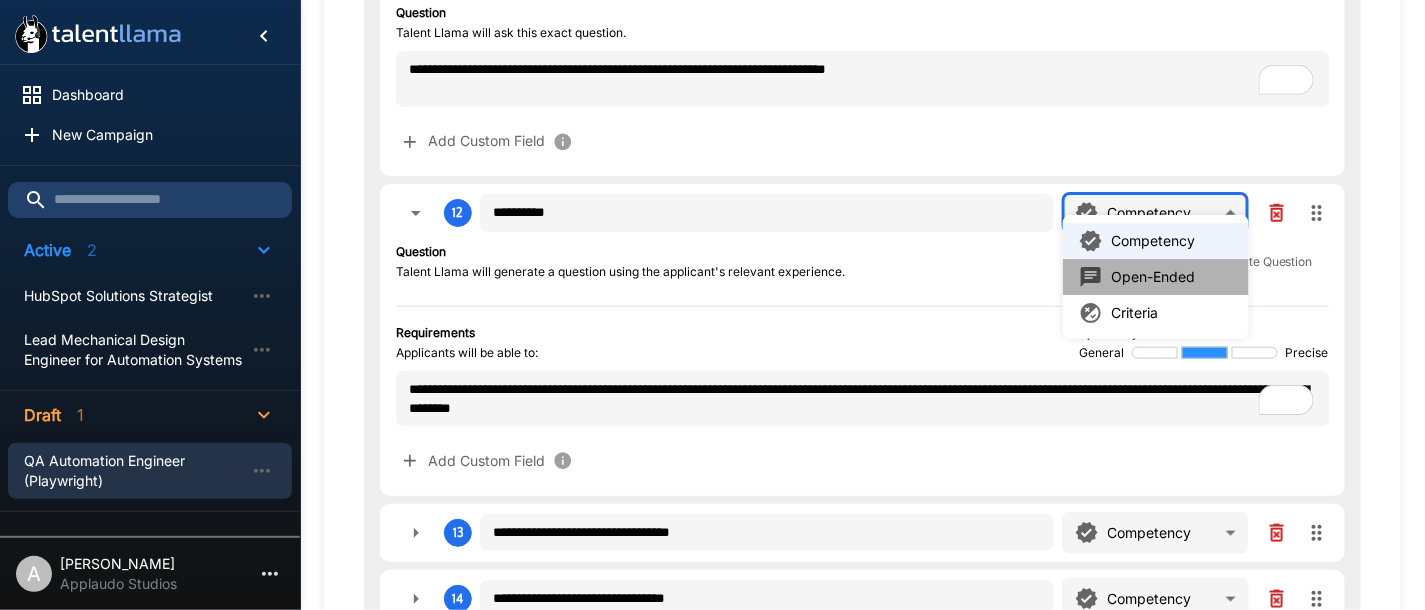type on "**********" 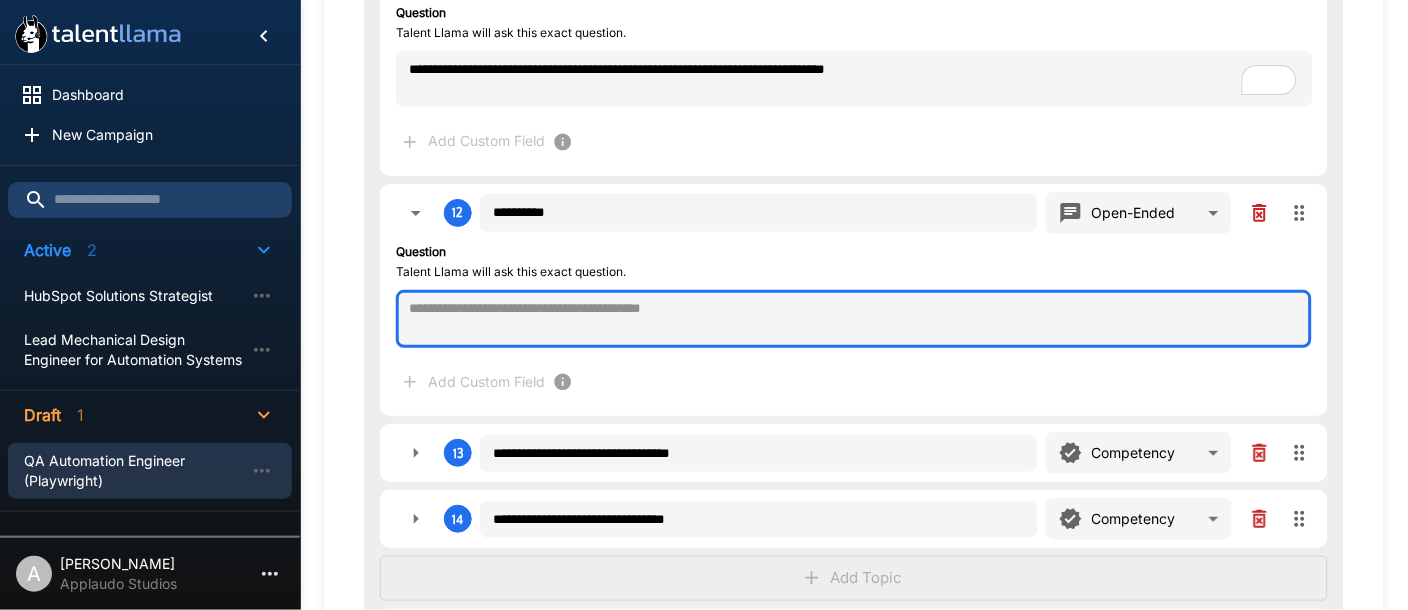 click at bounding box center [854, 319] 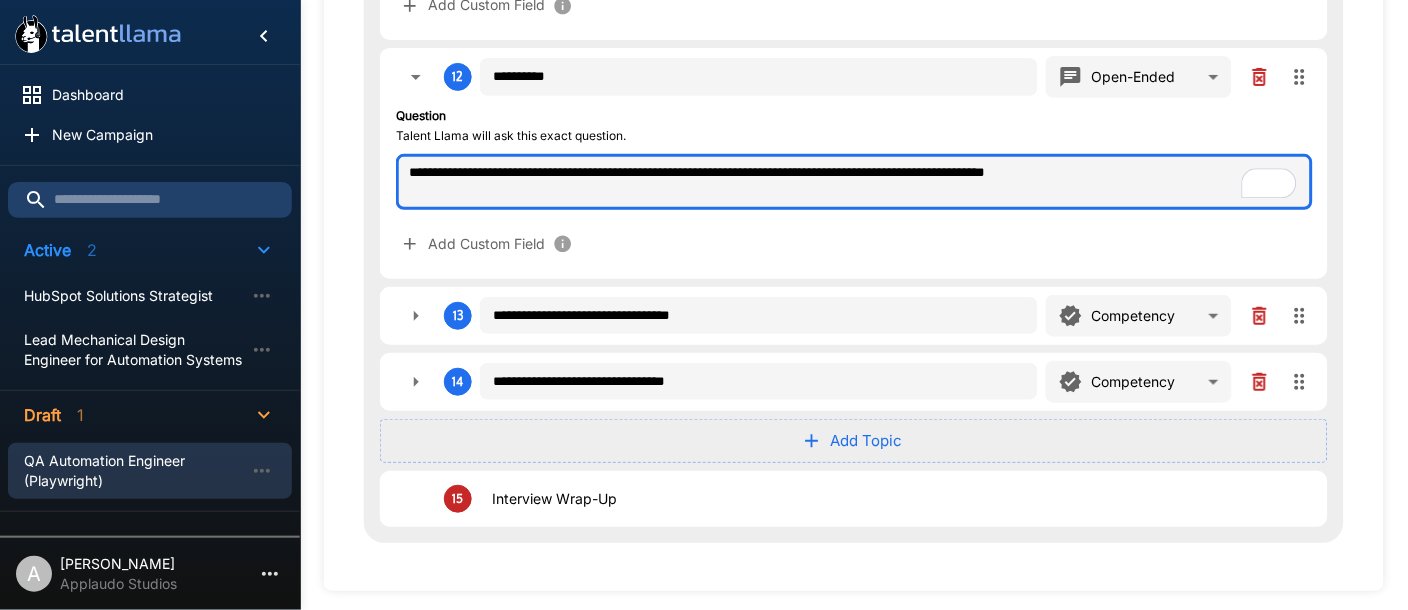 scroll, scrollTop: 3302, scrollLeft: 0, axis: vertical 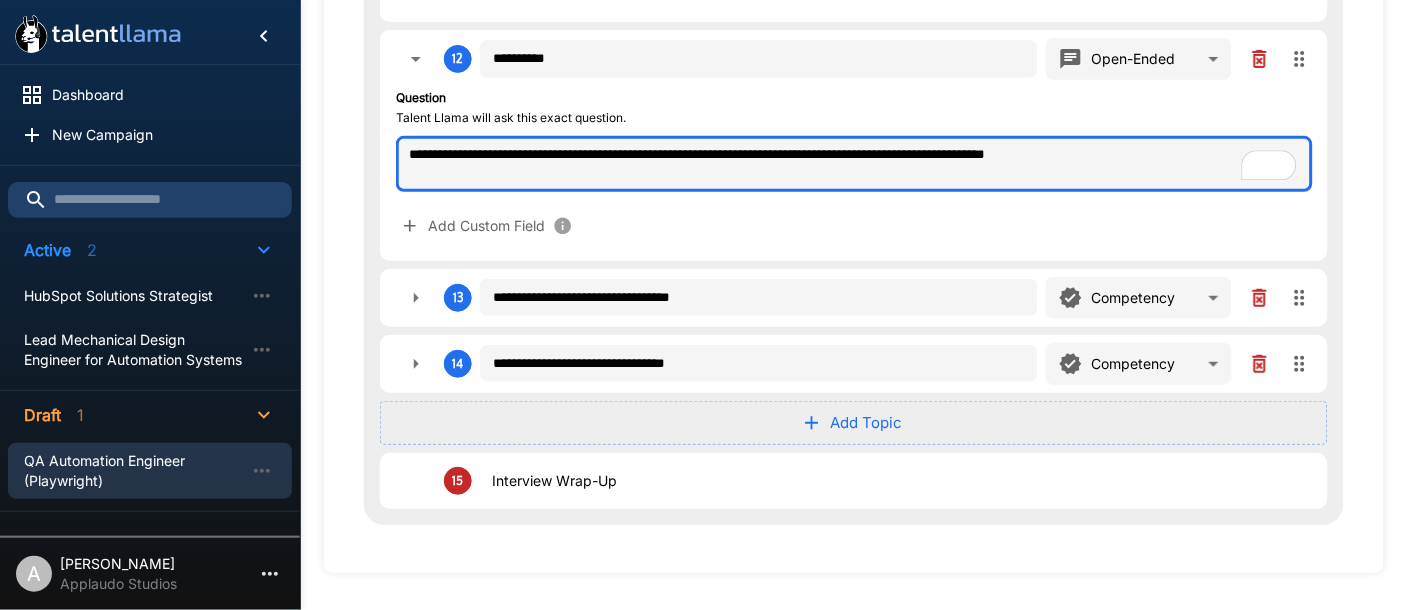type on "**********" 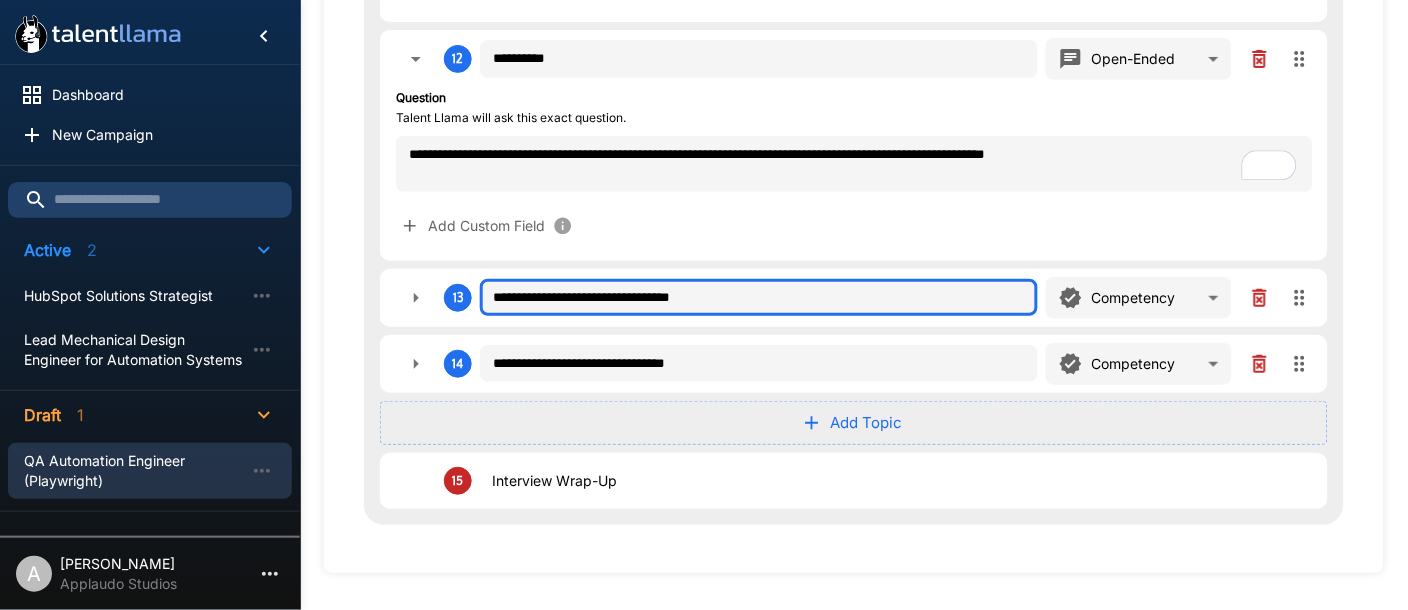 click on "**********" at bounding box center [759, 298] 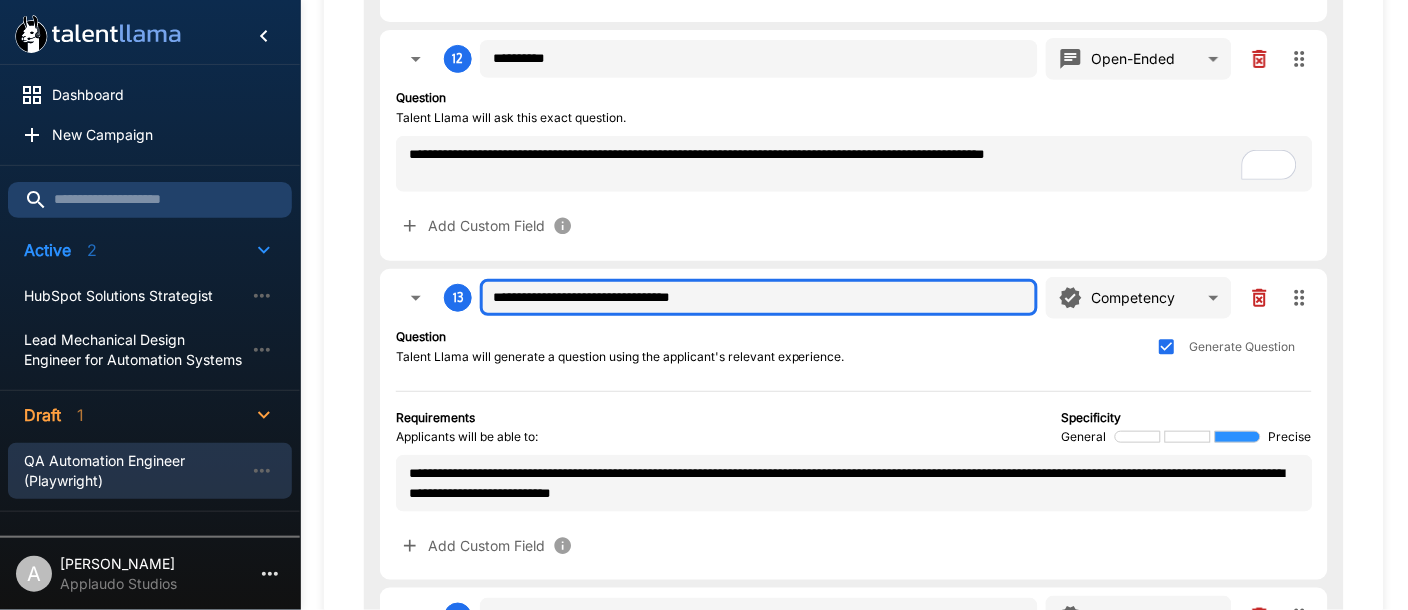 scroll, scrollTop: 3302, scrollLeft: 0, axis: vertical 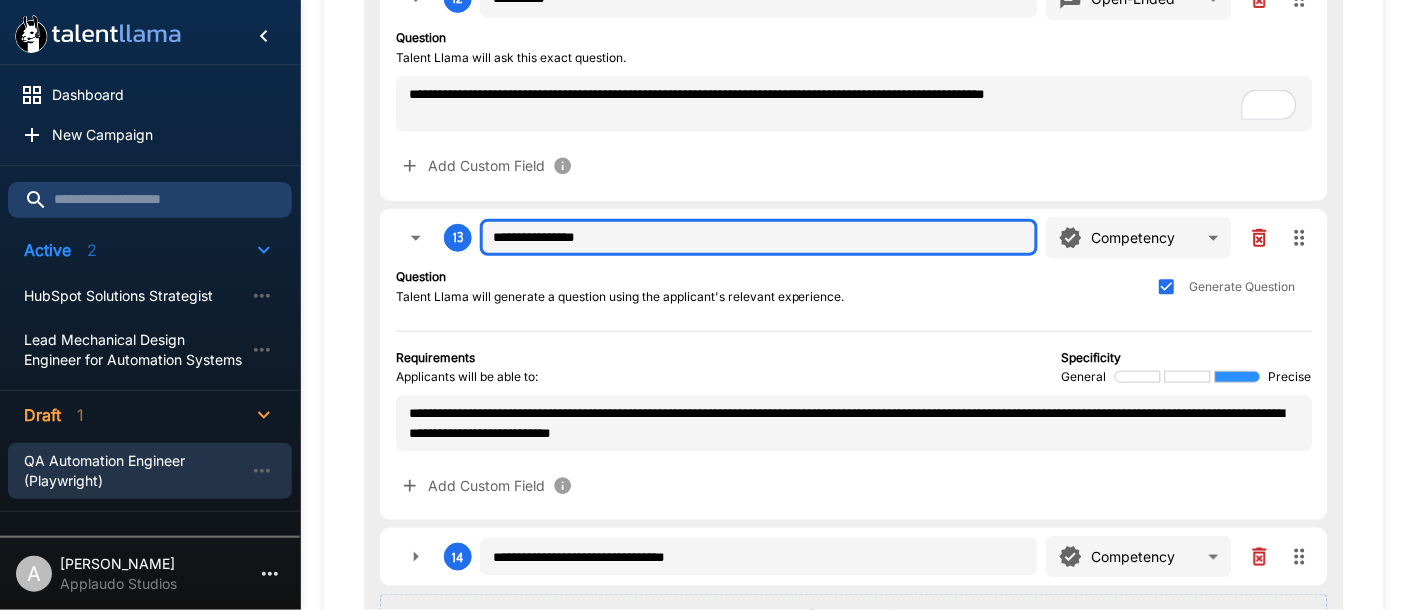 type on "**********" 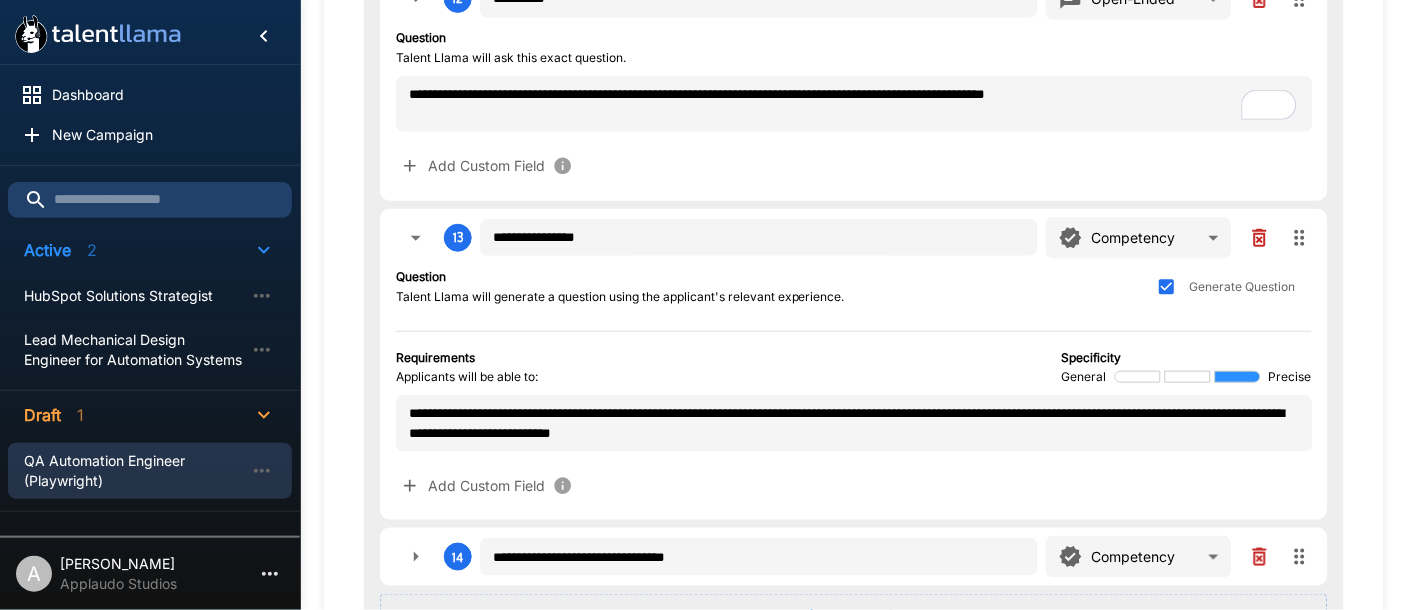 click on "**********" at bounding box center [704, -3057] 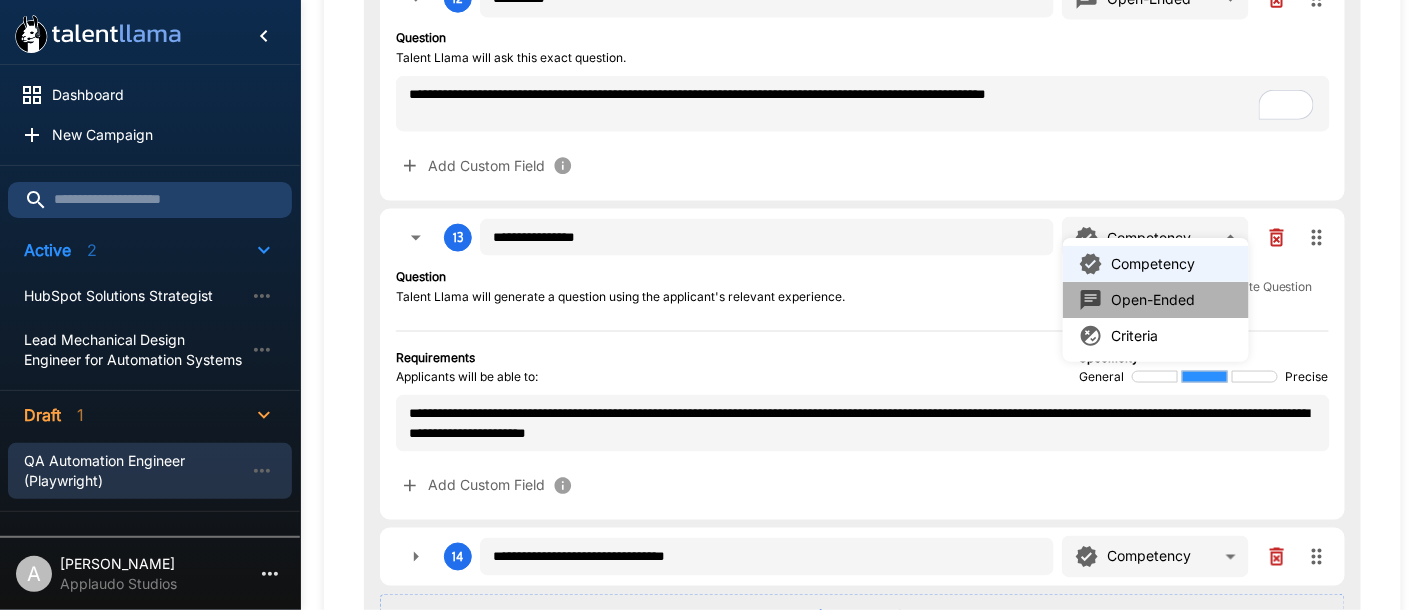 click on "Open-Ended" at bounding box center [1153, 300] 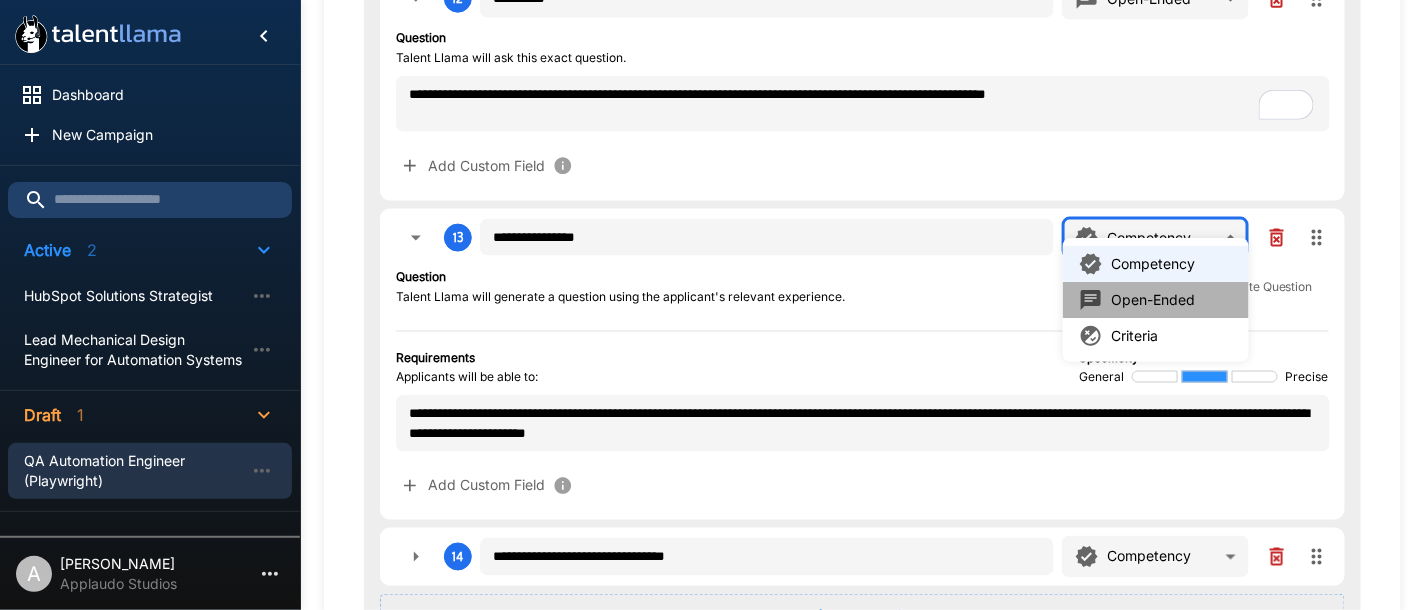 type on "**********" 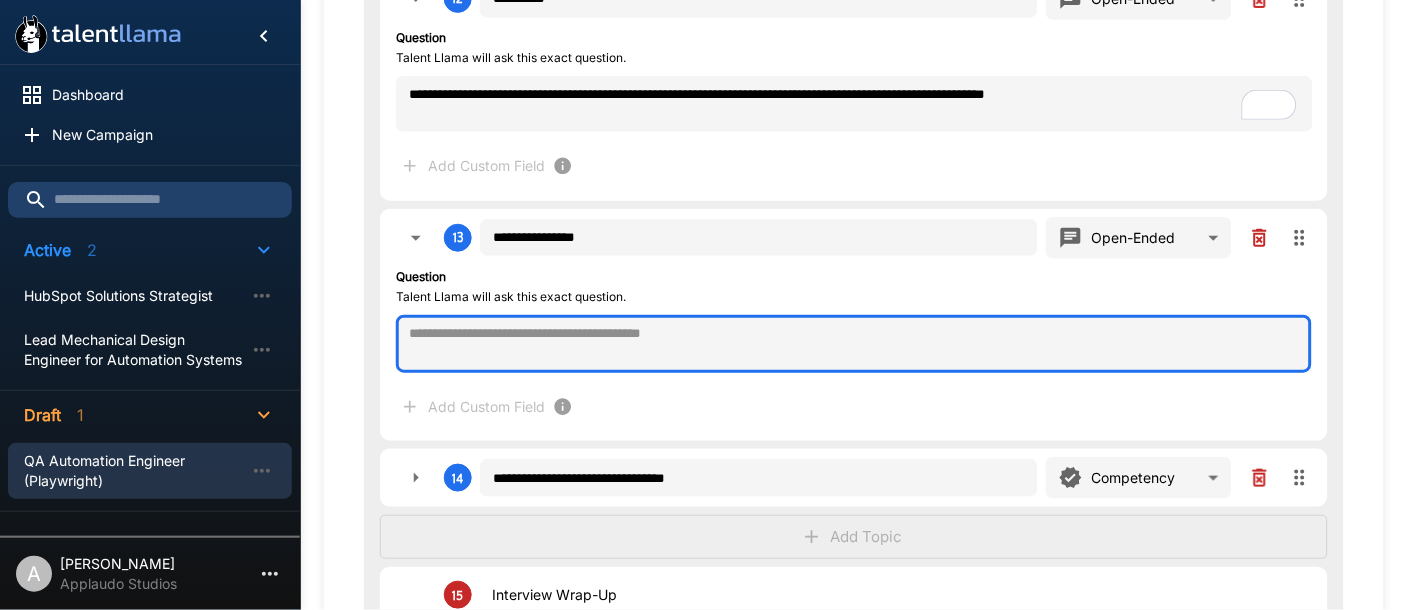 click at bounding box center [854, 344] 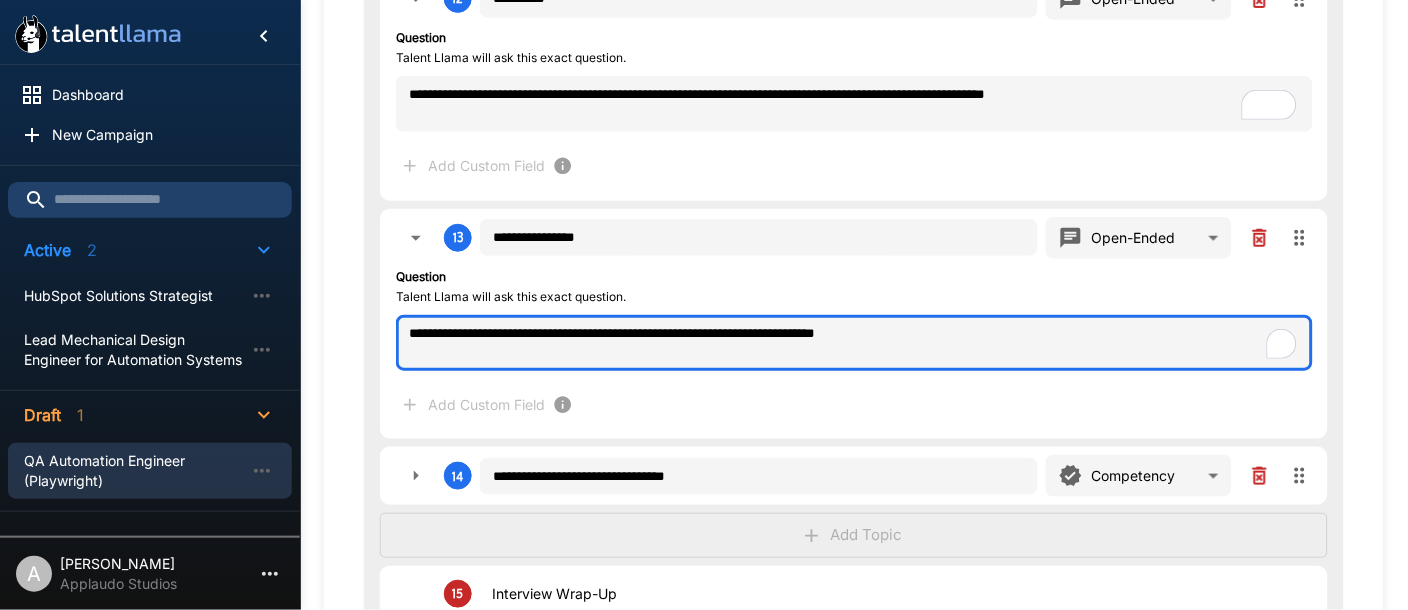scroll, scrollTop: 3495, scrollLeft: 0, axis: vertical 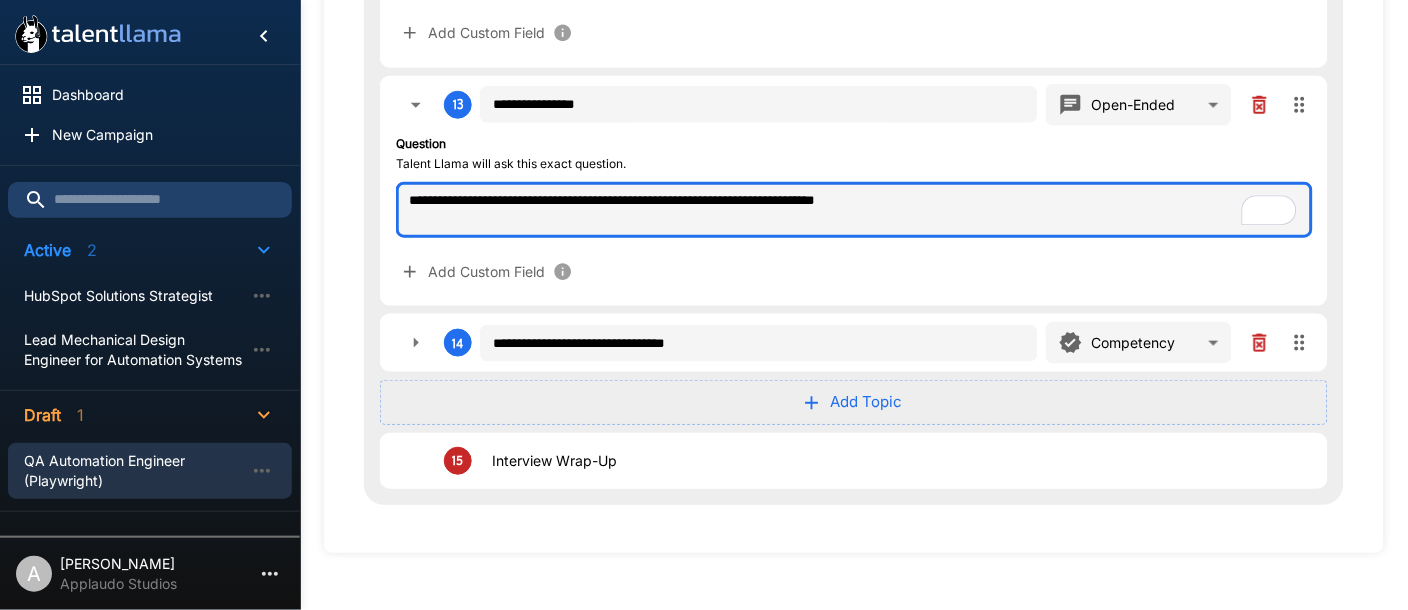 type on "**********" 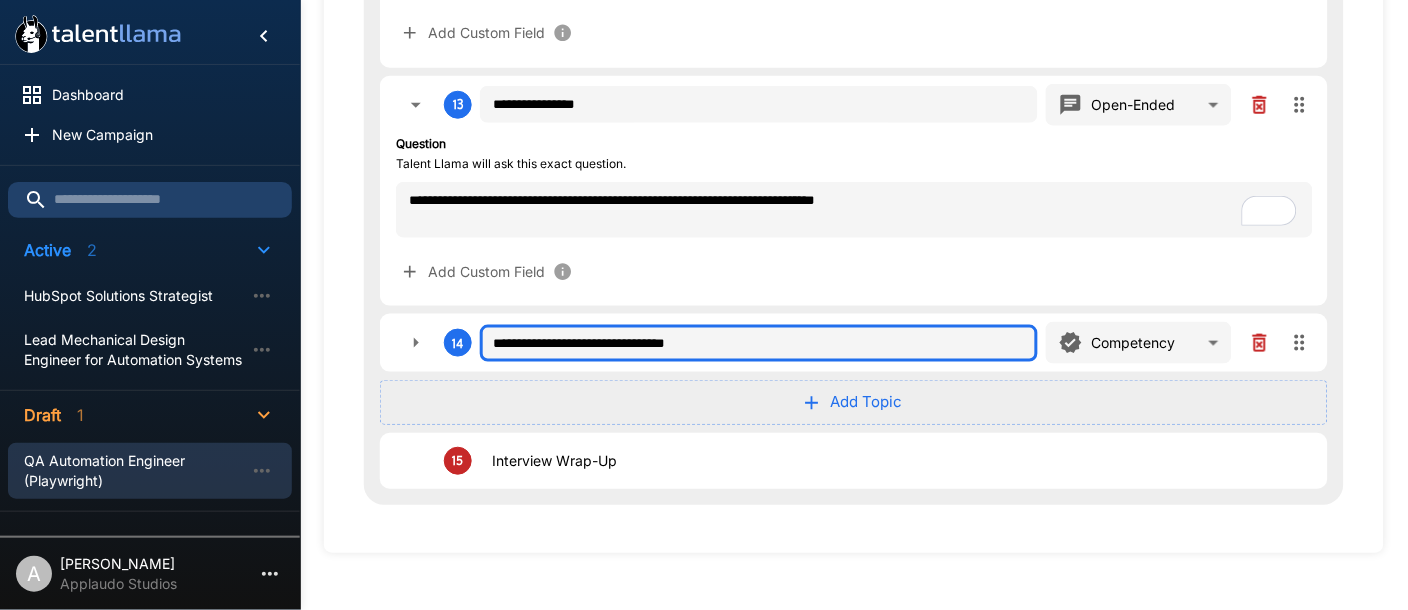 click on "**********" at bounding box center [759, 344] 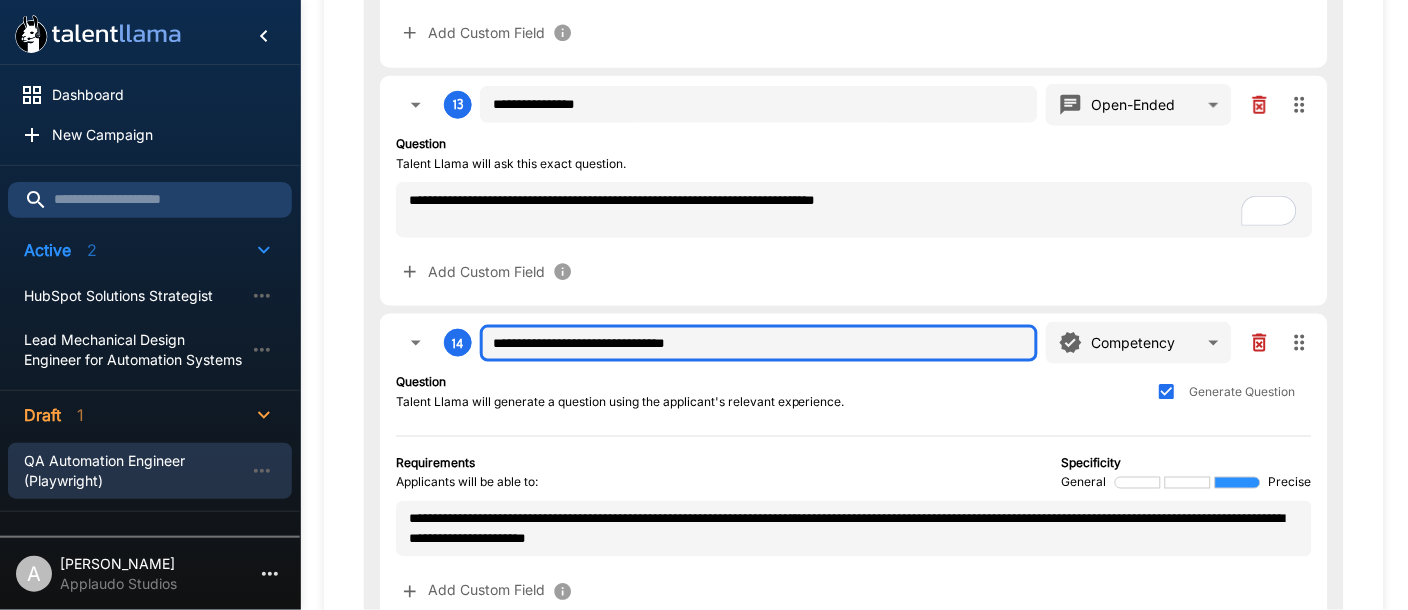 click on "**********" at bounding box center [759, 344] 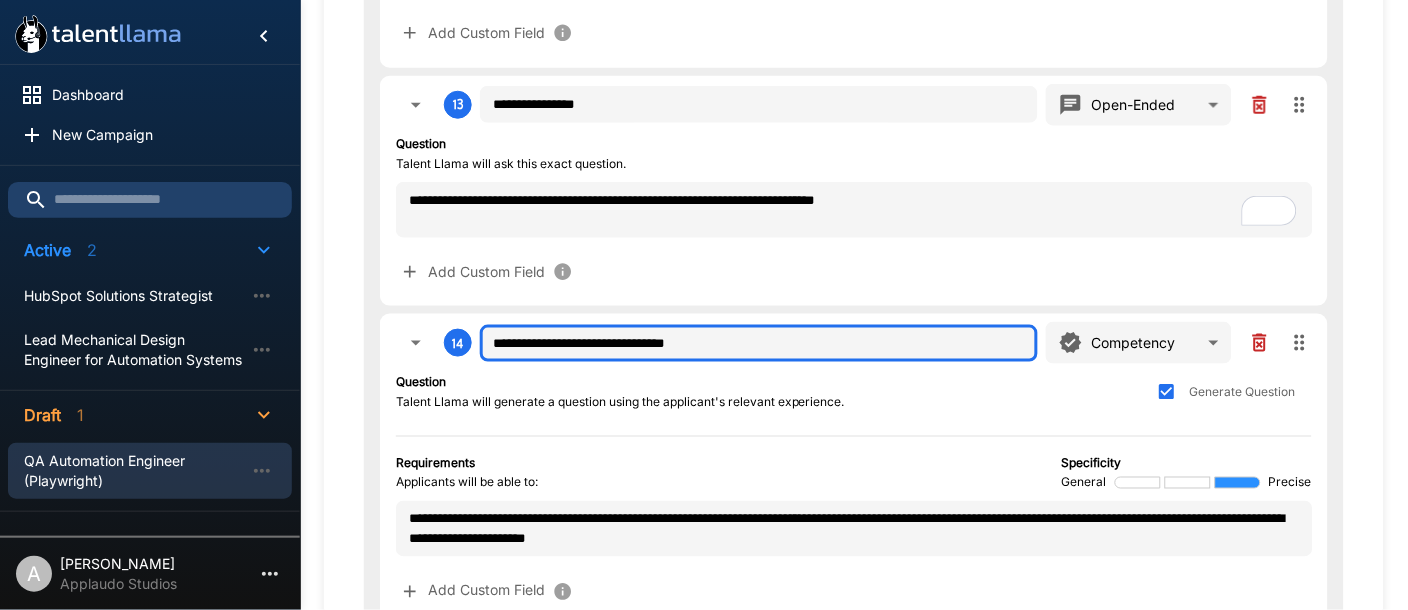 click on "**********" at bounding box center (759, 344) 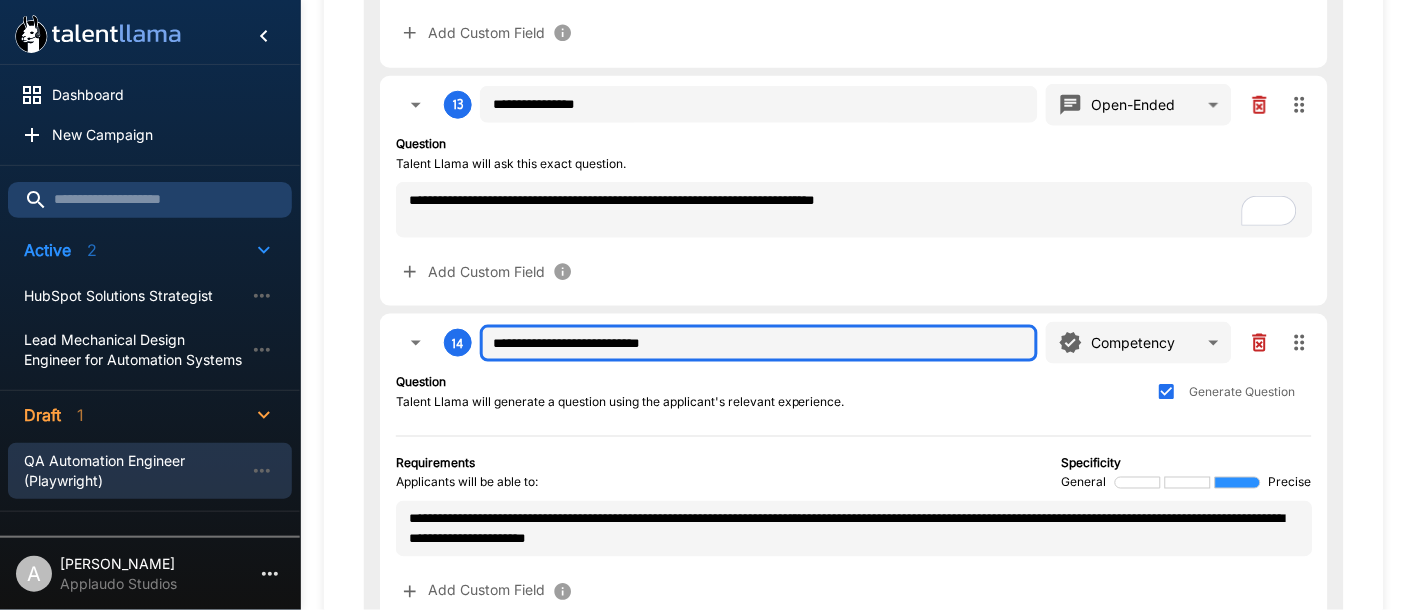 type on "**********" 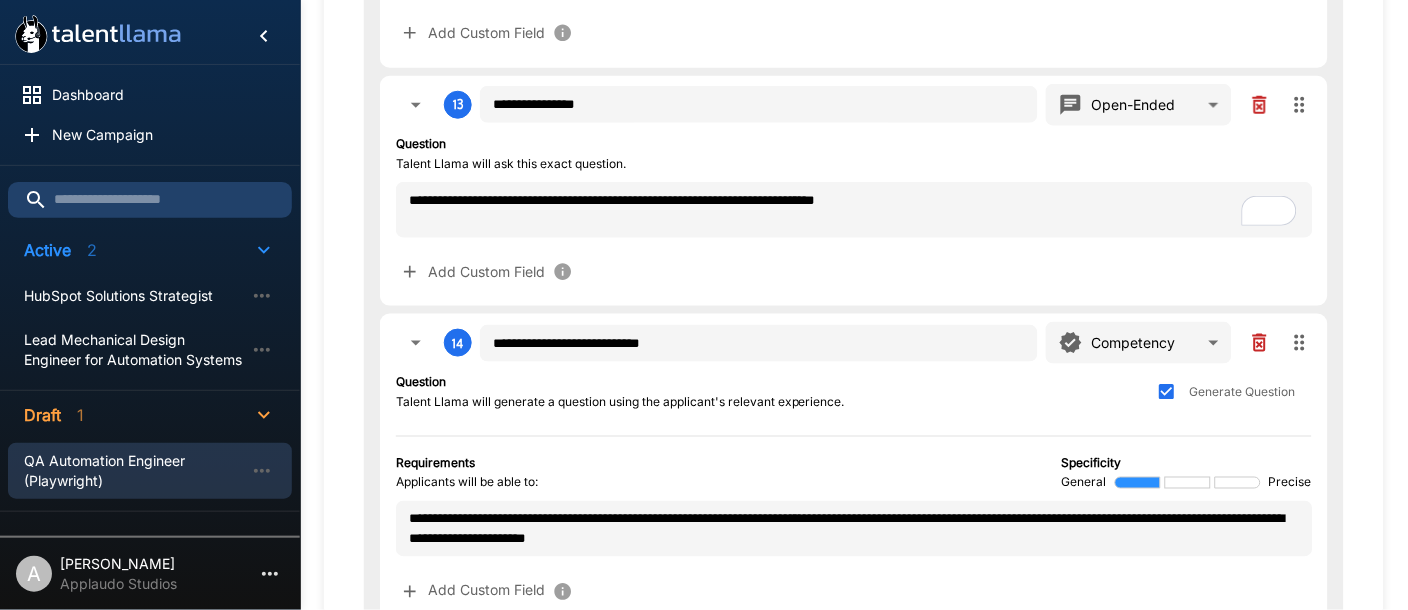 click on "**********" at bounding box center (704, -3190) 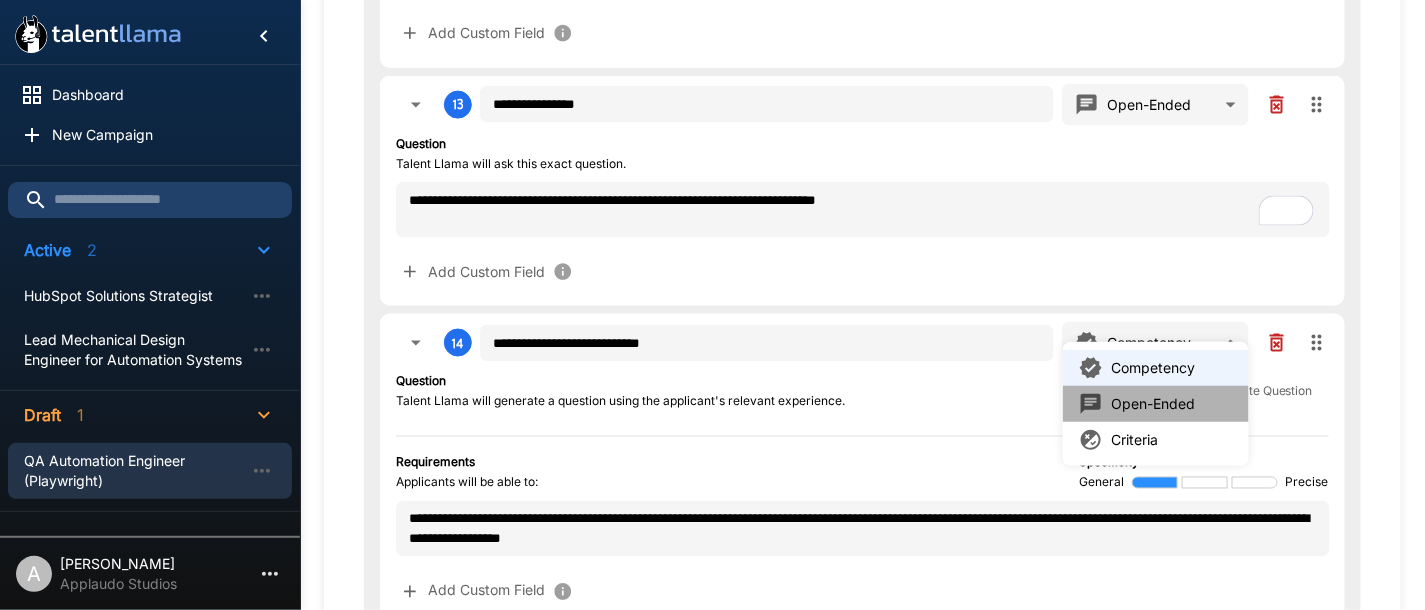 click on "Open-Ended" at bounding box center (1153, 404) 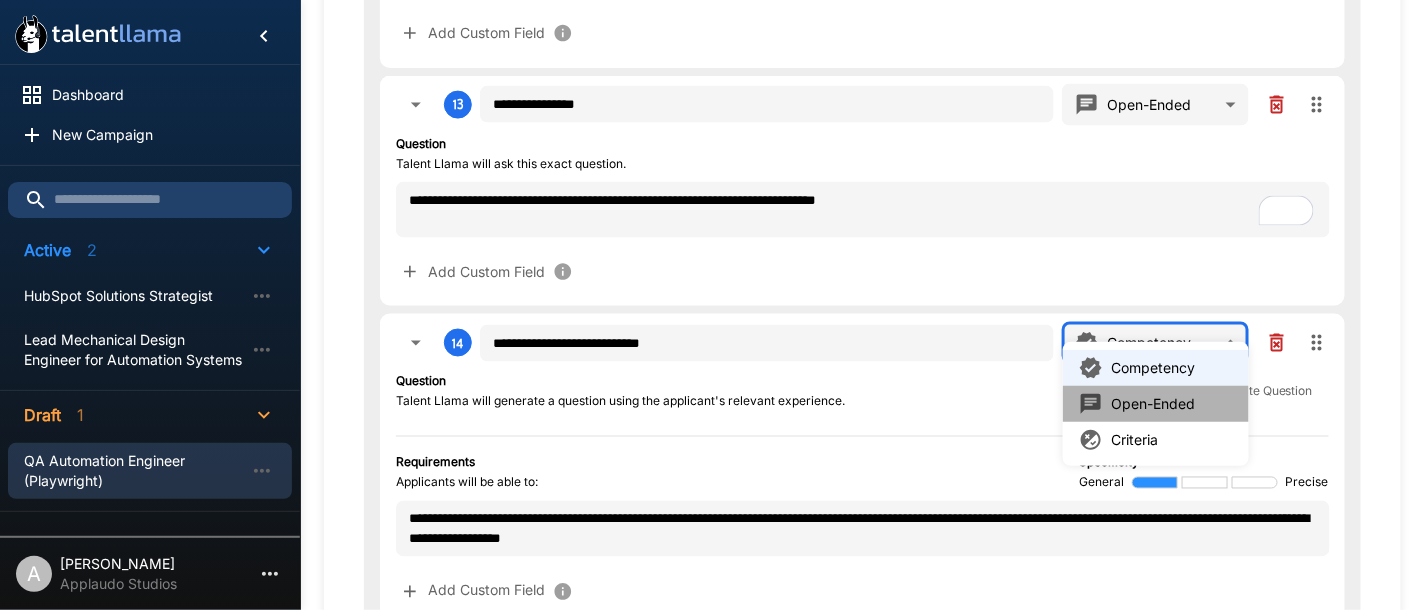 type on "**********" 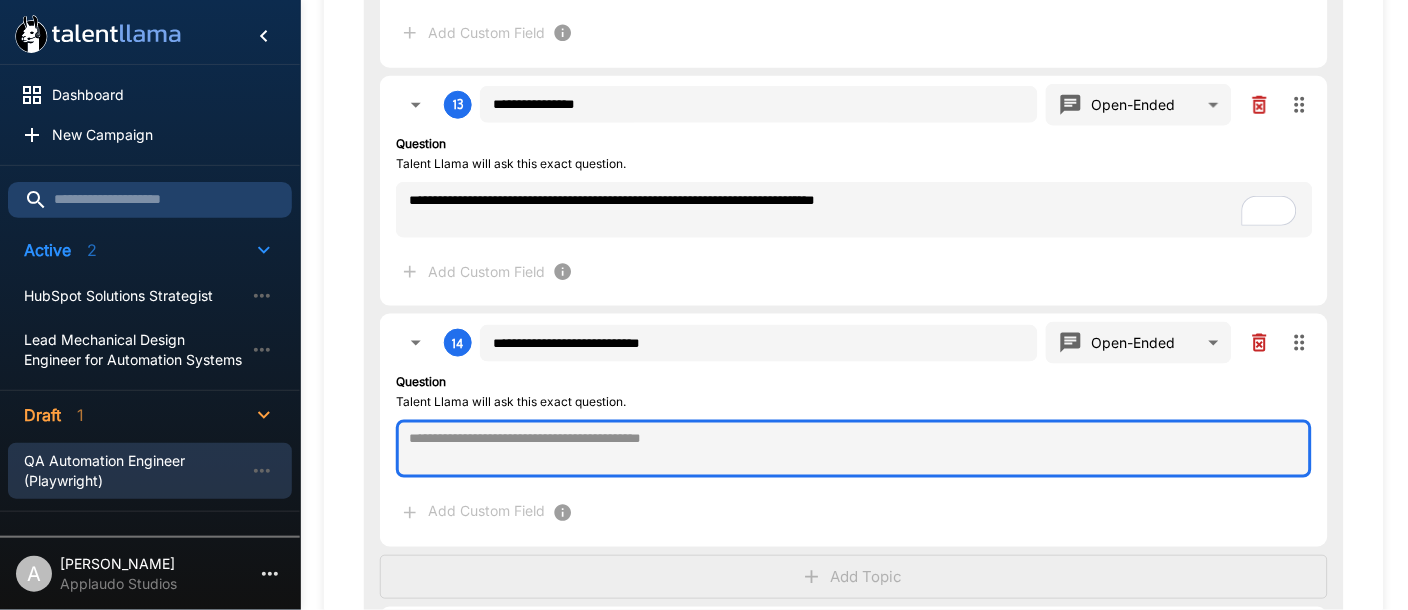 click at bounding box center [854, 449] 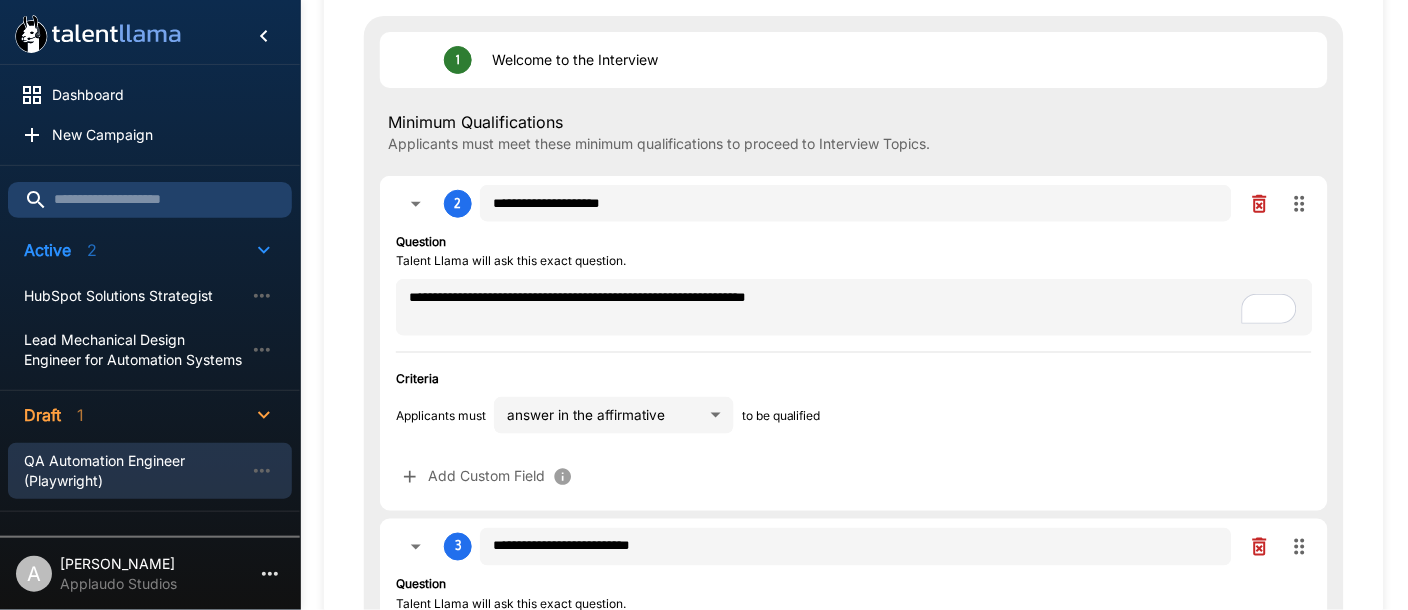 scroll, scrollTop: 0, scrollLeft: 0, axis: both 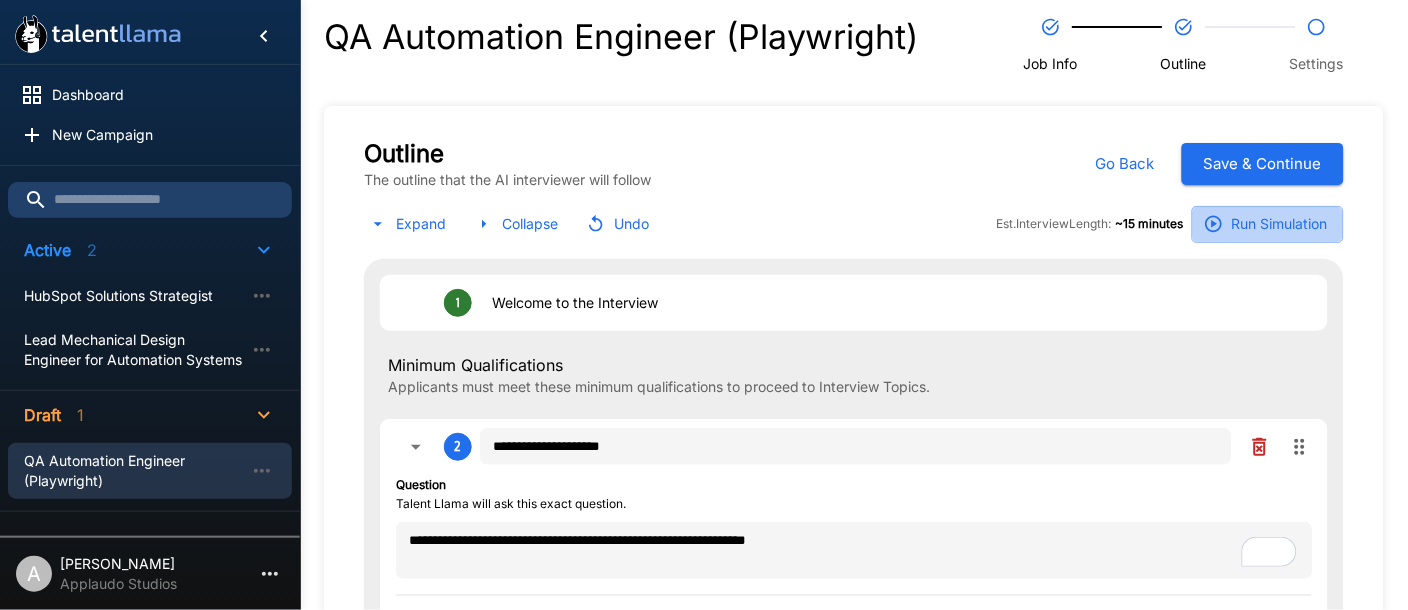 click on "Run Simulation" at bounding box center (1268, 224) 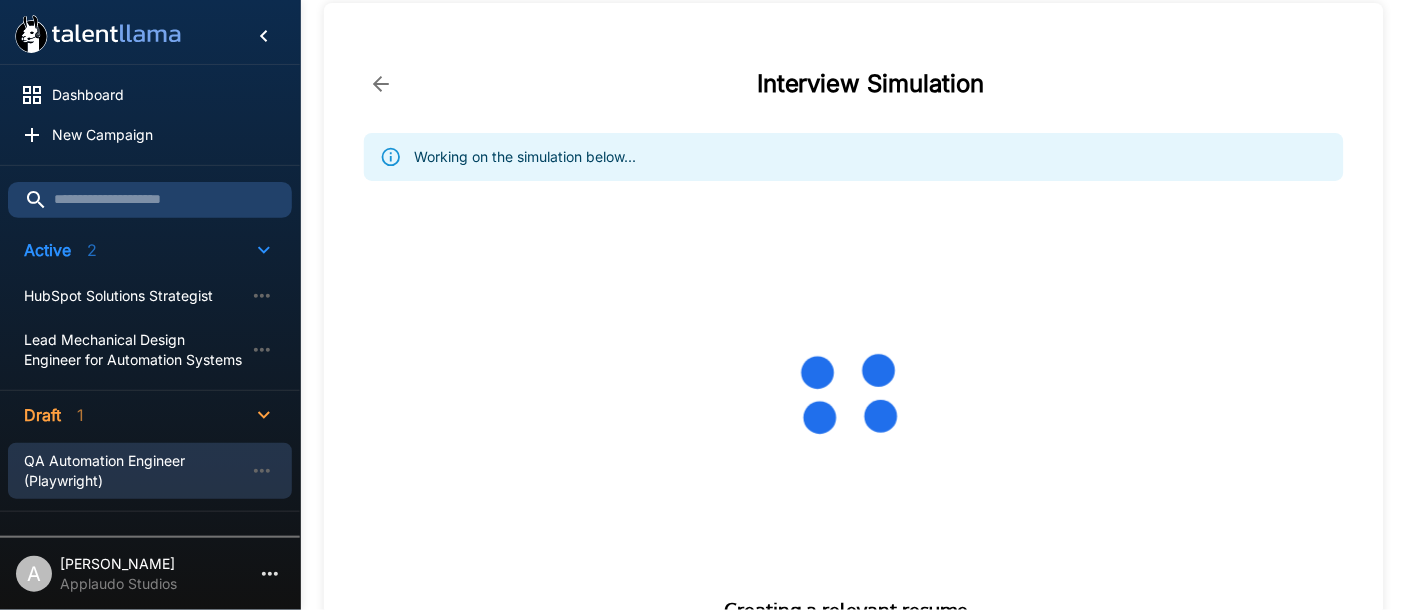 scroll, scrollTop: 116, scrollLeft: 0, axis: vertical 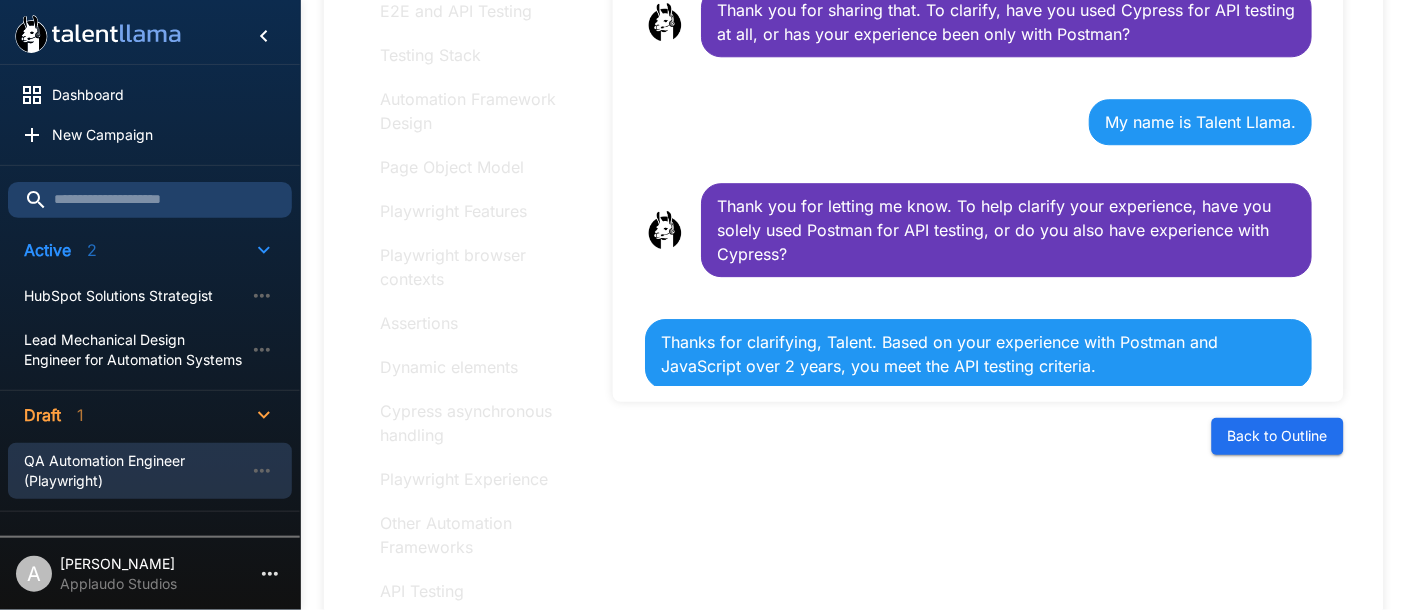 click on "My name is Talent Llama." at bounding box center (1200, 123) 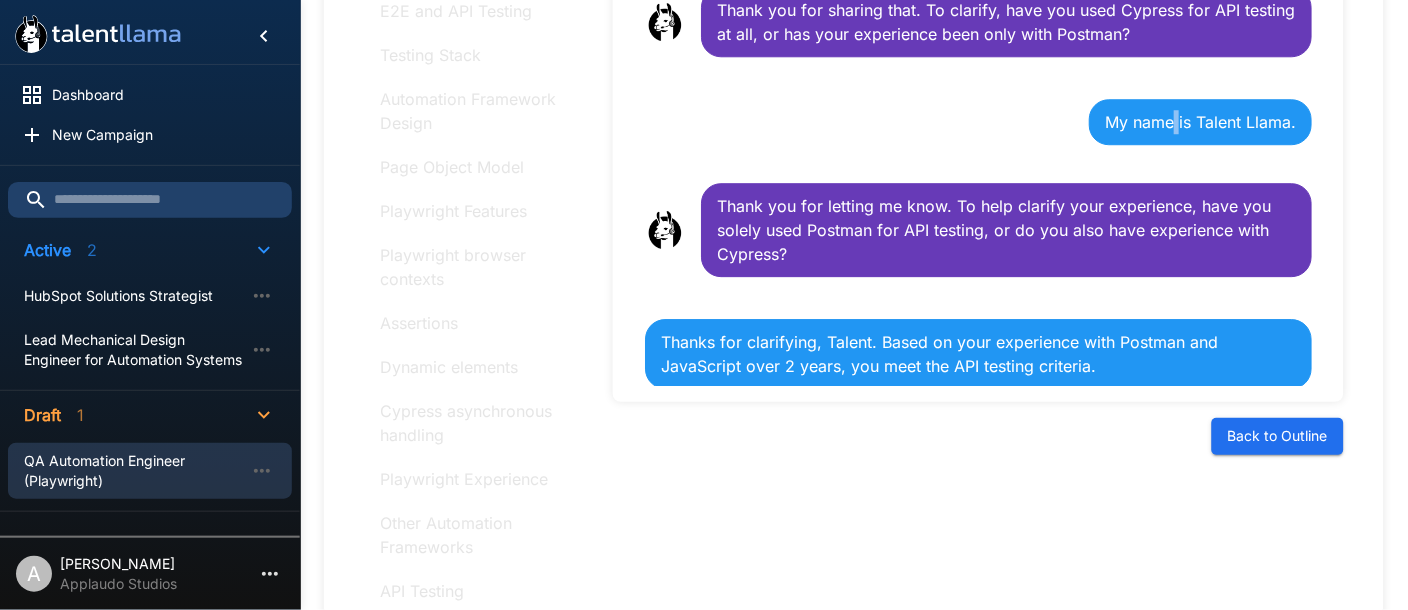 click on "My name is Talent Llama." at bounding box center (1200, 123) 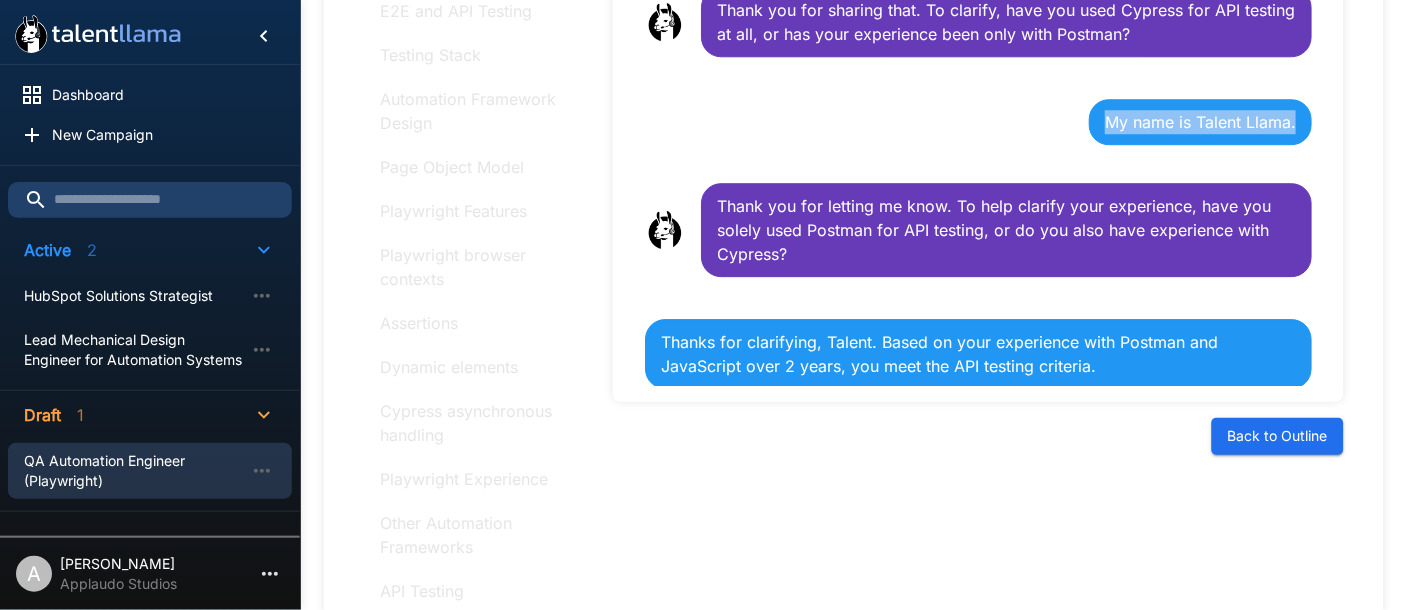 click on "My name is Talent Llama." at bounding box center (1200, 123) 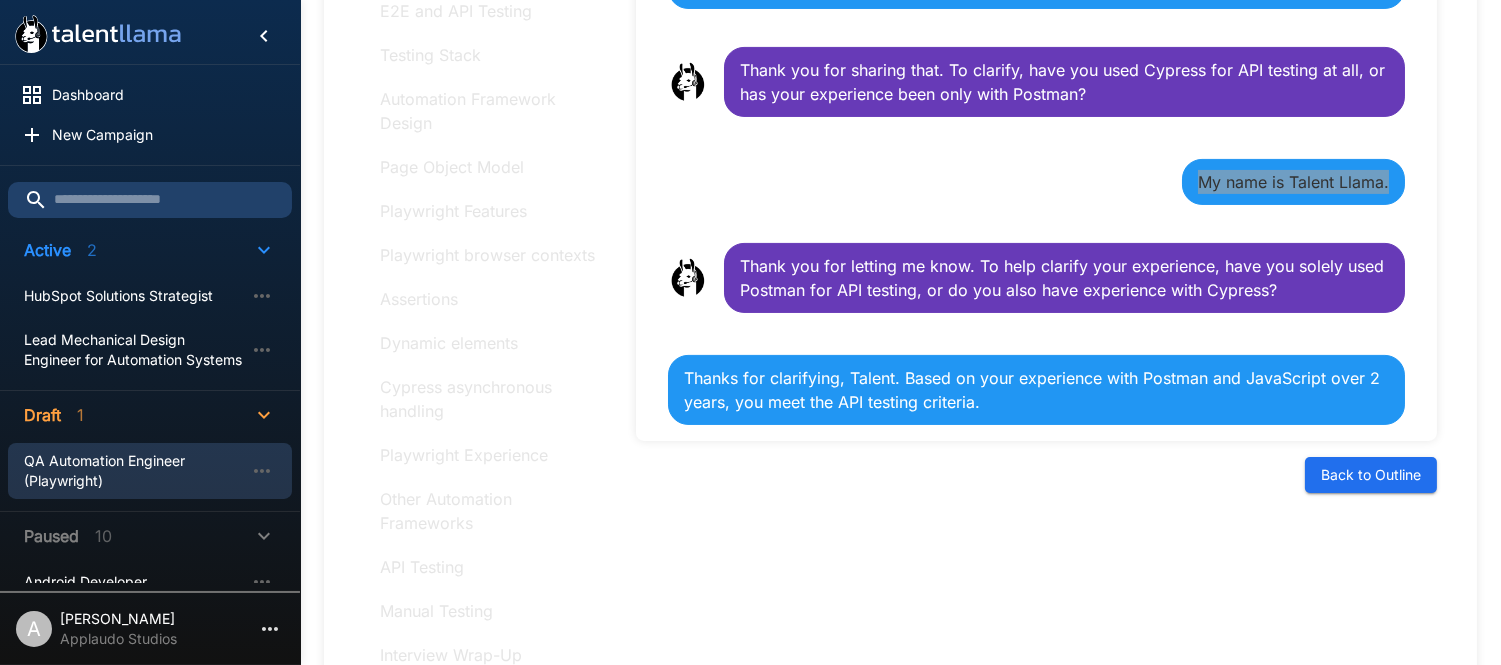 scroll, scrollTop: 975, scrollLeft: 0, axis: vertical 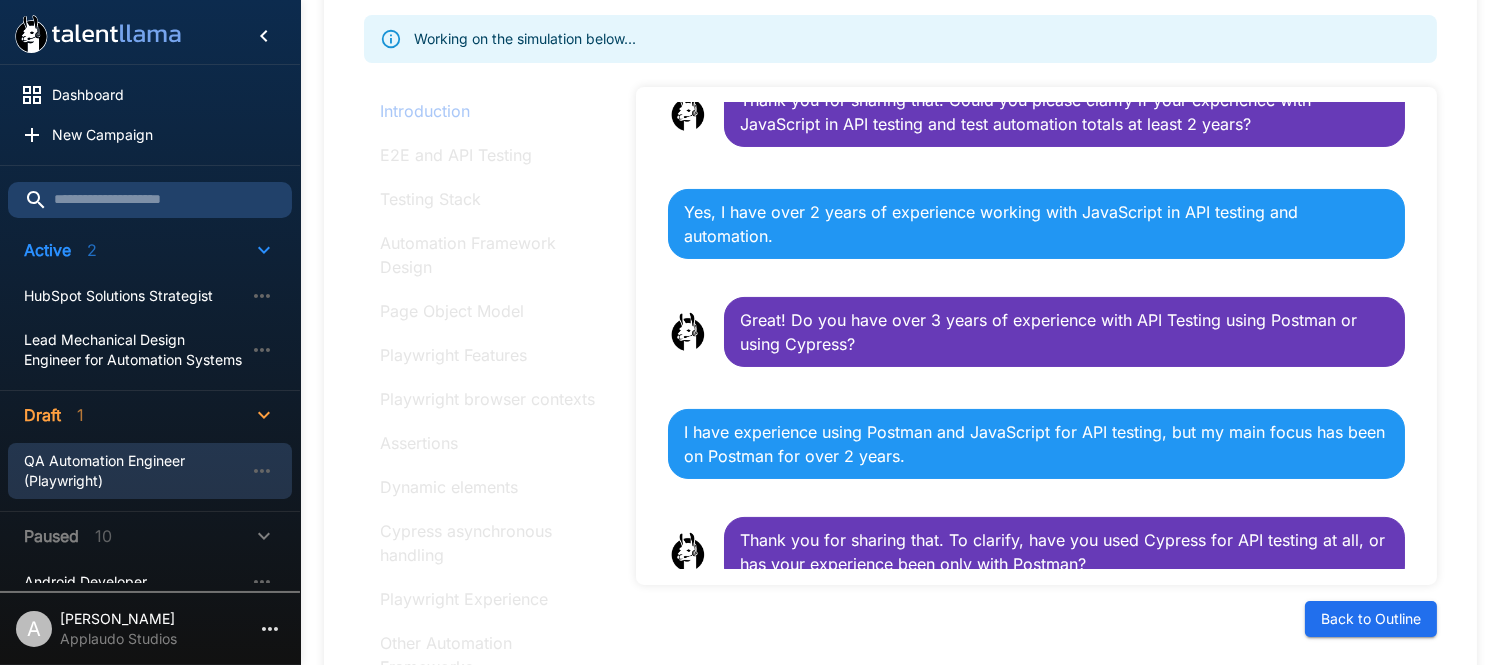 click on "Interview Simulation Working on the simulation below... Introduction E2E and API Testing Testing Stack Automation Framework Design Page Object Model Playwright Features Playwright browser contexts Assertions Dynamic elements Cypress asynchronous handling Playwright Experience Other Automation Frameworks API Testing Manual Testing Interview Wrap-Up For help and tips, click the question bubble at the bottom of the screen.  Is it ok if I call you [PERSON_NAME]? Yes, you can call me [PERSON_NAME]. Perfect, thanks [PERSON_NAME].  Let's get started.  Do you have at least 3 years of experience working with Playwright?  Yes, I have over 7 years of experience in software quality assurance, including designing and implementing test automation solutions using Playwright. Great!  Do you have at least 2 years of experience working with JavaScript/TypeScript?
Yes, I have experience working with JavaScript in API testing and test automation. Yes, I have over 2 years of experience working with JavaScript in API testing and automation." at bounding box center [900, 422] 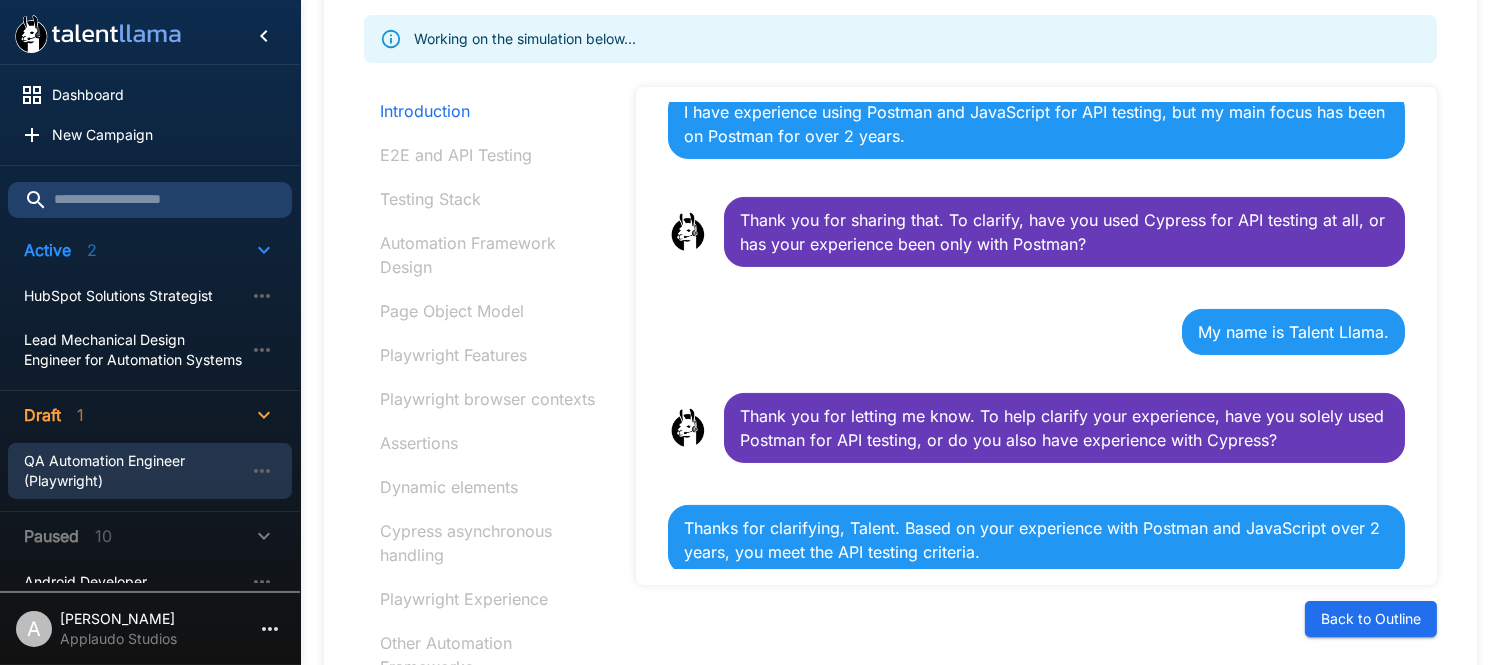 scroll, scrollTop: 1130, scrollLeft: 0, axis: vertical 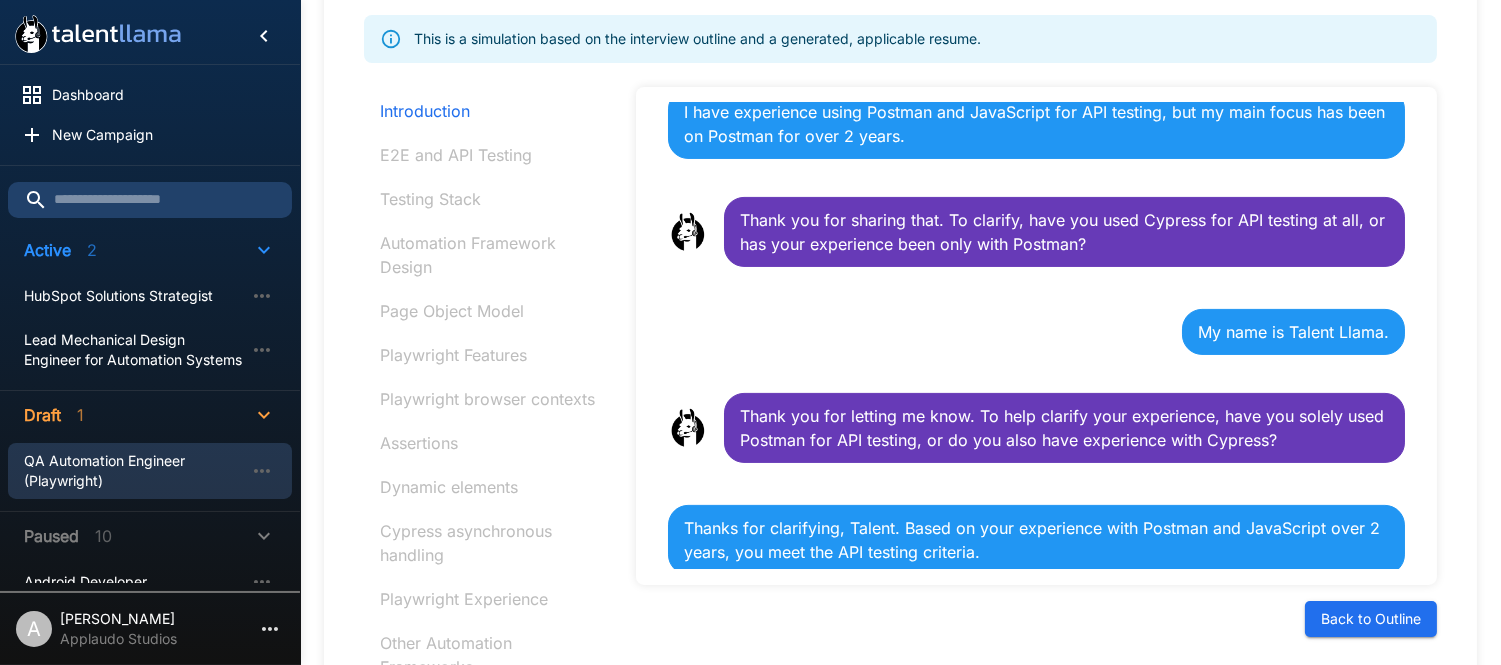 click on "Introduction For help and tips, click the question bubble at the bottom of the screen.  Is it ok if I call you [PERSON_NAME]? Yes, you can call me [PERSON_NAME]. Playwright Experience Perfect, thanks [PERSON_NAME].  Let's get started.  Do you have at least 3 years of experience working with Playwright?  Yes, I have over 7 years of experience in software quality assurance, including designing and implementing test automation solutions using Playwright. Other Automation Frameworks Great!  Do you have at least 2 years of experience working with JavaScript/TypeScript?
Yes, I have experience working with JavaScript in API testing and test automation. Thank you for sharing that. Could you please clarify if your experience with JavaScript in API testing and test automation totals at least 2 years? Yes, I have over 2 years of experience working with JavaScript in API testing and automation. API Testing Great!  Do you have over 3 years of experience with API Testing using Postman or using Cypress?  My name is Talent Llama. Manual Testing" at bounding box center [1036, 336] 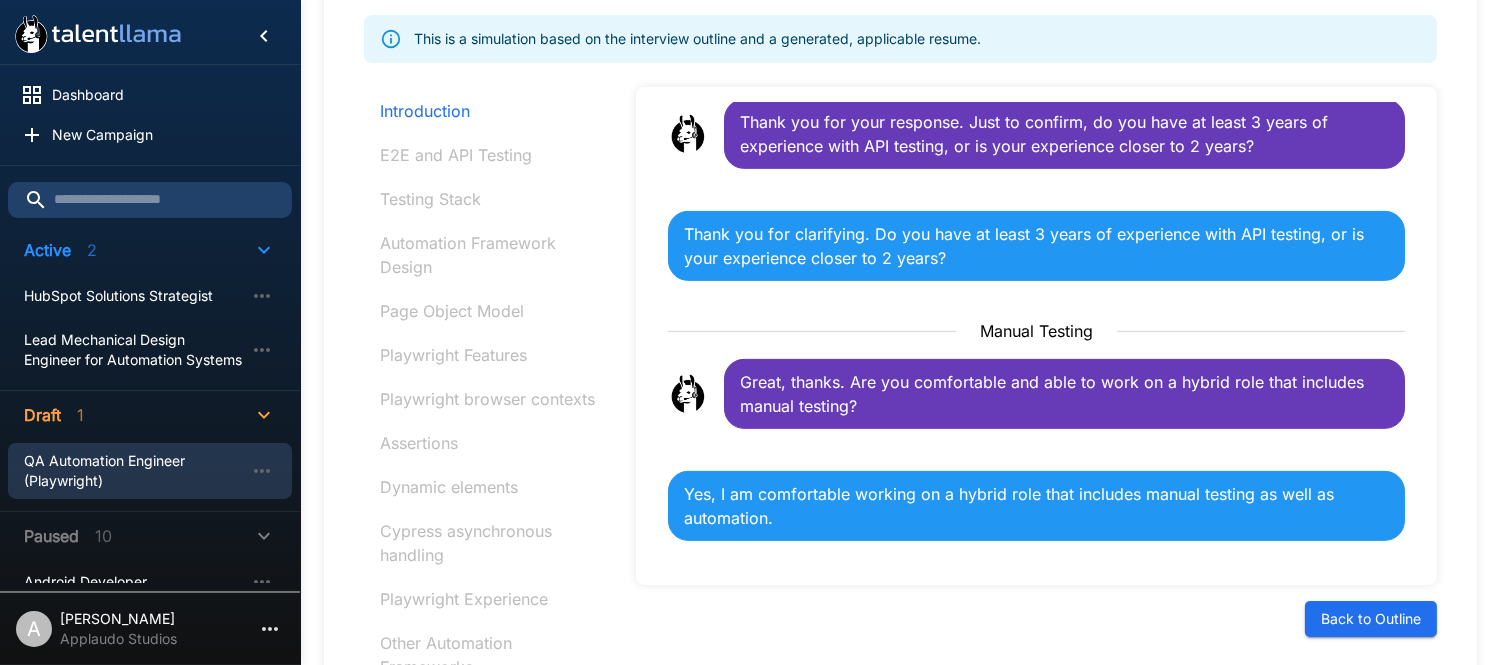 scroll, scrollTop: 1662, scrollLeft: 0, axis: vertical 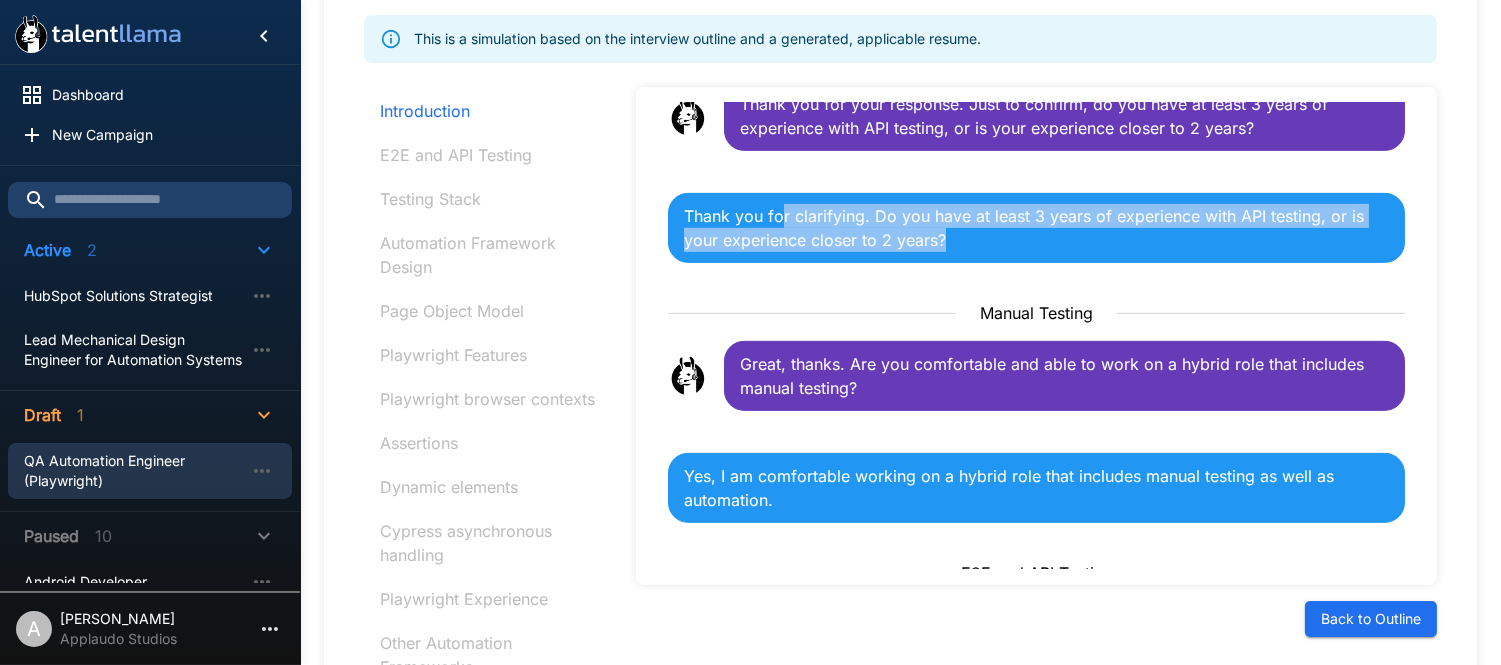 drag, startPoint x: 972, startPoint y: 233, endPoint x: 768, endPoint y: 222, distance: 204.29636 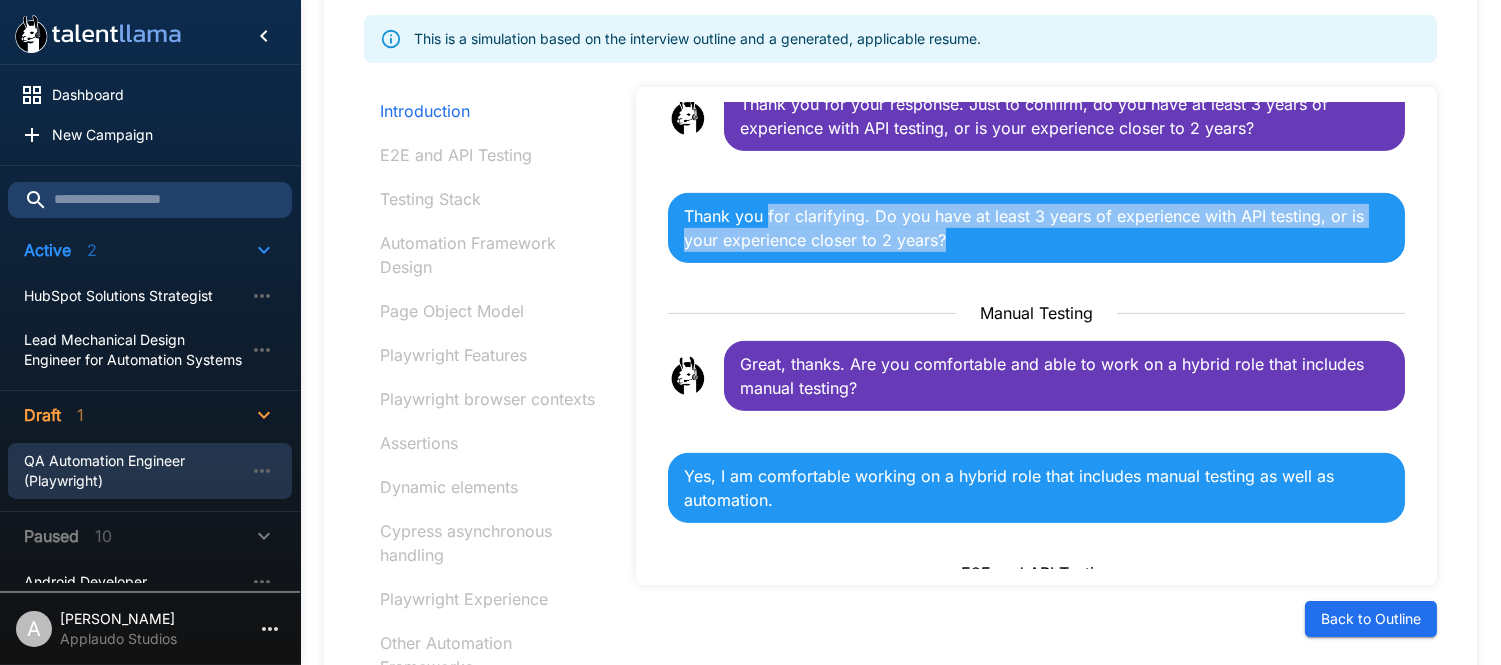 click on "Thank you for clarifying. Do you have at least 3 years of experience with API testing, or is your experience closer to 2 years?" at bounding box center [1036, 228] 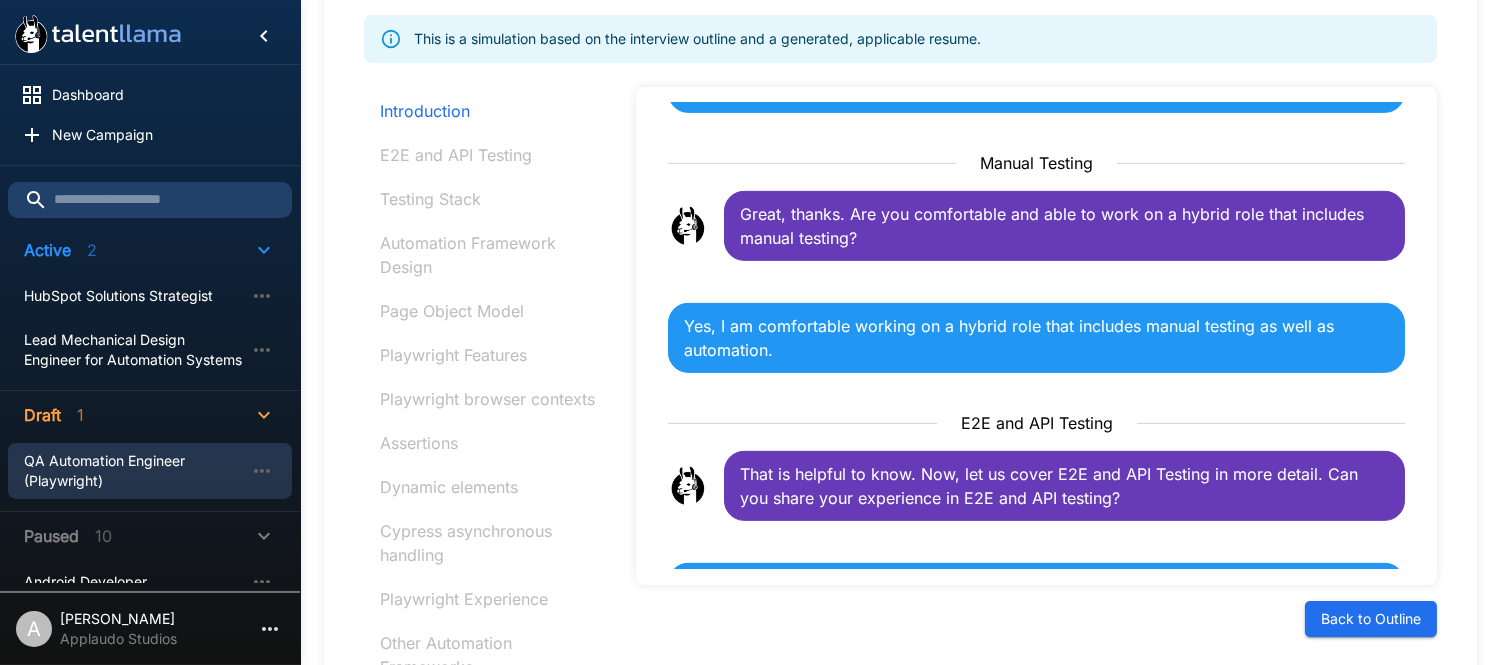 scroll, scrollTop: 1860, scrollLeft: 0, axis: vertical 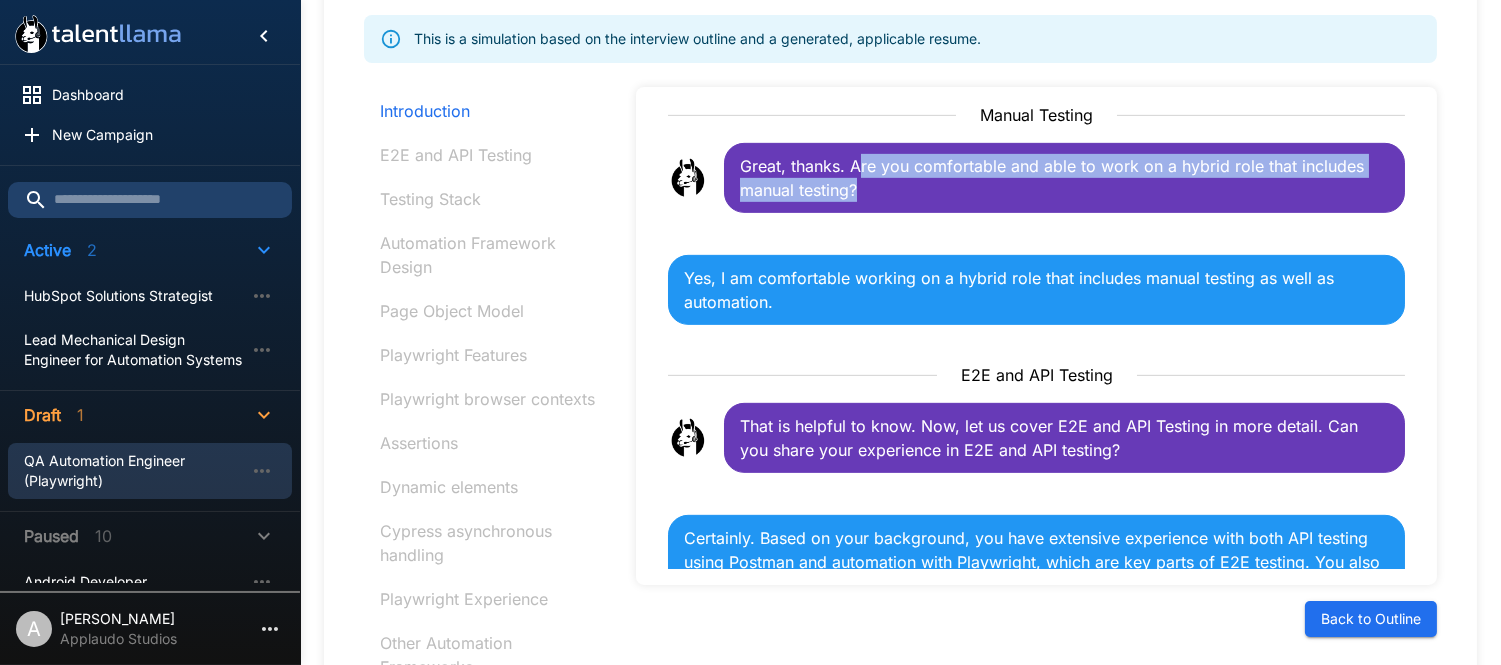 drag, startPoint x: 863, startPoint y: 167, endPoint x: 917, endPoint y: 192, distance: 59.5063 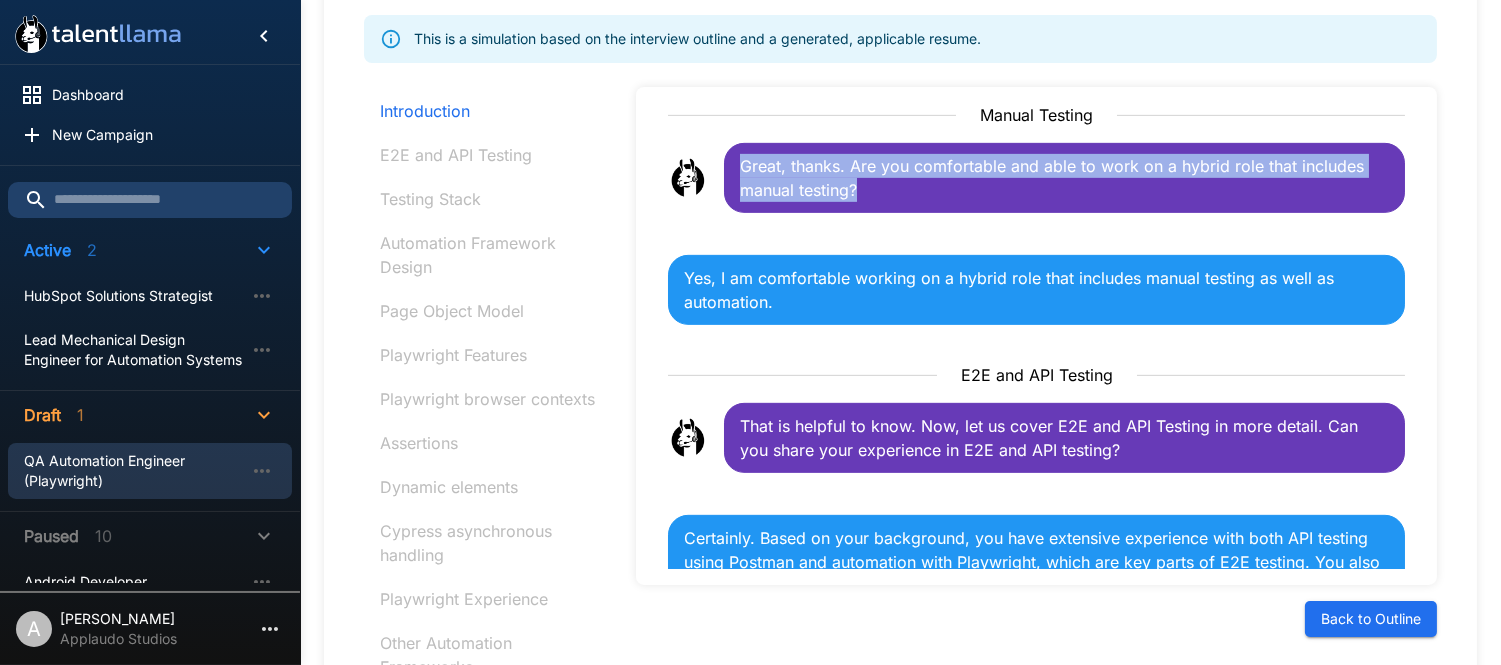 drag, startPoint x: 917, startPoint y: 192, endPoint x: 764, endPoint y: 165, distance: 155.36409 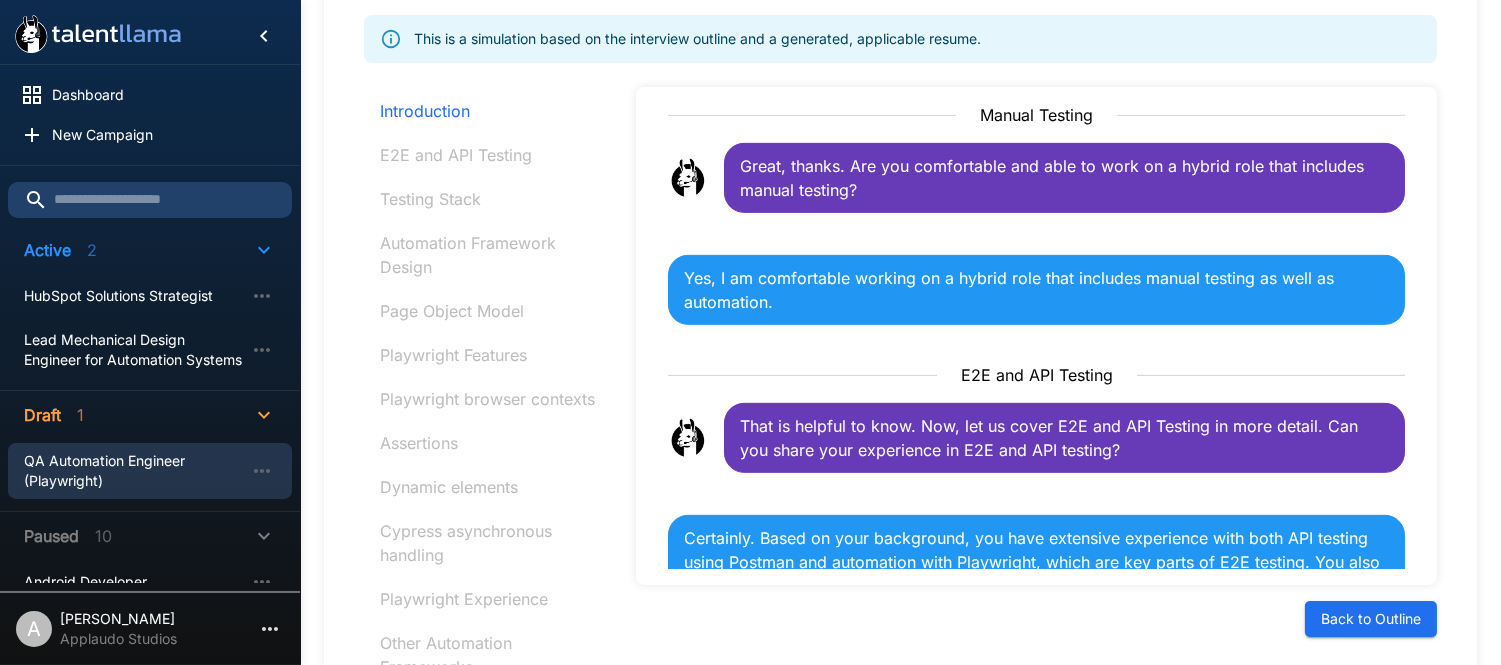 click on "Yes, I am comfortable working on a hybrid role that includes manual testing as well as automation." at bounding box center (1036, 290) 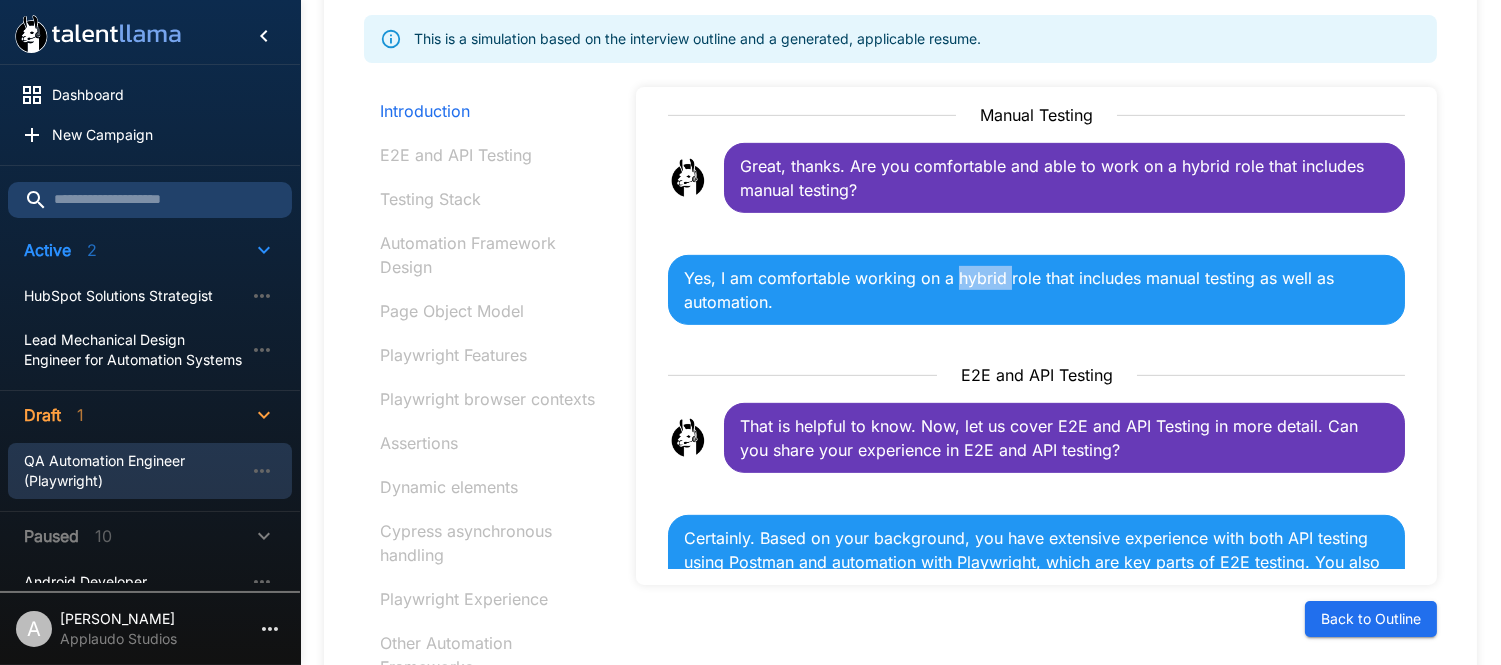 click on "Yes, I am comfortable working on a hybrid role that includes manual testing as well as automation." at bounding box center [1036, 290] 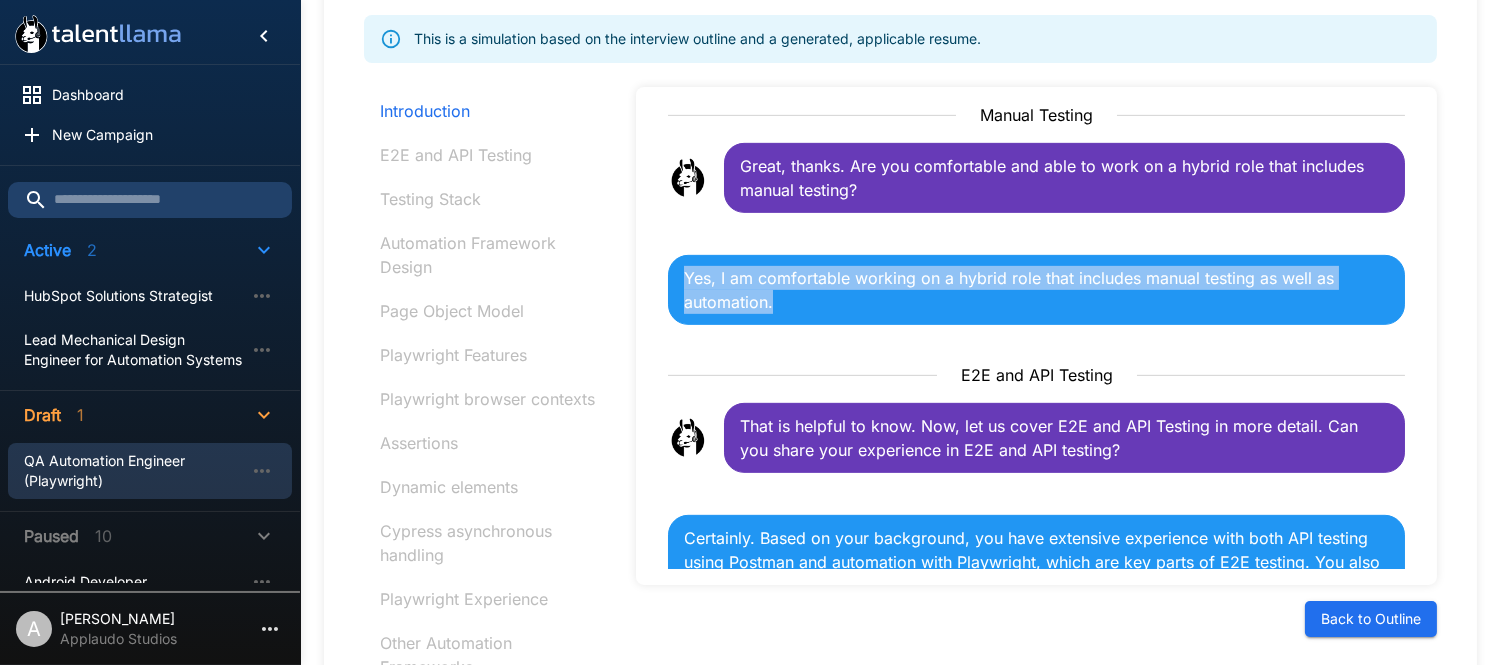 click on "Yes, I am comfortable working on a hybrid role that includes manual testing as well as automation." at bounding box center [1036, 290] 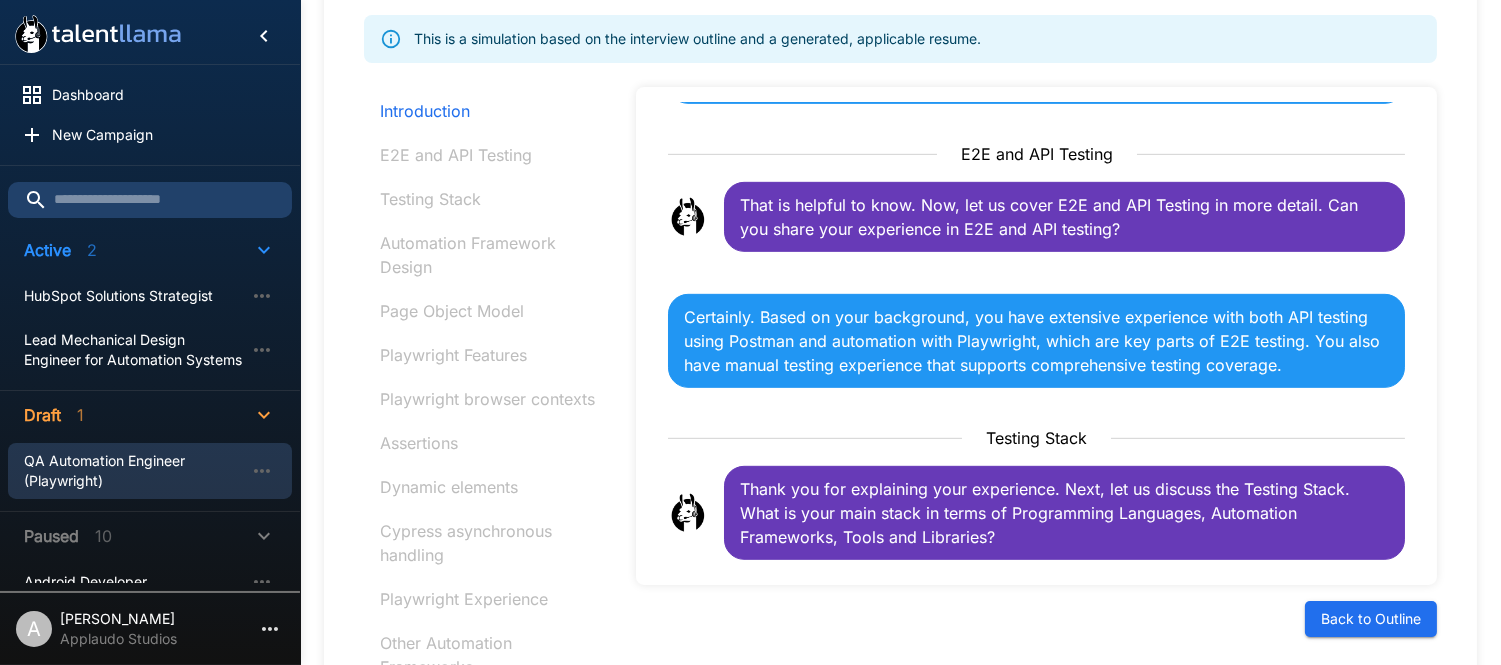scroll, scrollTop: 2107, scrollLeft: 0, axis: vertical 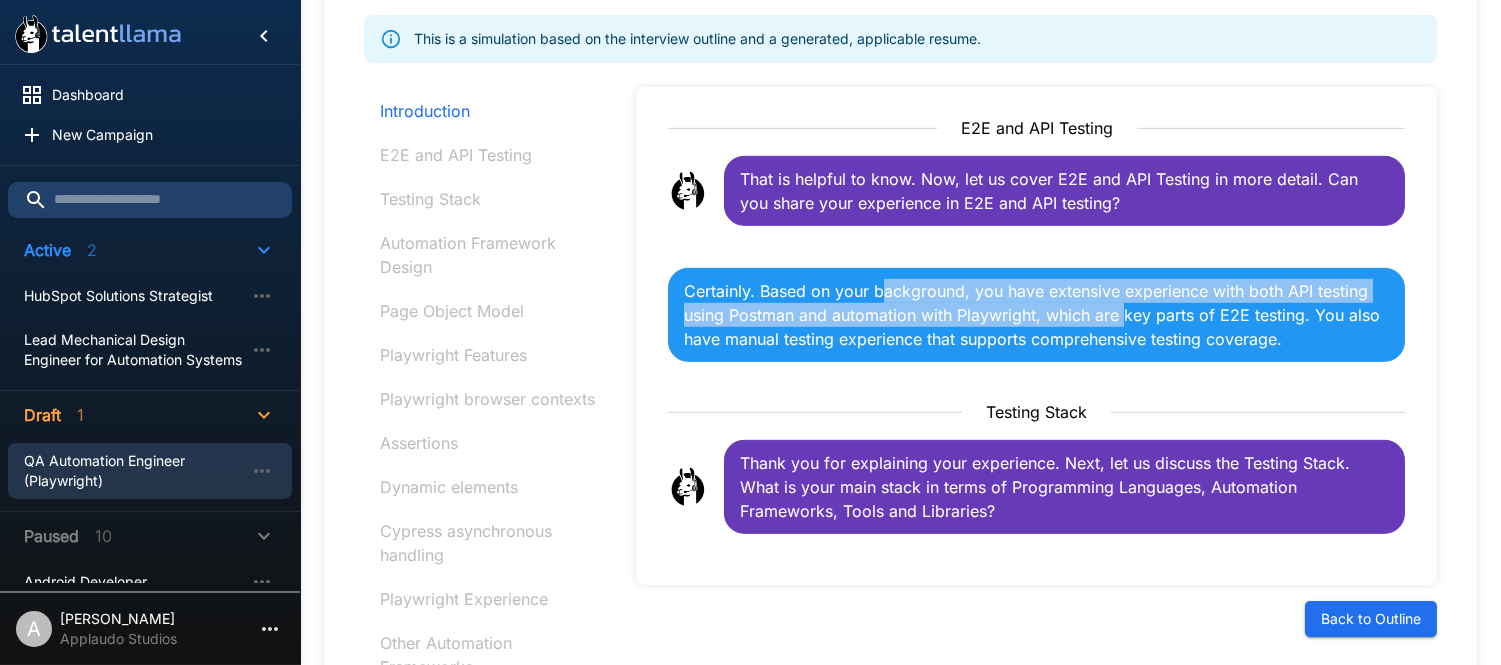 drag, startPoint x: 881, startPoint y: 288, endPoint x: 1125, endPoint y: 315, distance: 245.4893 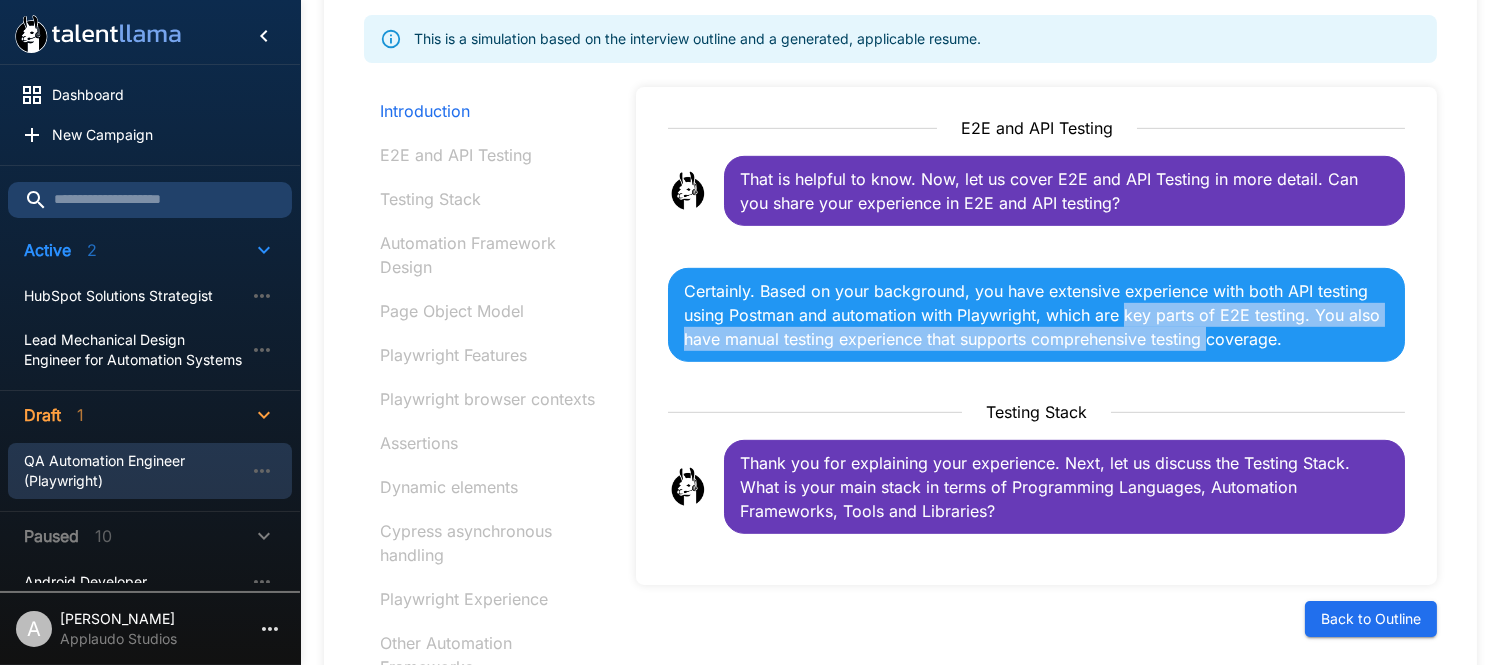 drag, startPoint x: 1125, startPoint y: 315, endPoint x: 1240, endPoint y: 352, distance: 120.805626 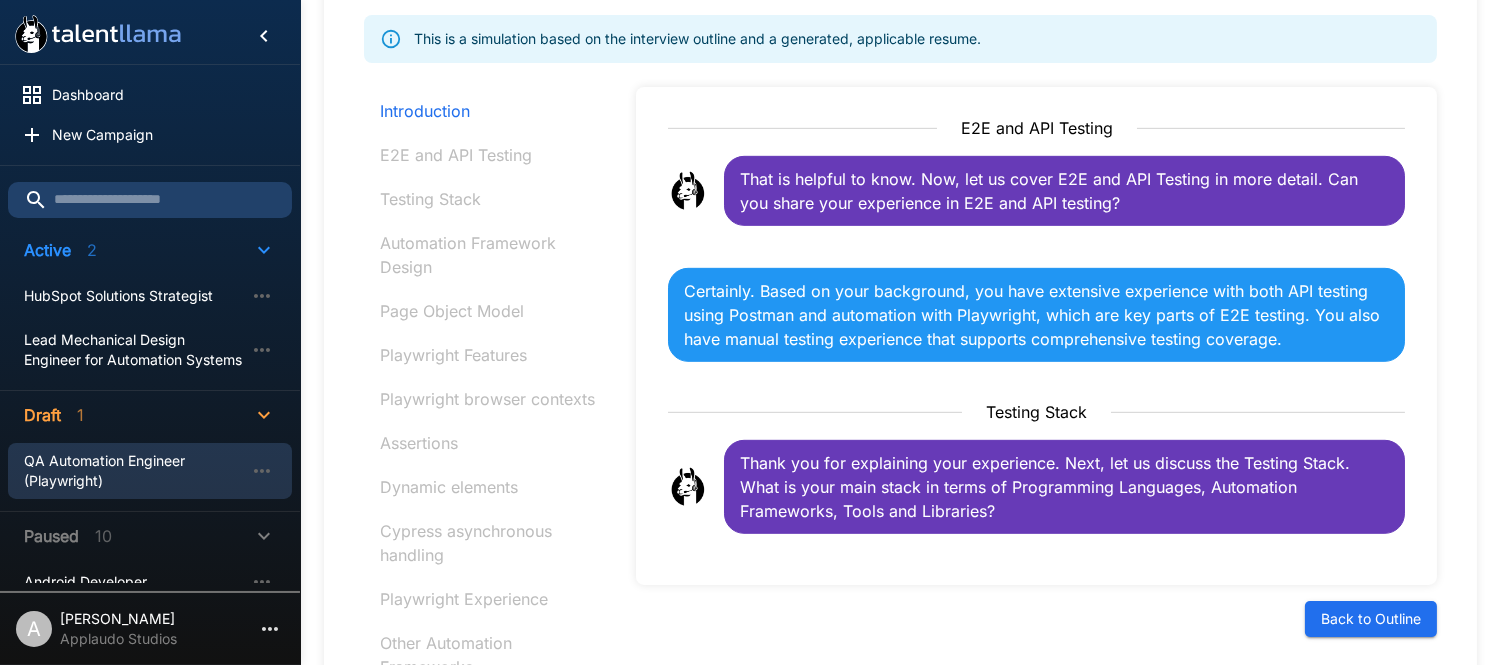drag, startPoint x: 1240, startPoint y: 352, endPoint x: 1238, endPoint y: 328, distance: 24.083189 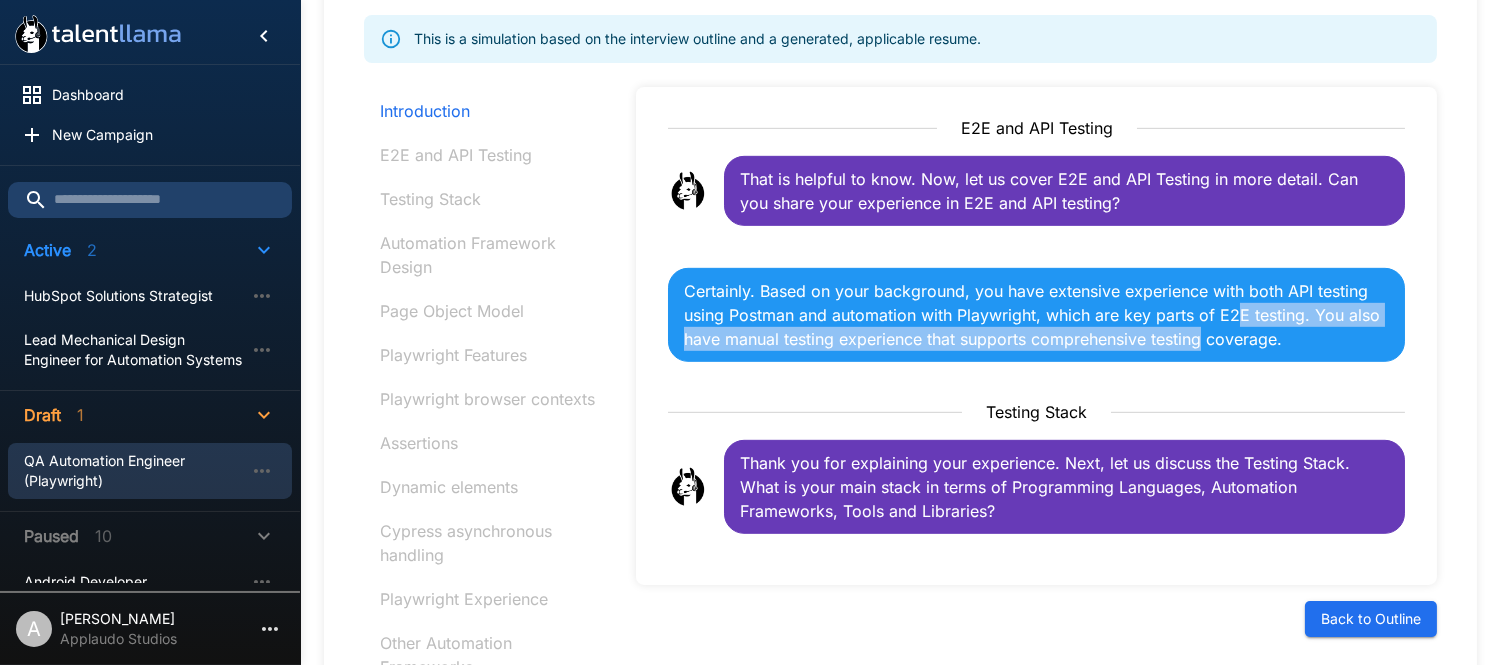 click on "Certainly. Based on your background, you have extensive experience with both API testing using Postman and automation with Playwright, which are key parts of E2E testing. You also have manual testing experience that supports comprehensive testing coverage." at bounding box center (1036, 315) 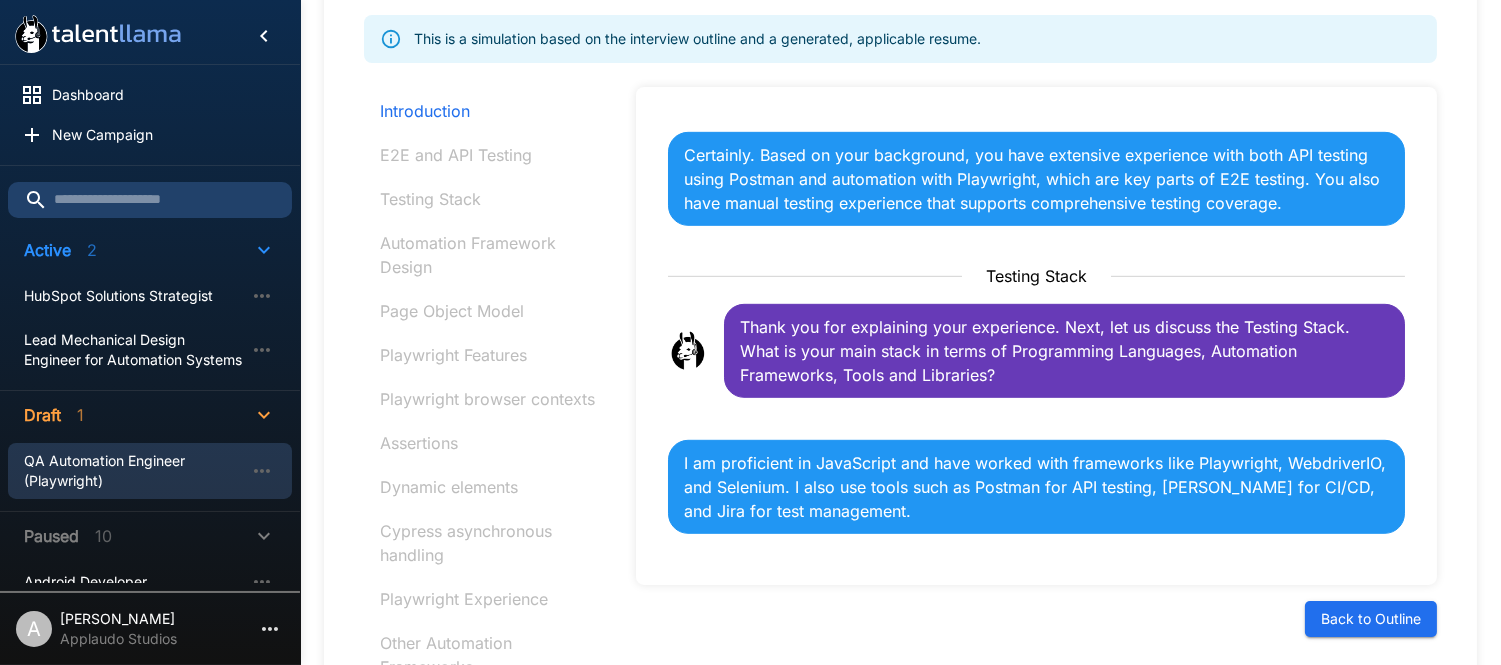 scroll, scrollTop: 2288, scrollLeft: 0, axis: vertical 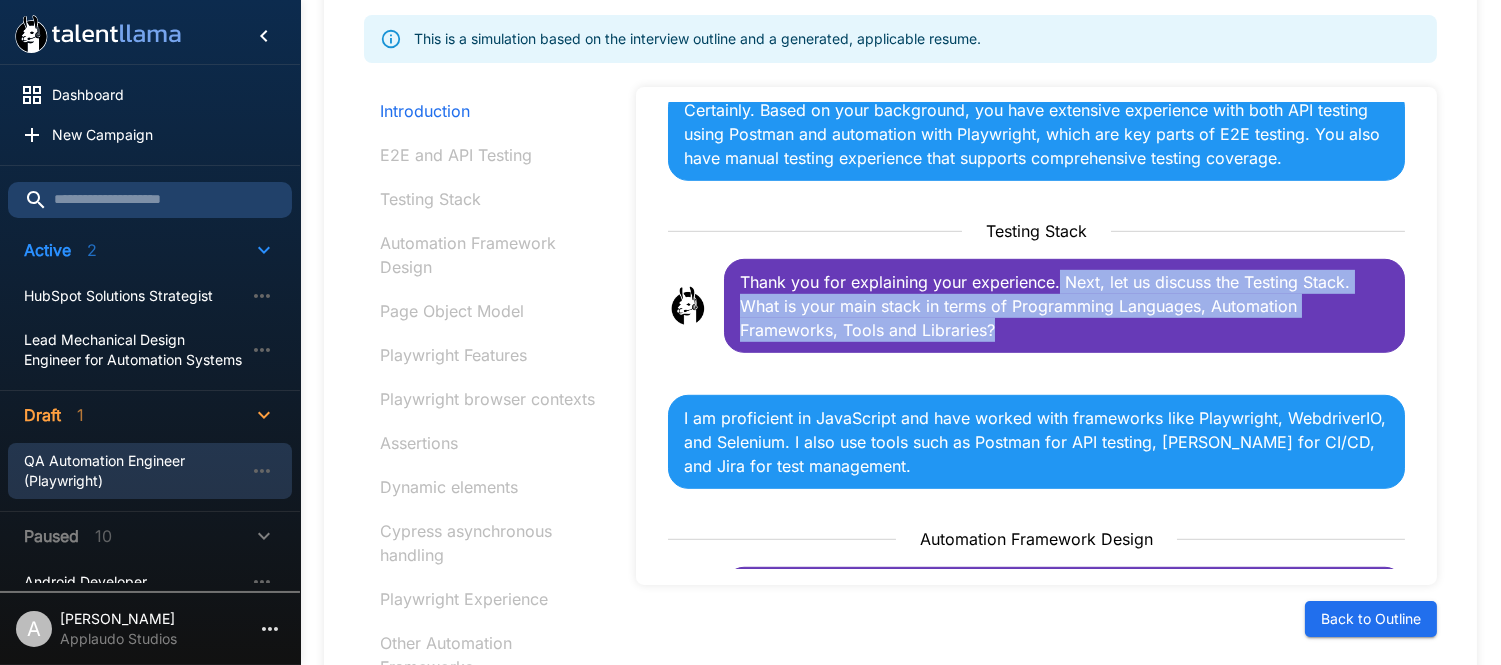 drag, startPoint x: 1057, startPoint y: 282, endPoint x: 1175, endPoint y: 323, distance: 124.919975 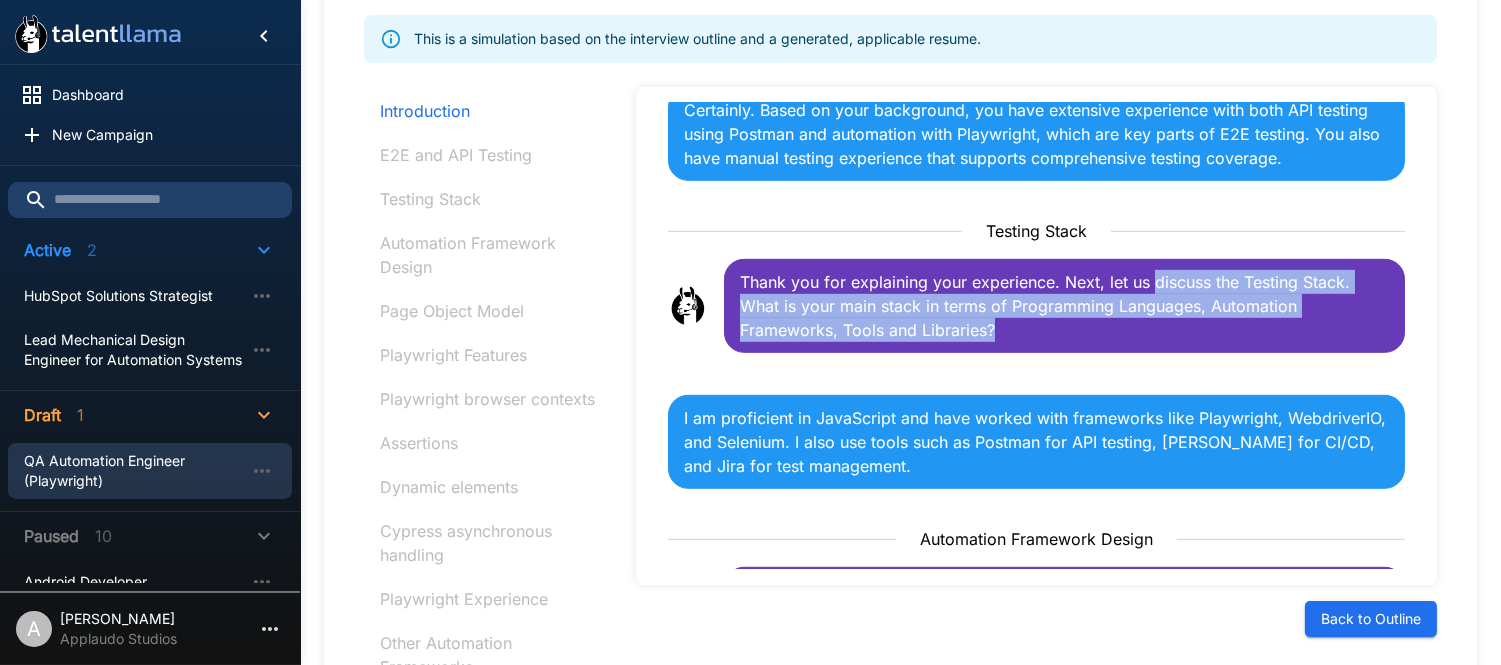 drag, startPoint x: 1175, startPoint y: 323, endPoint x: 1158, endPoint y: 275, distance: 50.92151 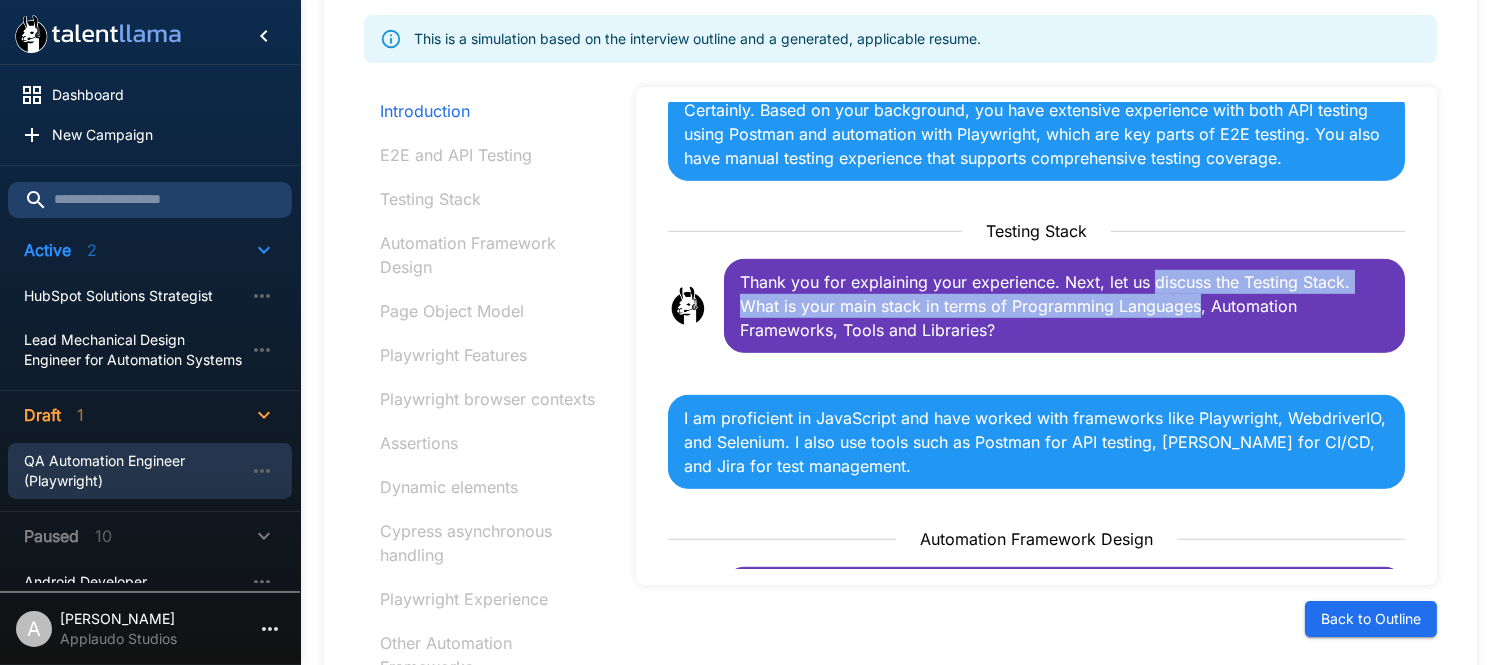 drag, startPoint x: 1158, startPoint y: 275, endPoint x: 1161, endPoint y: 318, distance: 43.104523 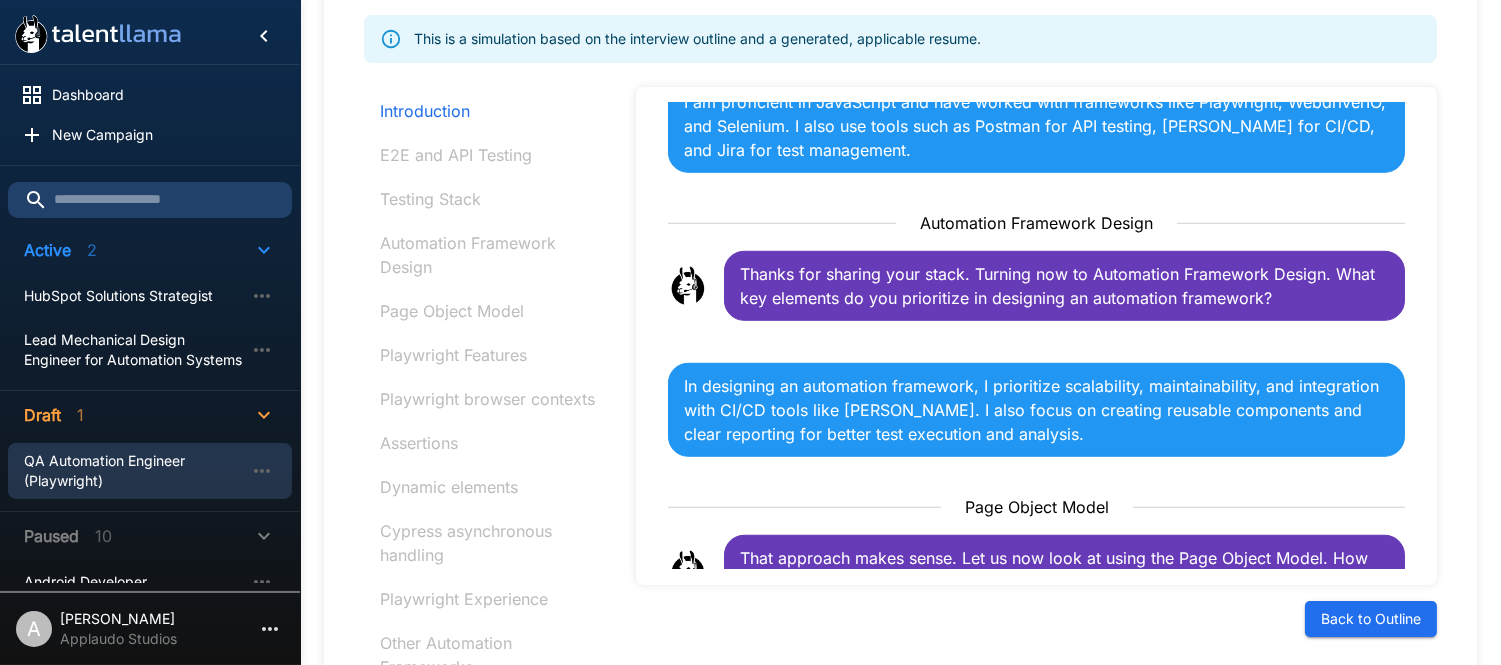 scroll, scrollTop: 2605, scrollLeft: 0, axis: vertical 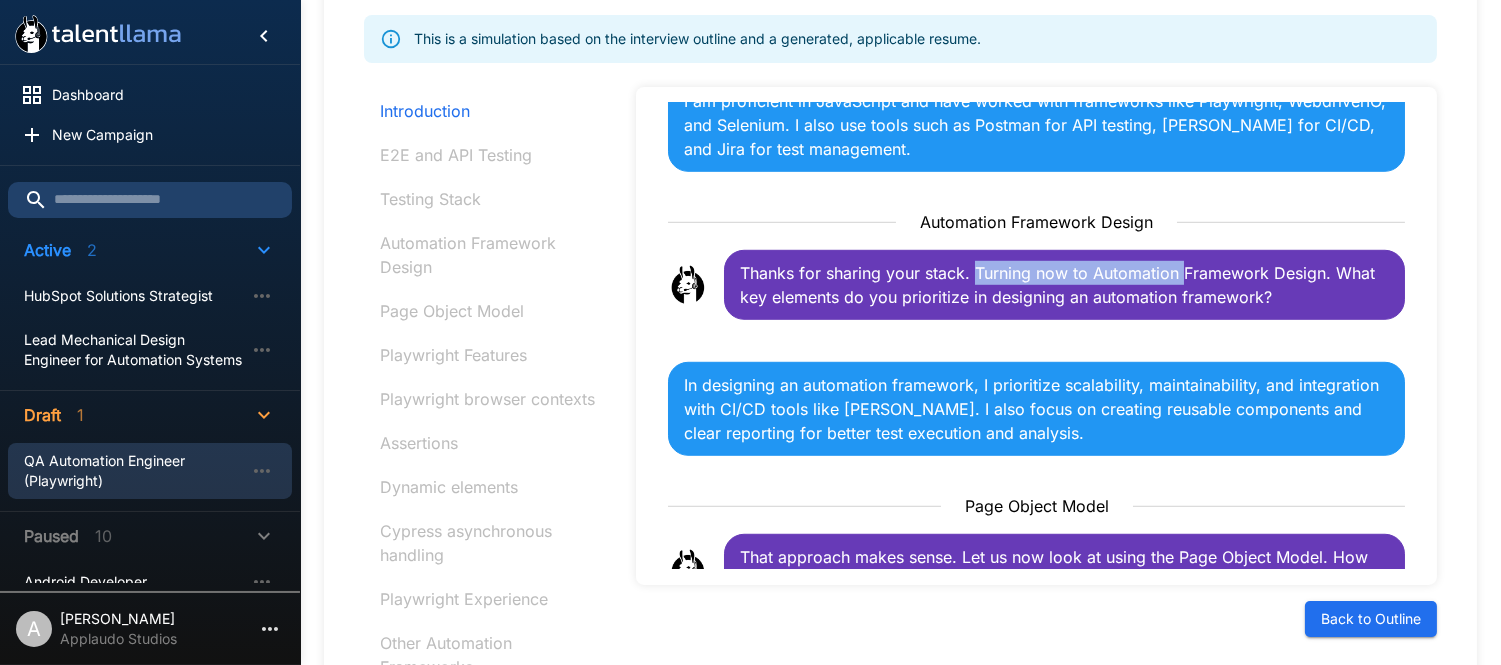 drag, startPoint x: 973, startPoint y: 266, endPoint x: 1183, endPoint y: 283, distance: 210.68697 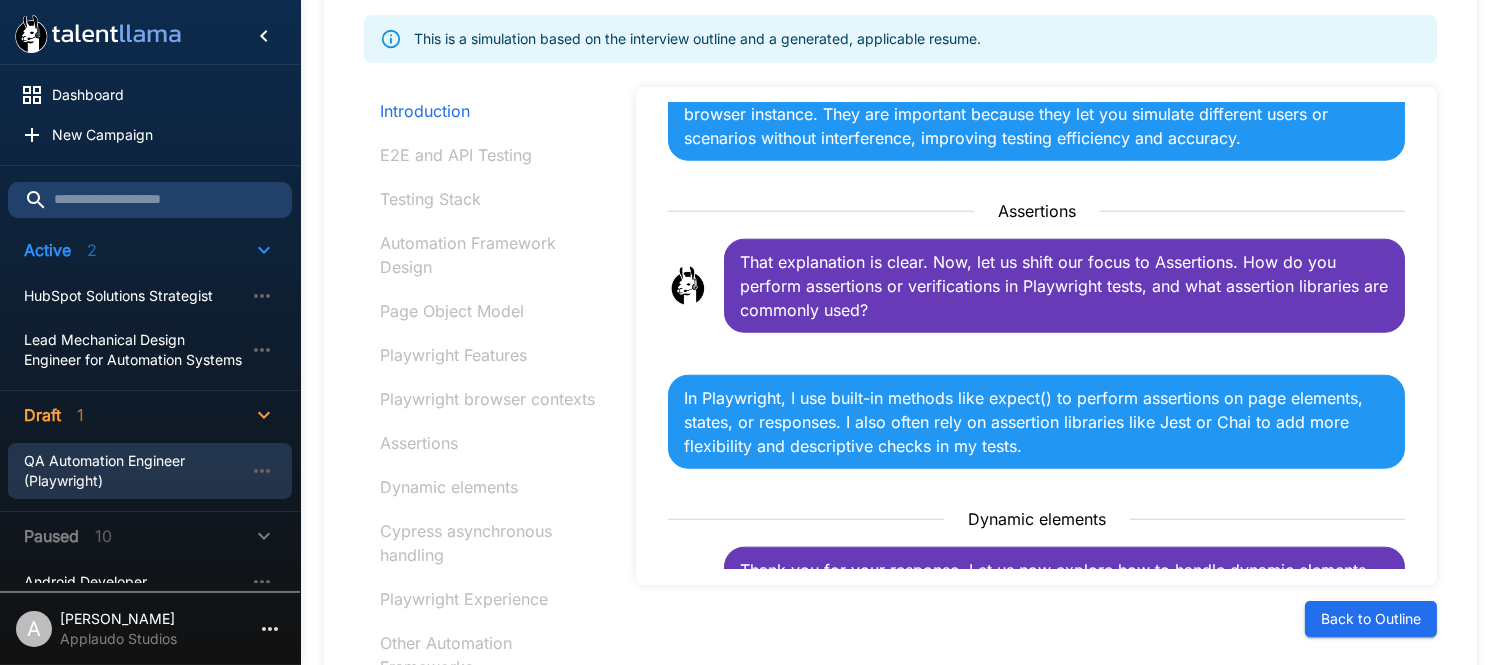 scroll, scrollTop: 3777, scrollLeft: 0, axis: vertical 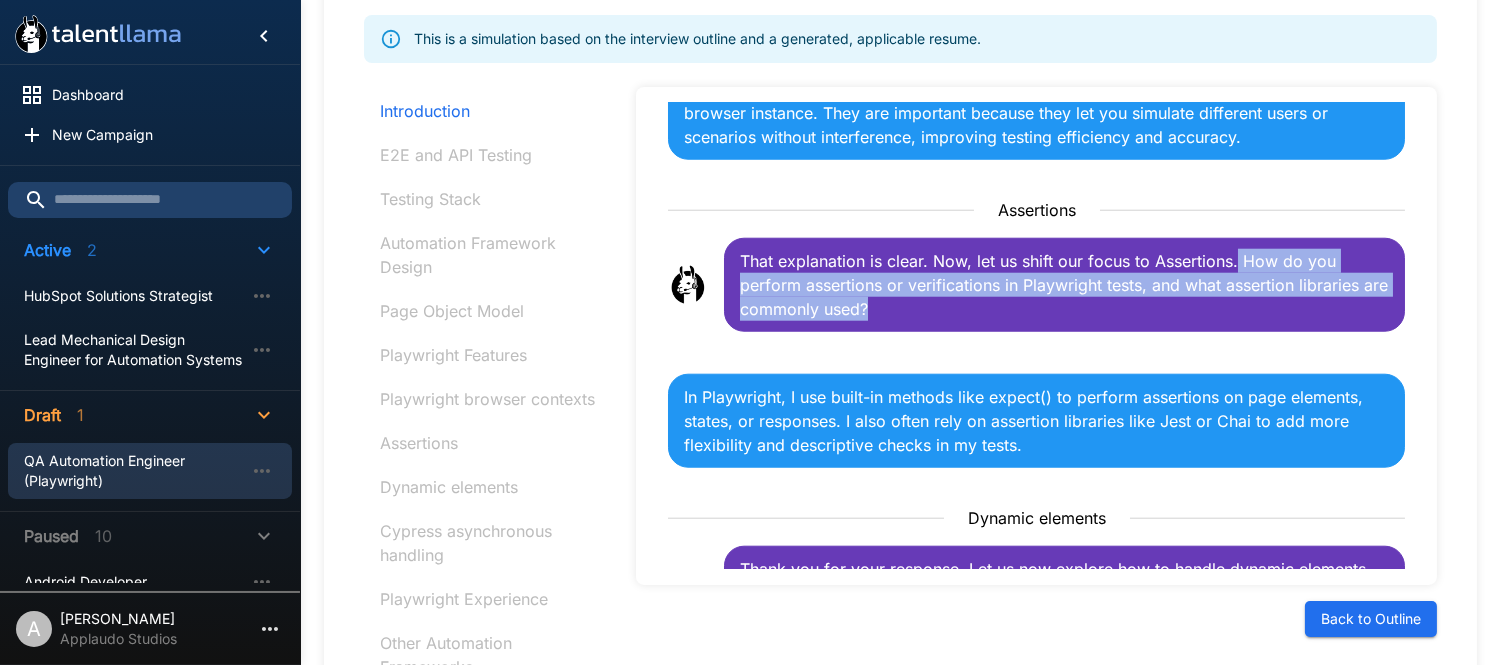 drag, startPoint x: 1236, startPoint y: 261, endPoint x: 1252, endPoint y: 313, distance: 54.405884 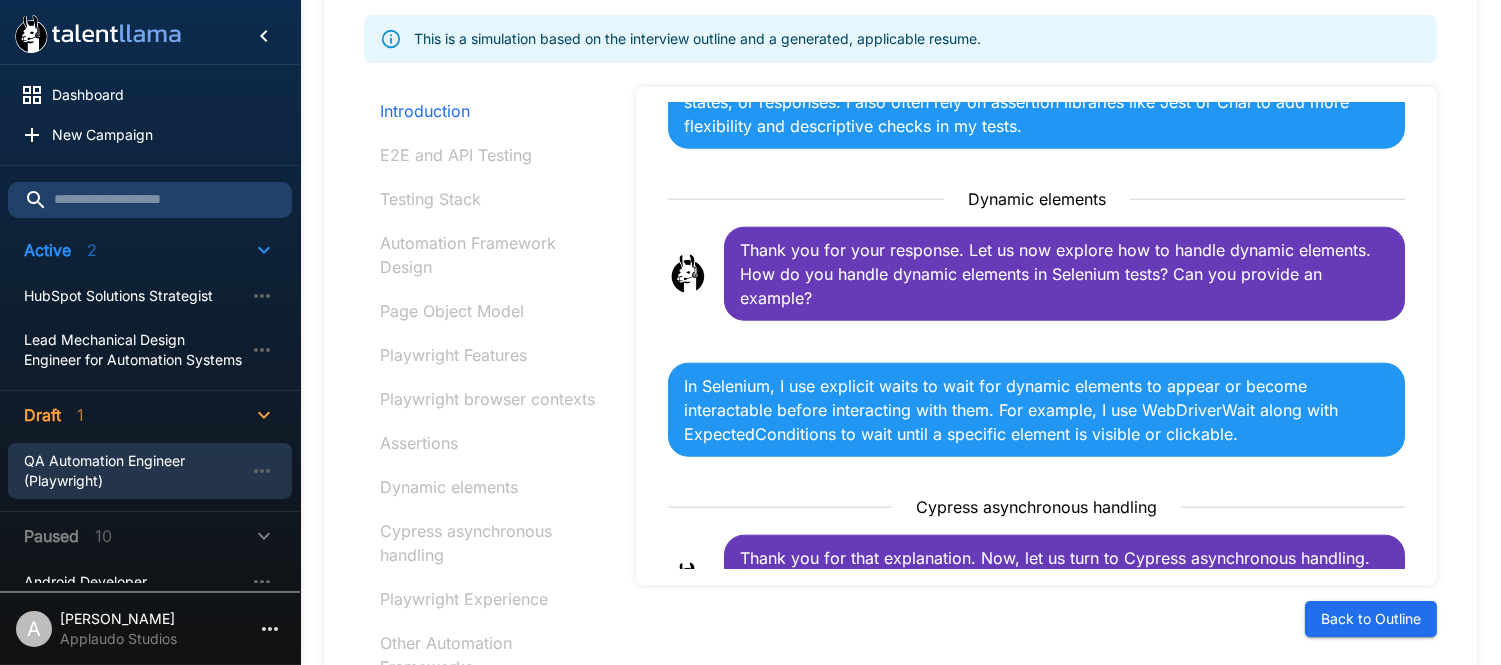 scroll, scrollTop: 4097, scrollLeft: 0, axis: vertical 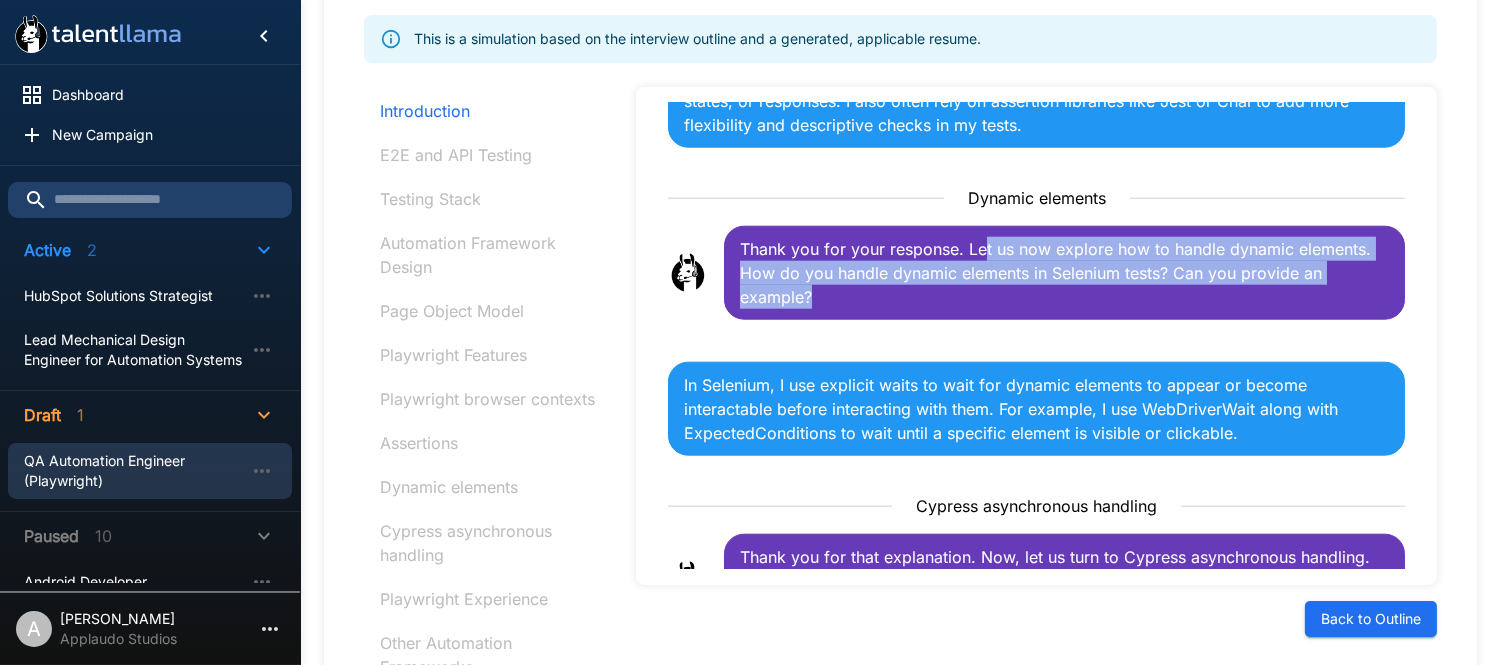 drag, startPoint x: 982, startPoint y: 247, endPoint x: 1152, endPoint y: 296, distance: 176.92088 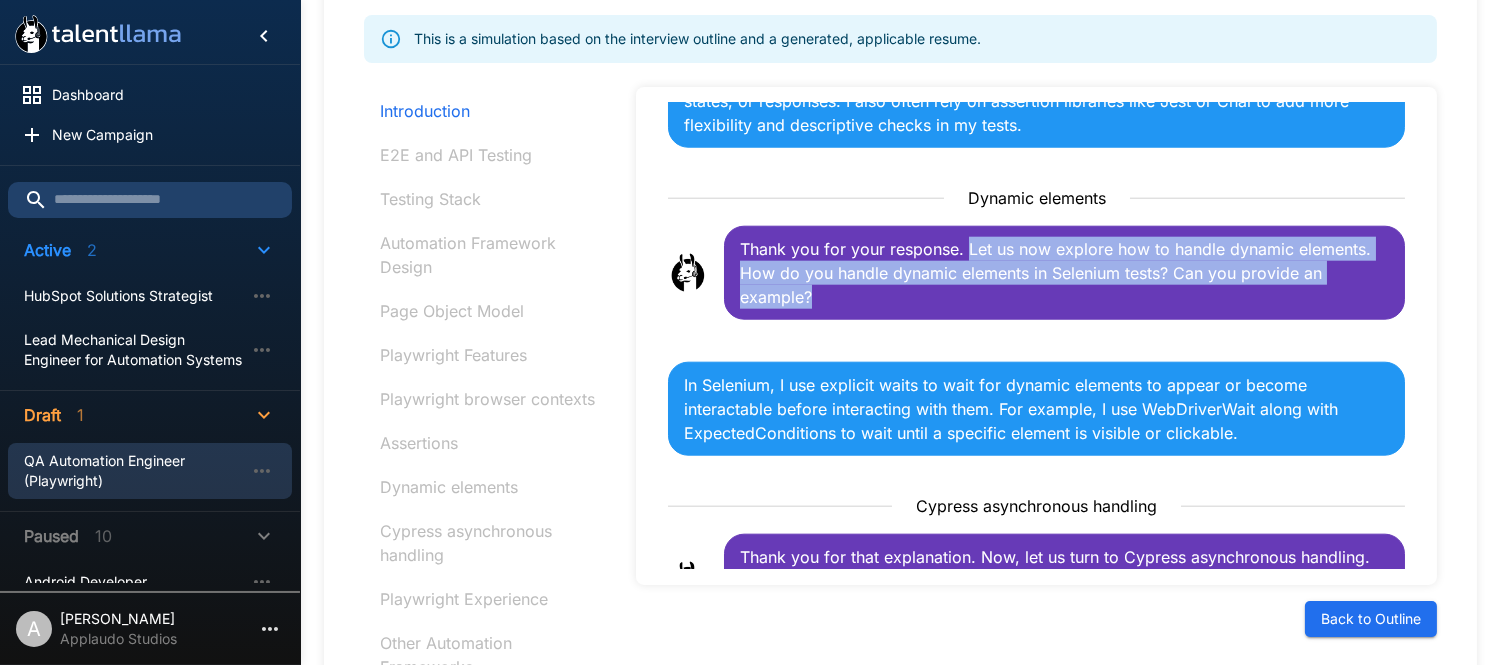 drag, startPoint x: 1152, startPoint y: 296, endPoint x: 972, endPoint y: 258, distance: 183.96739 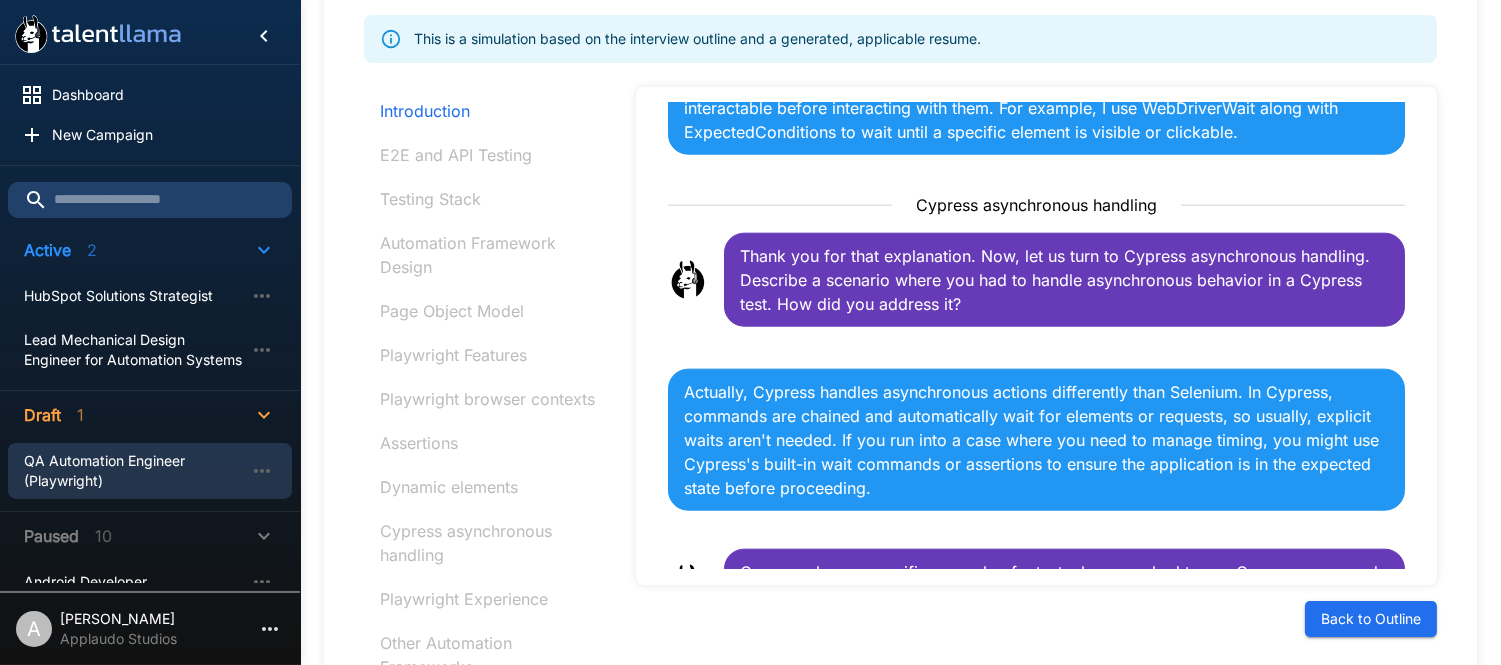 scroll, scrollTop: 4413, scrollLeft: 0, axis: vertical 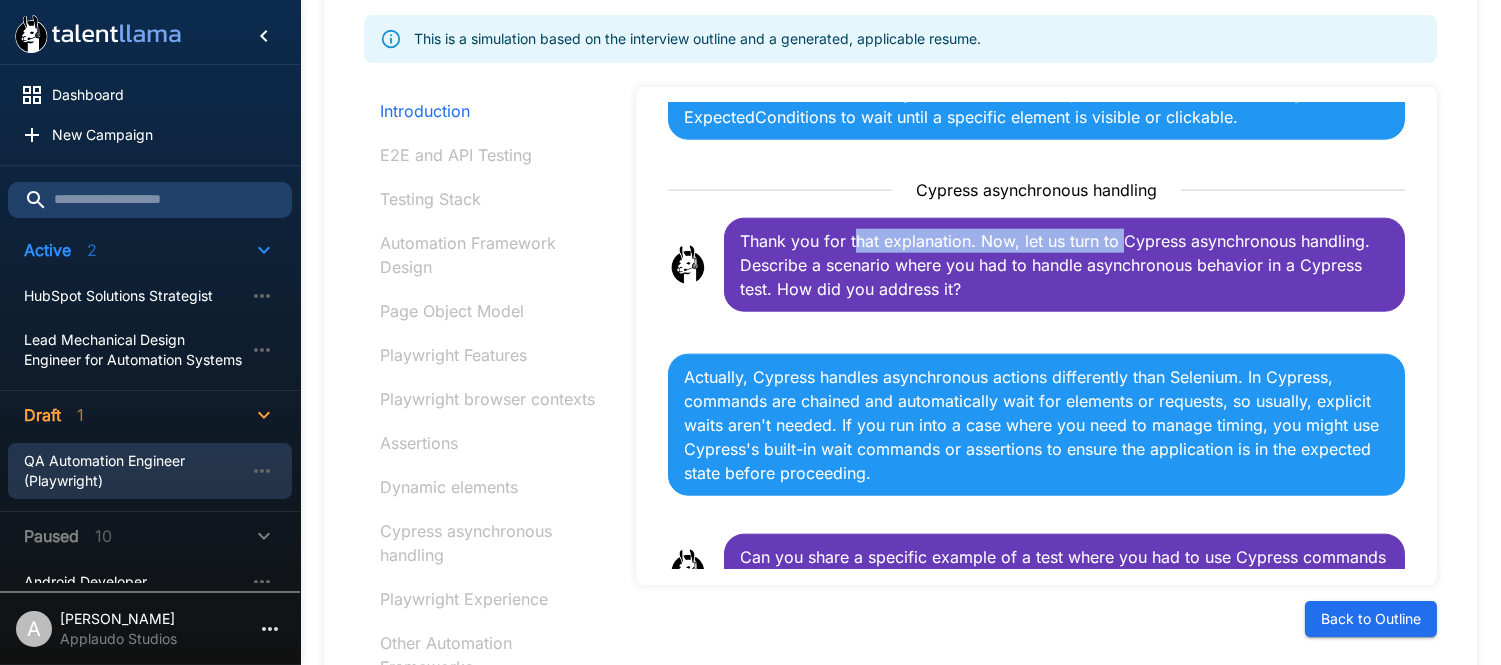 drag, startPoint x: 857, startPoint y: 254, endPoint x: 1175, endPoint y: 267, distance: 318.26562 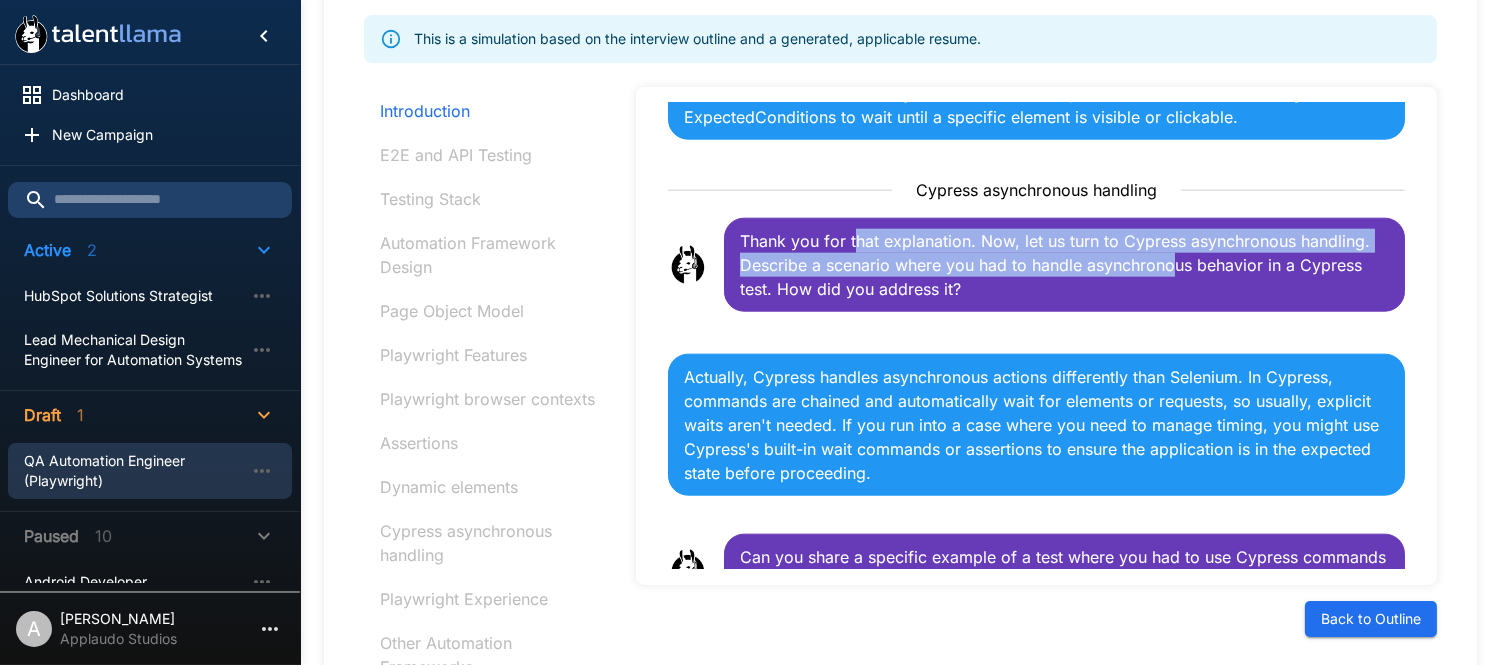 click on "Thank you for that explanation. Now, let us turn to Cypress asynchronous handling. Describe a scenario where you had to handle asynchronous behavior in a Cypress test. How did you address it?" at bounding box center [1064, 265] 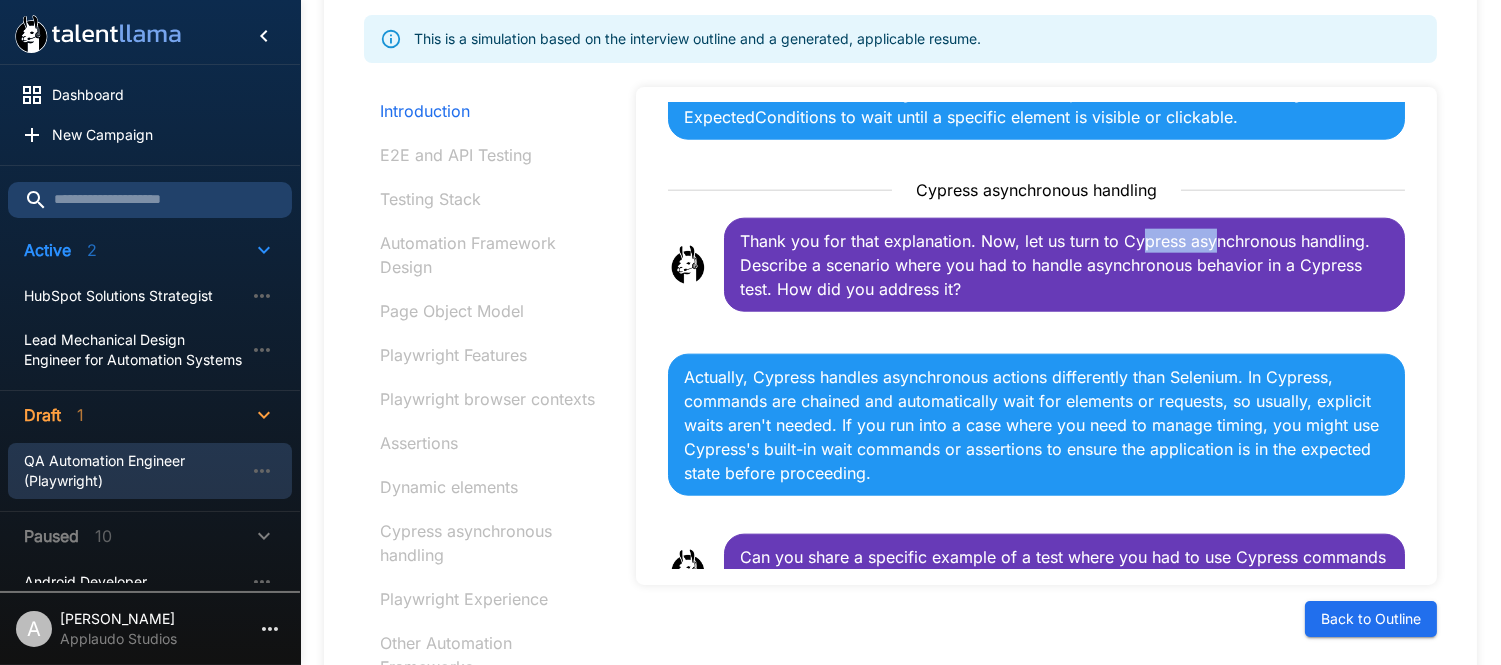 drag, startPoint x: 1141, startPoint y: 247, endPoint x: 1215, endPoint y: 253, distance: 74.24284 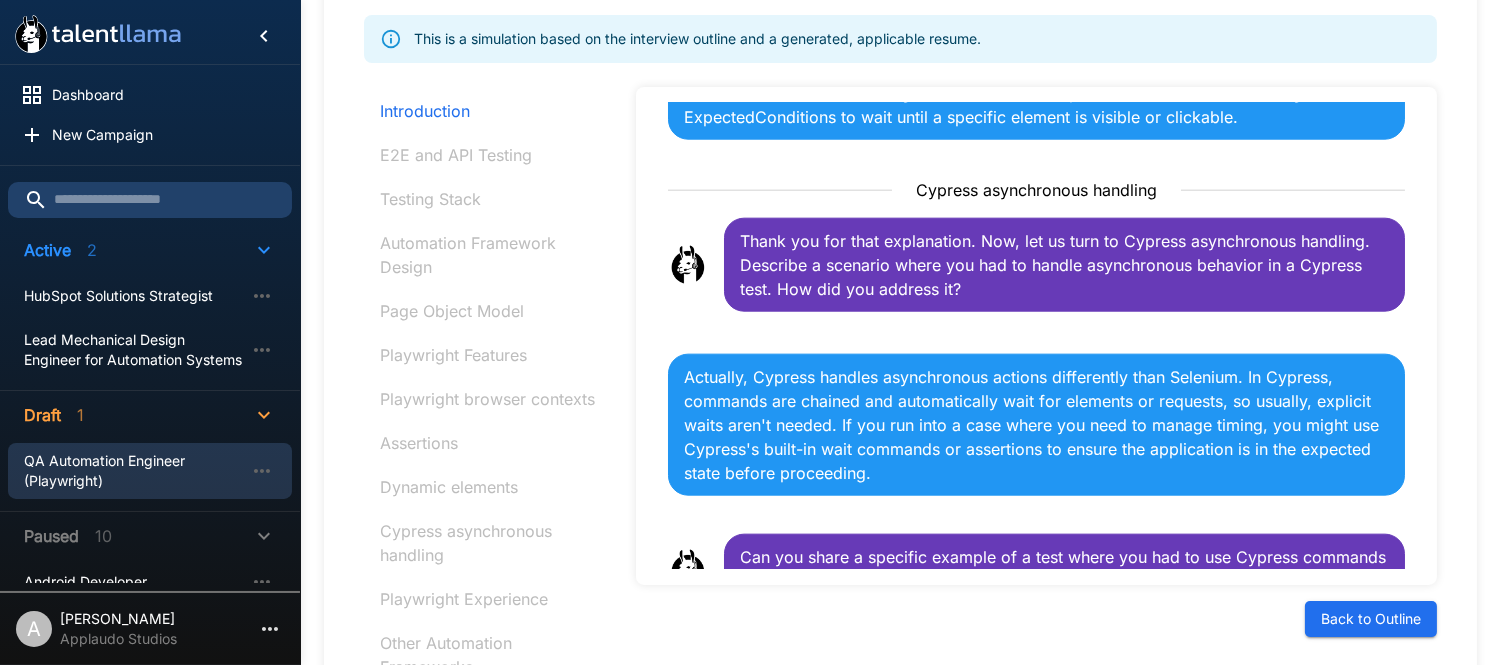 click on "Thank you for that explanation. Now, let us turn to Cypress asynchronous handling. Describe a scenario where you had to handle asynchronous behavior in a Cypress test. How did you address it?" at bounding box center (1064, 265) 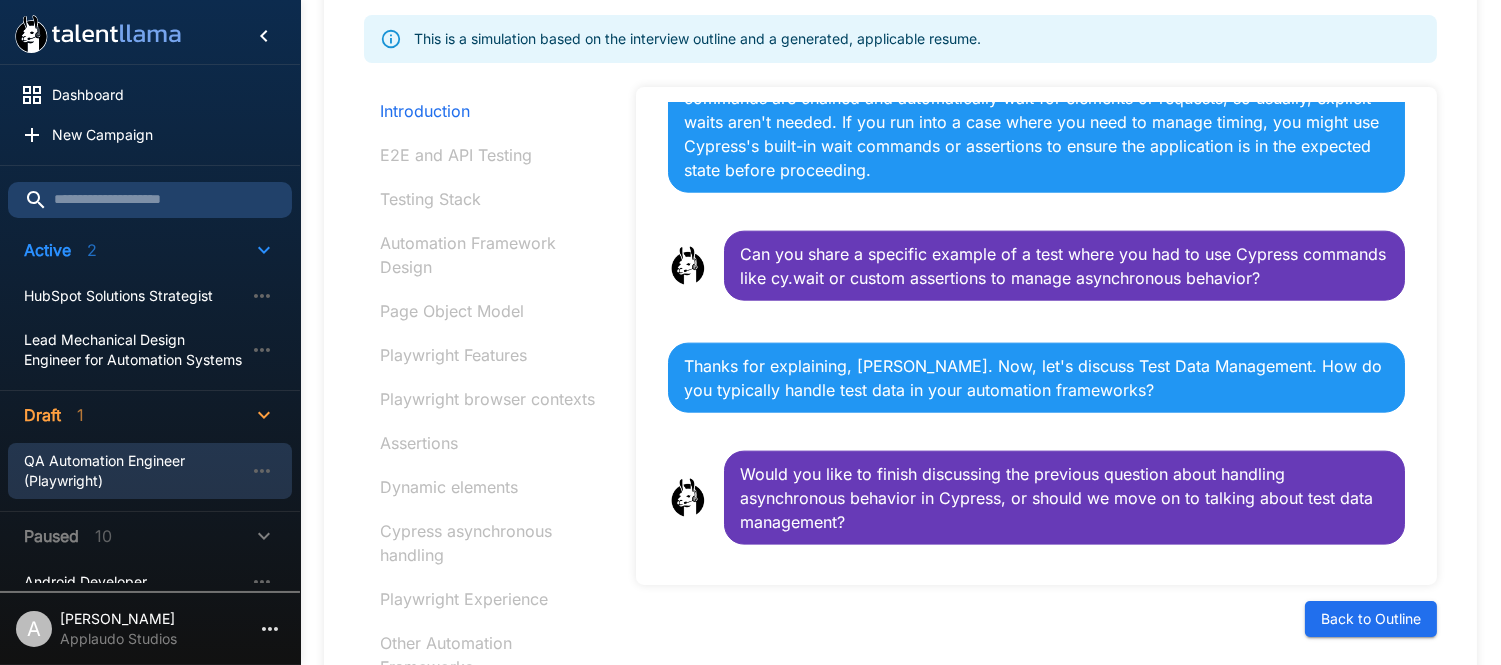 scroll, scrollTop: 4706, scrollLeft: 0, axis: vertical 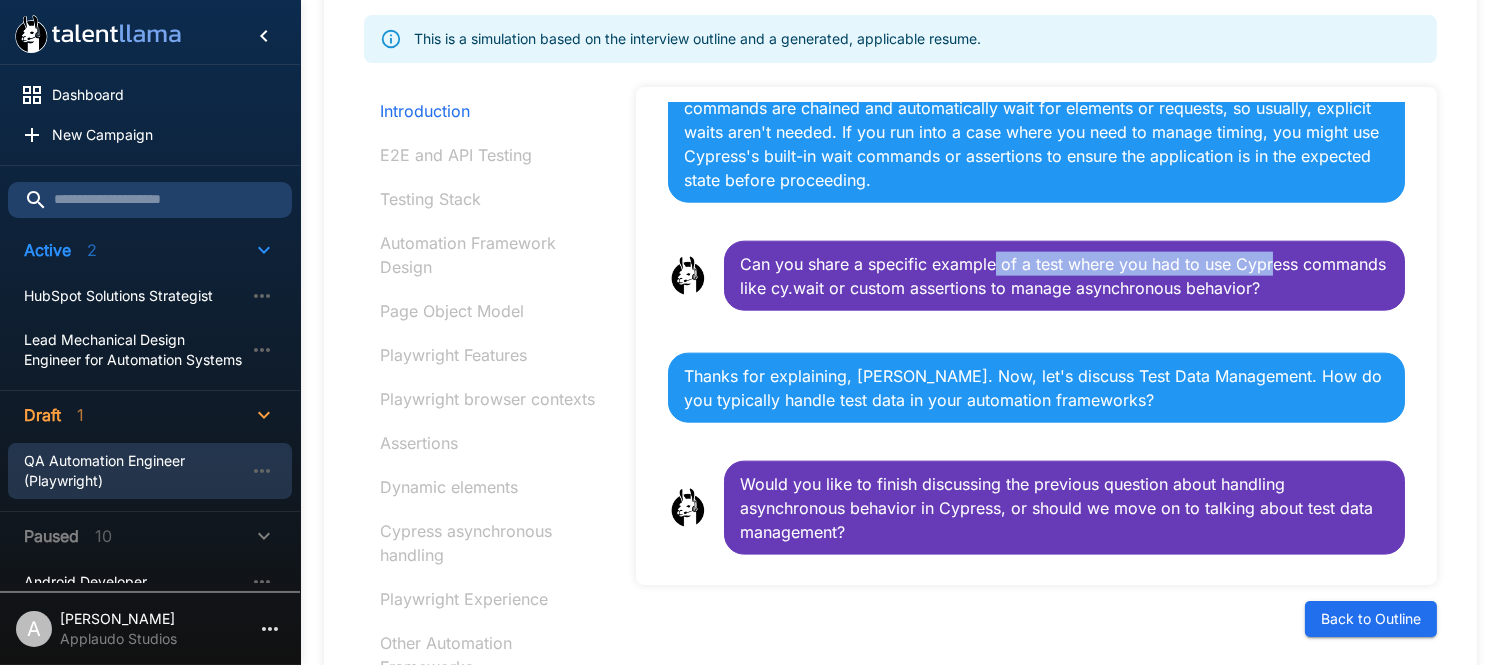 drag, startPoint x: 994, startPoint y: 250, endPoint x: 1270, endPoint y: 270, distance: 276.7237 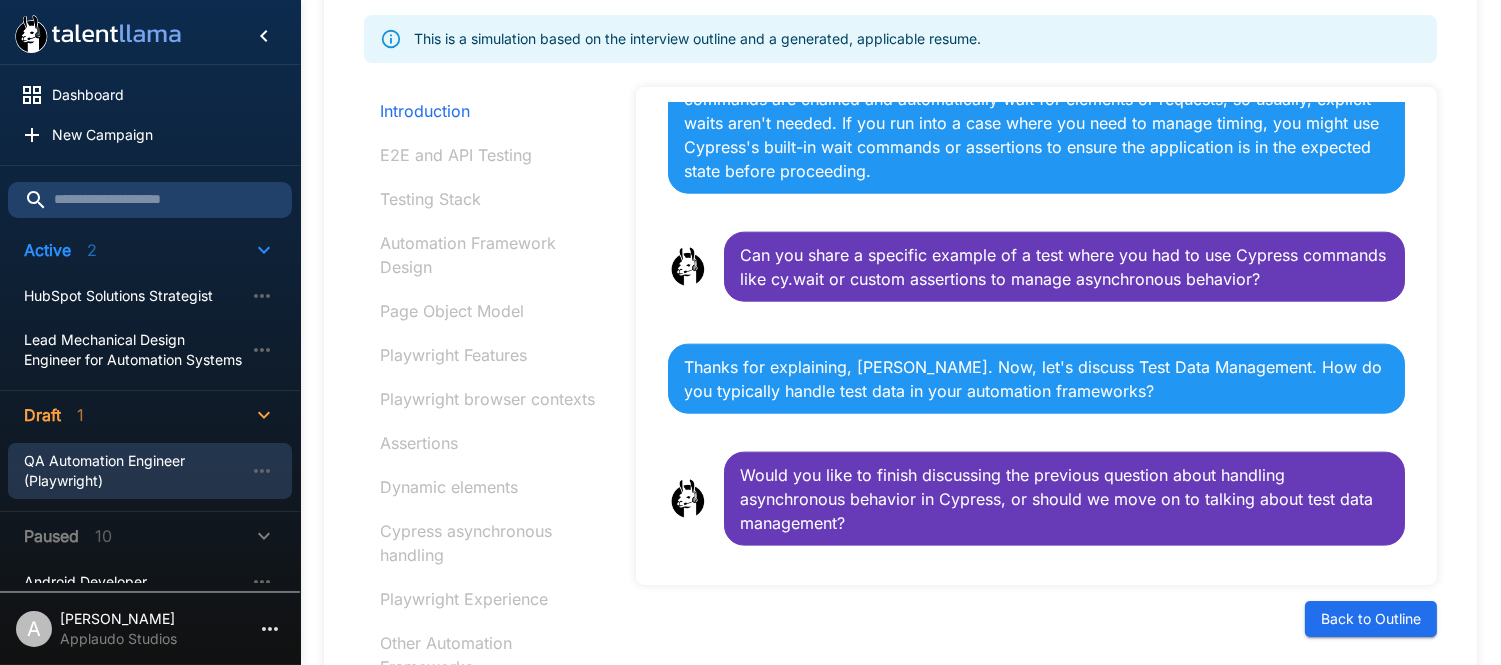 scroll, scrollTop: 4714, scrollLeft: 0, axis: vertical 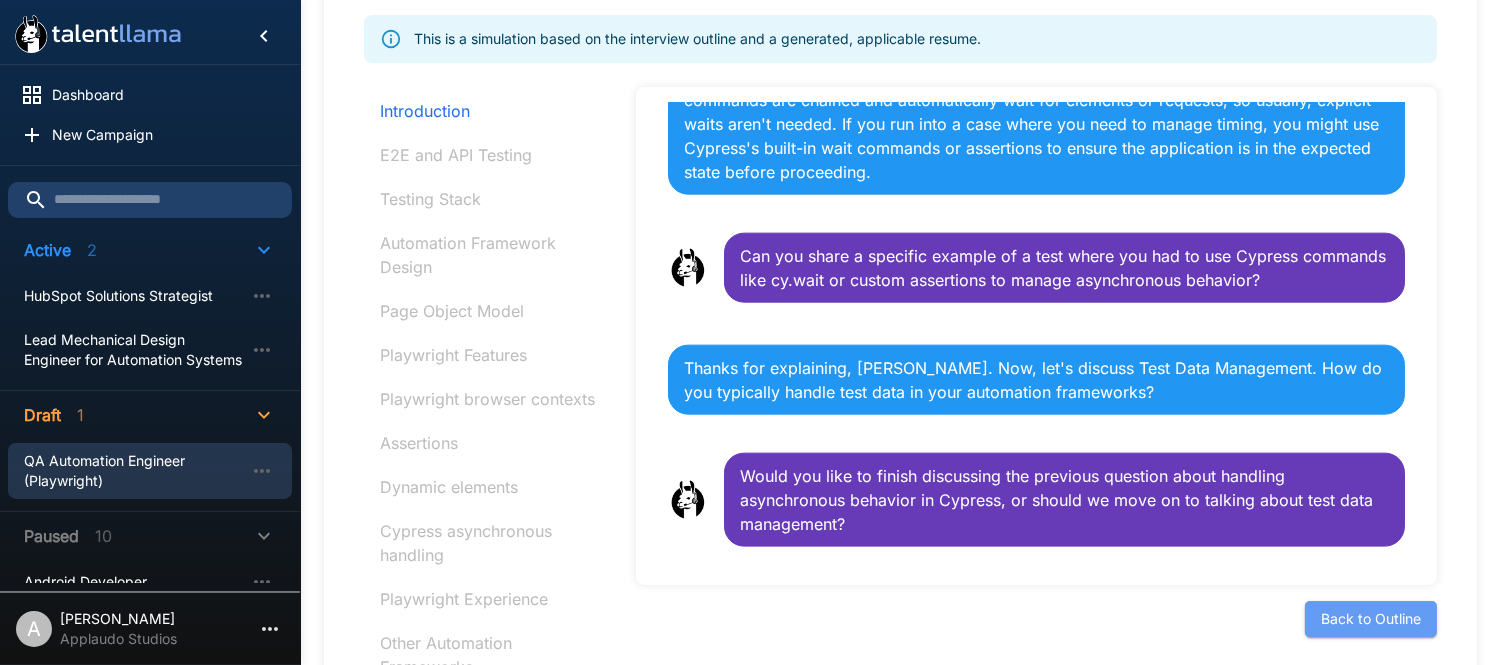 click on "Back to Outline" at bounding box center [1371, 619] 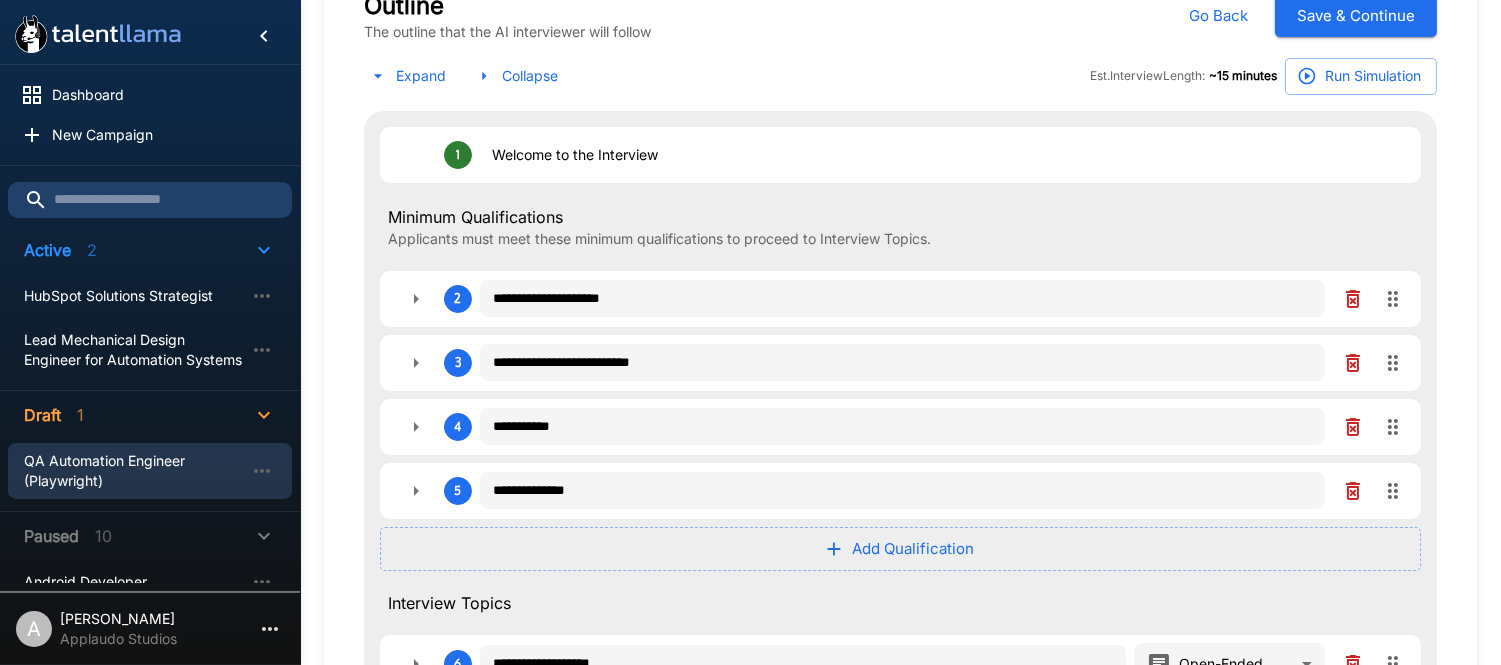 scroll, scrollTop: 138, scrollLeft: 0, axis: vertical 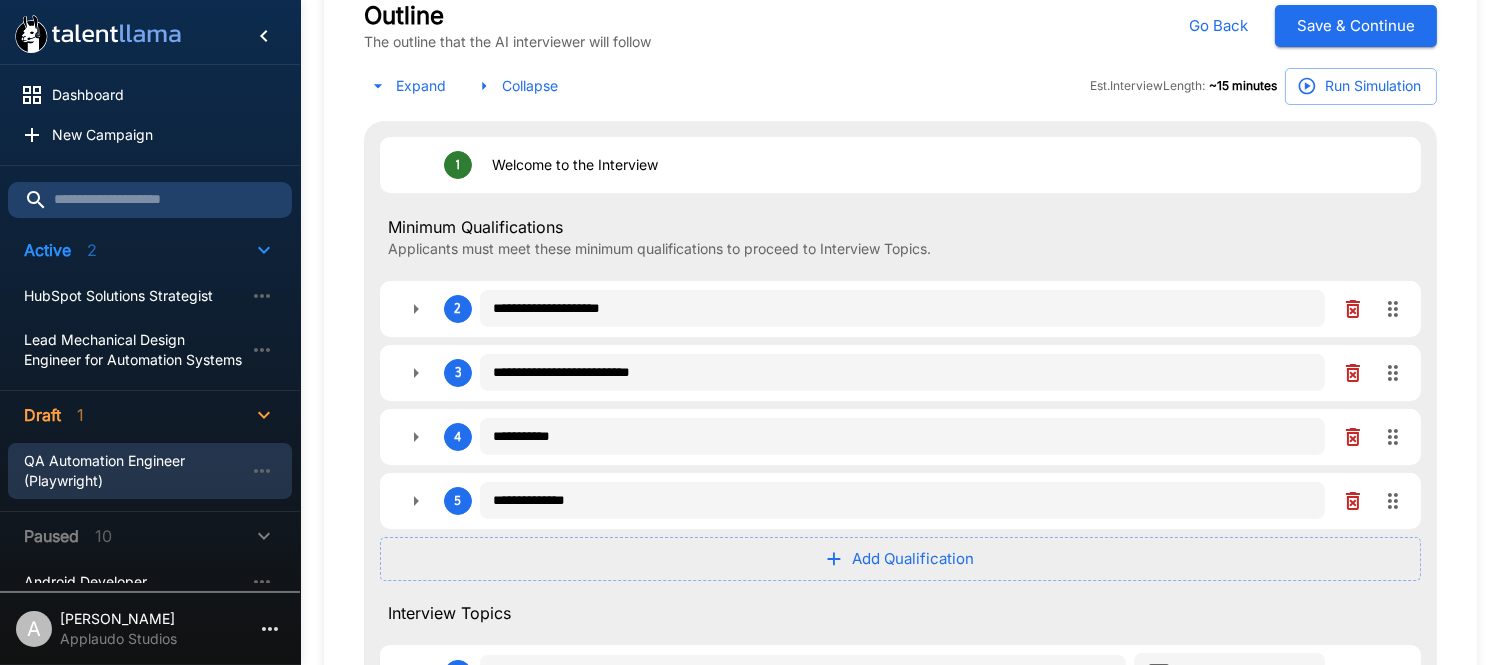 type on "*" 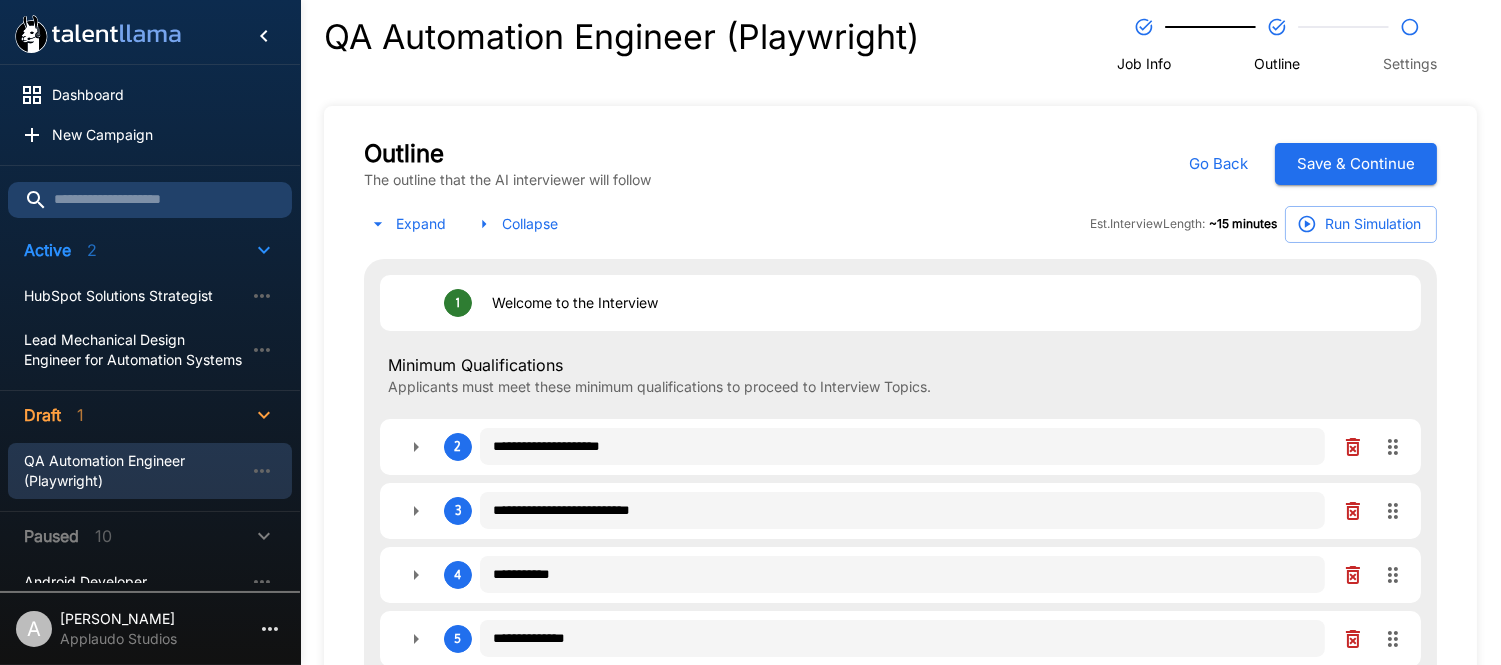 type on "*" 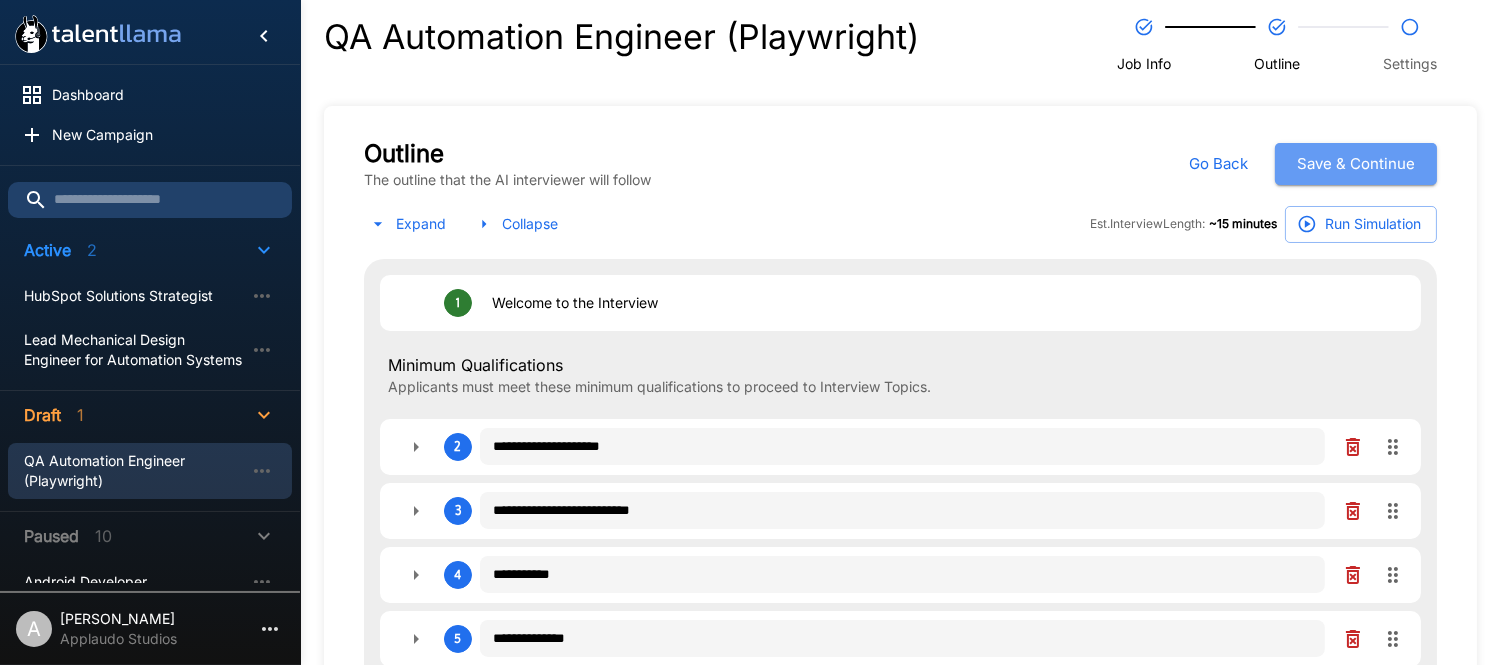 click on "Save & Continue" at bounding box center [1356, 164] 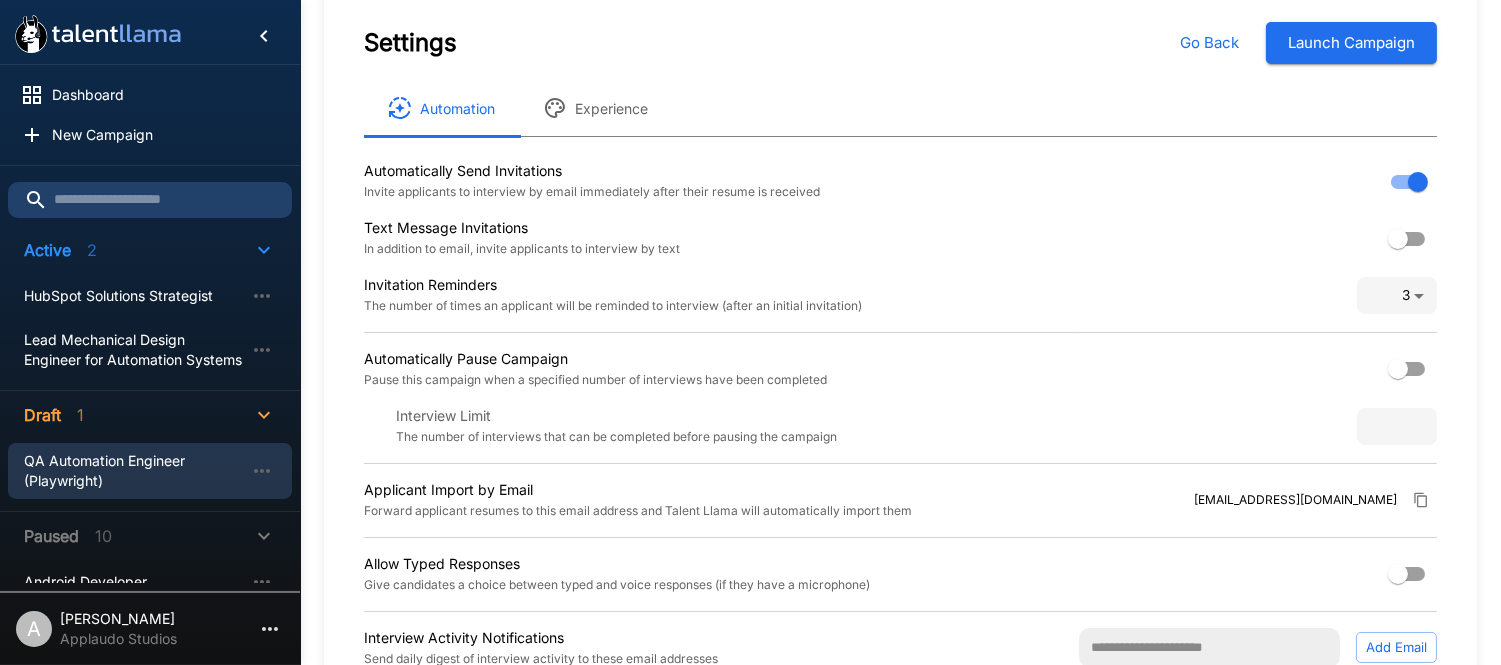 scroll, scrollTop: 0, scrollLeft: 0, axis: both 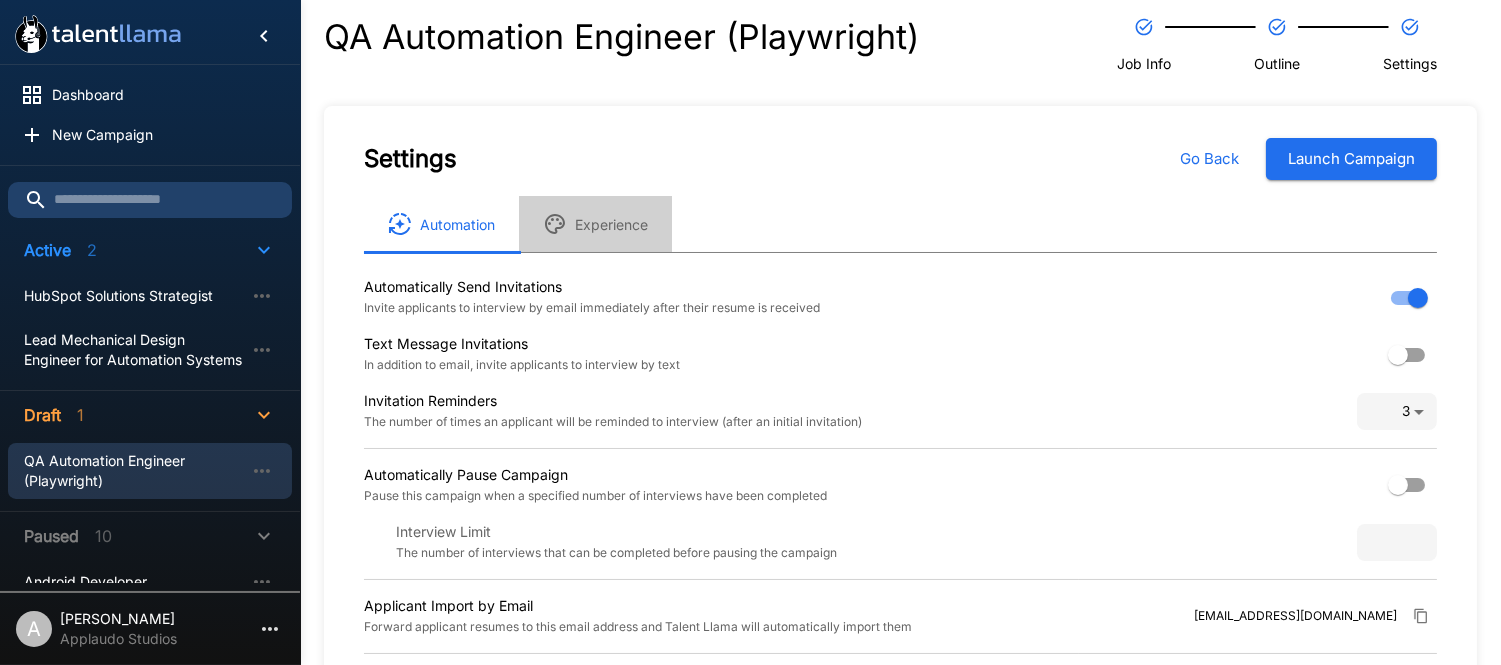click on "Experience" at bounding box center (595, 224) 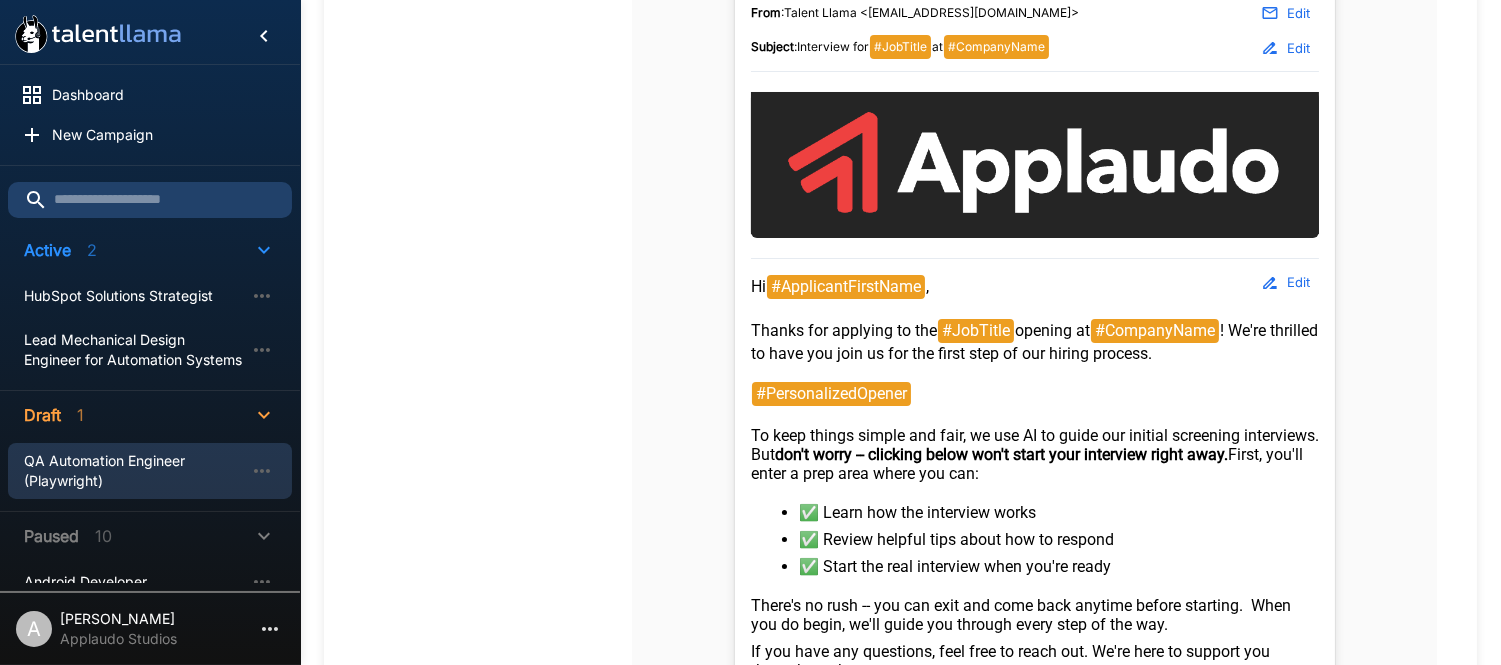scroll, scrollTop: 593, scrollLeft: 0, axis: vertical 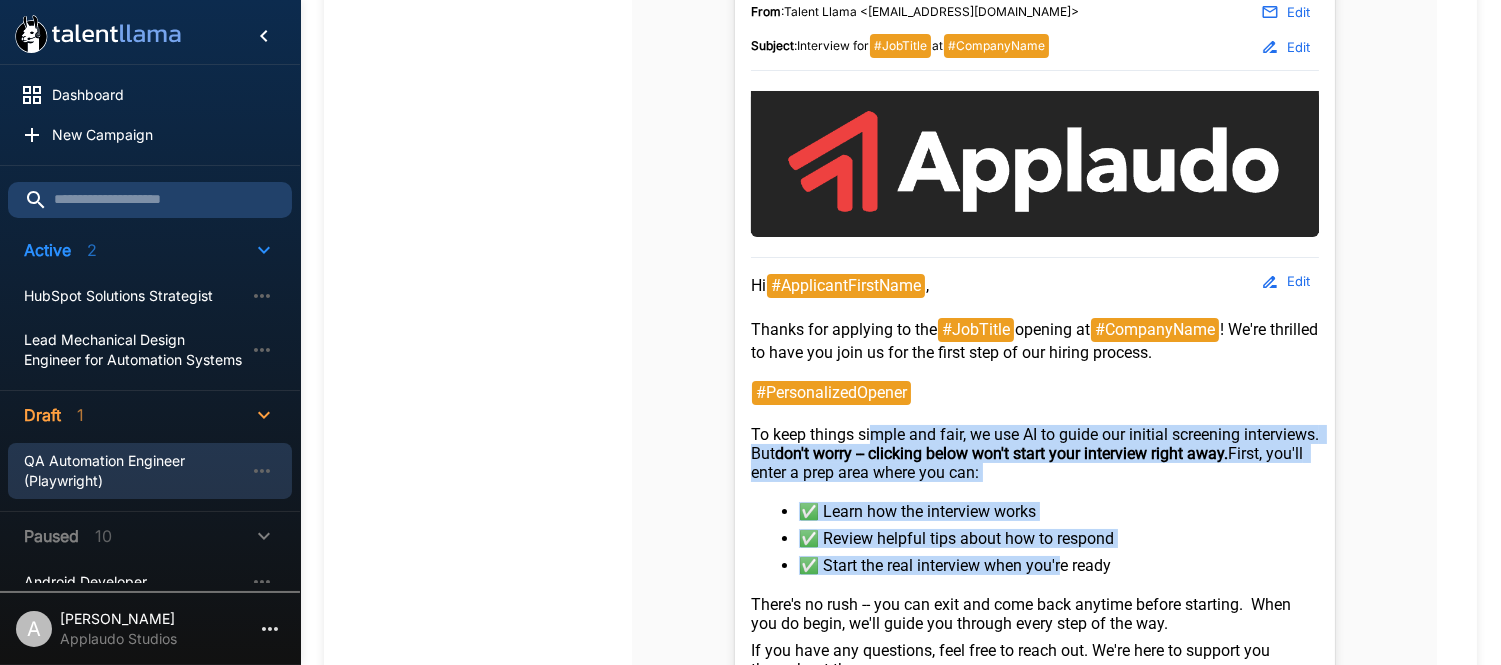 drag, startPoint x: 866, startPoint y: 450, endPoint x: 1066, endPoint y: 591, distance: 244.70595 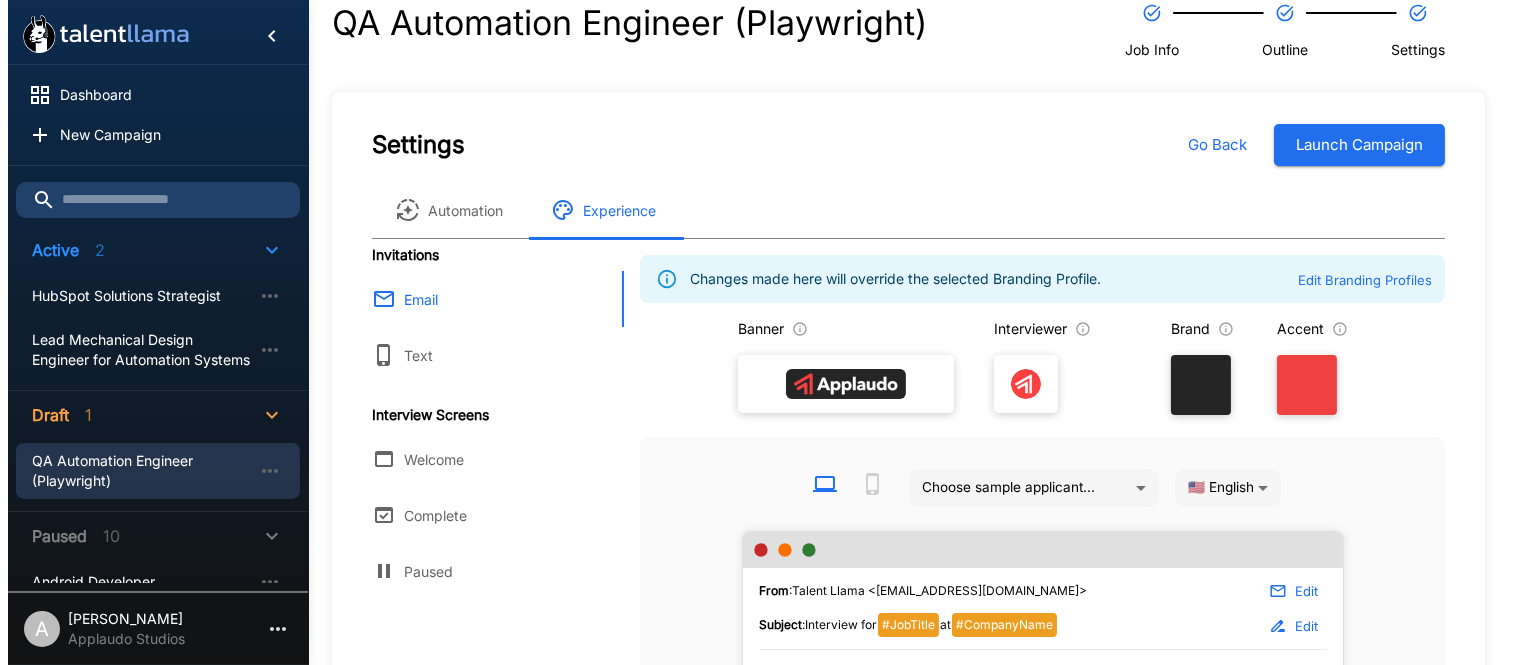 scroll, scrollTop: 0, scrollLeft: 0, axis: both 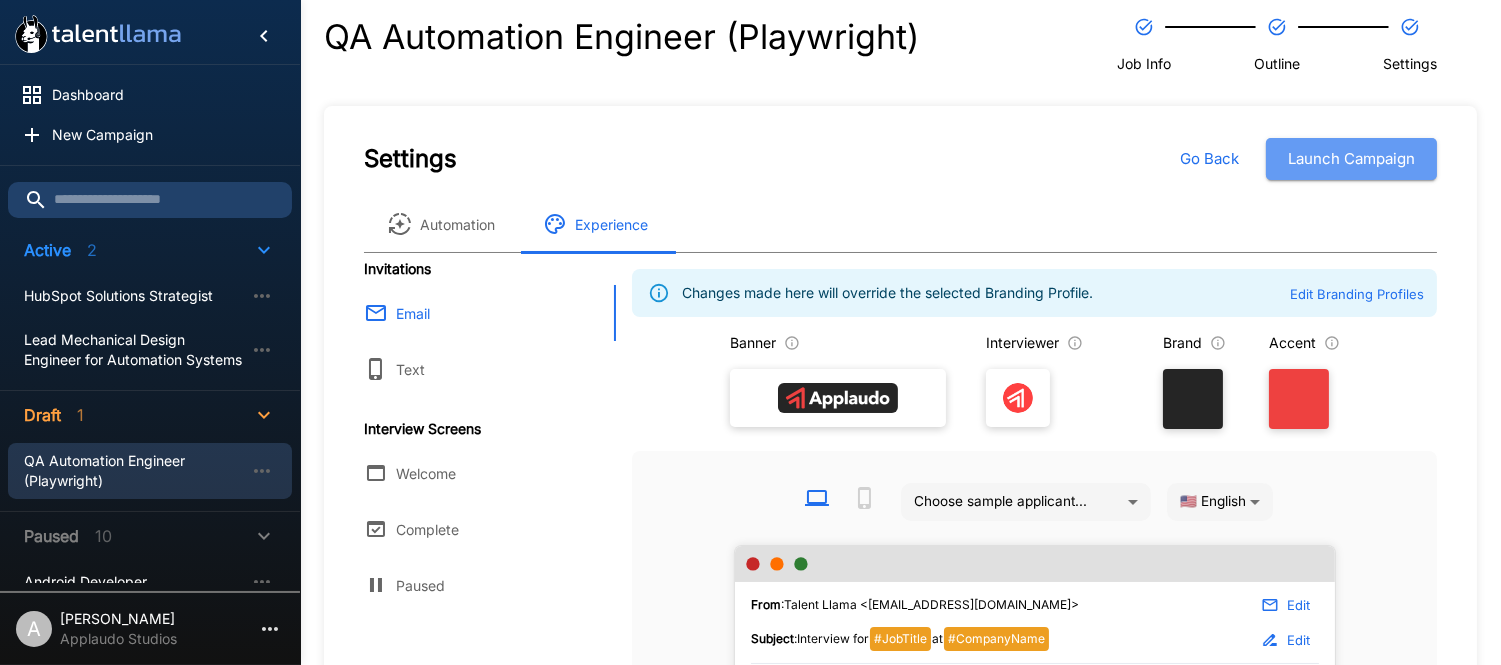 click on "Launch Campaign" at bounding box center (1351, 159) 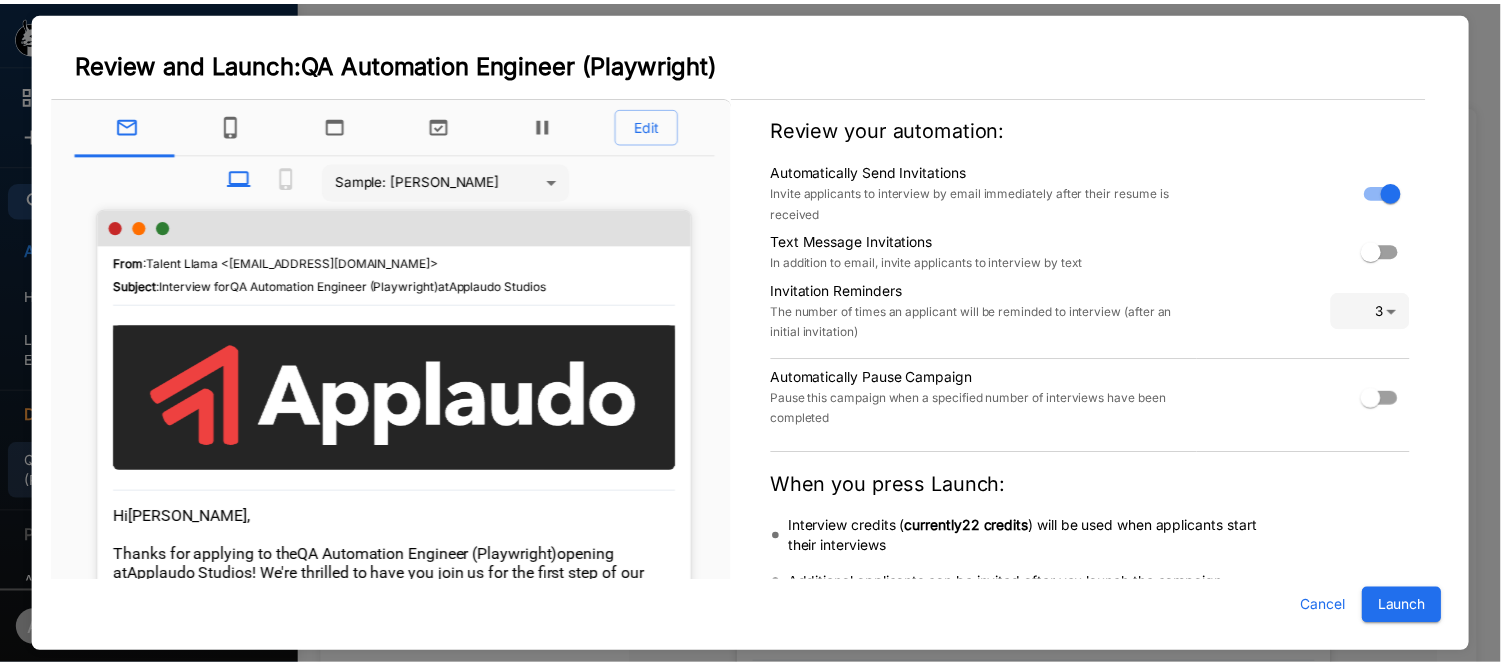 scroll, scrollTop: 127, scrollLeft: 0, axis: vertical 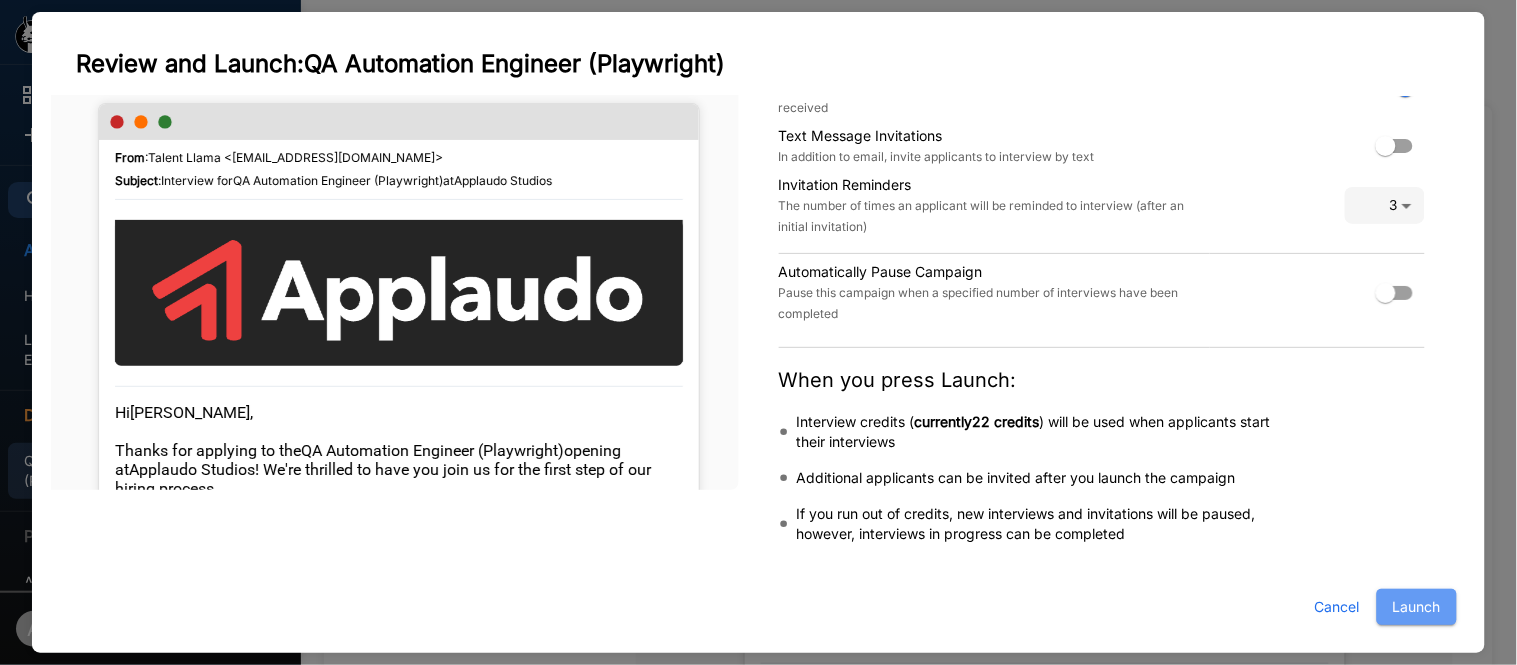 click on "Launch" at bounding box center (1417, 607) 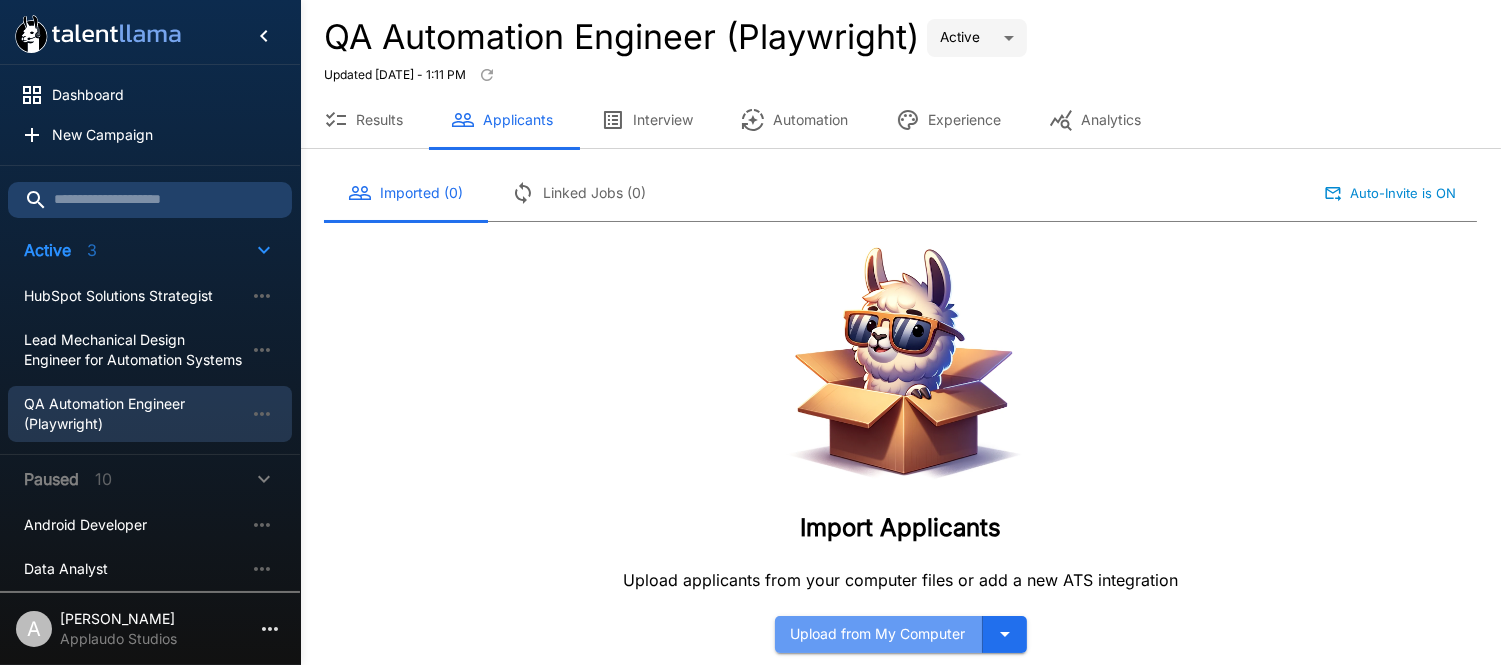 click on "Upload from My Computer" at bounding box center (879, 634) 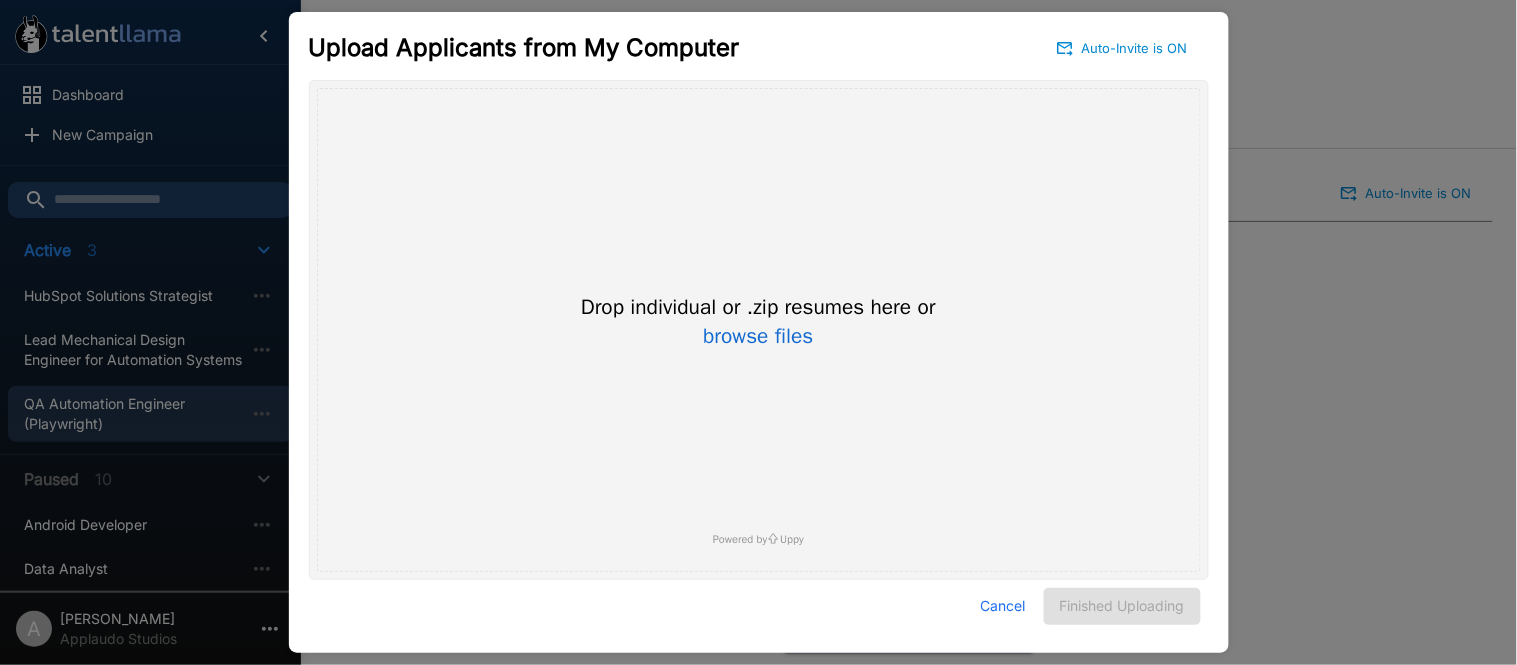 click on "Upload Applicants from My Computer Auto-Invite is ON Drop your files here Drop individual or .zip resumes here or  browse files Powered by  Uppy Cancel Finished Uploading" at bounding box center [758, 332] 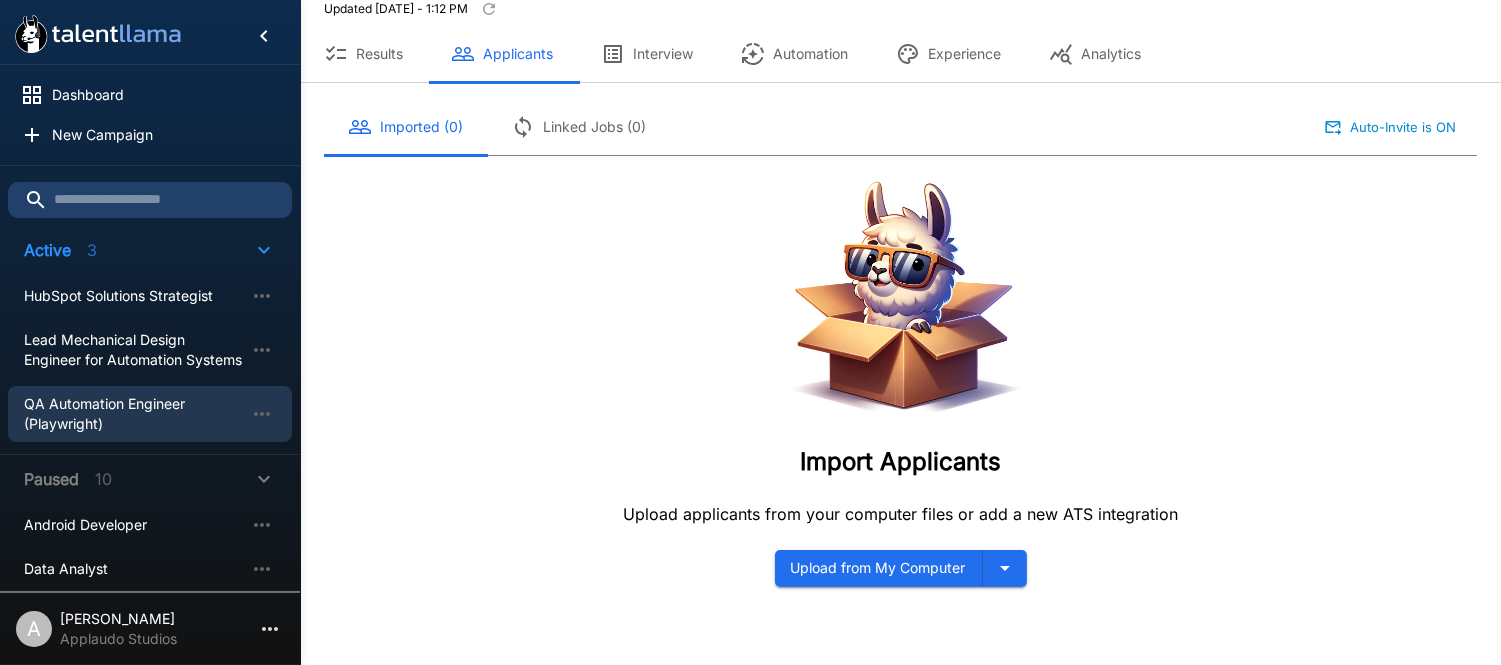 scroll, scrollTop: 0, scrollLeft: 0, axis: both 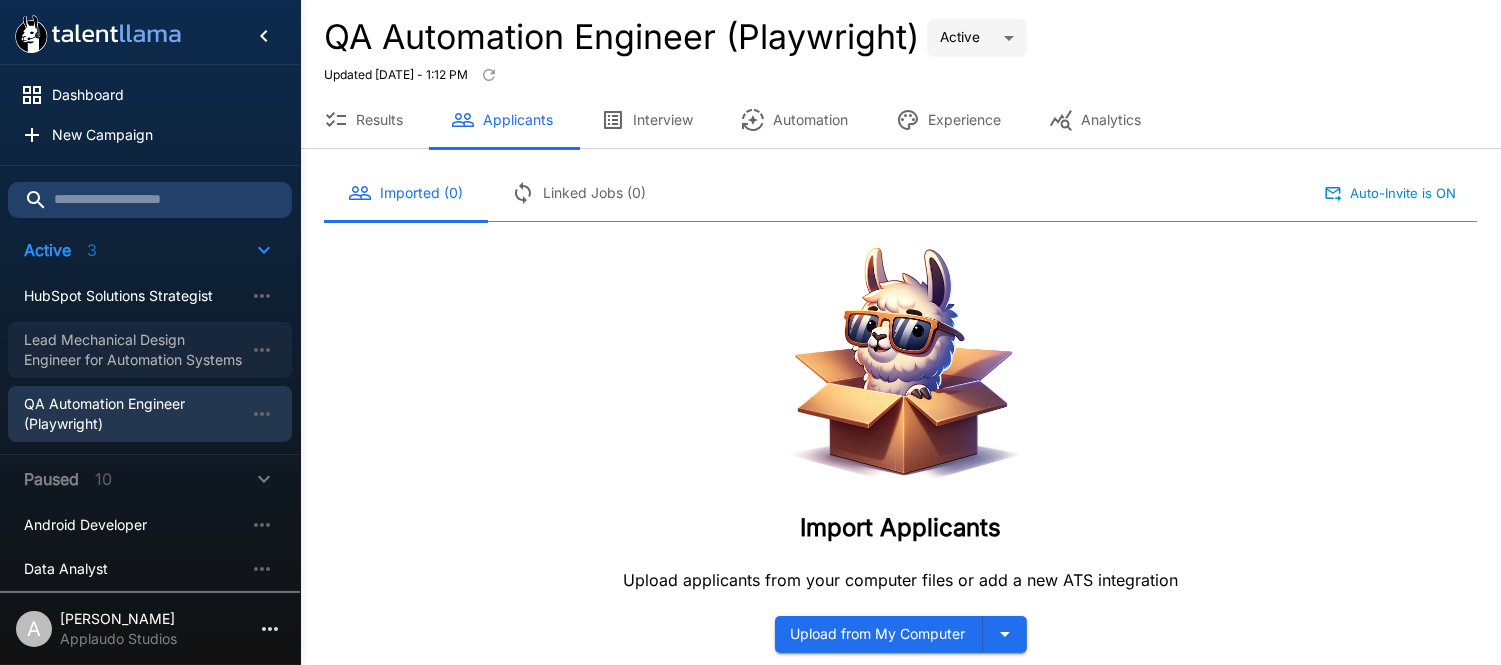 click on "Lead Mechanical Design Engineer for Automation Systems" at bounding box center [134, 350] 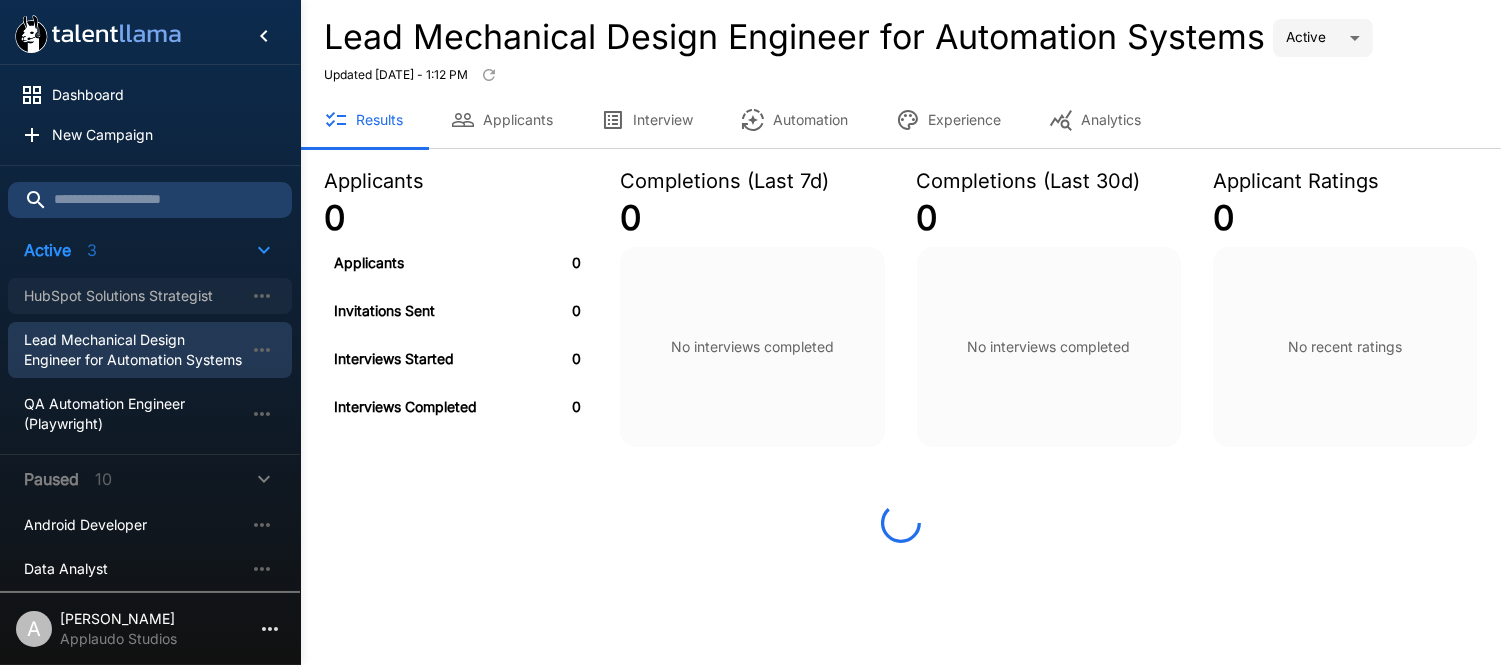 click on "HubSpot Solutions Strategist" at bounding box center (134, 296) 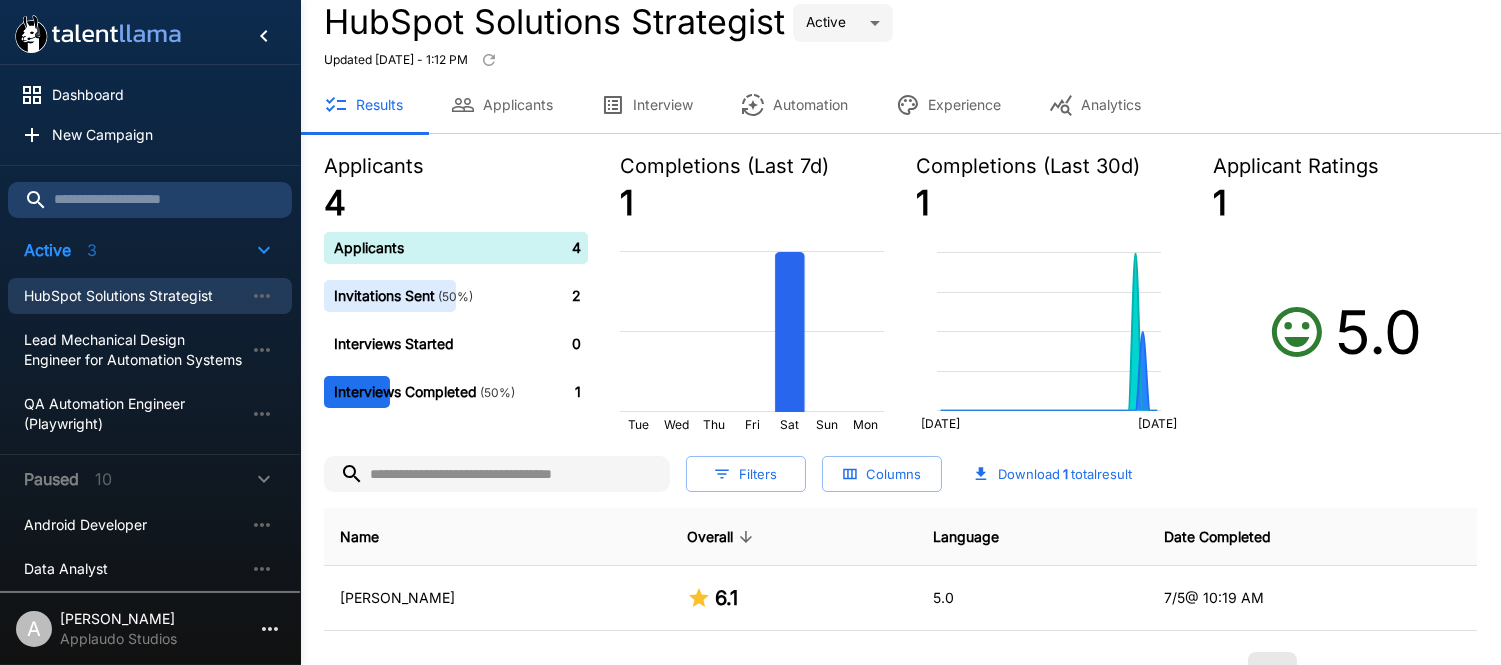 scroll, scrollTop: 20, scrollLeft: 0, axis: vertical 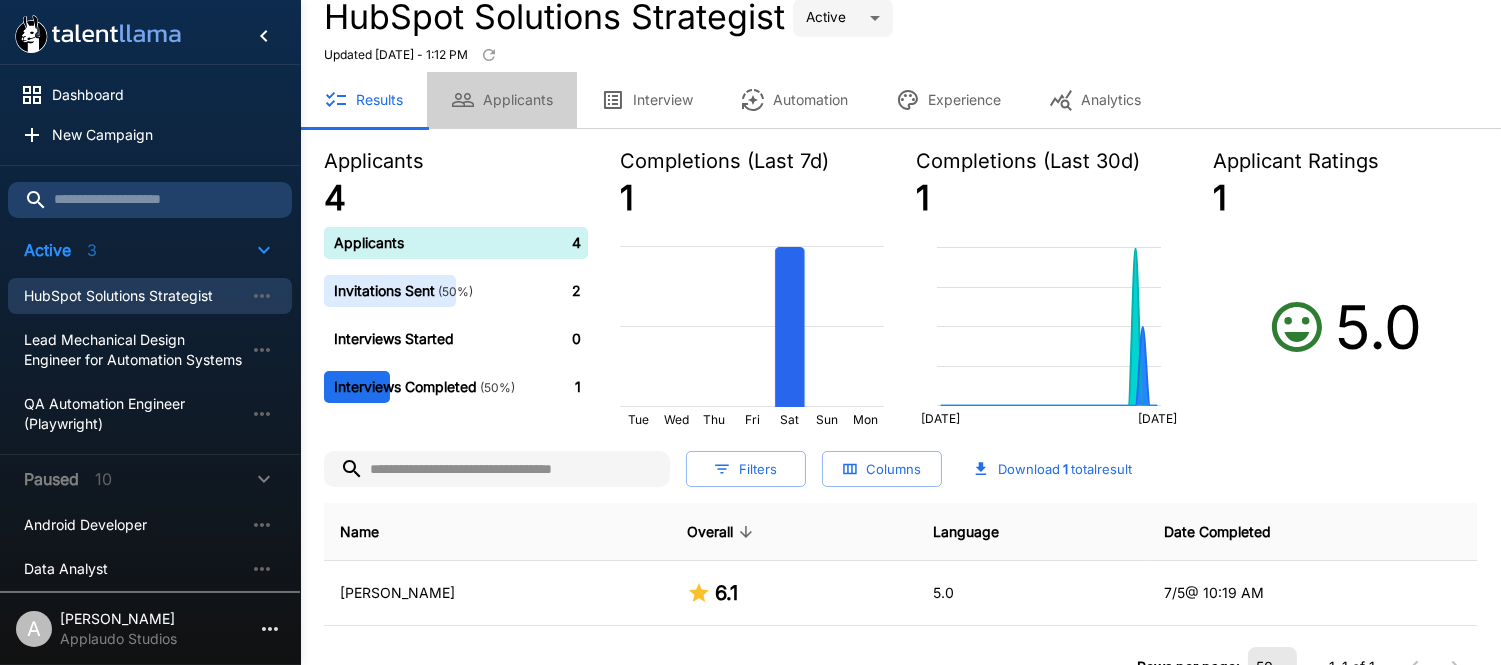 click on "Applicants" at bounding box center (502, 100) 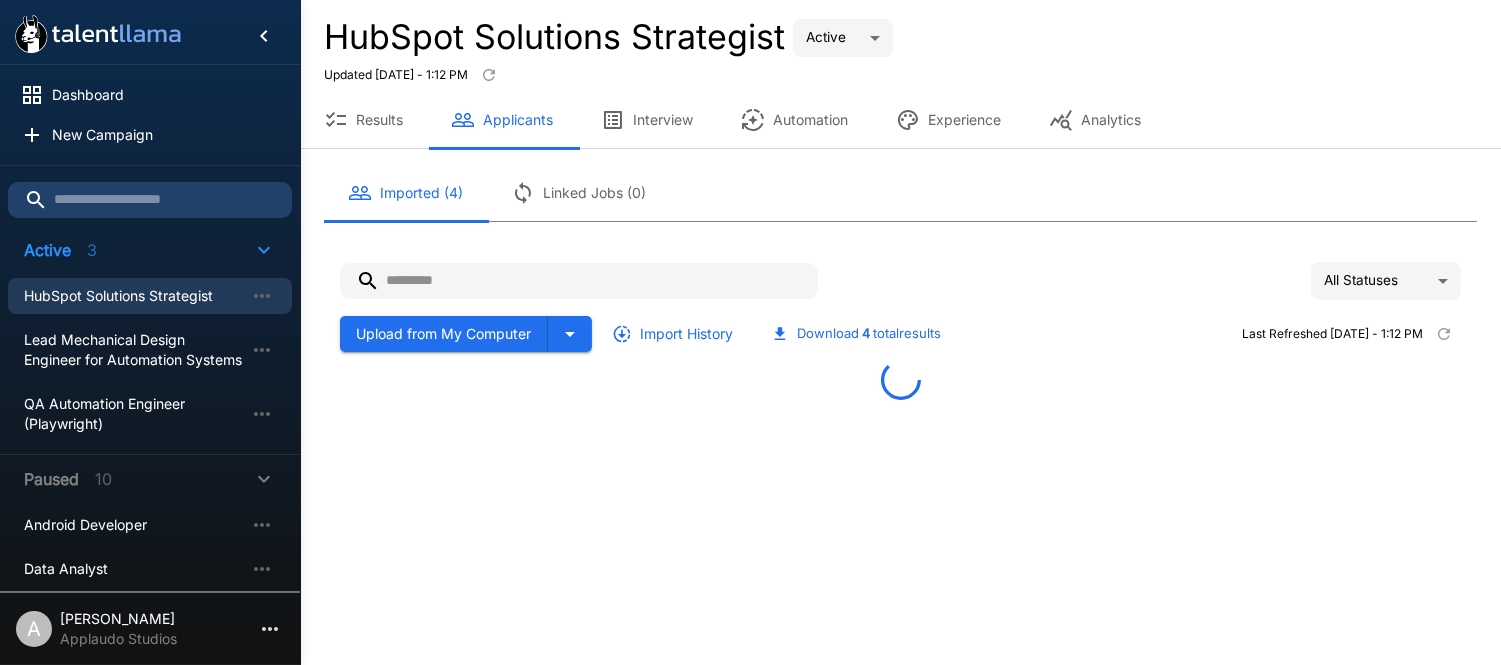 scroll, scrollTop: 0, scrollLeft: 0, axis: both 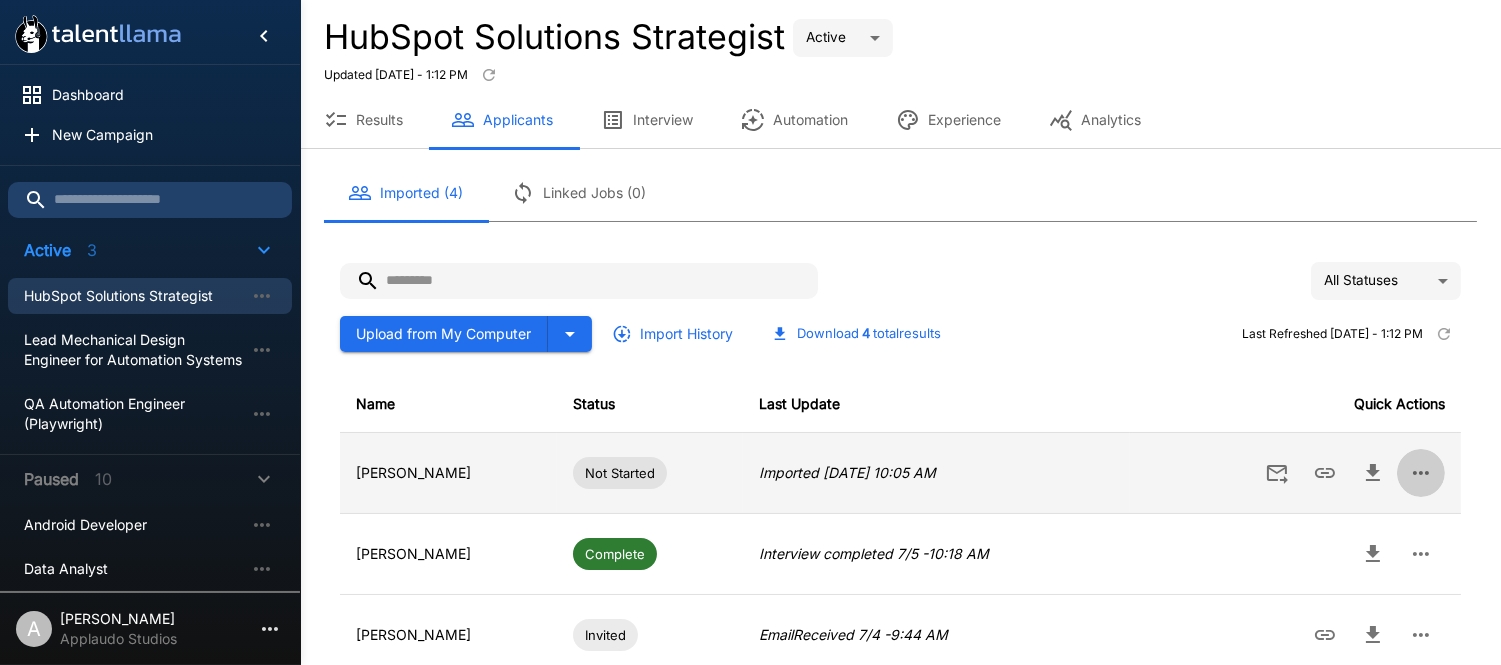 click 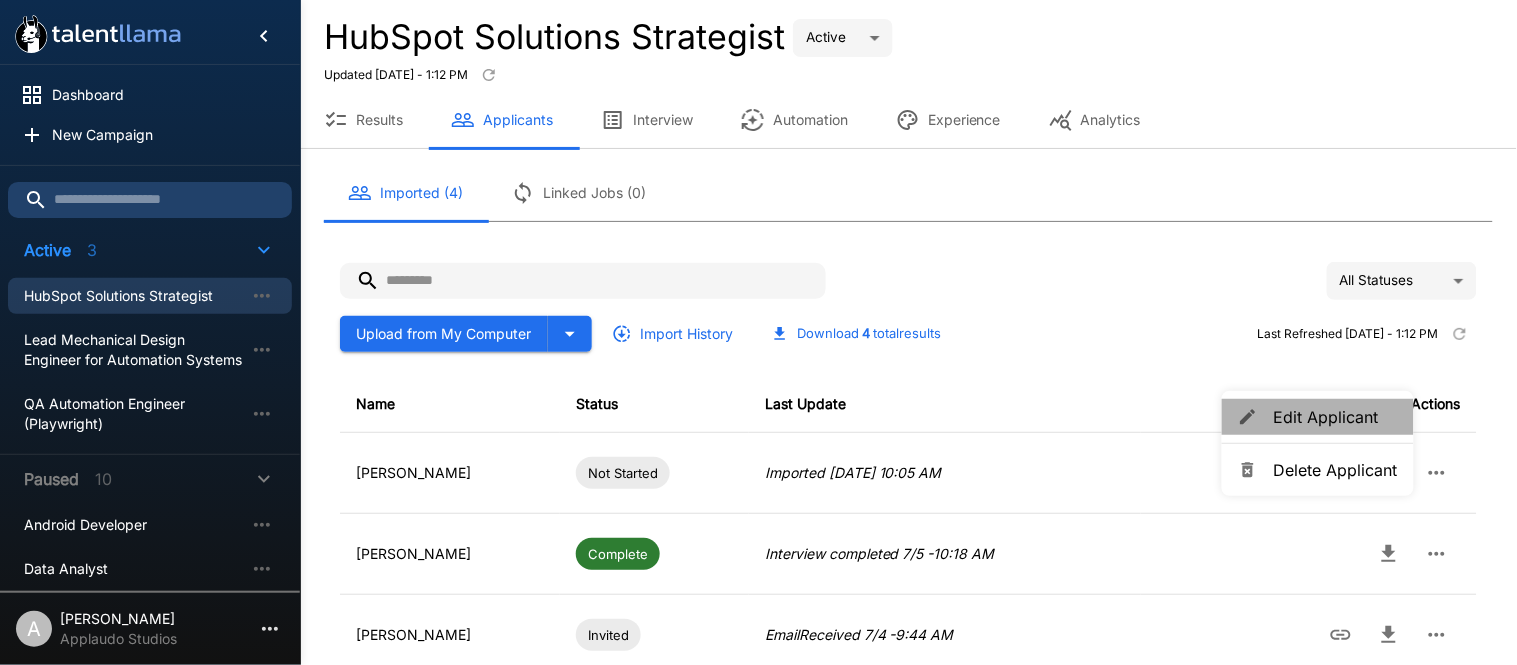 click 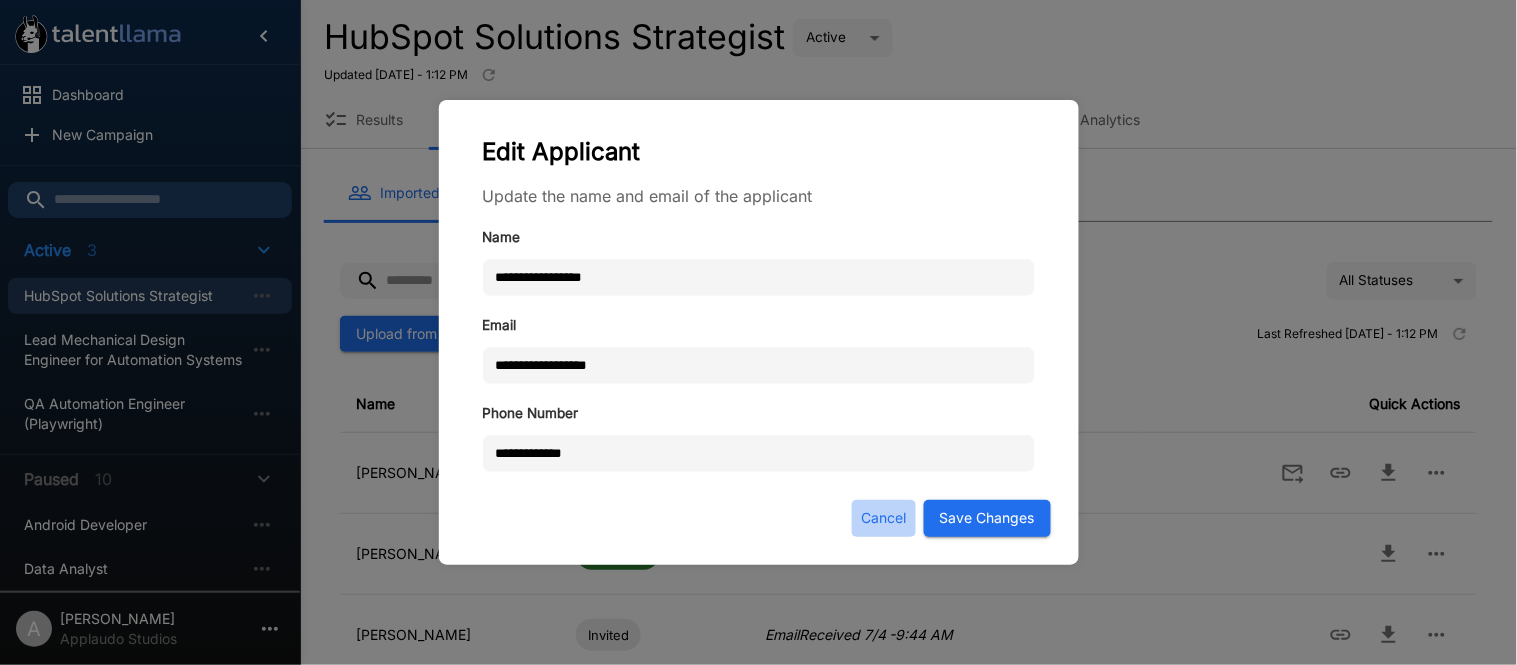 click on "Cancel" at bounding box center [884, 518] 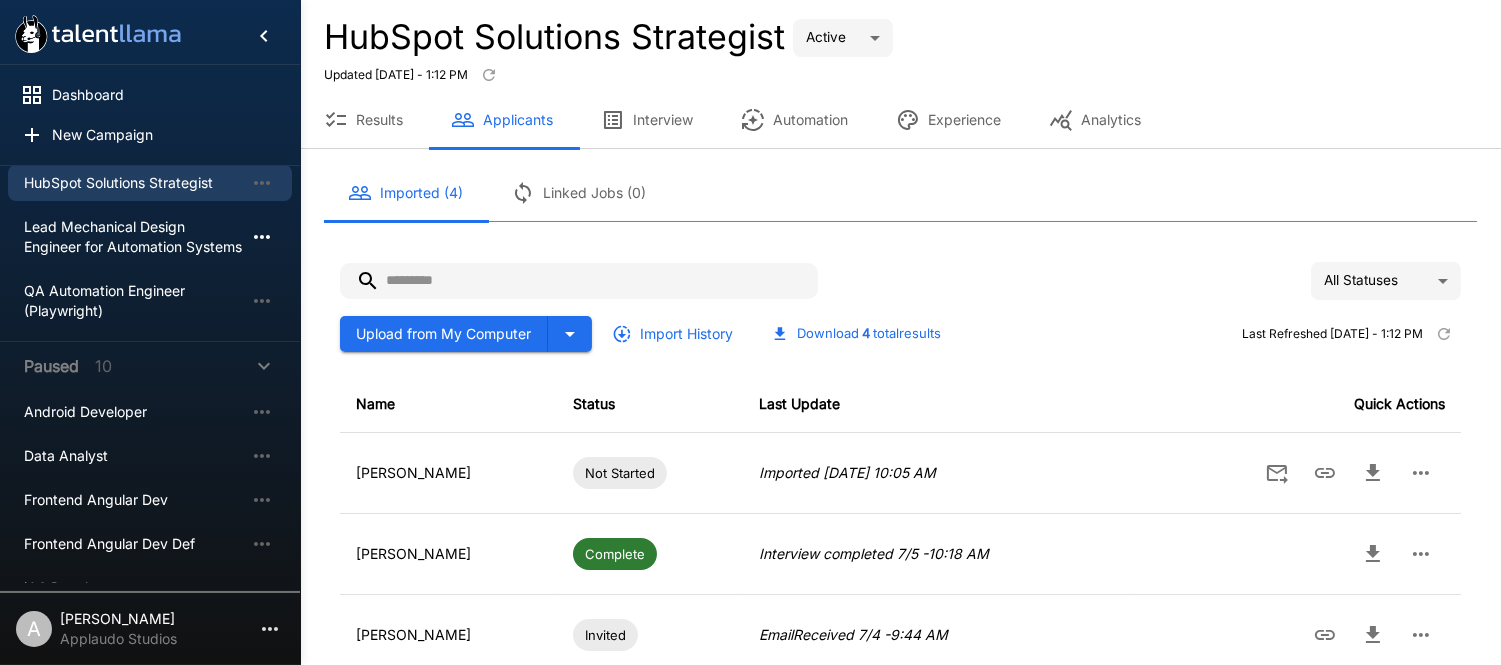 scroll, scrollTop: 5, scrollLeft: 0, axis: vertical 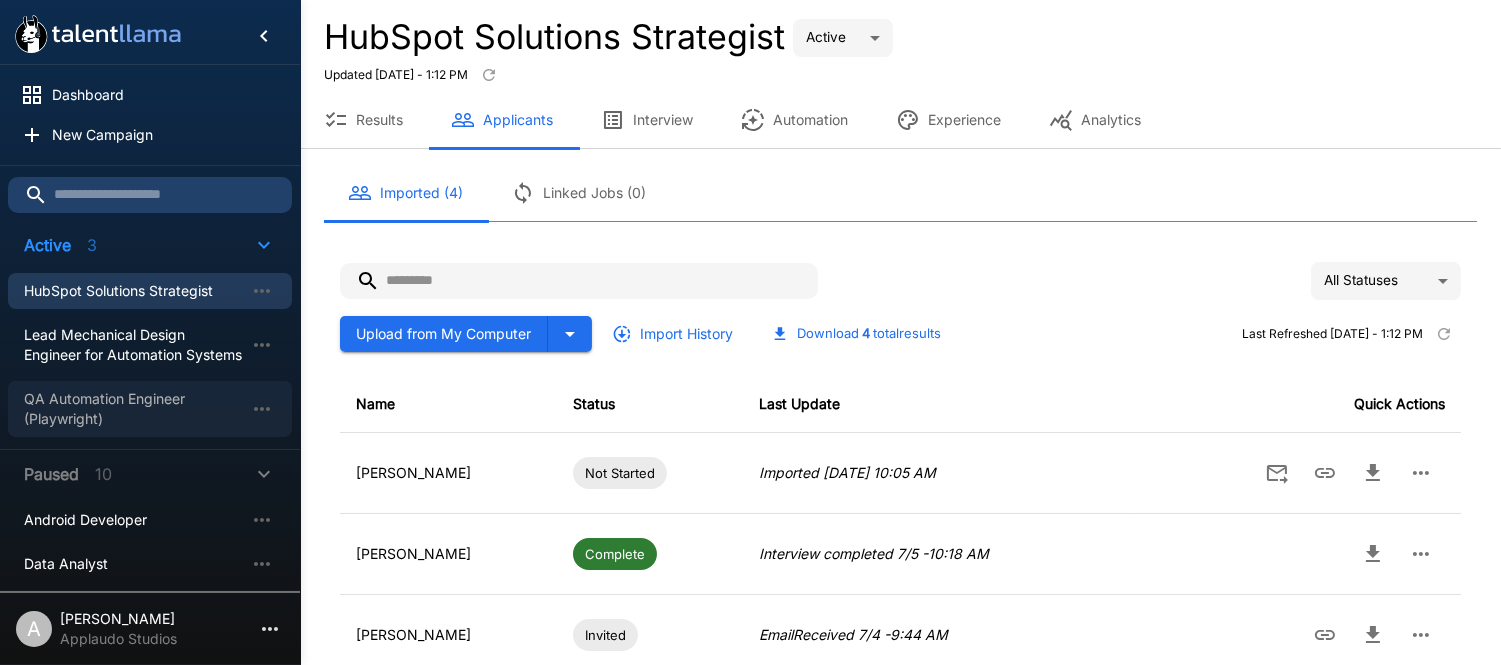 click on "QA Automation Engineer (Playwright)" at bounding box center [134, 409] 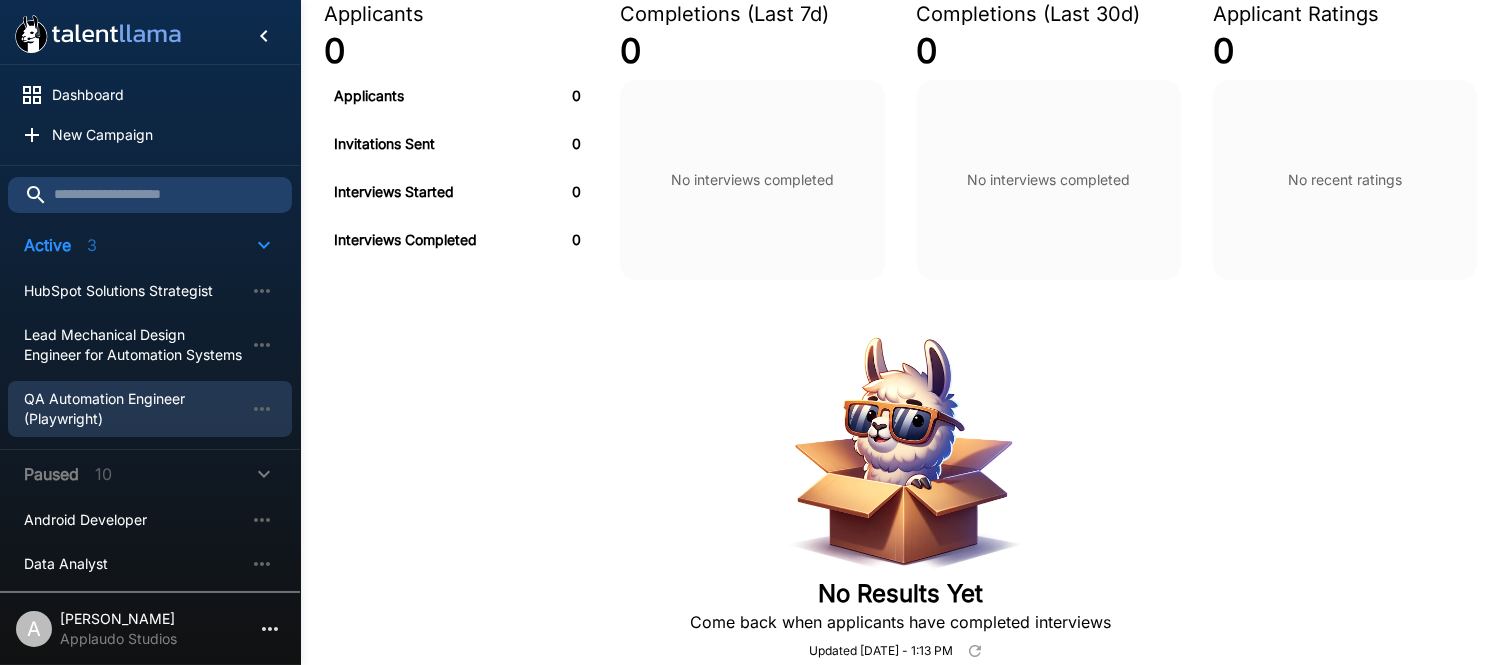 scroll, scrollTop: 170, scrollLeft: 0, axis: vertical 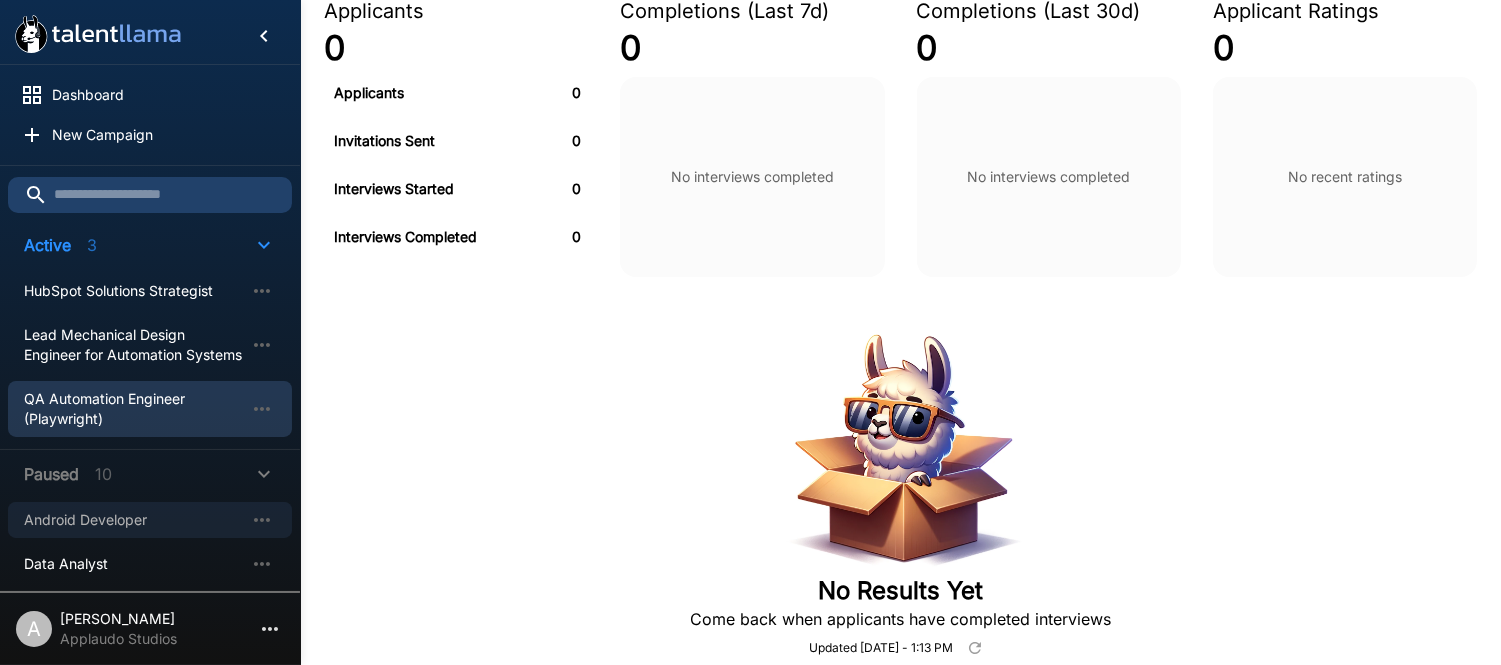 click on "Android Developer" at bounding box center (134, 520) 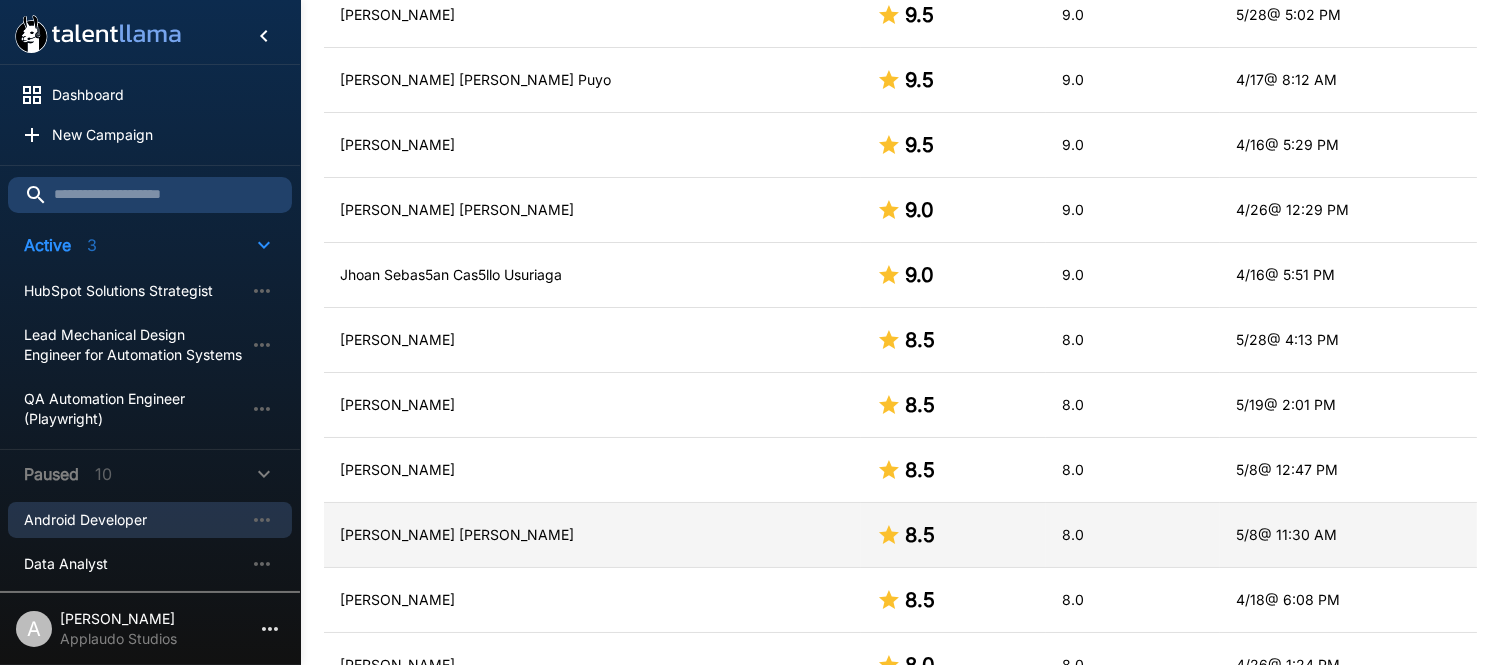 scroll, scrollTop: 600, scrollLeft: 0, axis: vertical 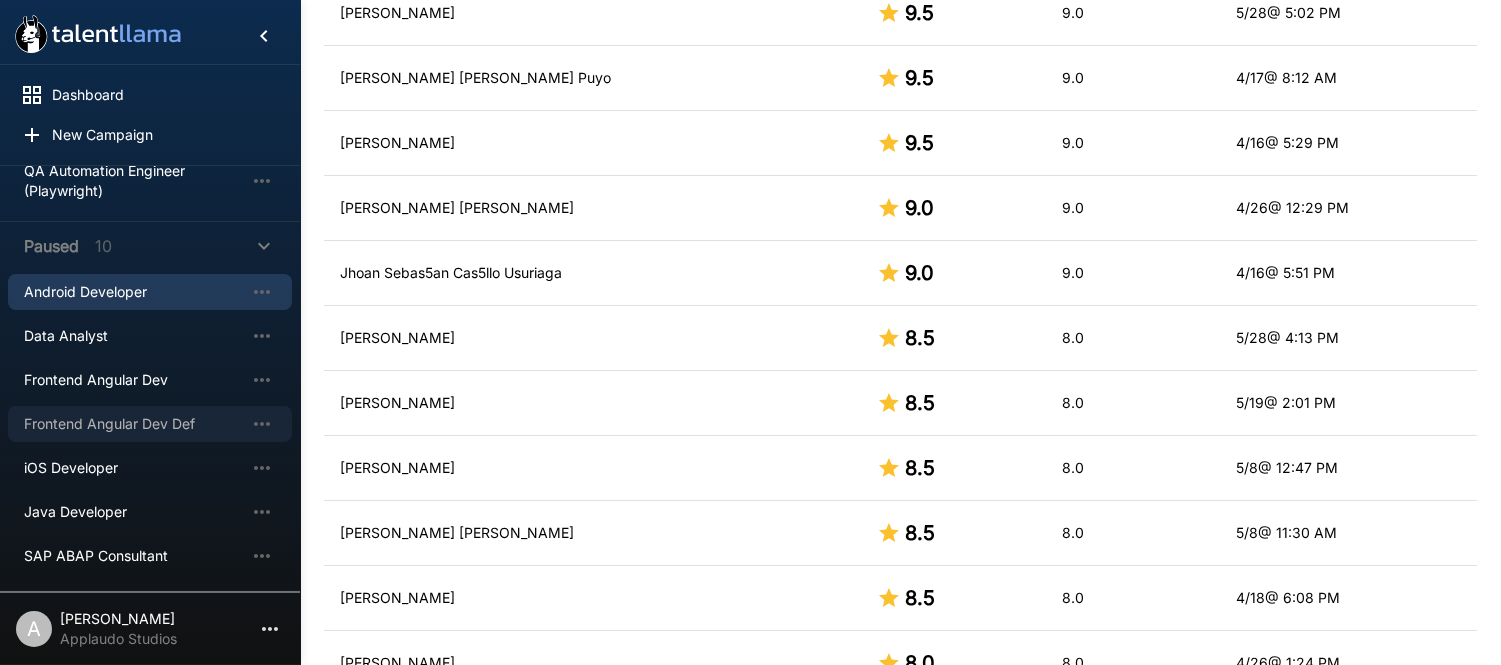 click on "Frontend Angular Dev Def" at bounding box center (134, 424) 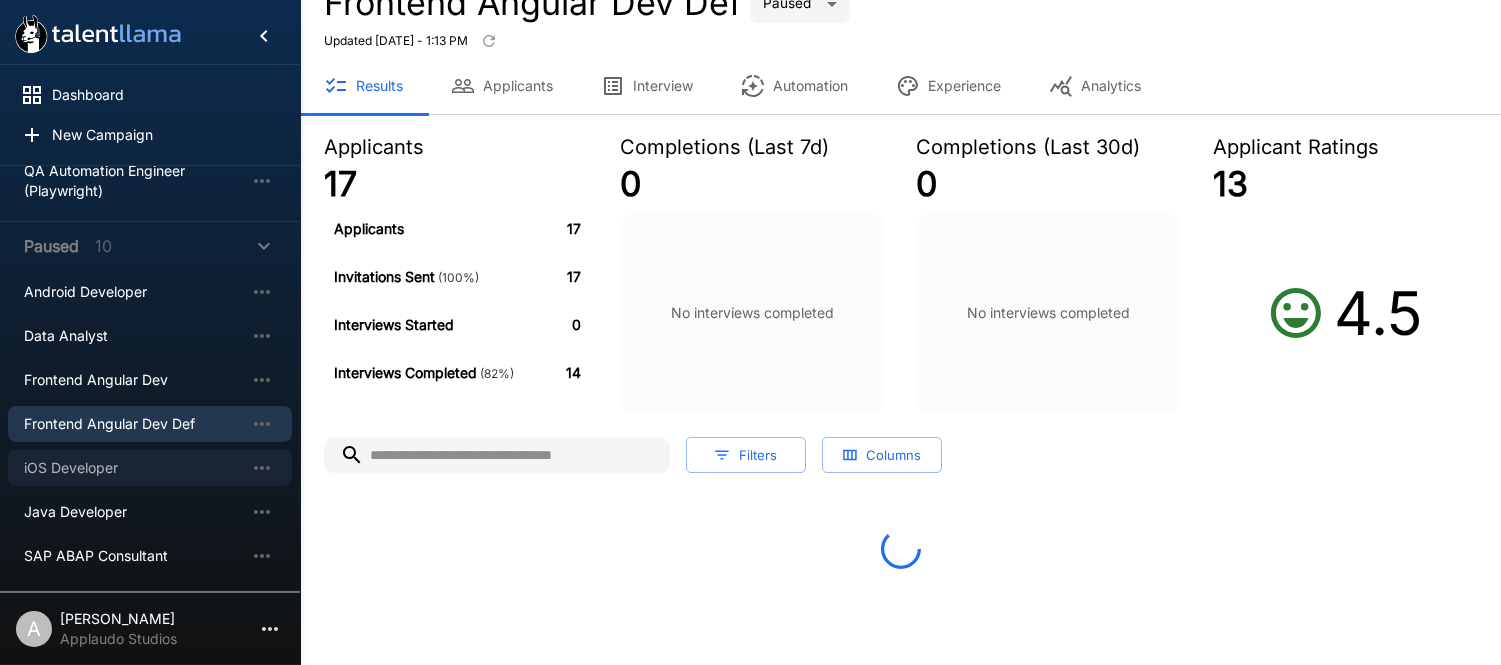 scroll, scrollTop: 33, scrollLeft: 0, axis: vertical 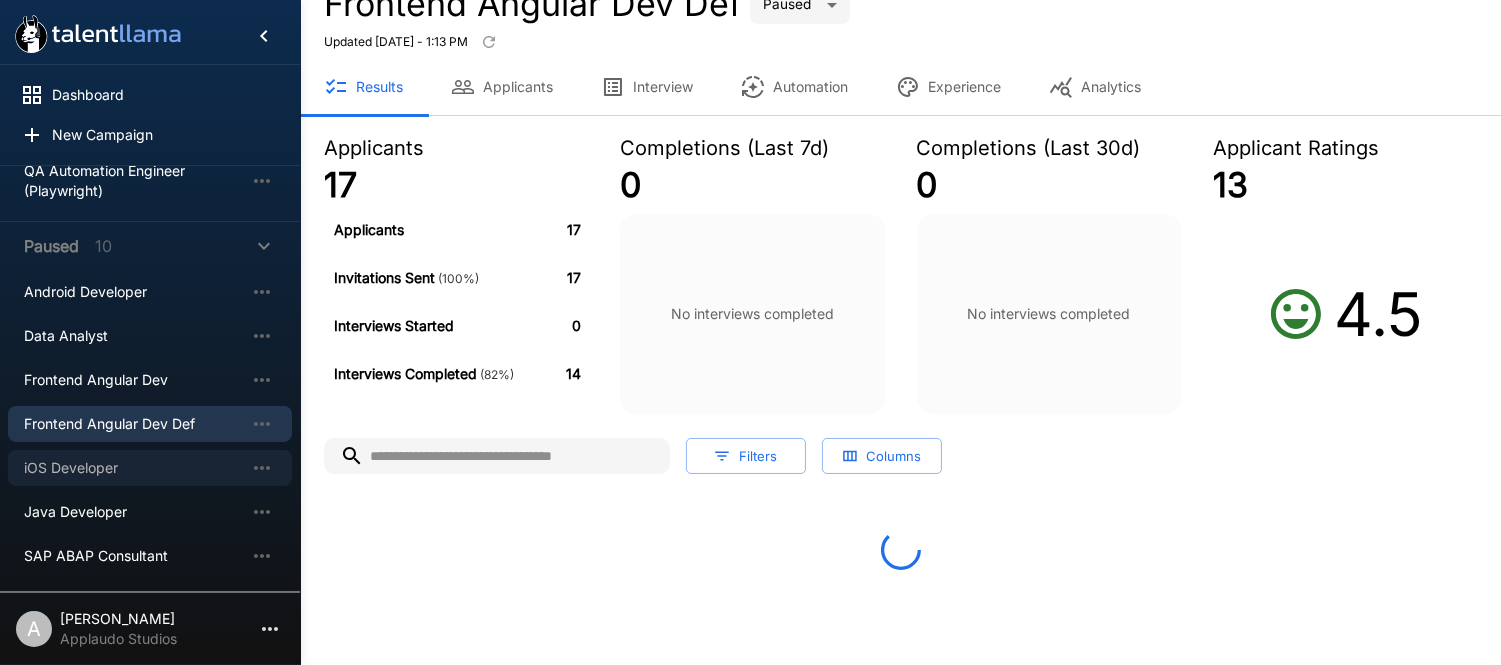 click on "iOS Developer" at bounding box center (150, 468) 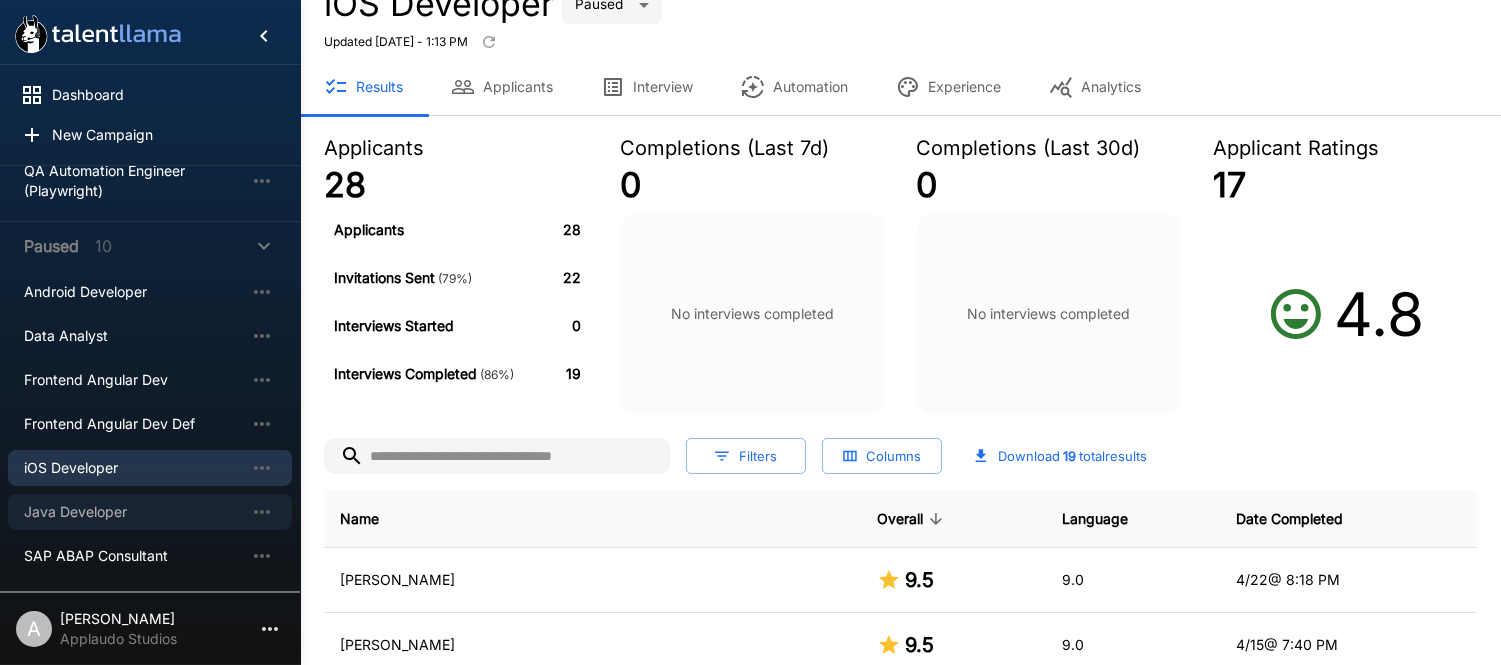 click on "Java Developer" at bounding box center [134, 512] 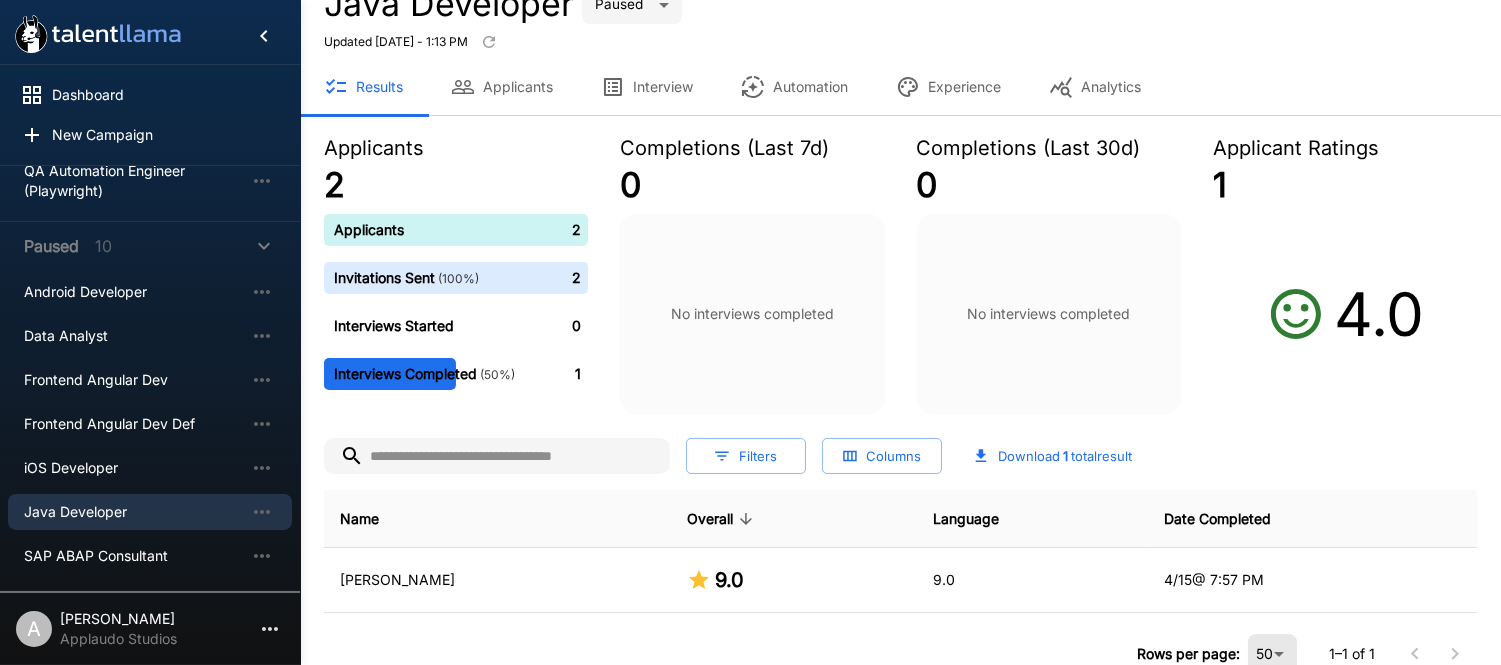 scroll, scrollTop: 143, scrollLeft: 0, axis: vertical 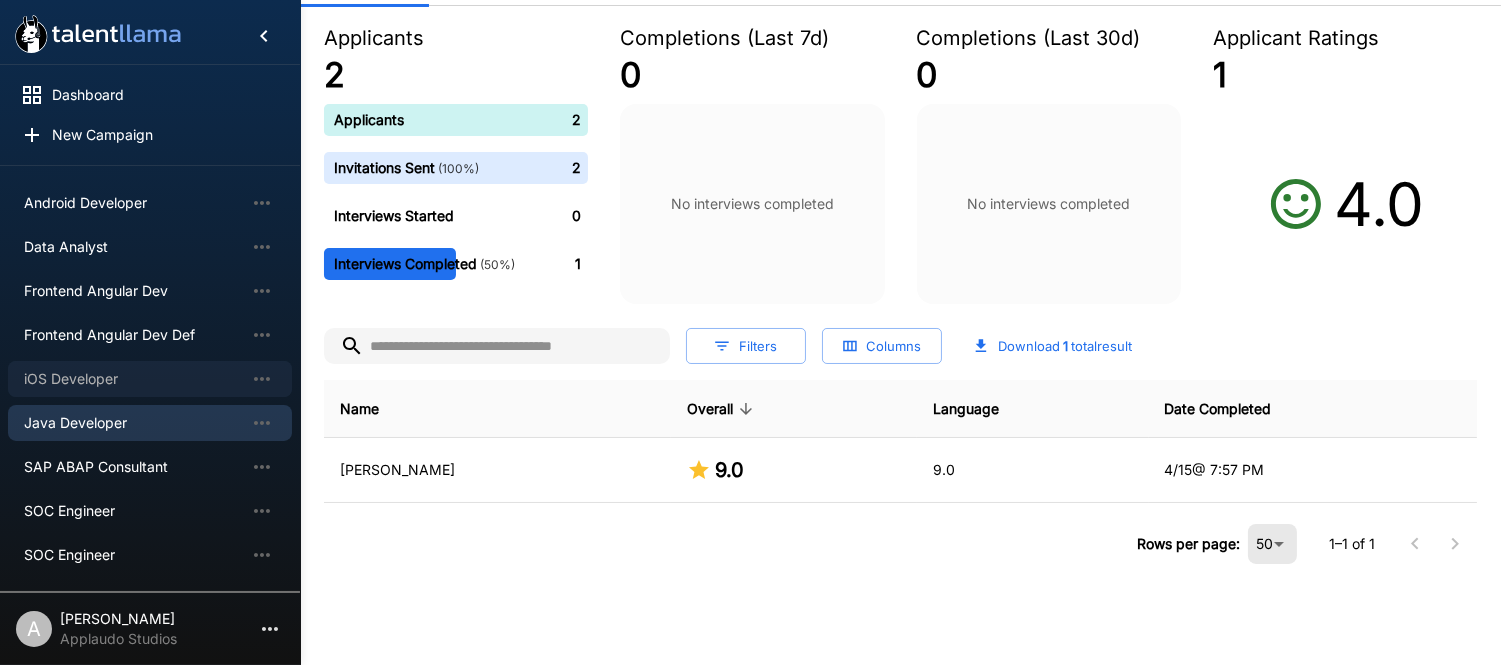 click on "iOS Developer" at bounding box center [134, 379] 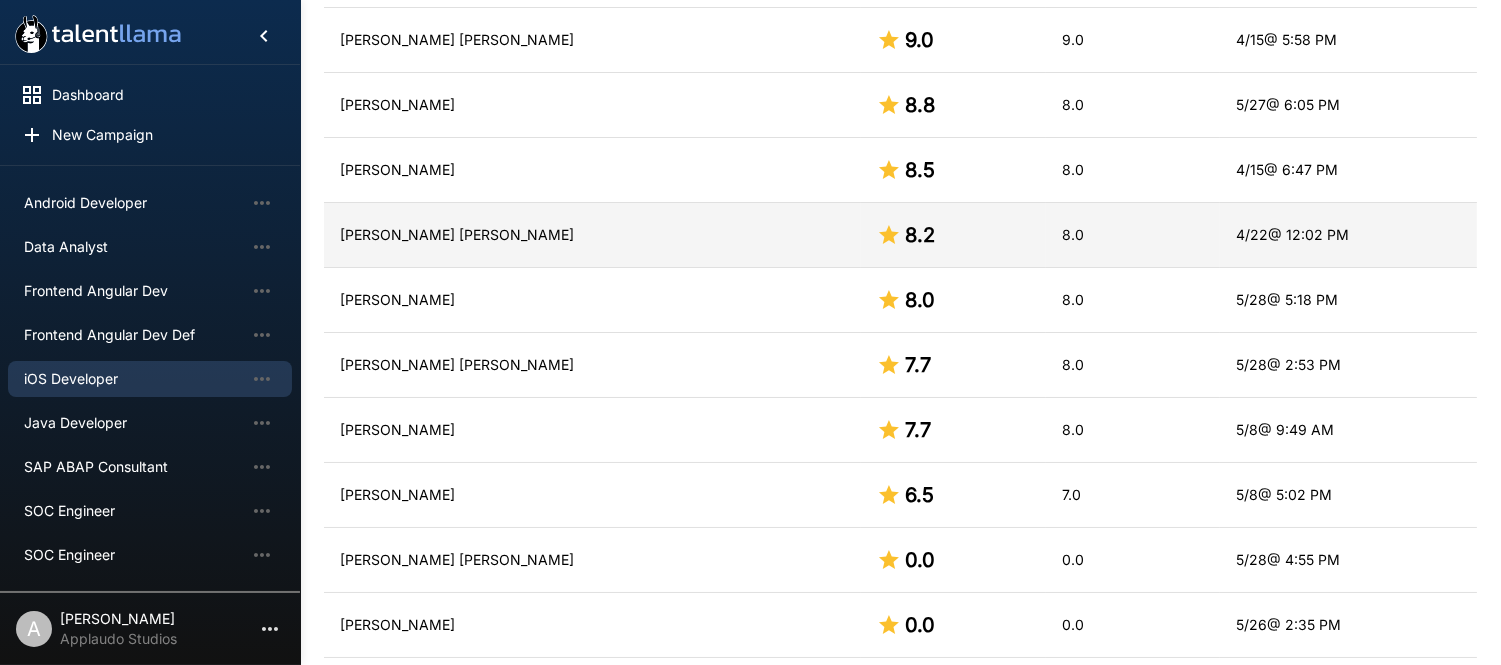 scroll, scrollTop: 770, scrollLeft: 0, axis: vertical 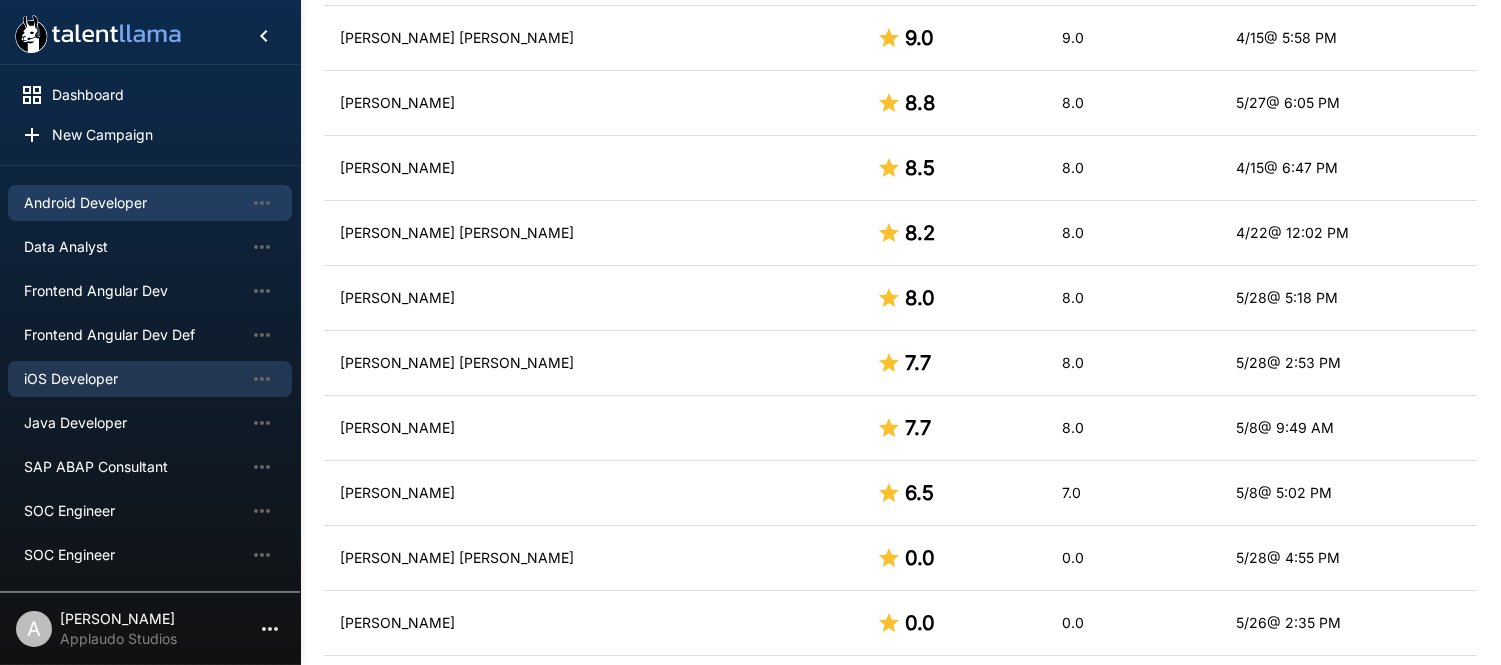 click on "Android Developer" at bounding box center (150, 203) 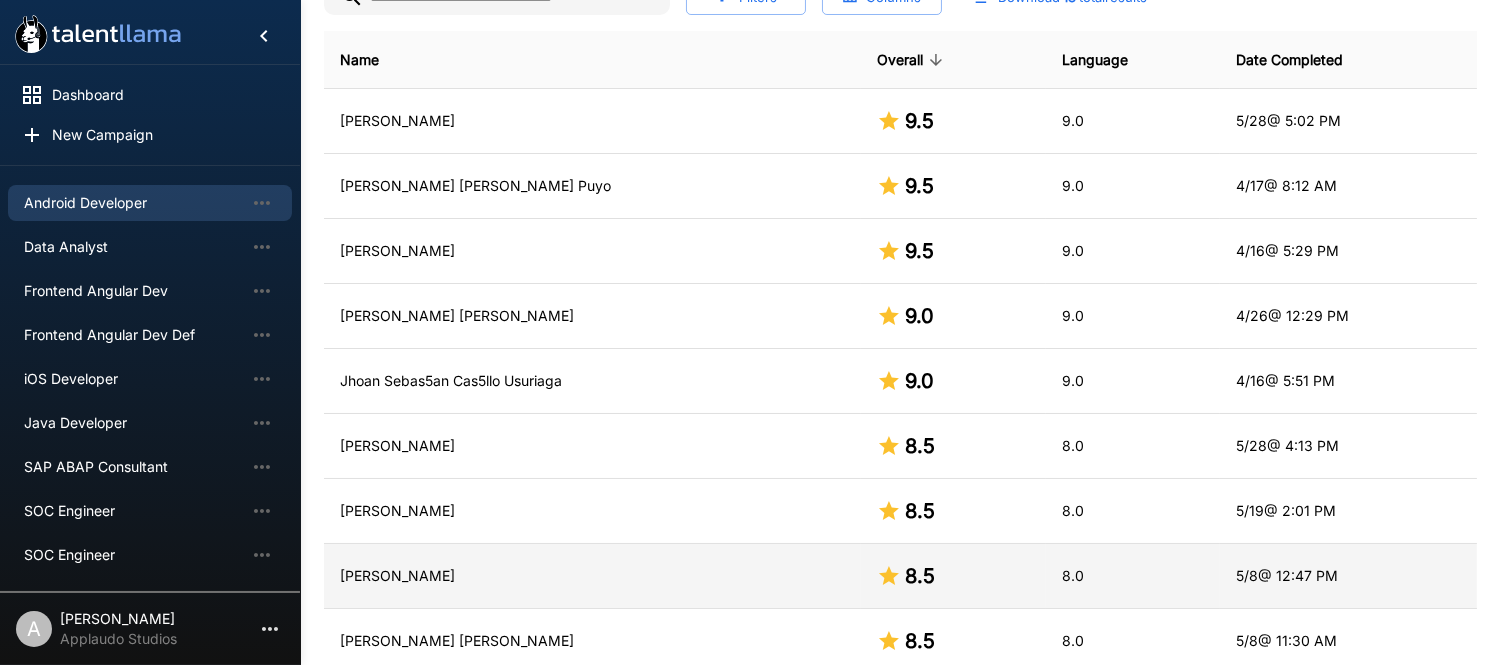 scroll, scrollTop: 491, scrollLeft: 0, axis: vertical 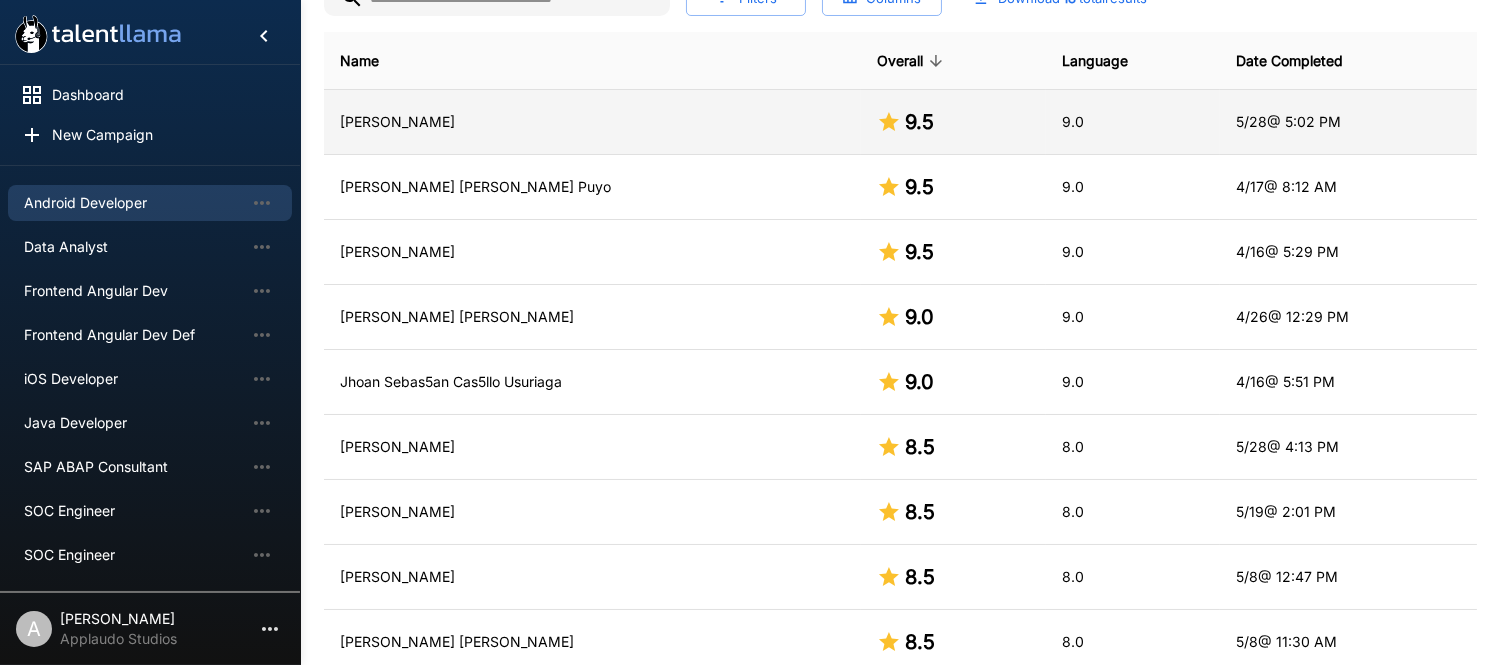 click on "[PERSON_NAME]" at bounding box center [592, 122] 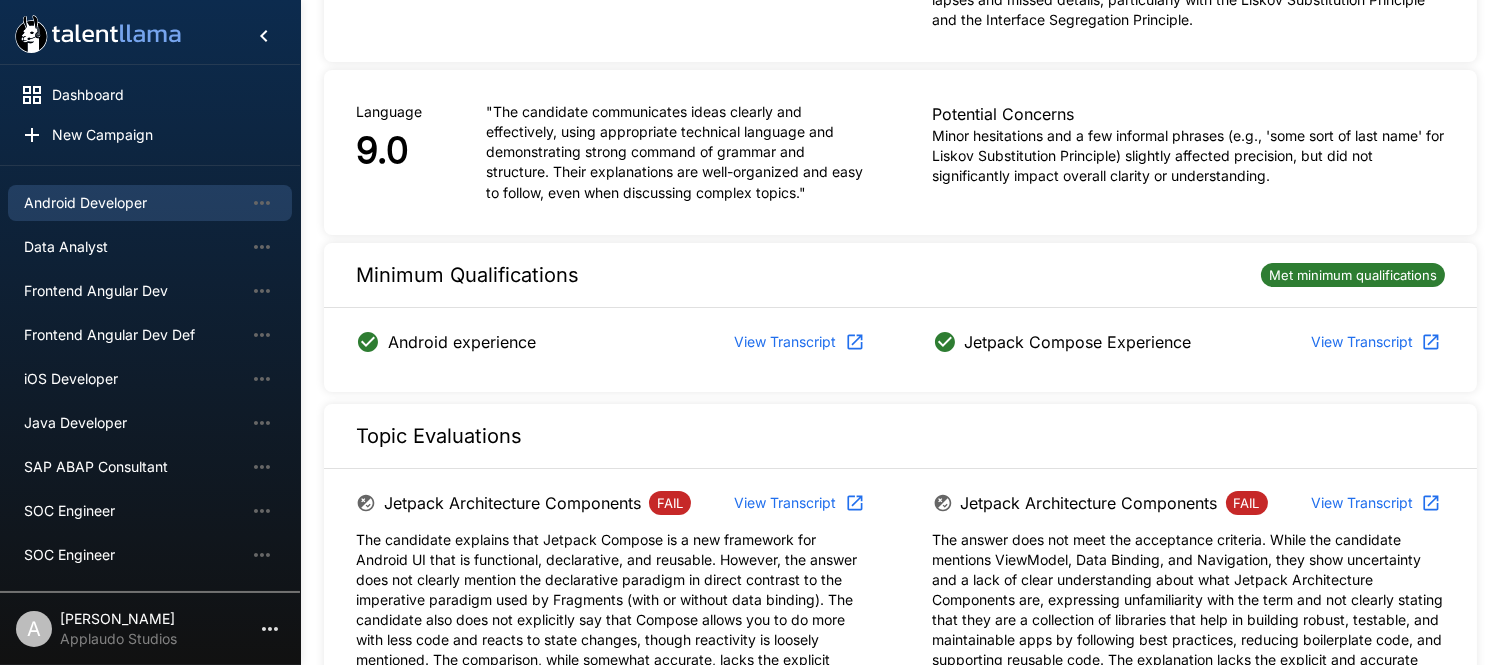 scroll, scrollTop: 0, scrollLeft: 0, axis: both 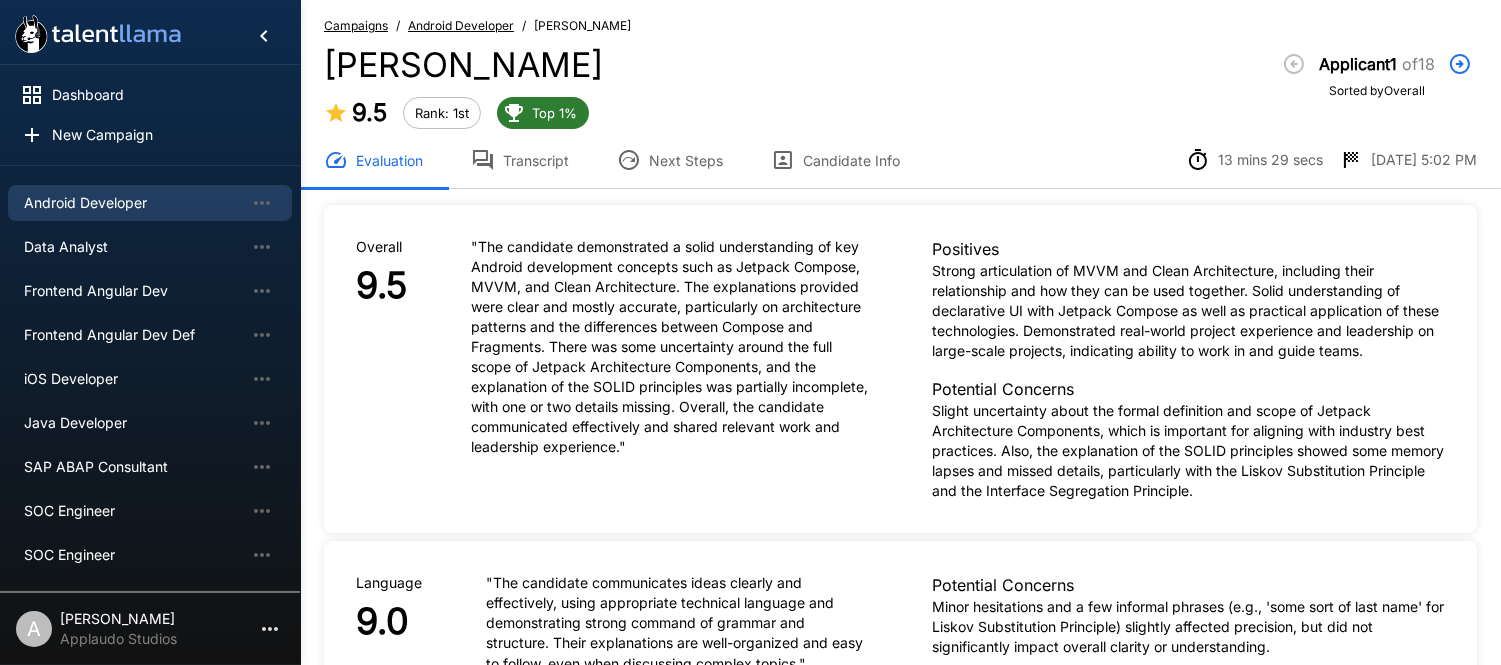 click on "Android Developer" at bounding box center (461, 25) 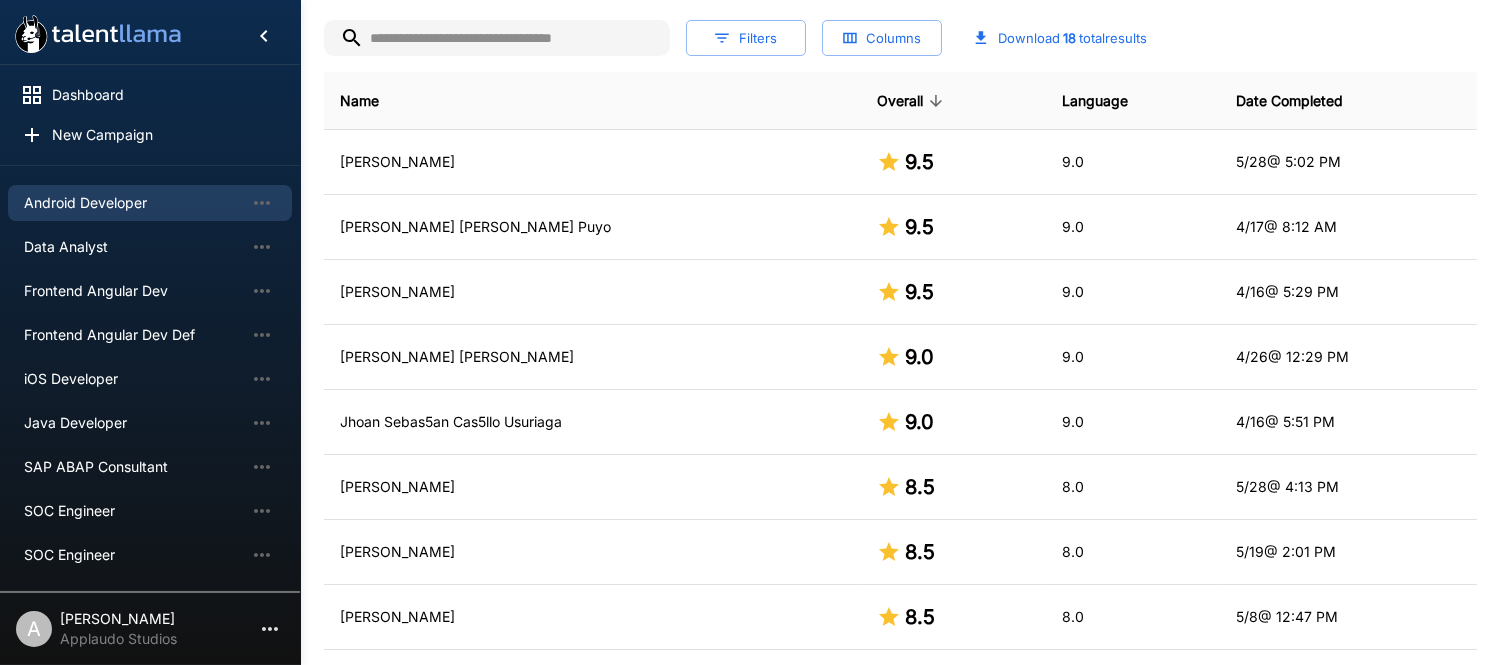 scroll, scrollTop: 453, scrollLeft: 0, axis: vertical 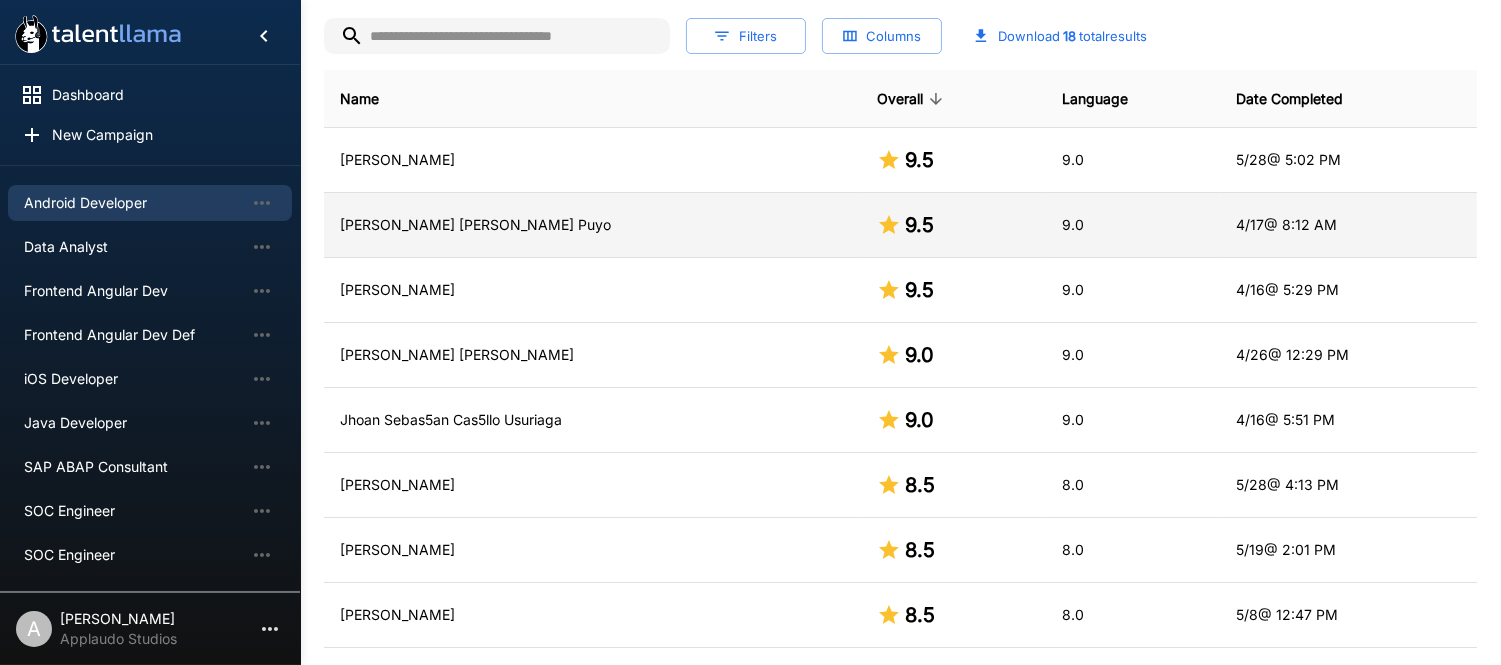 click on "[PERSON_NAME] [PERSON_NAME] Puyo" at bounding box center [592, 225] 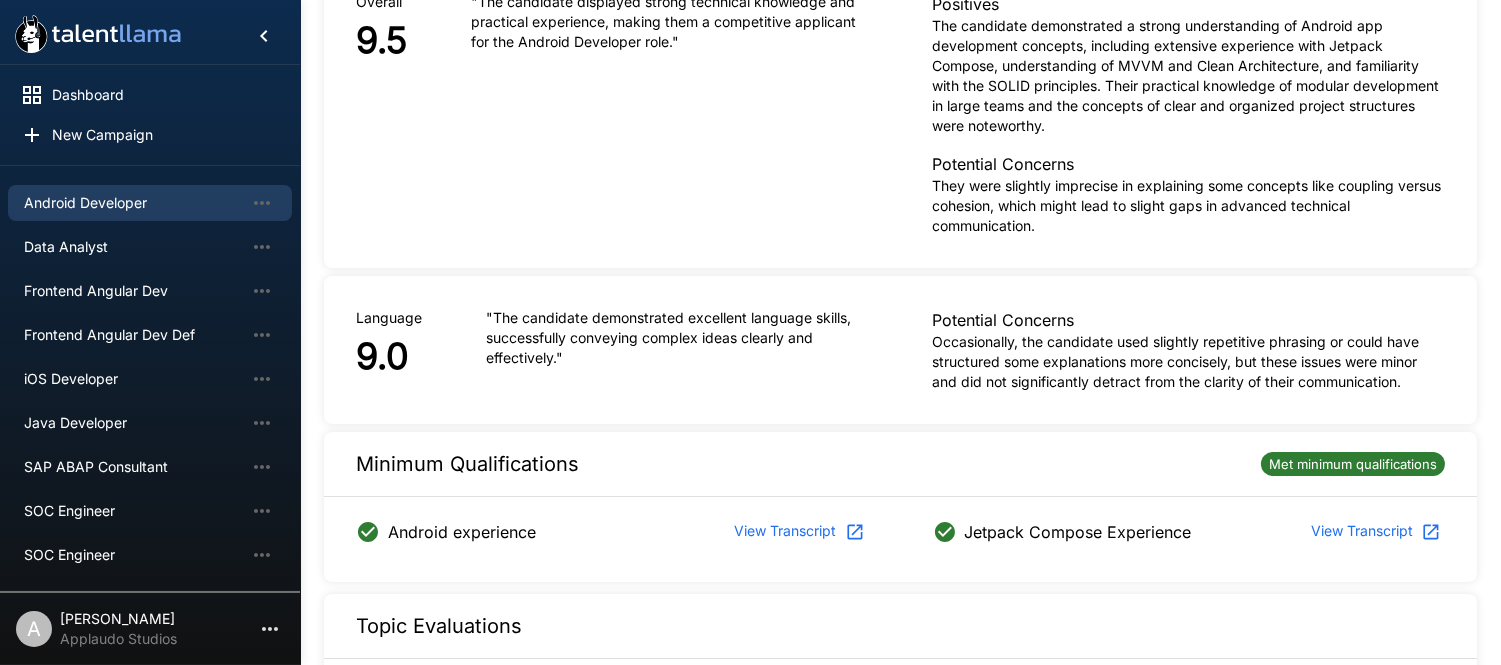 scroll, scrollTop: 0, scrollLeft: 0, axis: both 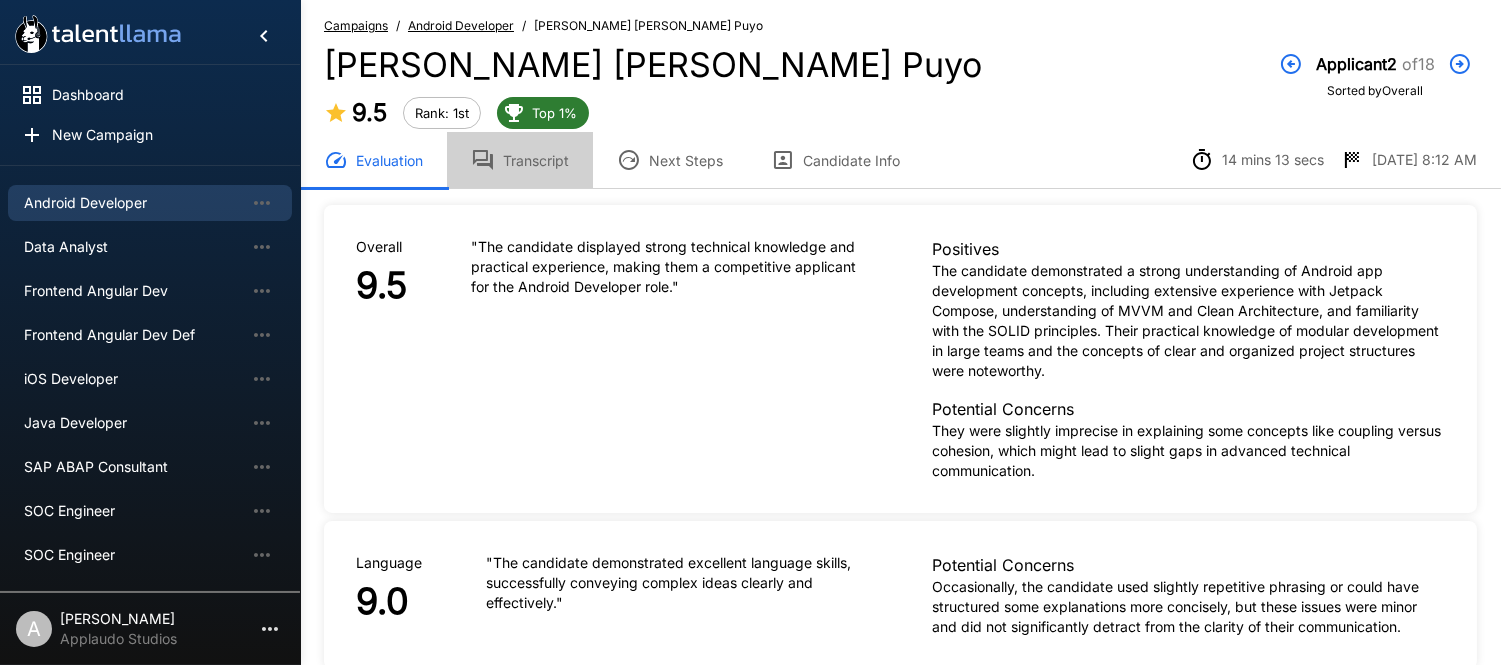 click 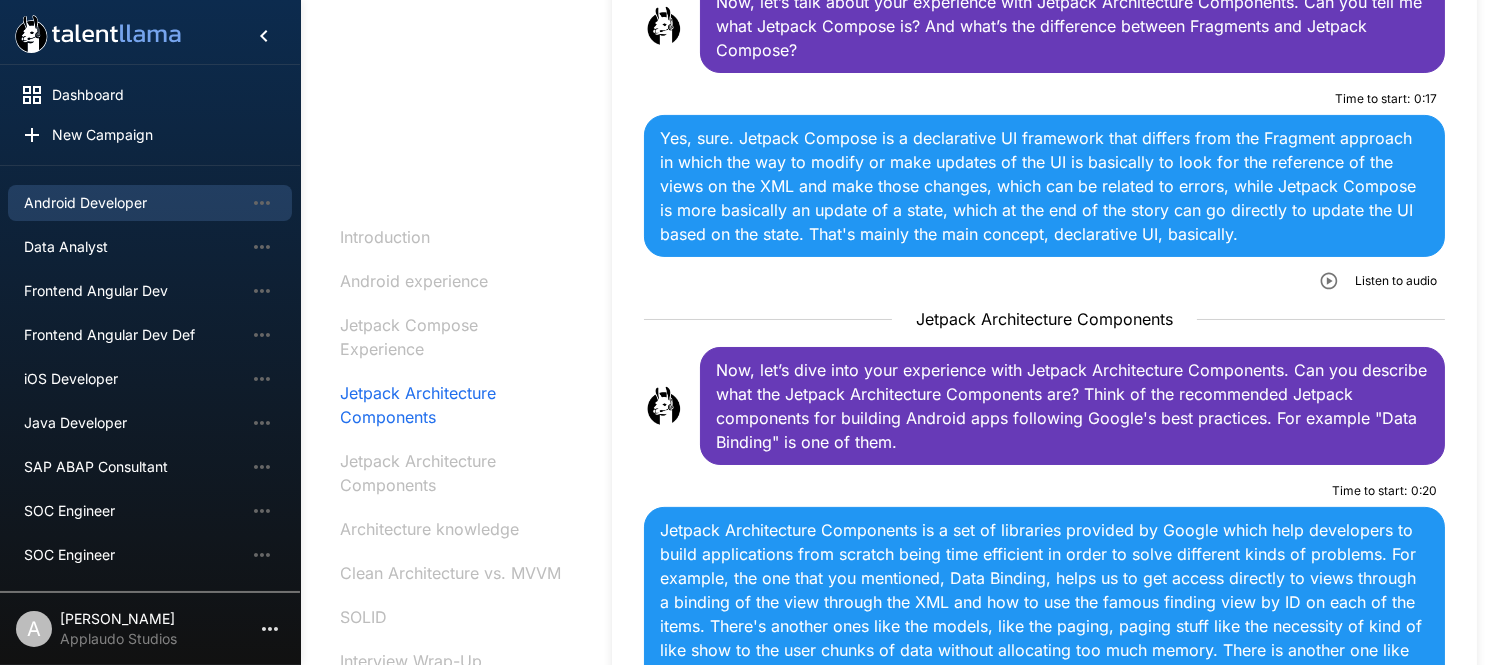 scroll, scrollTop: 1071, scrollLeft: 0, axis: vertical 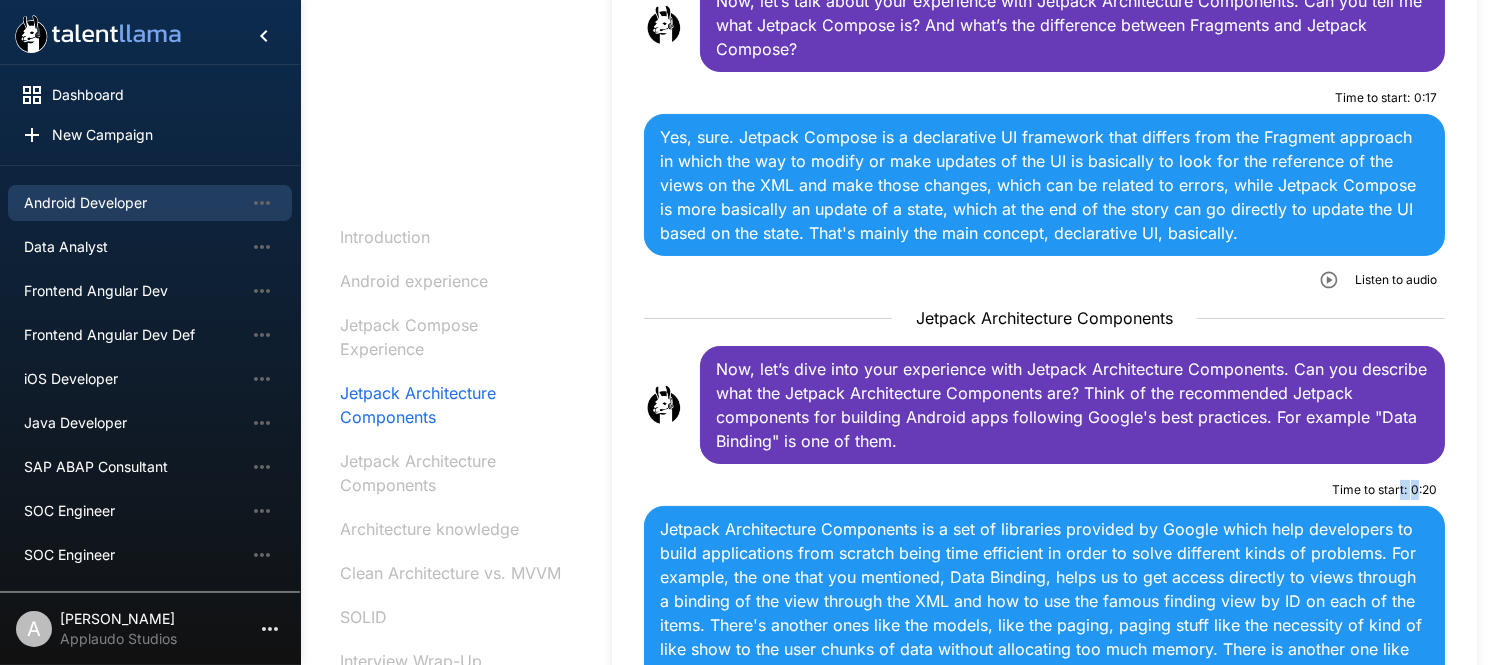 drag, startPoint x: 1418, startPoint y: 492, endPoint x: 1400, endPoint y: 492, distance: 18 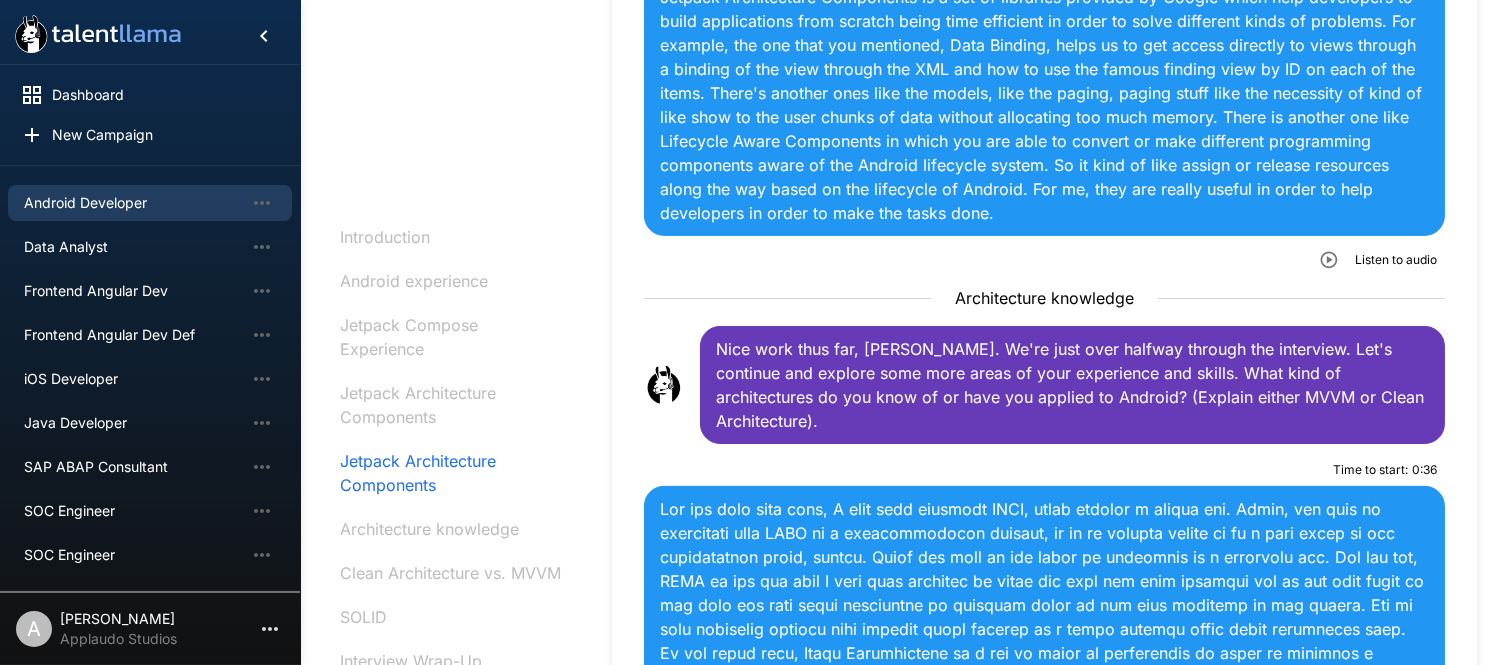 scroll, scrollTop: 1604, scrollLeft: 0, axis: vertical 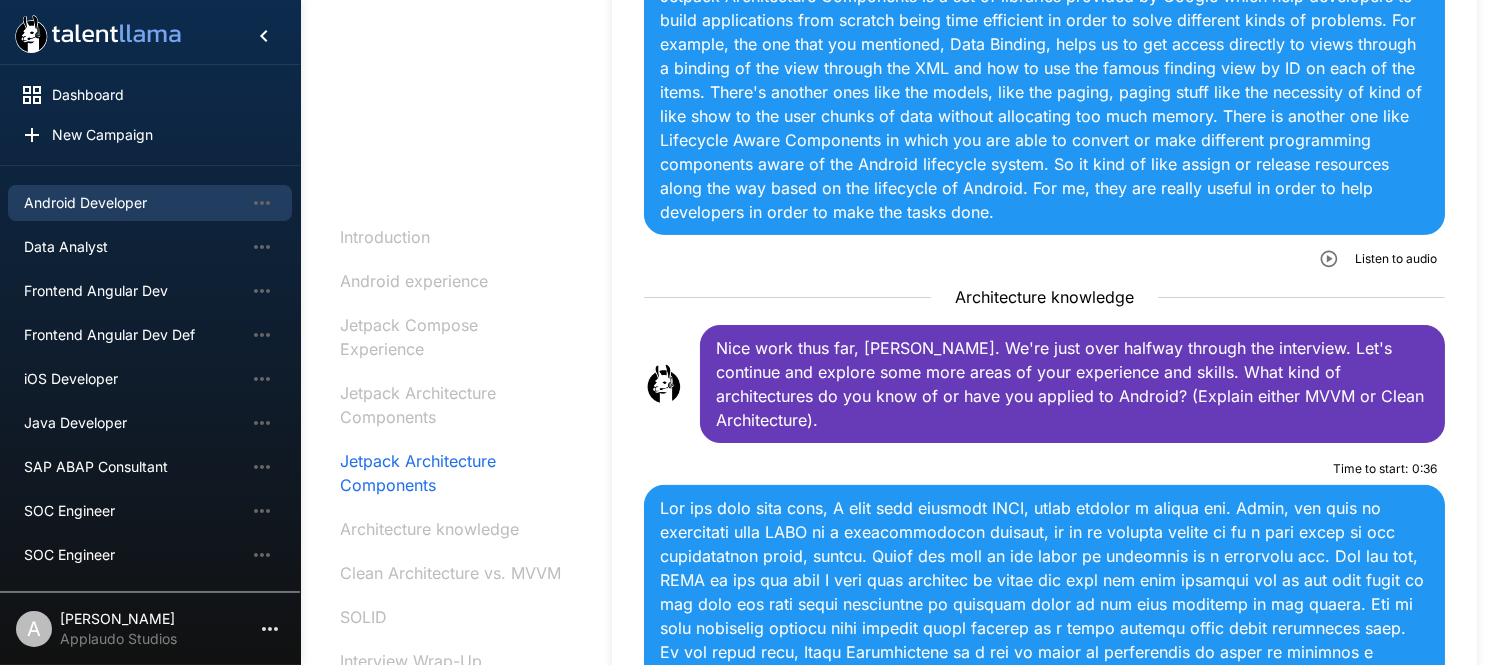 click on "Time to start :" at bounding box center [1370, 469] 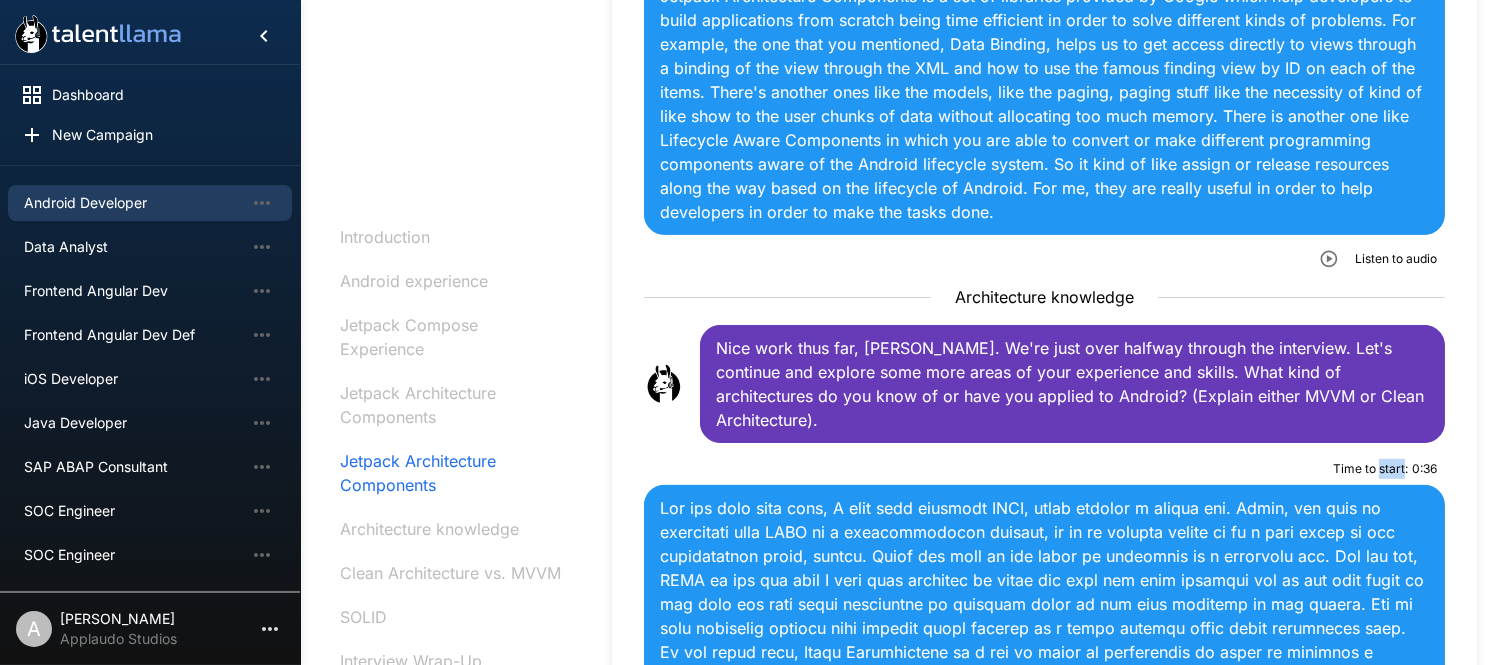 click on "Time to start :" at bounding box center [1370, 469] 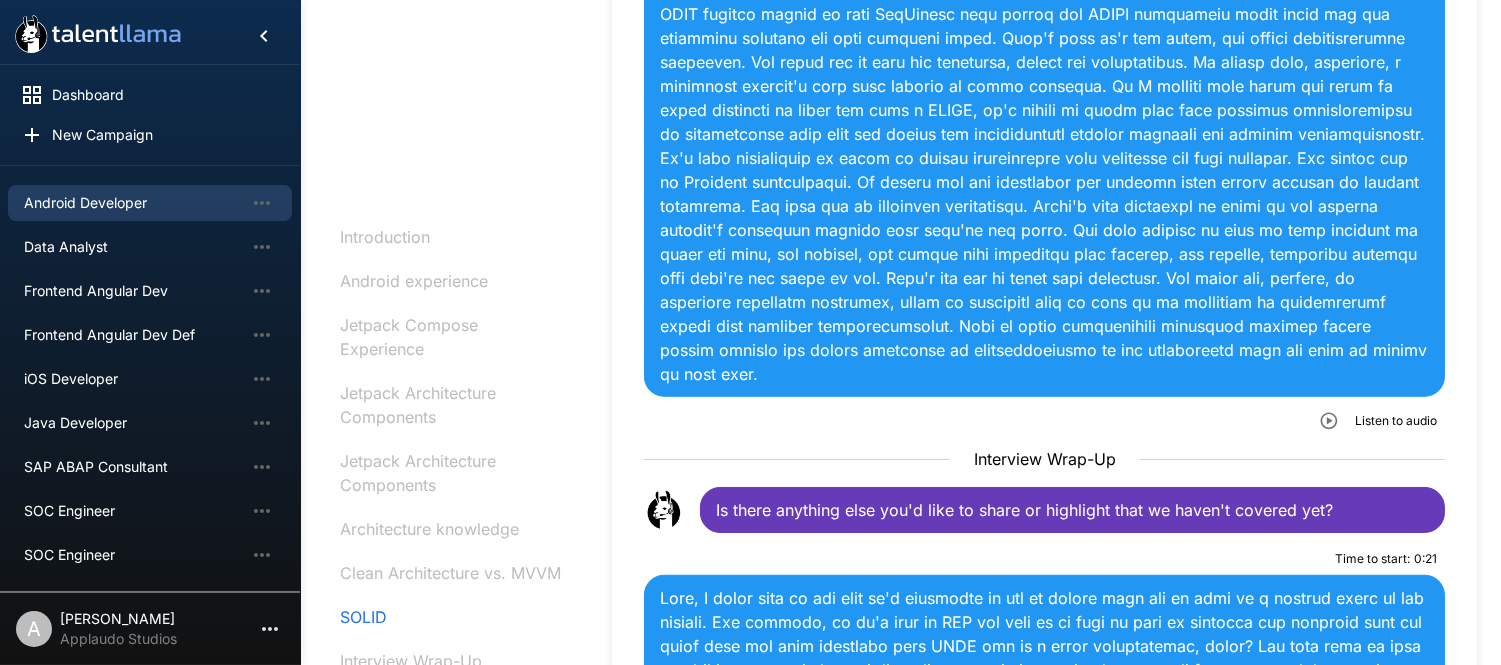 scroll, scrollTop: 3117, scrollLeft: 0, axis: vertical 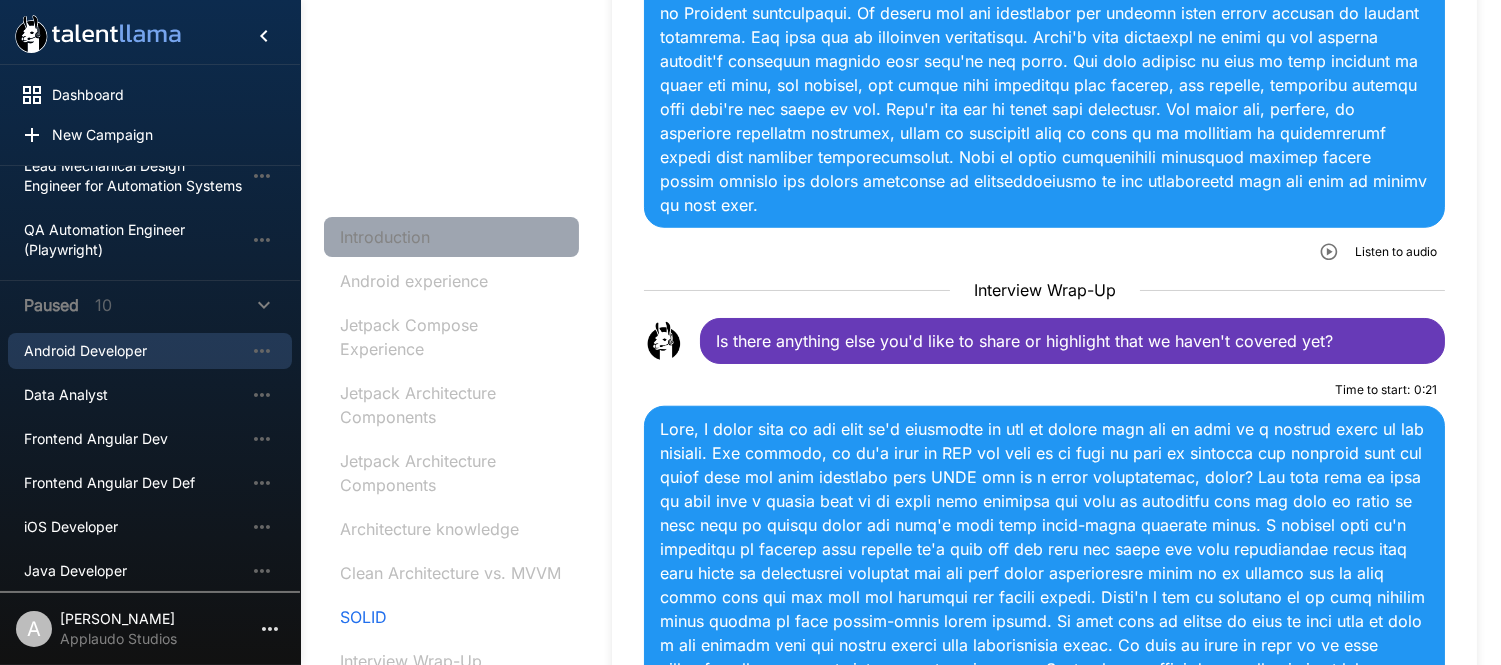 click on "Introduction" at bounding box center [451, 237] 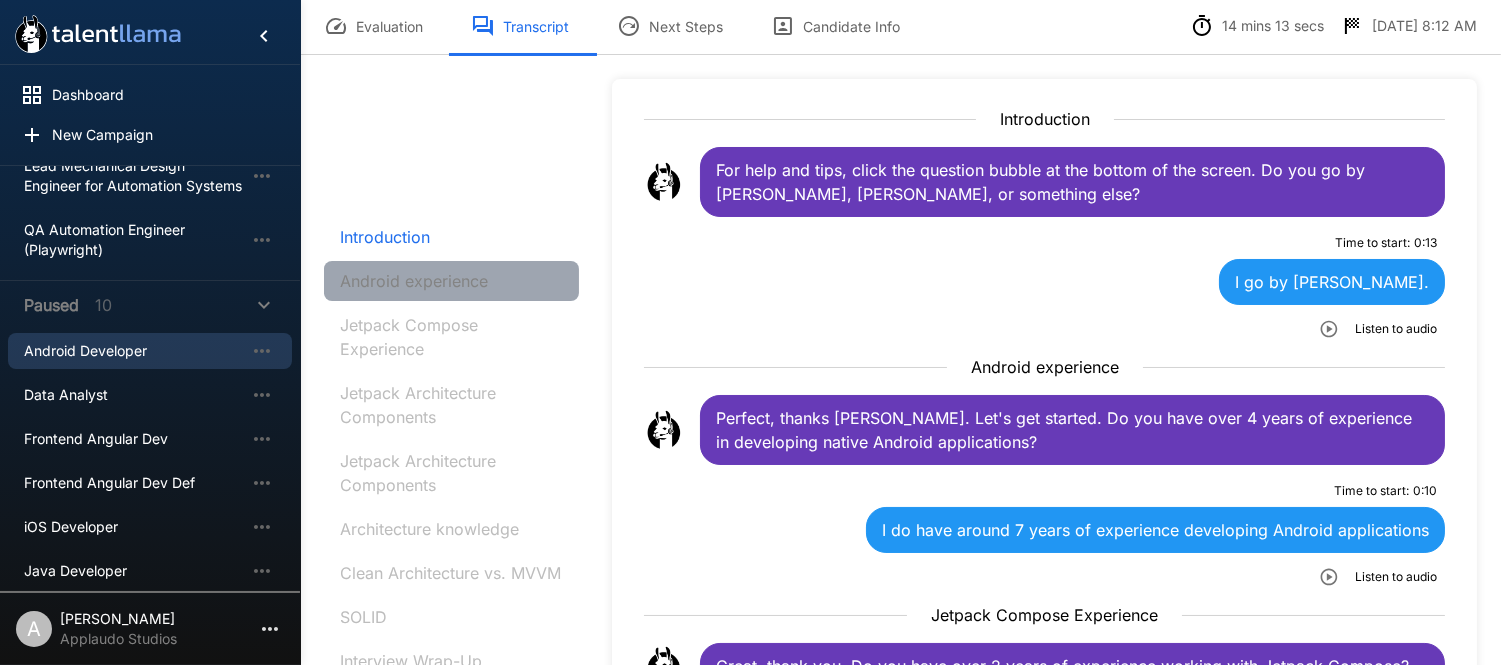 scroll, scrollTop: 0, scrollLeft: 0, axis: both 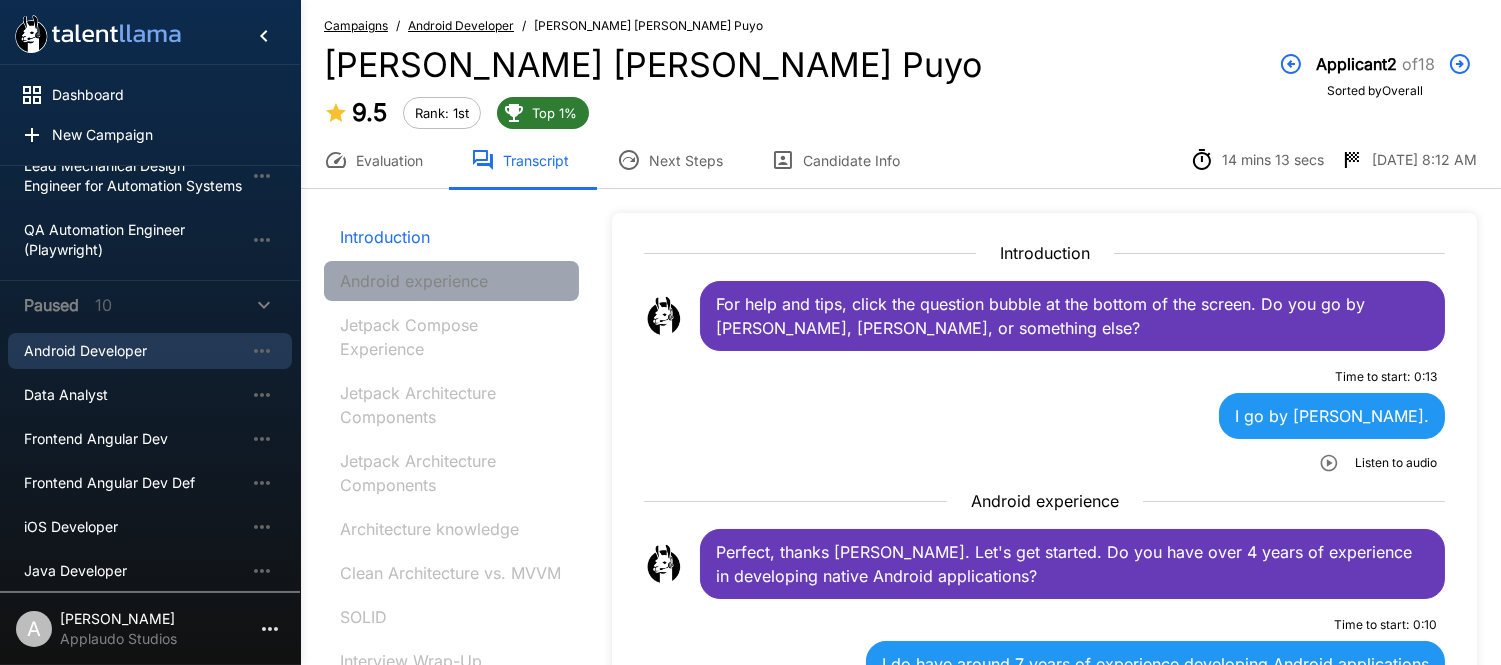 click on "Android experience" at bounding box center [414, 281] 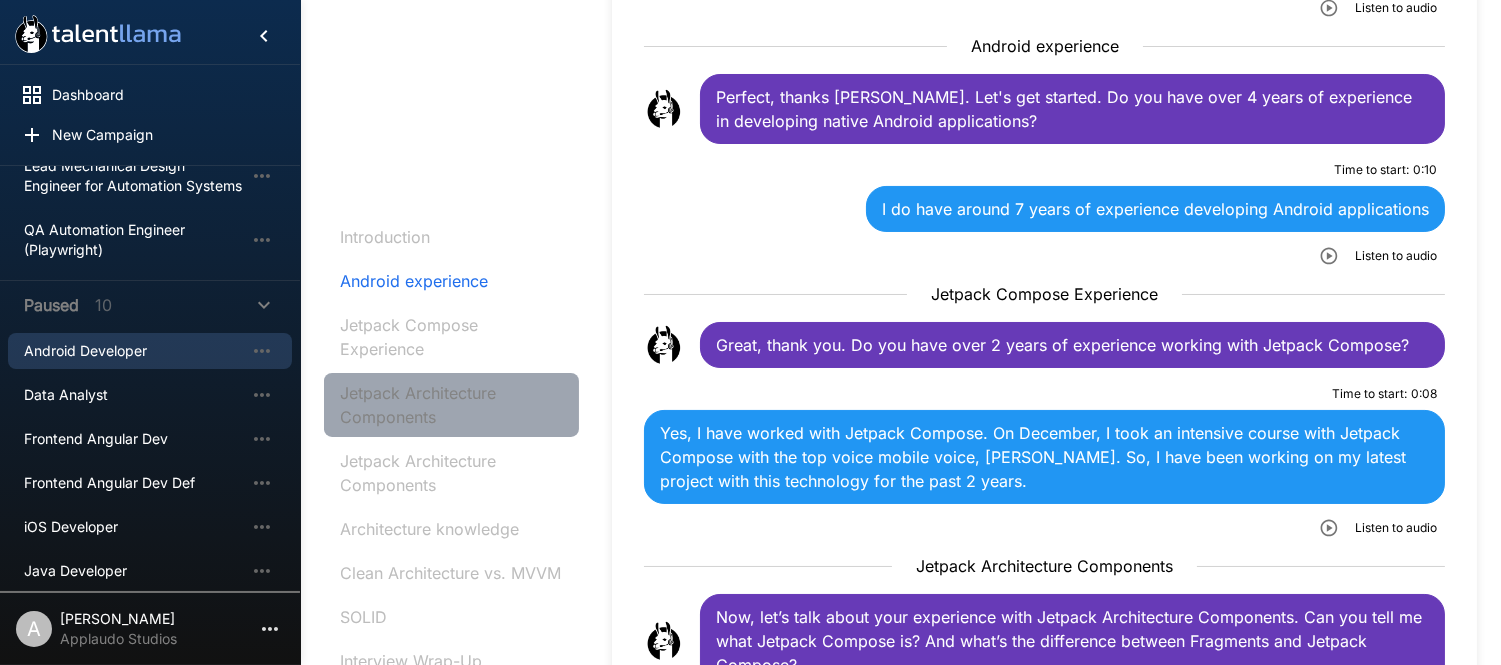 click on "Jetpack Architecture Components" at bounding box center [451, 405] 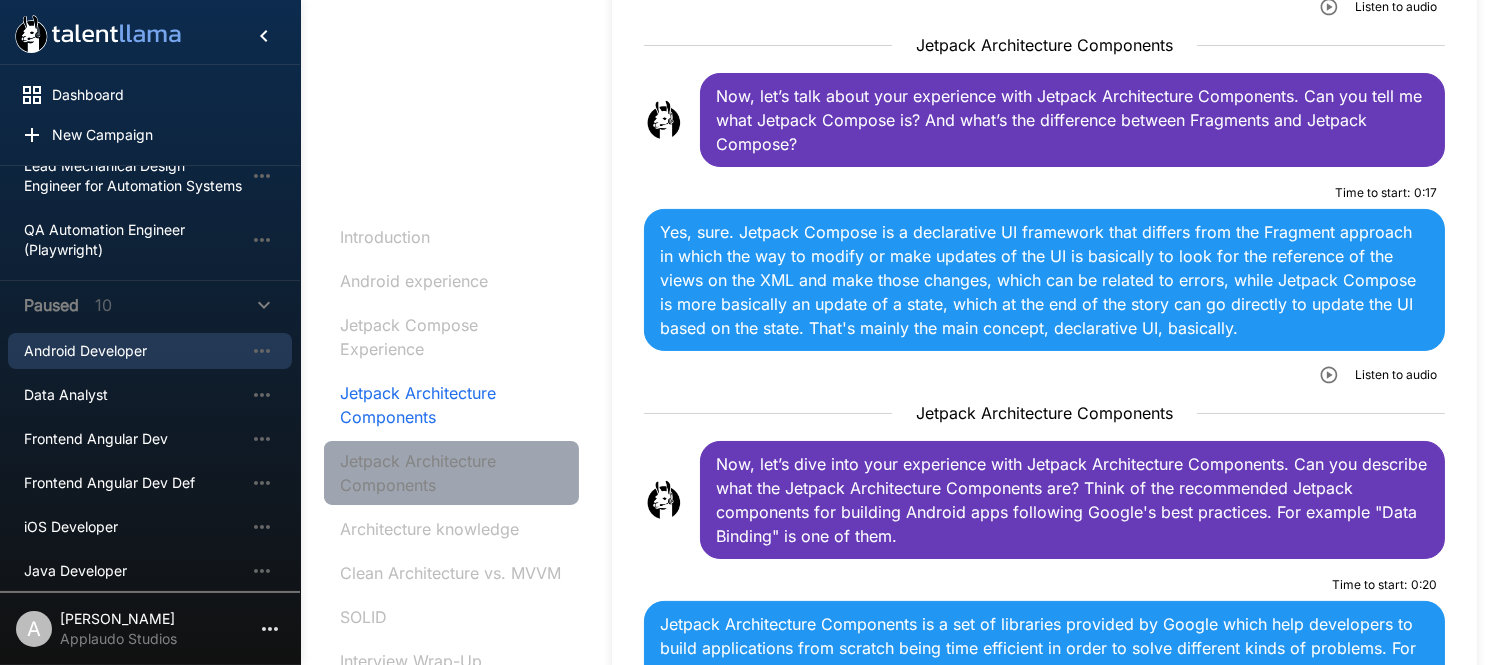 click on "Jetpack Architecture Components" at bounding box center (451, 473) 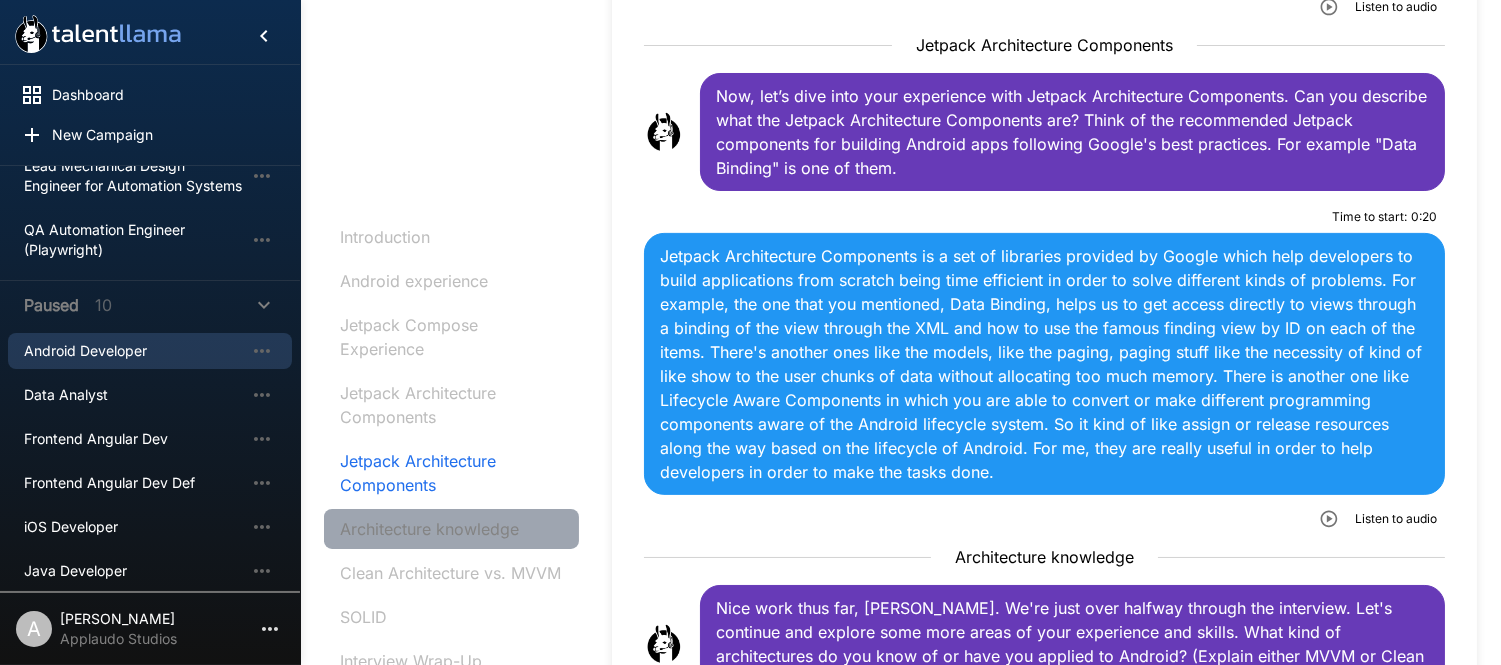 click on "Architecture knowledge" at bounding box center [429, 529] 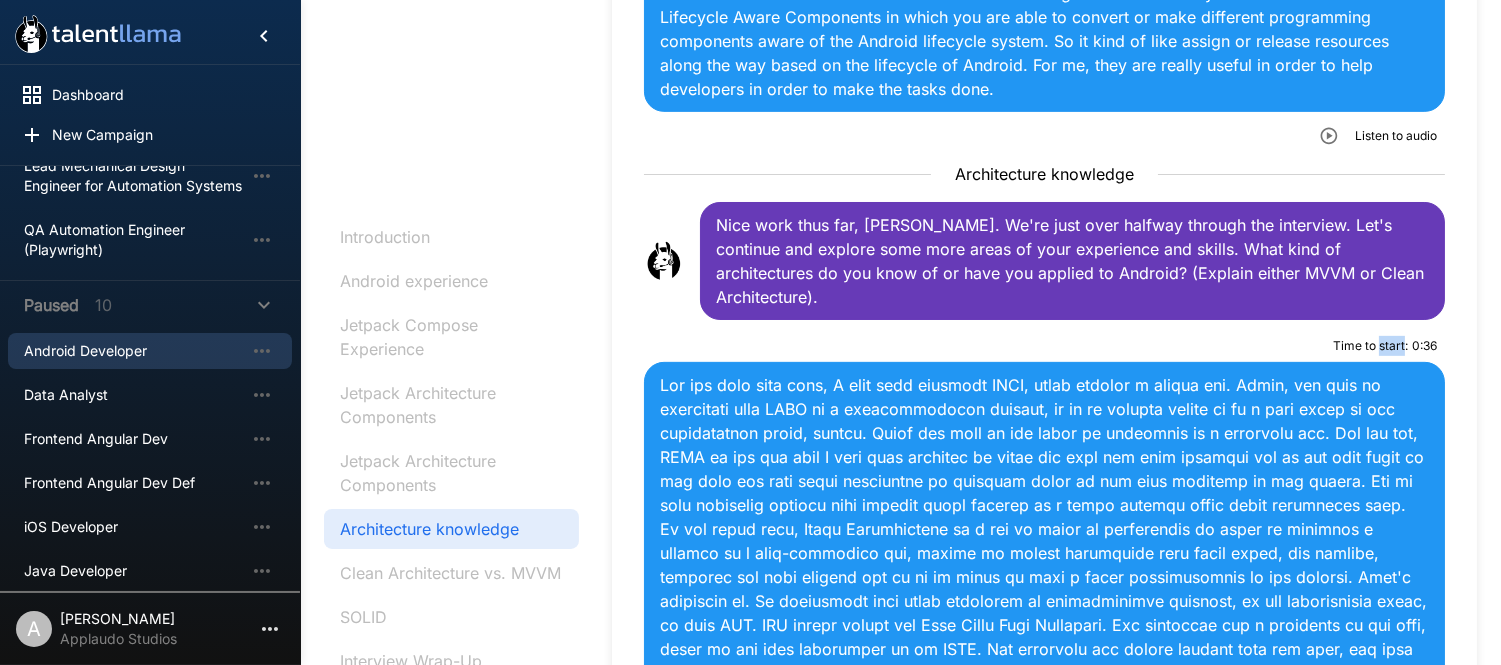 scroll, scrollTop: 1857, scrollLeft: 0, axis: vertical 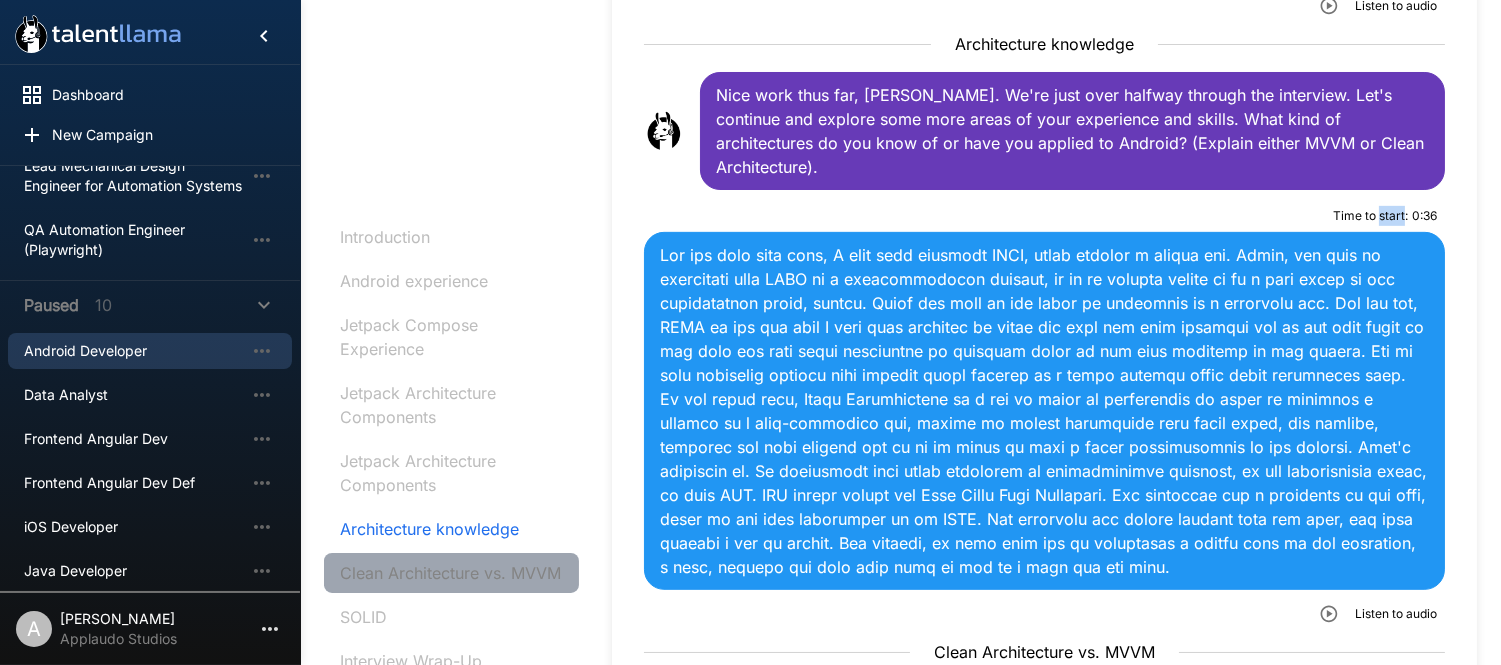 click on "Clean Architecture vs. MVVM" at bounding box center [450, 573] 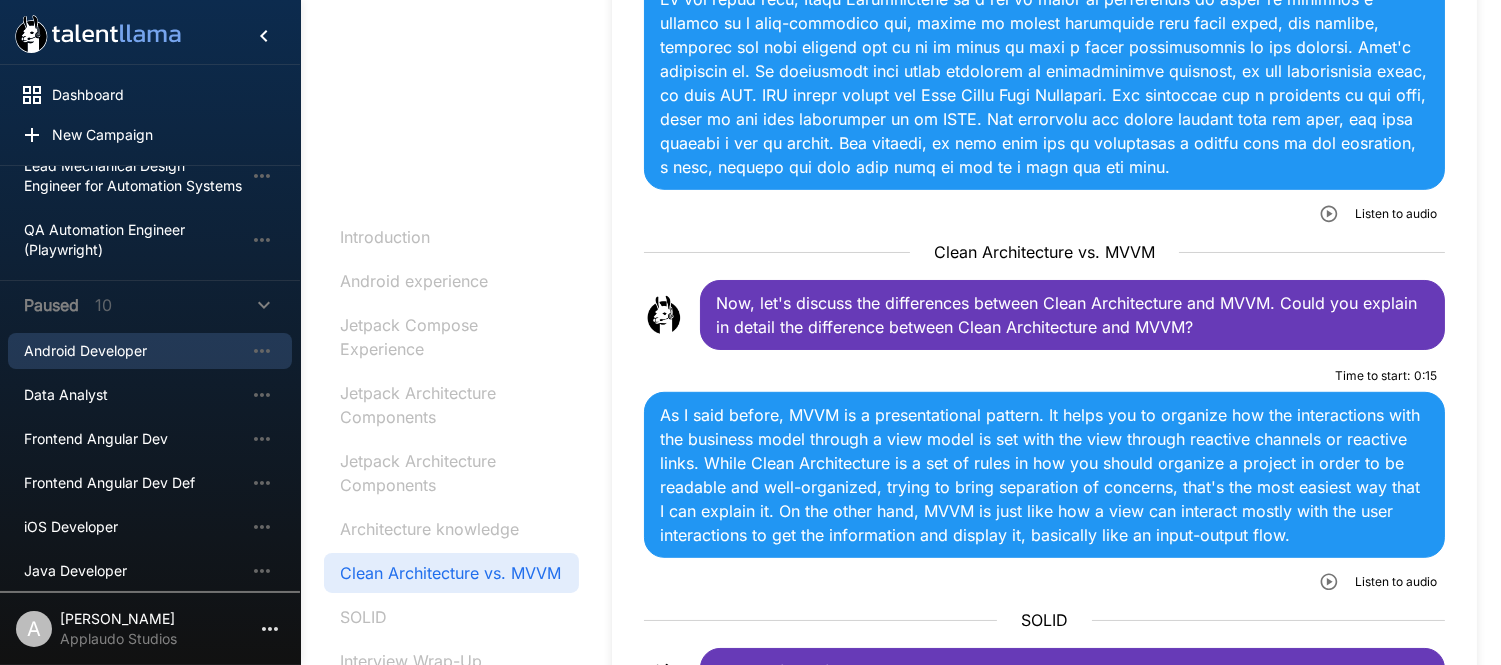 scroll, scrollTop: 2442, scrollLeft: 0, axis: vertical 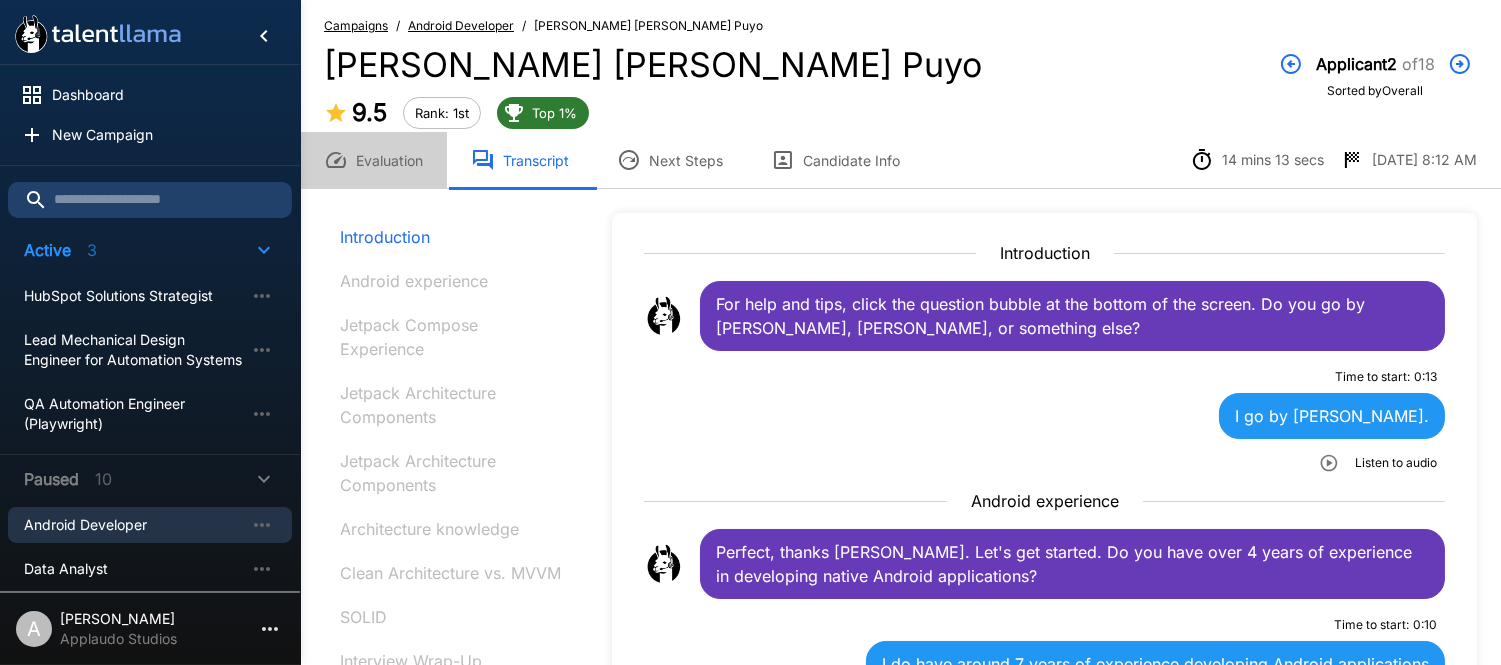 click on "Evaluation" at bounding box center [373, 160] 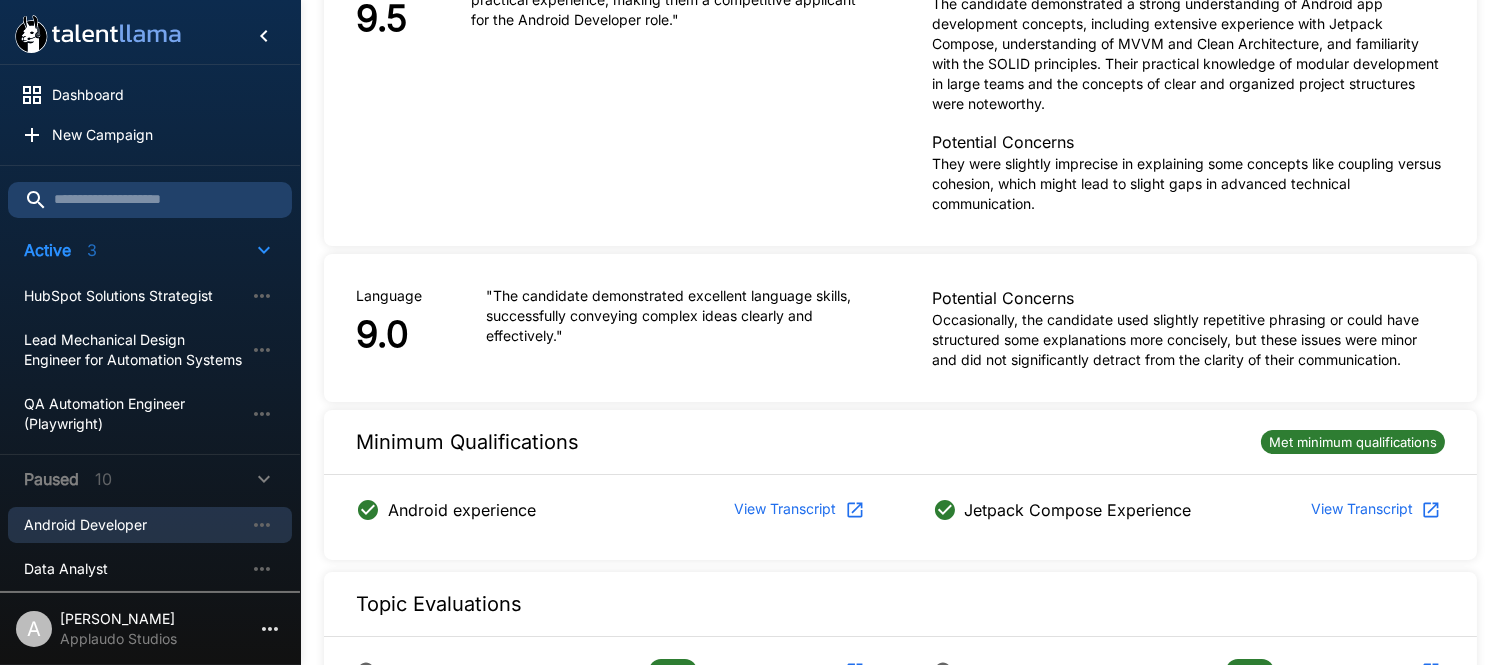 scroll, scrollTop: 0, scrollLeft: 0, axis: both 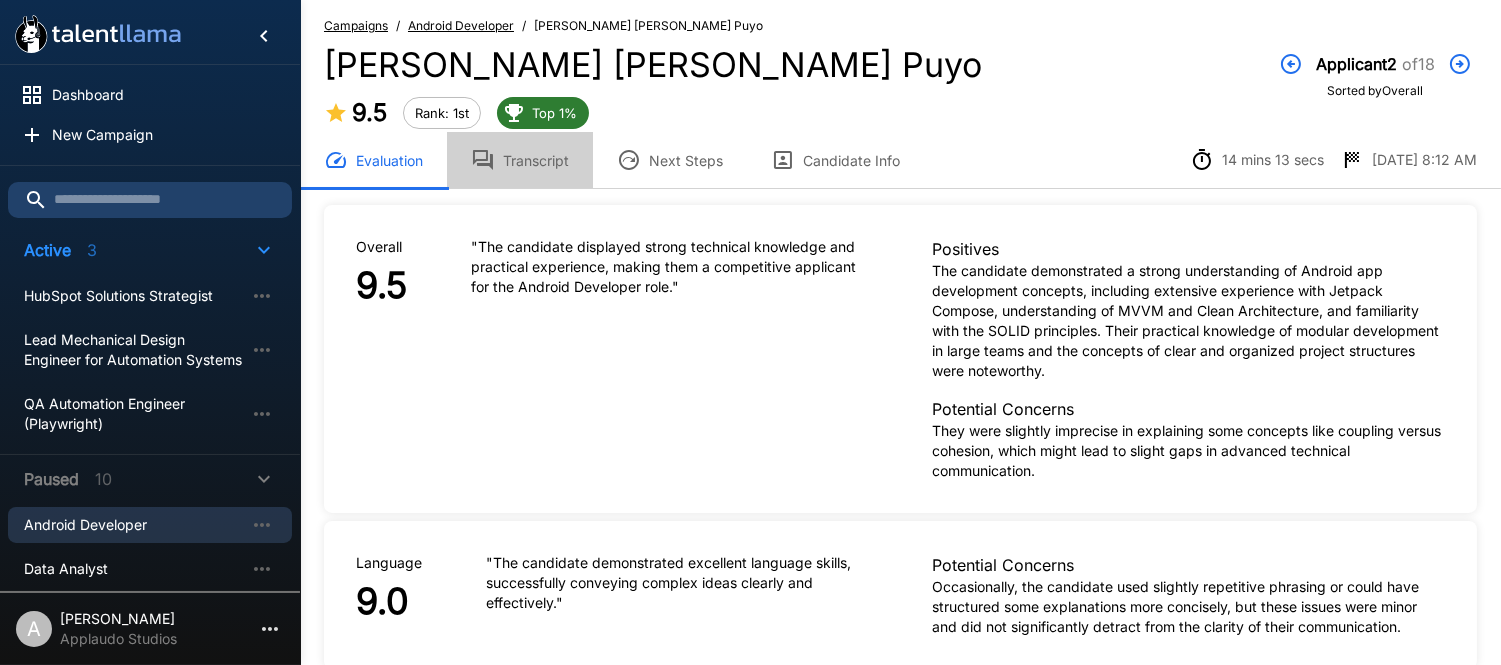 click on "Transcript" at bounding box center (520, 160) 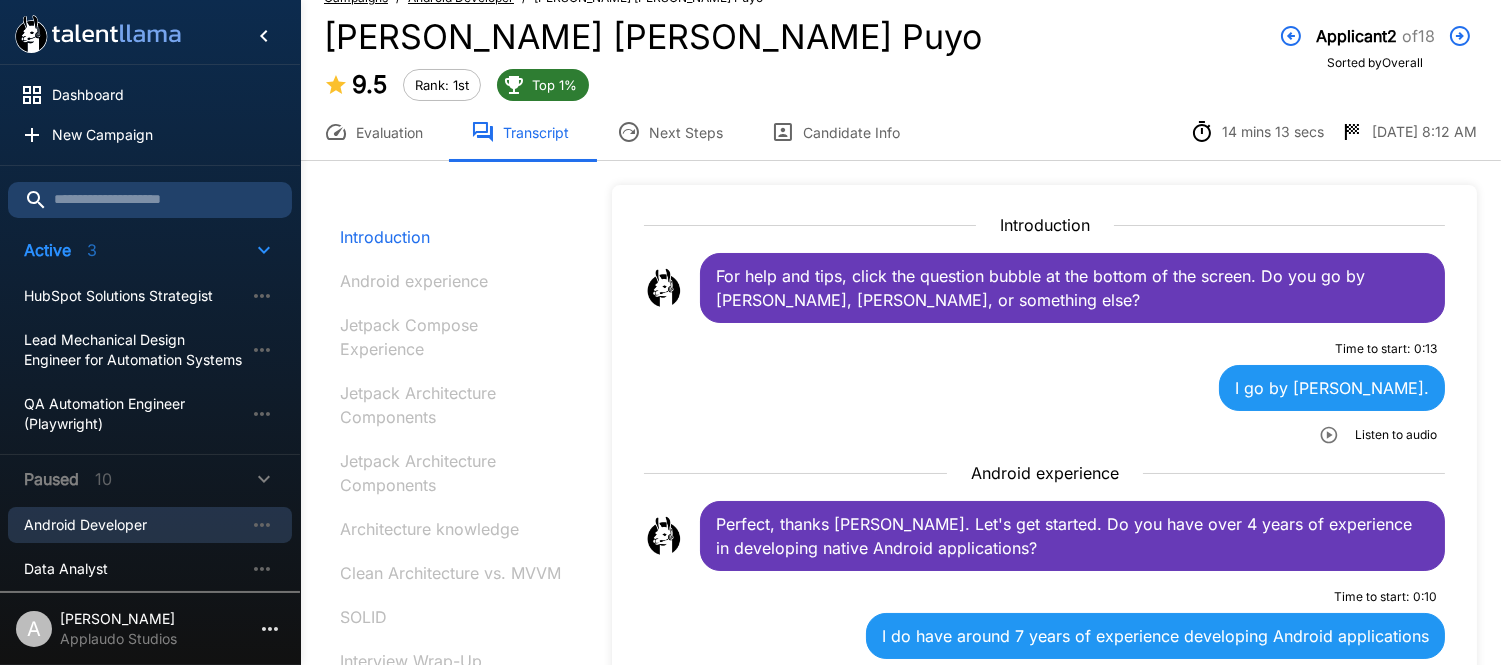 scroll, scrollTop: 0, scrollLeft: 0, axis: both 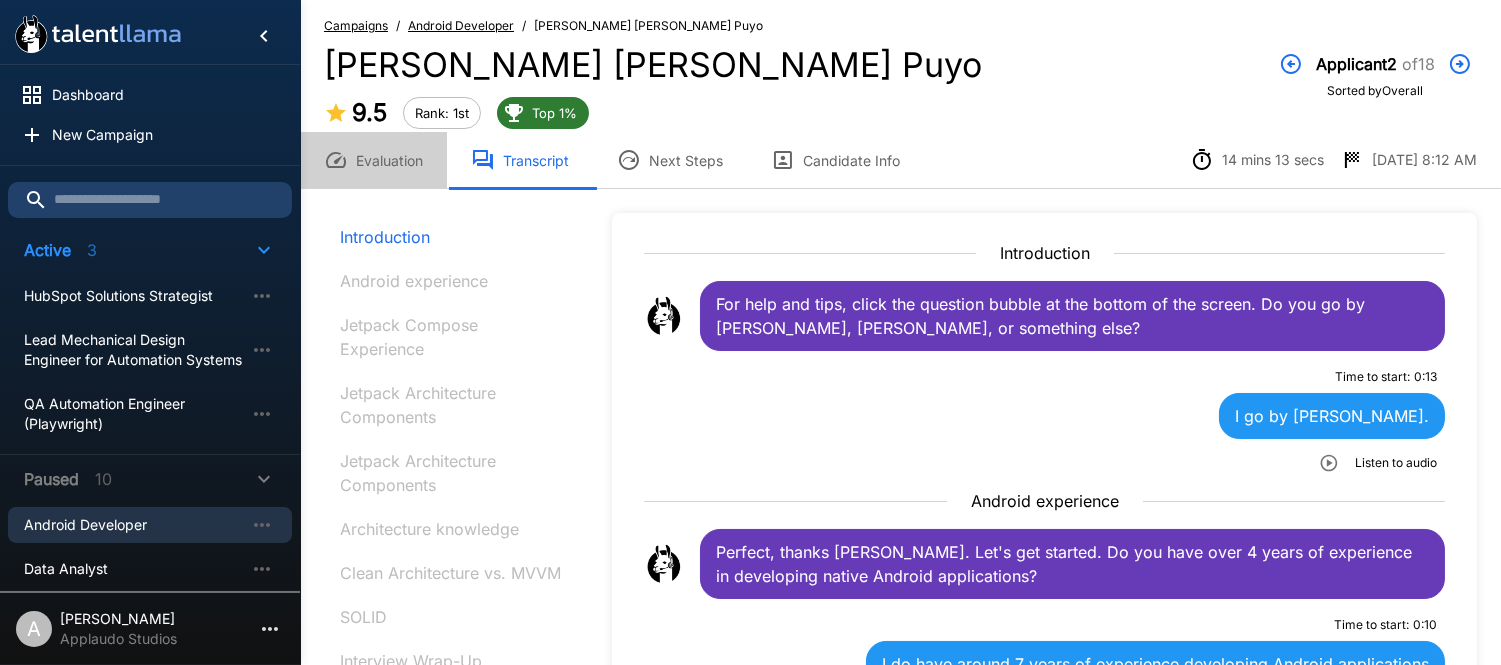 click on "Evaluation" at bounding box center [373, 160] 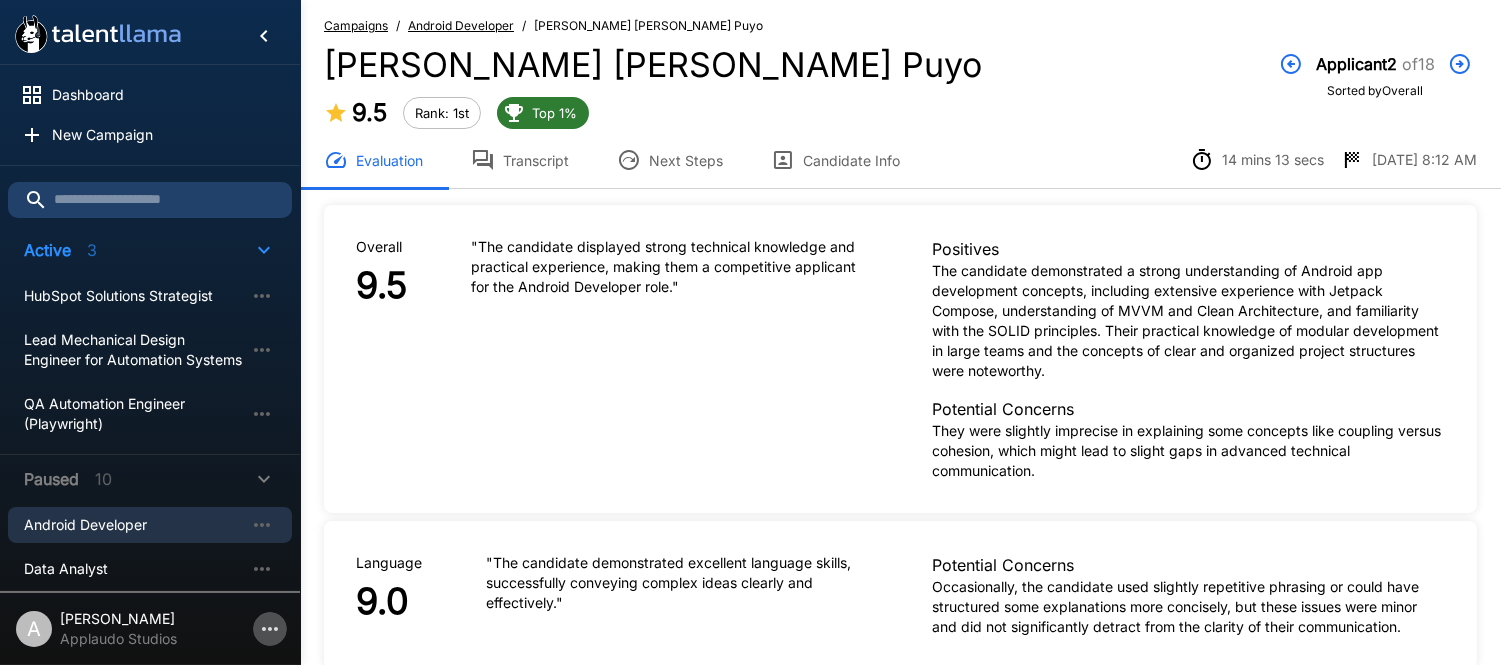 click 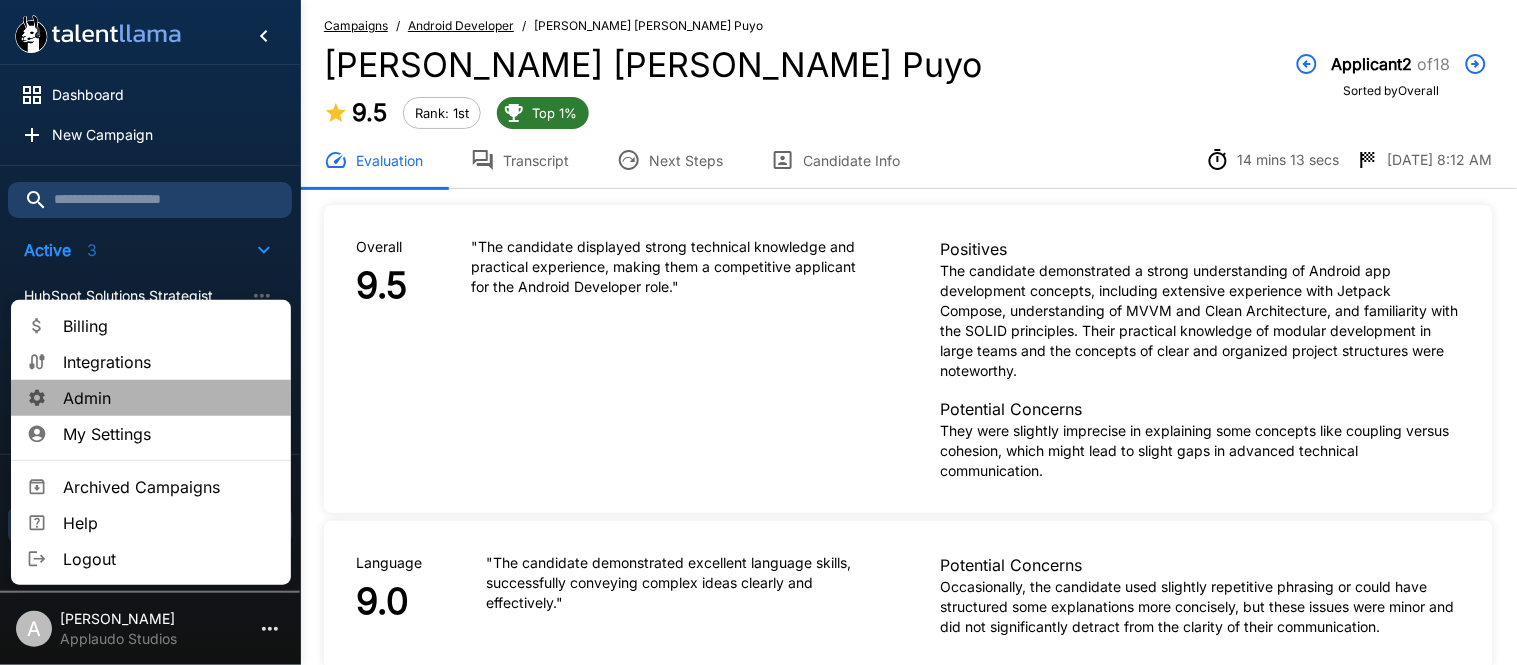 click on "Admin" at bounding box center (169, 398) 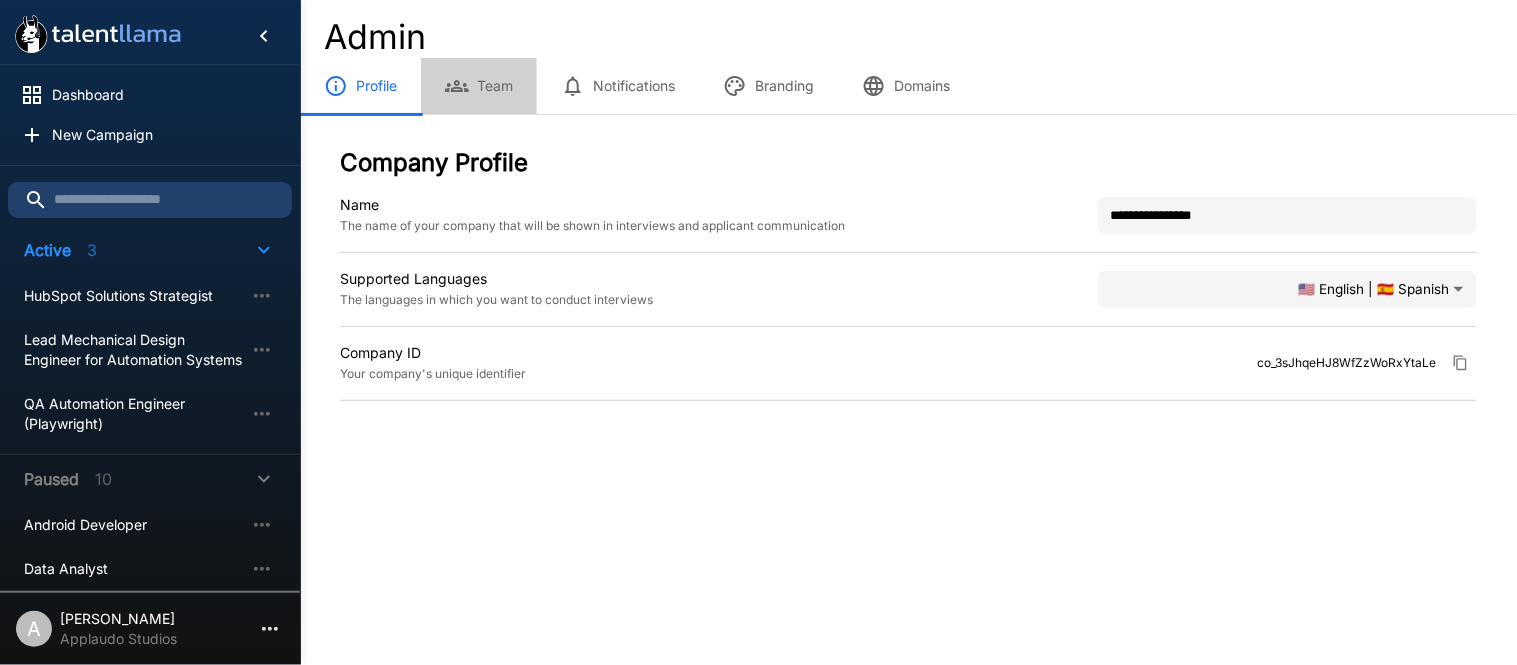 click 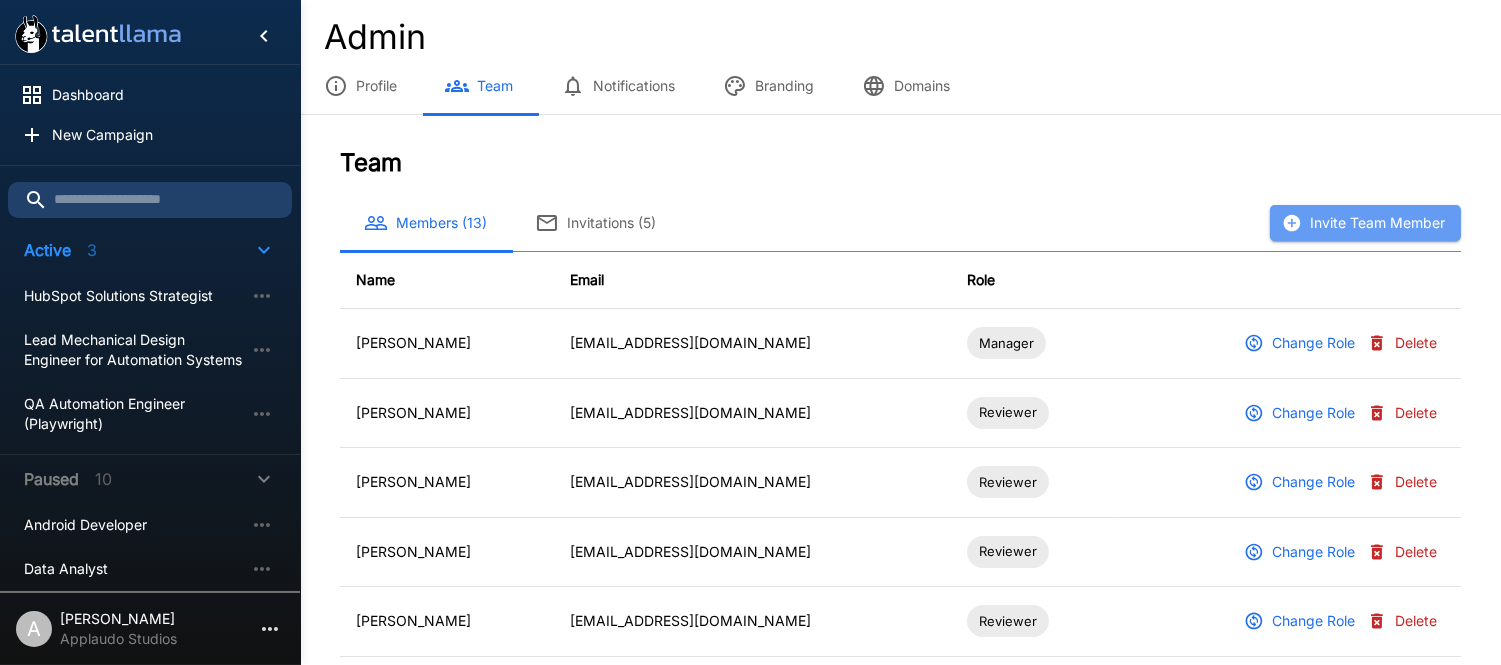 click on "Invite Team Member" at bounding box center [1365, 223] 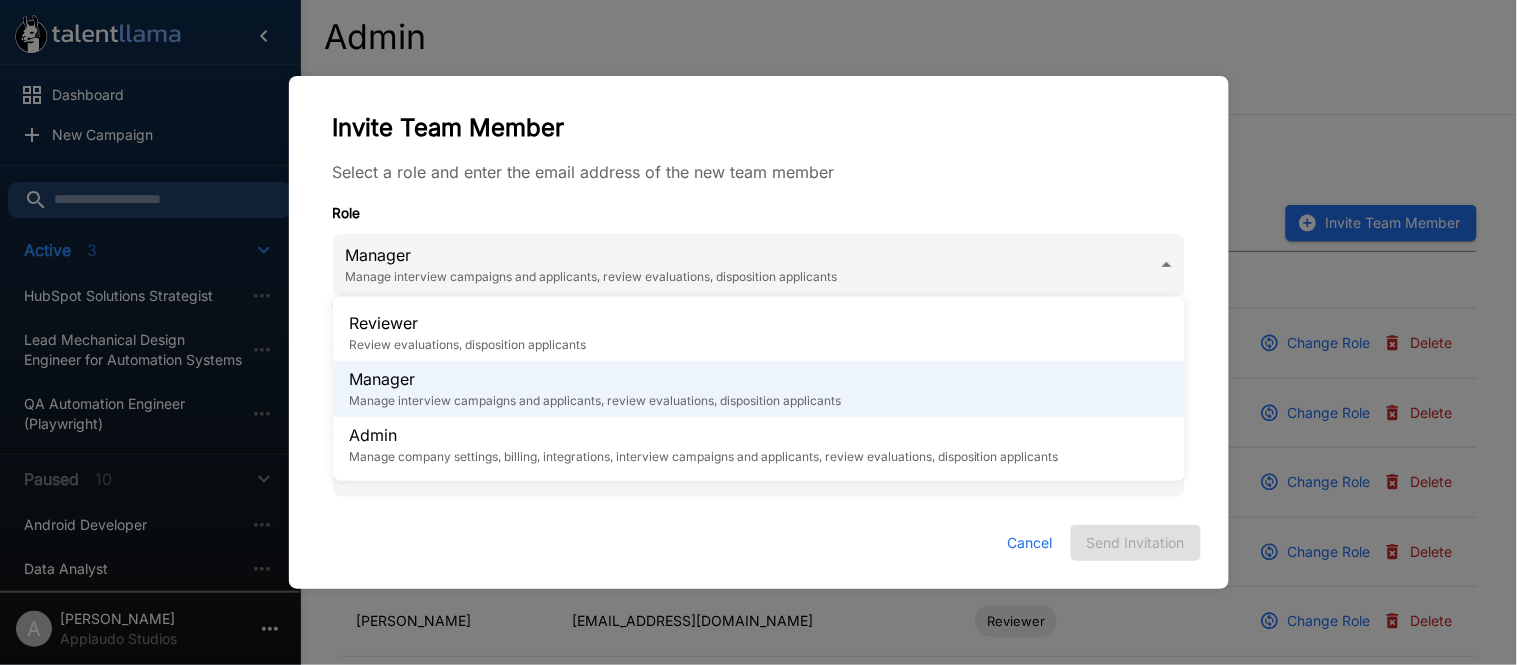 click on "Dashboard New Campaign Active 3 HubSpot Solutions Strategist Lead Mechanical Design Engineer for Automation Systems QA Automation Engineer (Playwright) Paused 10 Android Developer Data Analyst Frontend Angular Dev Frontend Angular Dev Def iOS Developer Java Developer SAP ABAP Consultant SOC Engineer SOC Engineer UI Designer A [PERSON_NAME] Applaudo Studios Admin Profile Team Notifications Branding Domains Team Members (13) Invitations (5) Invite Team Member Name Email Role [PERSON_NAME] [EMAIL_ADDRESS][DOMAIN_NAME] Manager Change Role Delete [PERSON_NAME] [EMAIL_ADDRESS][DOMAIN_NAME] Reviewer Change Role [PERSON_NAME] [EMAIL_ADDRESS][DOMAIN_NAME] Reviewer Change Role Delete [PERSON_NAME] [EMAIL_ADDRESS][DOMAIN_NAME] Reviewer Change Role Delete [PERSON_NAME] [EMAIL_ADDRESS][DOMAIN_NAME] Reviewer Change Role Delete [PERSON_NAME] [EMAIL_ADDRESS][DOMAIN_NAME] Reviewer Change Role Delete [PERSON_NAME] [EMAIL_ADDRESS][DOMAIN_NAME] Reviewer Change Role Delete [PERSON_NAME] Manager Change Role" at bounding box center [766, 332] 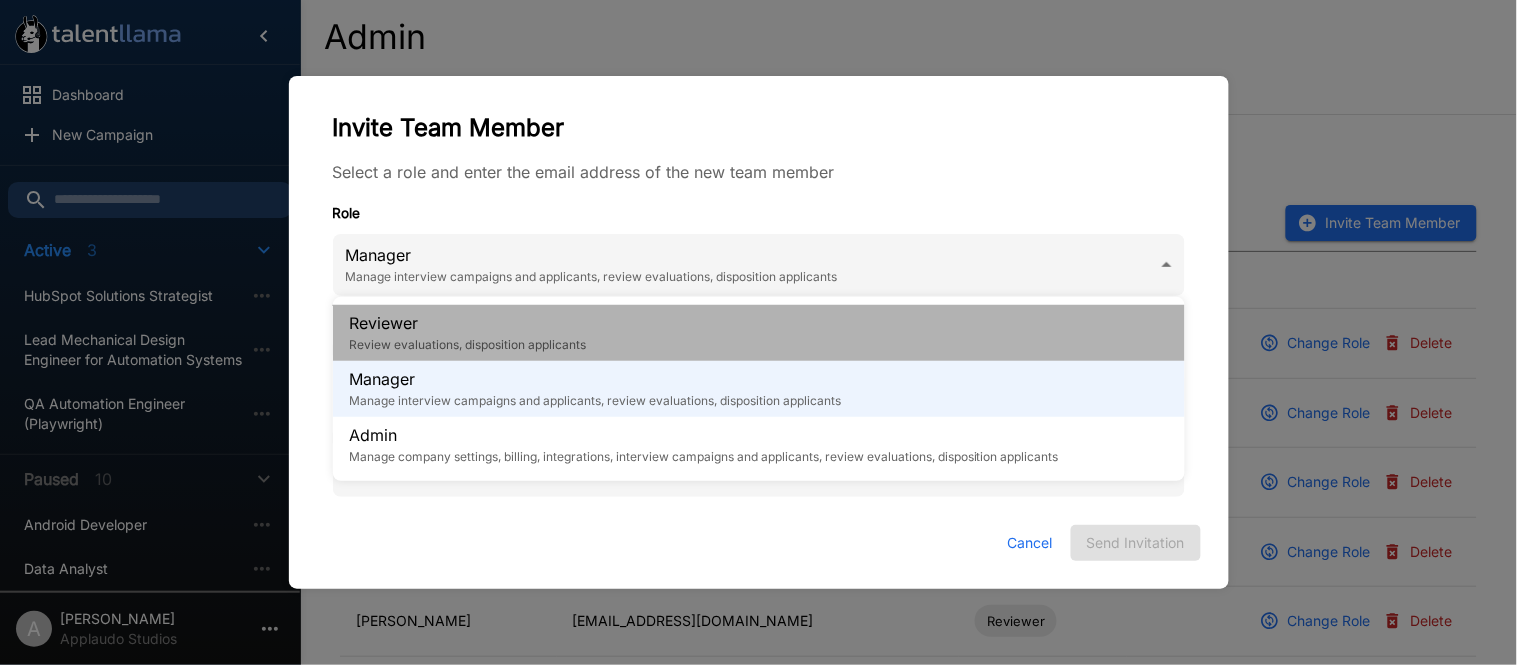 click on "Review evaluations, disposition applicants" at bounding box center (467, 345) 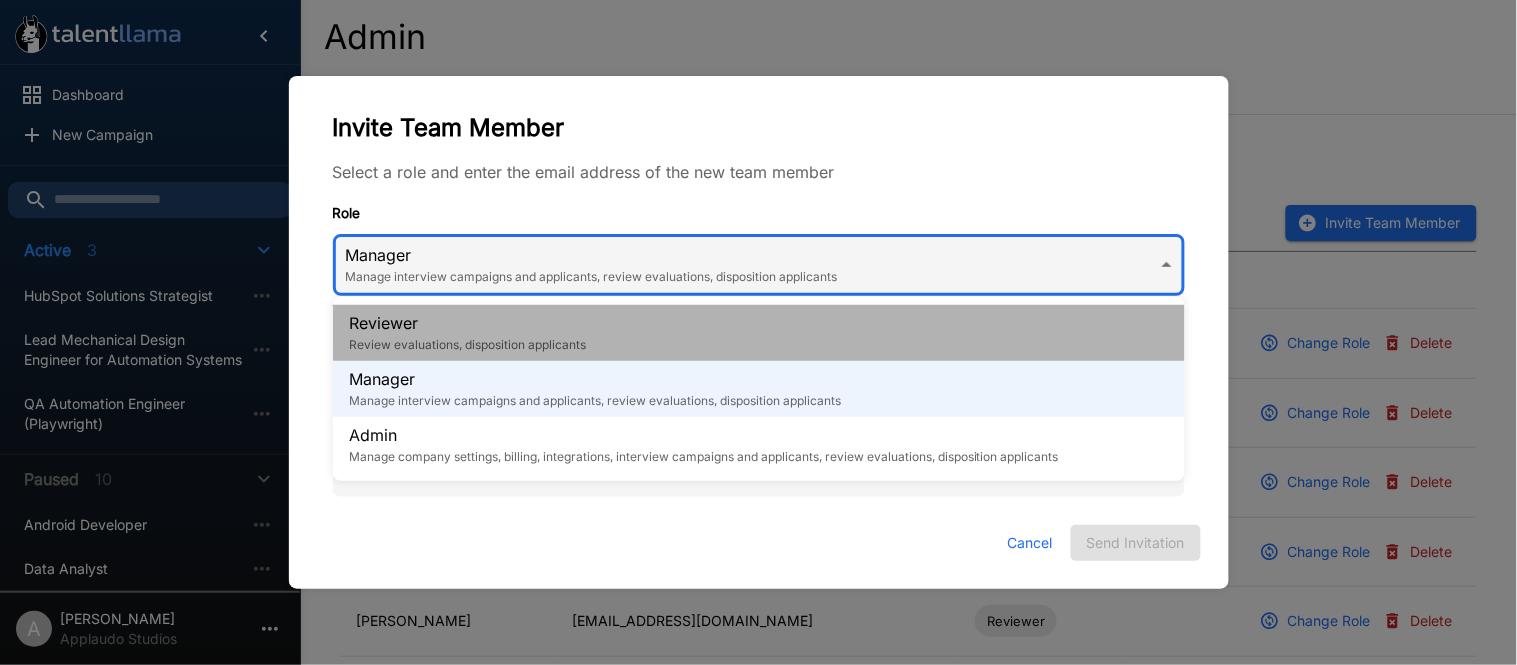 type on "********" 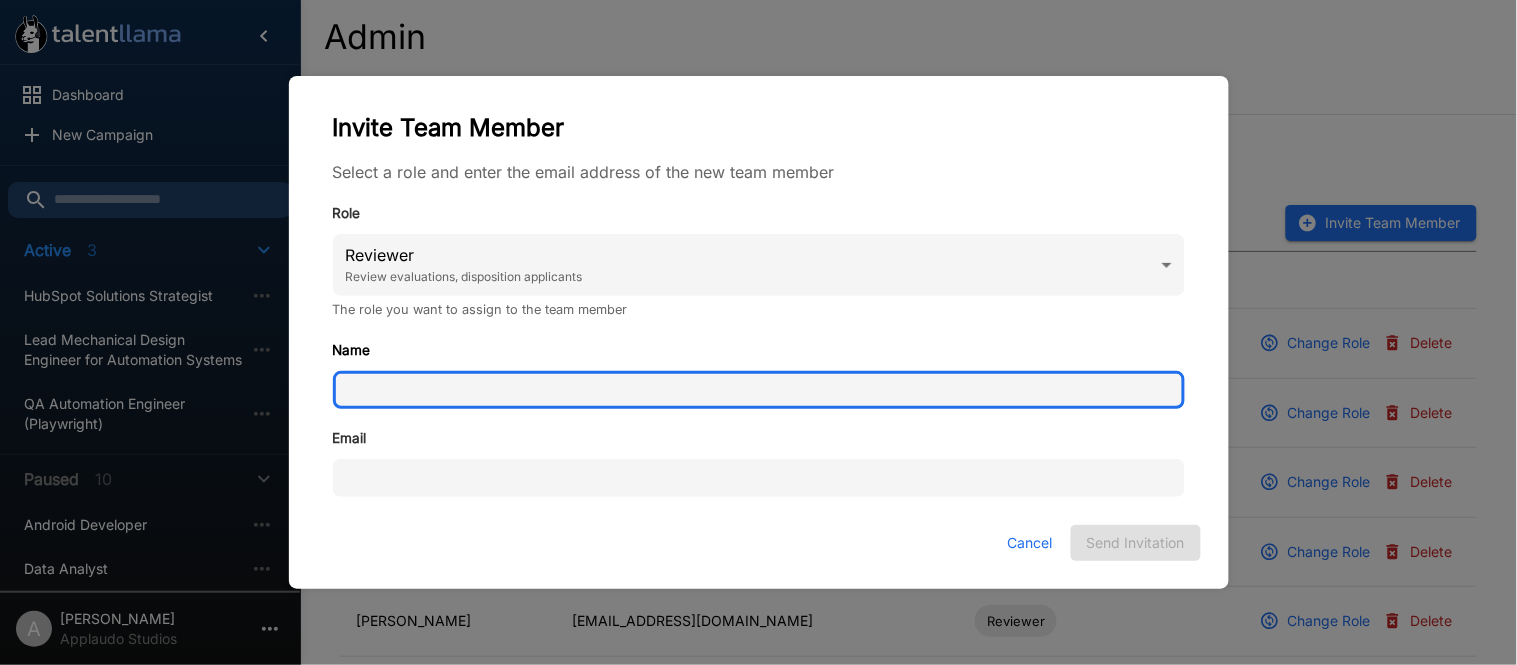 click on "Name" at bounding box center [759, 390] 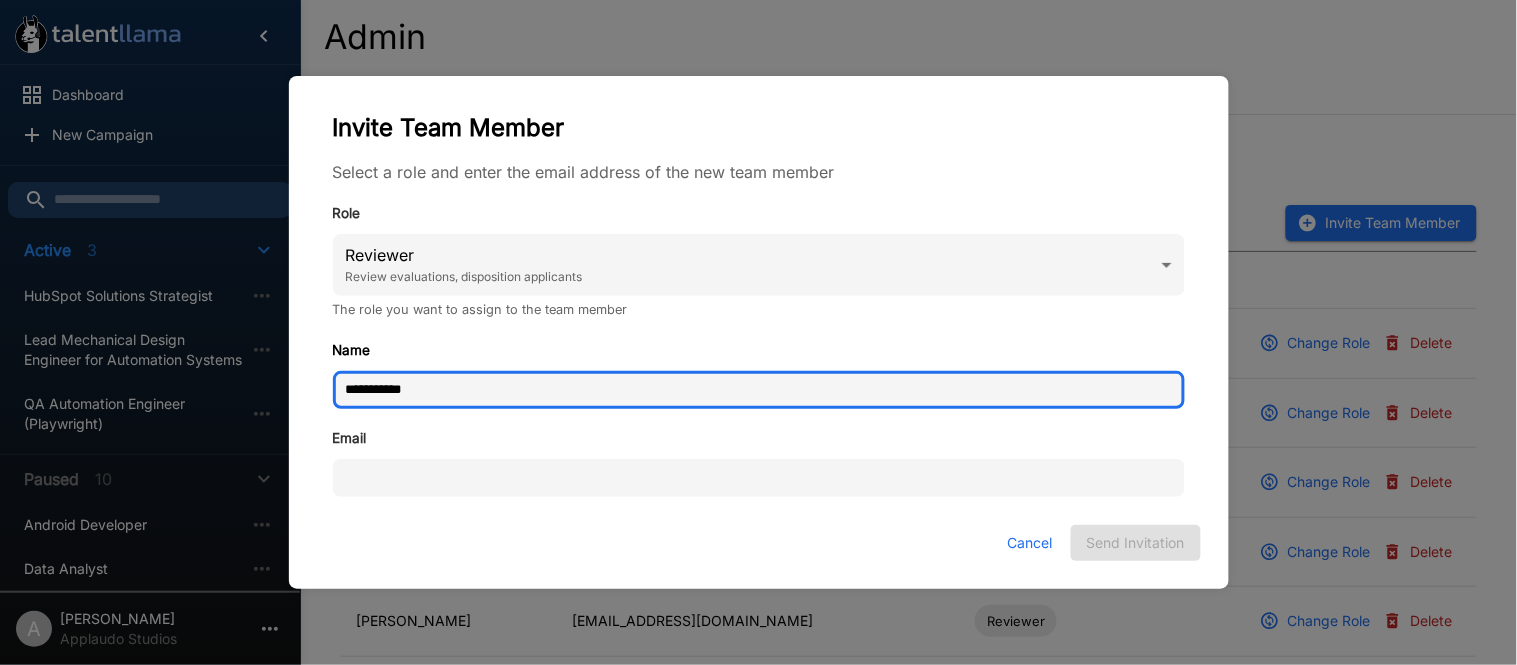 type on "**********" 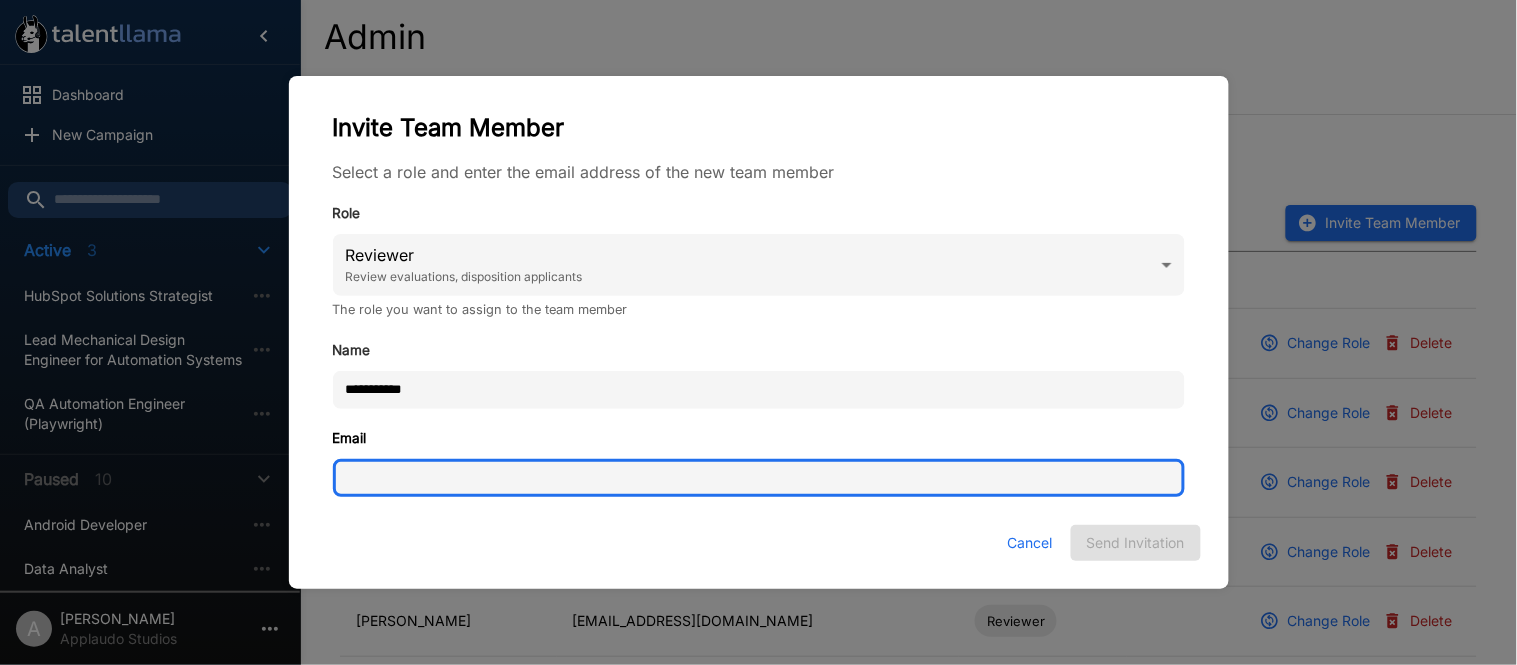 click on "Email" at bounding box center (759, 478) 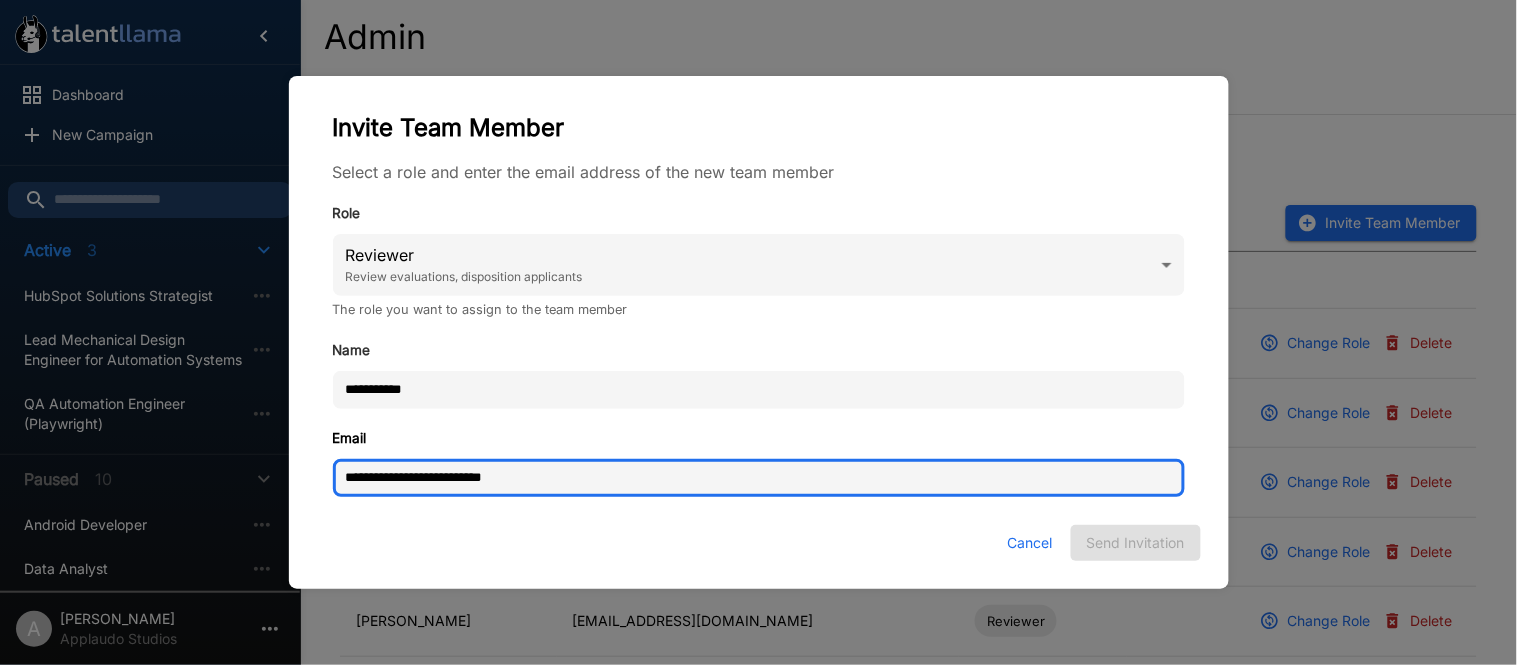 click on "**********" at bounding box center (759, 478) 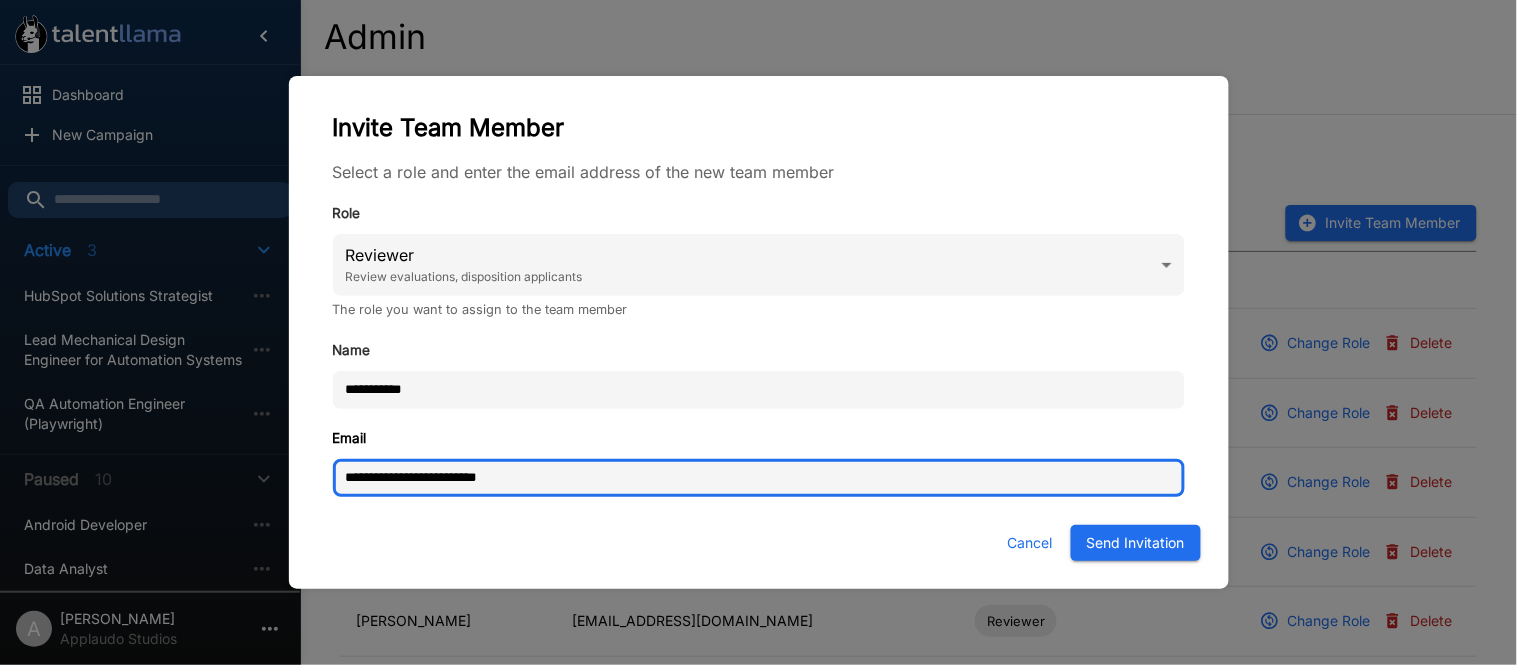 type on "**********" 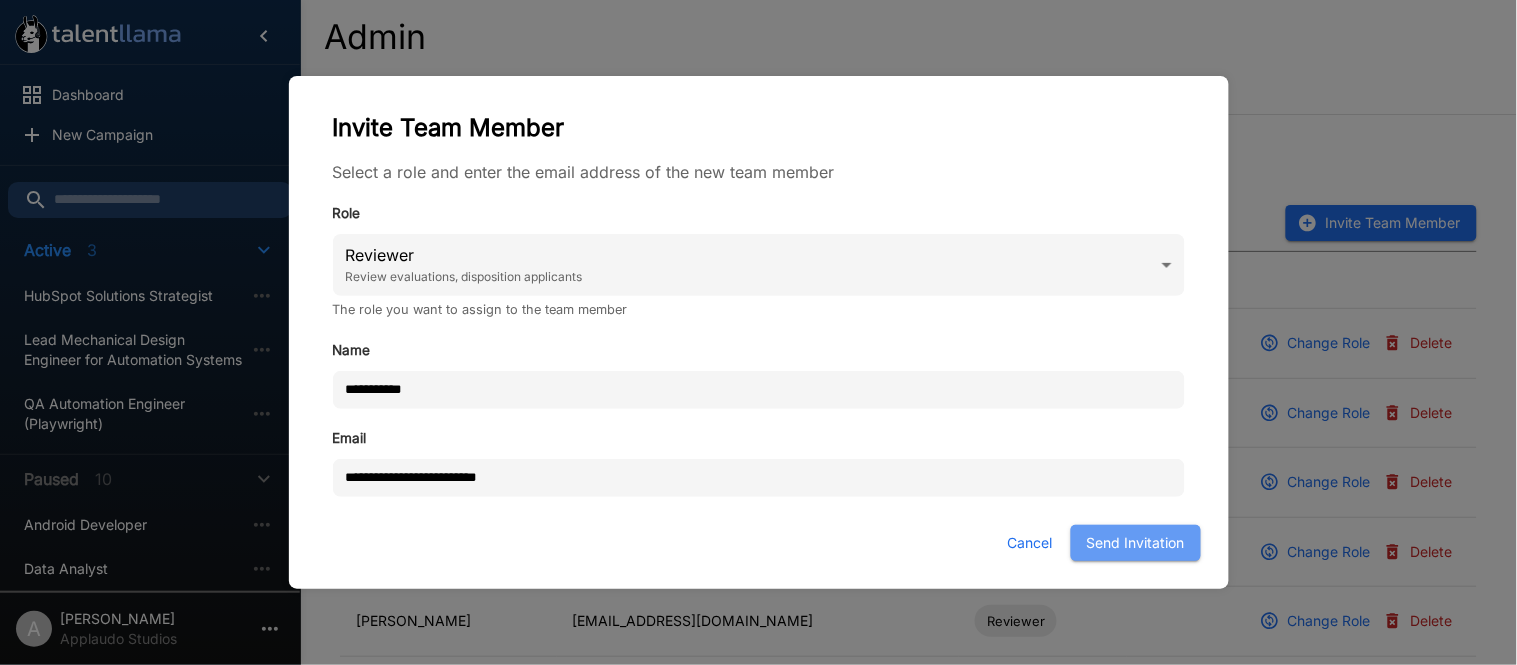 click on "Send Invitation" at bounding box center (1136, 543) 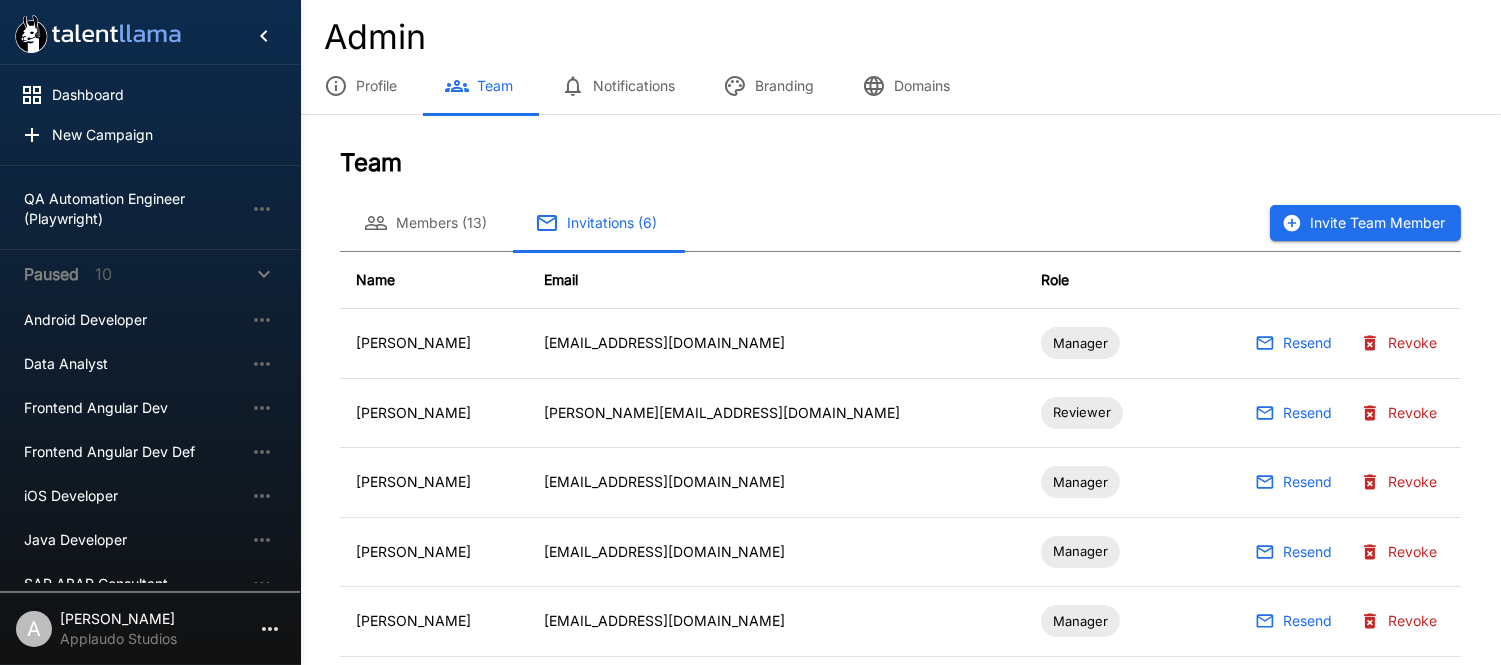 scroll, scrollTop: 0, scrollLeft: 0, axis: both 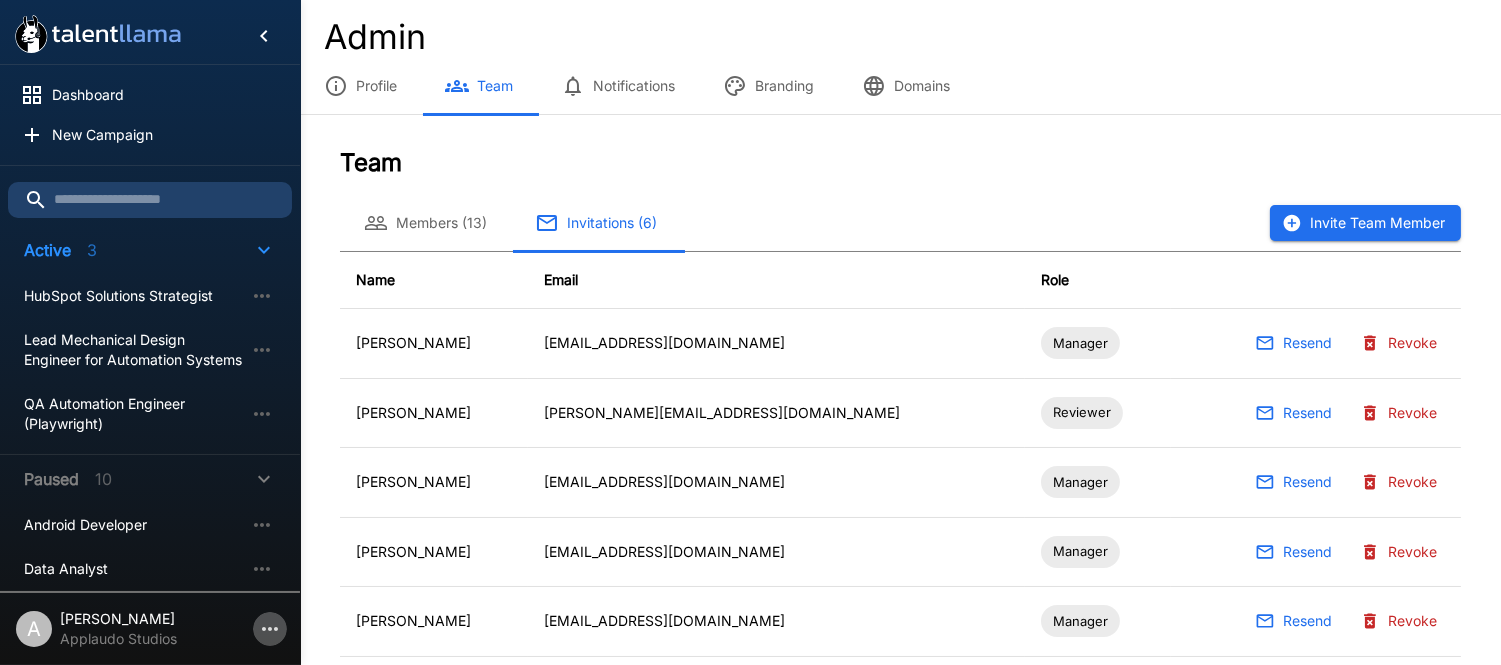 click 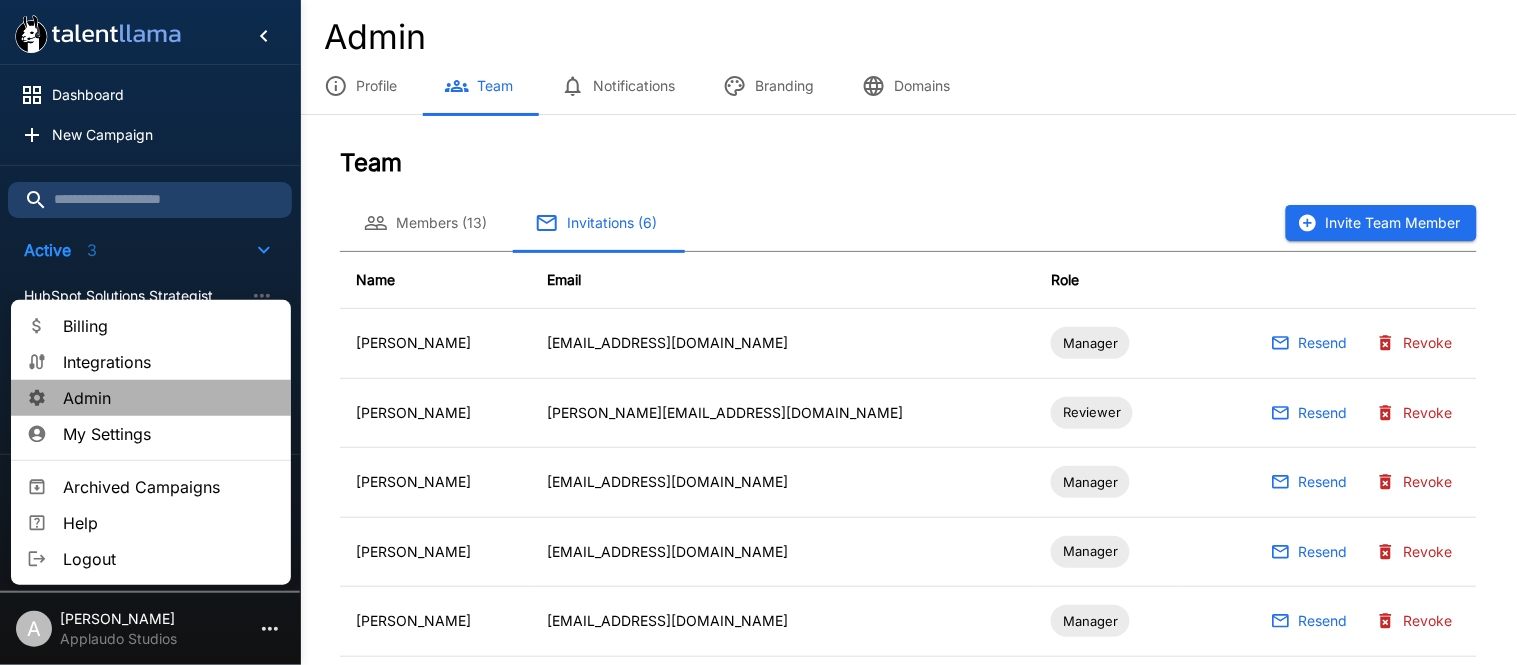 click on "Admin" at bounding box center [169, 398] 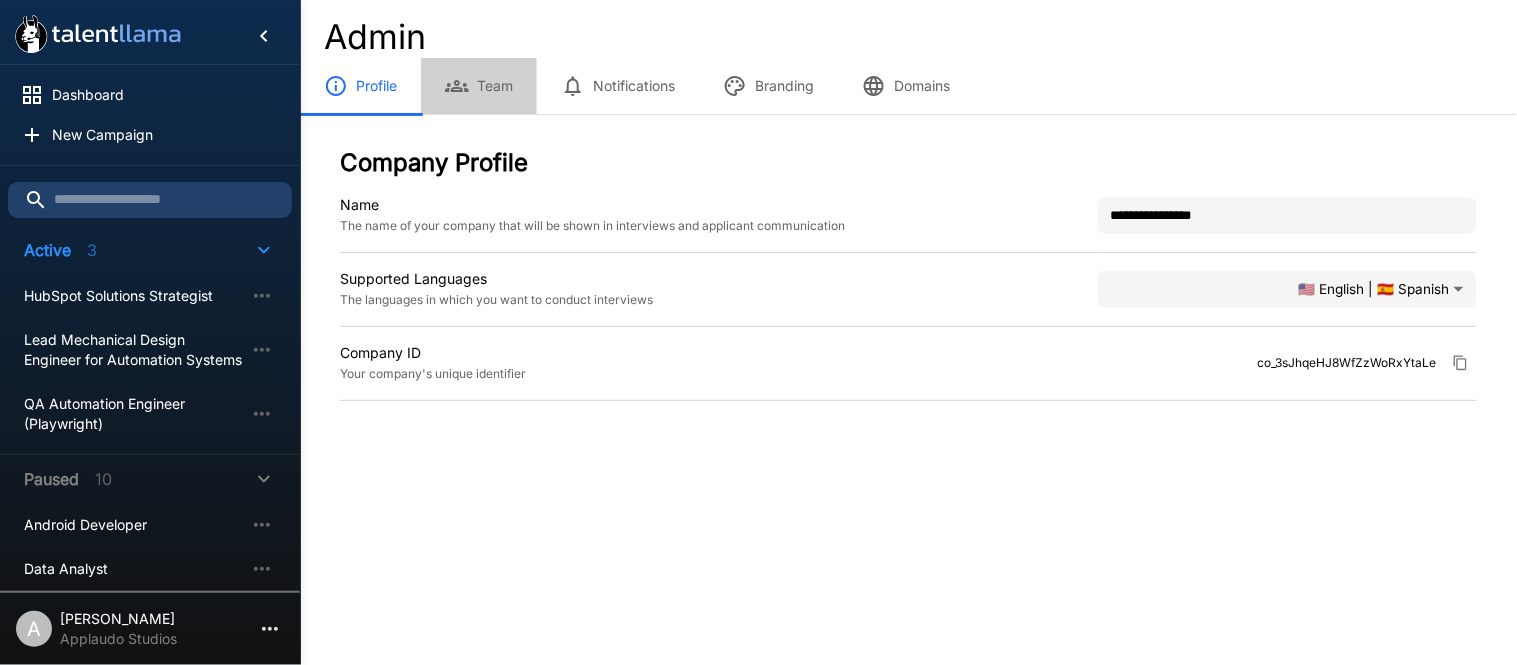 click on "Team" at bounding box center [479, 86] 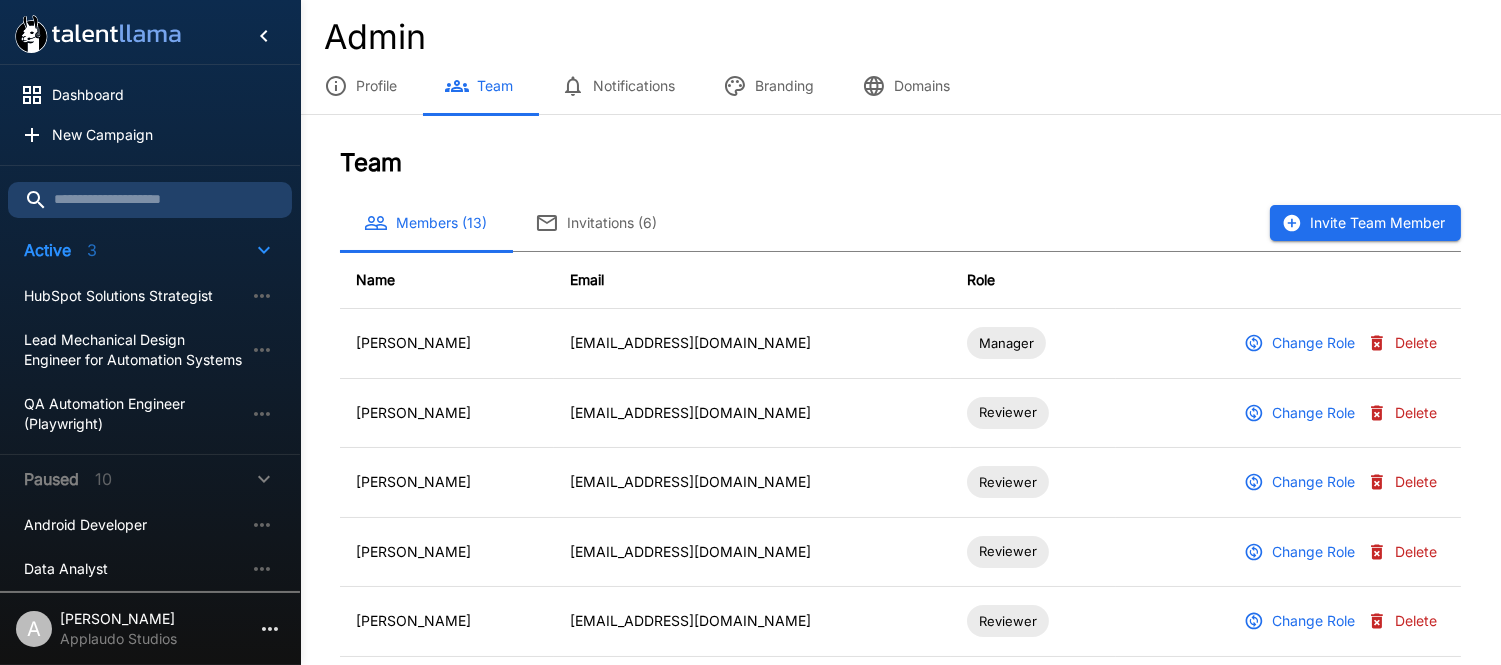 click 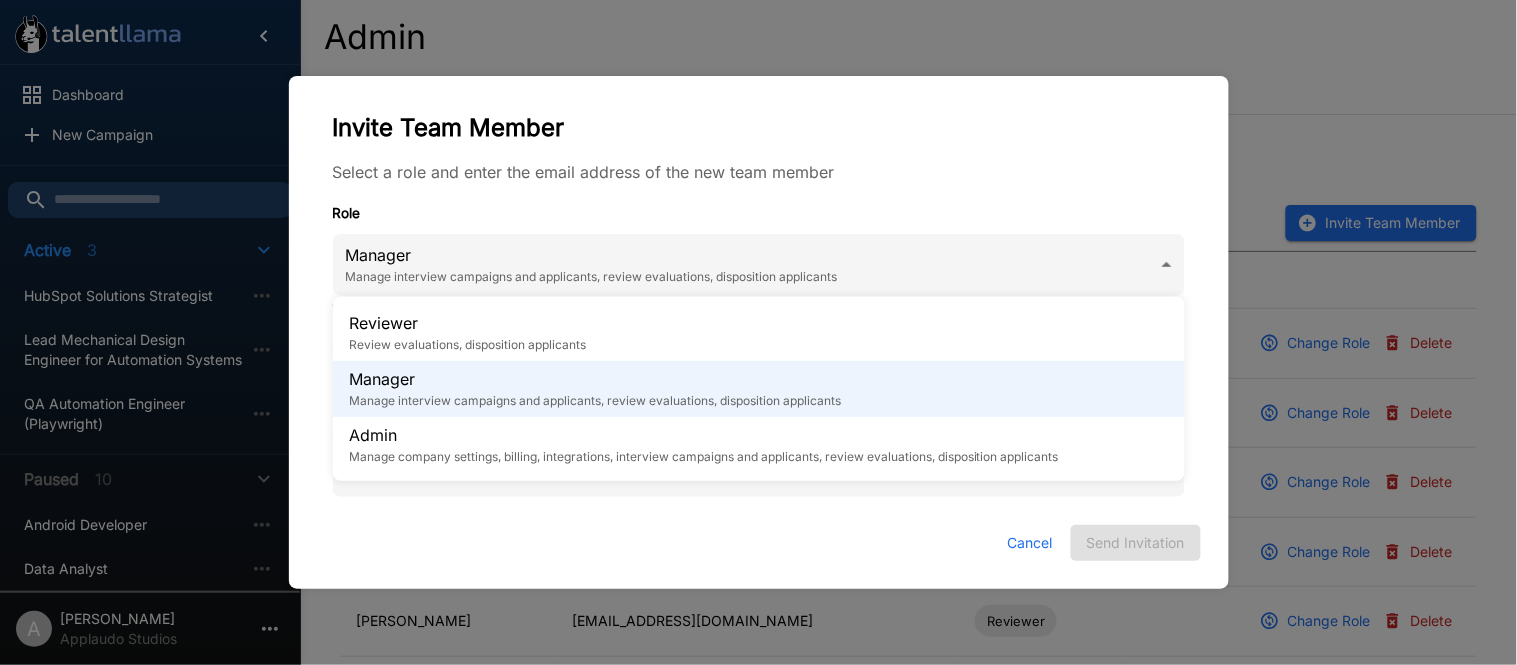 click on "Dashboard New Campaign Active 3 HubSpot Solutions Strategist Lead Mechanical Design Engineer for Automation Systems QA Automation Engineer (Playwright) Paused 10 Android Developer Data Analyst Frontend Angular Dev Frontend Angular Dev Def iOS Developer Java Developer SAP ABAP Consultant SOC Engineer SOC Engineer UI Designer A [PERSON_NAME] Applaudo Studios Admin Profile Team Notifications Branding Domains Team Members (13) Invitations (6) Invite Team Member Name Email Role [PERSON_NAME] [EMAIL_ADDRESS][DOMAIN_NAME] Manager Change Role Delete [PERSON_NAME] [EMAIL_ADDRESS][DOMAIN_NAME] Reviewer Change Role [PERSON_NAME] [EMAIL_ADDRESS][DOMAIN_NAME] Reviewer Change Role Delete [PERSON_NAME] [EMAIL_ADDRESS][DOMAIN_NAME] Reviewer Change Role Delete [PERSON_NAME] [EMAIL_ADDRESS][DOMAIN_NAME] Reviewer Change Role Delete [PERSON_NAME] [EMAIL_ADDRESS][DOMAIN_NAME] Reviewer Change Role Delete [PERSON_NAME] [EMAIL_ADDRESS][DOMAIN_NAME] Reviewer Change Role Delete [PERSON_NAME] Manager Change Role" at bounding box center (766, 332) 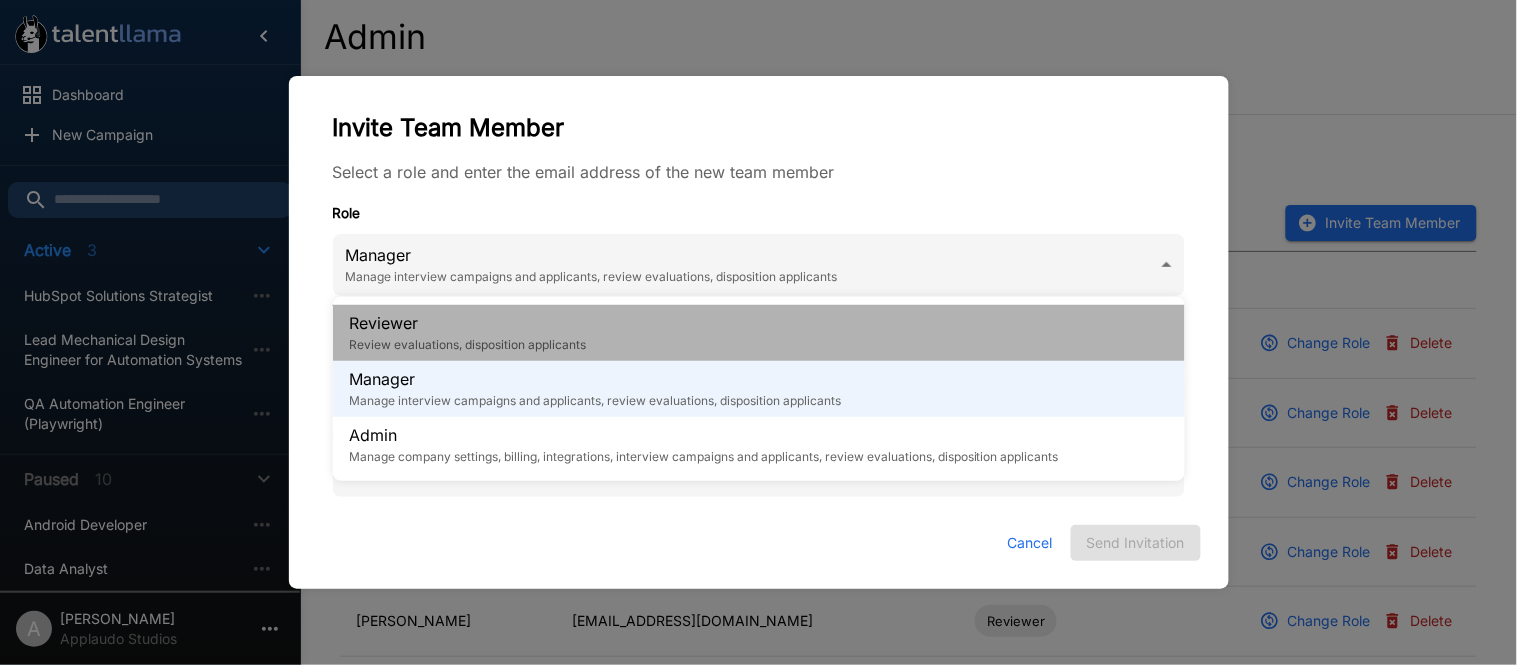 click on "Reviewer Review evaluations, disposition applicants" at bounding box center (759, 333) 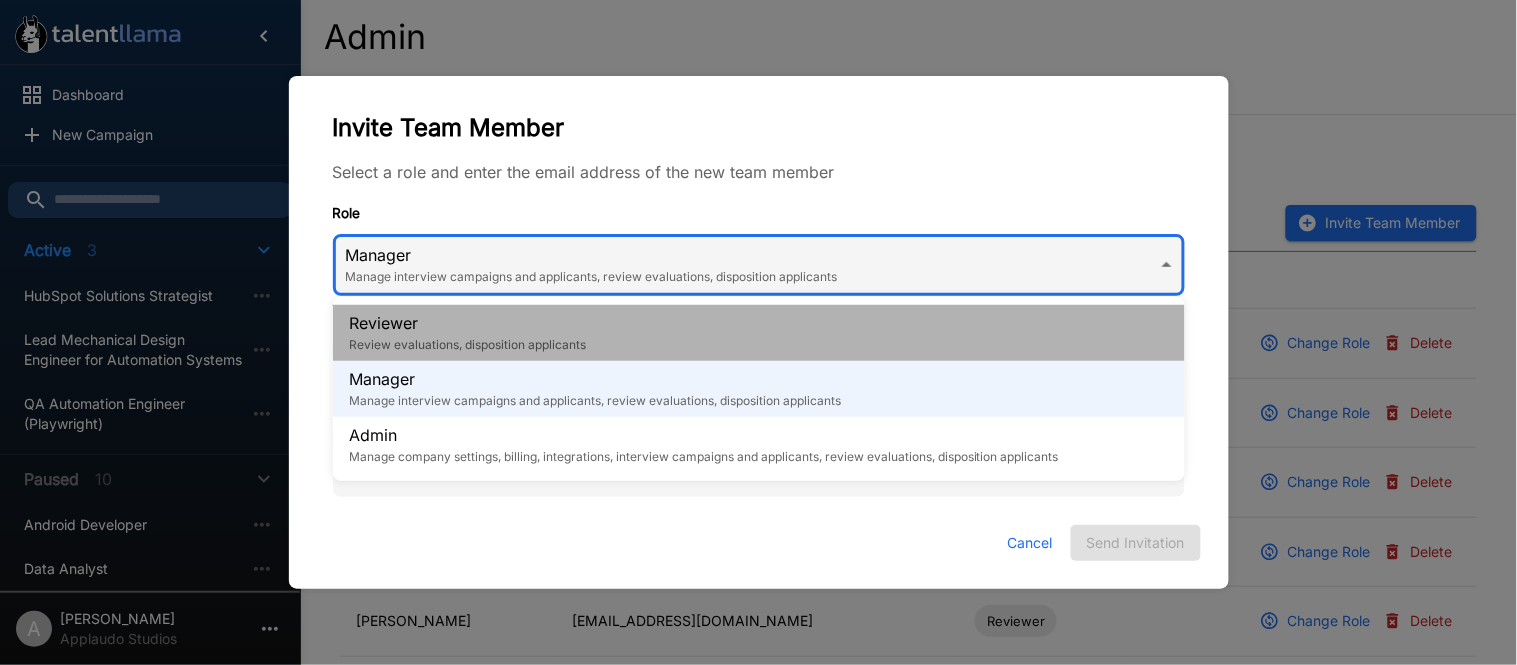 type on "********" 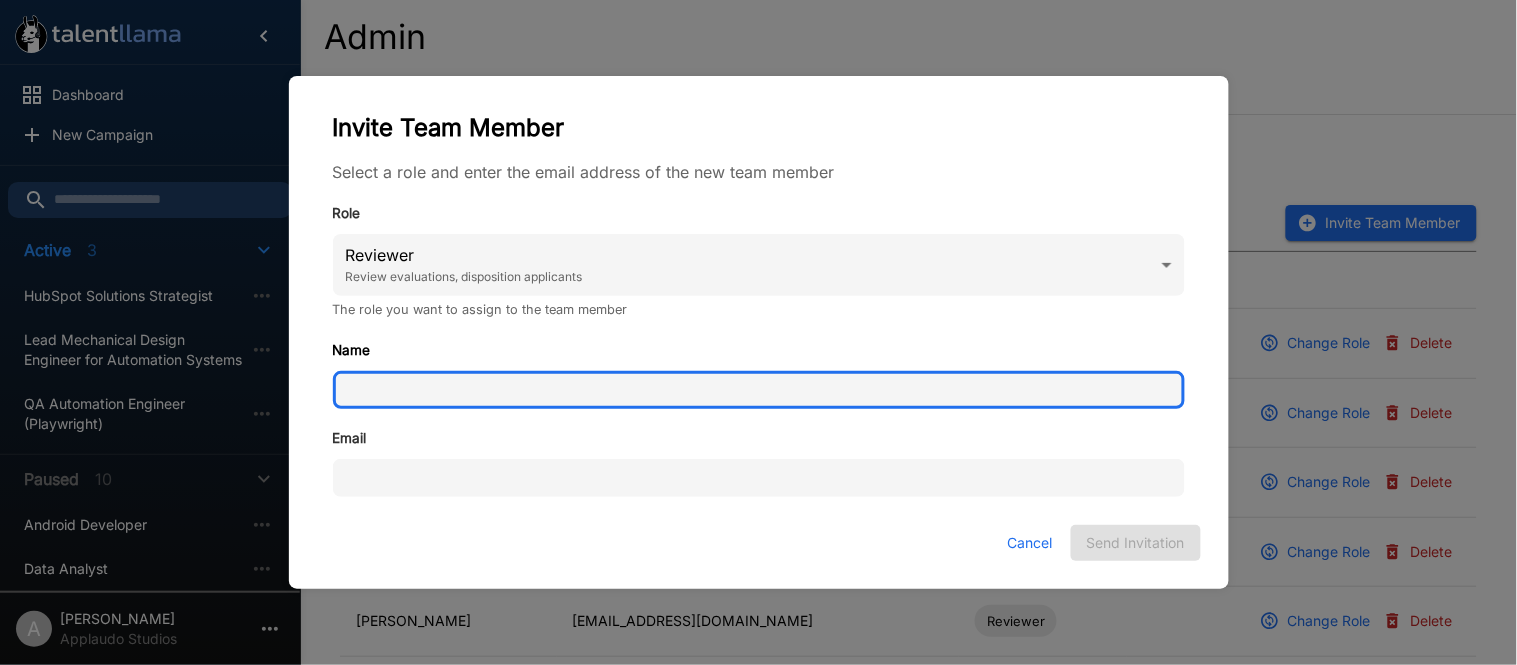click on "Name" at bounding box center (759, 390) 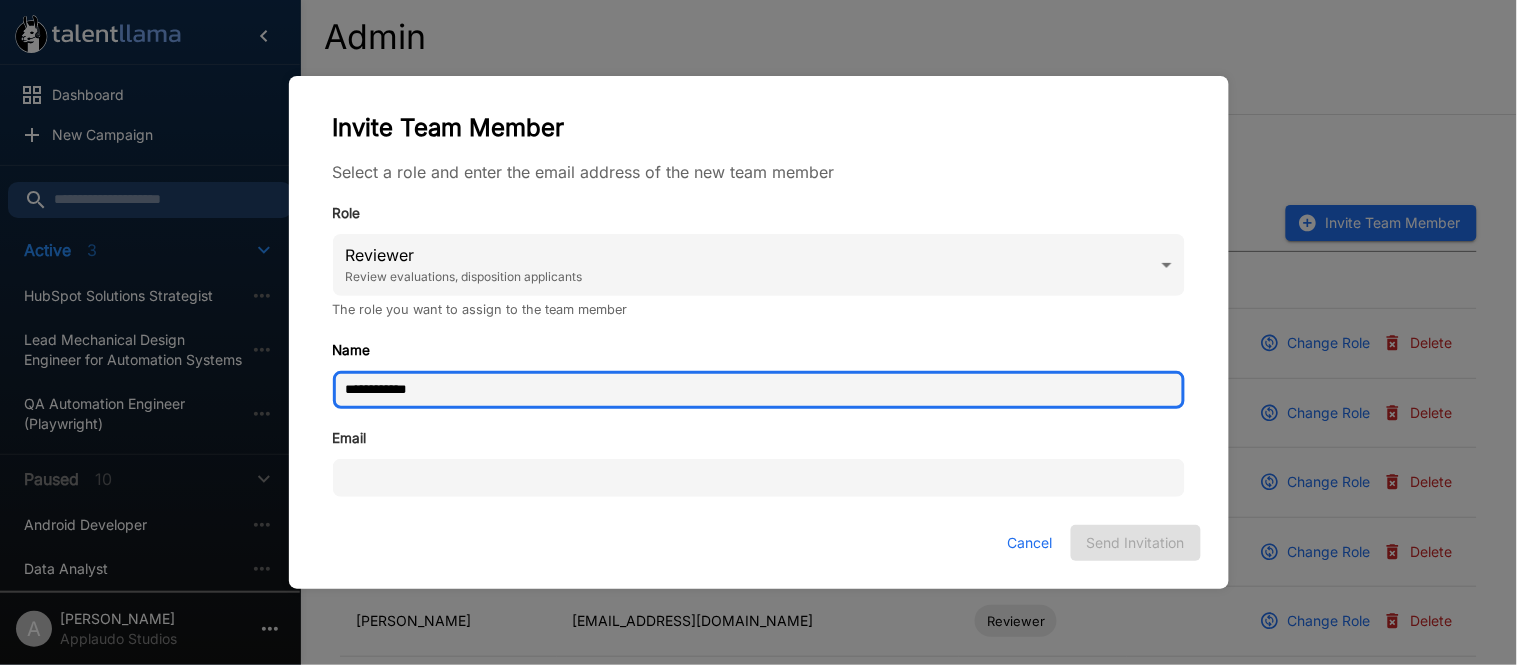 type on "**********" 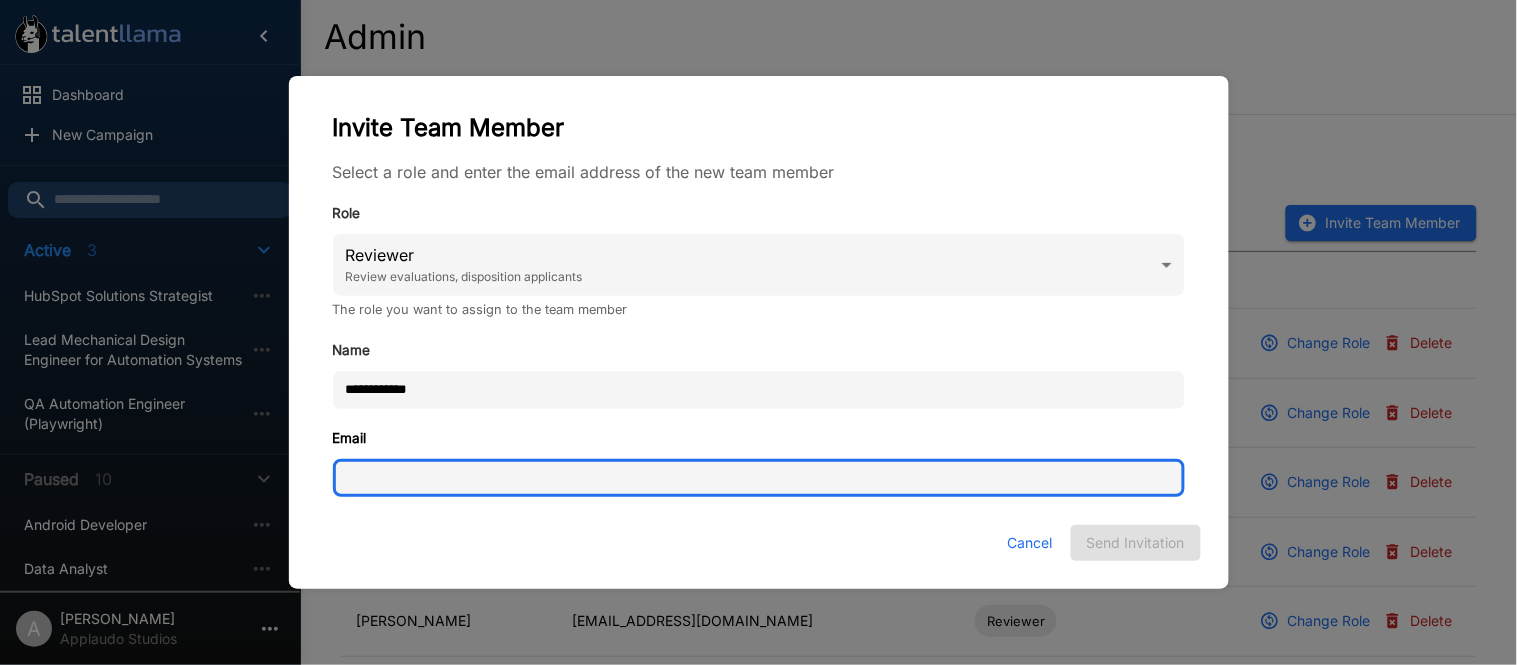 click on "Email" at bounding box center [759, 478] 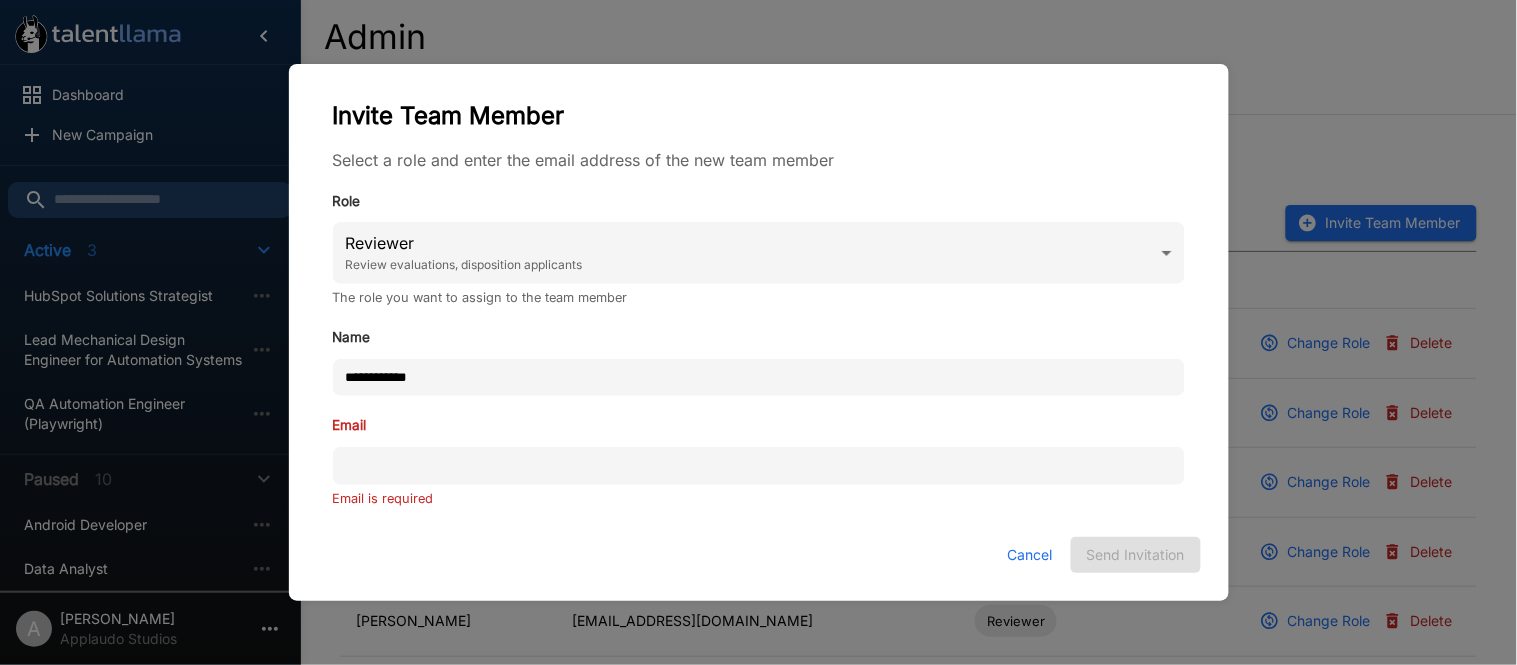 click on "Role Reviewer Review evaluations, disposition applicants ******** The role you want to assign to the team member" at bounding box center [759, 240] 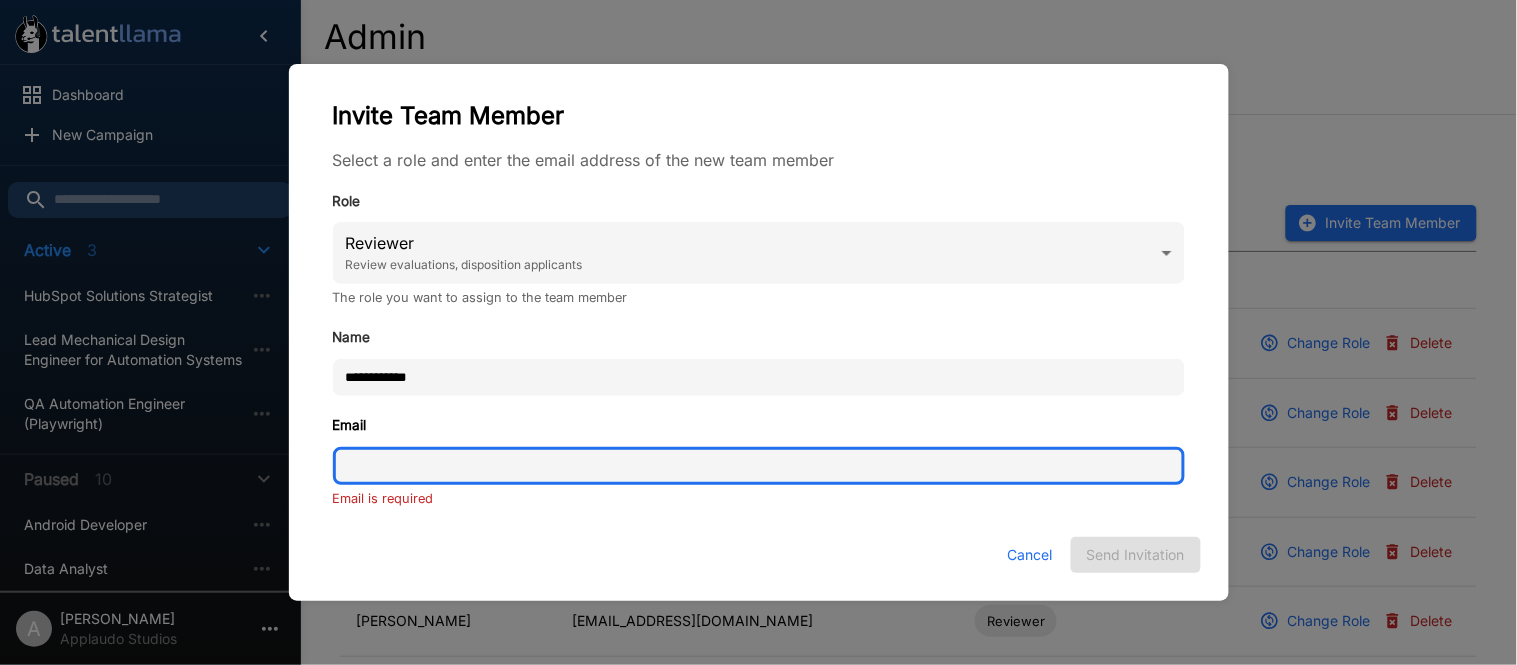 click on "Email" at bounding box center (759, 466) 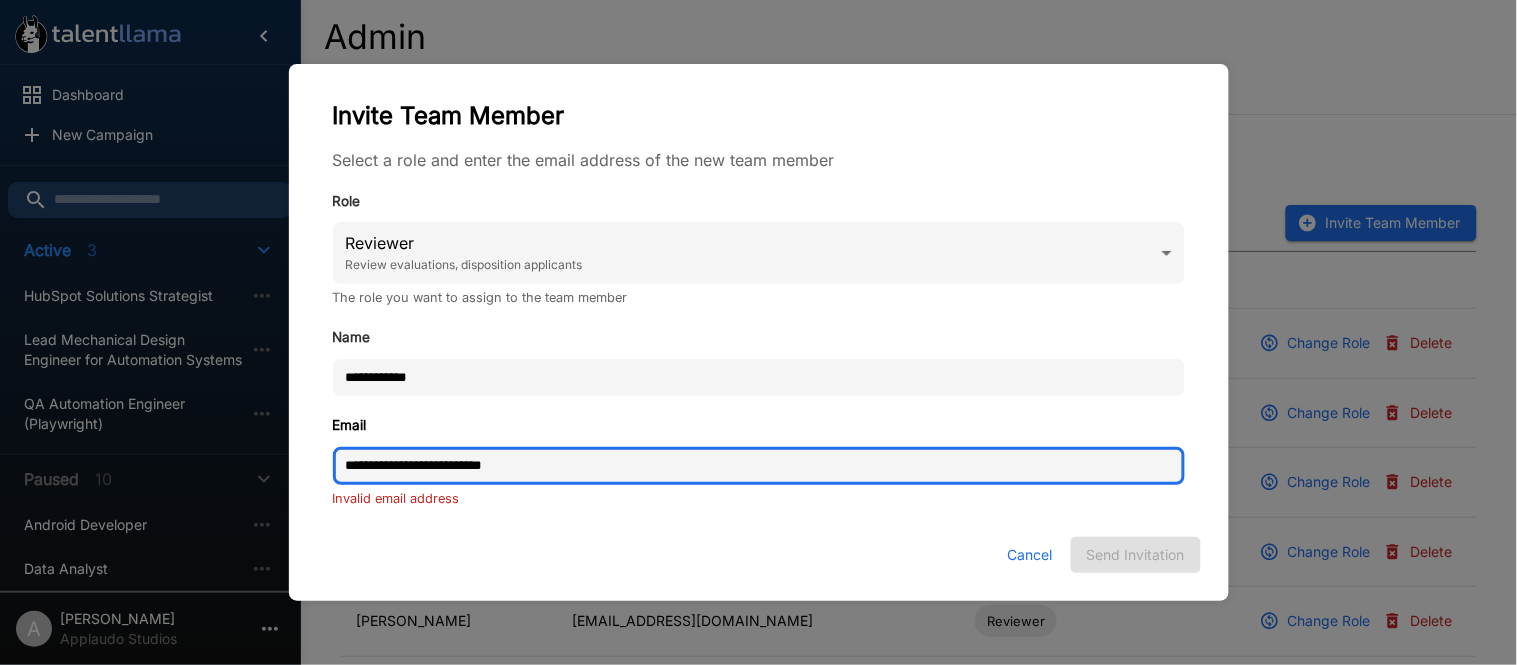 click on "**********" at bounding box center (759, 466) 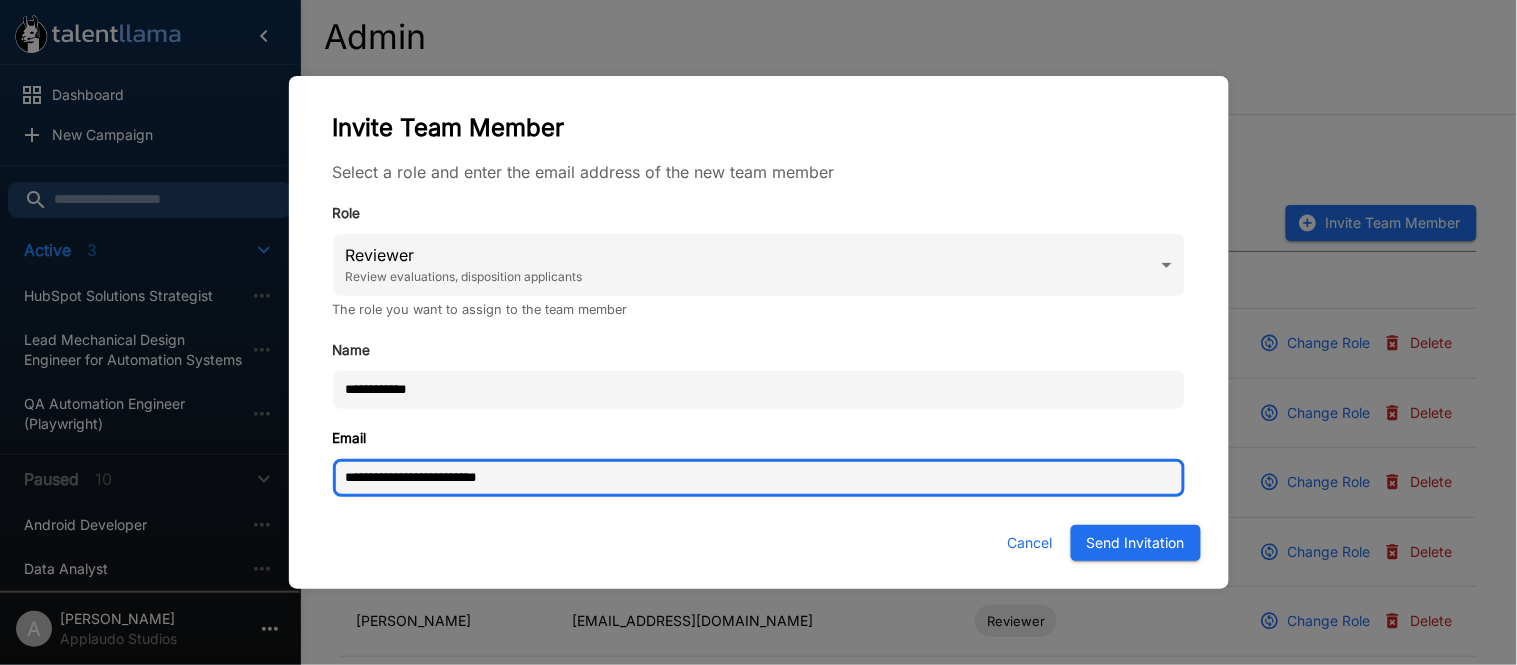 type on "**********" 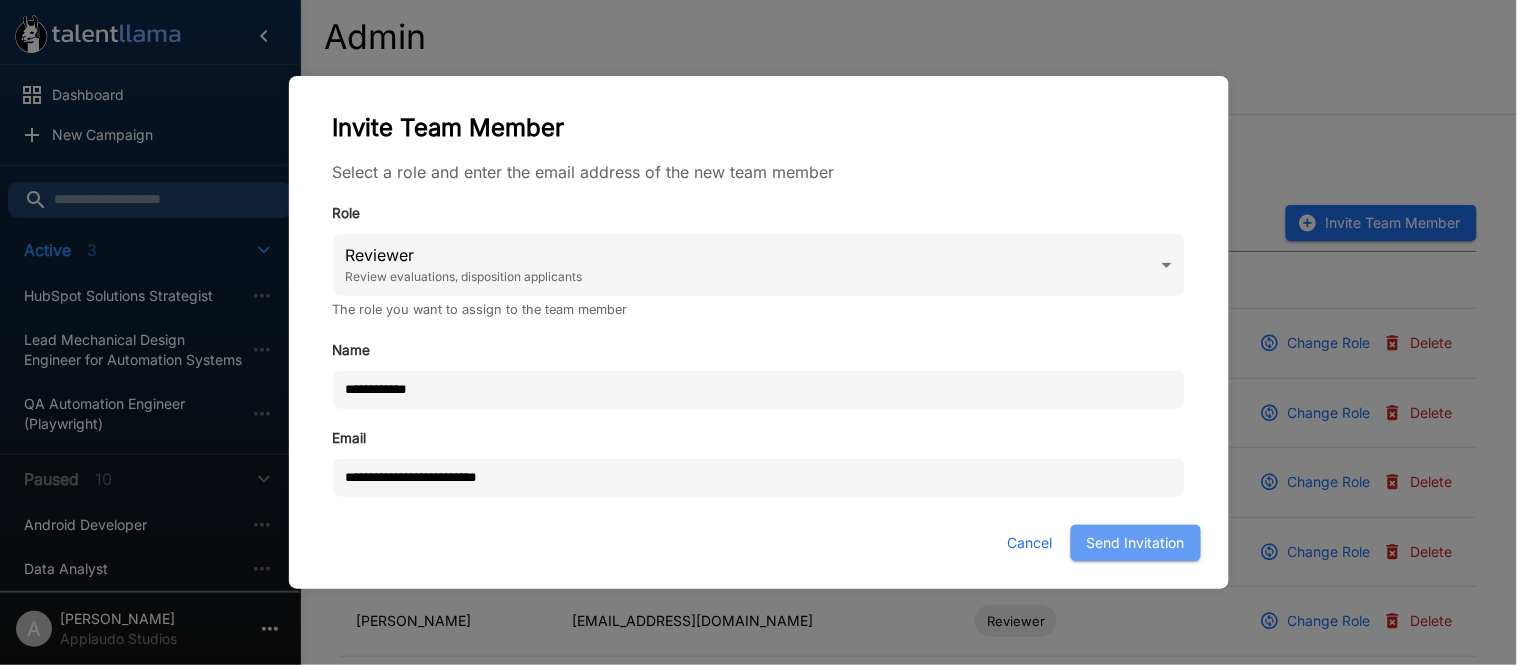 click on "Send Invitation" at bounding box center (1136, 543) 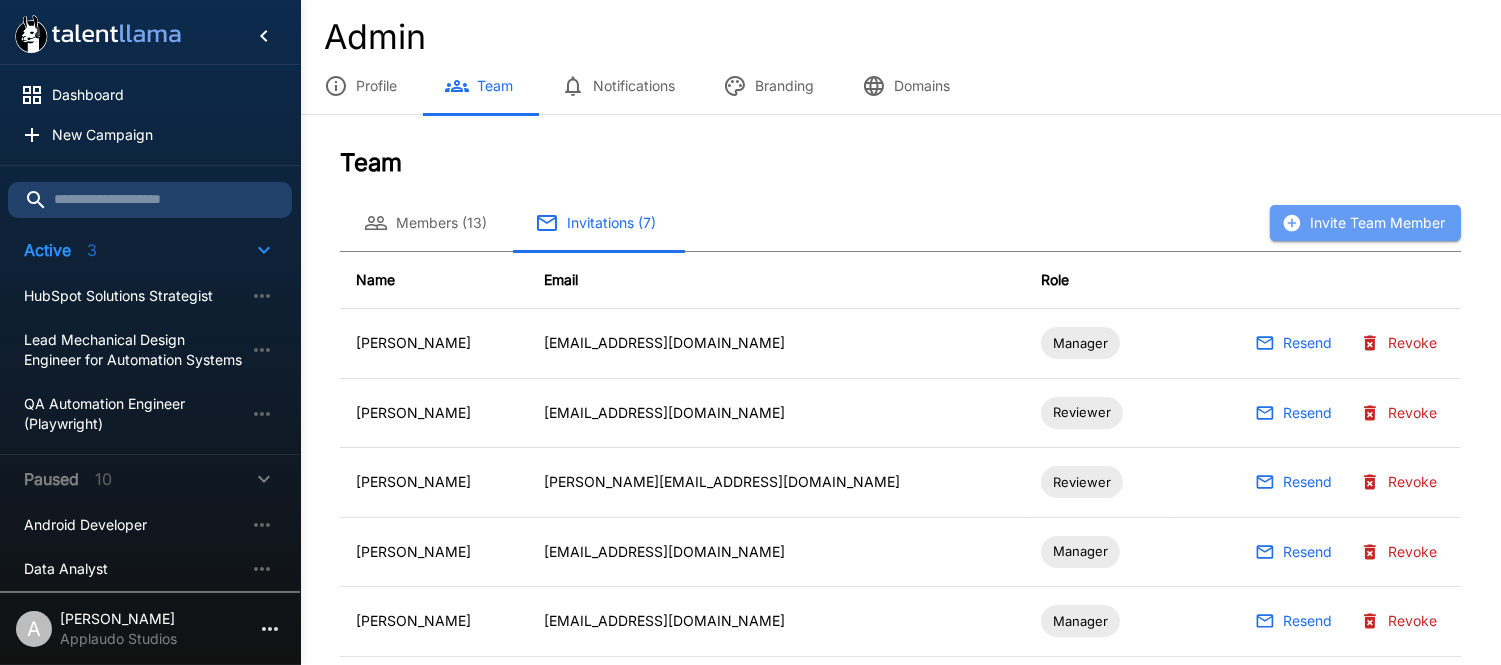 click on "Invite Team Member" at bounding box center [1365, 223] 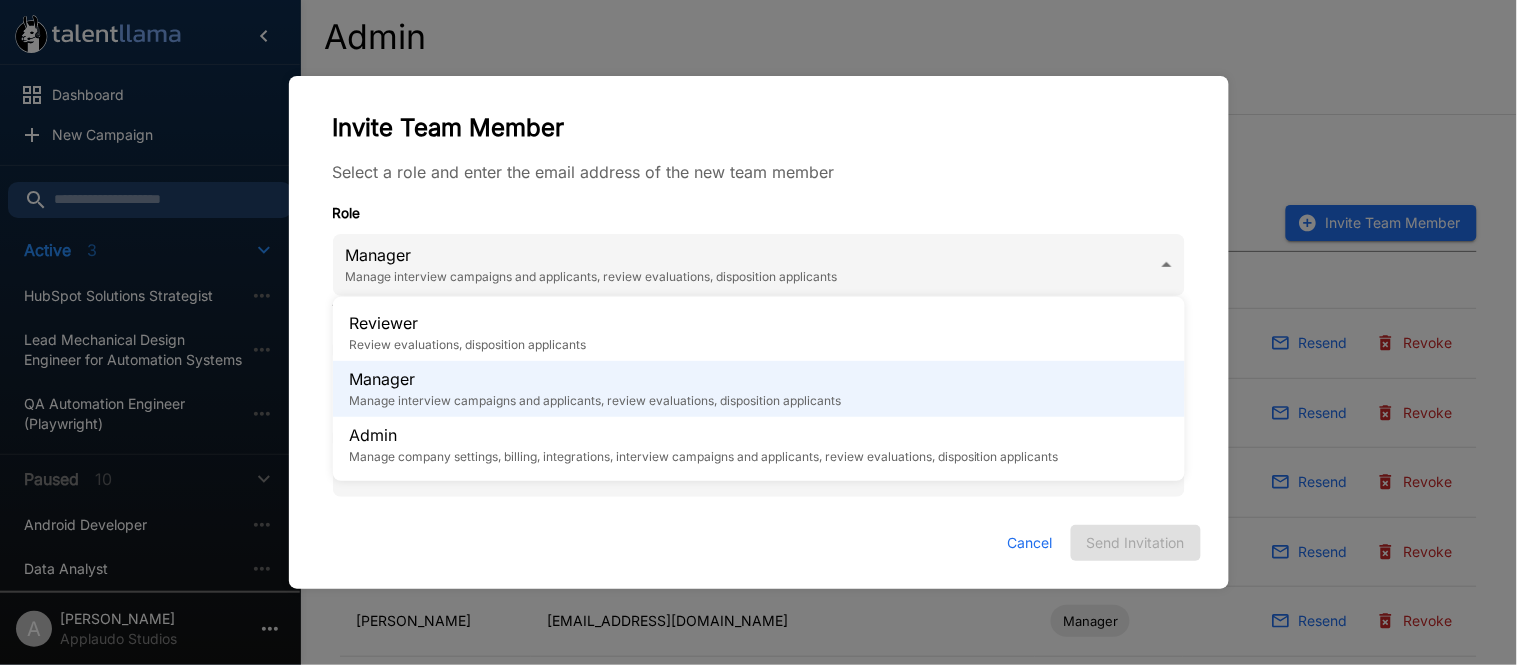 click on "Dashboard New Campaign Active 3 HubSpot Solutions Strategist Lead Mechanical Design Engineer for Automation Systems QA Automation Engineer (Playwright) Paused 10 Android Developer Data Analyst Frontend Angular Dev Frontend Angular Dev Def iOS Developer Java Developer SAP ABAP Consultant SOC Engineer SOC Engineer UI Designer A [PERSON_NAME] Applaudo Studios Admin Profile Team Notifications Branding Domains Team Members (13) Invitations (7) Invite Team Member Name Email Role [PERSON_NAME] [PERSON_NAME][EMAIL_ADDRESS][DOMAIN_NAME] Manager Resend Revoke [PERSON_NAME] [EMAIL_ADDRESS][DOMAIN_NAME] Reviewer Resend Revoke [PERSON_NAME] [PERSON_NAME][EMAIL_ADDRESS][DOMAIN_NAME] Reviewer Resend Revoke [PERSON_NAME] [PERSON_NAME][EMAIL_ADDRESS][DOMAIN_NAME] Manager Resend Revoke [PERSON_NAME] [EMAIL_ADDRESS][DOMAIN_NAME] Manager Resend Revoke [PERSON_NAME] [EMAIL_ADDRESS][DOMAIN_NAME] Manager Resend Revoke [PERSON_NAME] [EMAIL_ADDRESS][DOMAIN_NAME] Manager Resend Revoke   Invite Team Member Role Manager **** Name Email Cancel Send Invitation Admin" at bounding box center [766, 332] 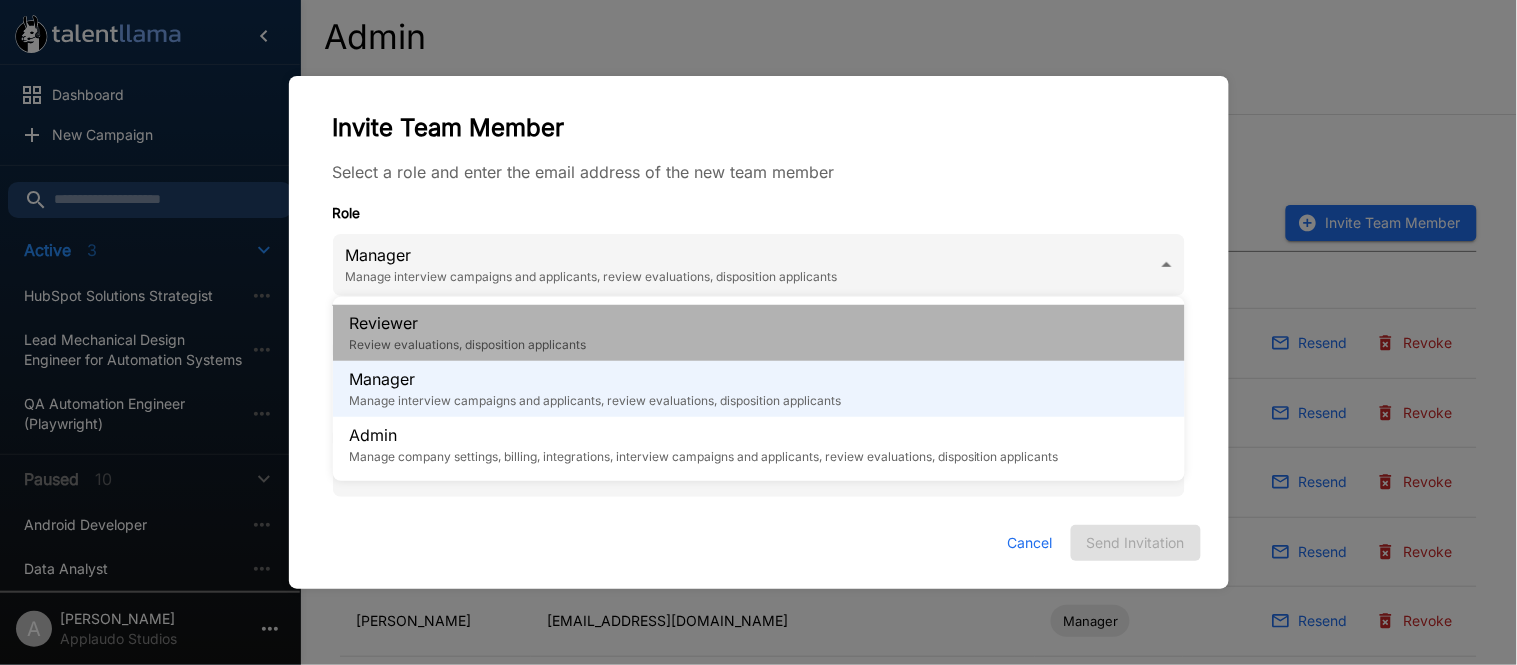 click on "Reviewer Review evaluations, disposition applicants" at bounding box center (759, 333) 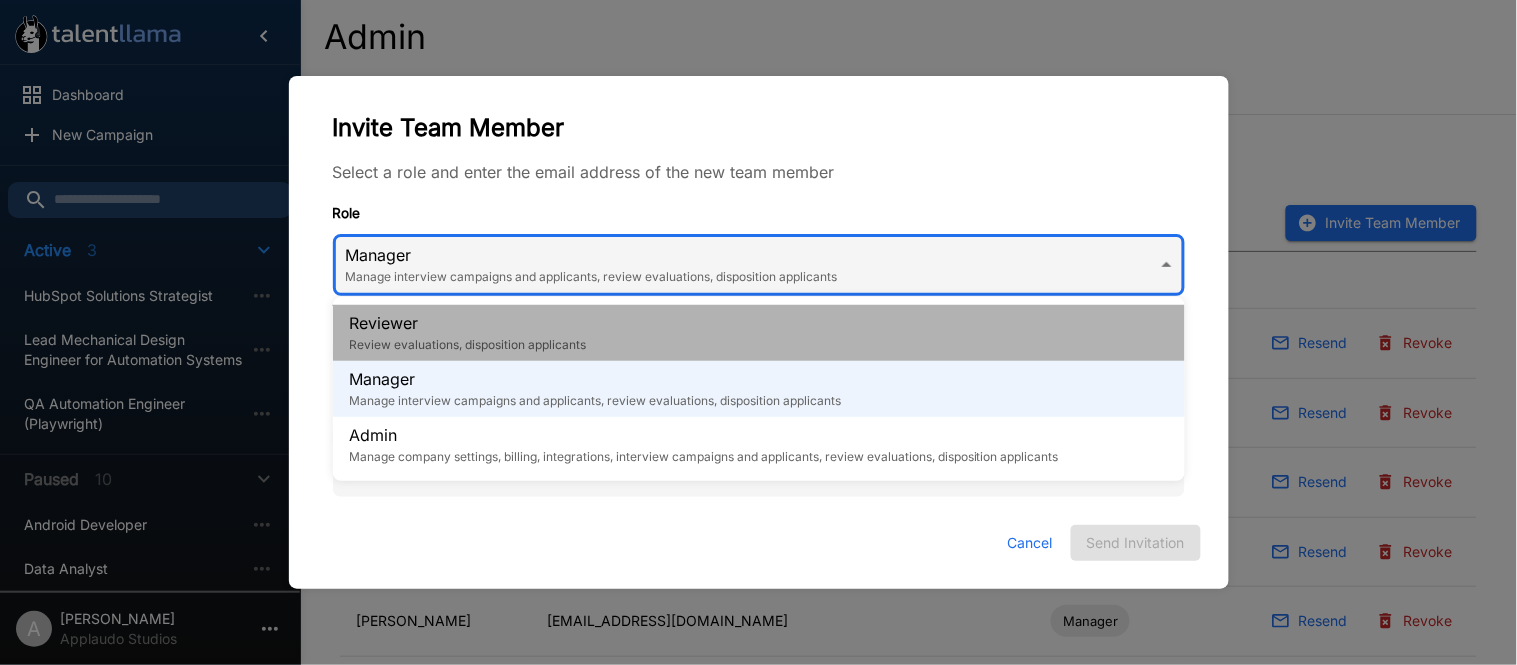 type on "********" 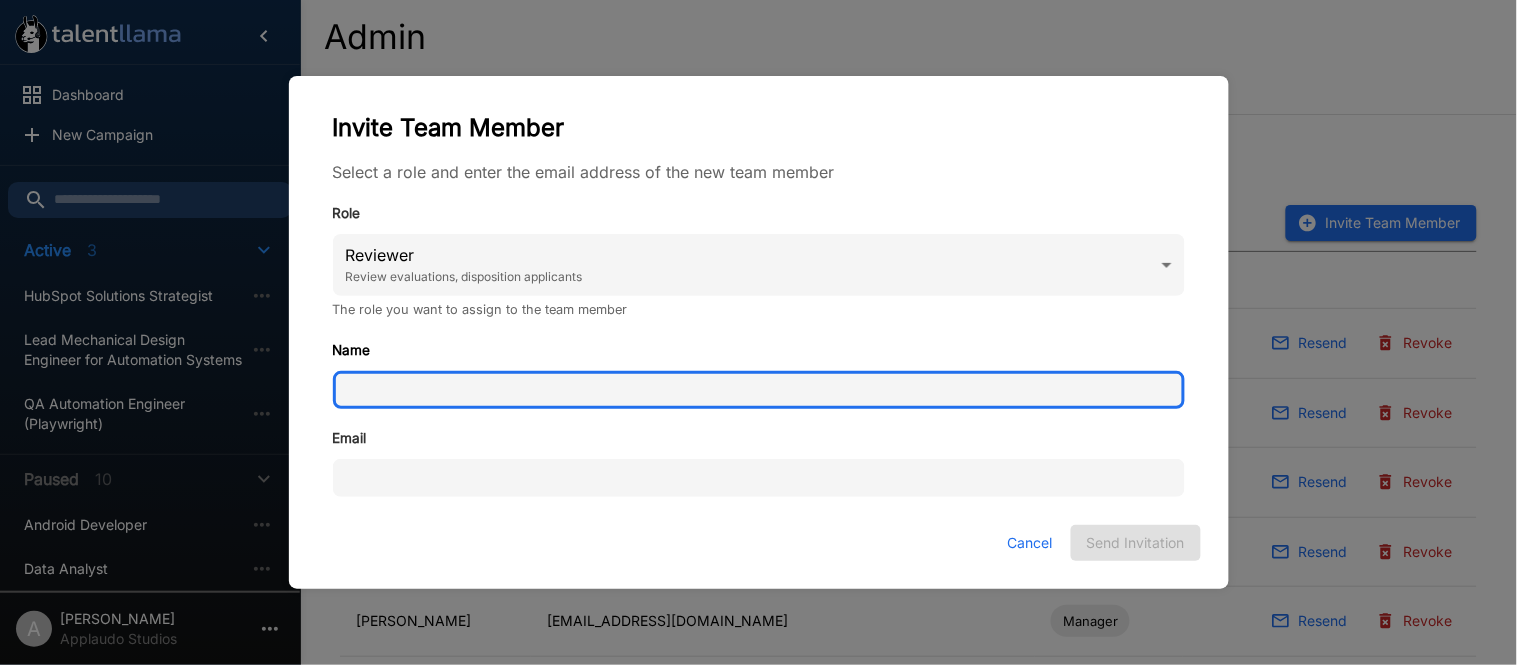 click on "Name" at bounding box center [759, 390] 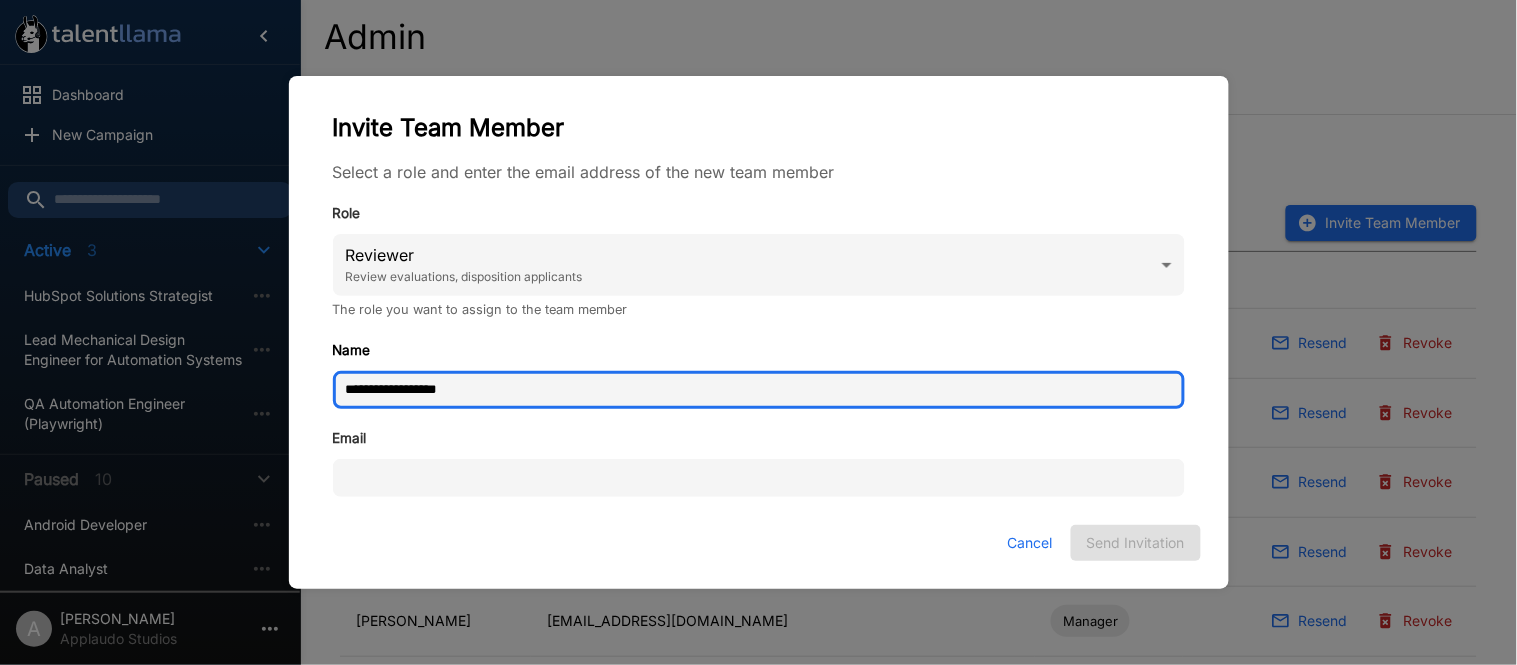 type on "**********" 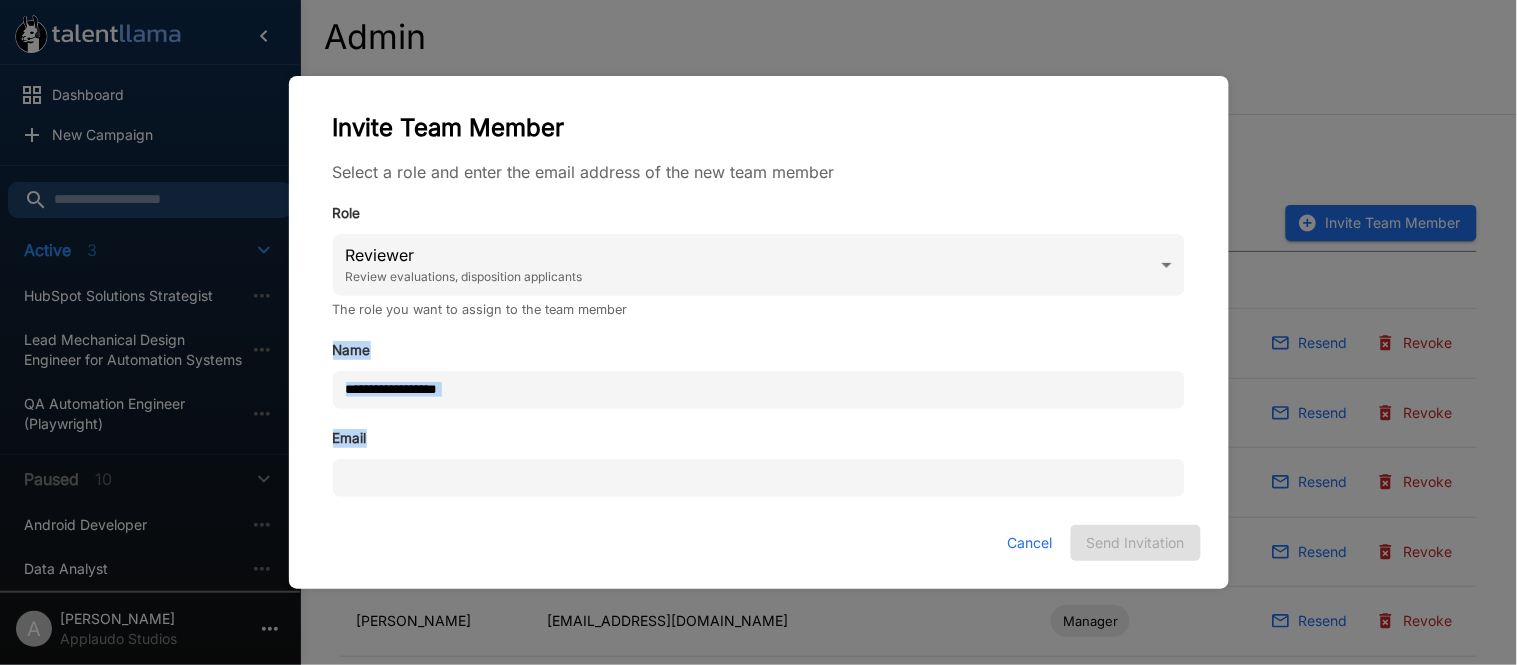 drag, startPoint x: 1012, startPoint y: 302, endPoint x: 617, endPoint y: 477, distance: 432.0301 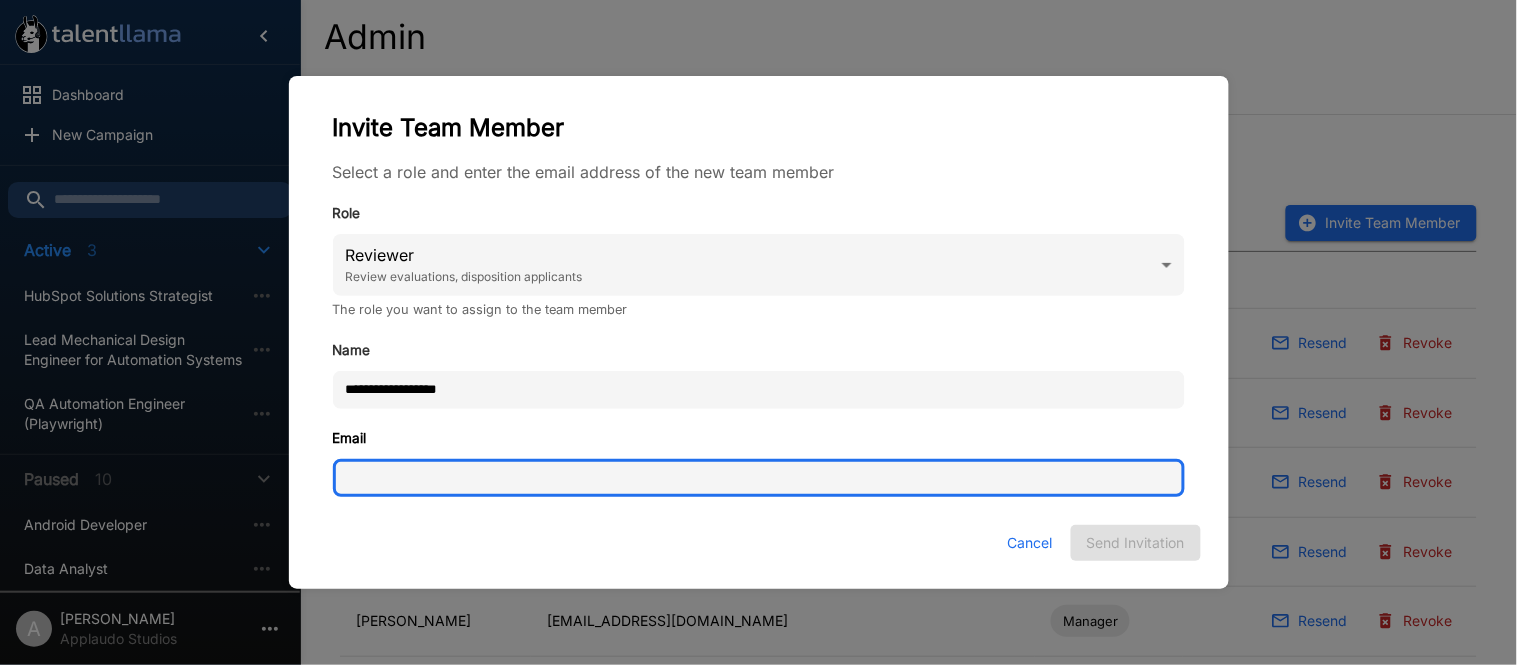 click on "Email" at bounding box center (759, 478) 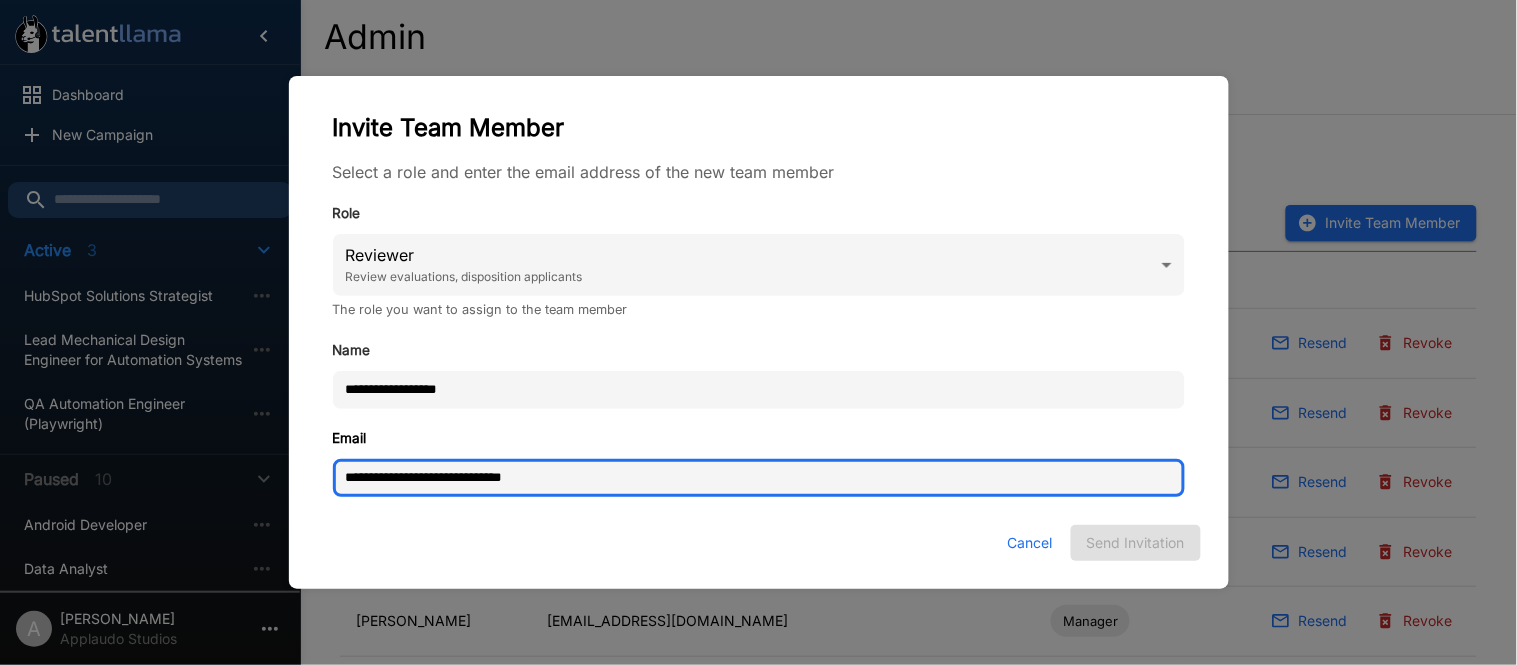 click on "**********" at bounding box center [759, 478] 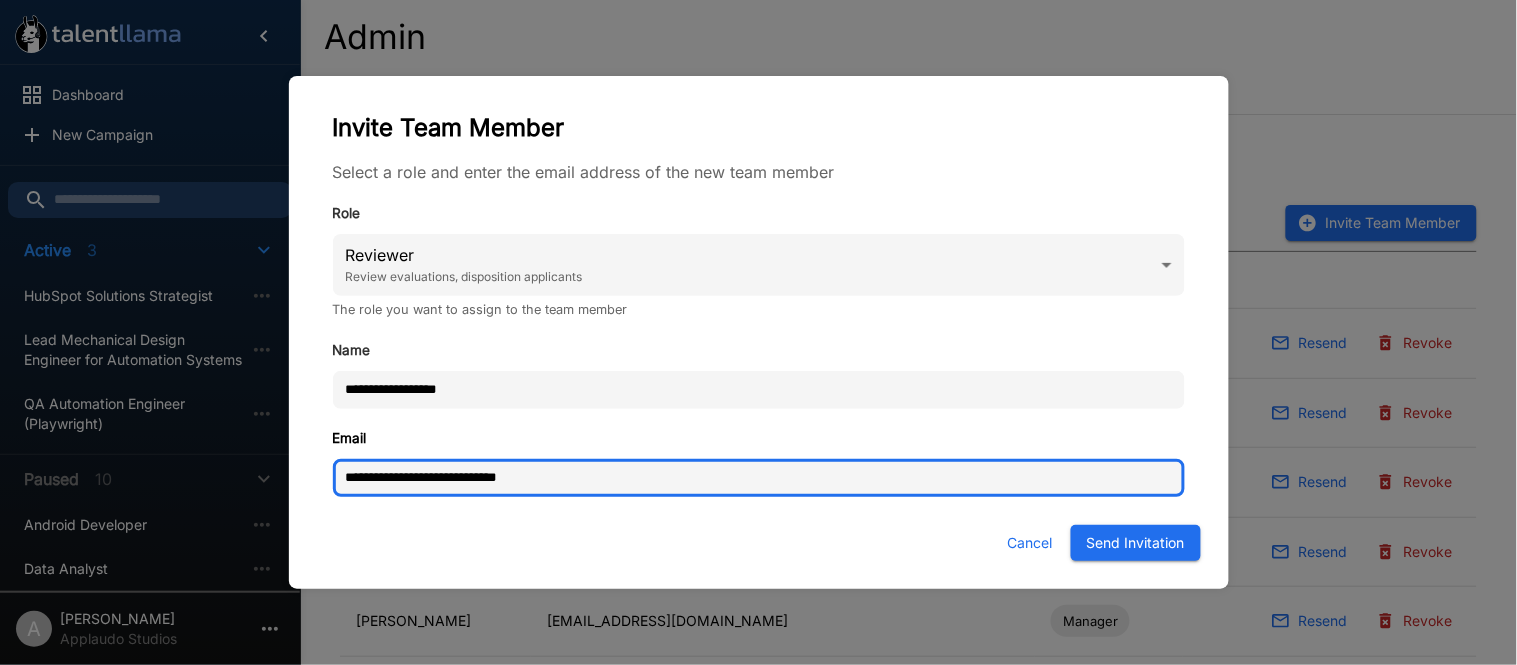 type on "**********" 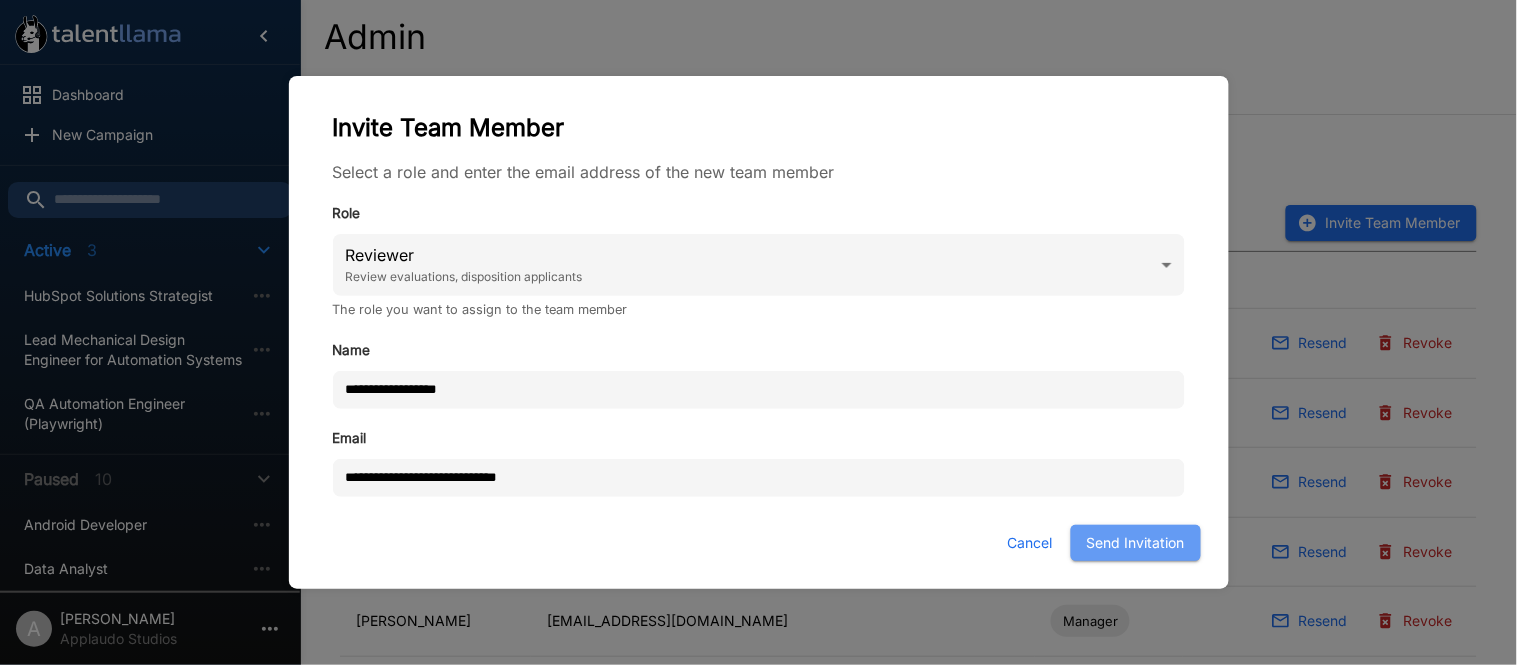 click on "Send Invitation" at bounding box center [1136, 543] 